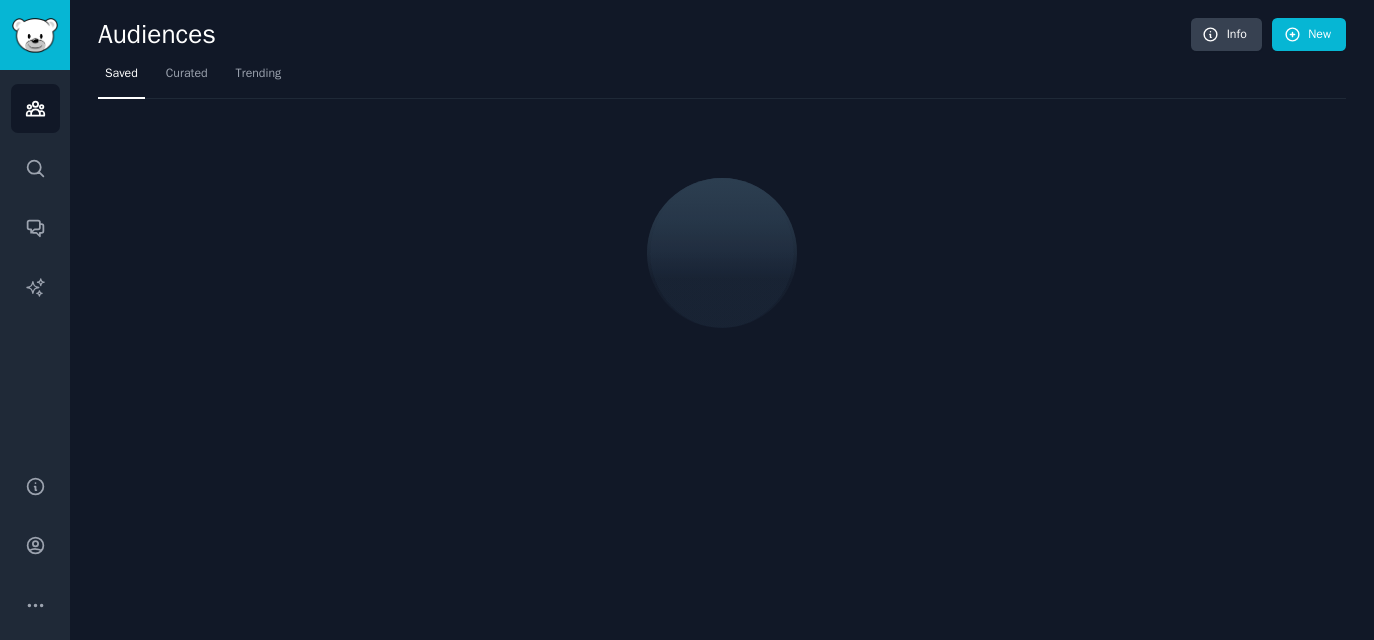 scroll, scrollTop: 0, scrollLeft: 0, axis: both 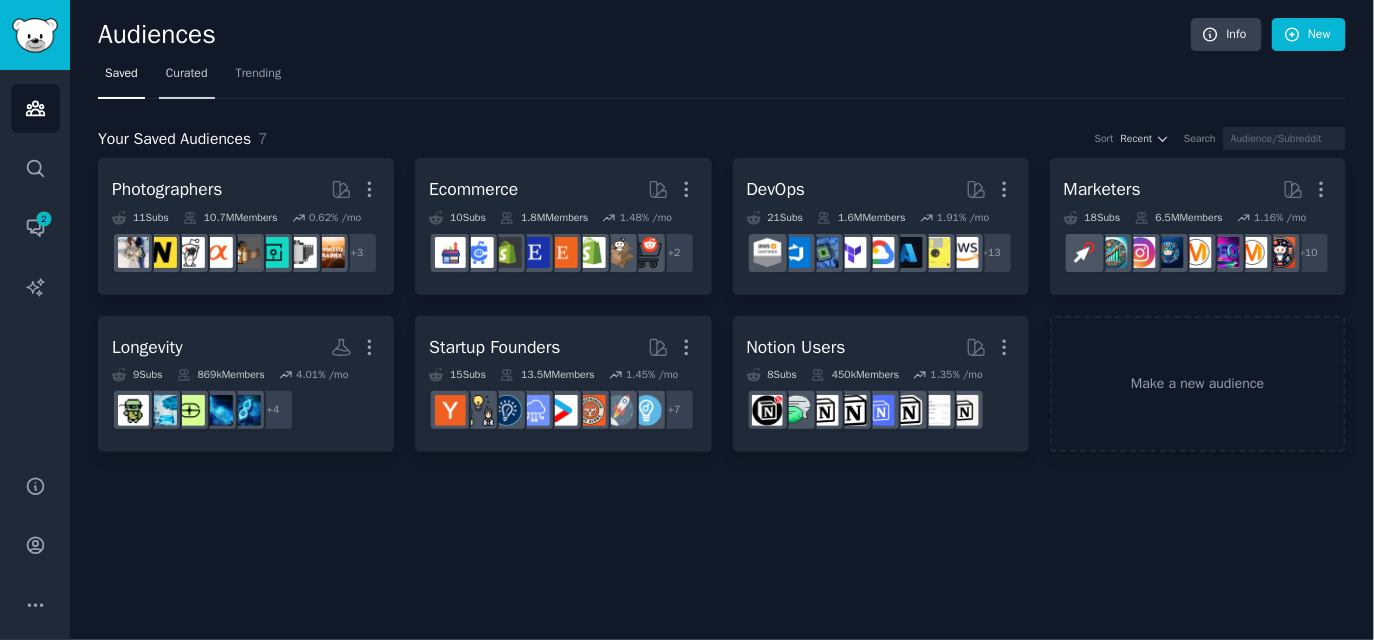 click on "Curated" at bounding box center [187, 74] 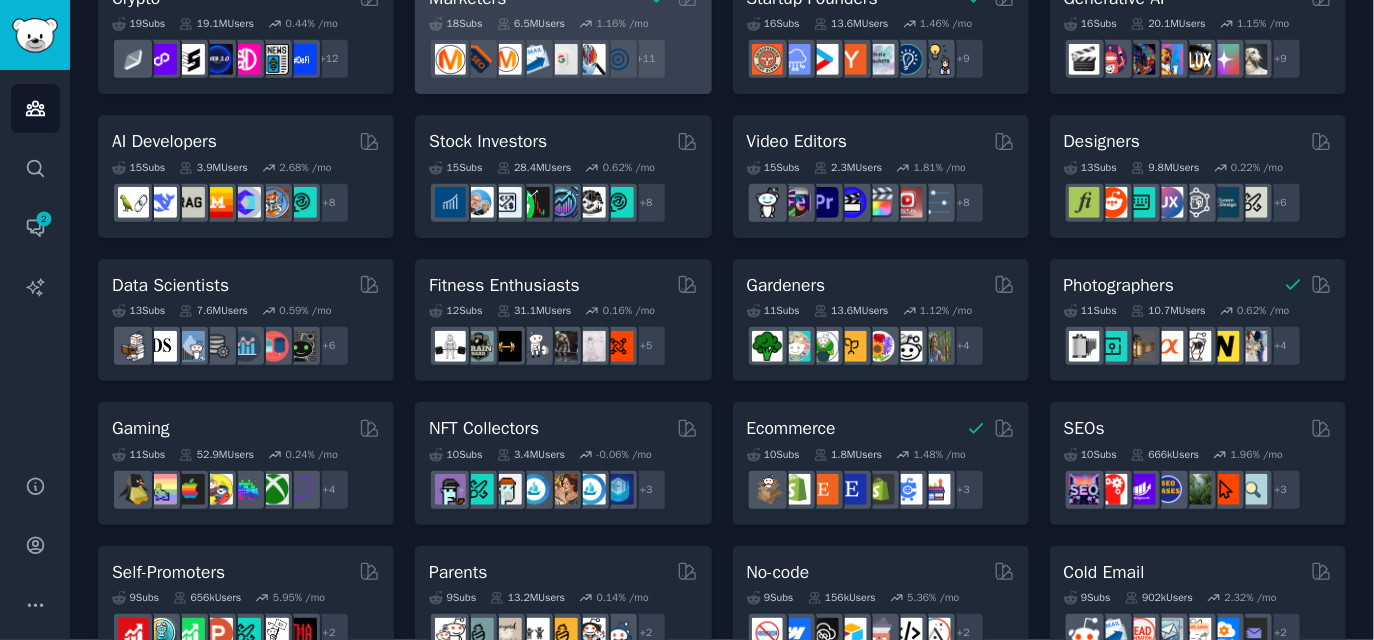 scroll, scrollTop: 625, scrollLeft: 0, axis: vertical 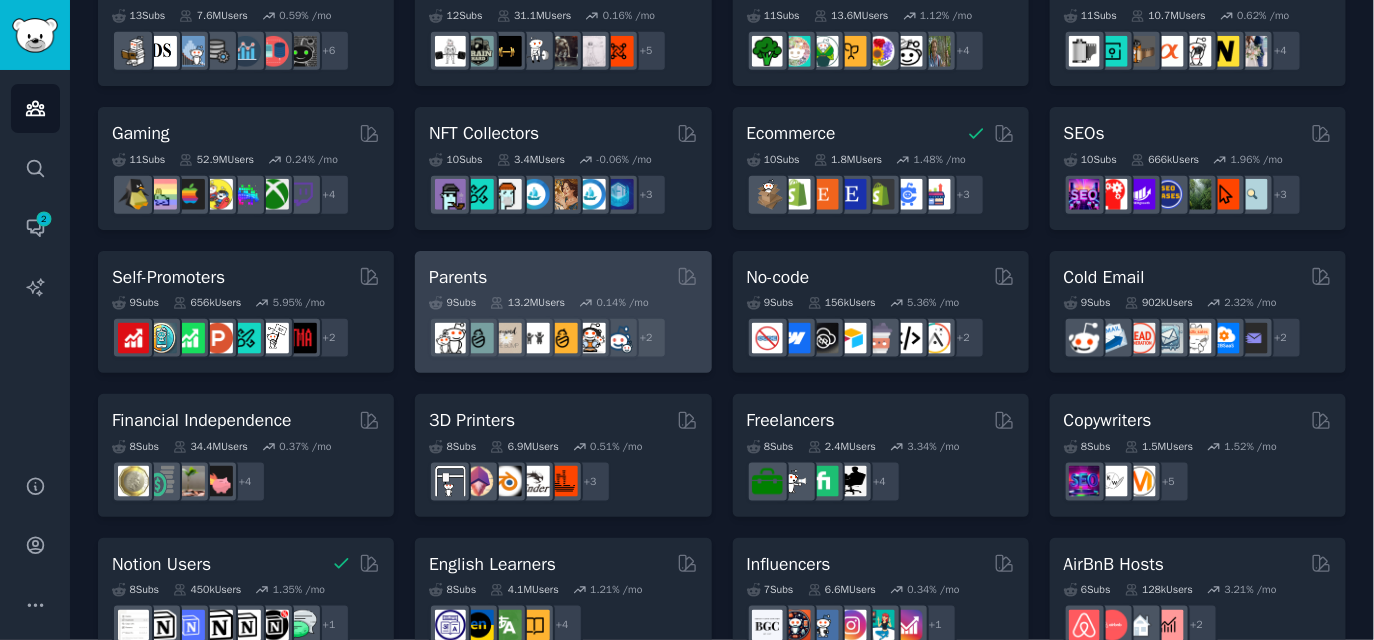 click on "Parents" at bounding box center [563, 277] 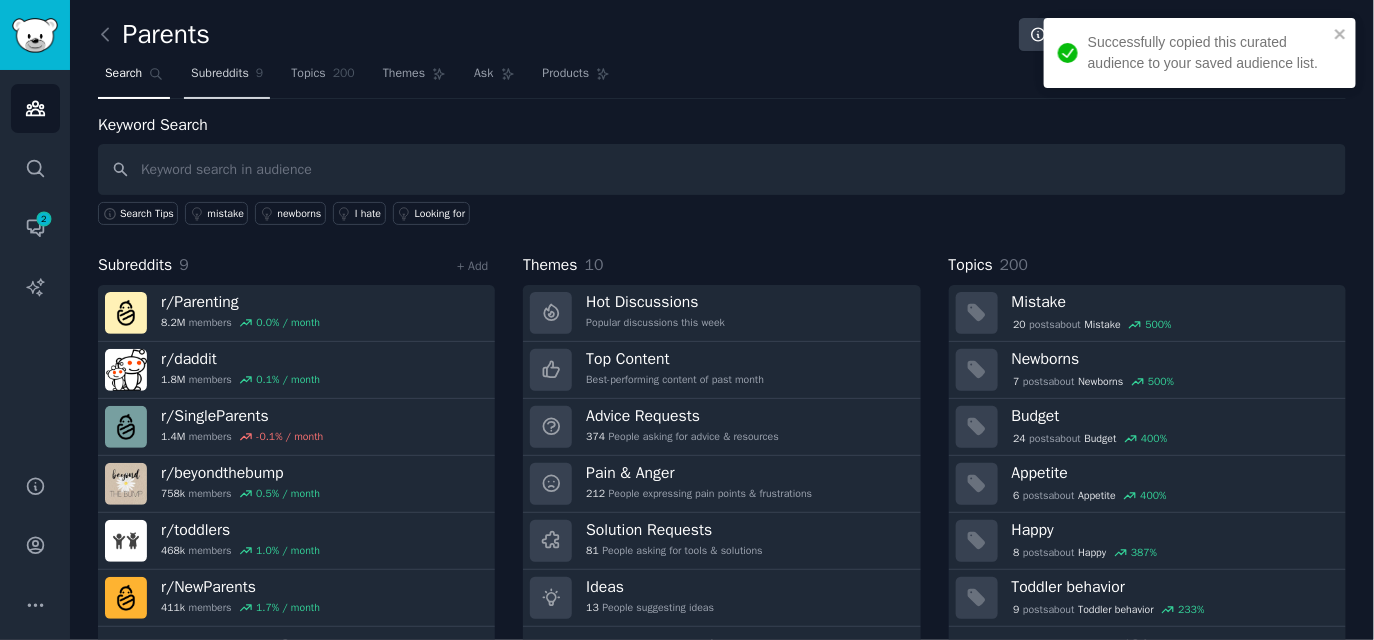 click on "Subreddits 9" at bounding box center [227, 78] 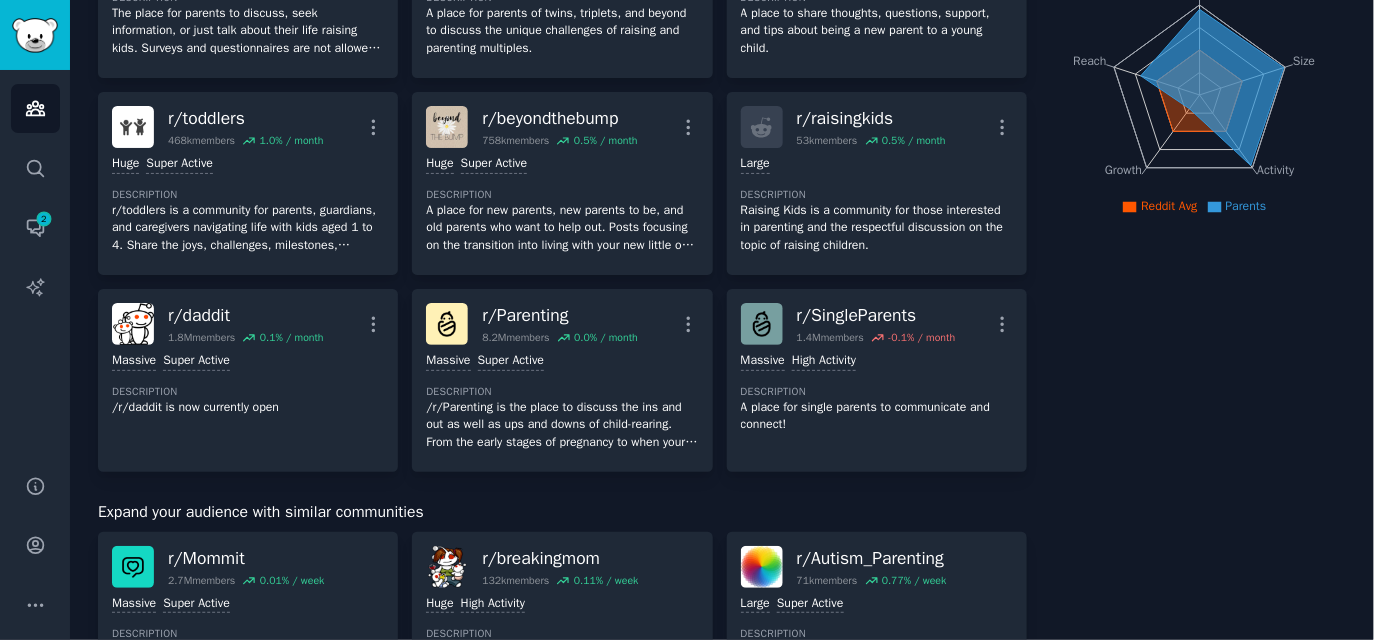 scroll, scrollTop: 0, scrollLeft: 0, axis: both 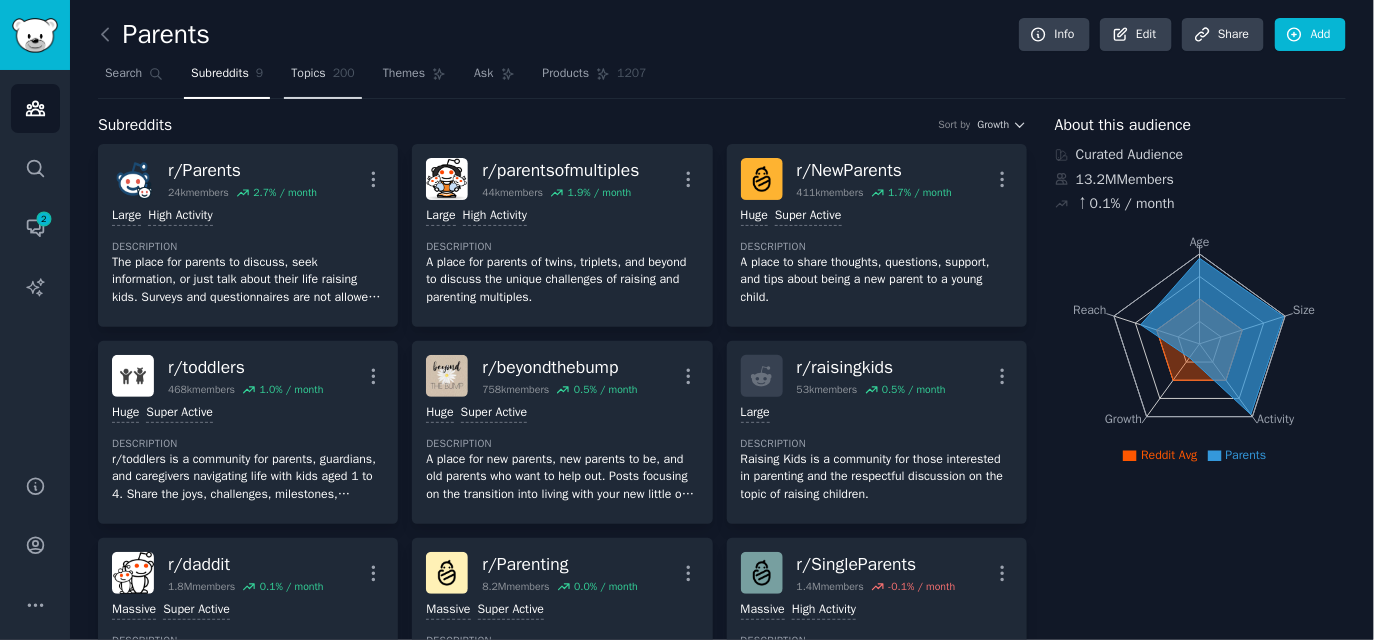 click on "Topics" at bounding box center (308, 74) 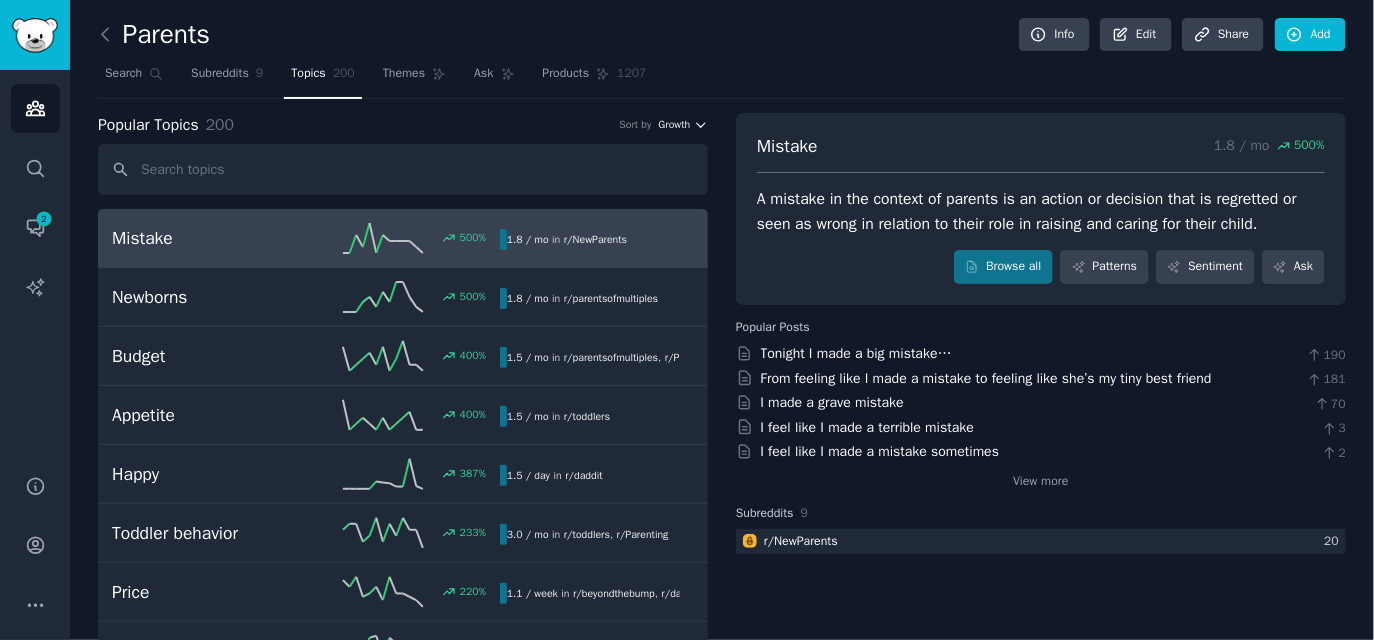 click on "Growth" at bounding box center (675, 125) 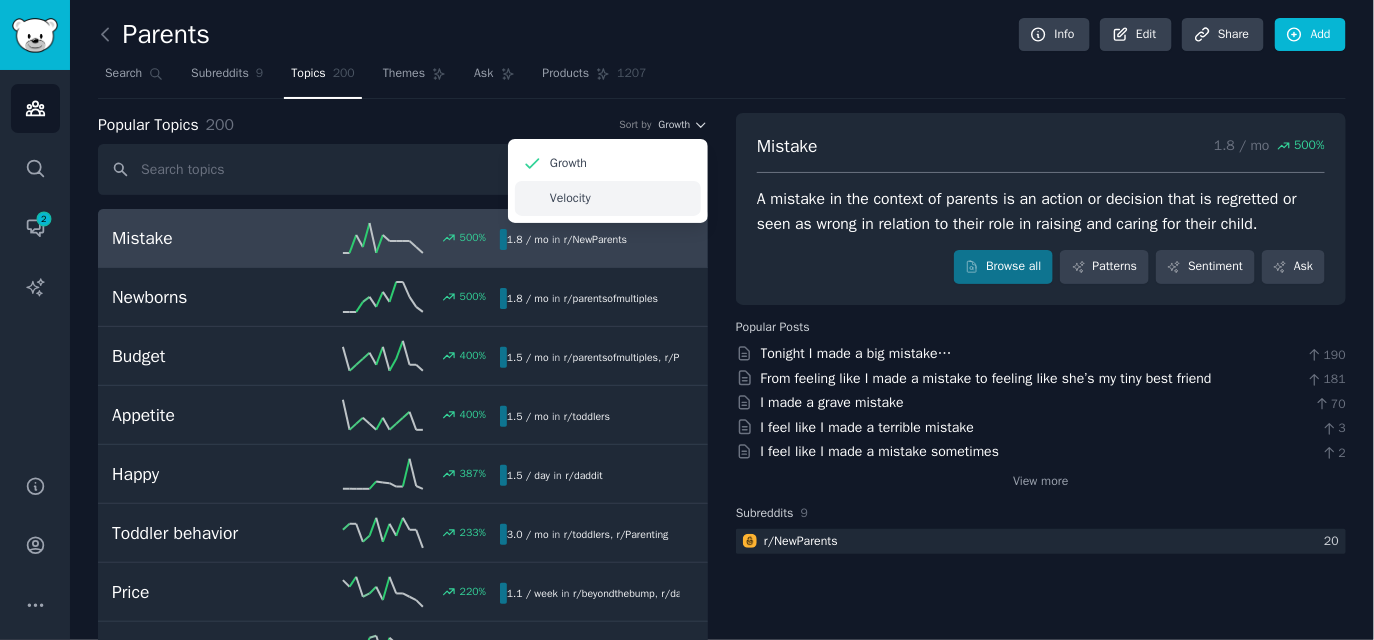 click on "Velocity" at bounding box center (570, 199) 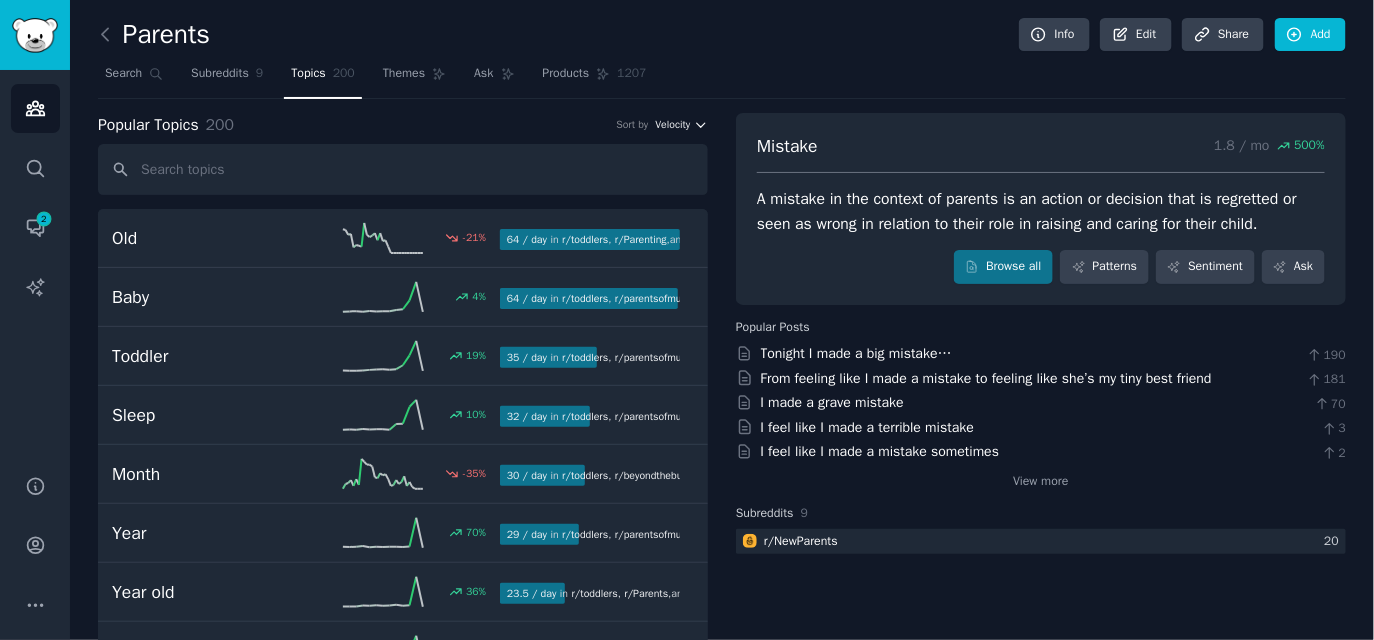 click on "Velocity" at bounding box center (672, 125) 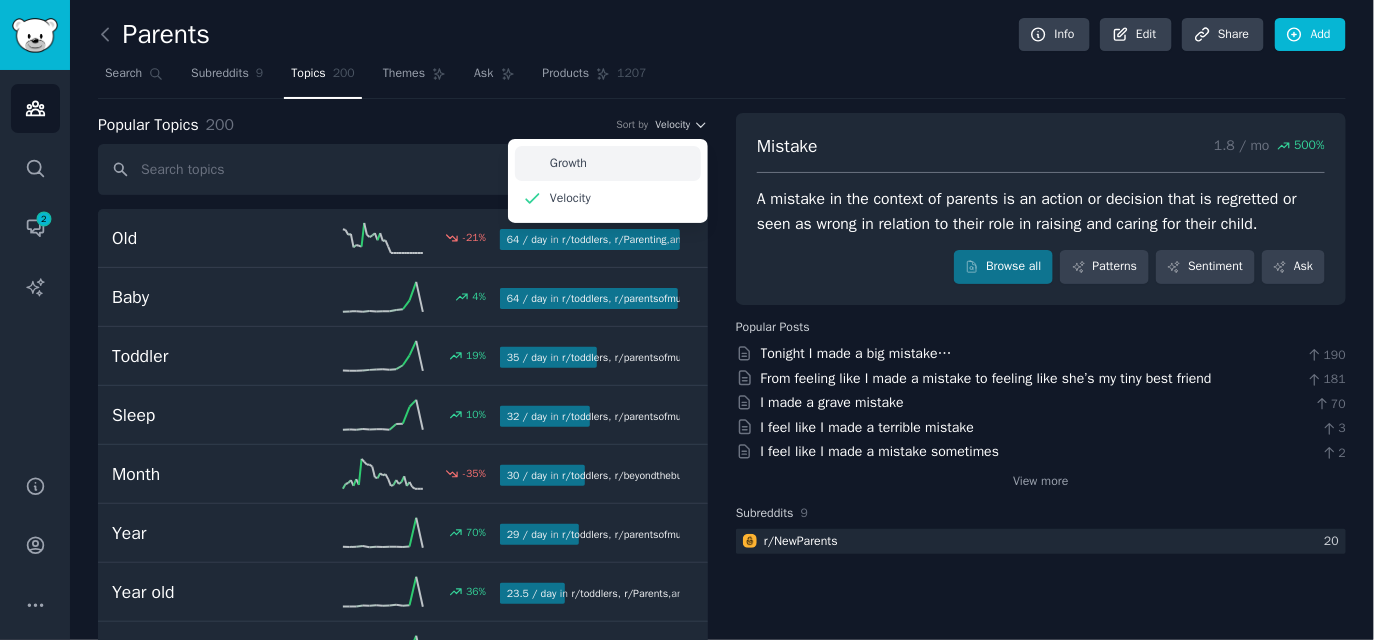 click on "Growth" at bounding box center [608, 163] 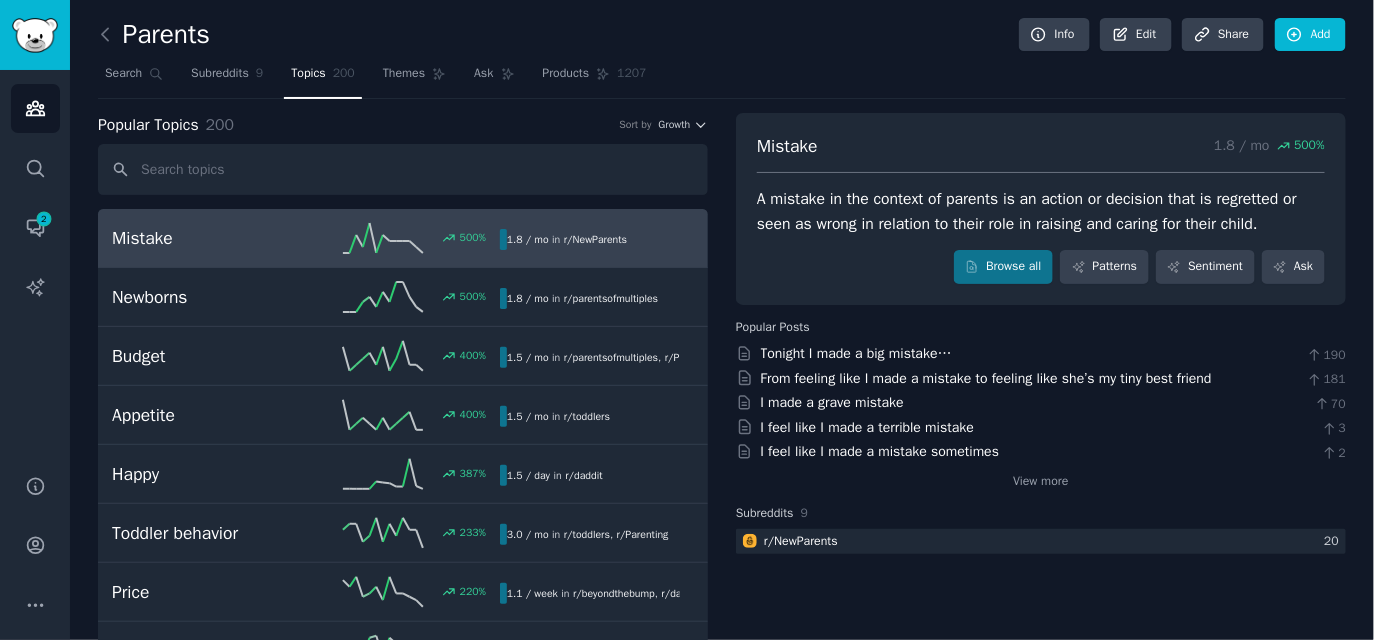 click on "Search Subreddits 9 Topics 200 Themes Ask Products 1207" at bounding box center (722, 78) 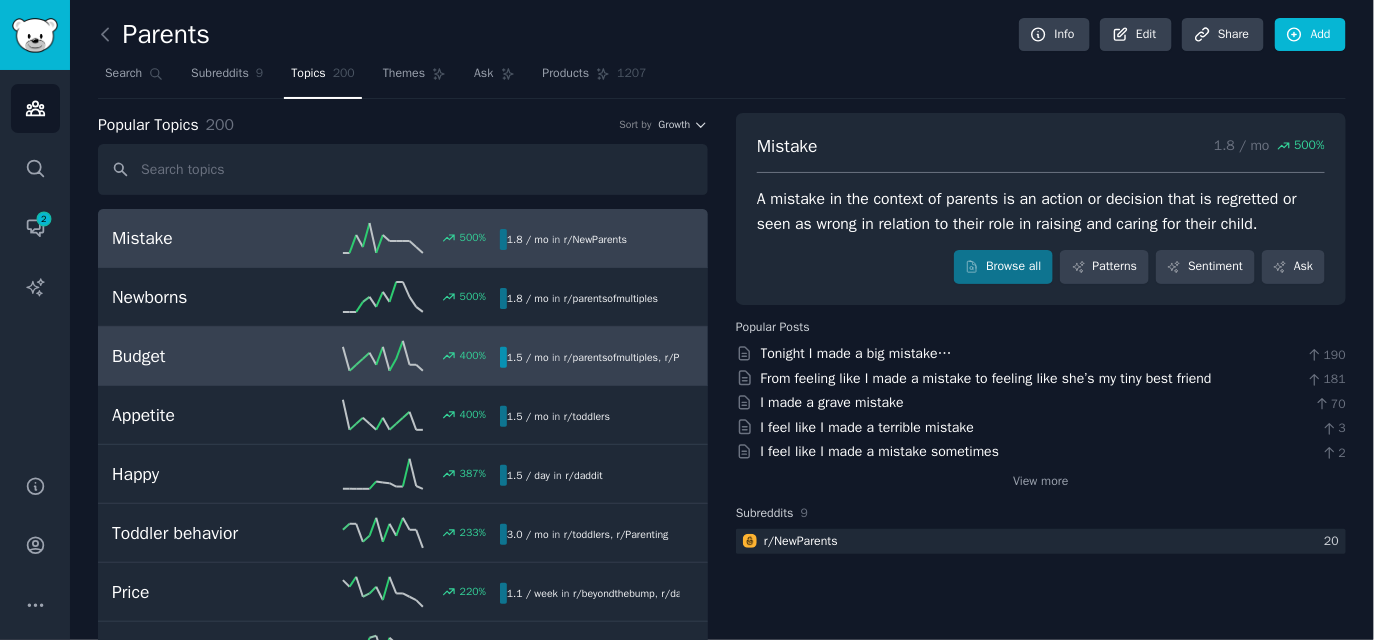 click on "Budget" at bounding box center (209, 356) 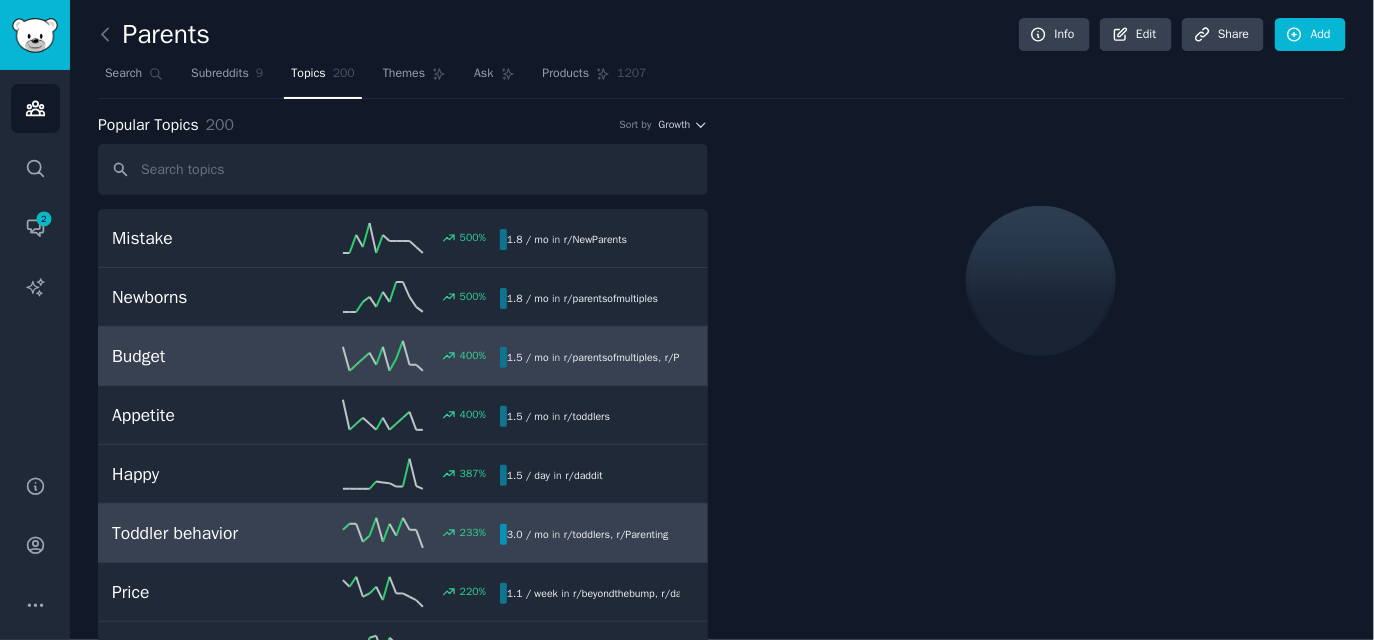 click on "Toddler behavior" at bounding box center (209, 533) 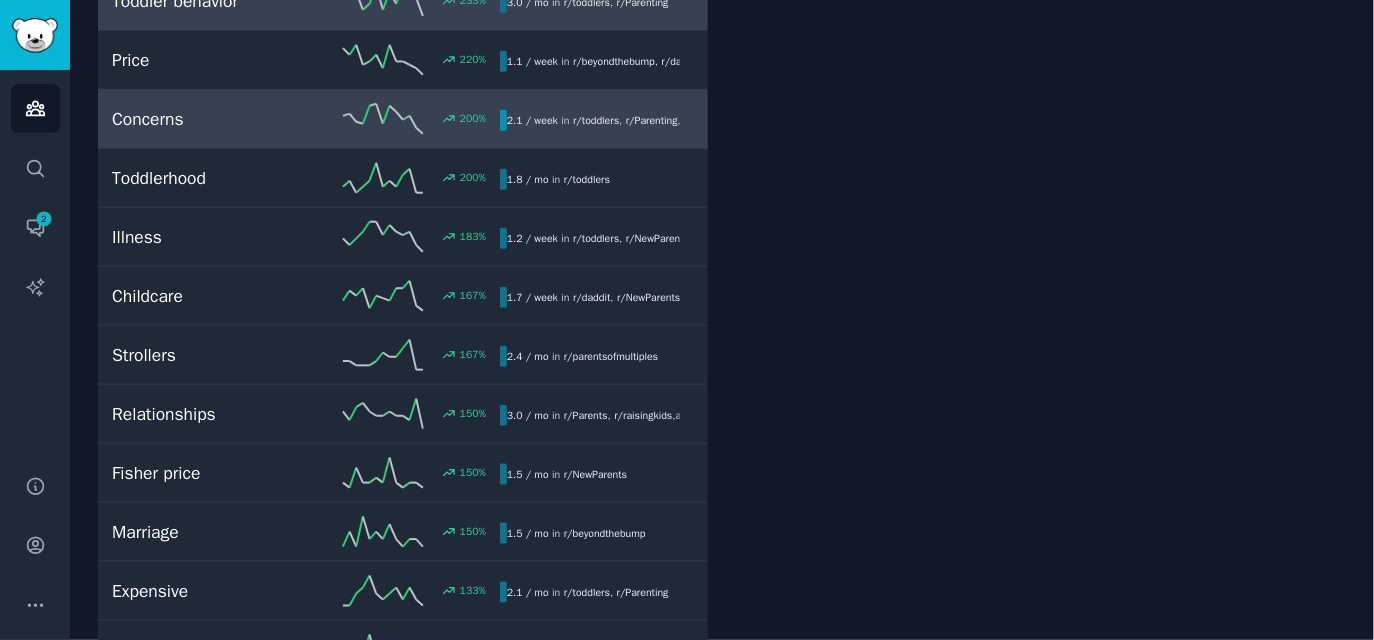 scroll, scrollTop: 670, scrollLeft: 0, axis: vertical 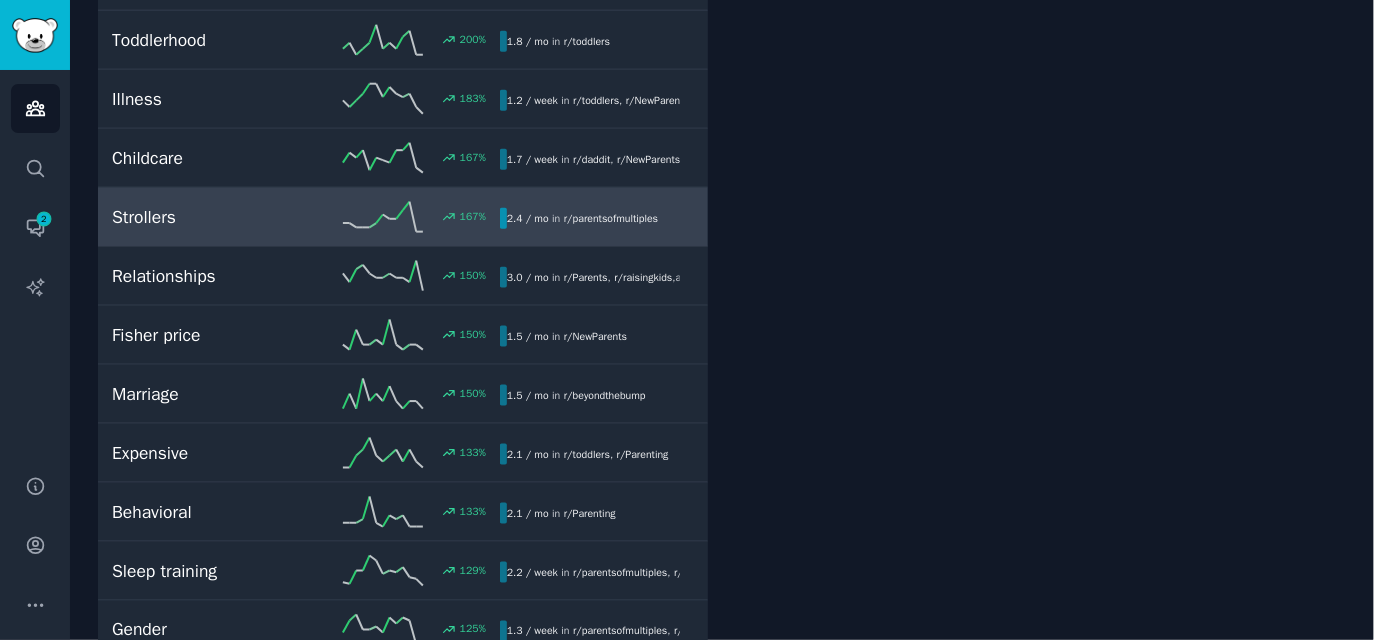 click on "Strollers 167 % 2.4 / mo  in    r/ parentsofmultiples" at bounding box center (403, 217) 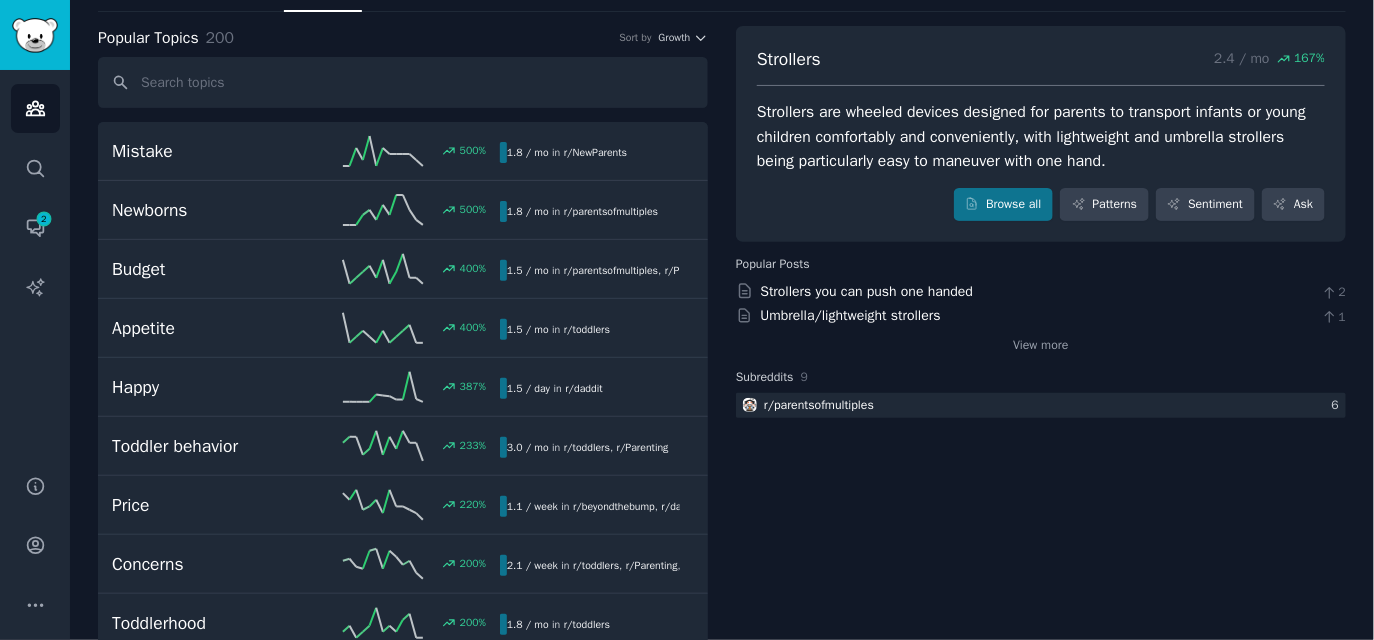 scroll, scrollTop: 76, scrollLeft: 0, axis: vertical 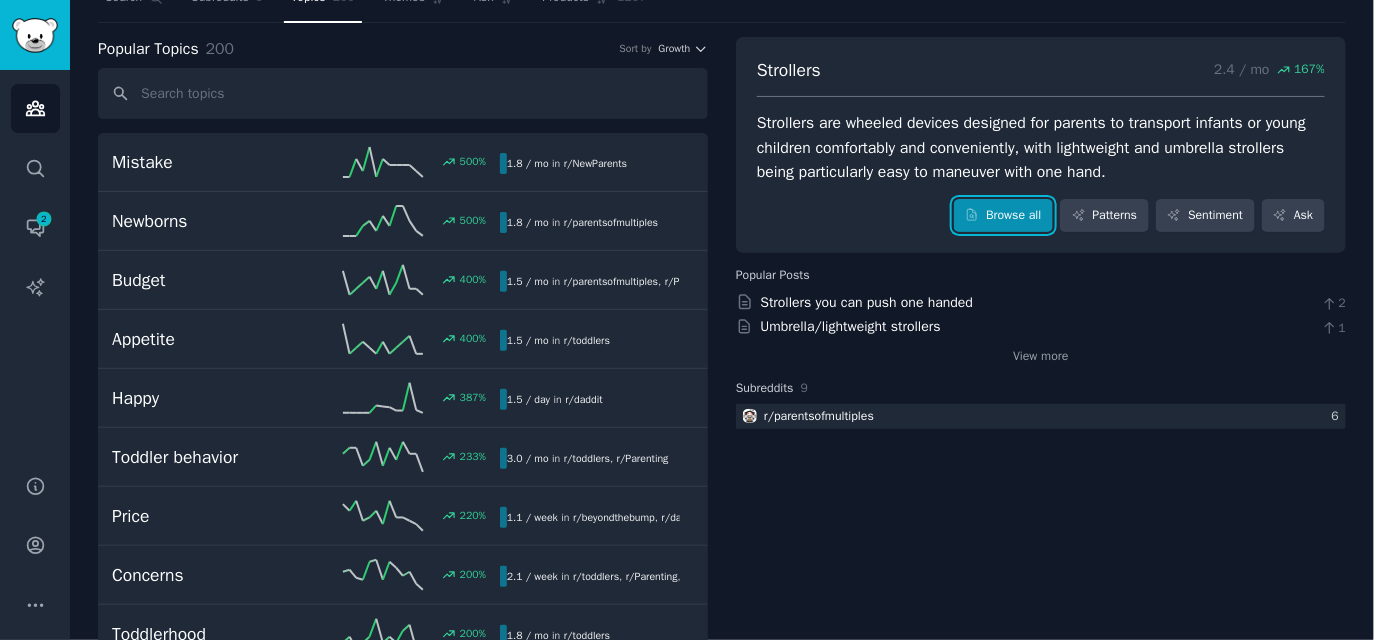 click on "Browse all" at bounding box center [1003, 216] 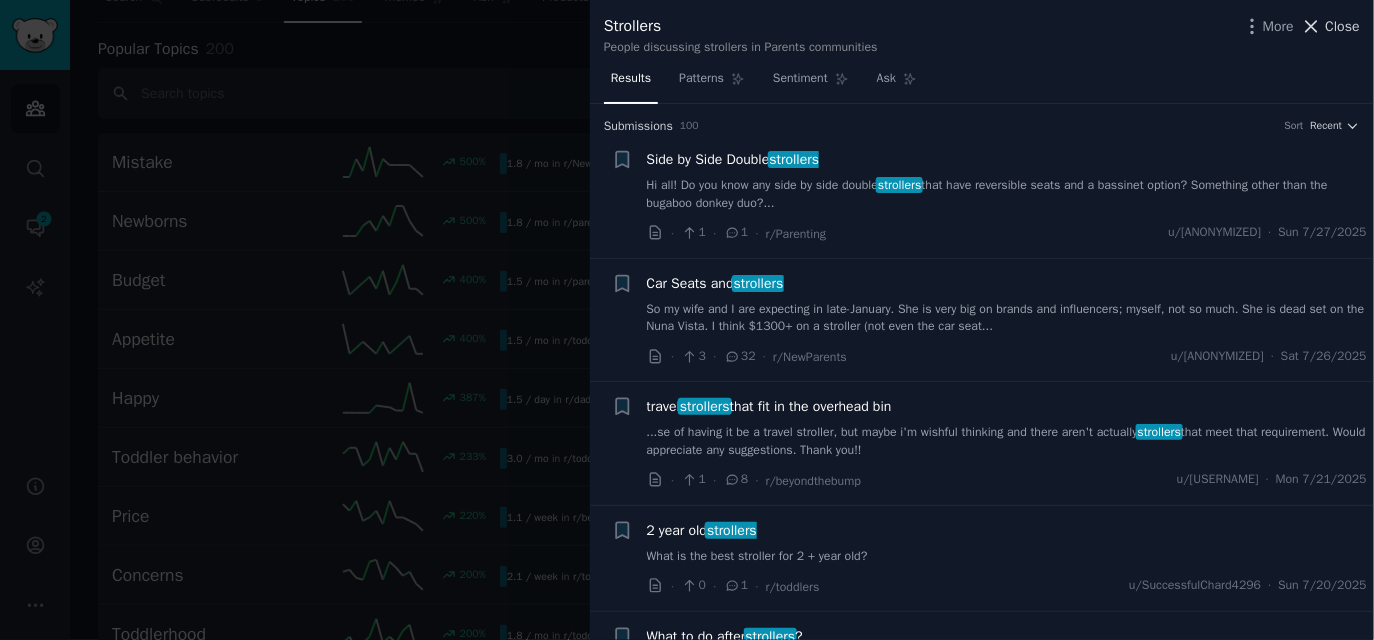 click on "Close" at bounding box center [1343, 26] 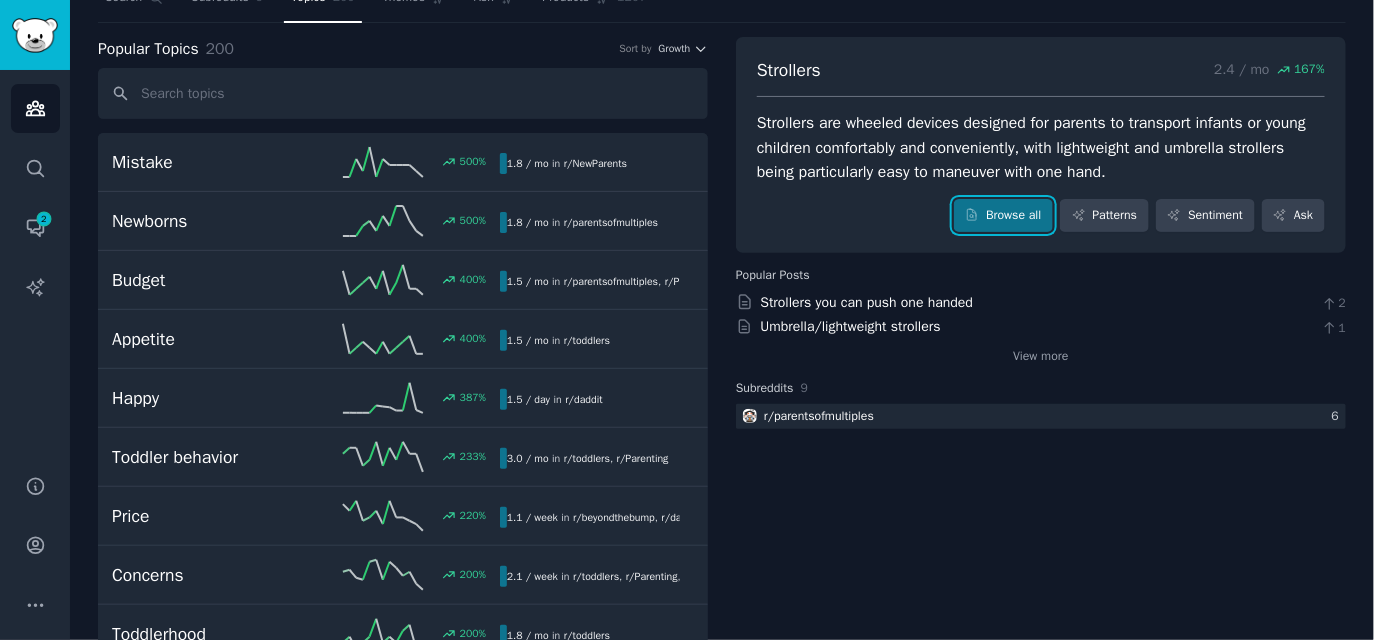 scroll, scrollTop: 0, scrollLeft: 0, axis: both 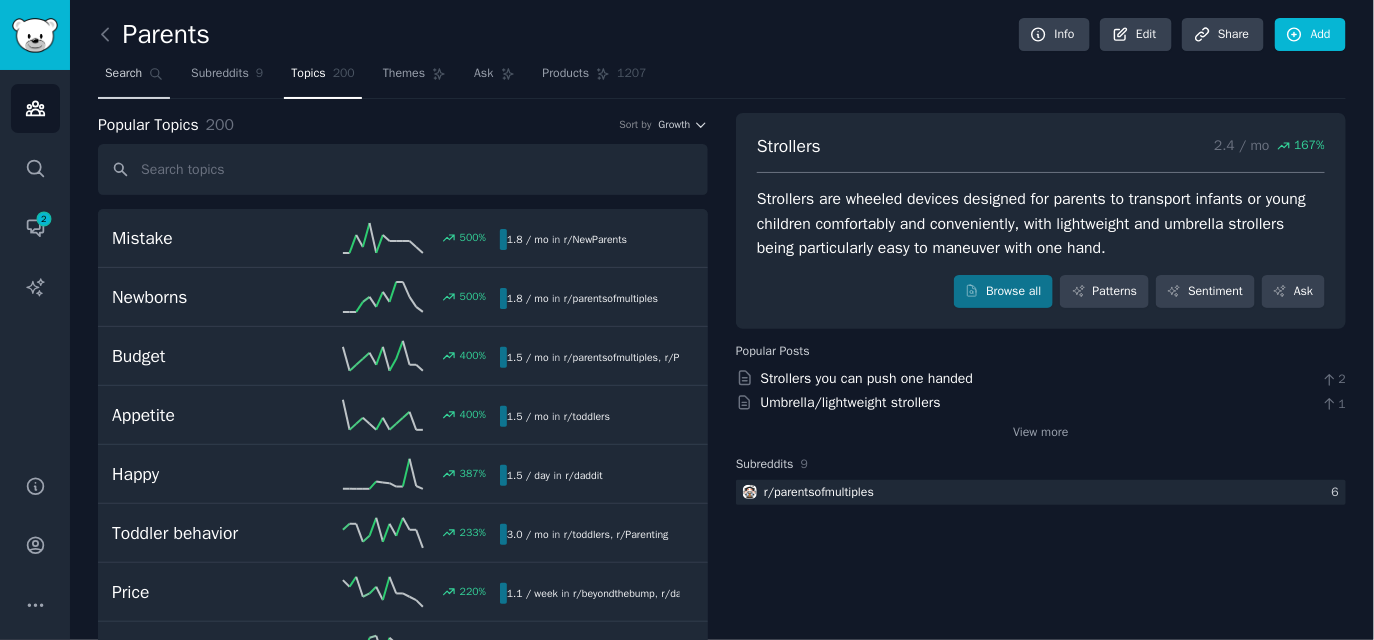 click on "Search" at bounding box center (123, 74) 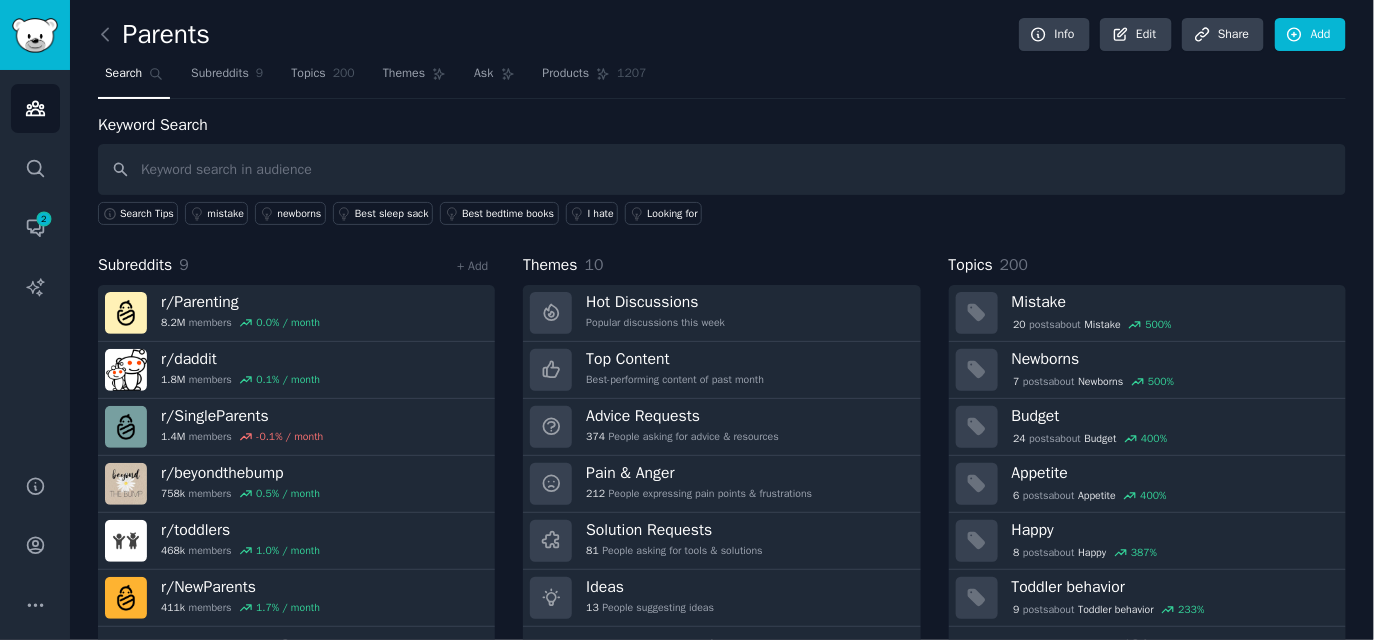 click at bounding box center (722, 169) 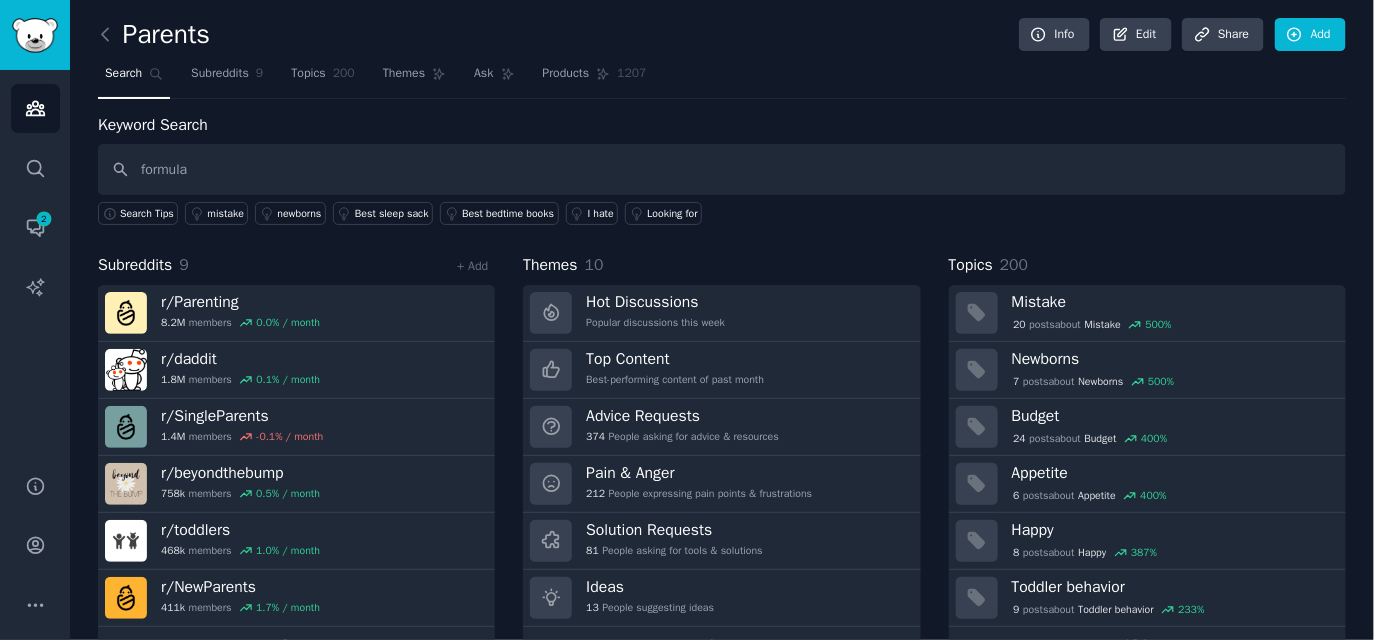 type on "formula" 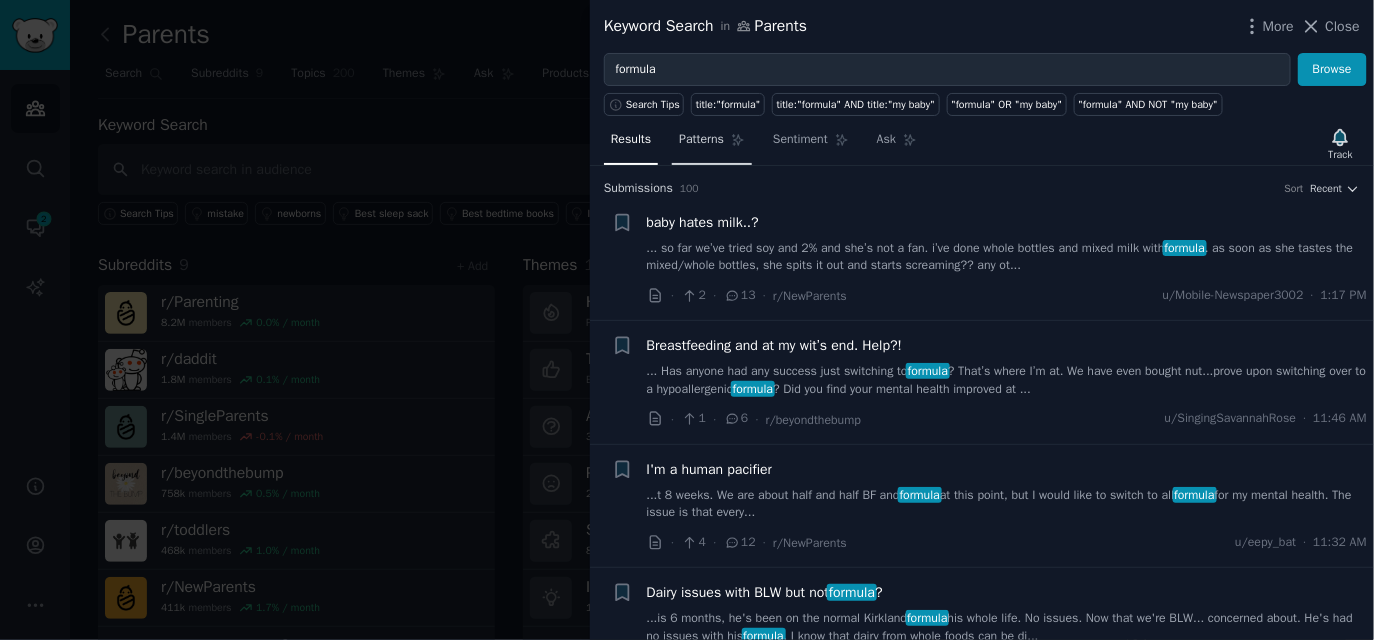 click on "Patterns" at bounding box center [701, 140] 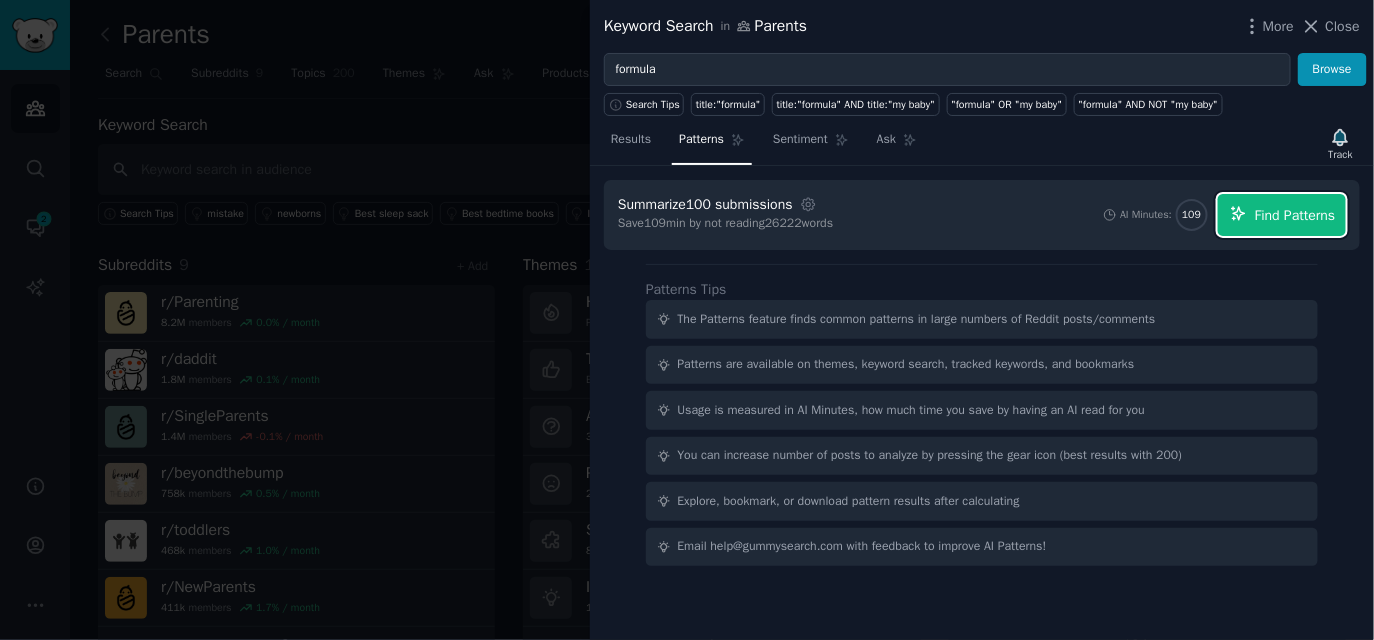 click on "Find Patterns" at bounding box center (1295, 215) 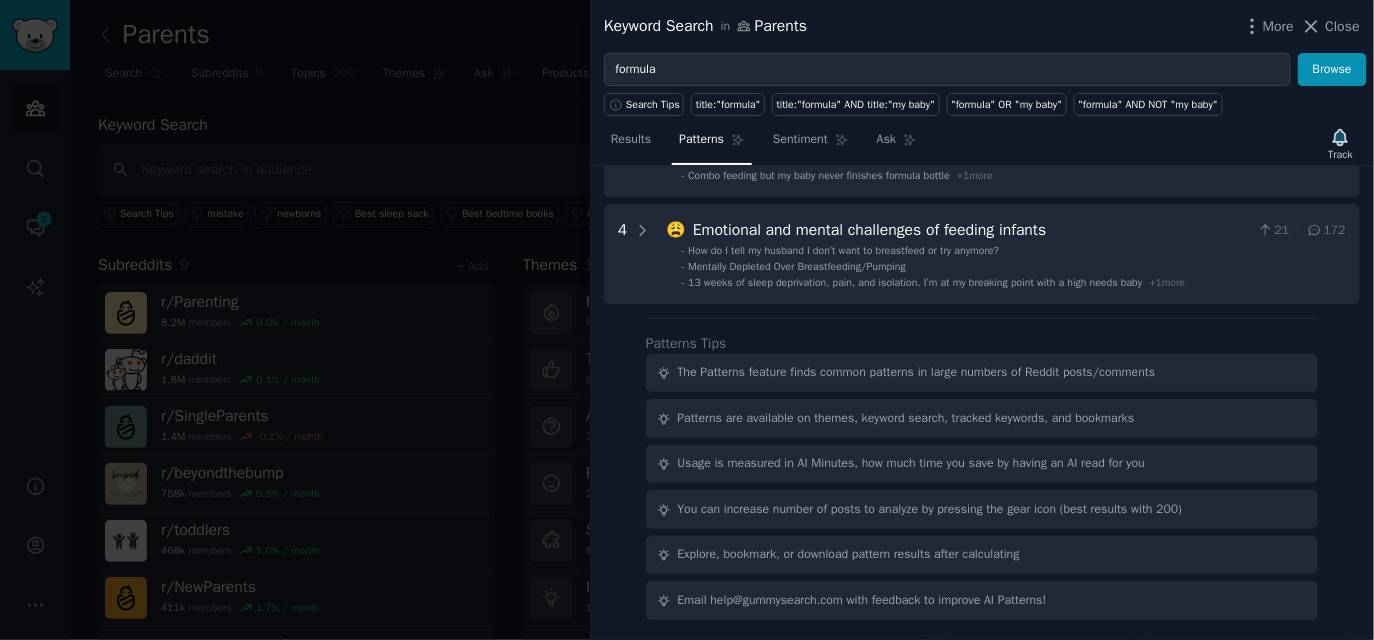 scroll, scrollTop: 0, scrollLeft: 0, axis: both 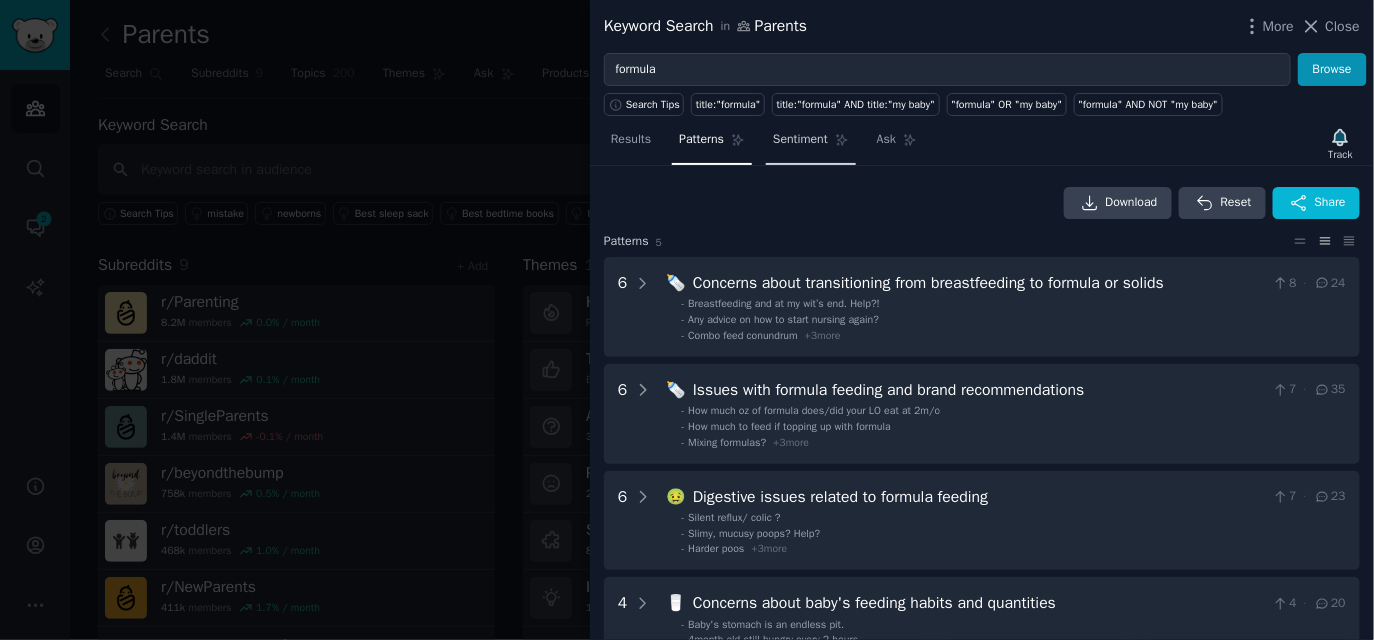 click on "Sentiment" at bounding box center [800, 140] 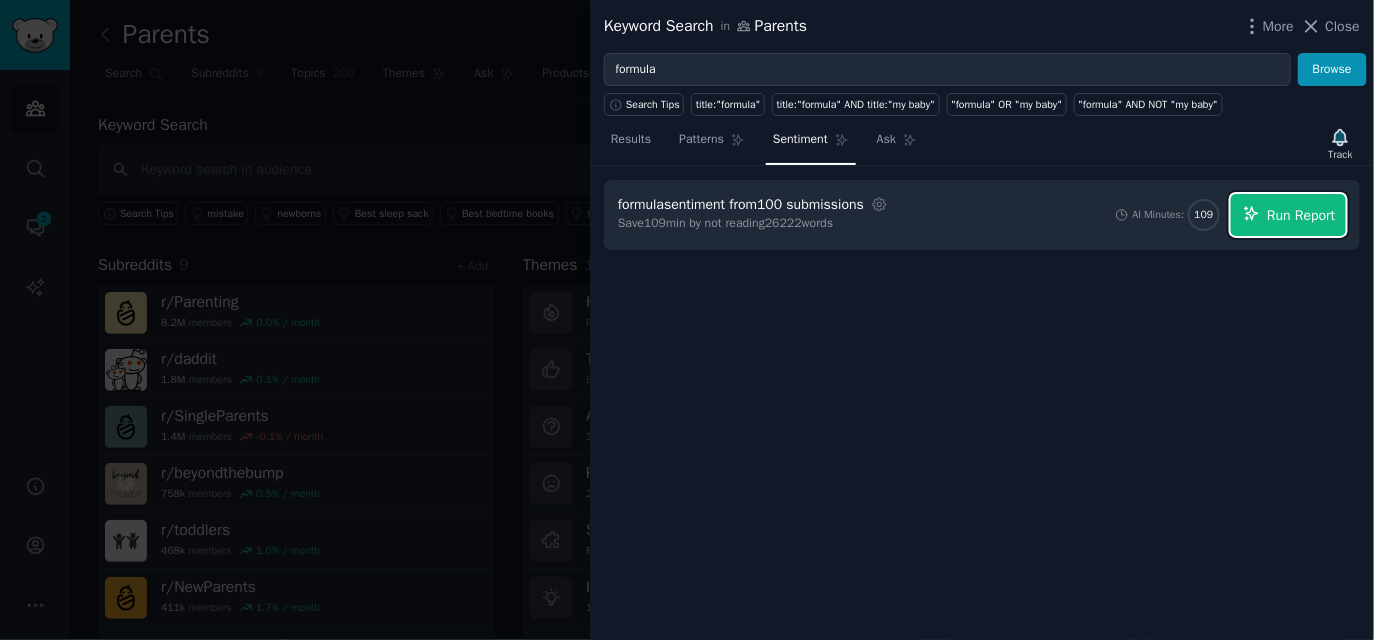 click on "Run Report" at bounding box center (1301, 215) 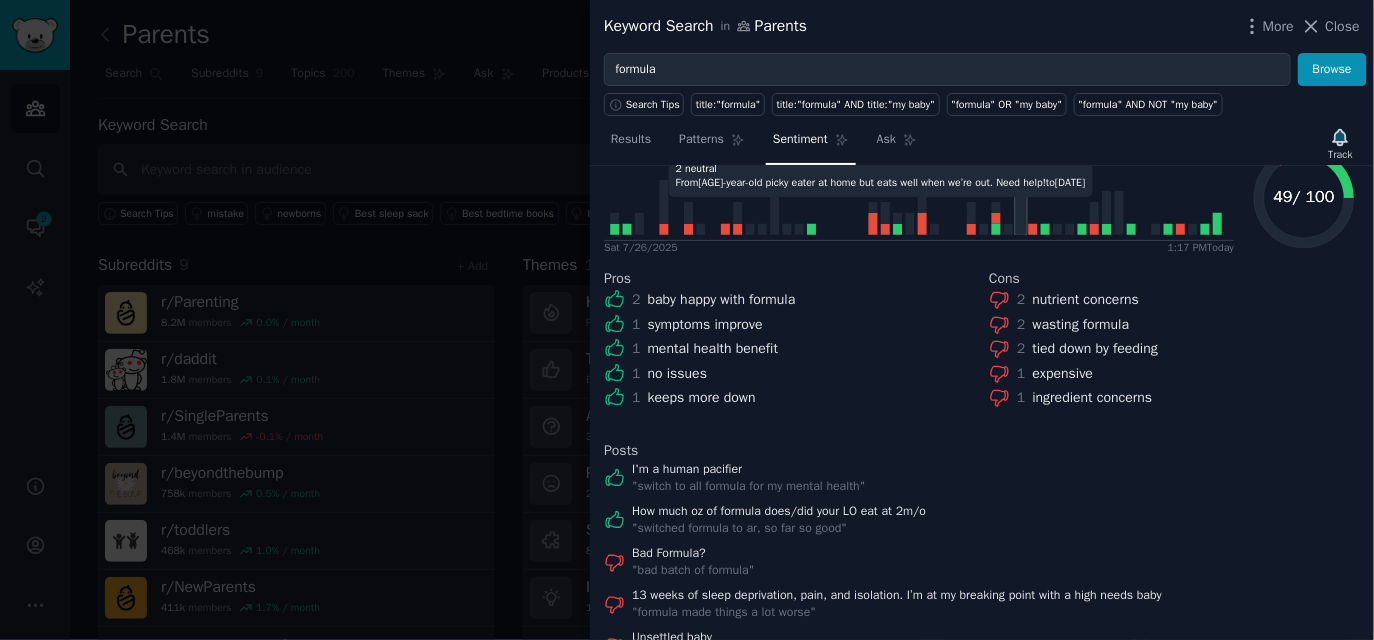 scroll, scrollTop: 0, scrollLeft: 0, axis: both 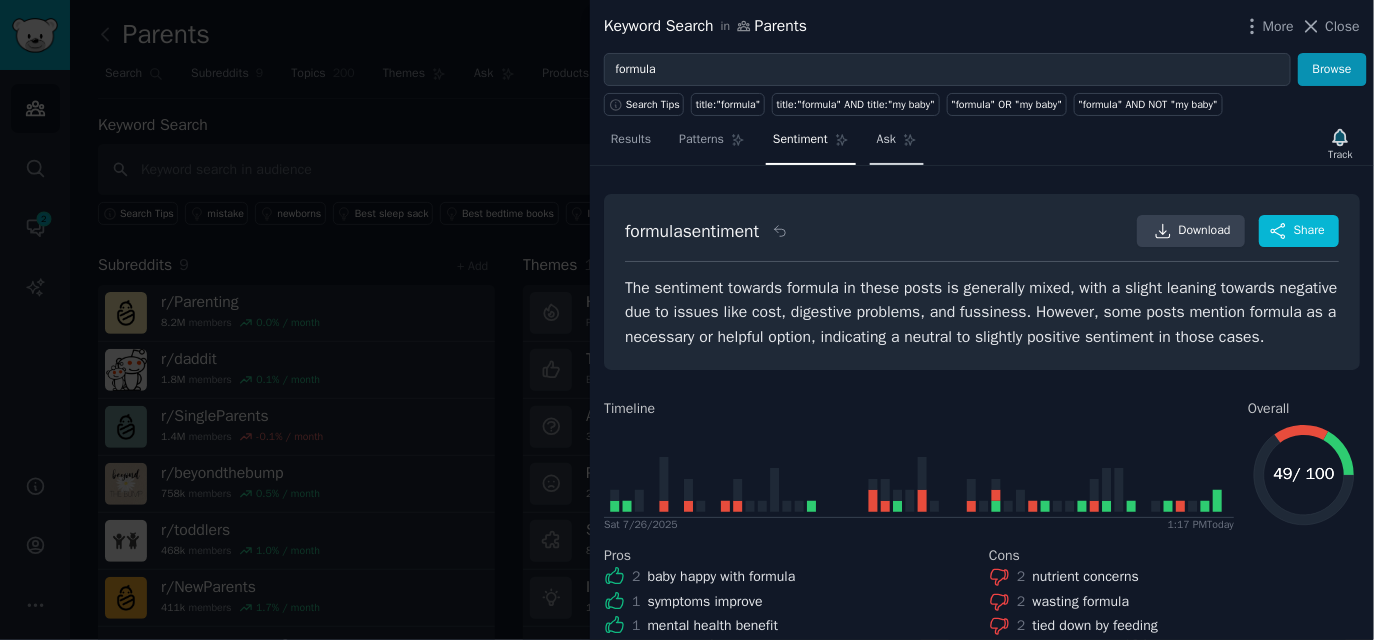 click on "Ask" at bounding box center [886, 140] 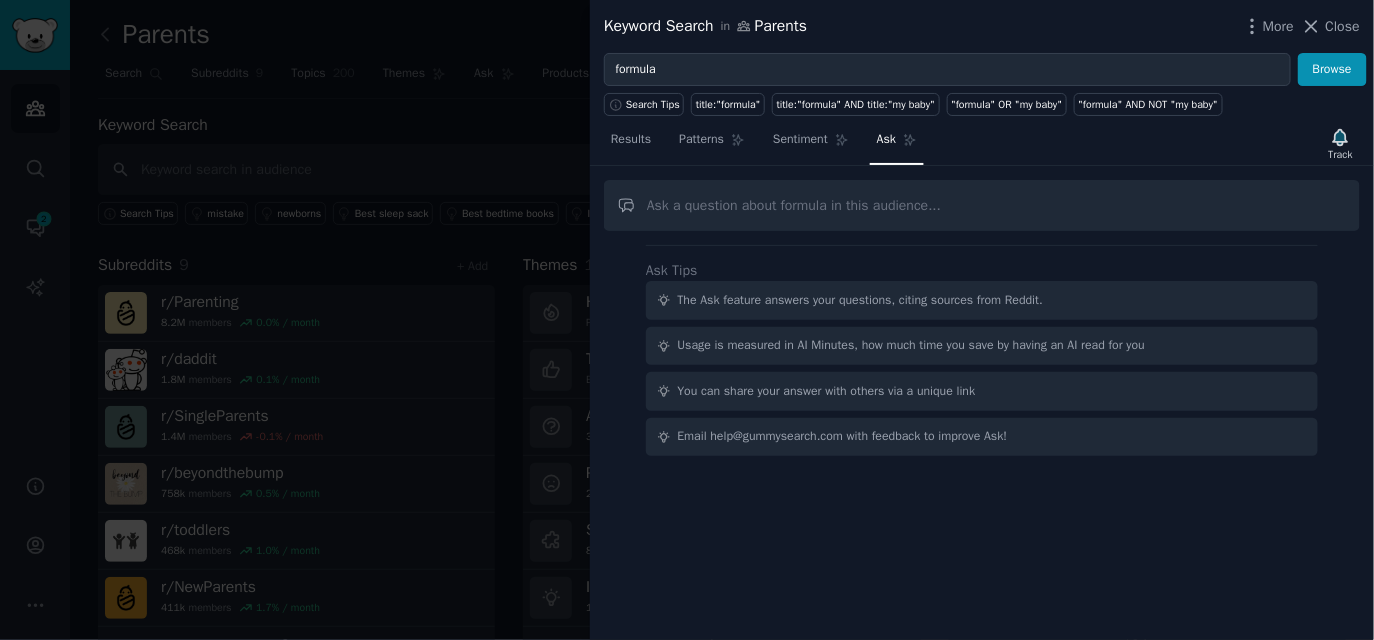 click at bounding box center [982, 205] 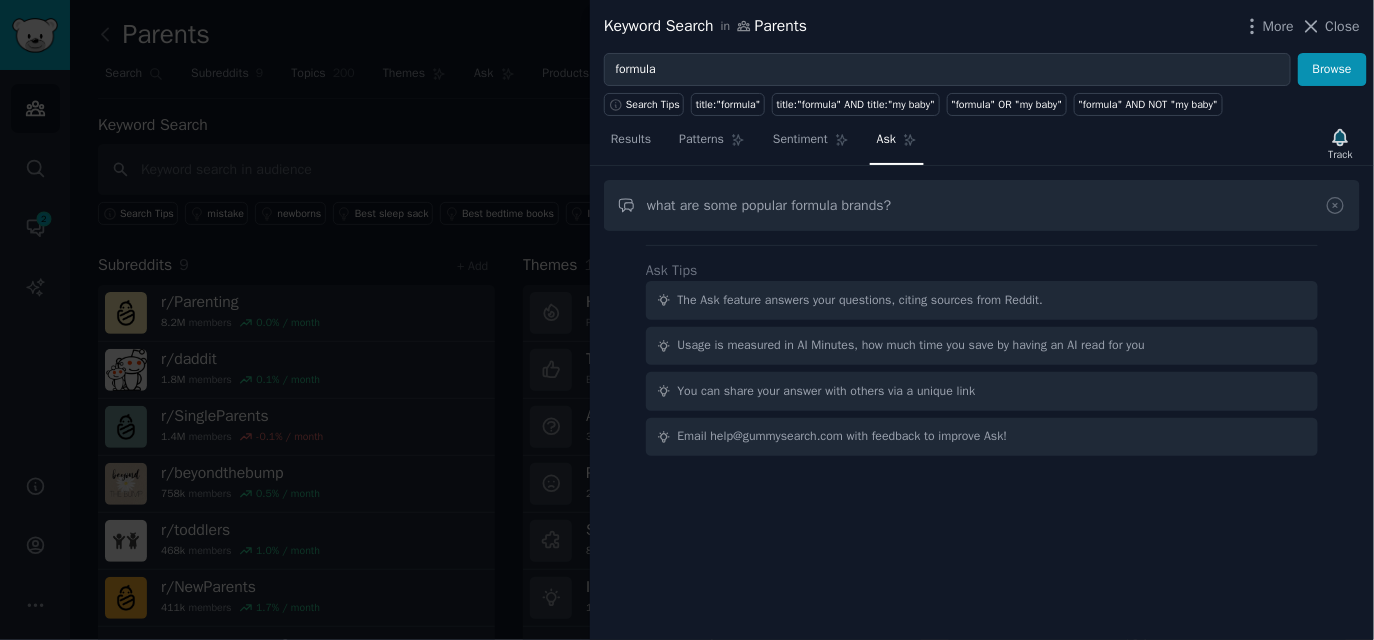 type on "what are some popular formula brands?" 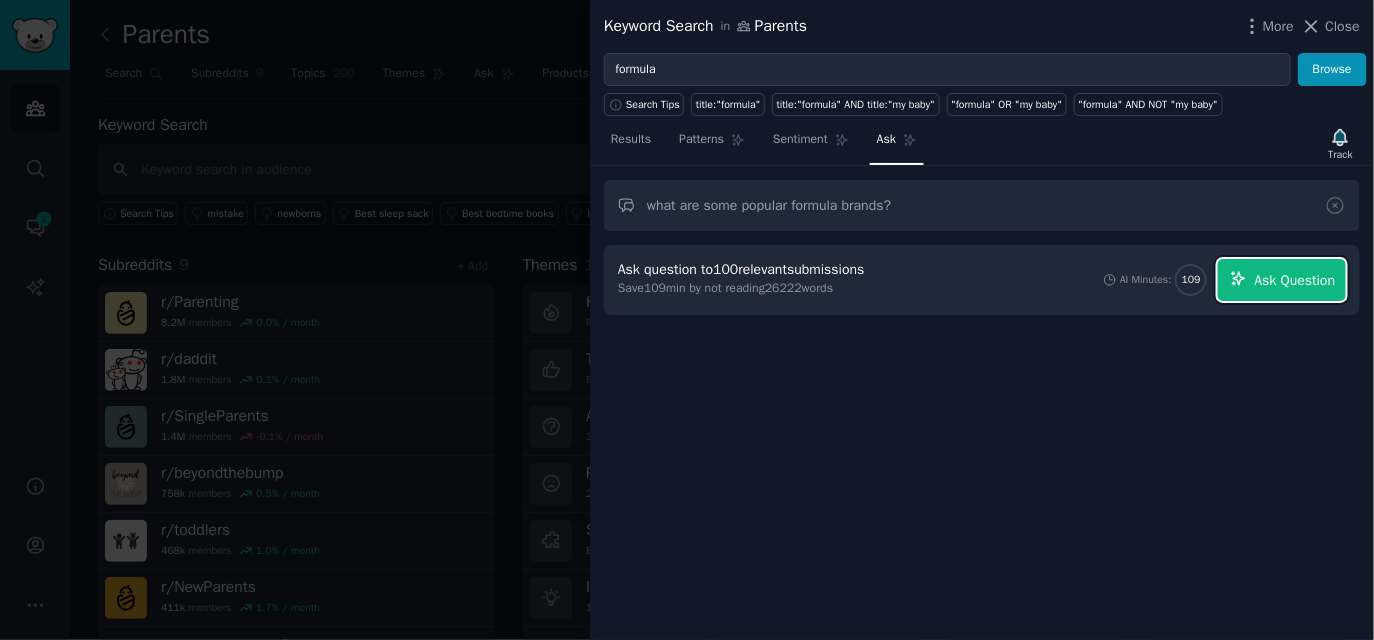 click on "Ask Question" at bounding box center [1295, 280] 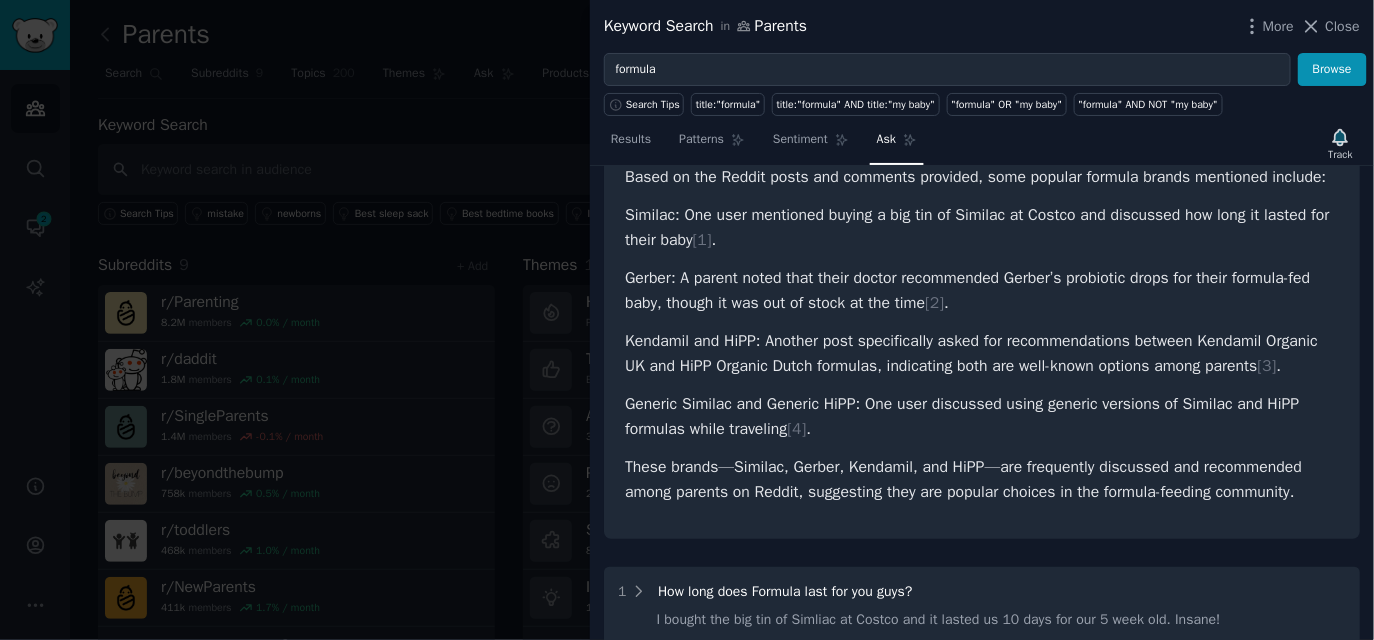 scroll, scrollTop: 0, scrollLeft: 0, axis: both 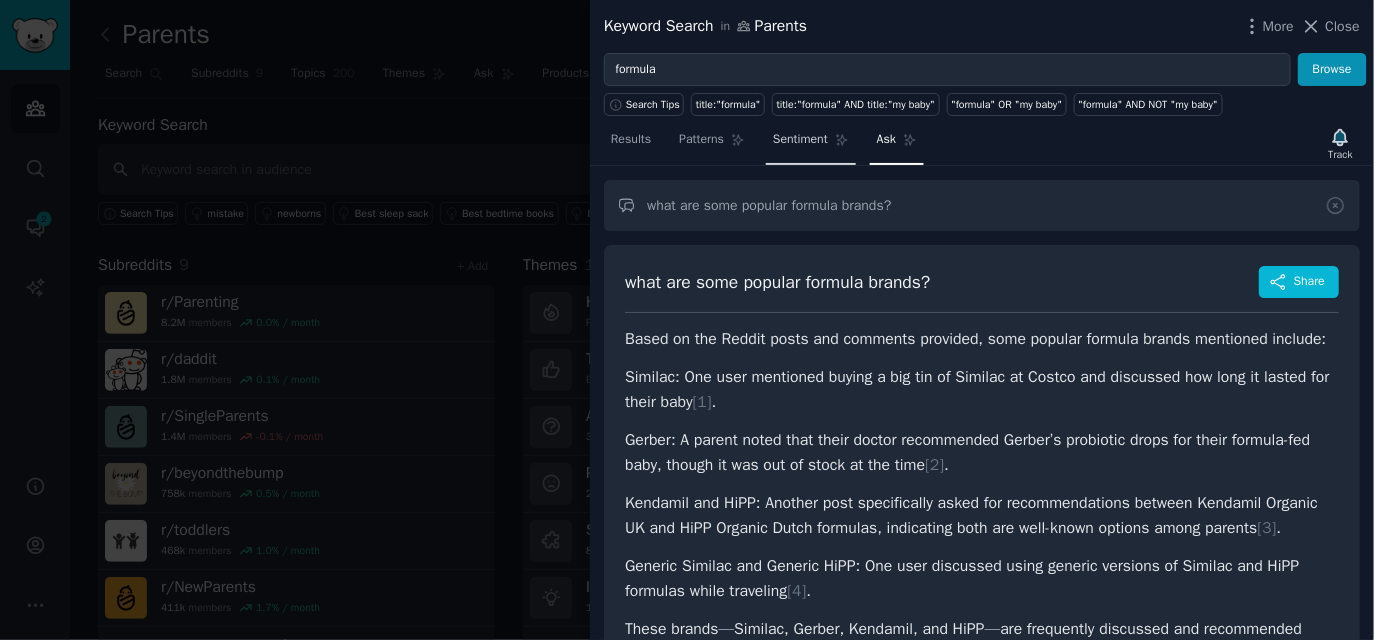 click on "Sentiment" at bounding box center [800, 140] 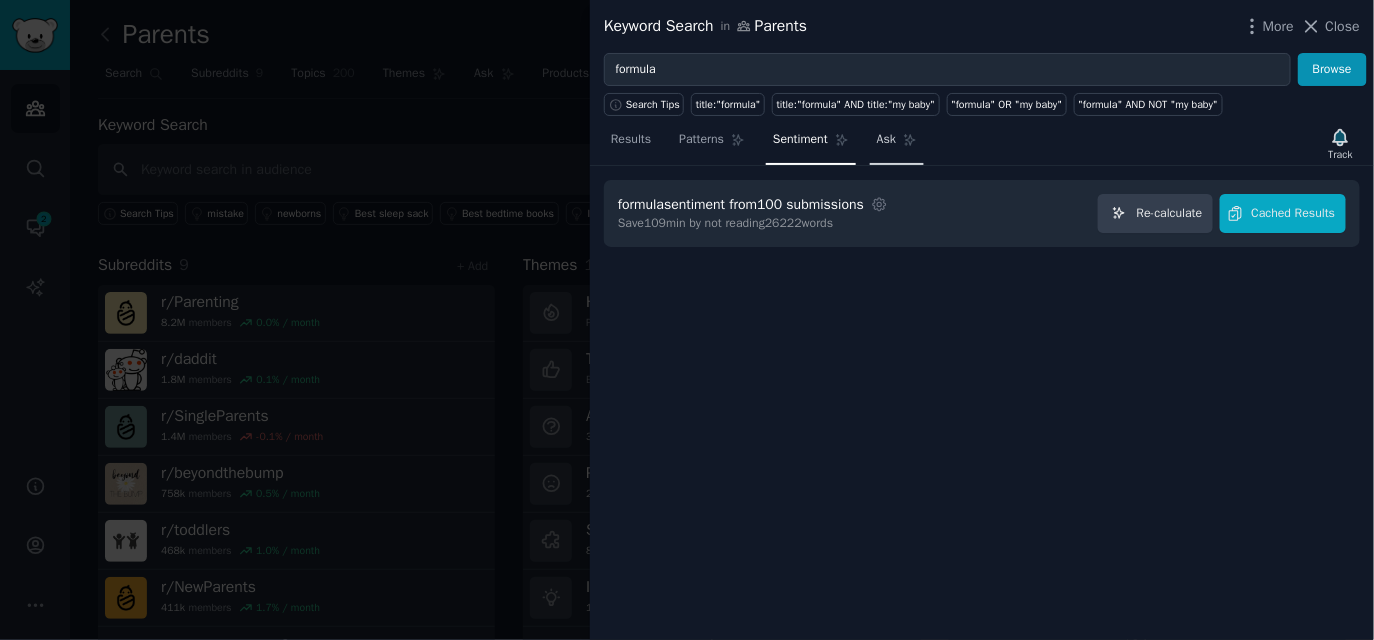 click on "Ask" at bounding box center [897, 144] 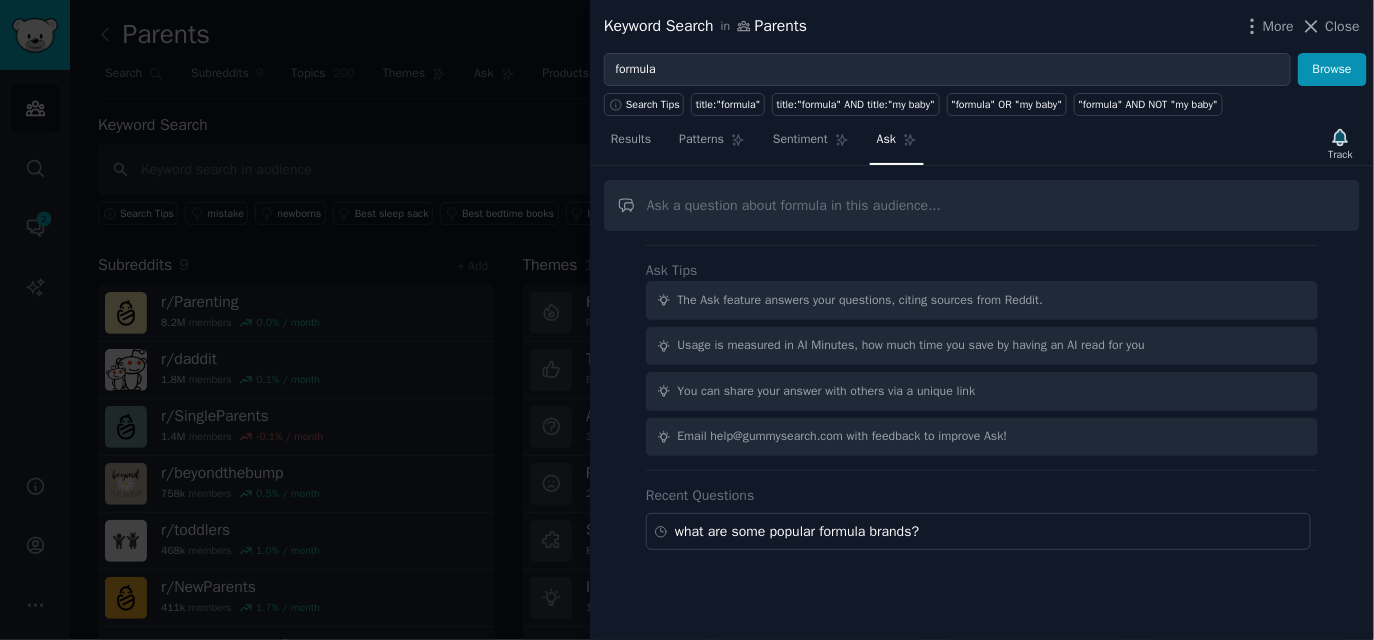click at bounding box center [687, 320] 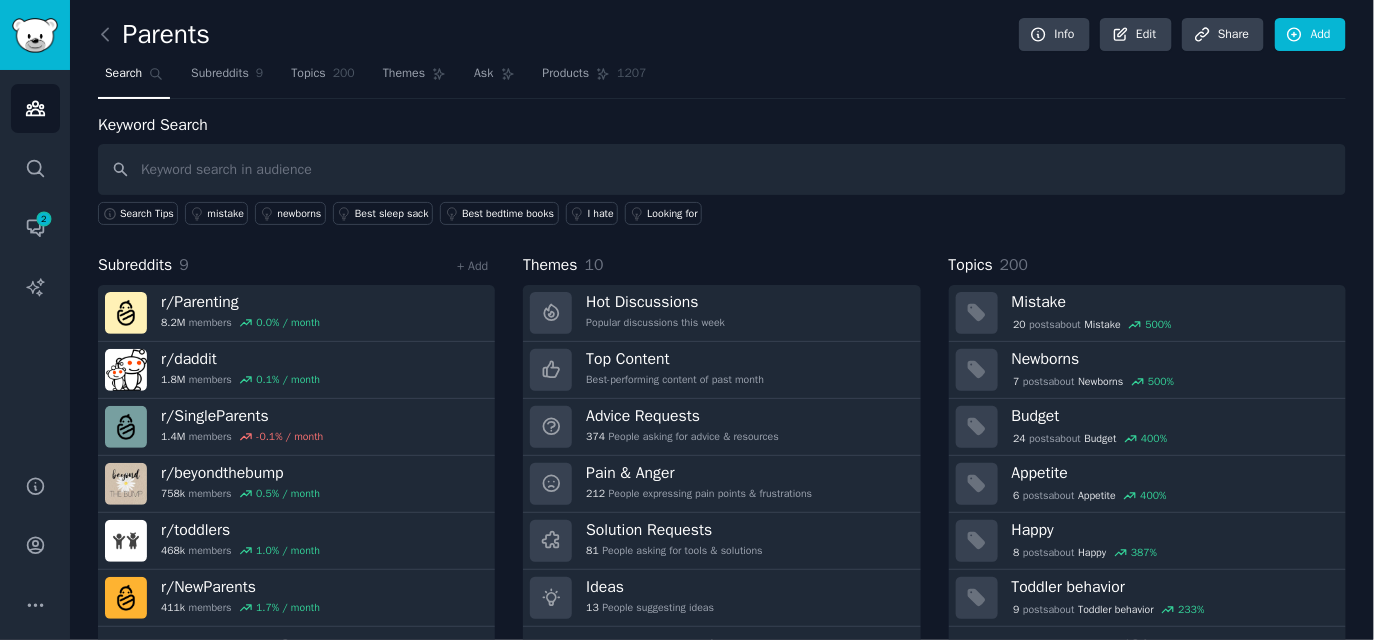 click on "Parents Info Edit Share Add" at bounding box center (722, 38) 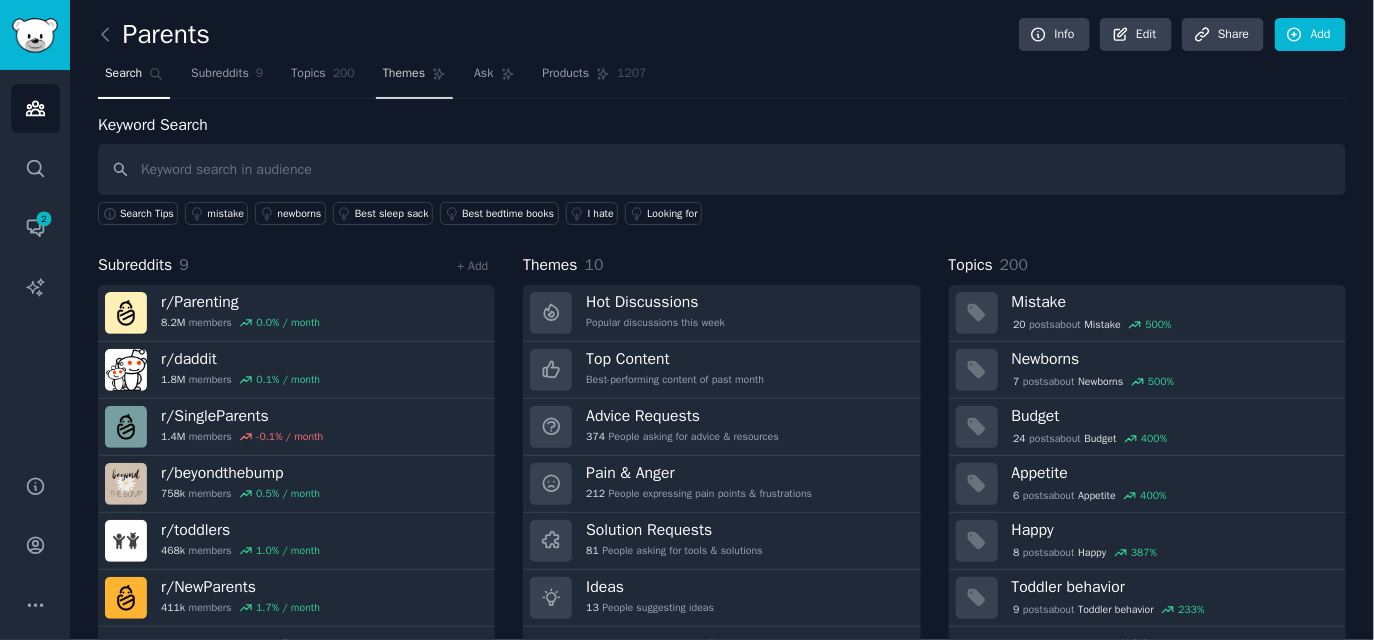 click on "Themes" at bounding box center [404, 74] 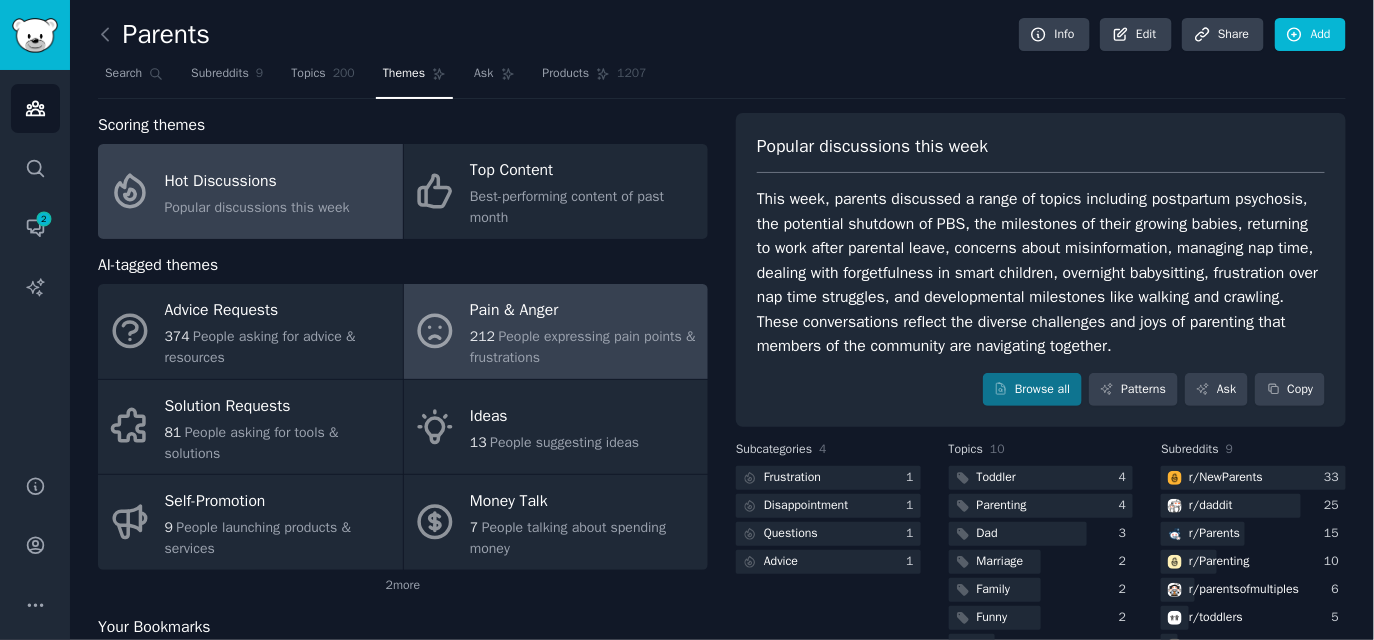 click on "People expressing pain points & frustrations" at bounding box center (583, 347) 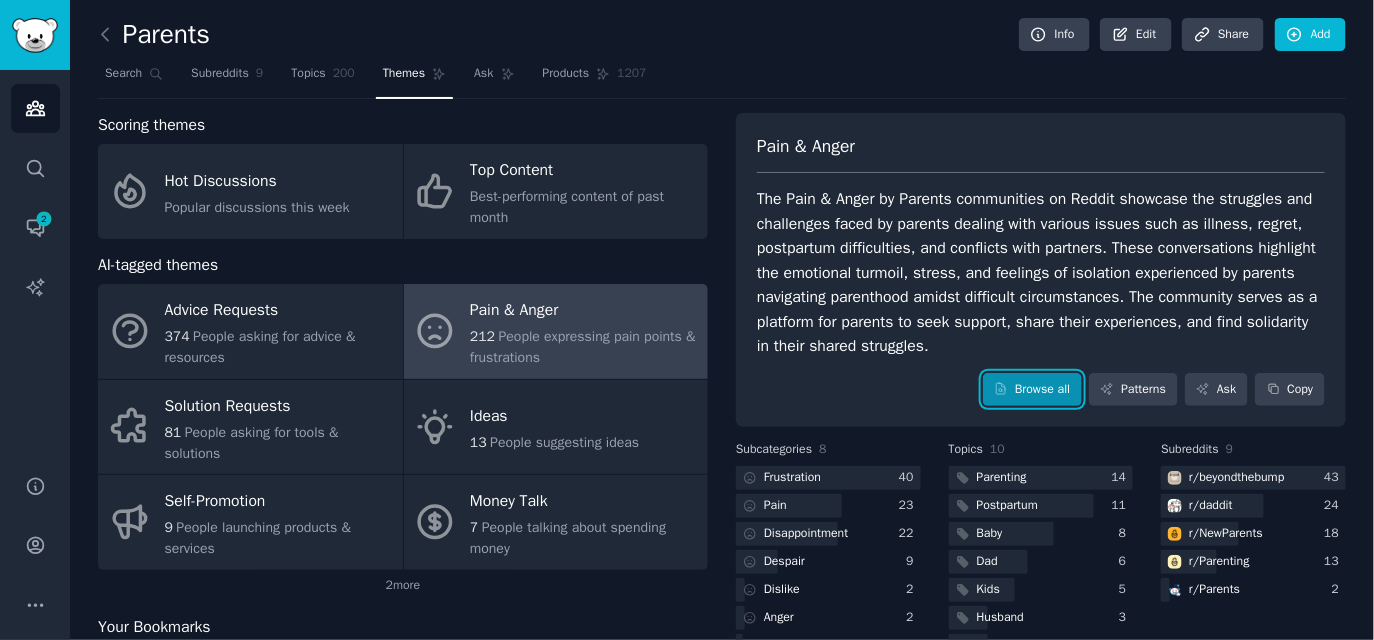 click on "Browse all" at bounding box center (1032, 390) 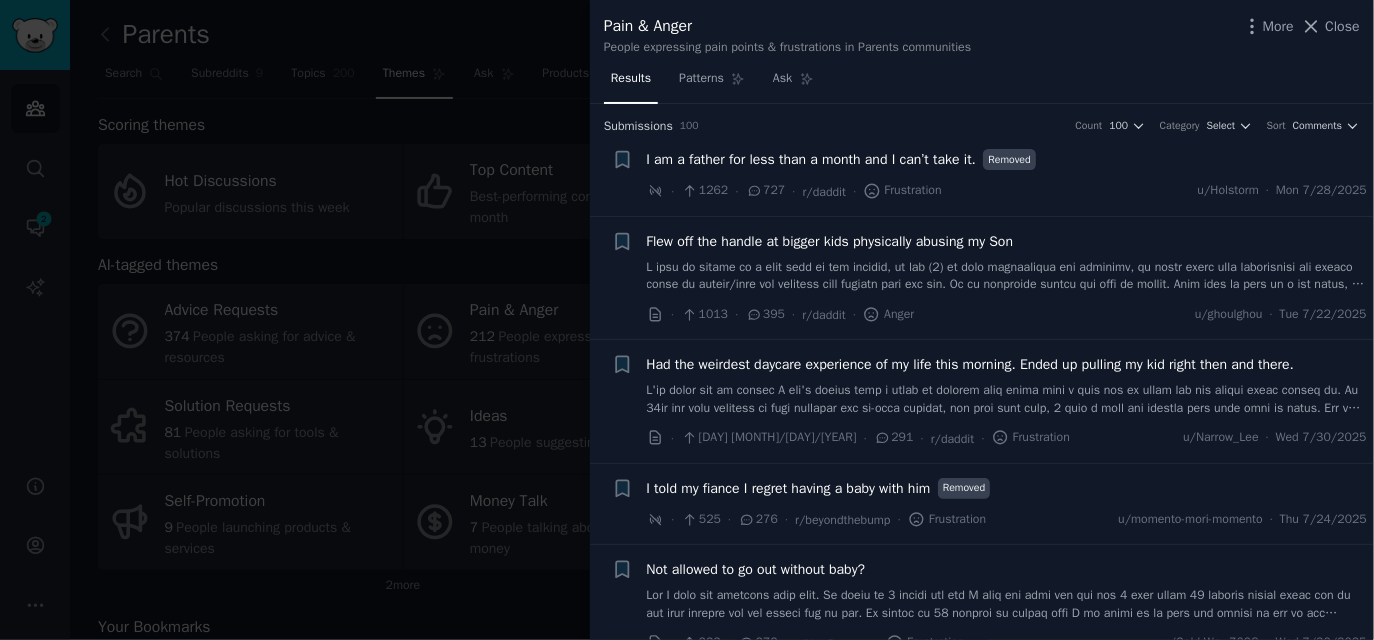 click on "I am a father for less than a month and I can’t take it." at bounding box center (812, 159) 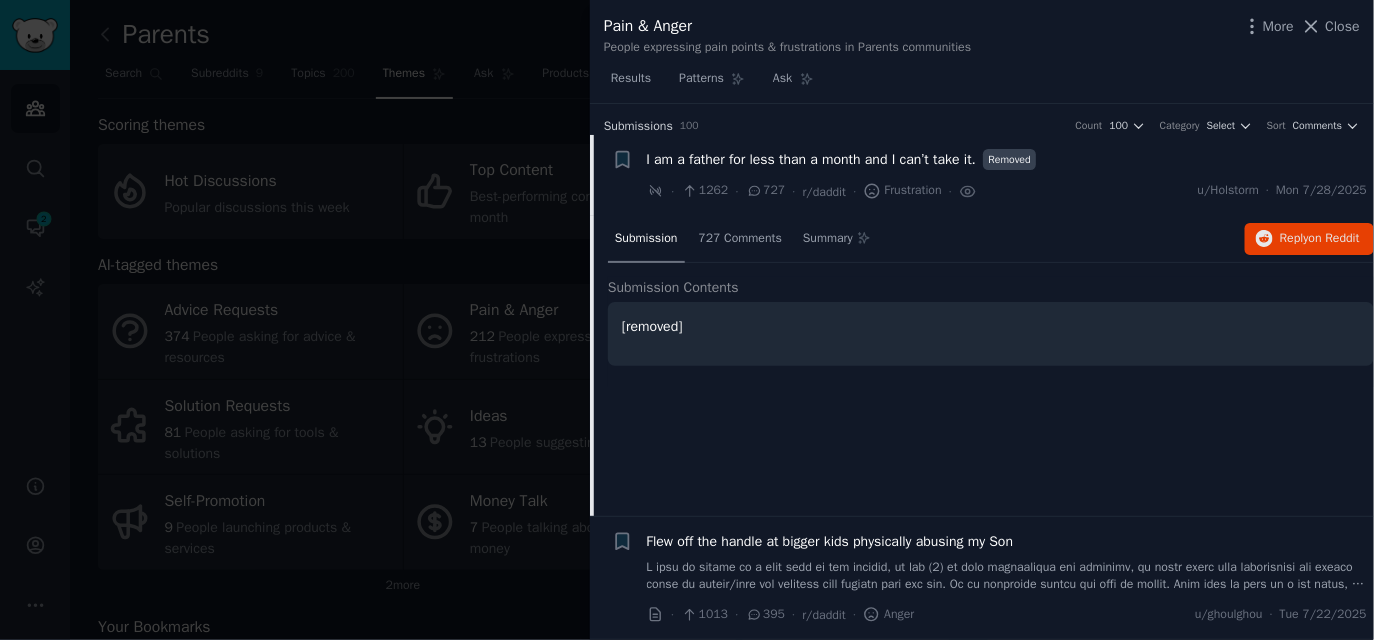 scroll, scrollTop: 31, scrollLeft: 0, axis: vertical 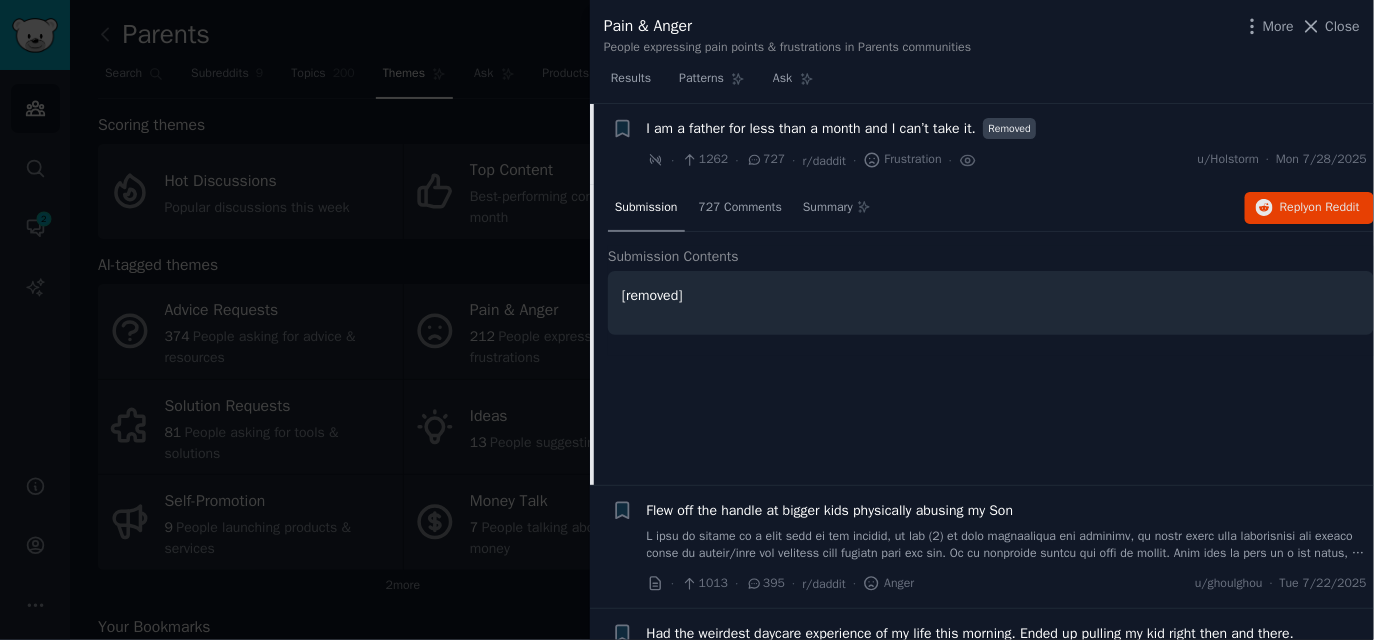 click on "I am a father for less than a month and I can’t take it." at bounding box center [812, 128] 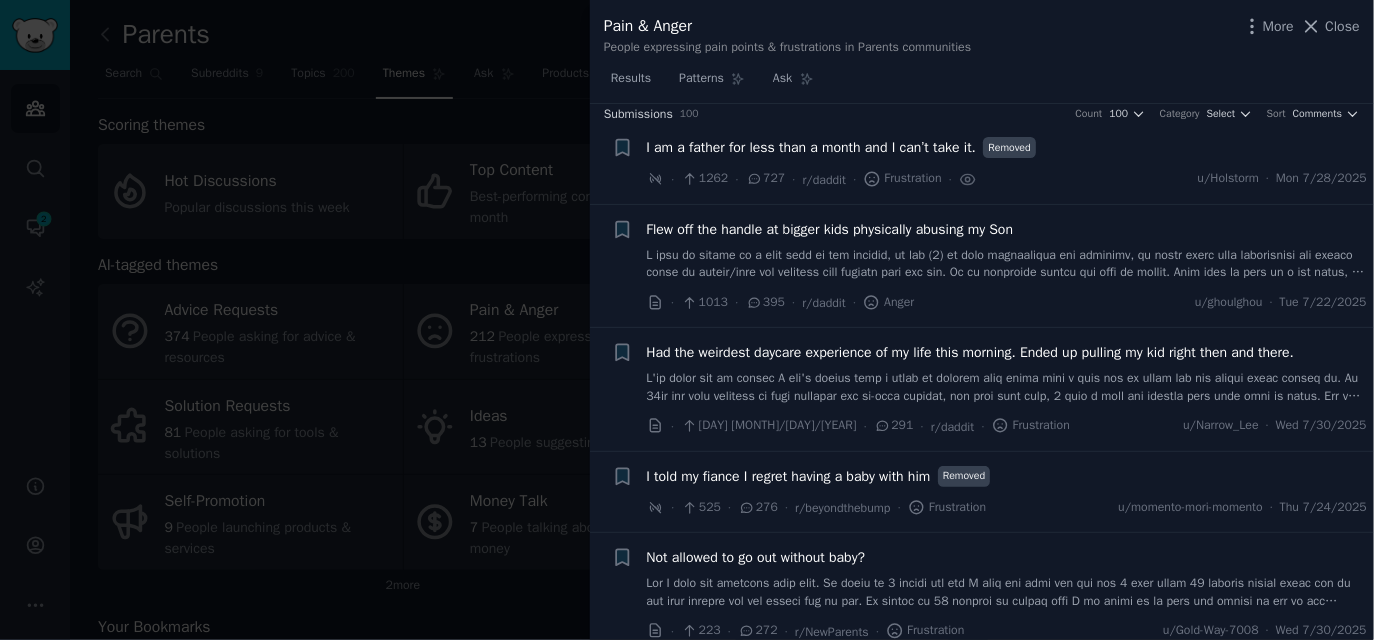 scroll, scrollTop: 0, scrollLeft: 0, axis: both 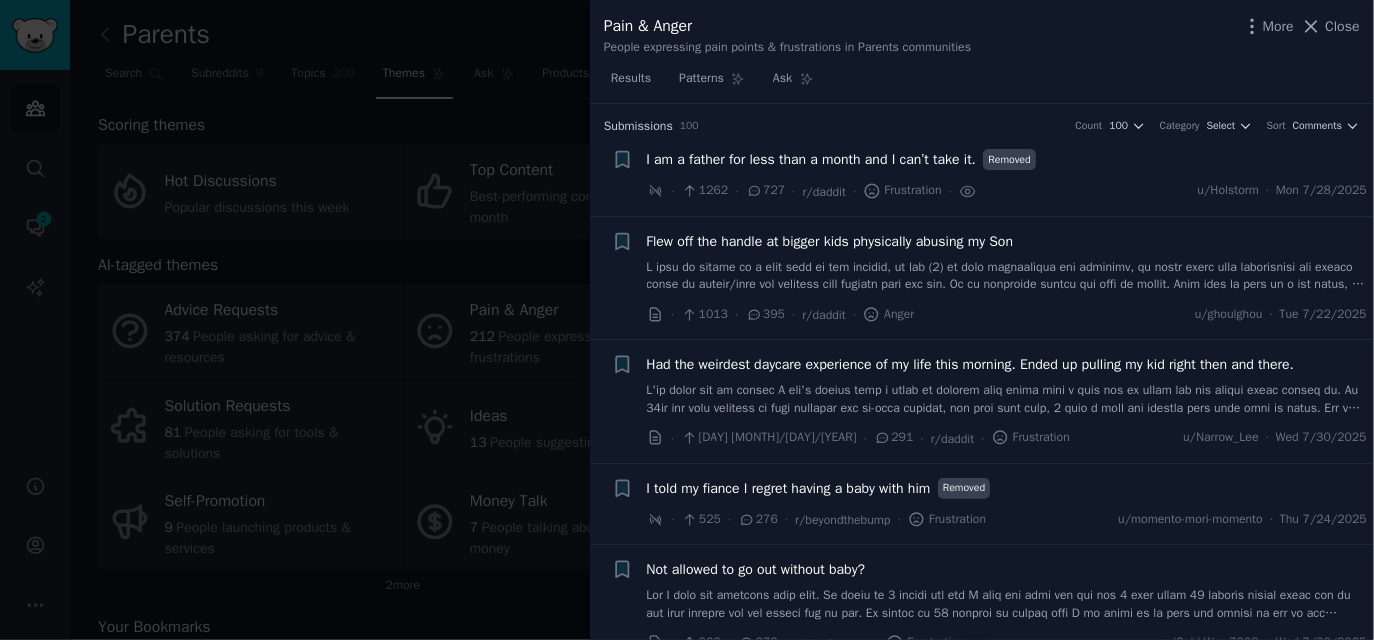 click on "I told my fiance I regret having a baby with him" at bounding box center (789, 488) 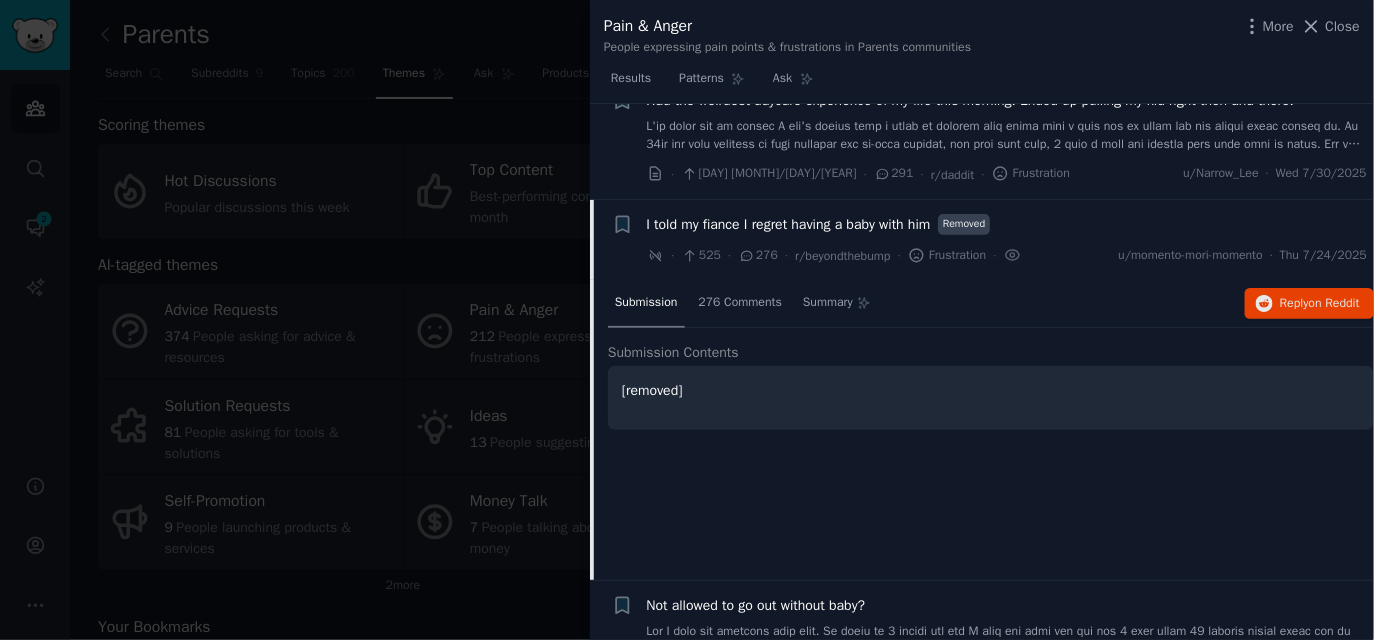scroll, scrollTop: 359, scrollLeft: 0, axis: vertical 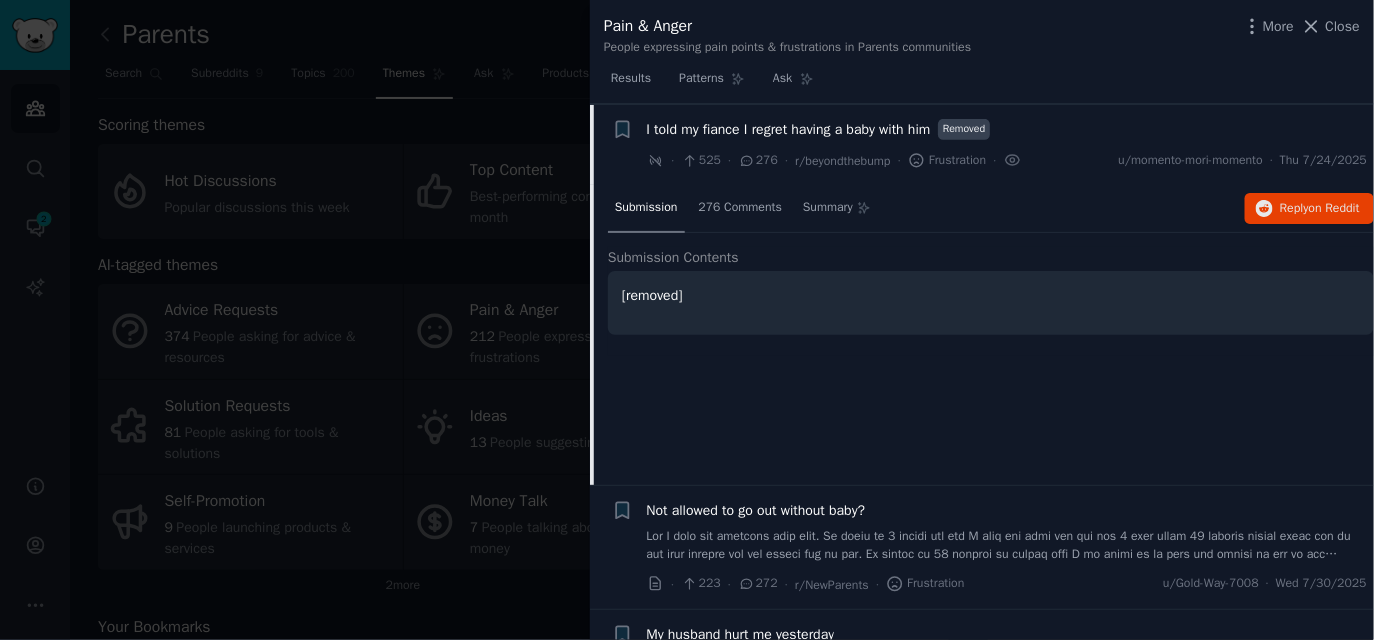 click on "I told my fiance I regret having a baby with him" at bounding box center [789, 129] 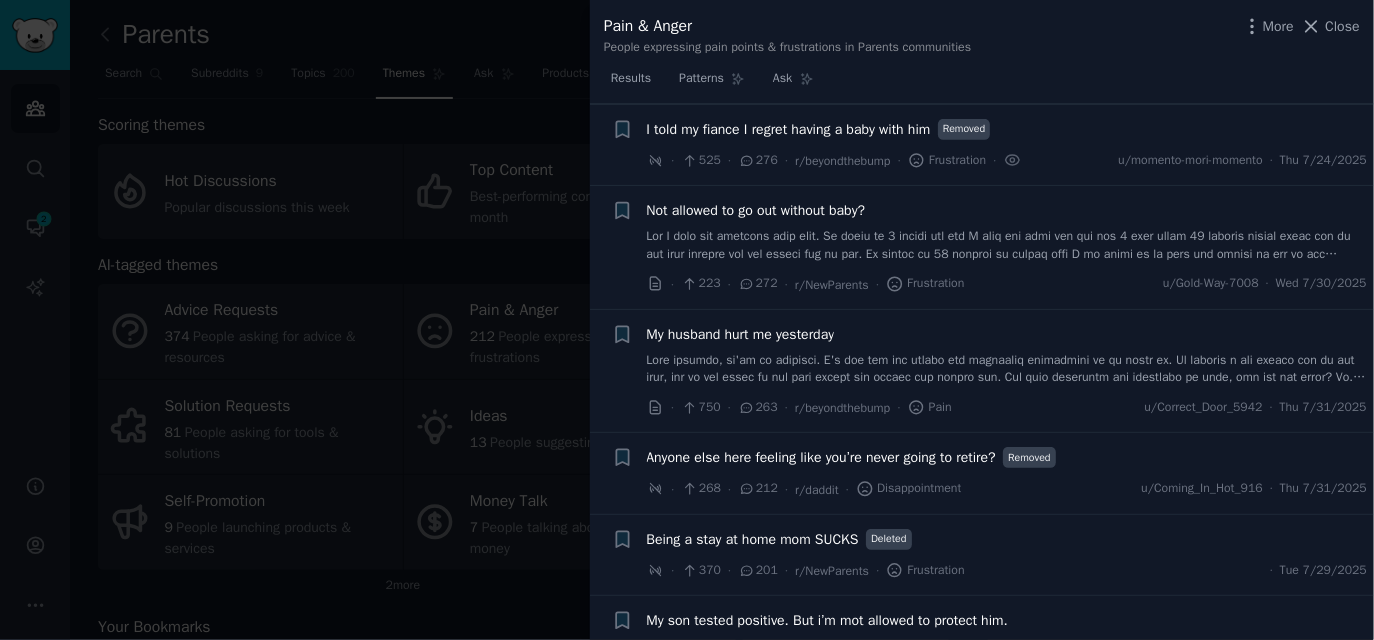 scroll, scrollTop: 0, scrollLeft: 0, axis: both 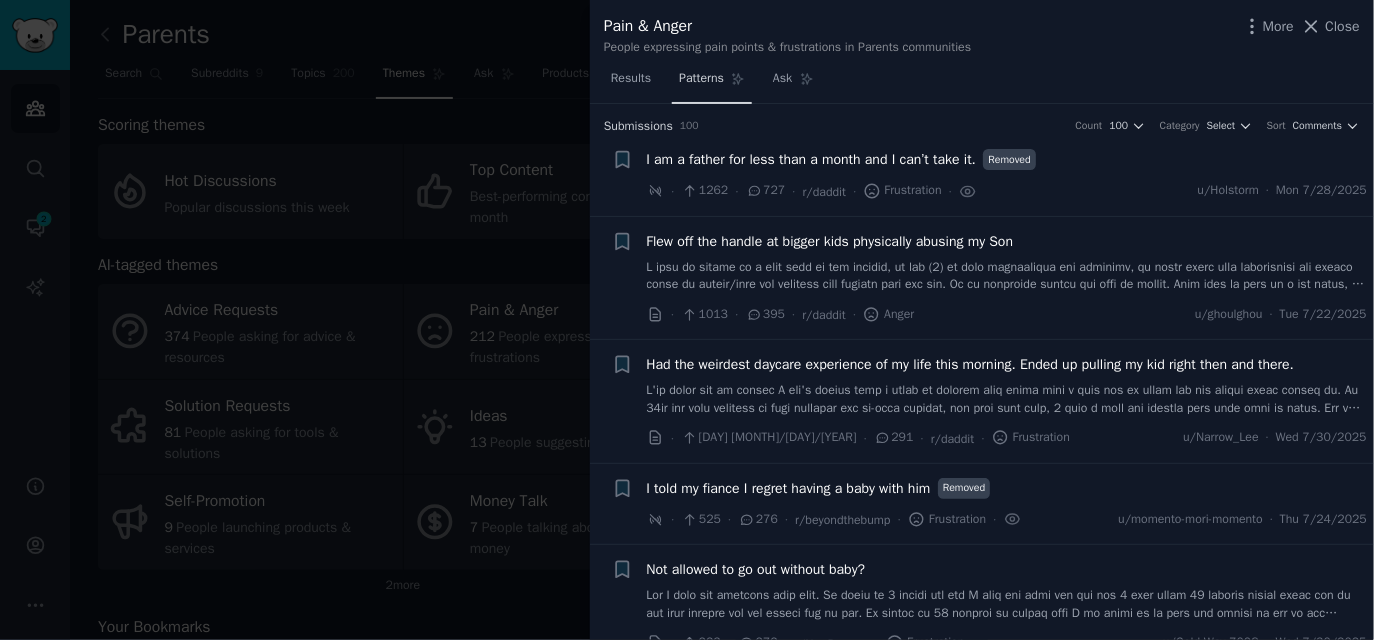 click on "Patterns" at bounding box center (712, 83) 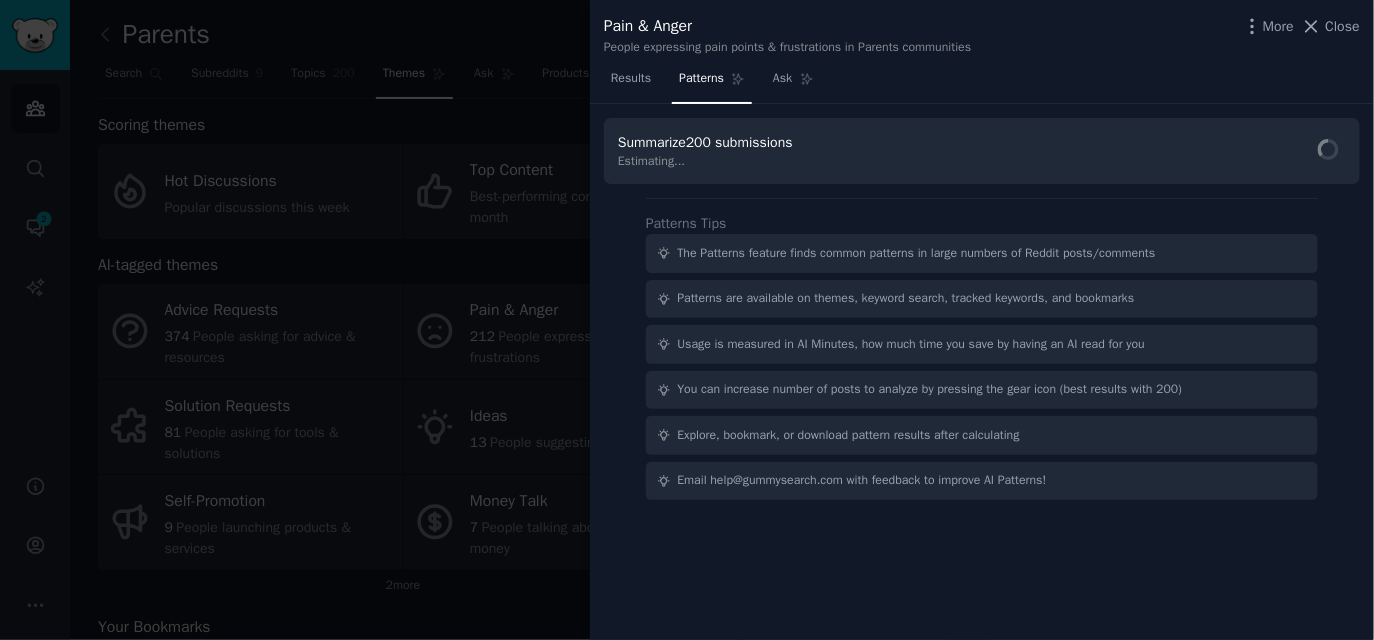 drag, startPoint x: 647, startPoint y: 90, endPoint x: 709, endPoint y: 87, distance: 62.072536 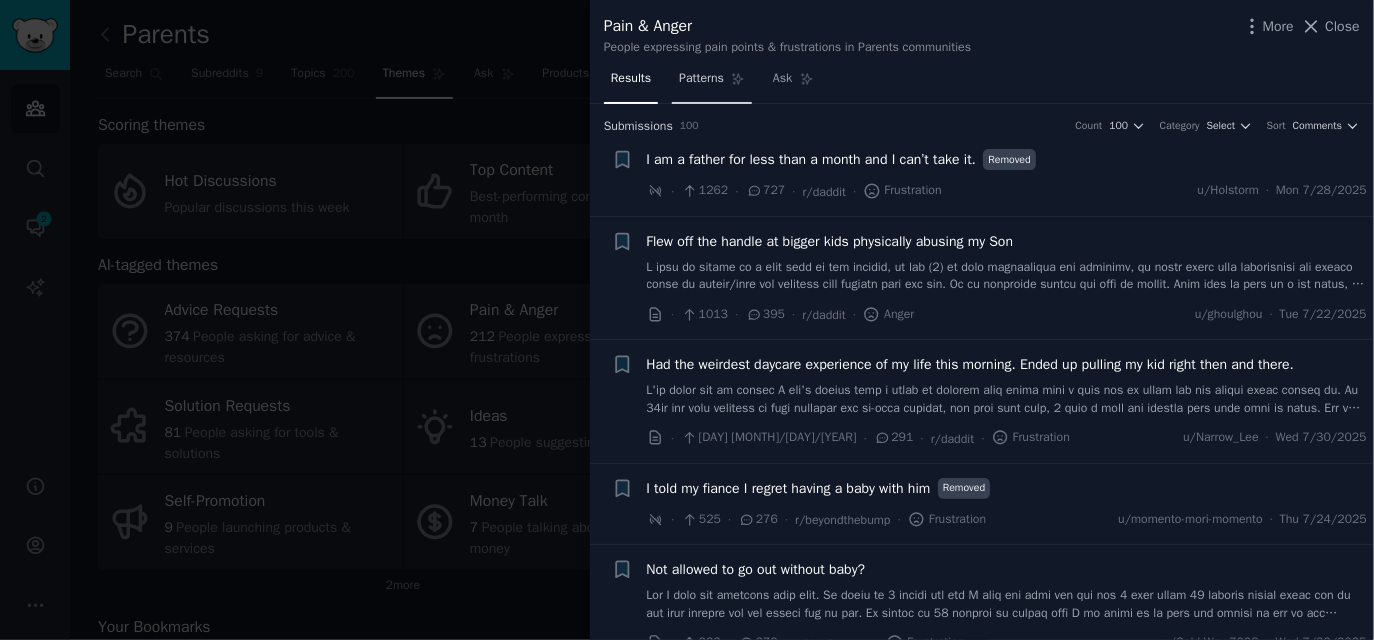 click on "Patterns" at bounding box center [712, 83] 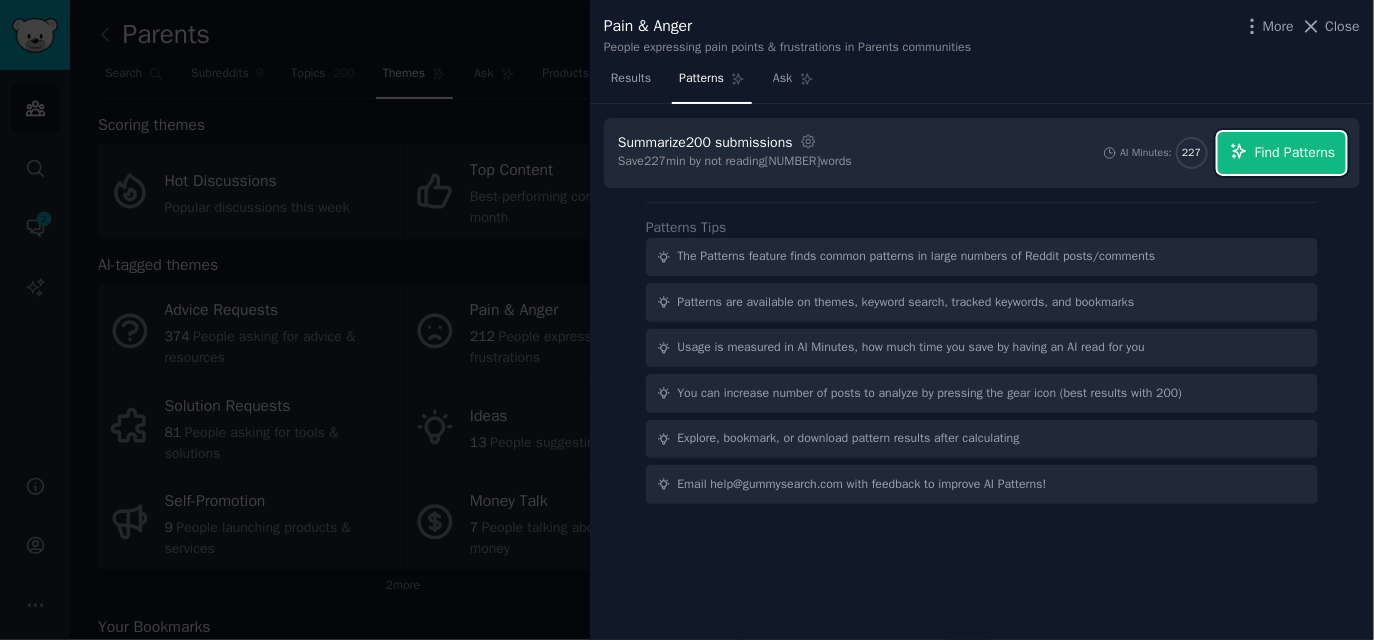click on "Find Patterns" at bounding box center [1295, 152] 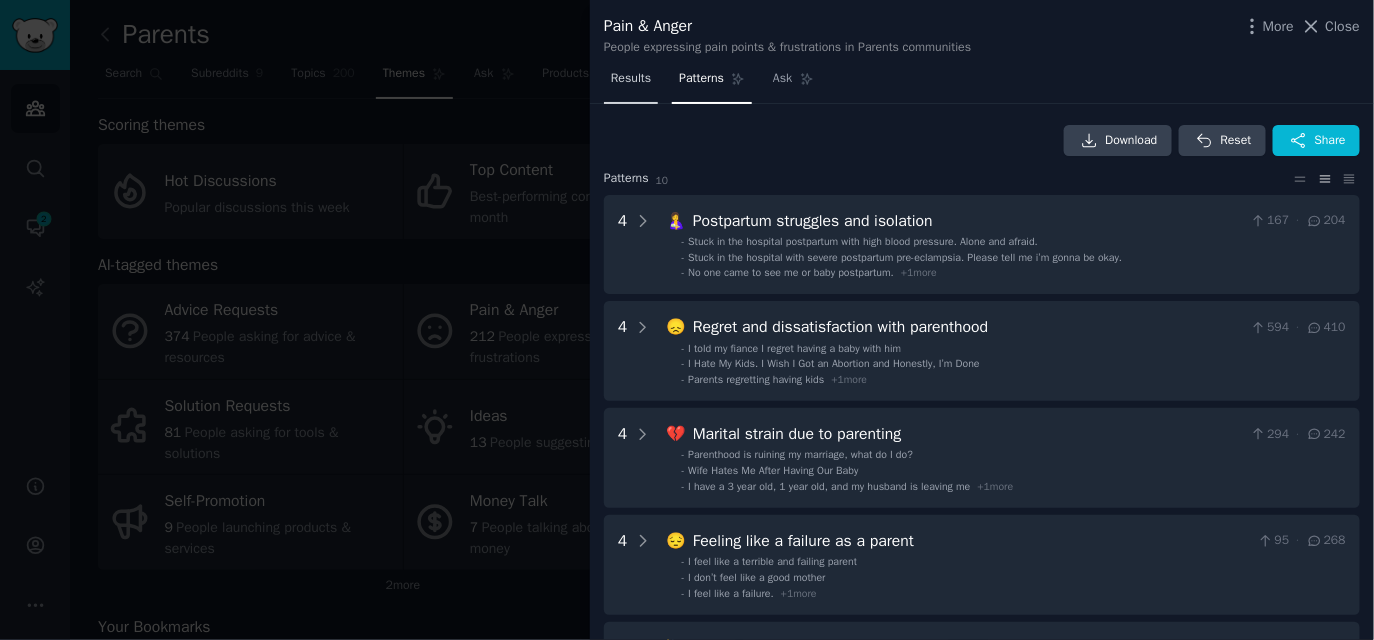 click on "Results" at bounding box center [631, 83] 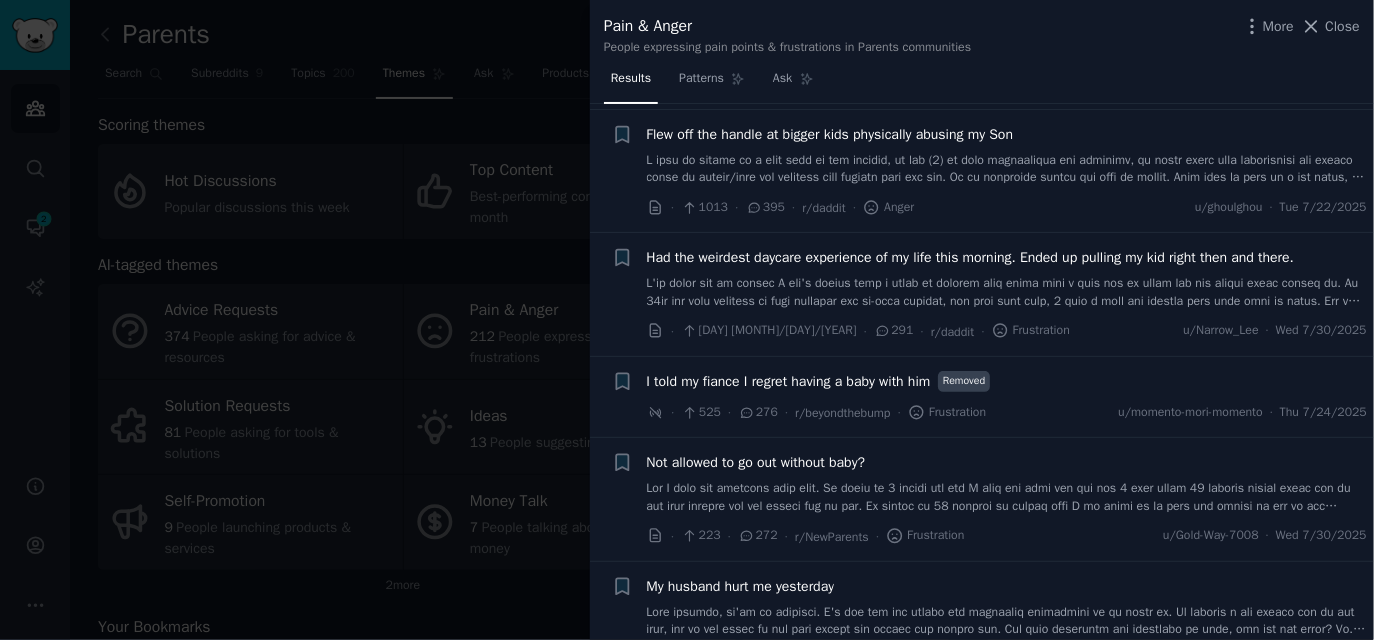 scroll, scrollTop: 0, scrollLeft: 0, axis: both 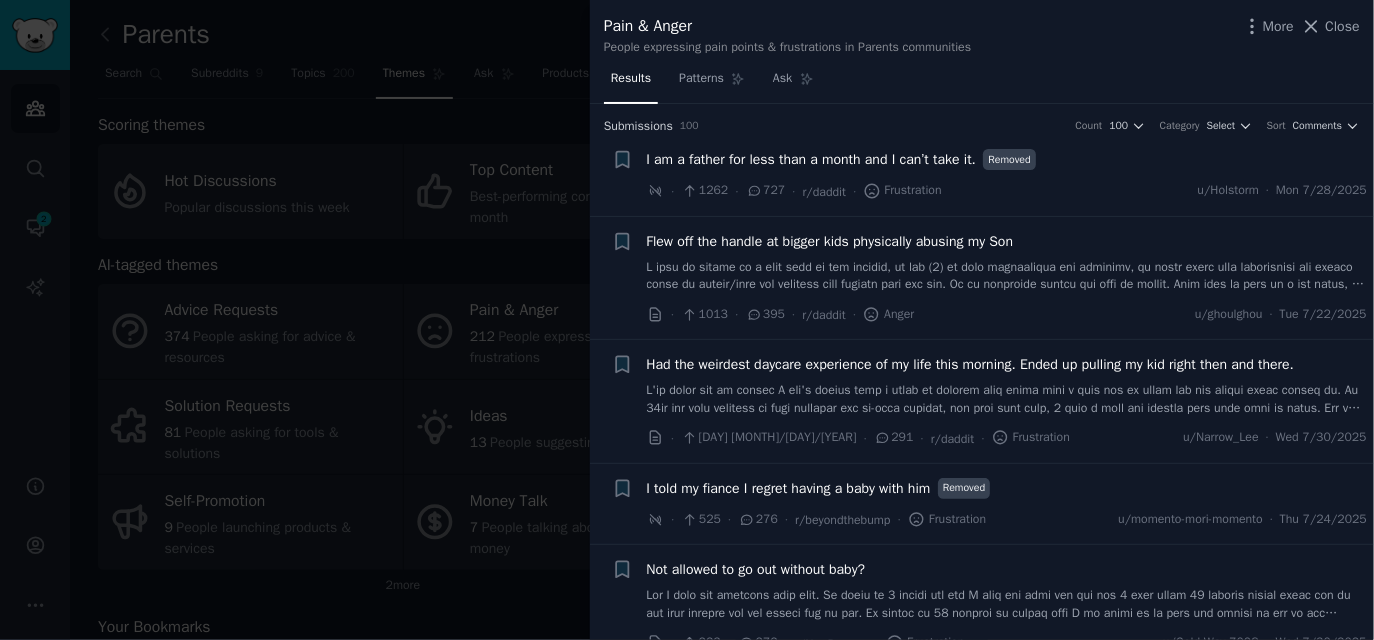 click at bounding box center [687, 320] 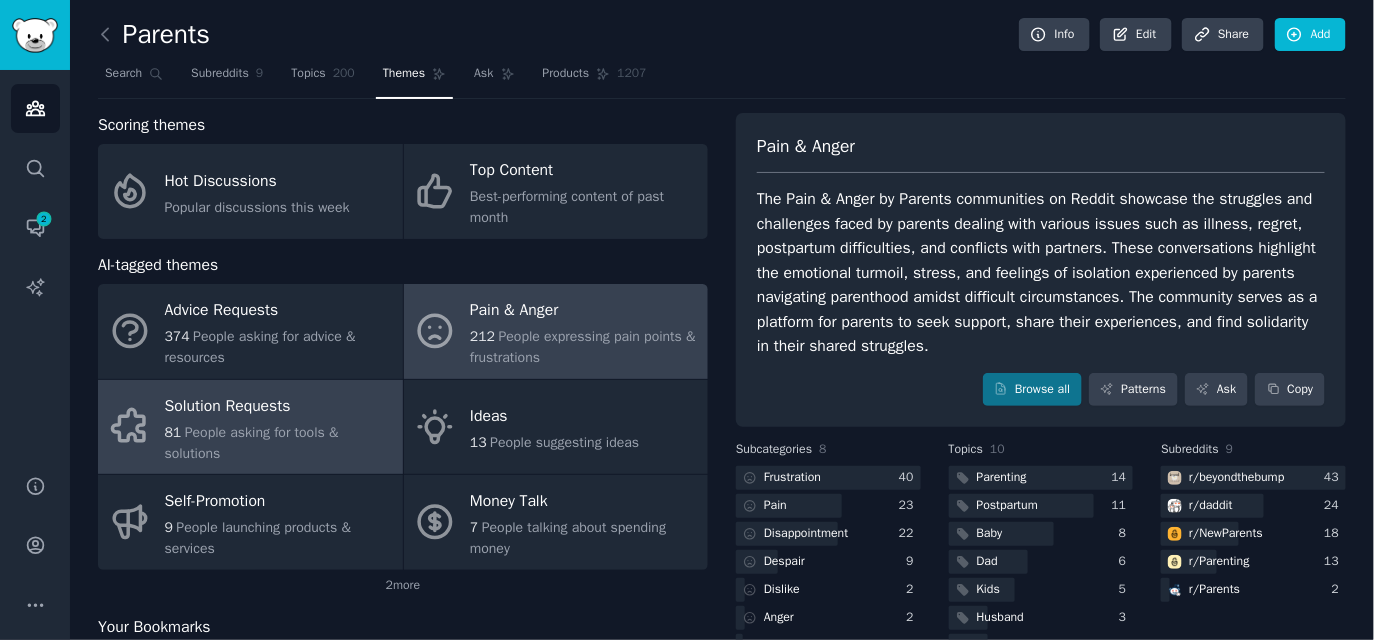 click on "People asking for tools & solutions" at bounding box center [252, 443] 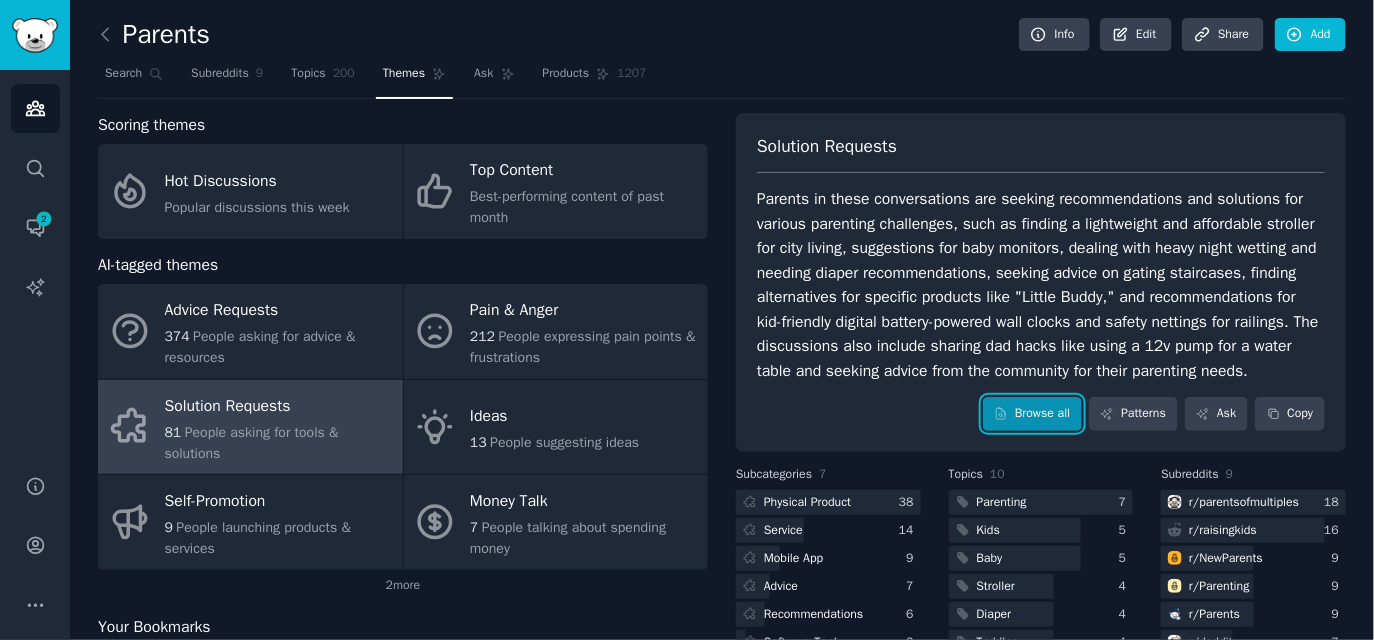 click on "Browse all" at bounding box center [1032, 414] 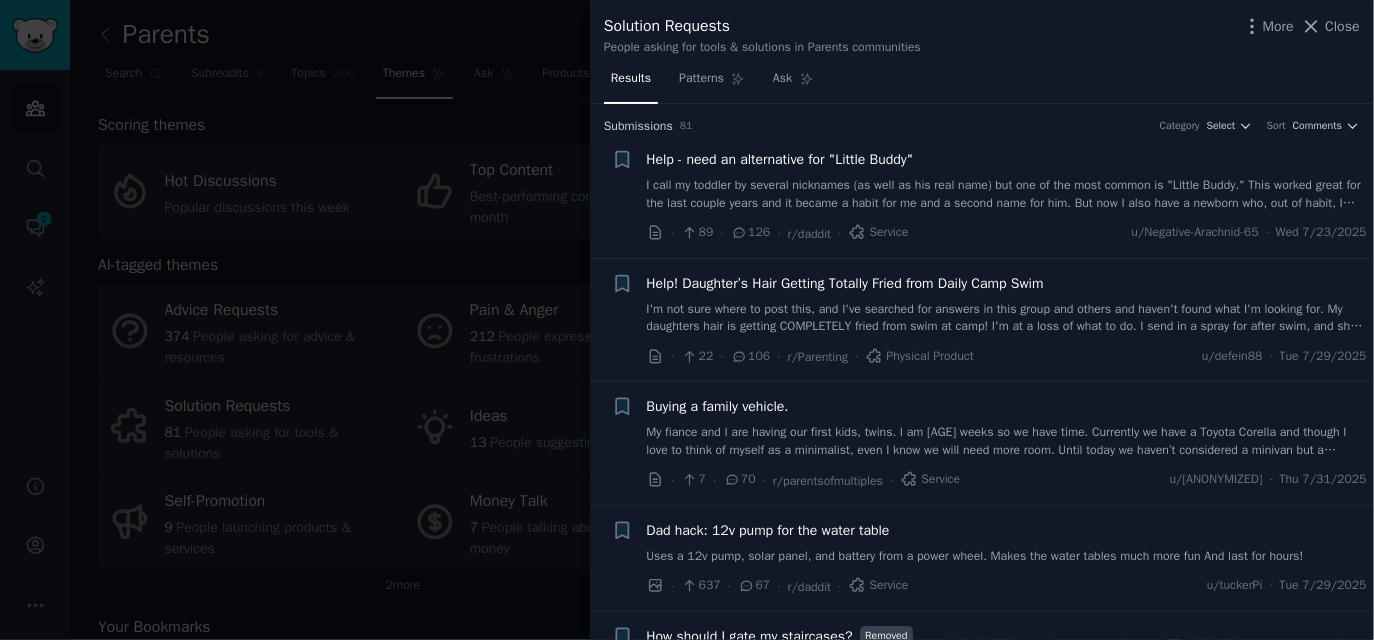 click at bounding box center [687, 320] 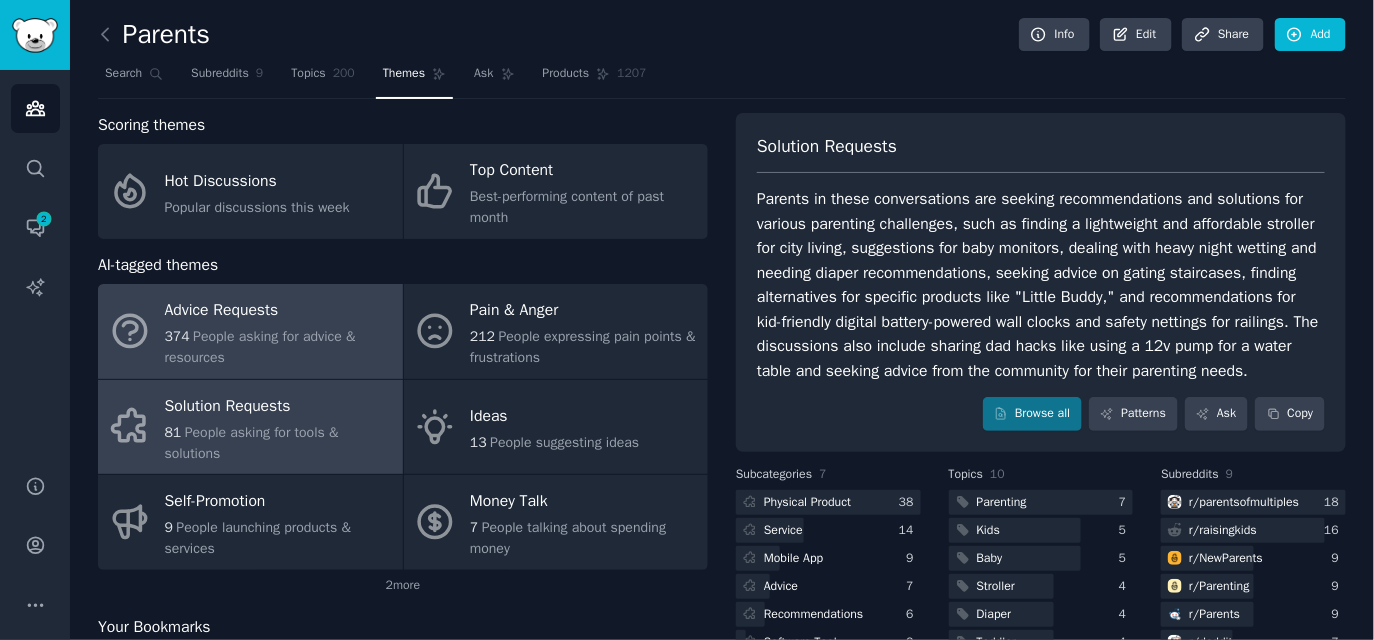 click on "Advice Requests" at bounding box center (279, 311) 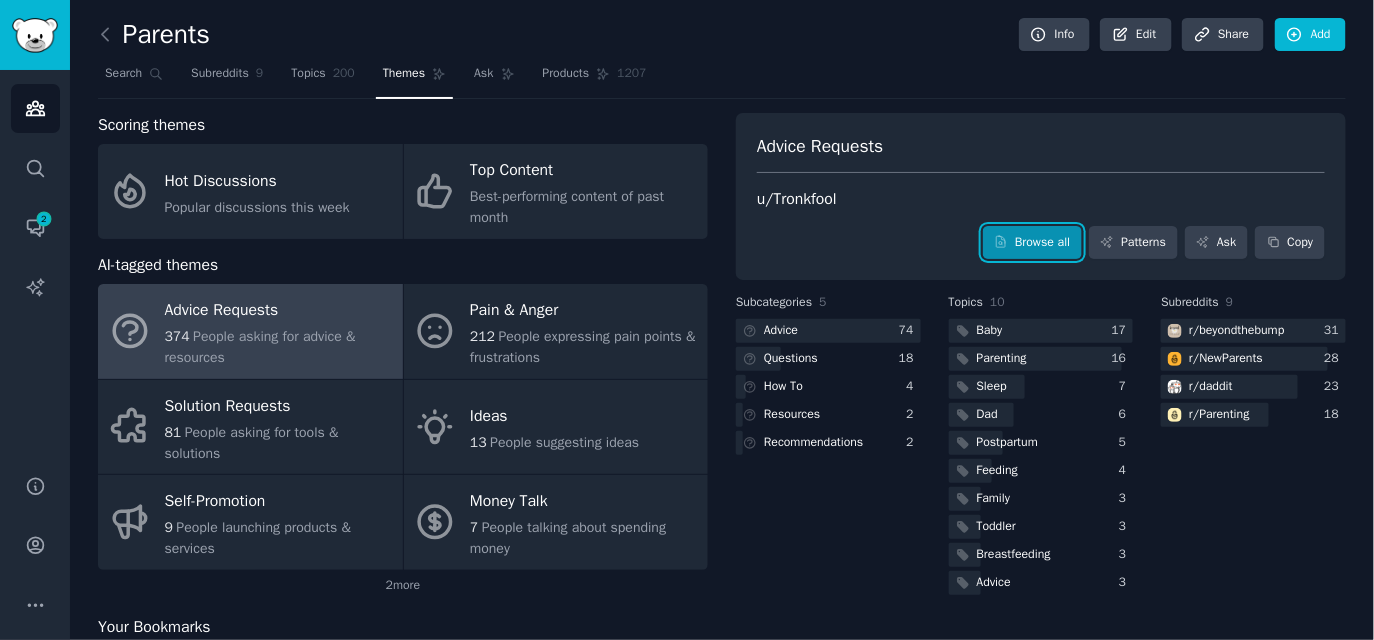 click on "Browse all" at bounding box center (1032, 243) 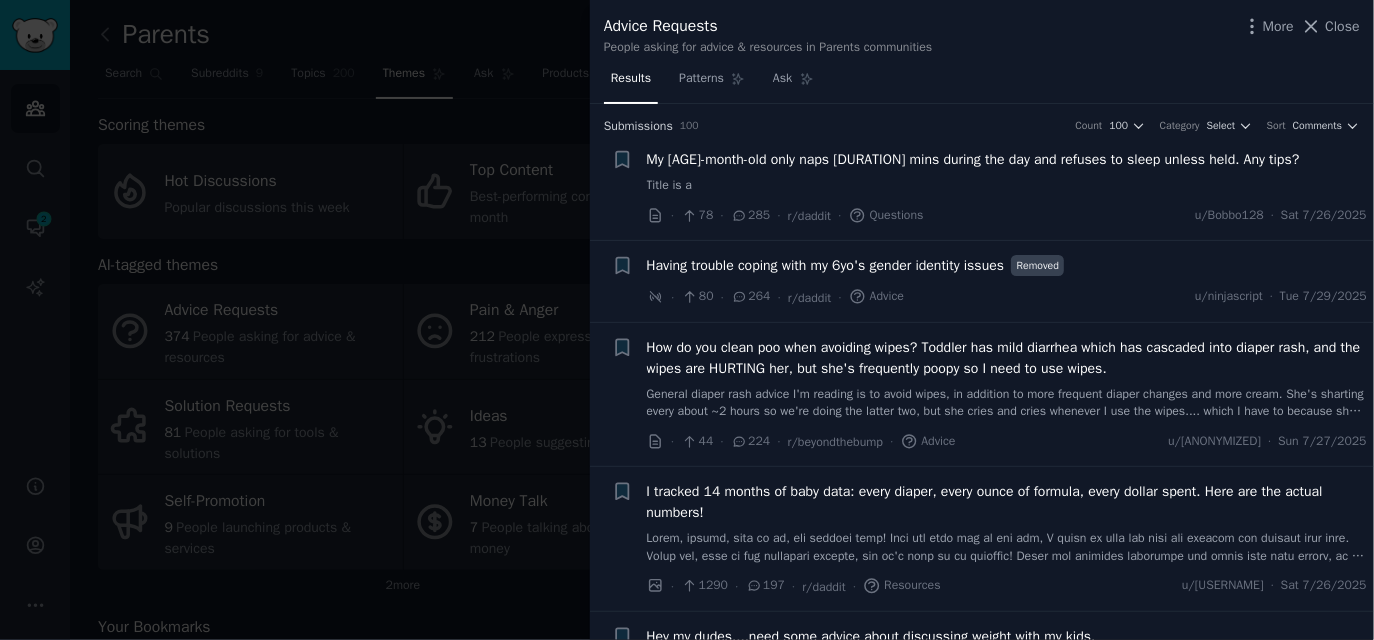 click at bounding box center (687, 320) 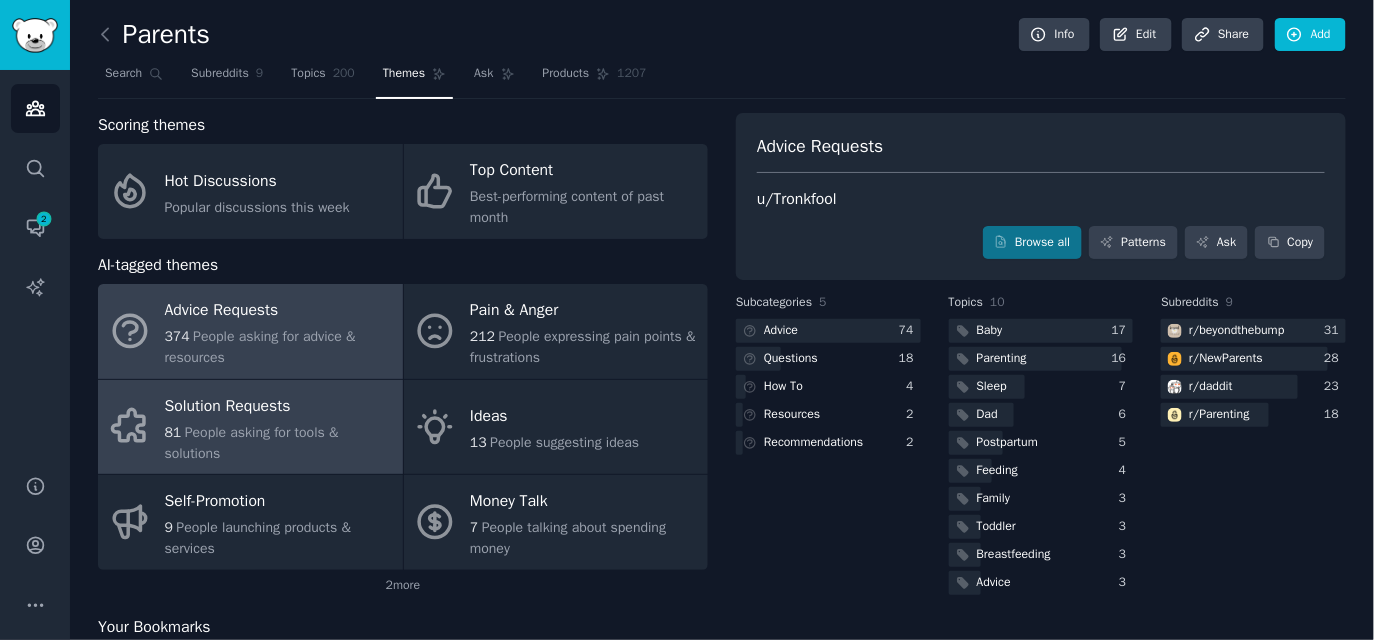 click on "Solution Requests" at bounding box center (279, 406) 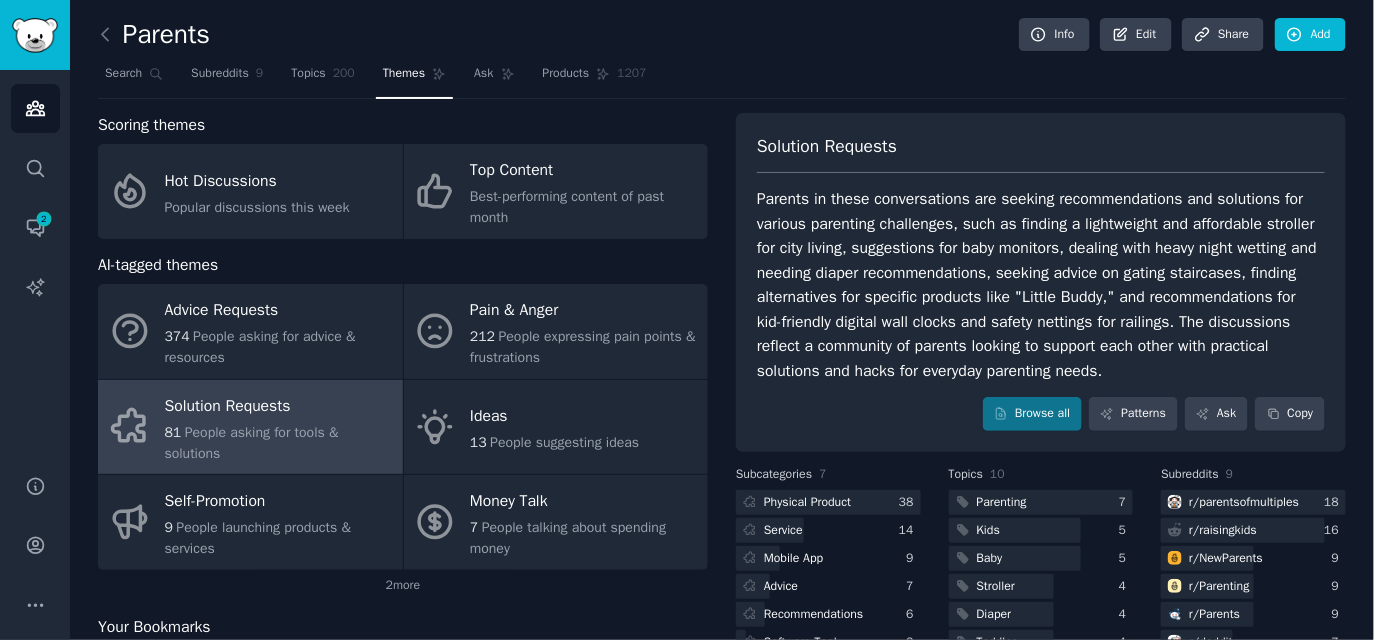 click on "Browse all Patterns Ask Copy" at bounding box center [1041, 414] 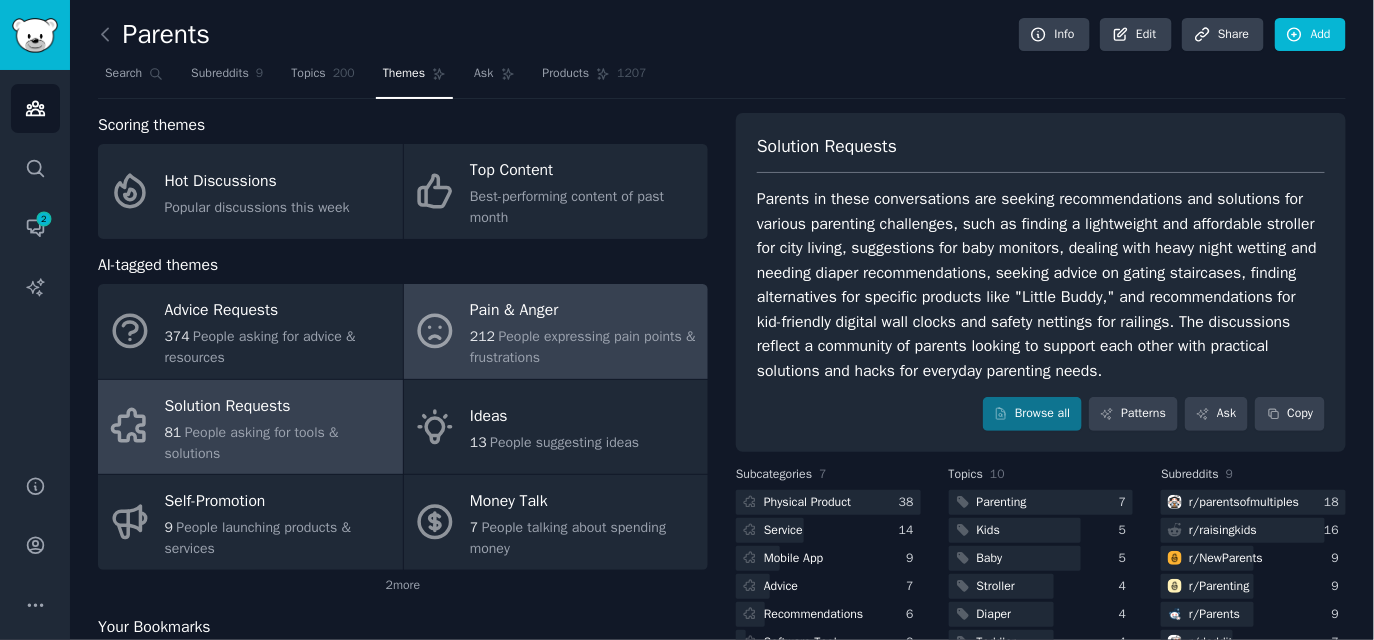 click on "Pain & Anger" at bounding box center [584, 311] 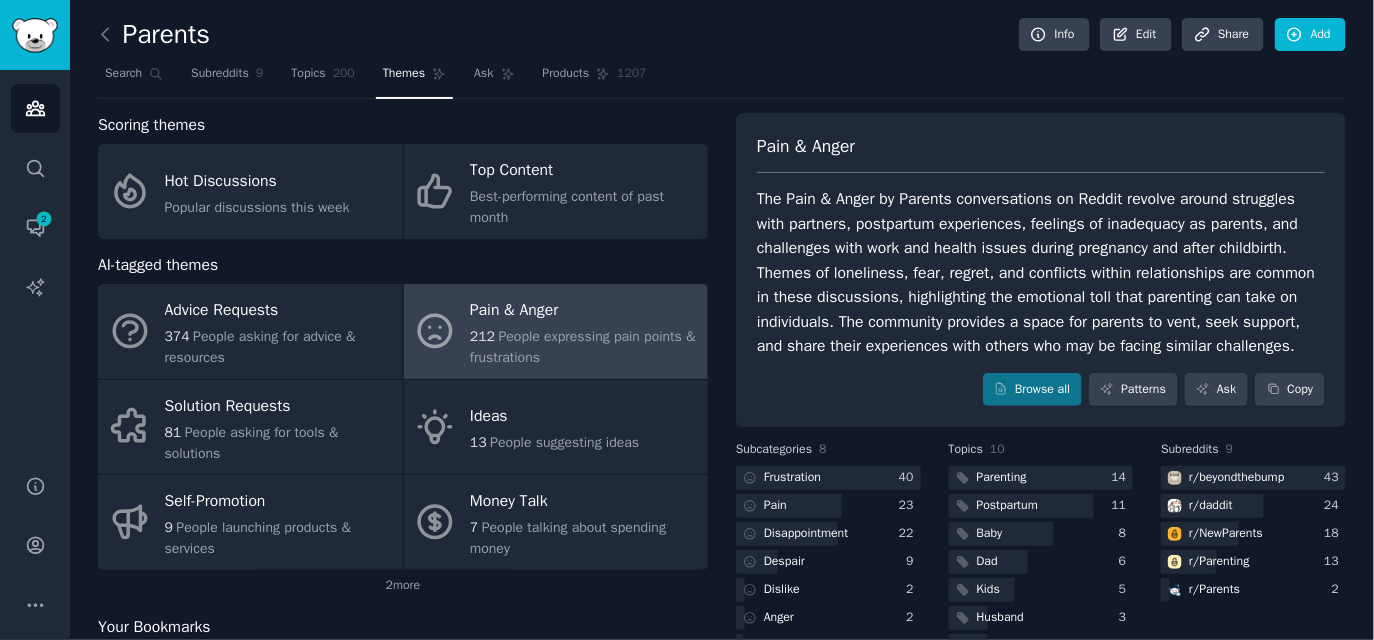 click on "Pain & Anger The Pain & Anger by Parents conversations on Reddit revolve around struggles with partners, postpartum experiences, feelings of inadequacy as parents, and challenges with work and health issues during pregnancy and after childbirth. Themes of loneliness, fear, regret, and conflicts within relationships are common in these discussions, highlighting the emotional toll that parenting can take on individuals. The community provides a space for parents to vent, seek support, and share their experiences with others who may be facing similar challenges. Browse all Patterns Ask Copy" at bounding box center [1041, 270] 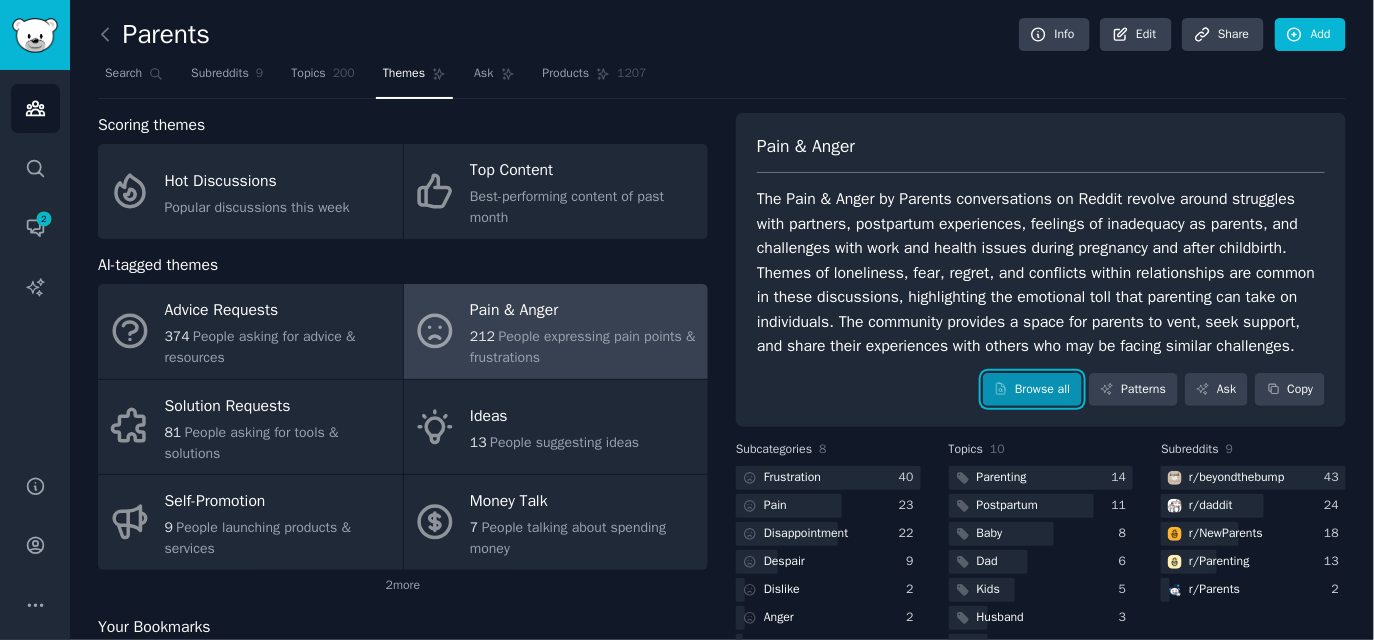 click on "Browse all" at bounding box center (1032, 390) 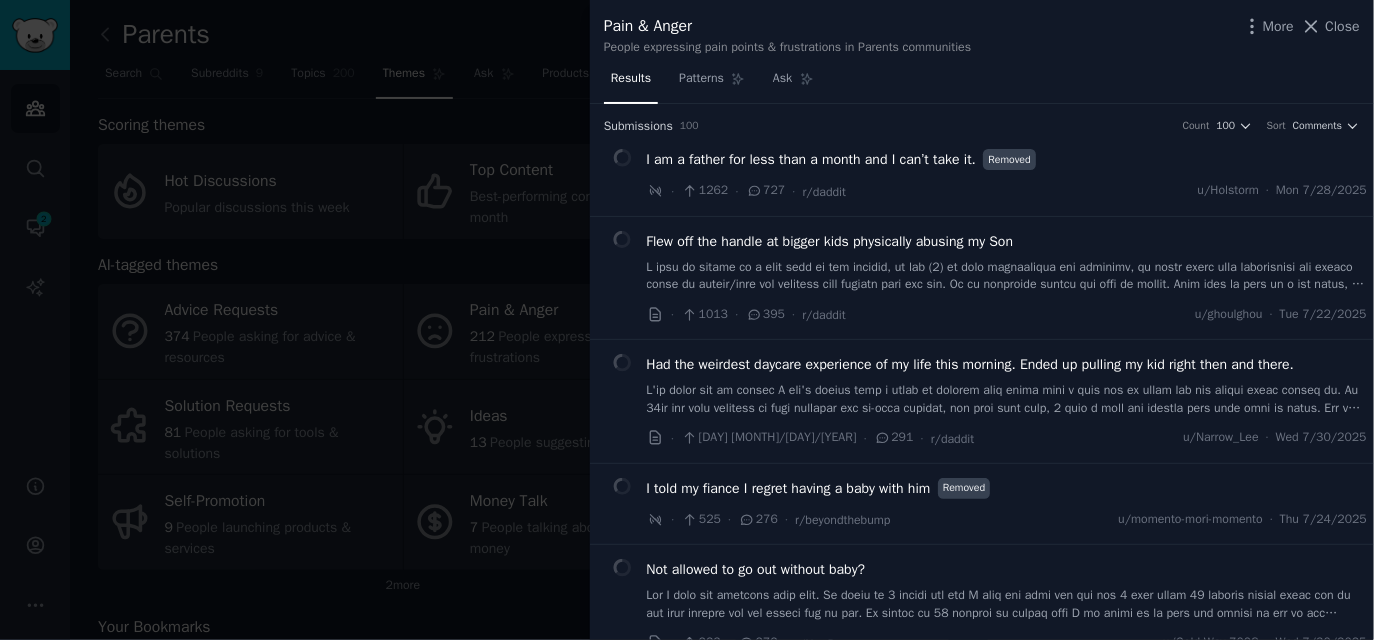 click on "I am a father for less than a month and I can’t take it." at bounding box center (812, 159) 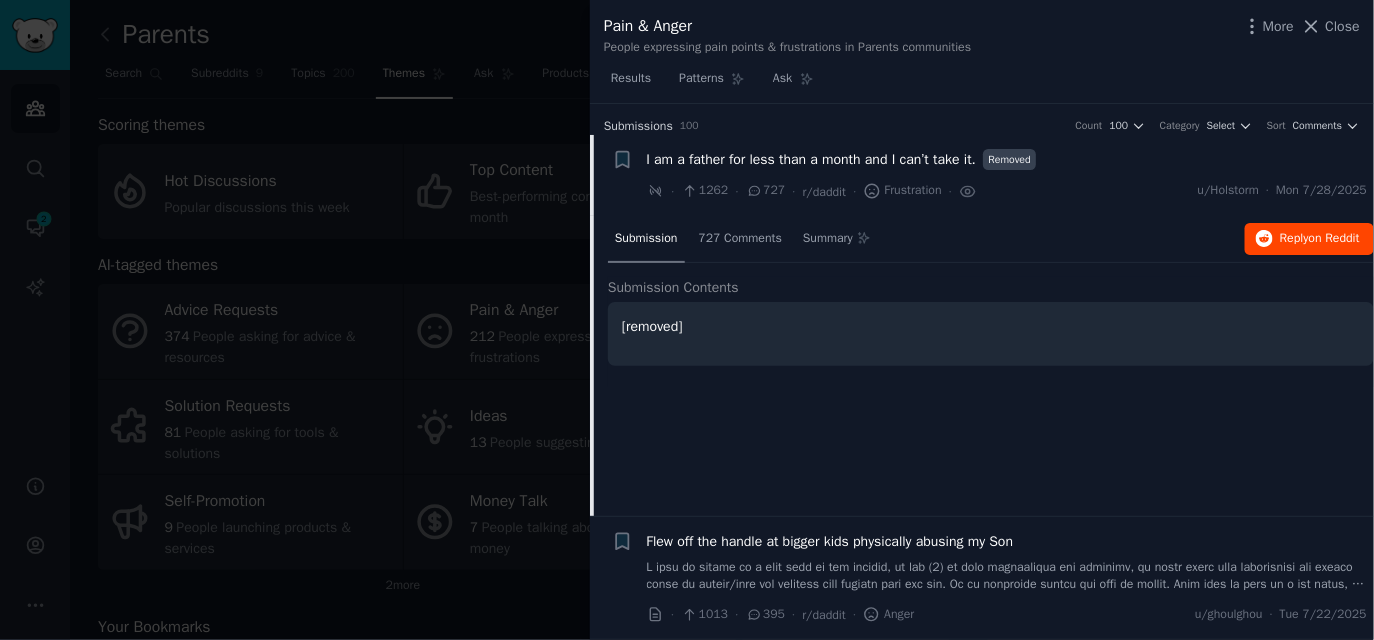scroll, scrollTop: 31, scrollLeft: 0, axis: vertical 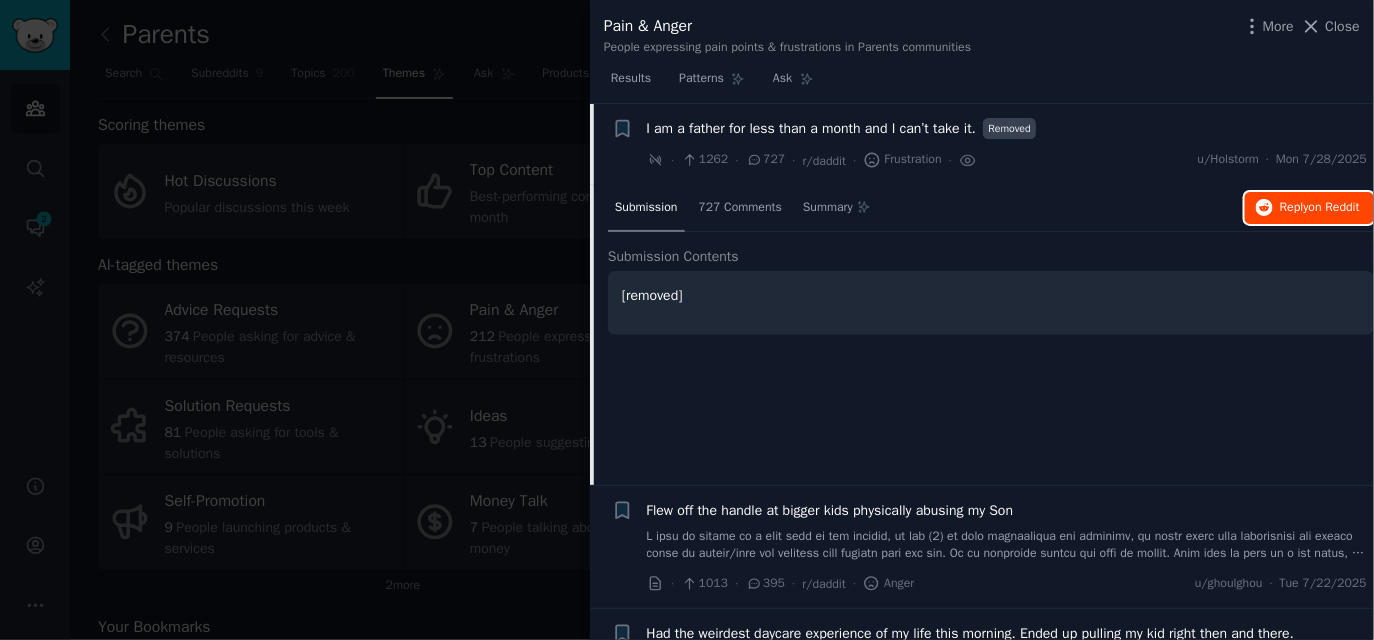 click on "on Reddit" at bounding box center [1334, 207] 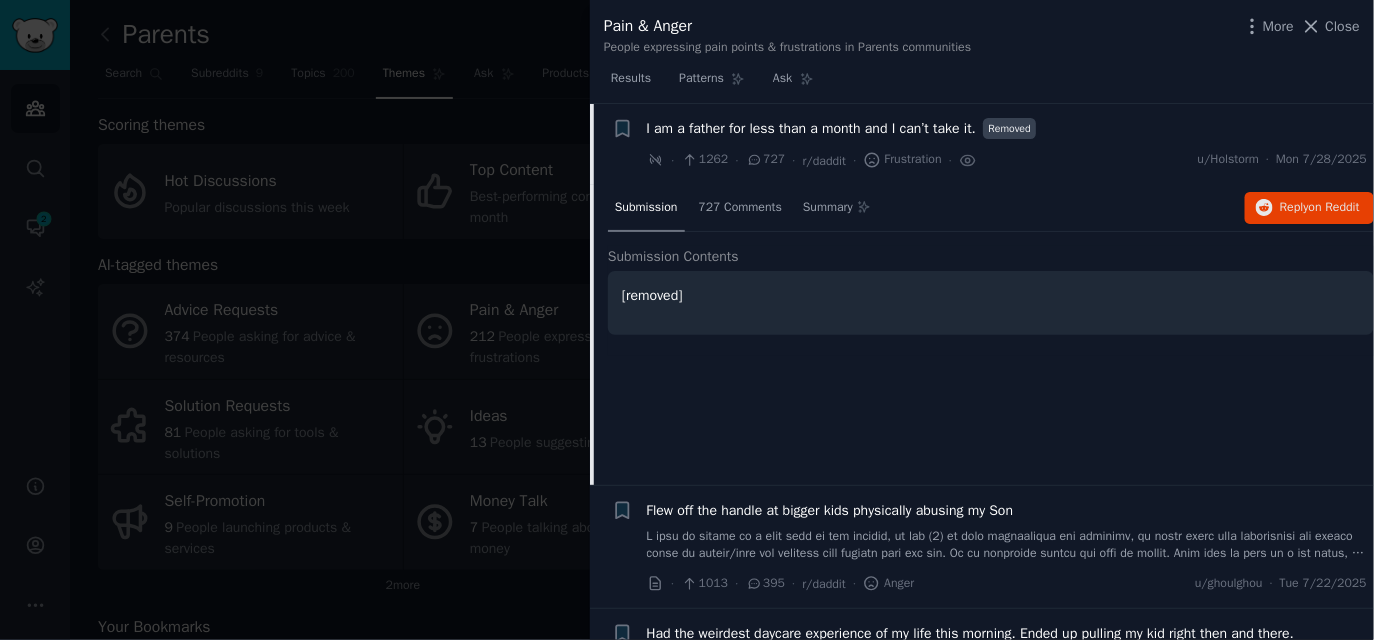 click on "I am a father for less than a month and I can’t take it." at bounding box center [812, 128] 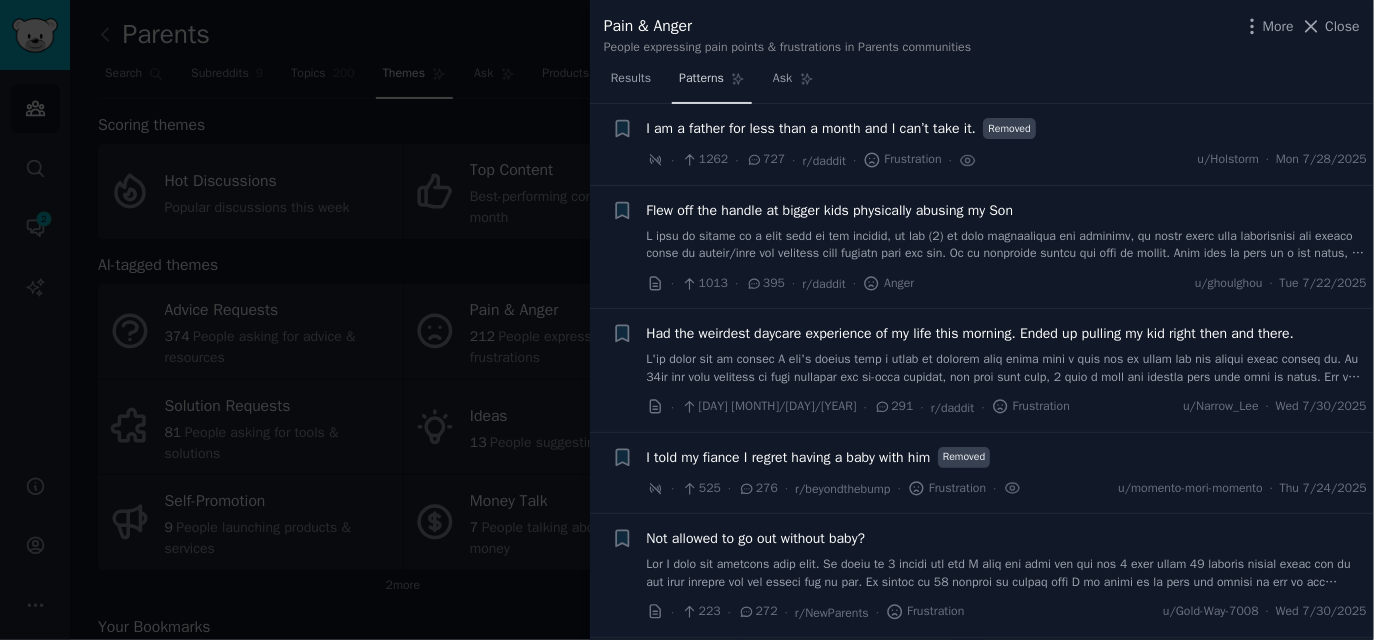 click on "Patterns" at bounding box center [701, 79] 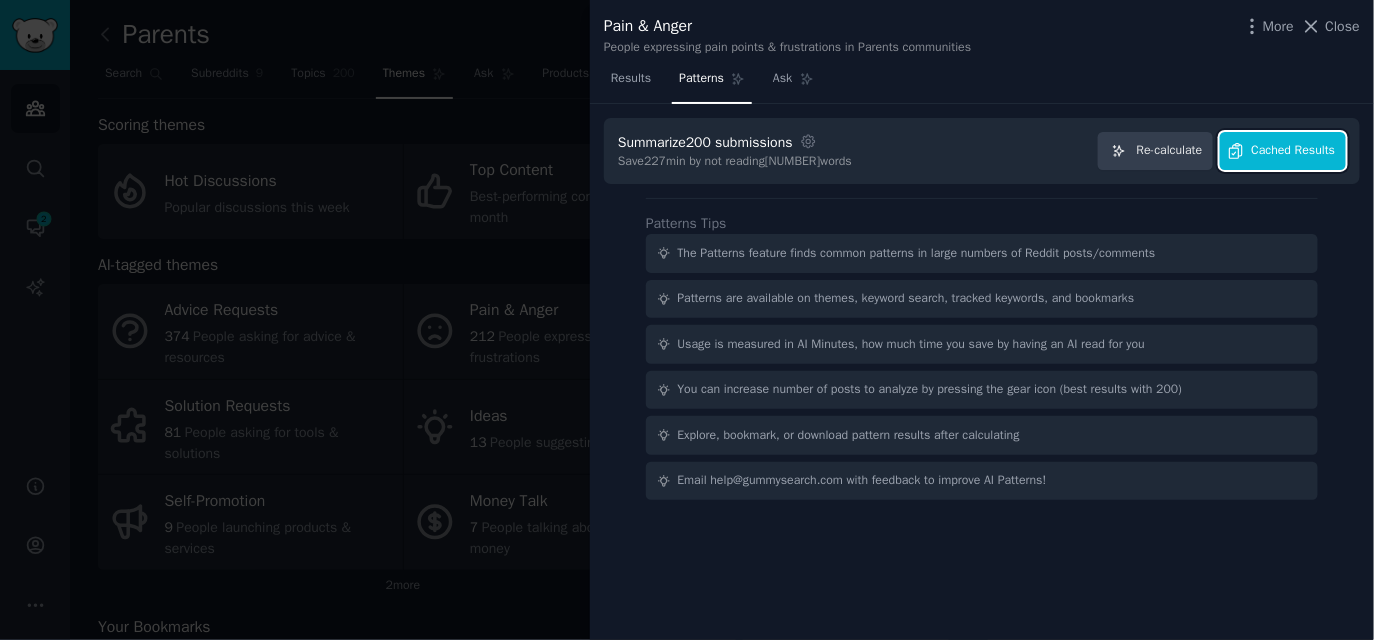 click on "Cached Results" at bounding box center (1294, 151) 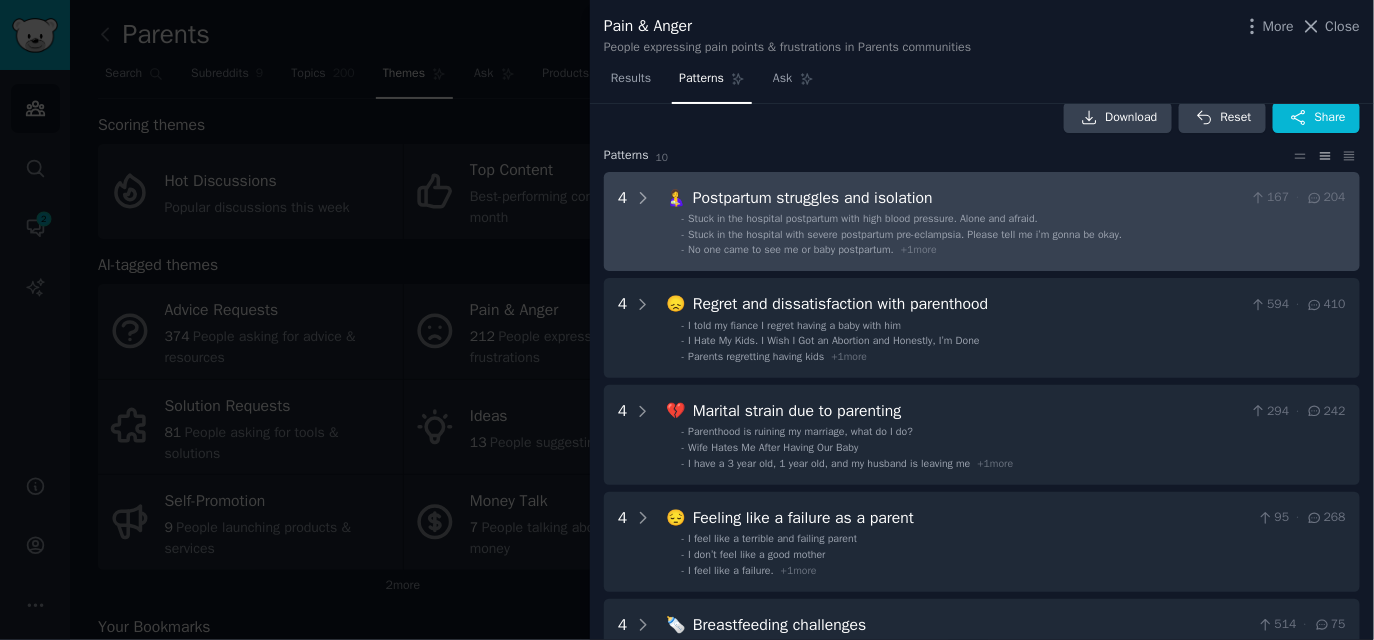 scroll, scrollTop: 0, scrollLeft: 0, axis: both 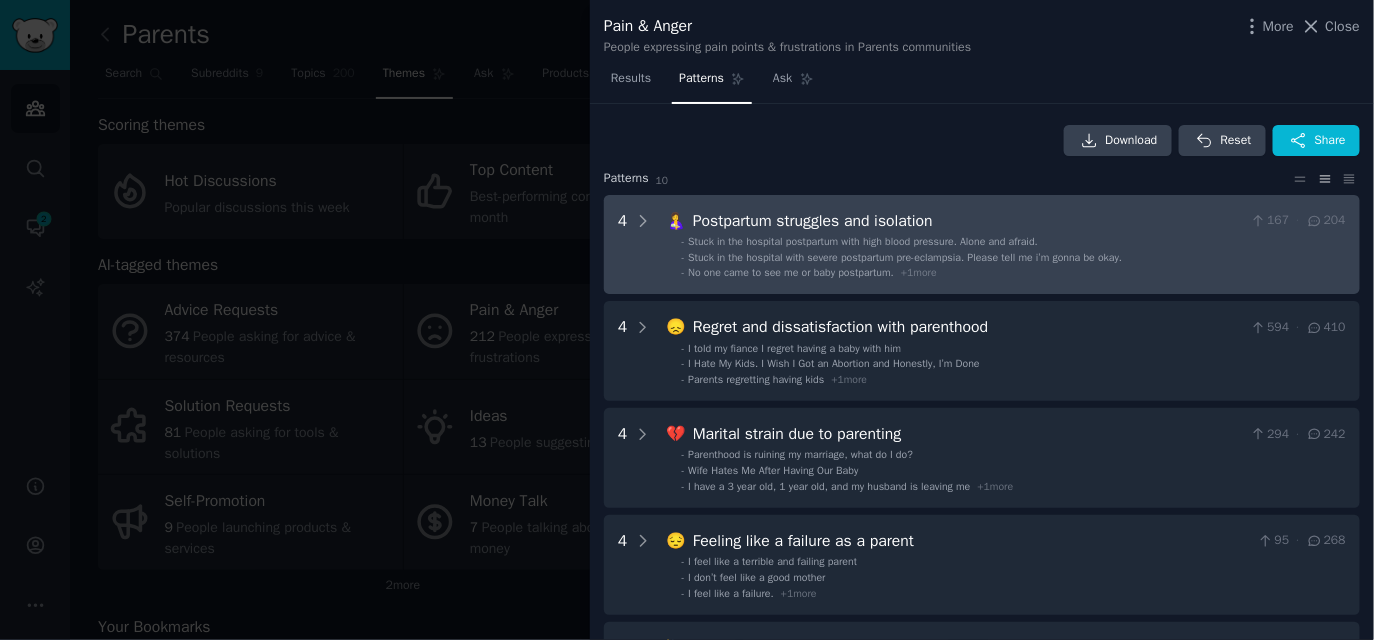click on "Postpartum struggles and isolation" at bounding box center [968, 221] 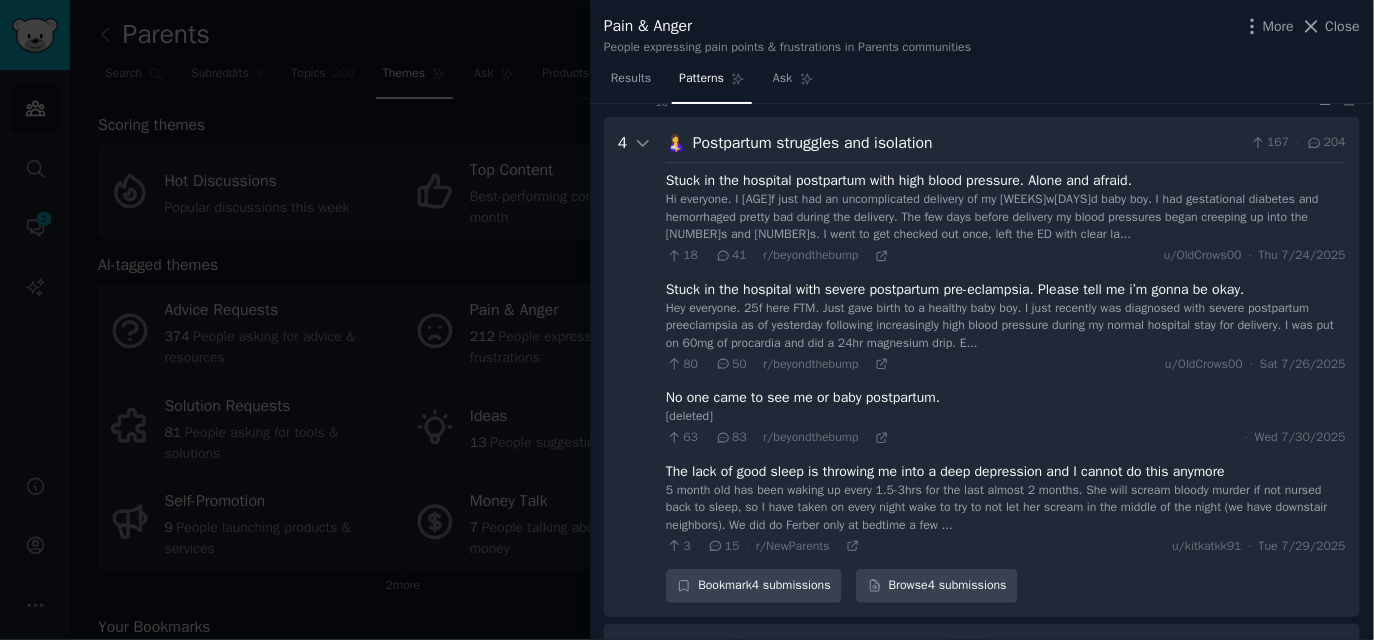 scroll, scrollTop: 90, scrollLeft: 0, axis: vertical 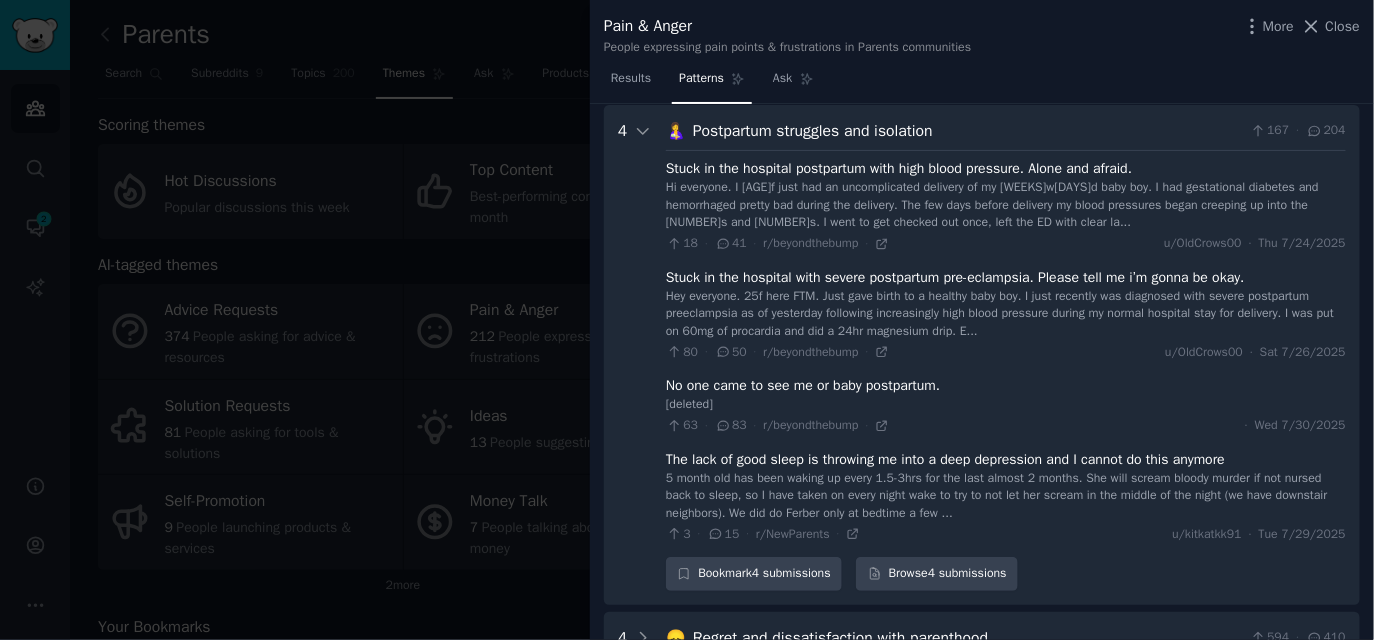 click on "Postpartum struggles and isolation" at bounding box center (968, 131) 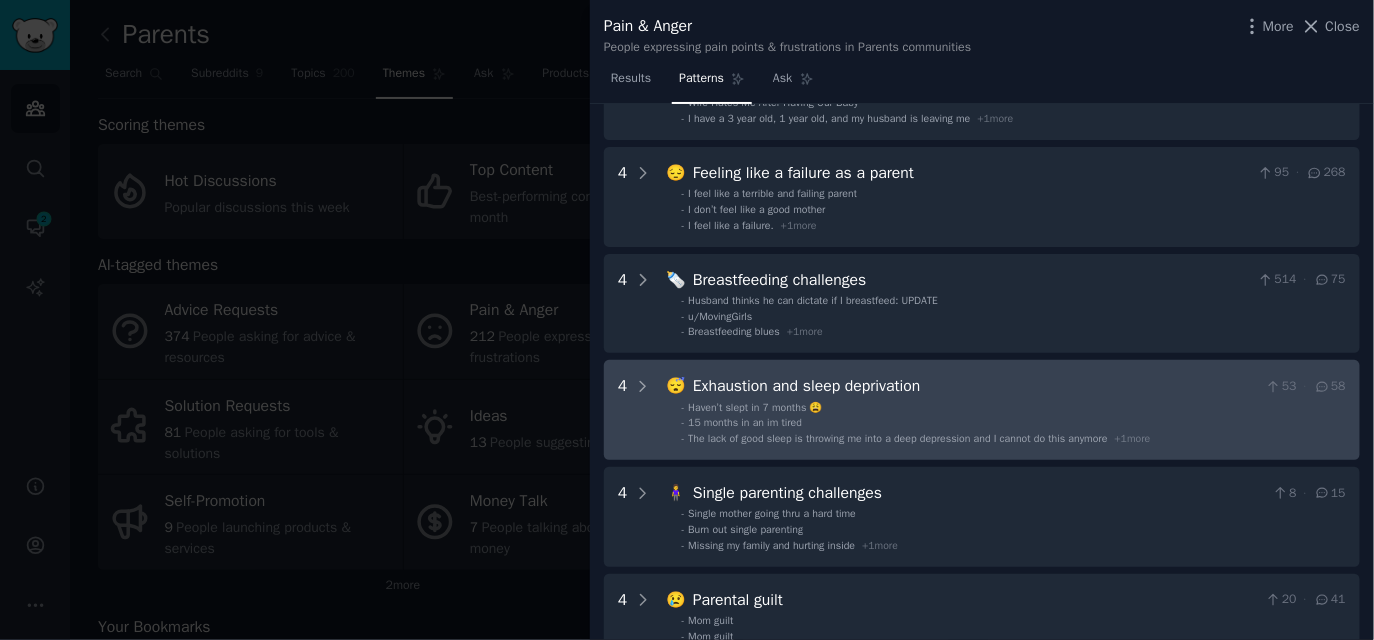 scroll, scrollTop: 0, scrollLeft: 0, axis: both 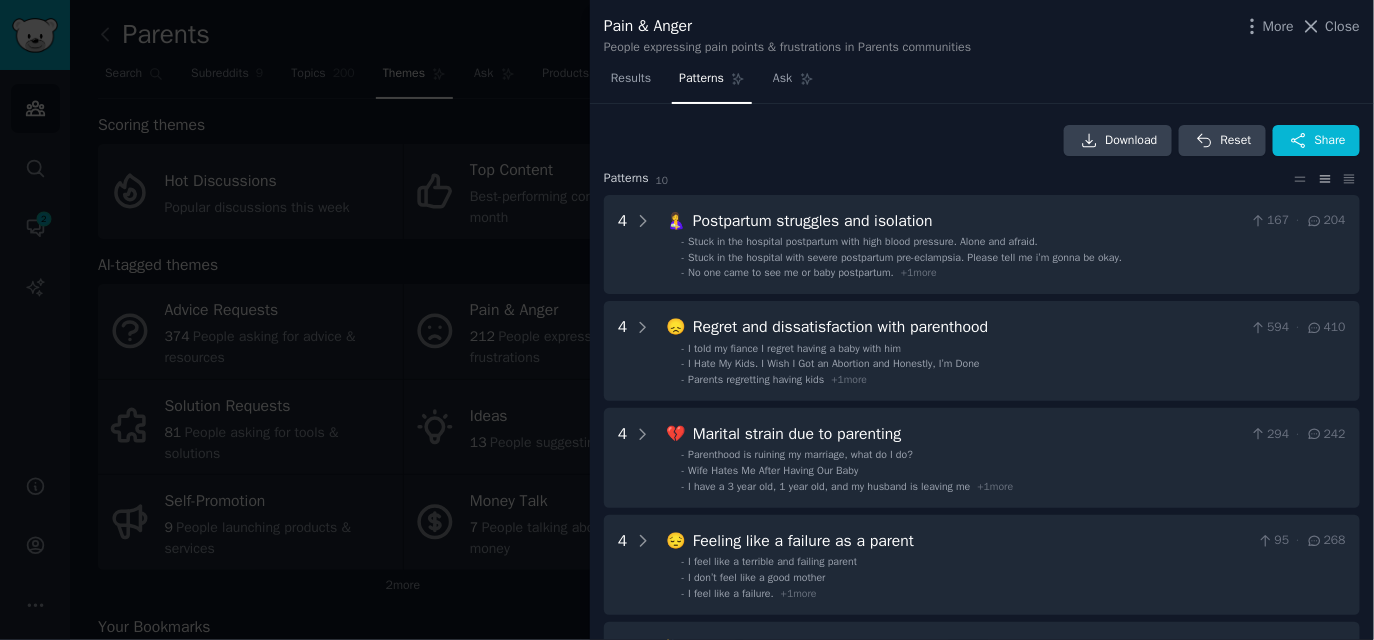 click at bounding box center (687, 320) 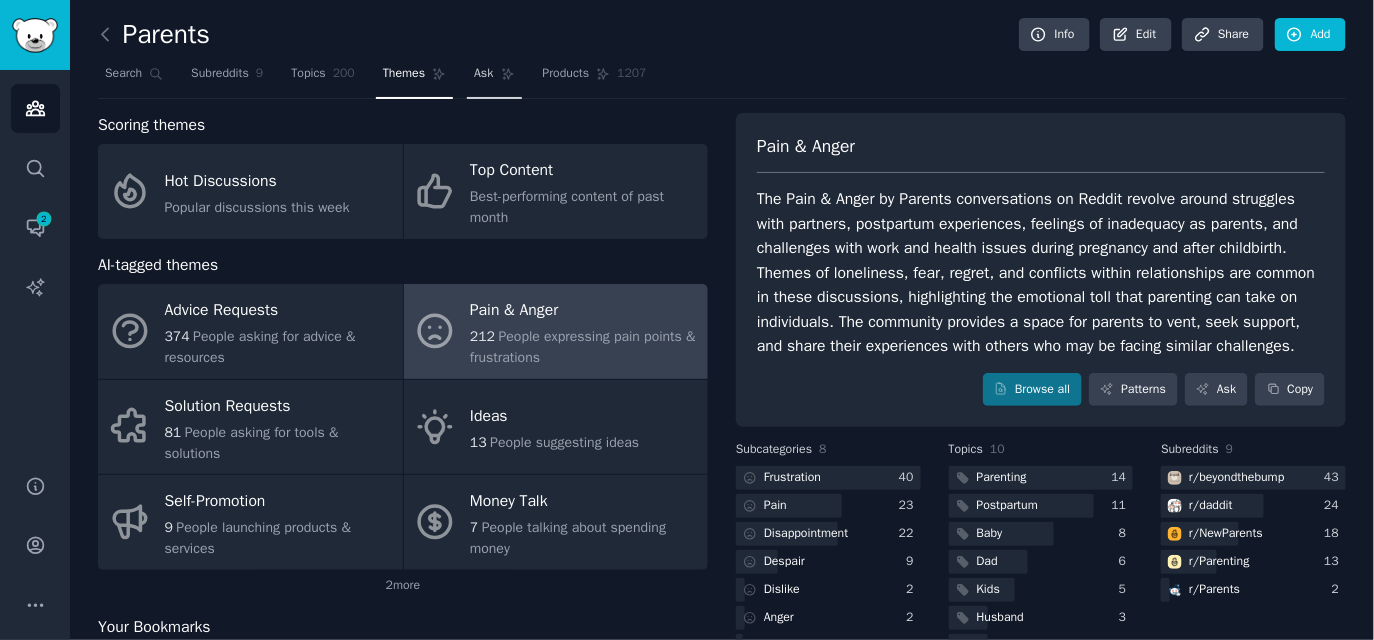 click on "Ask" at bounding box center [483, 74] 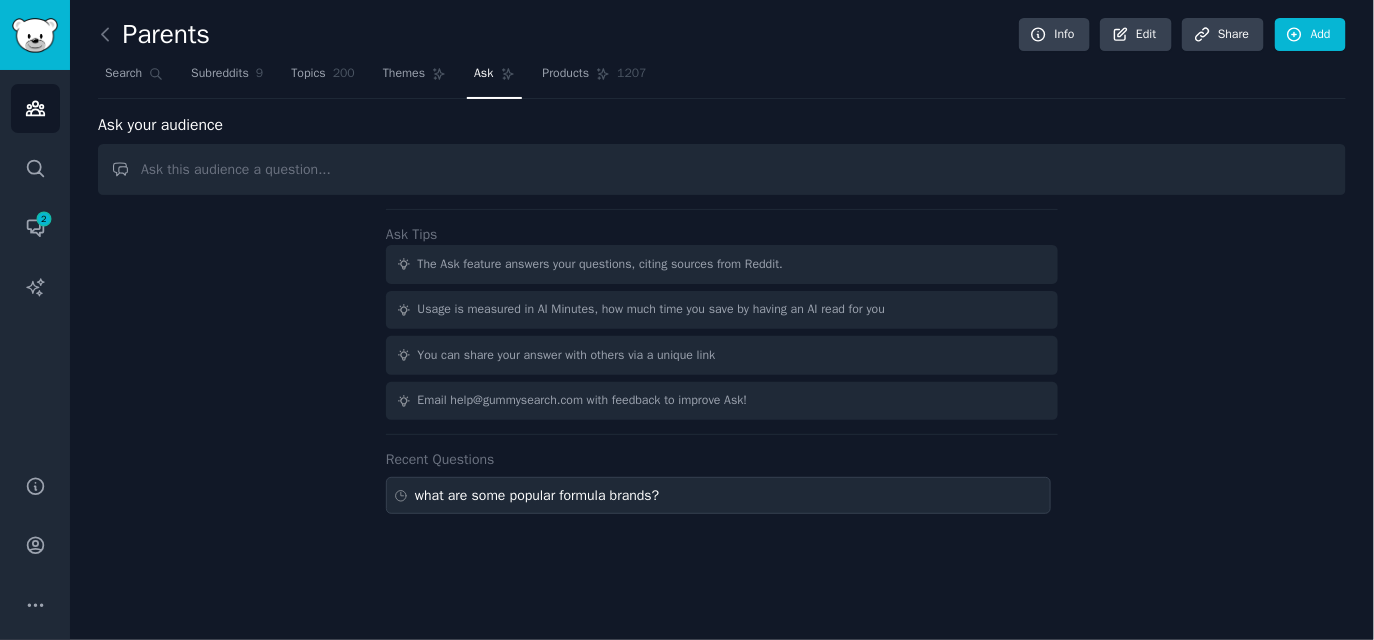 click on "what are some popular formula brands?" at bounding box center [537, 495] 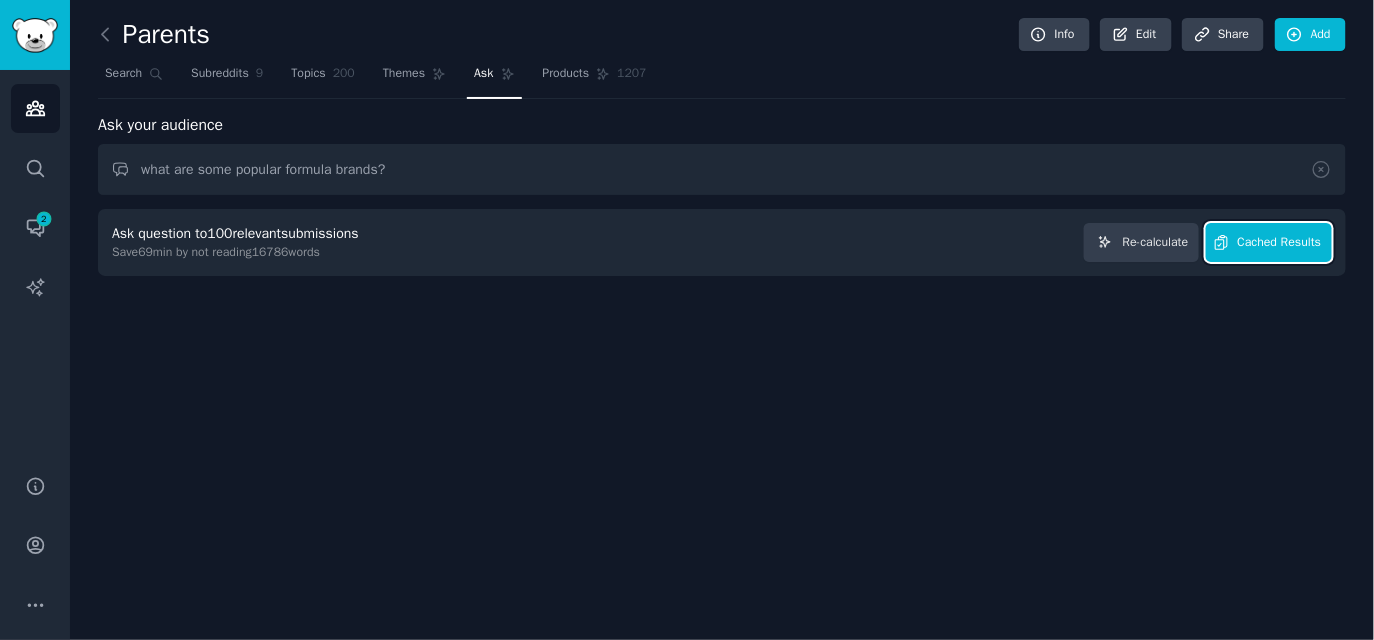 click on "Cached Results" at bounding box center [1280, 243] 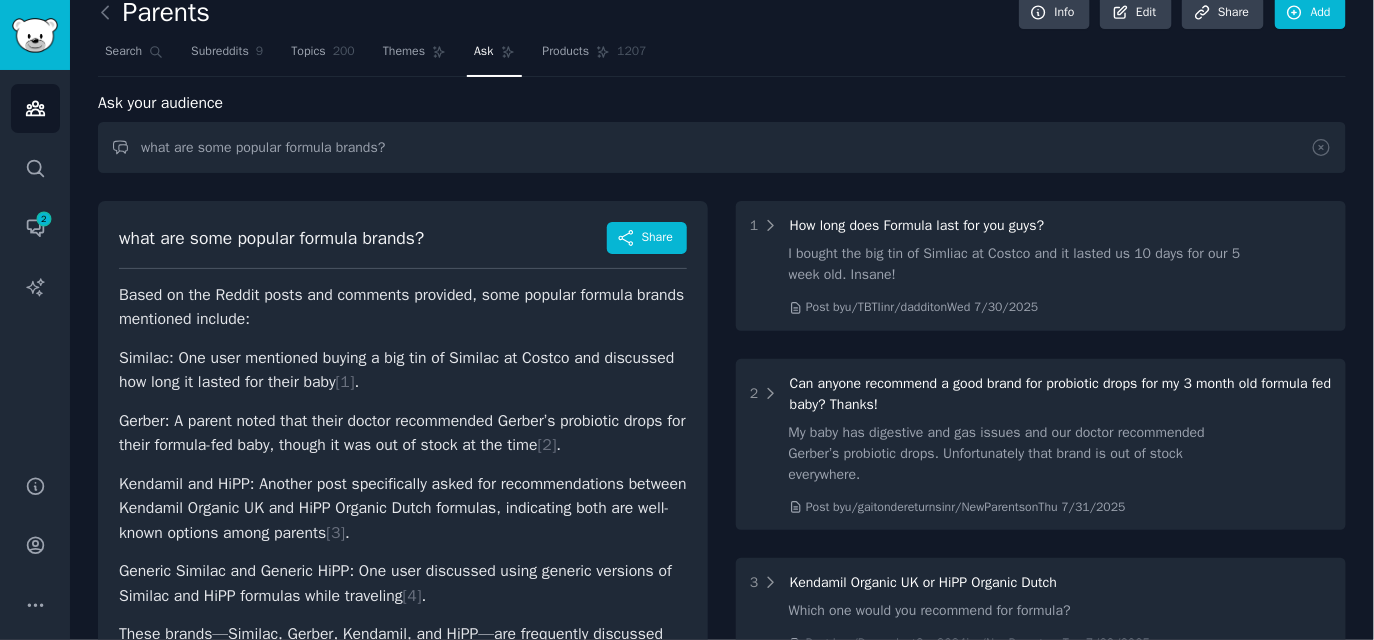 scroll, scrollTop: 0, scrollLeft: 0, axis: both 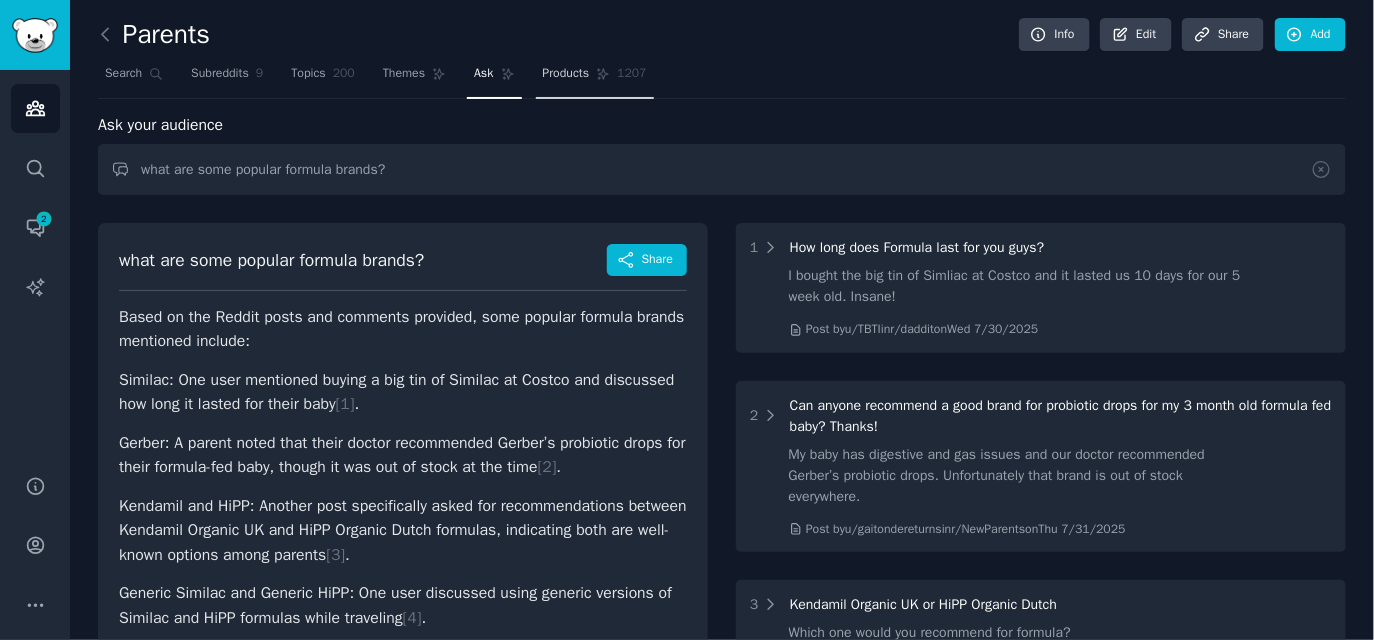 click on "Products" at bounding box center (566, 74) 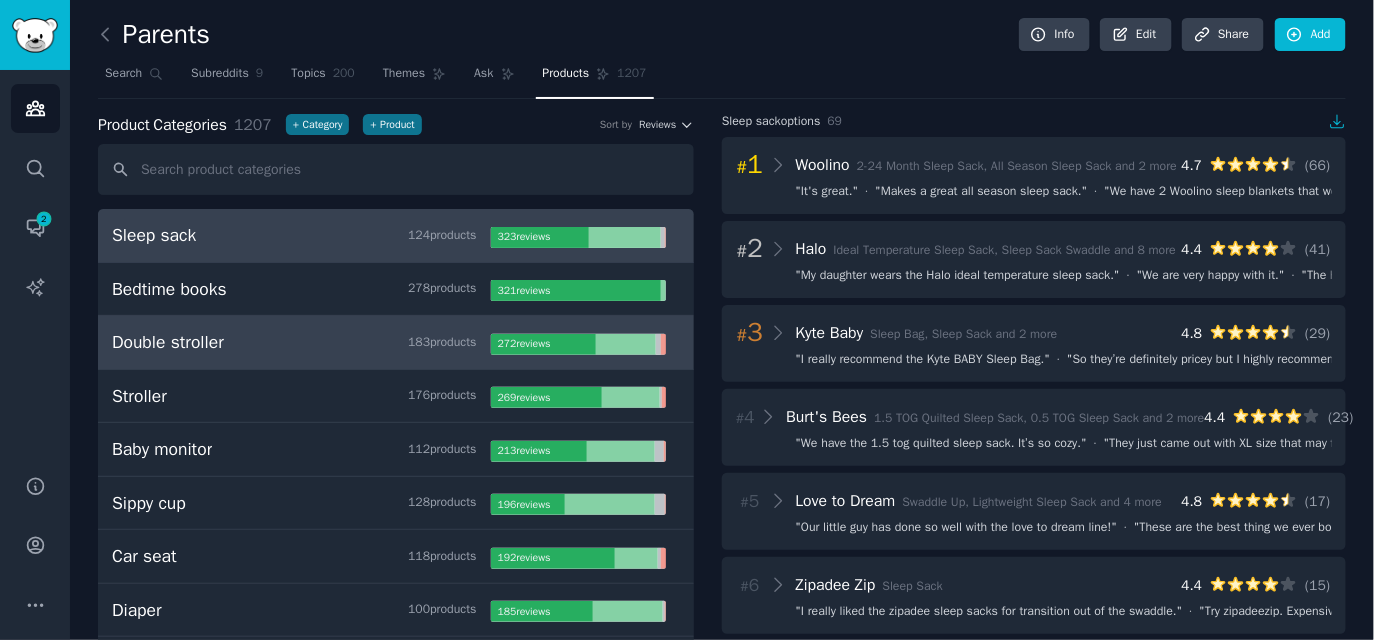 click on "Double stroller 183  product s" at bounding box center [301, 342] 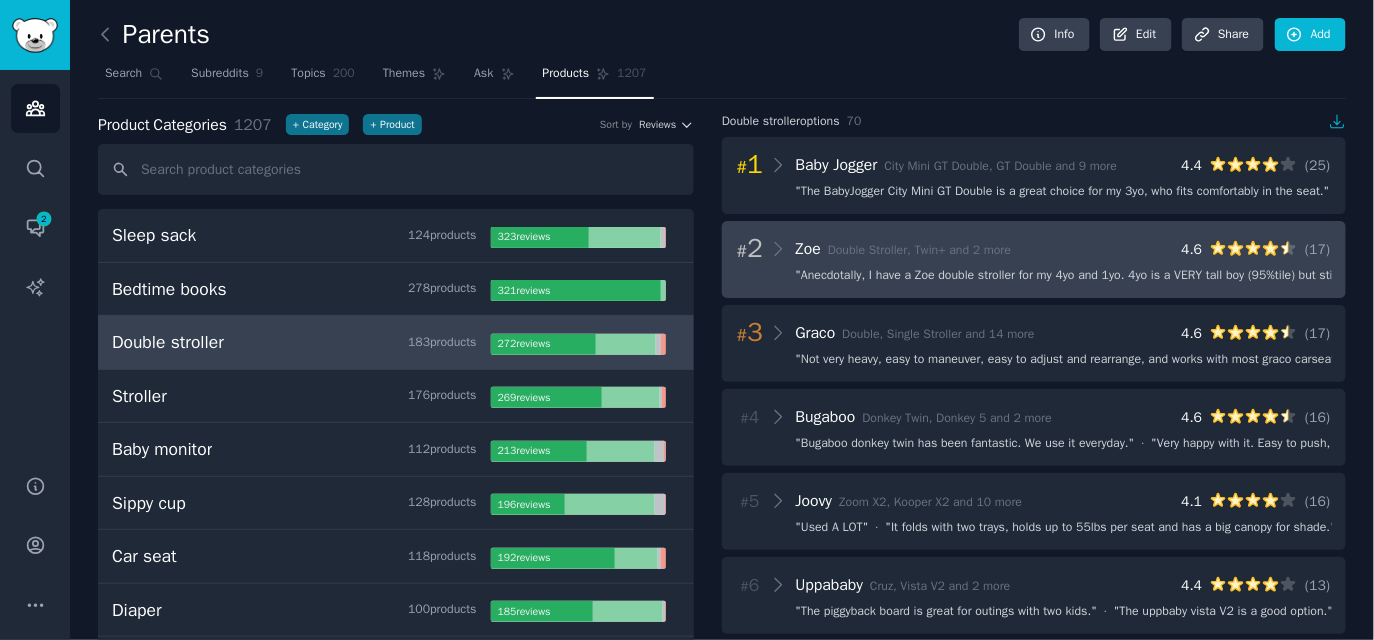 click on "Zoe Double Stroller, Twin+ and 2 more" at bounding box center (904, 249) 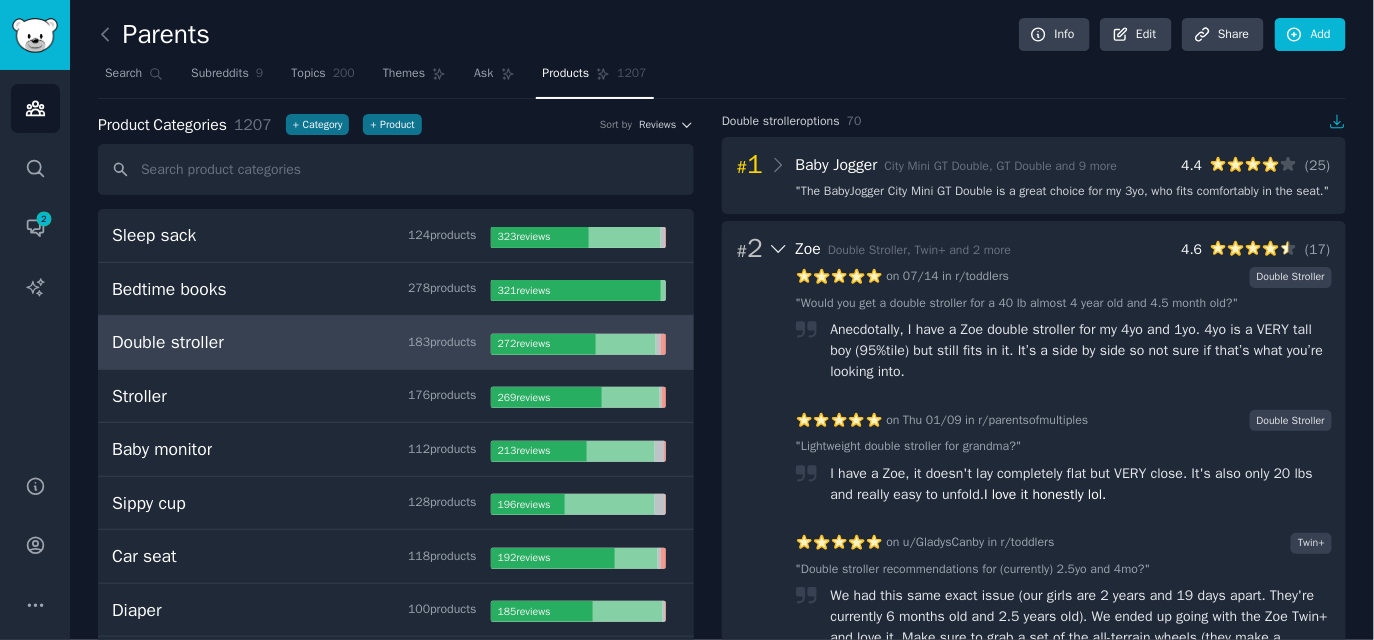 click 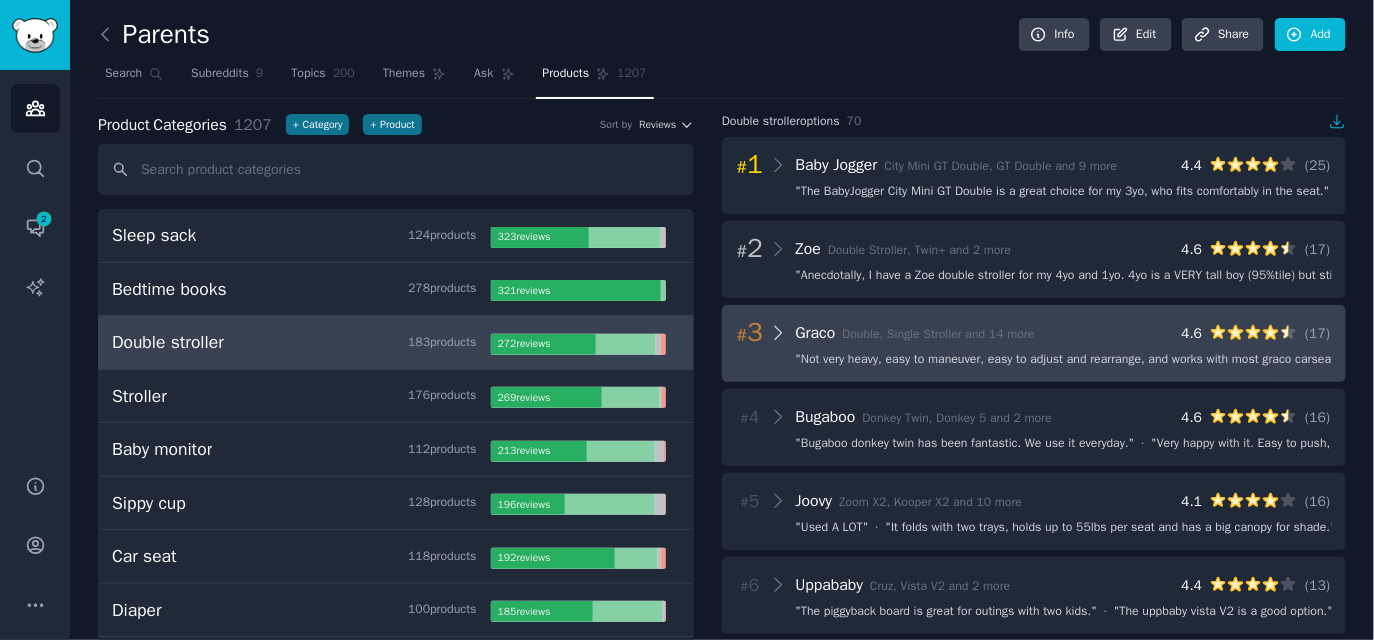 click 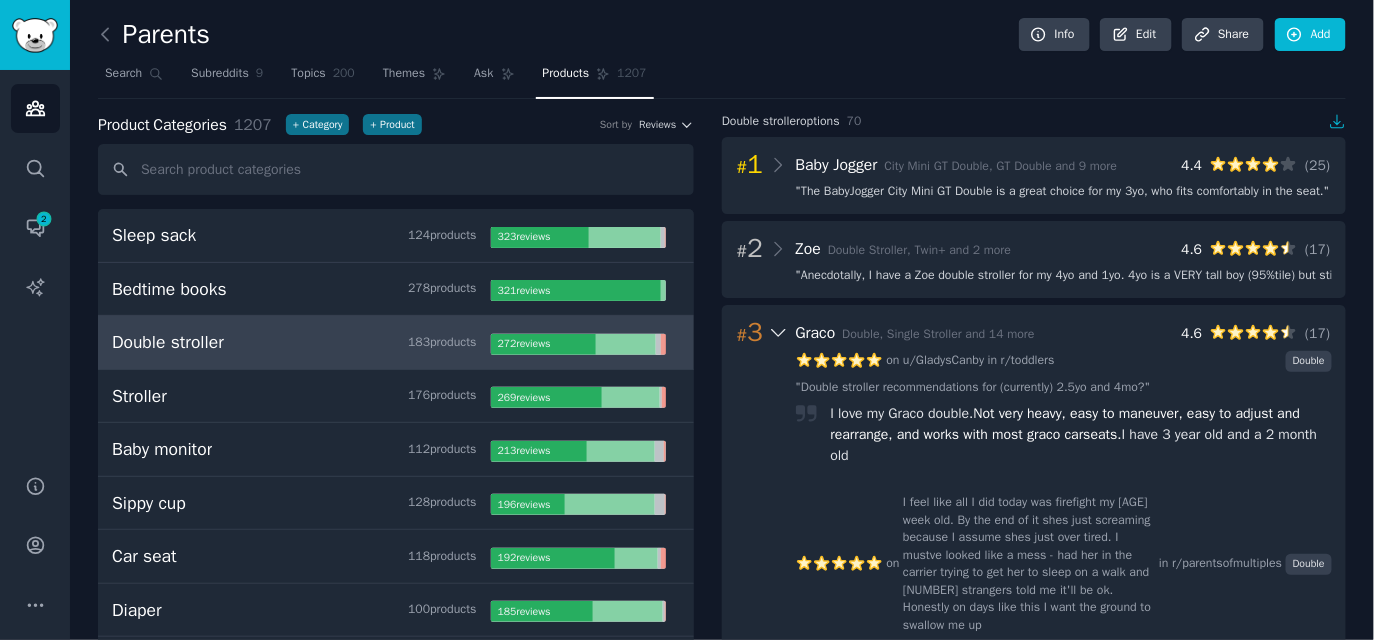 click 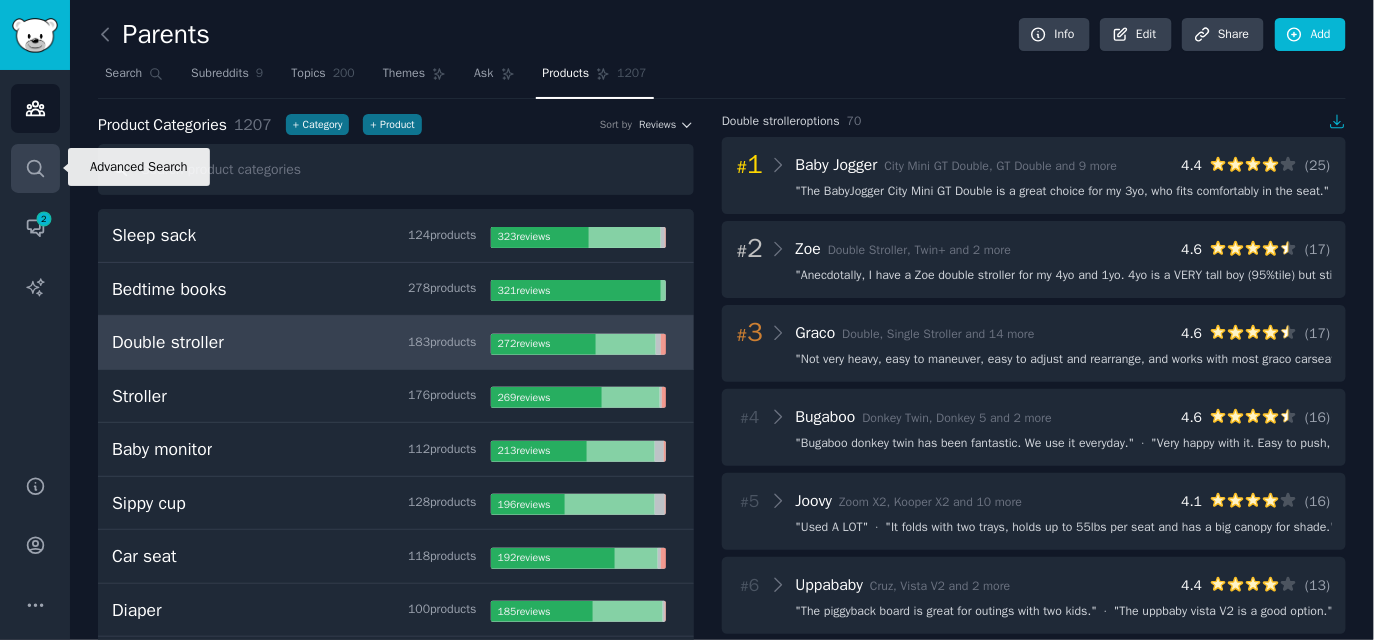 click on "Search" at bounding box center (35, 168) 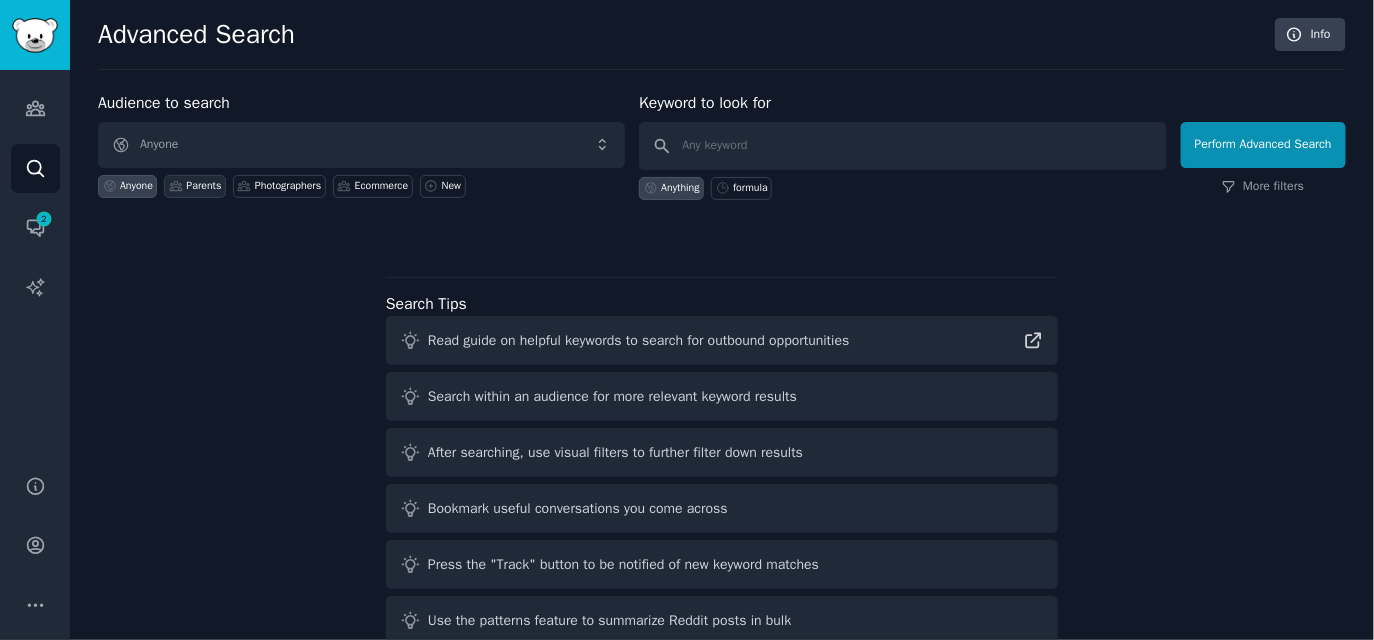 click on "Parents" at bounding box center (195, 186) 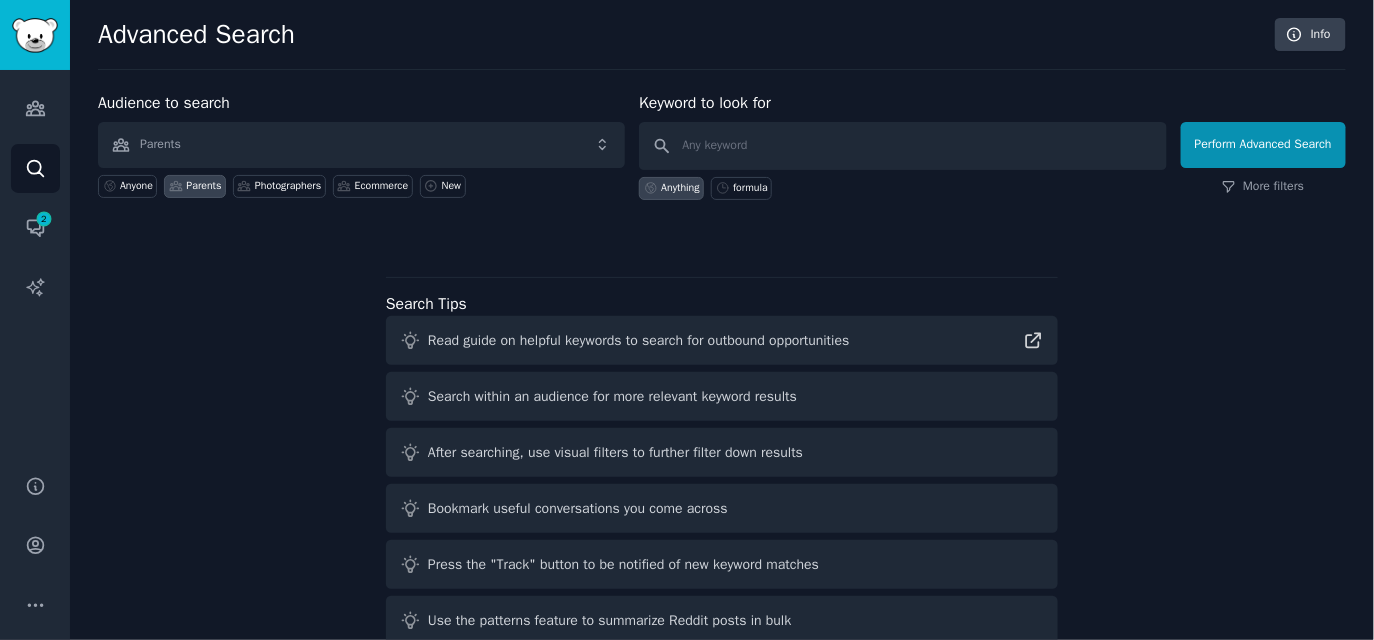 click on "Anything formula" at bounding box center (902, 185) 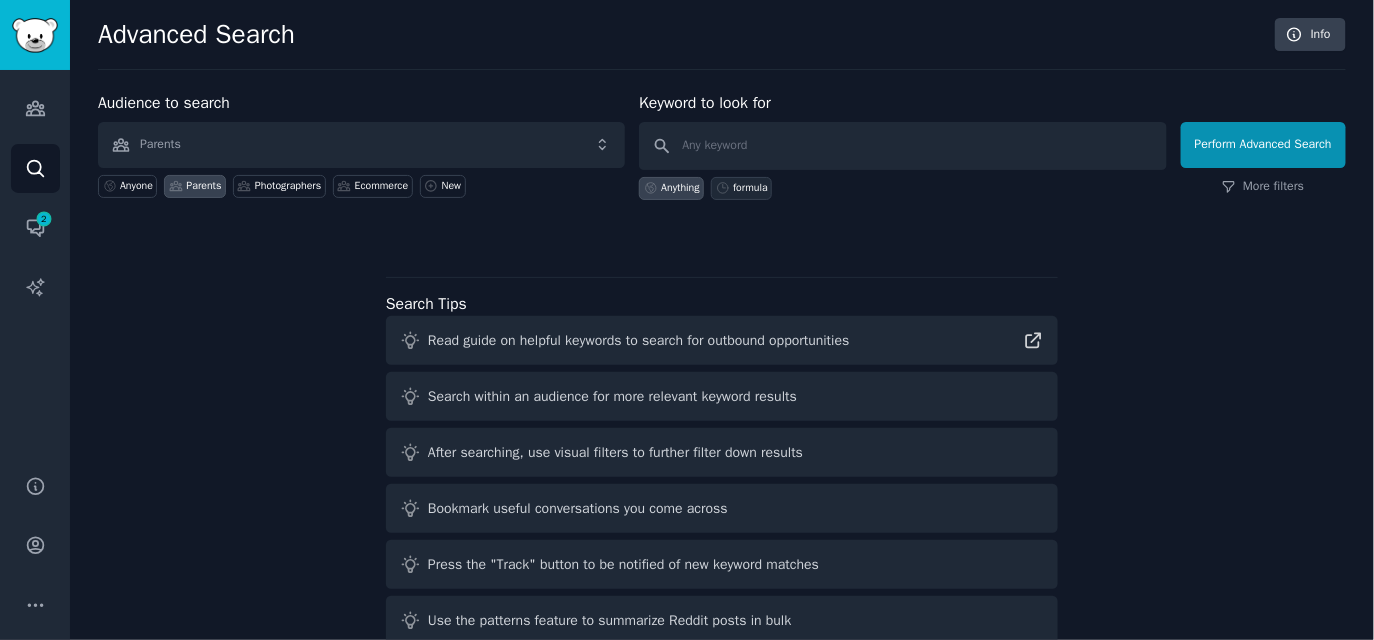 click on "formula" at bounding box center [750, 188] 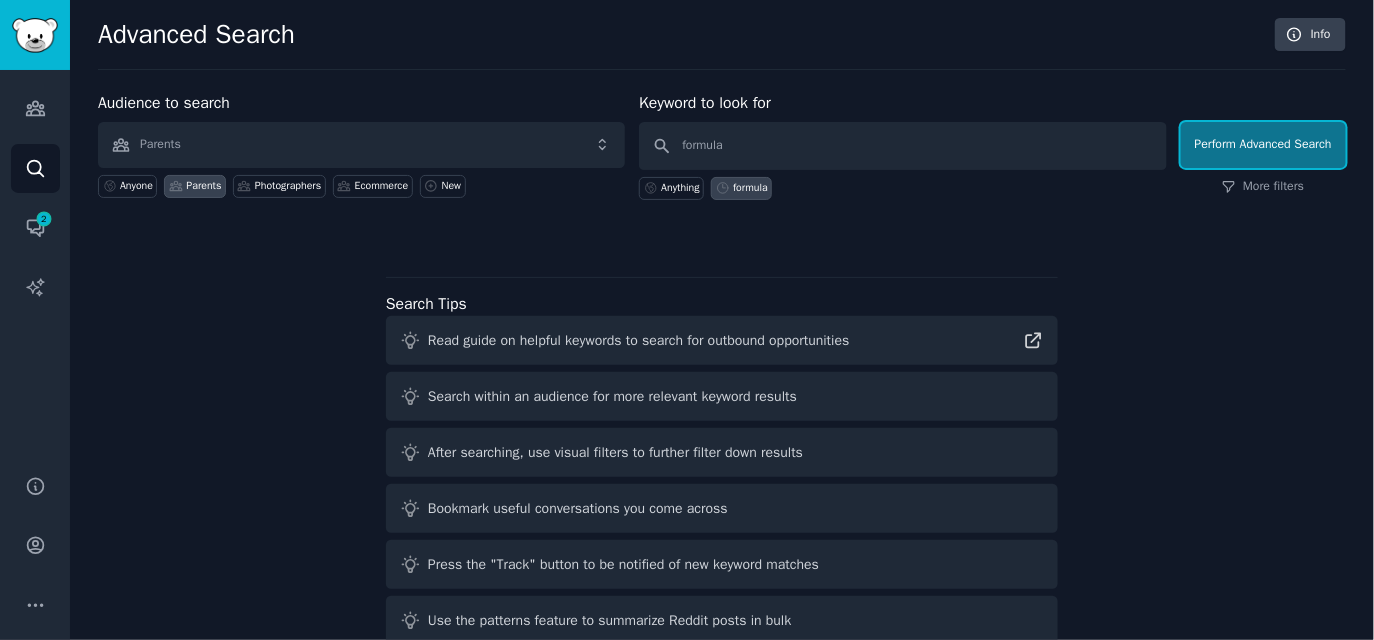 click on "Perform Advanced Search" at bounding box center [1263, 145] 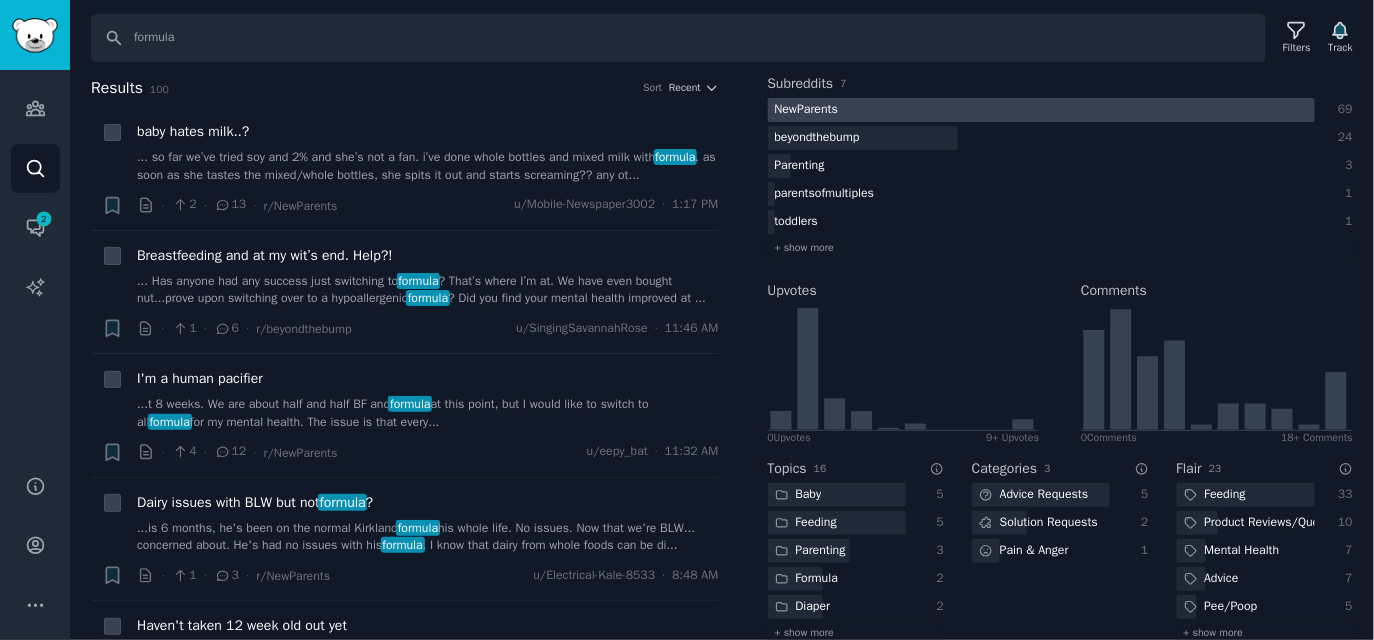 scroll, scrollTop: 325, scrollLeft: 0, axis: vertical 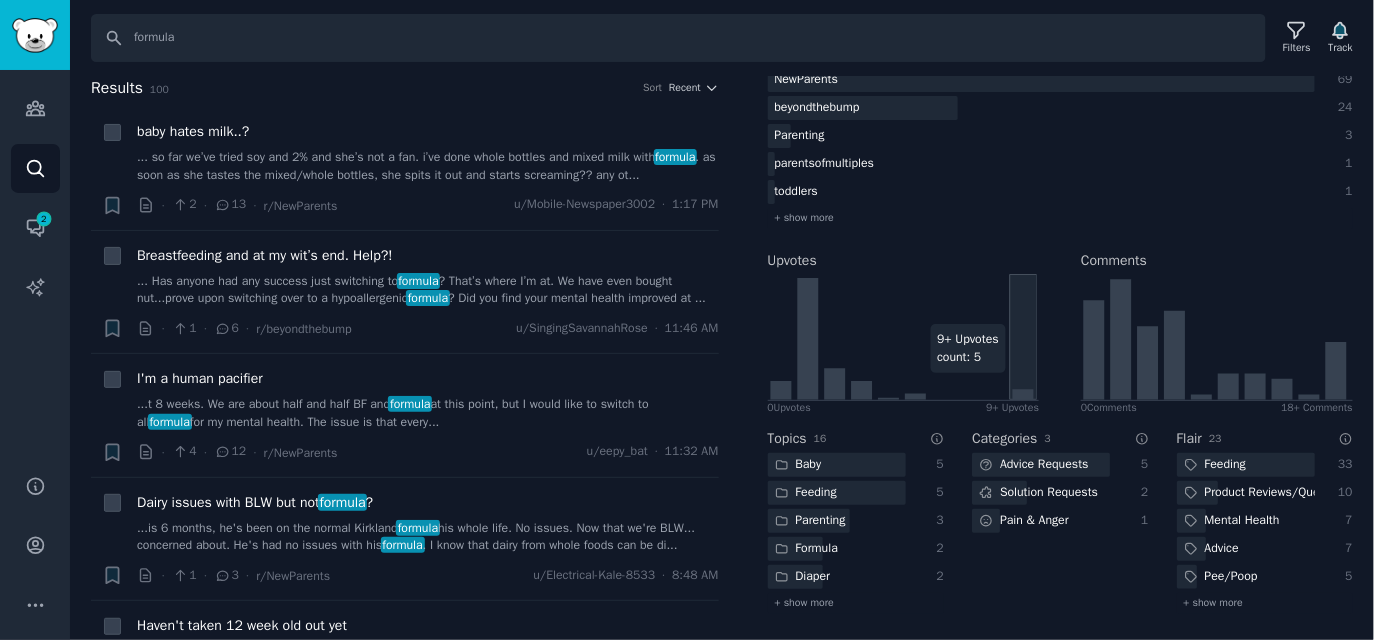 click 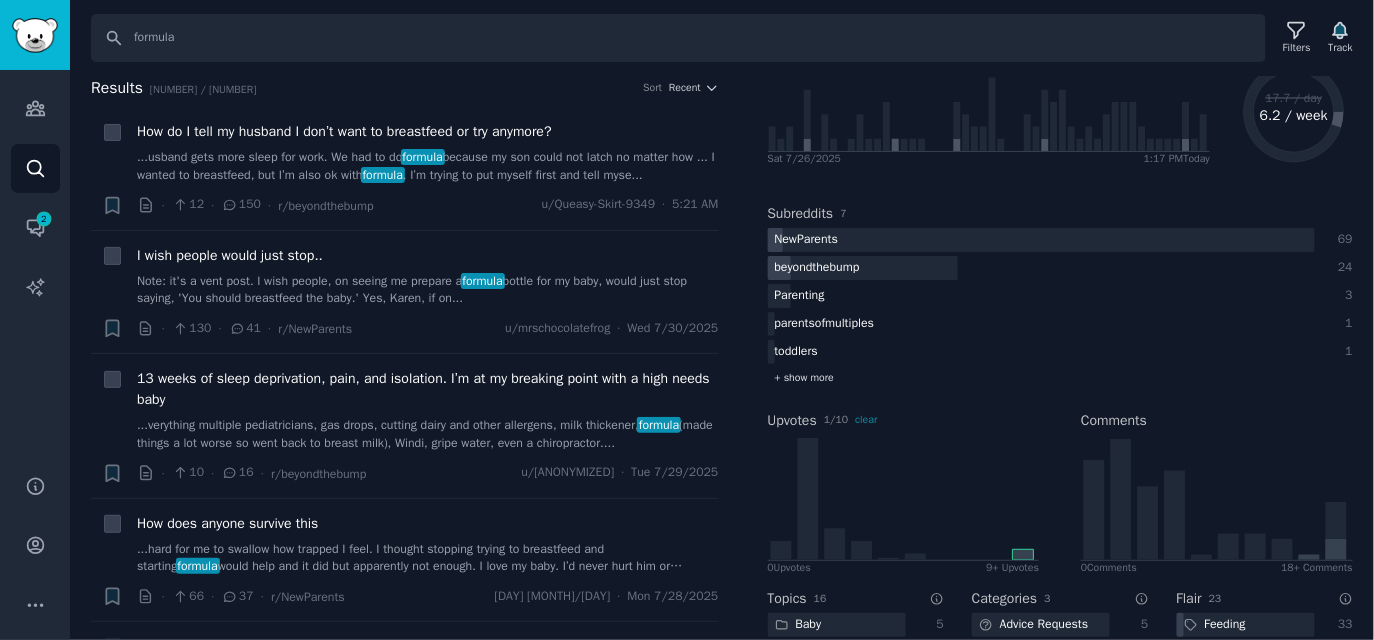 scroll, scrollTop: 271, scrollLeft: 0, axis: vertical 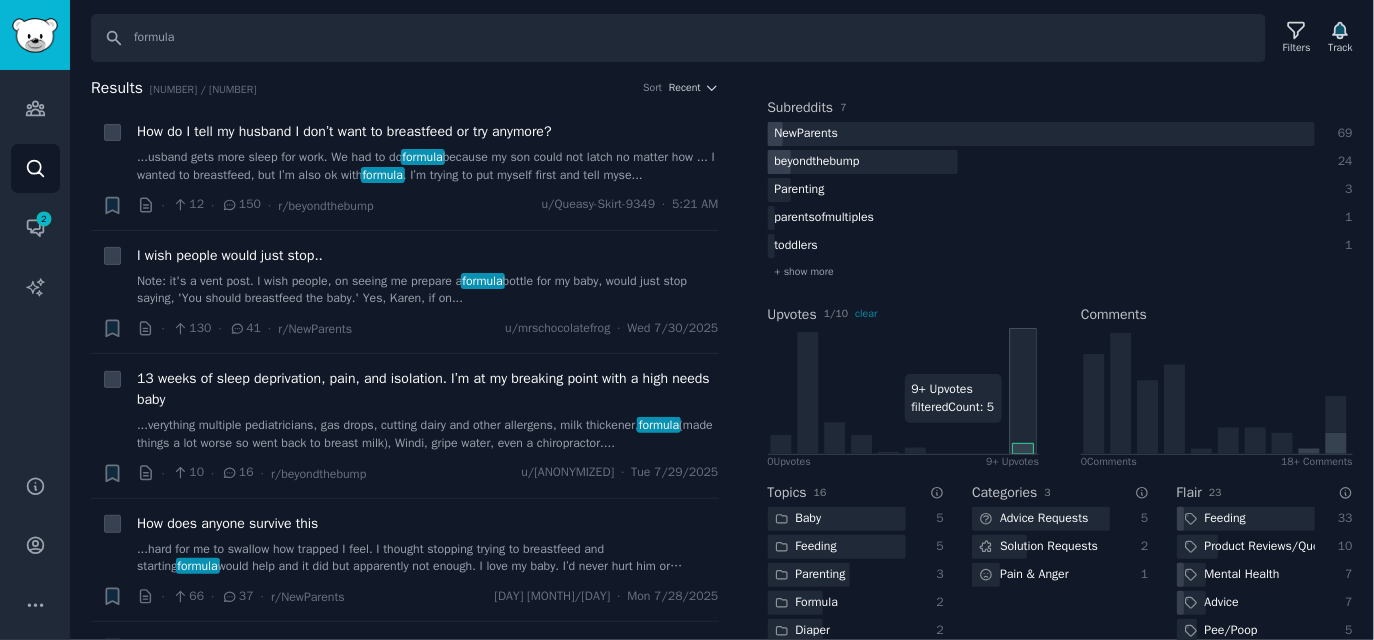 click 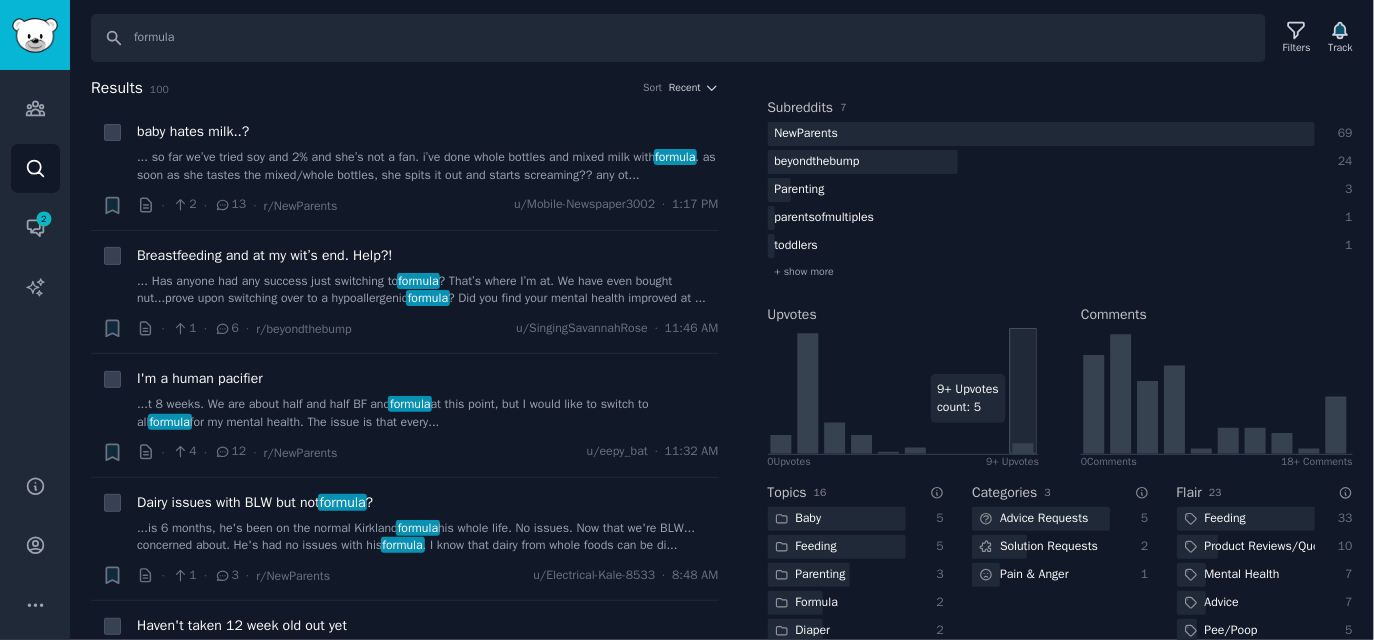 scroll, scrollTop: 0, scrollLeft: 0, axis: both 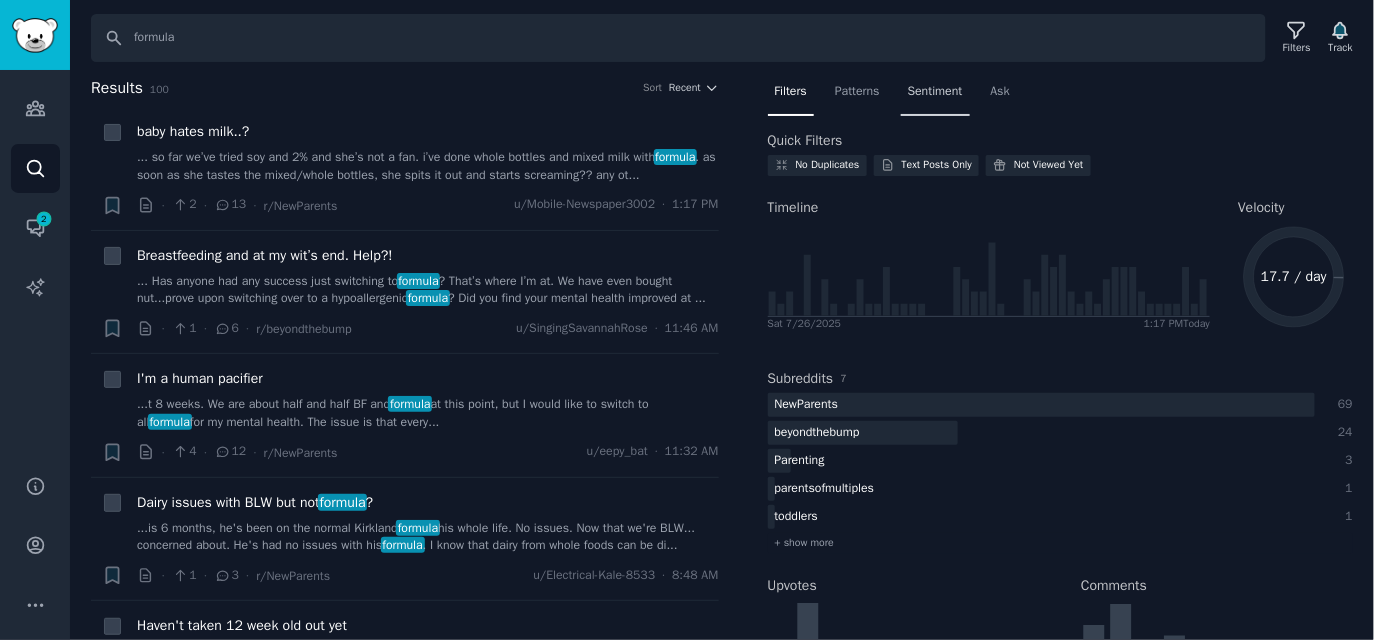 click on "Sentiment" at bounding box center (935, 92) 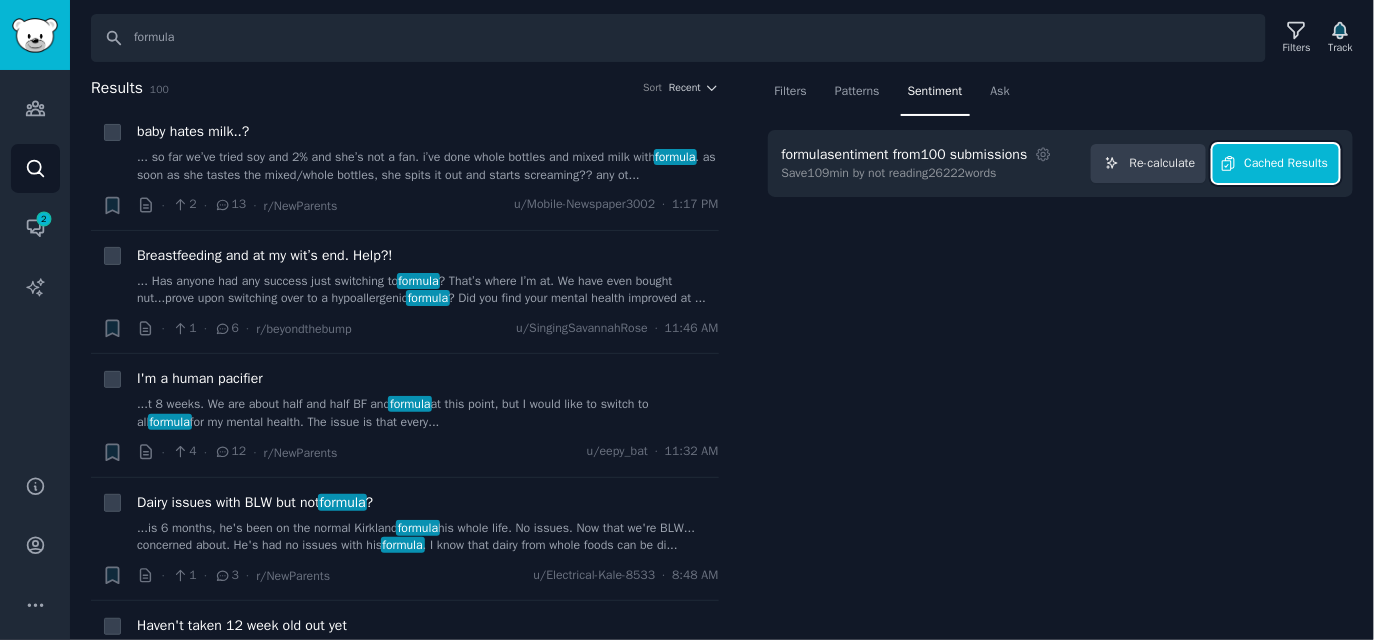 click on "Cached Results" at bounding box center [1287, 164] 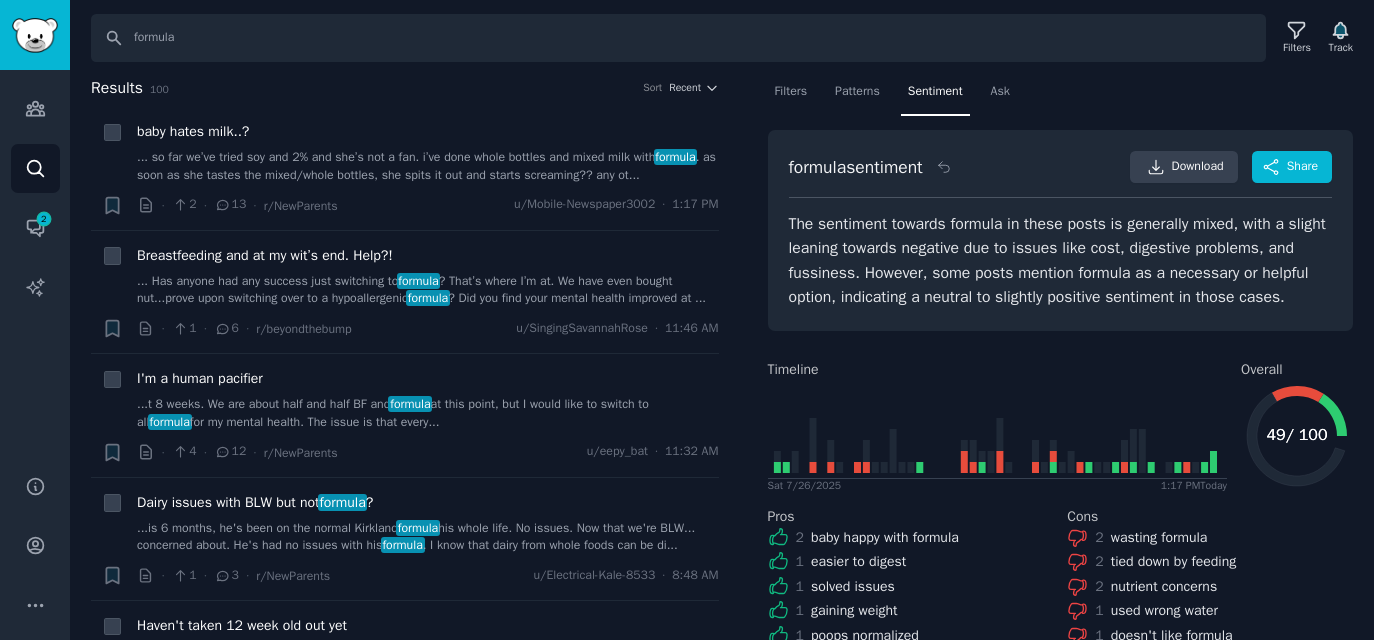 scroll, scrollTop: 0, scrollLeft: 0, axis: both 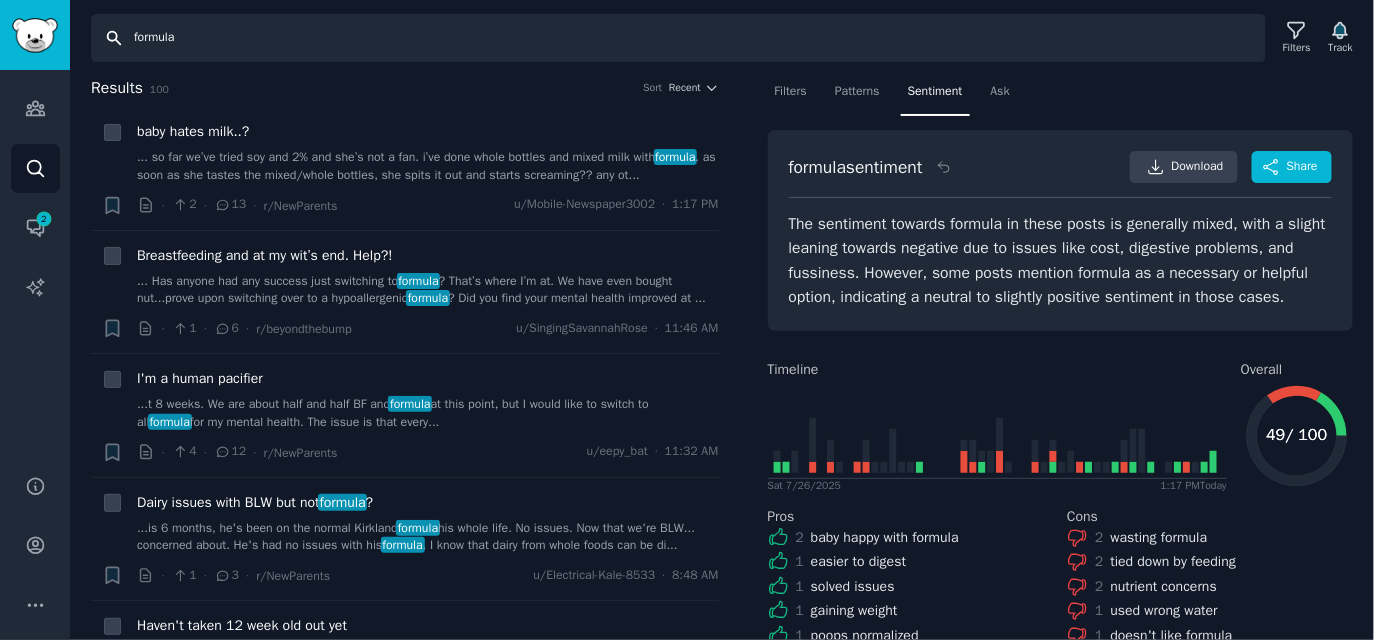click on "formula" at bounding box center (678, 38) 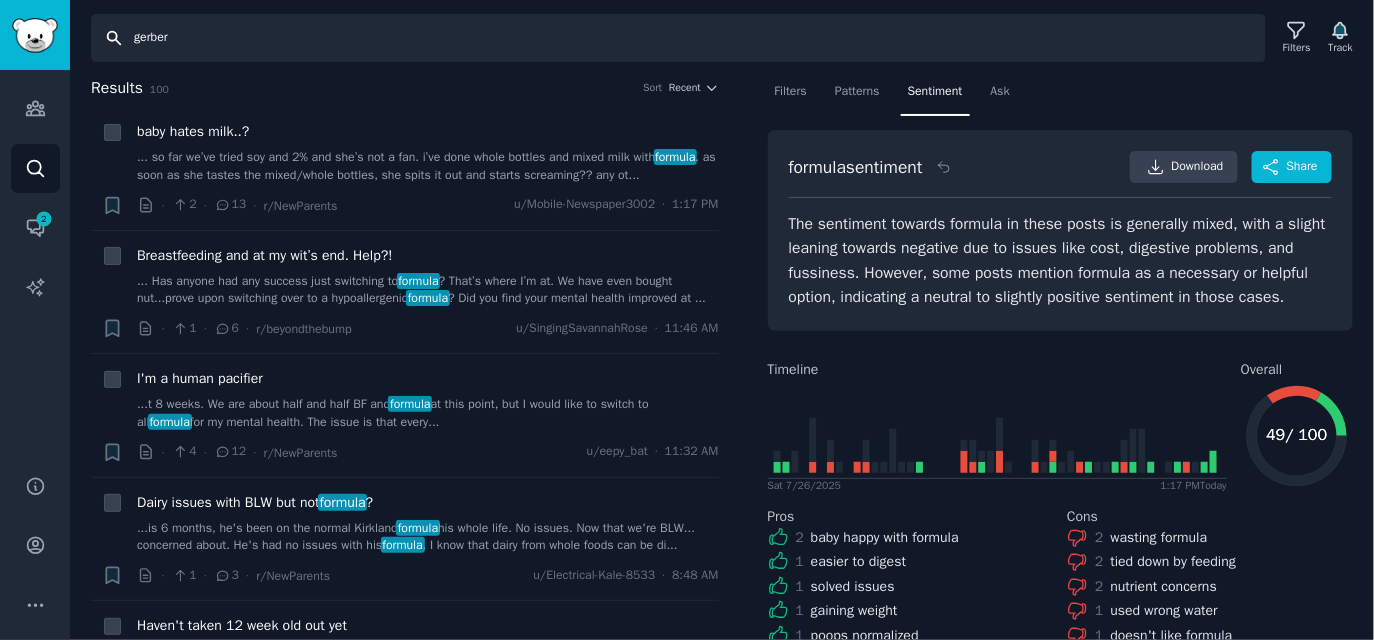 type on "gerber" 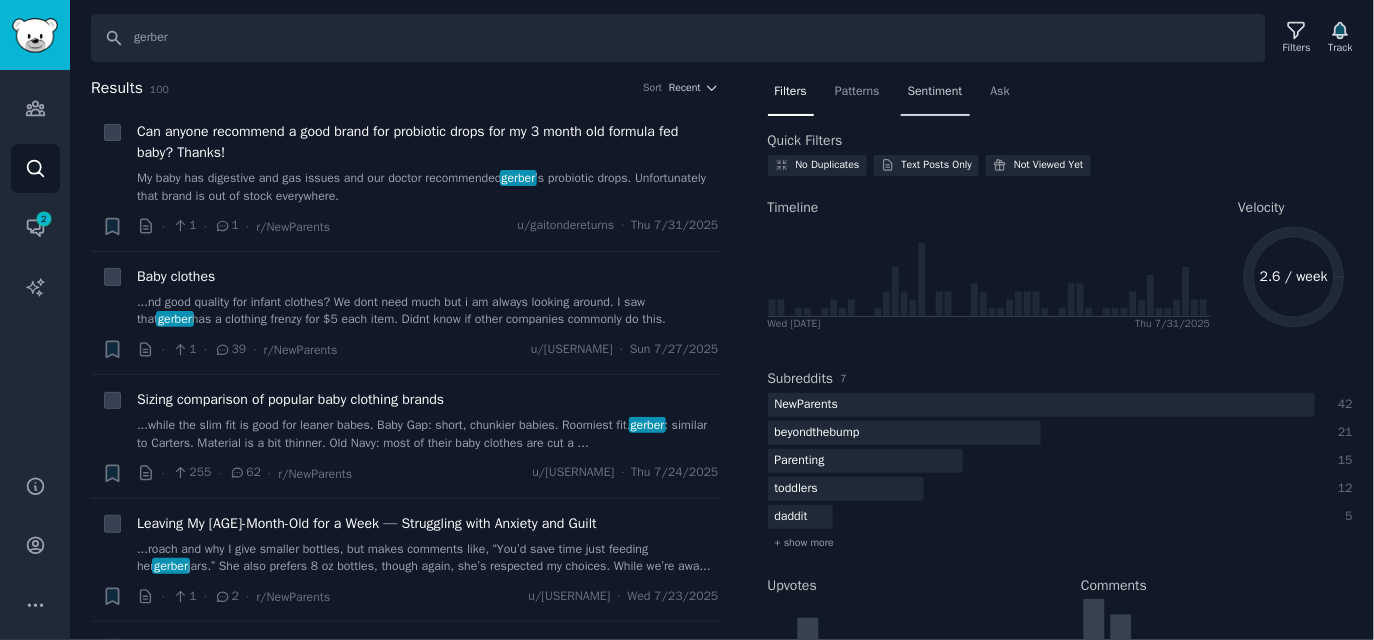 click on "Sentiment" at bounding box center (935, 96) 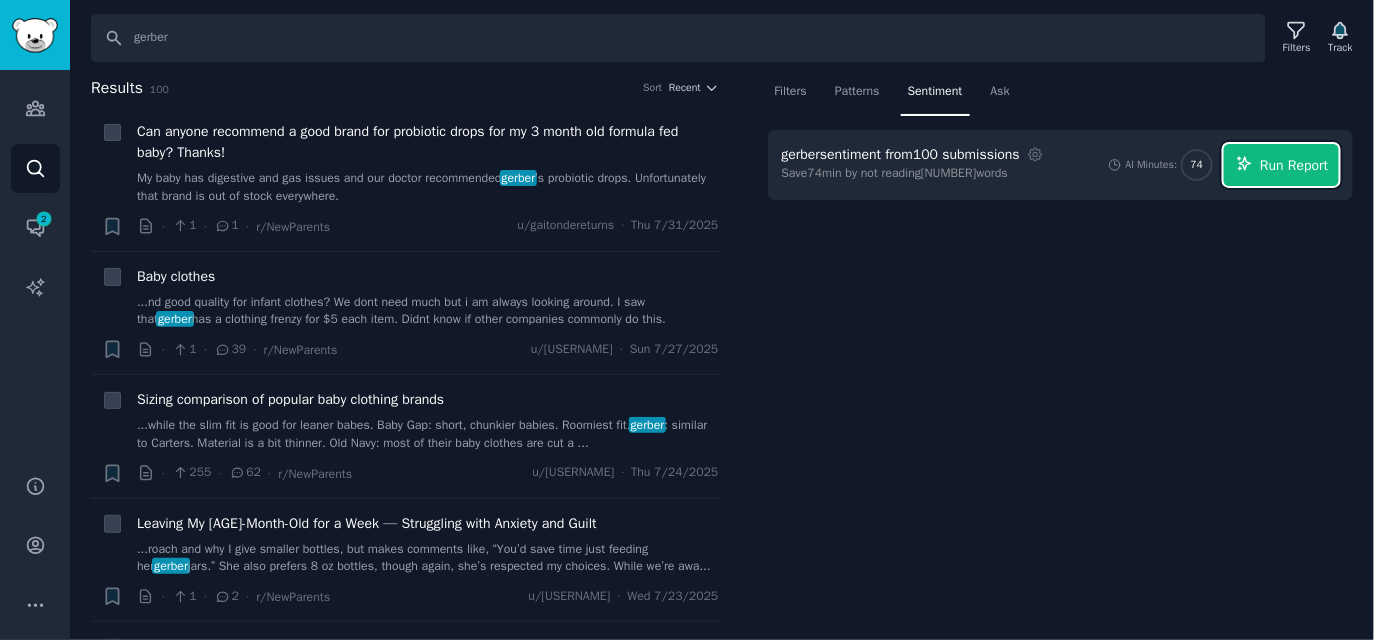 click on "Run Report" at bounding box center (1294, 165) 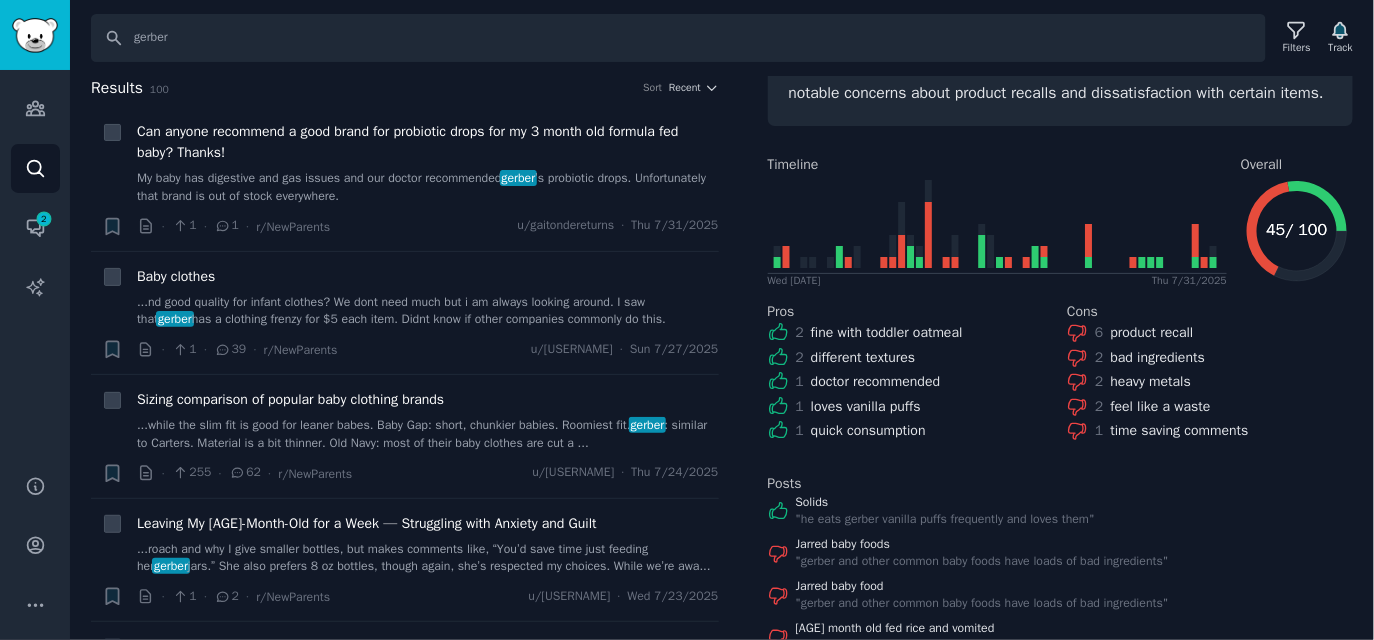 scroll, scrollTop: 0, scrollLeft: 0, axis: both 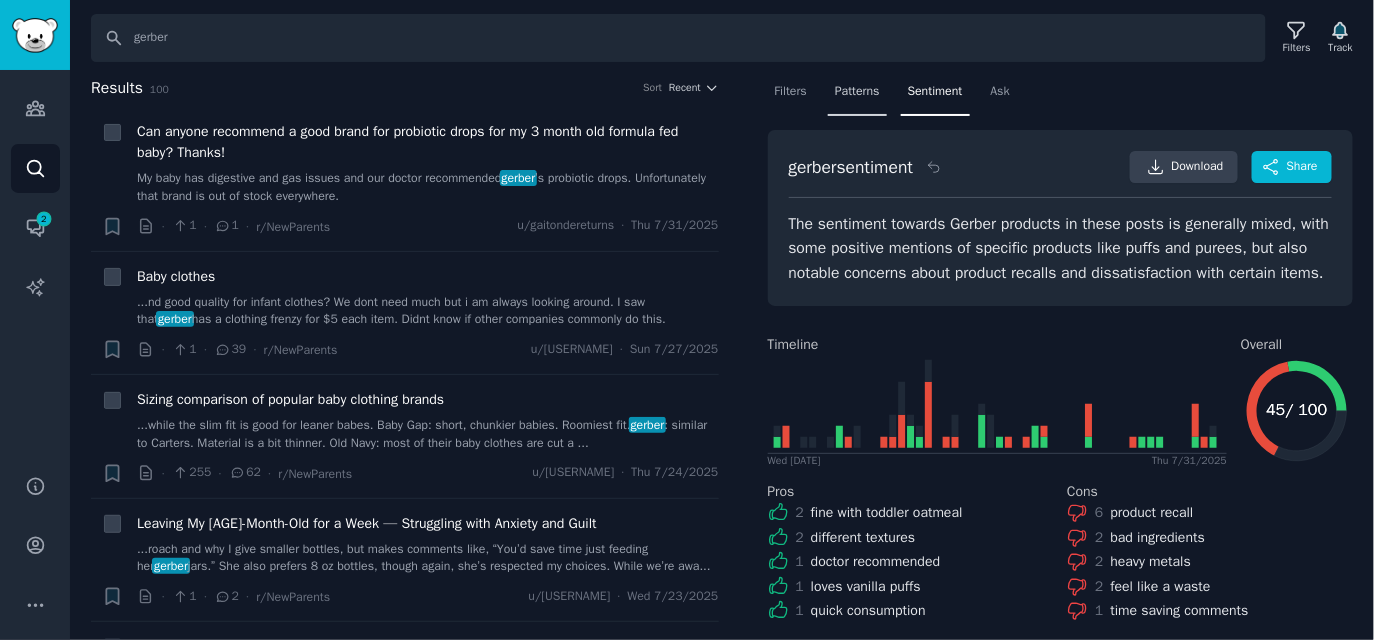 click on "Patterns" at bounding box center [857, 92] 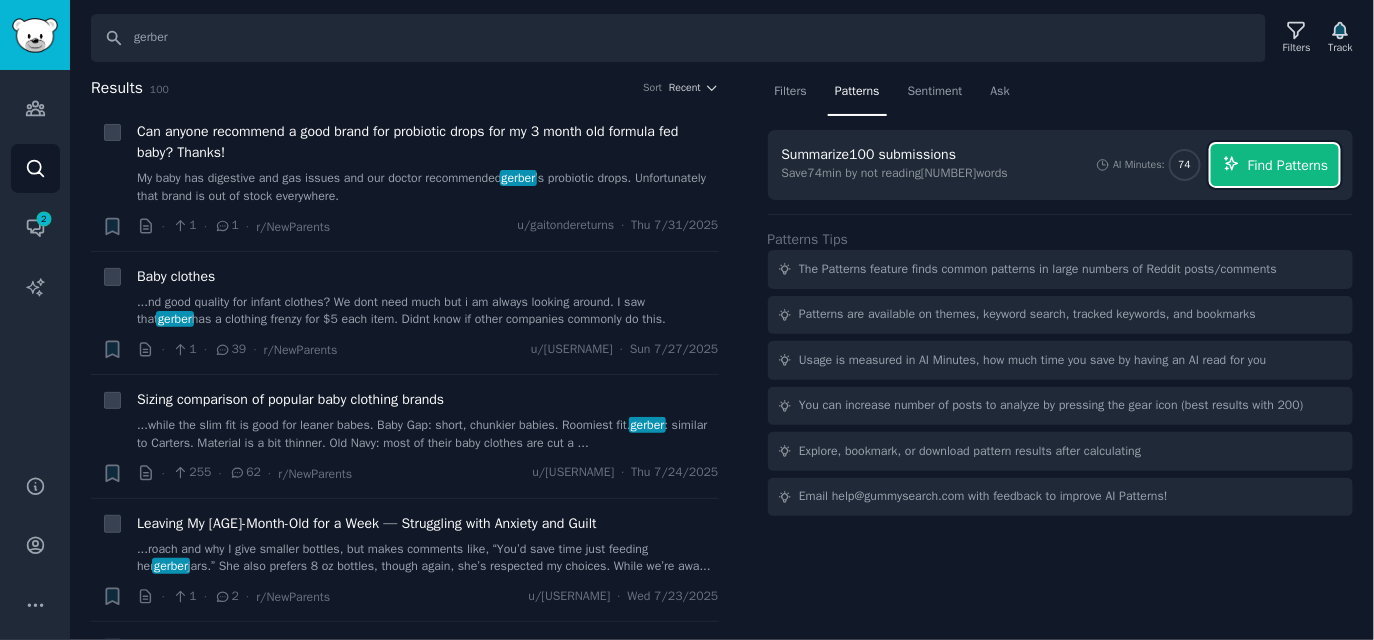 click on "Find Patterns" at bounding box center [1288, 165] 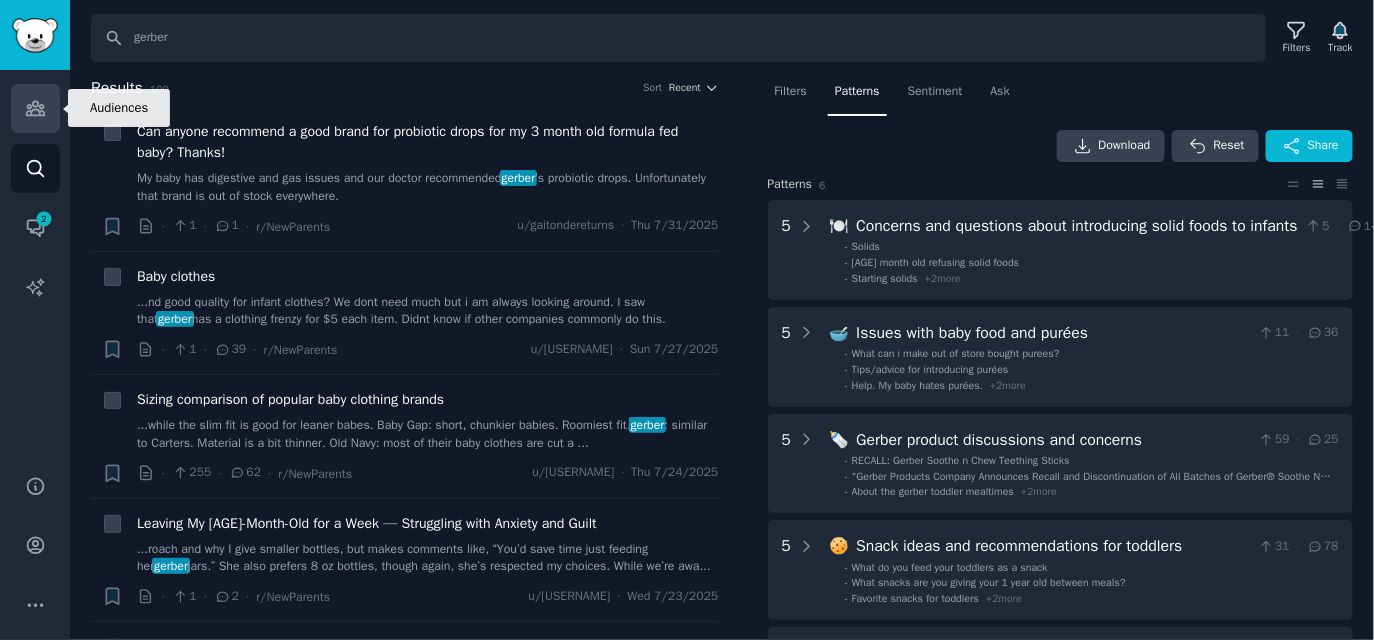 click 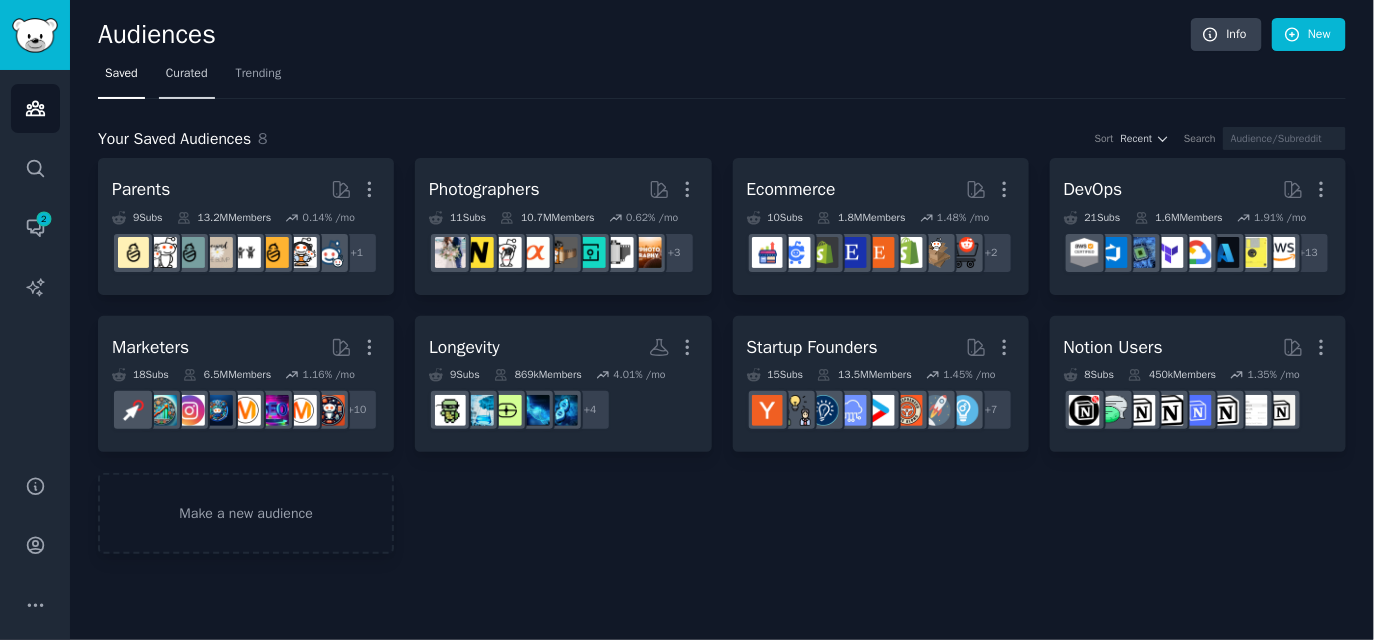 click on "Curated" at bounding box center (187, 74) 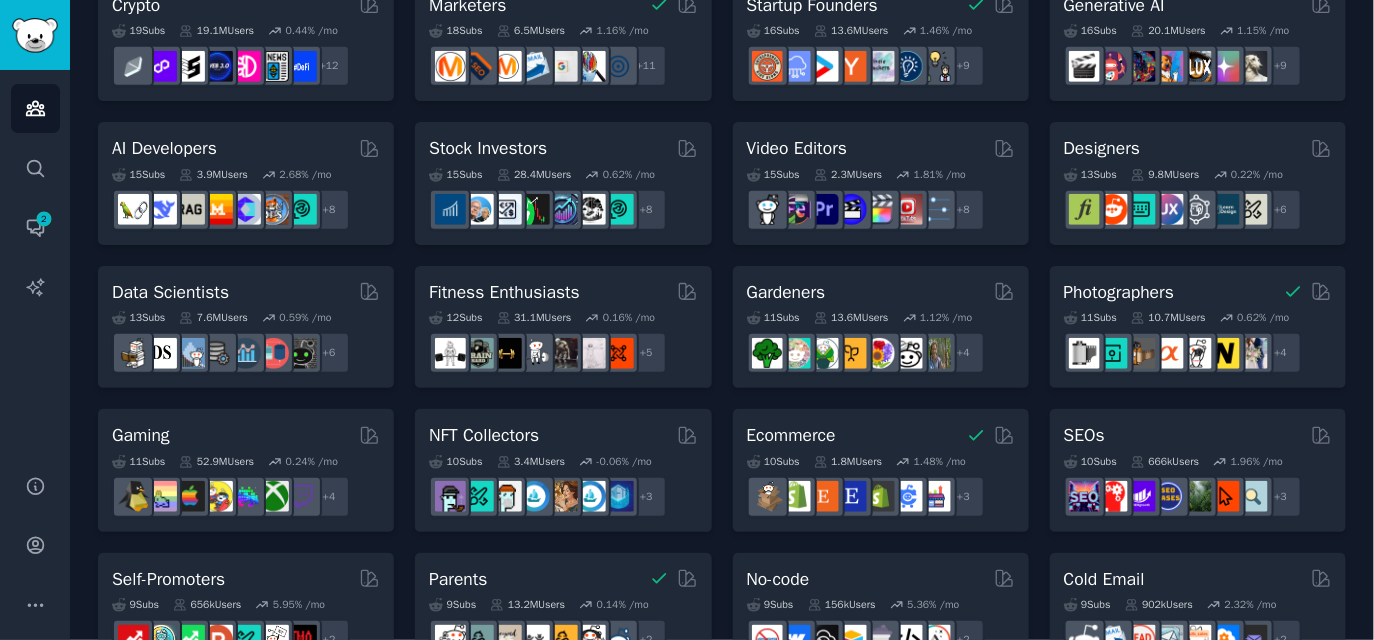 scroll, scrollTop: 0, scrollLeft: 0, axis: both 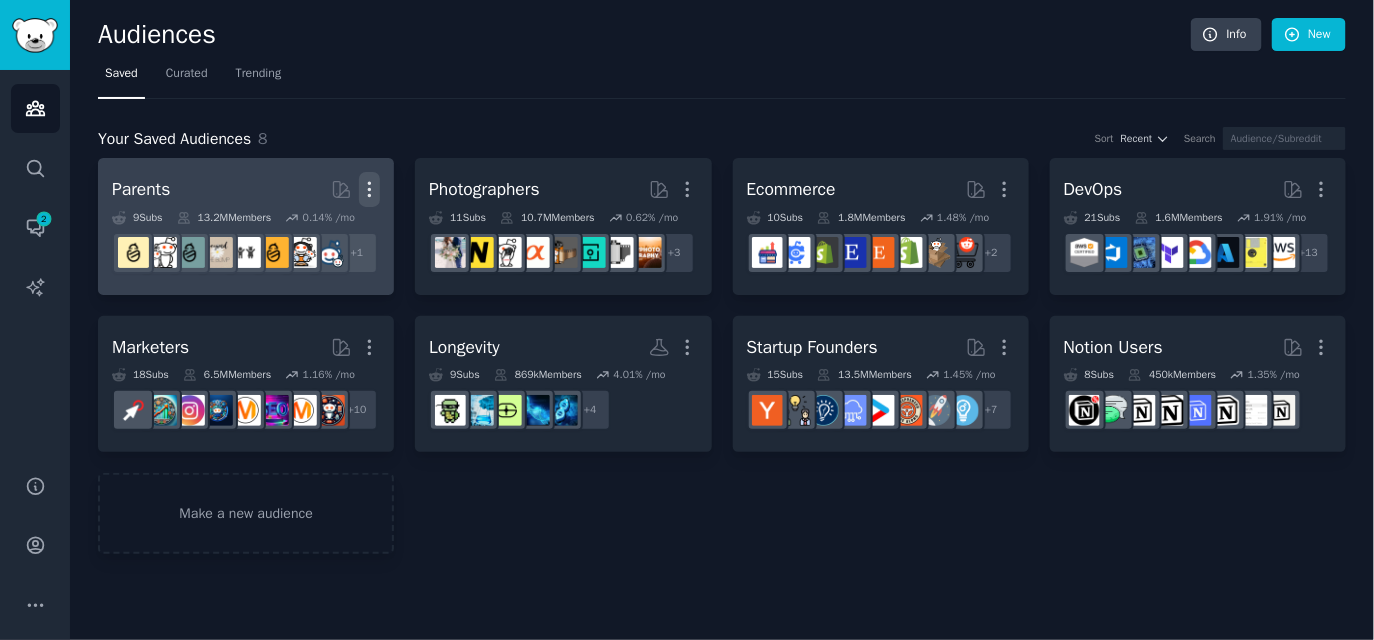 click 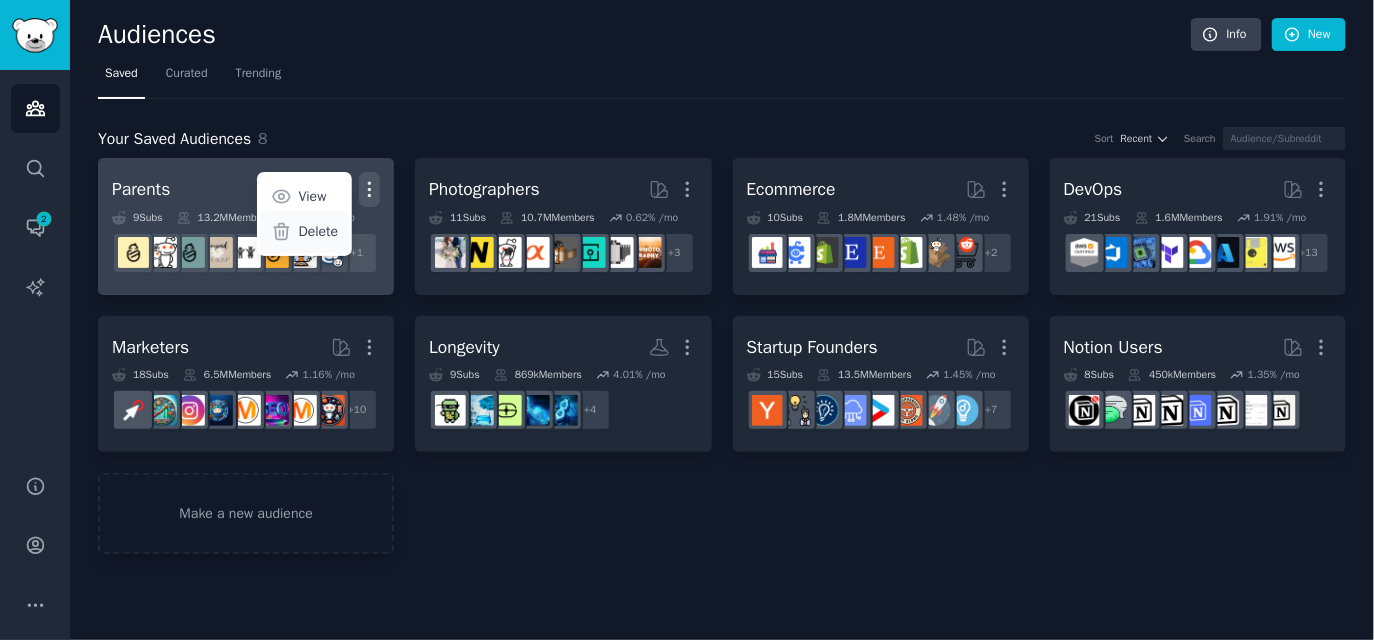 click on "Delete" at bounding box center [304, 232] 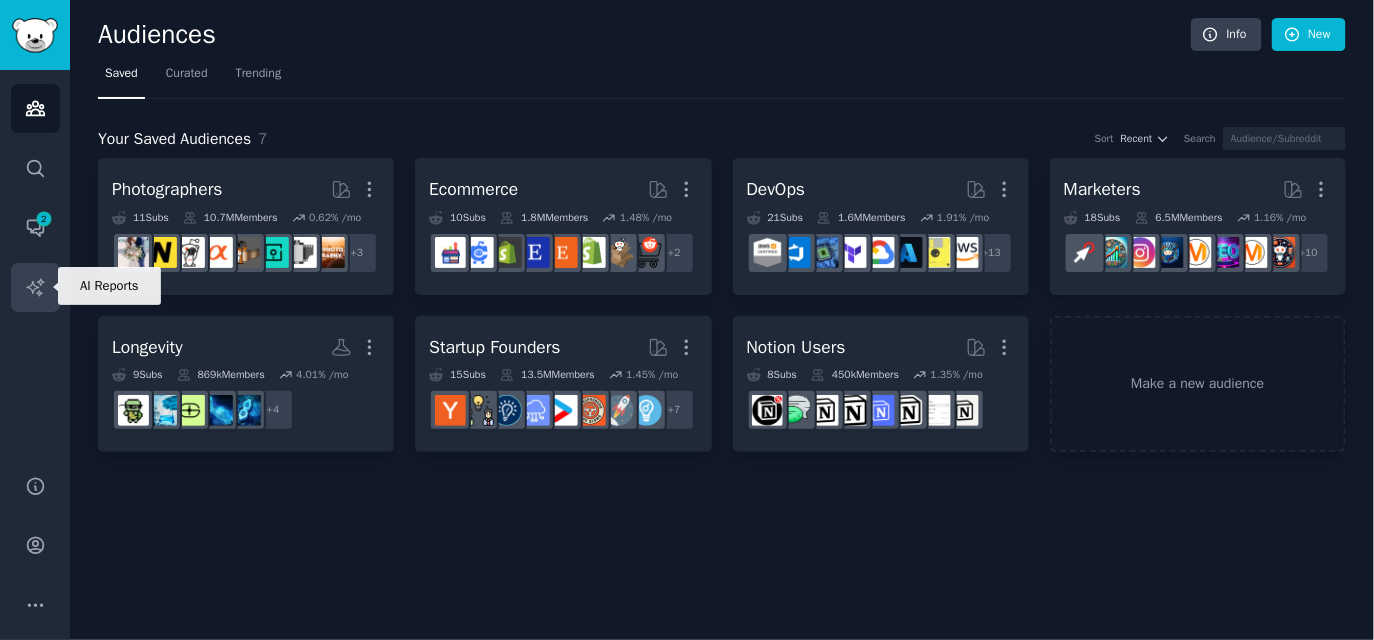 click 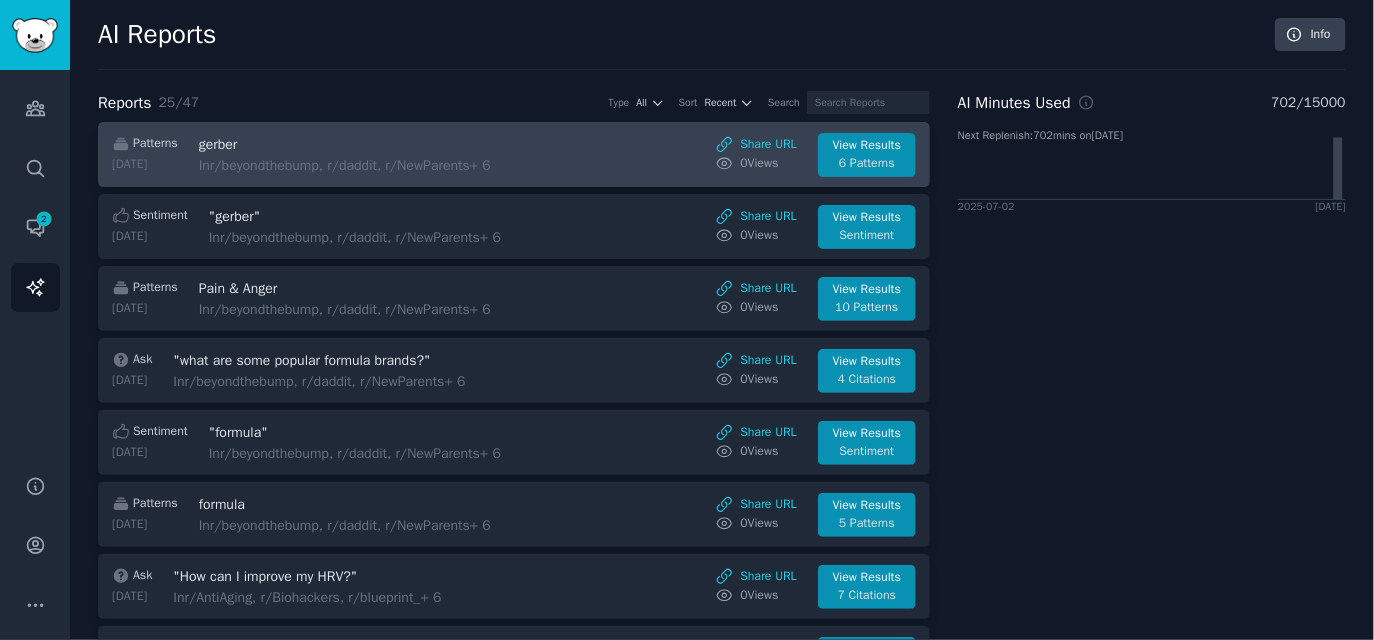 click on "gerber" at bounding box center (367, 144) 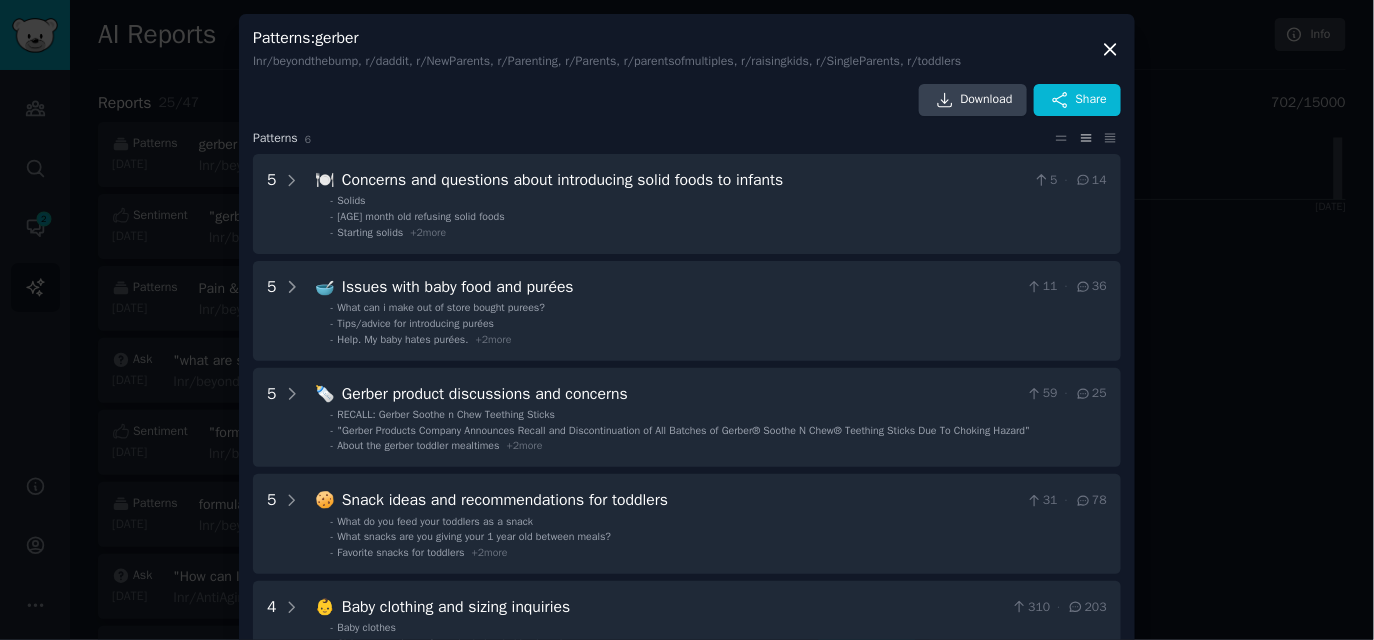 click at bounding box center (687, 320) 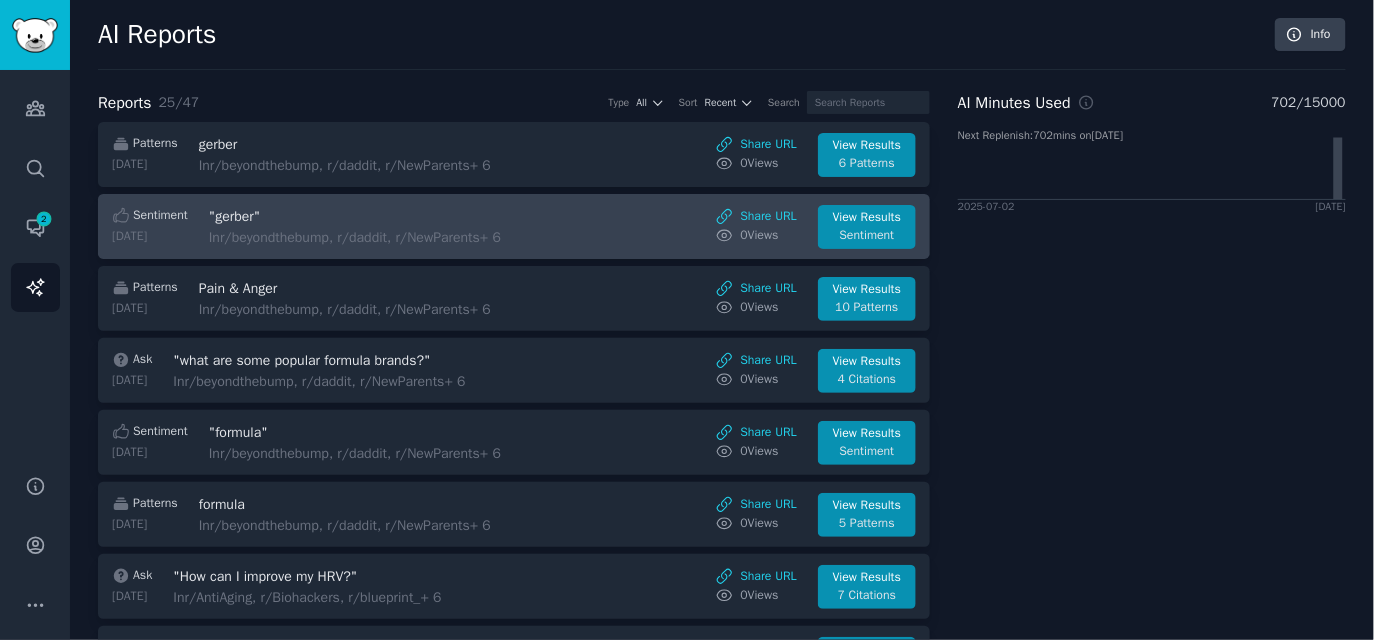 click on ""gerber"" at bounding box center [377, 216] 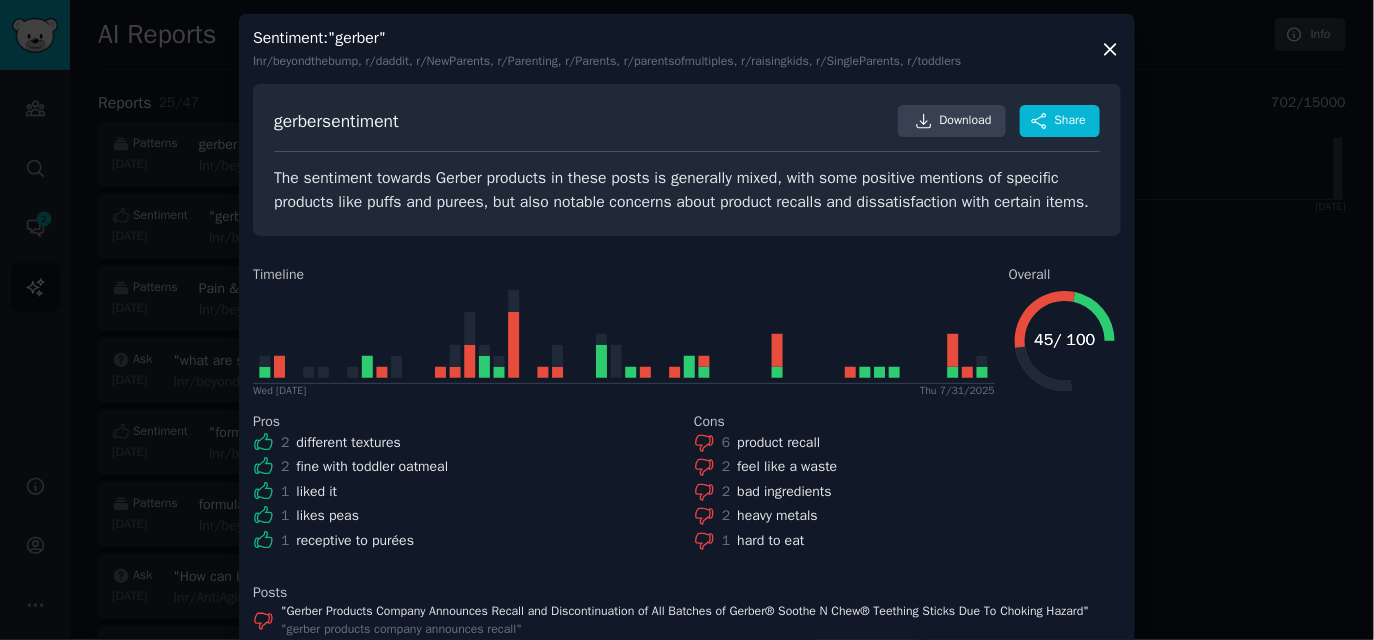 click at bounding box center [687, 320] 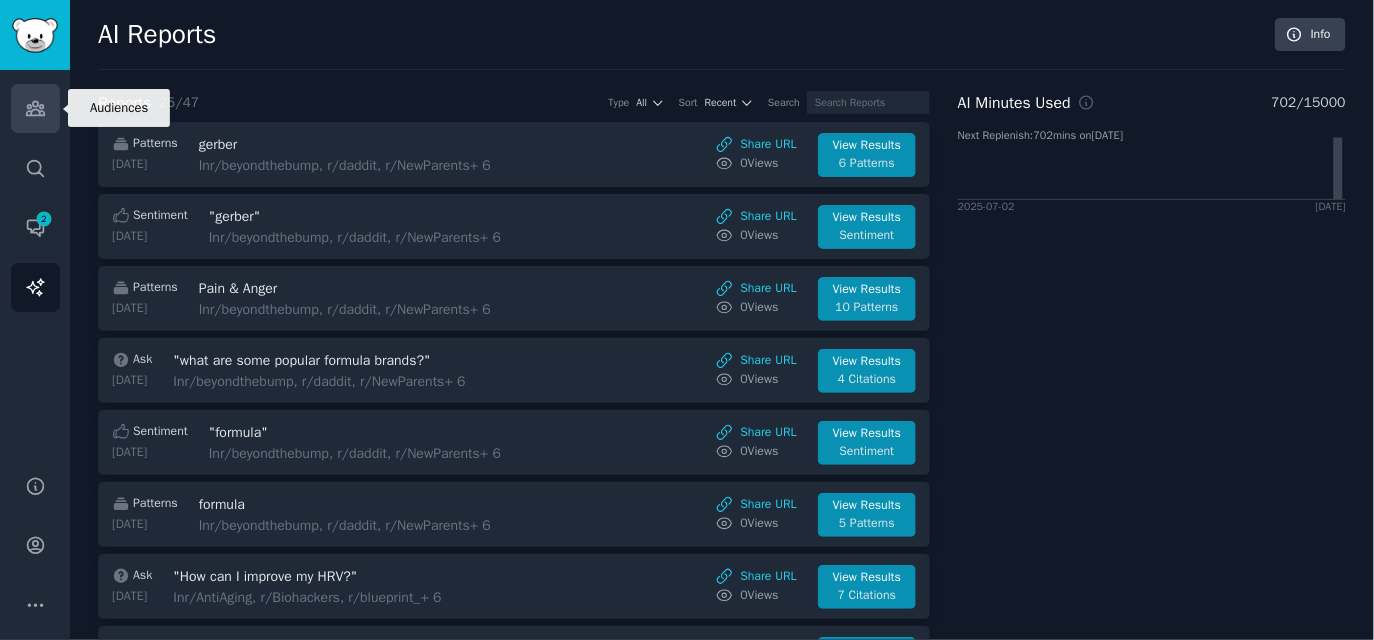 click on "Audiences" at bounding box center [35, 108] 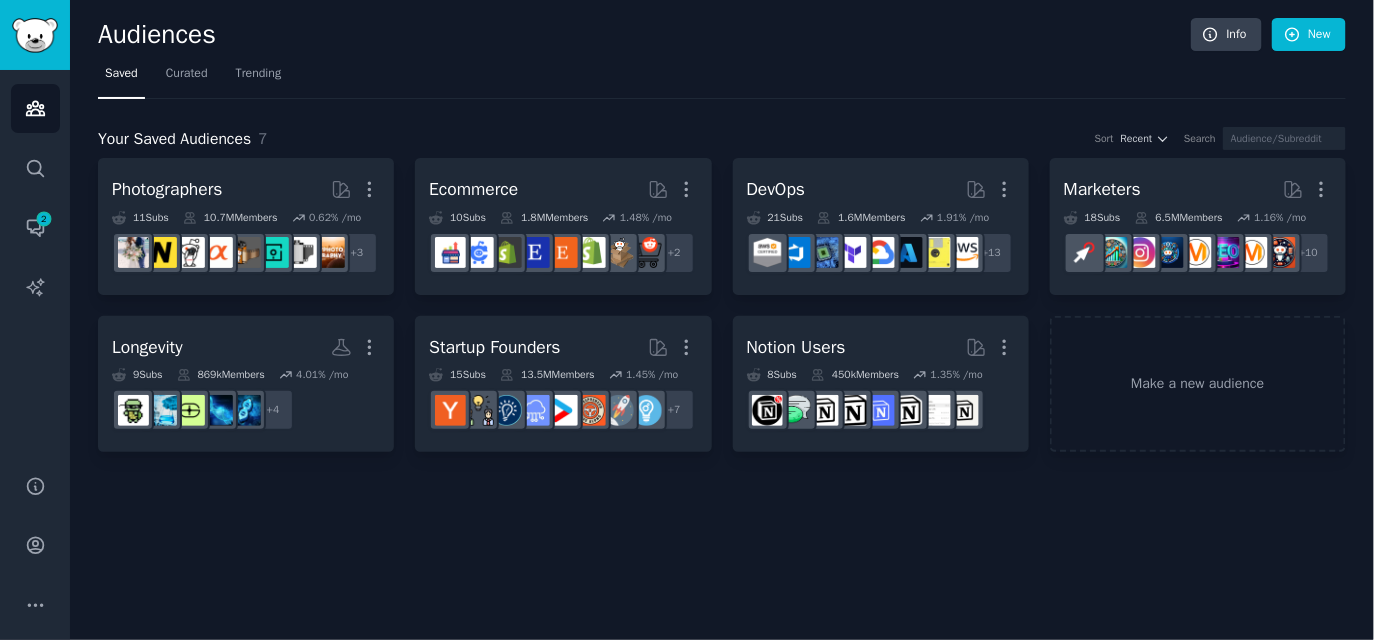 click on "Saved Curated Trending" at bounding box center (722, 78) 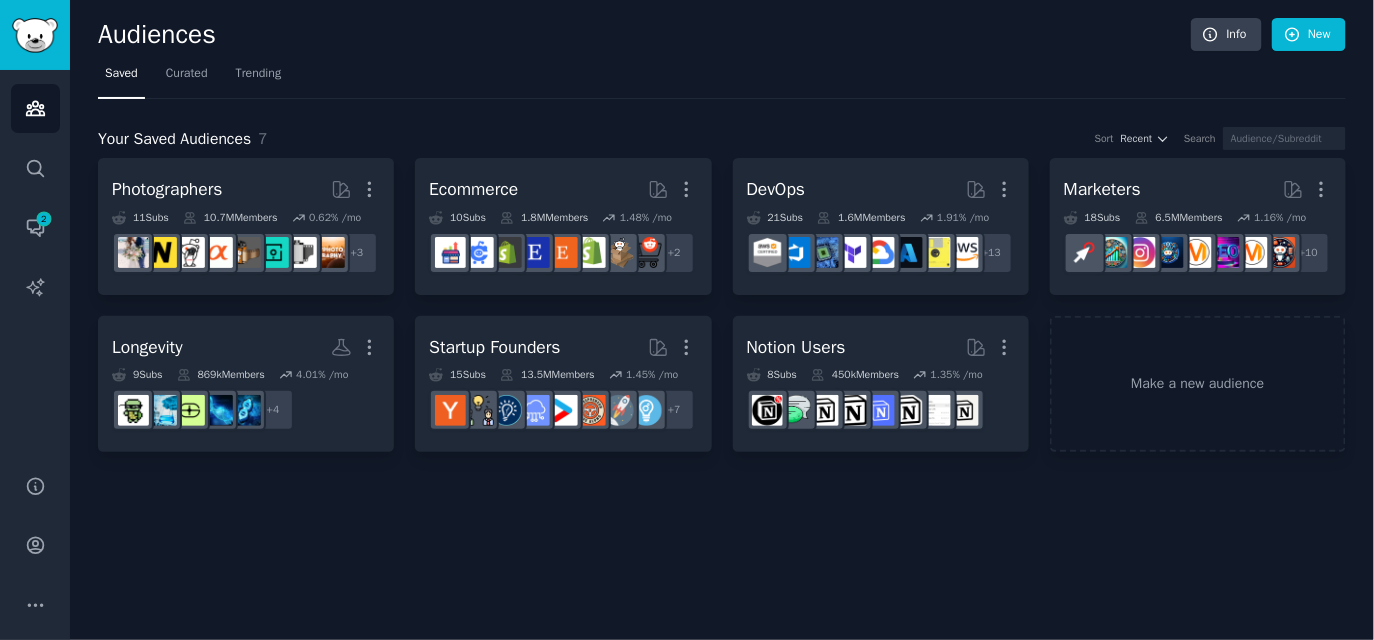 click on "Your Saved Audiences 7 Sort Recent Search Photographers More 11  Sub s 10.7M  Members 0.62 % /mo + 3 Ecommerce More 10  Sub s 1.8M  Members 1.48 % /mo + 2 DevOps More 21  Sub s 1.6M  Members 1.91 % /mo r/azuredevops + 13 Marketers More 18  Sub s 6.5M  Members 1.16 % /mo + 10 Longevity More 9  Sub s 869k  Members 4.01 % /mo + 4 Startup Founders More 15  Sub s 13.5M  Members 1.45 % /mo + 7 Notion Users More 8  Sub s 450k  Members 1.35 % /mo r/NotionGeeks Make a new audience" at bounding box center (722, 276) 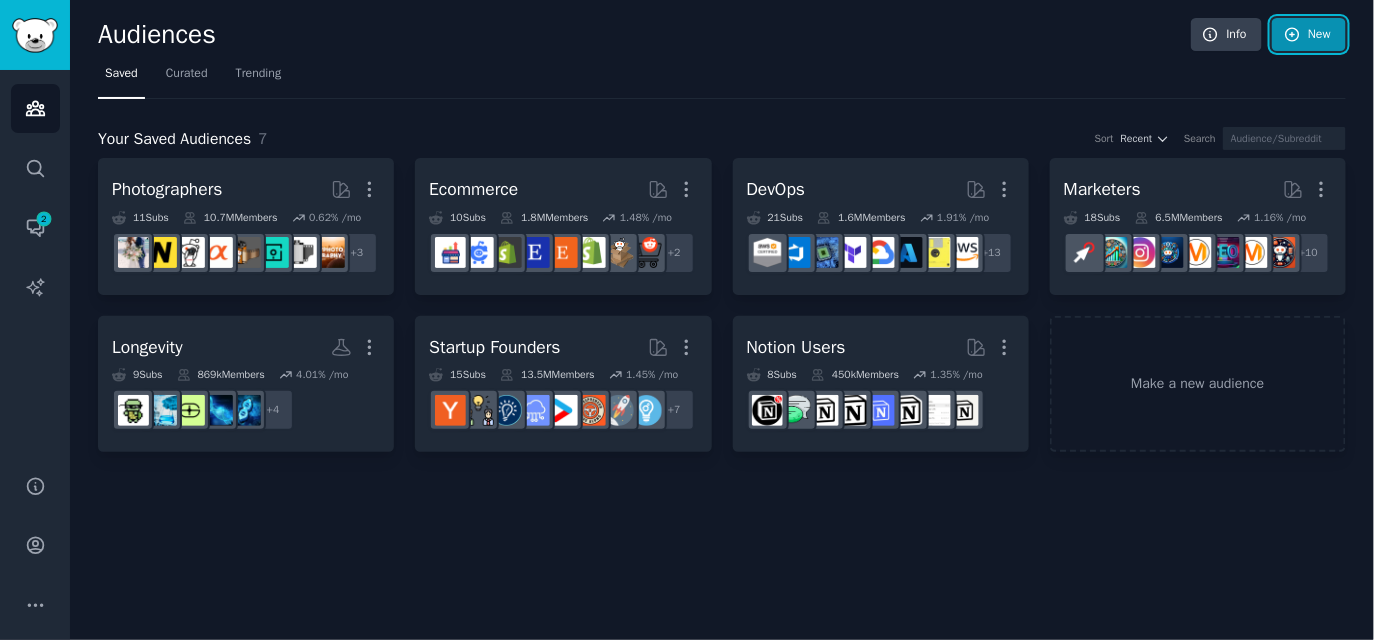 click on "New" at bounding box center (1309, 35) 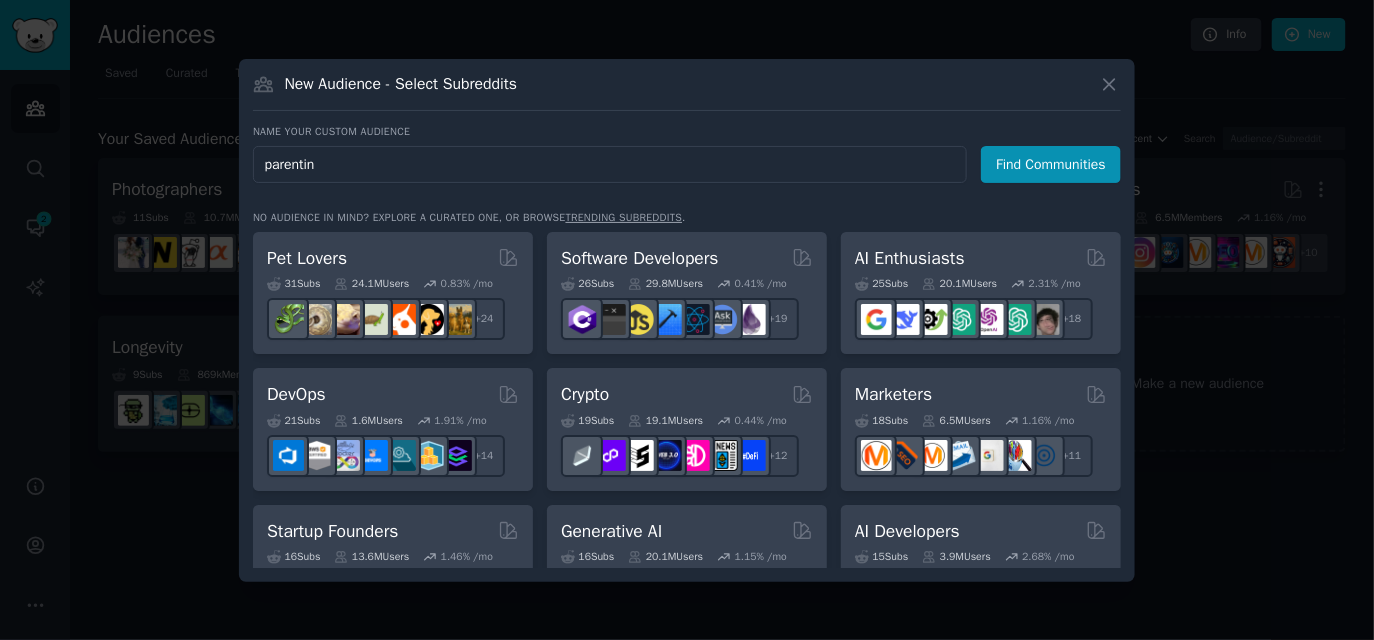 type on "parenting" 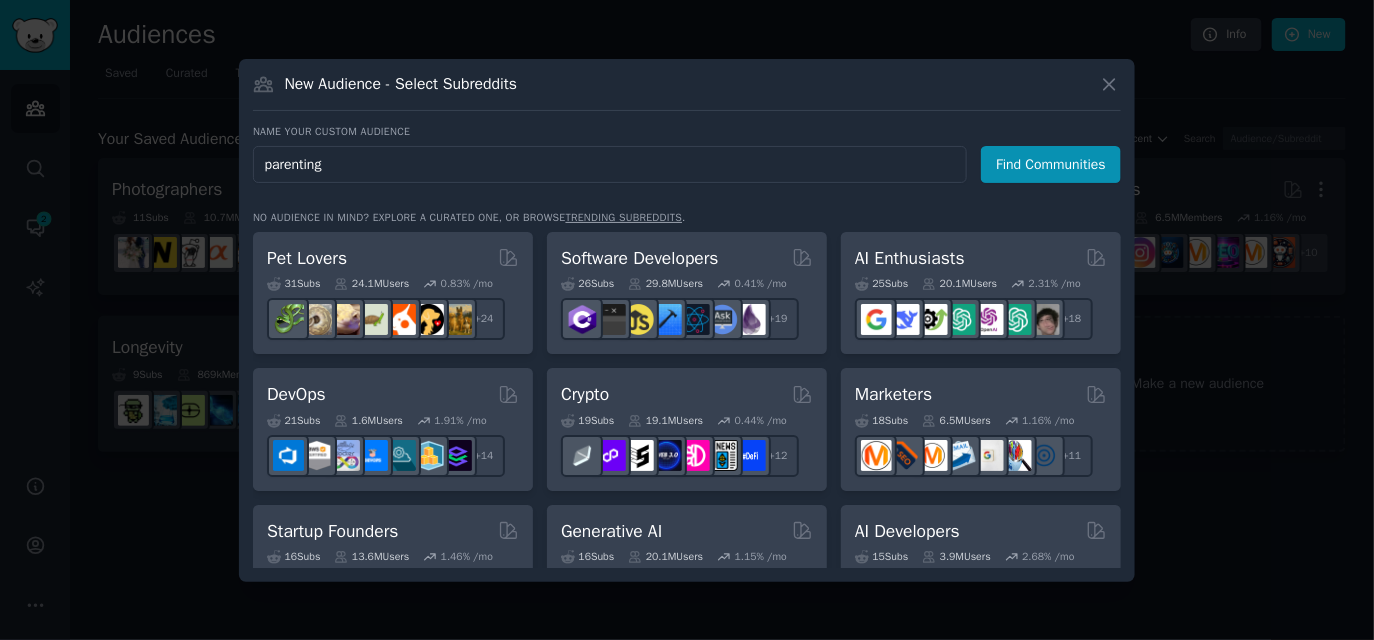 click on "Find Communities" at bounding box center (1051, 164) 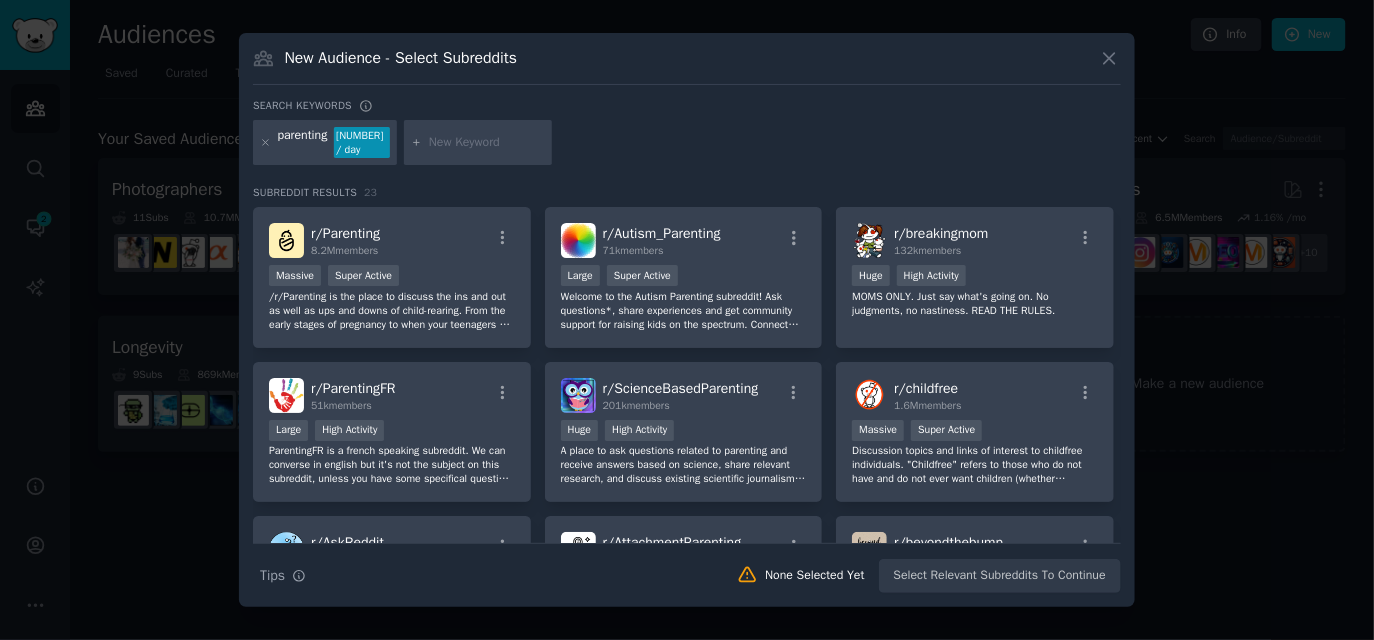 click at bounding box center [687, 320] 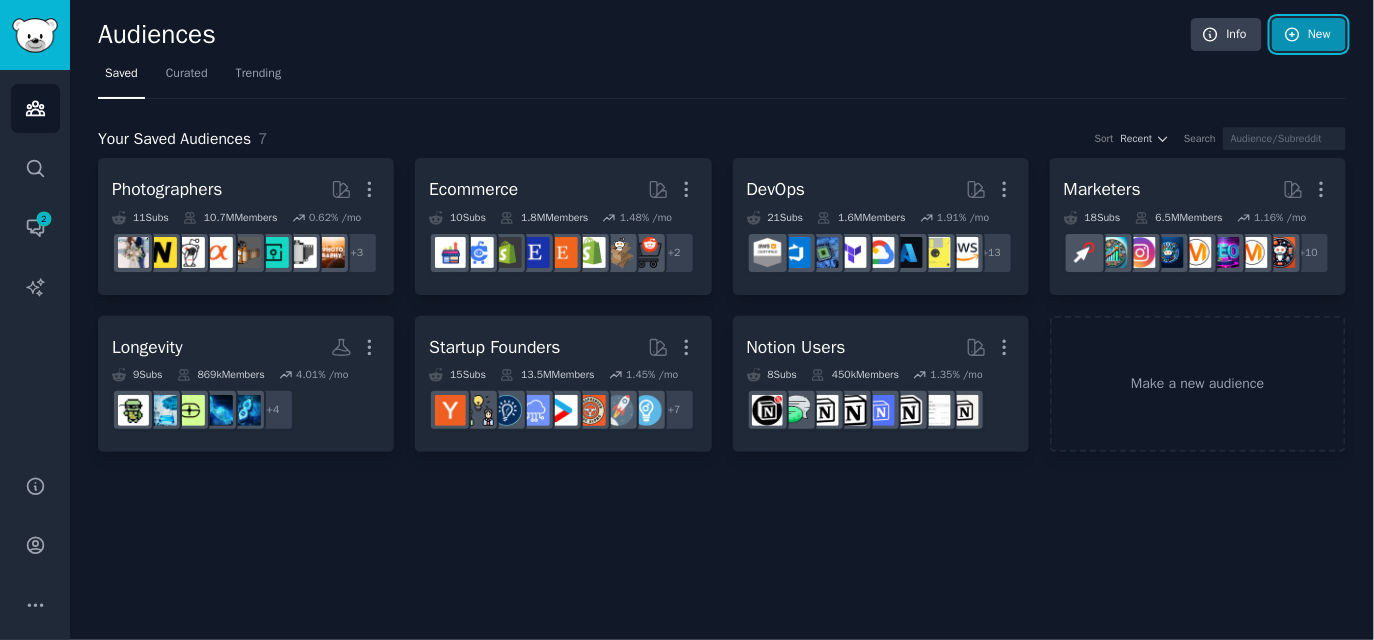 click on "New" at bounding box center [1309, 35] 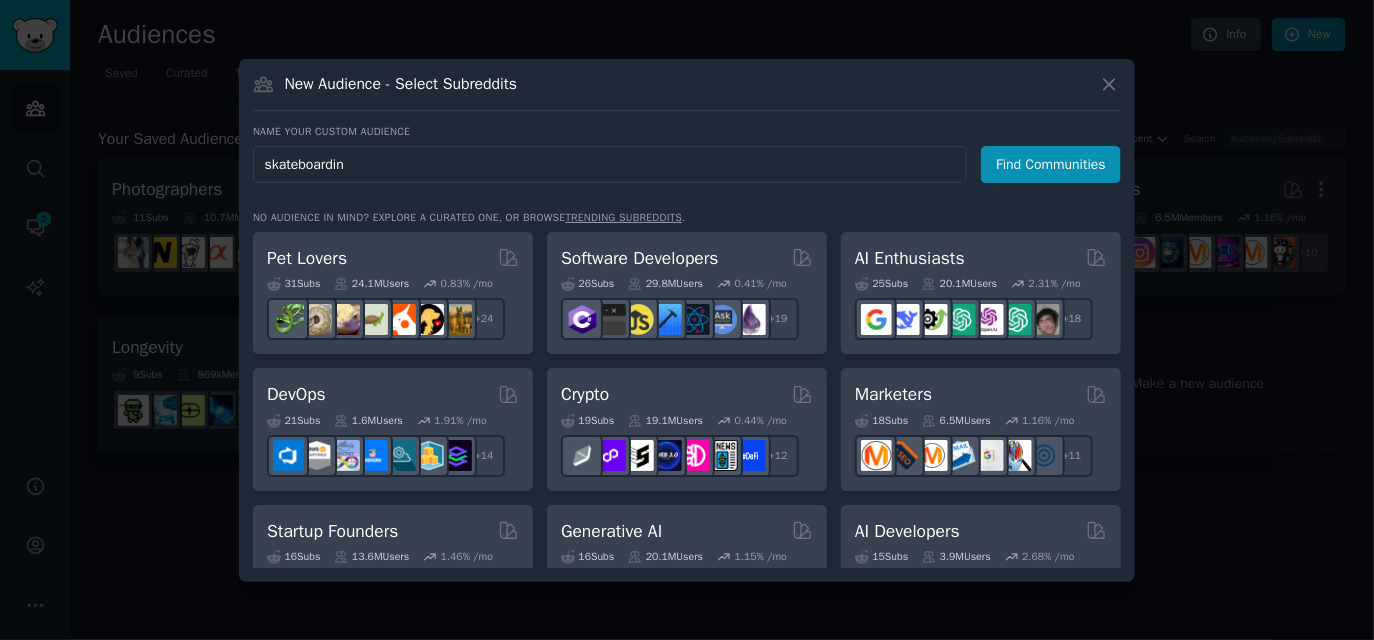 type on "skateboarding" 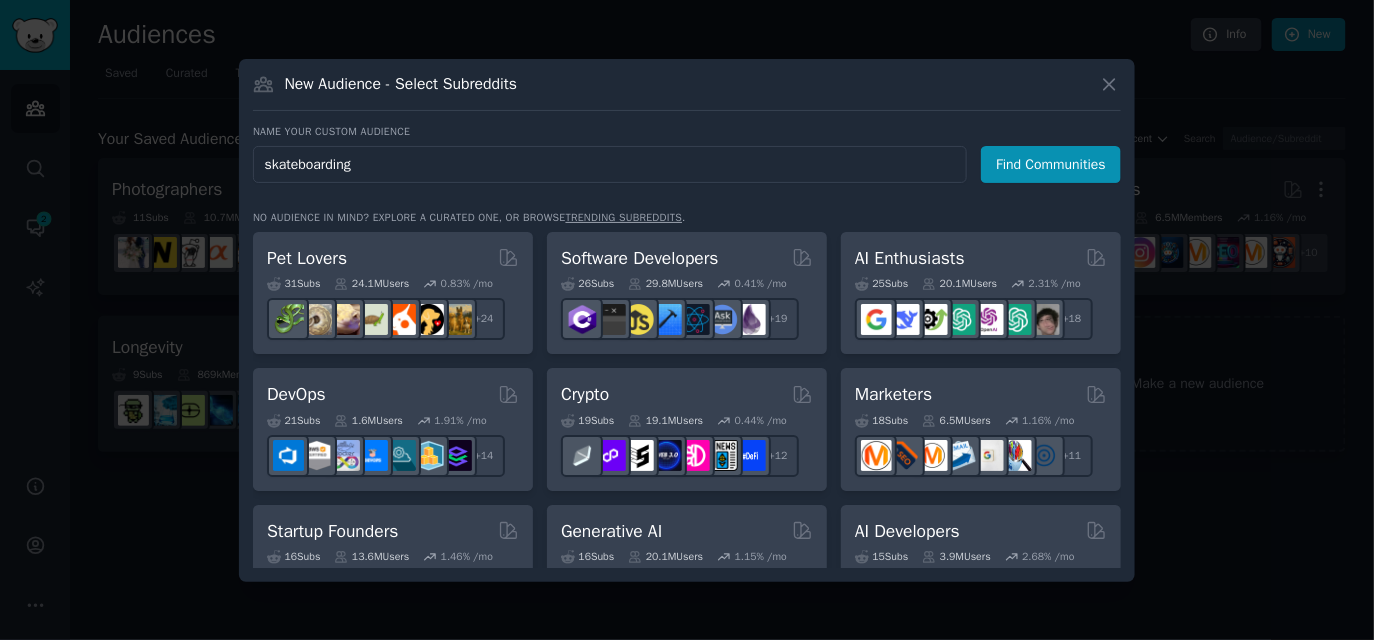 click on "Find Communities" at bounding box center (1051, 164) 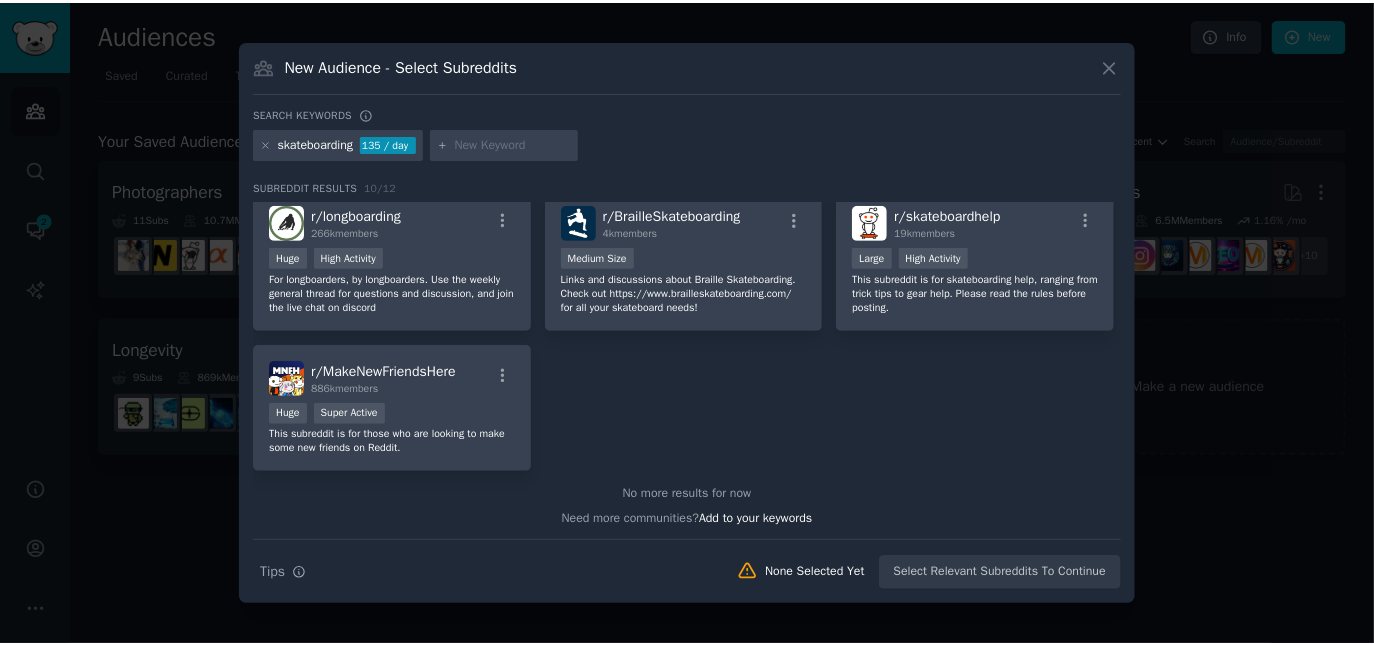 scroll, scrollTop: 0, scrollLeft: 0, axis: both 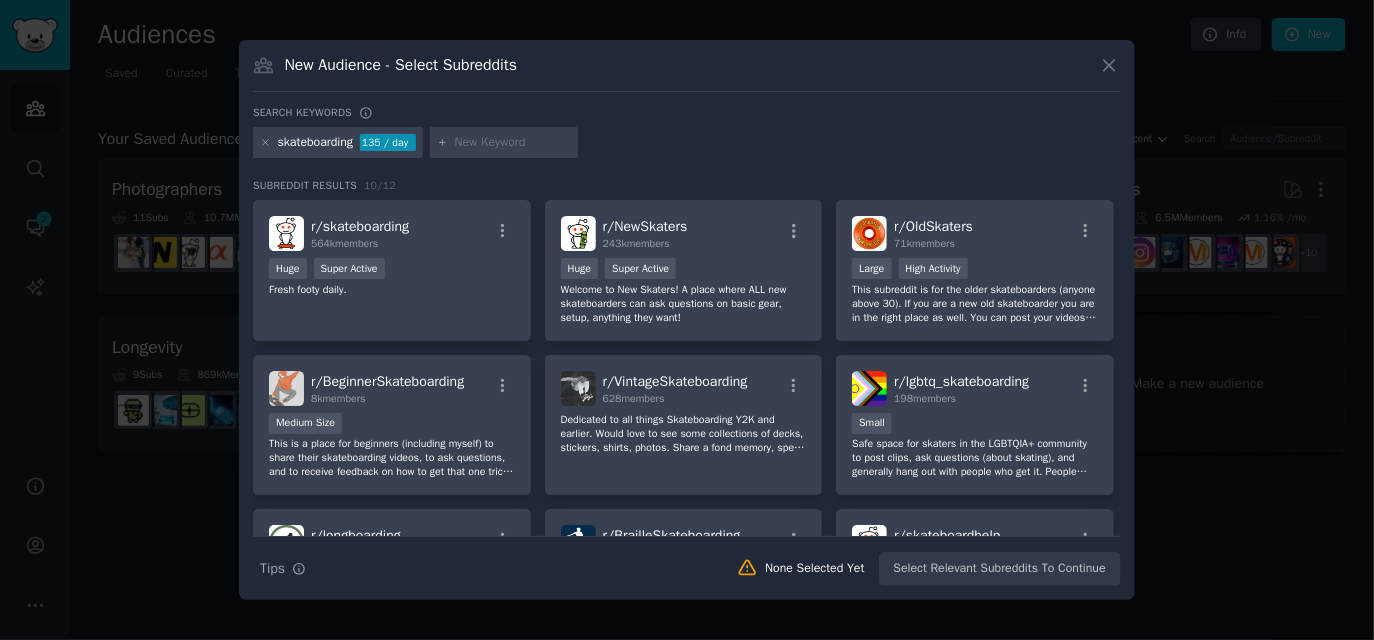 click at bounding box center [687, 320] 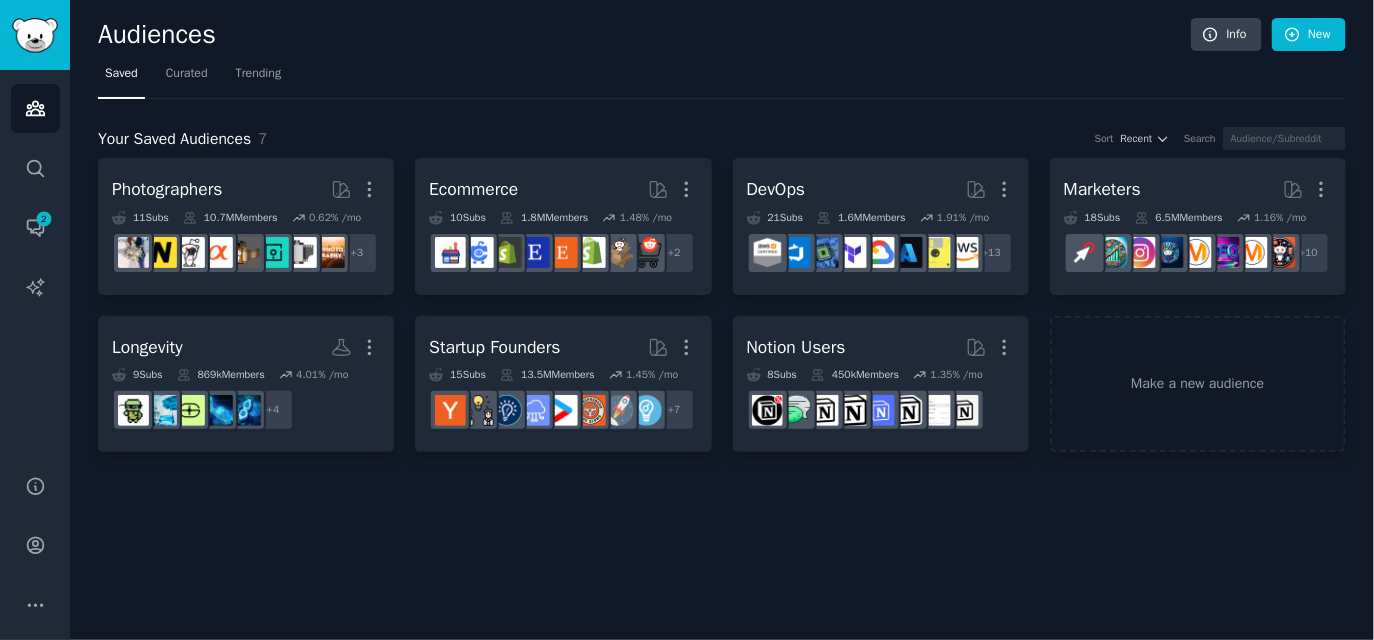 click on "Your Saved Audiences 7 Sort Recent Search Photographers More 11  Sub s 10.7M  Members 0.62 % /mo + 3 Ecommerce More 10  Sub s 1.8M  Members 1.48 % /mo + 2 DevOps More 21  Sub s 1.6M  Members 1.91 % /mo r/azuredevops + 13 Marketers More 18  Sub s 6.5M  Members 1.16 % /mo + 10 Longevity More 9  Sub s 869k  Members 4.01 % /mo + 4 Startup Founders More 15  Sub s 13.5M  Members 1.45 % /mo + 7 Notion Users More 8  Sub s 450k  Members 1.35 % /mo r/NotionGeeks Make a new audience" at bounding box center (722, 276) 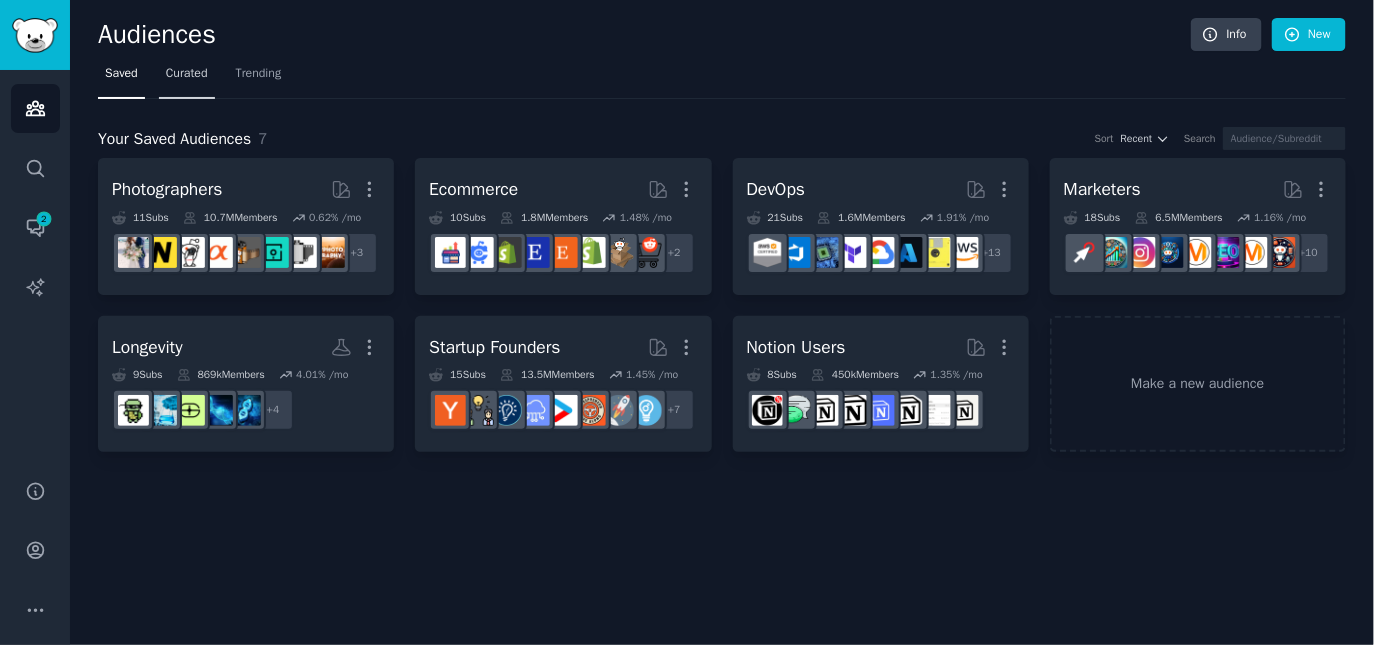 click on "Curated" at bounding box center [187, 74] 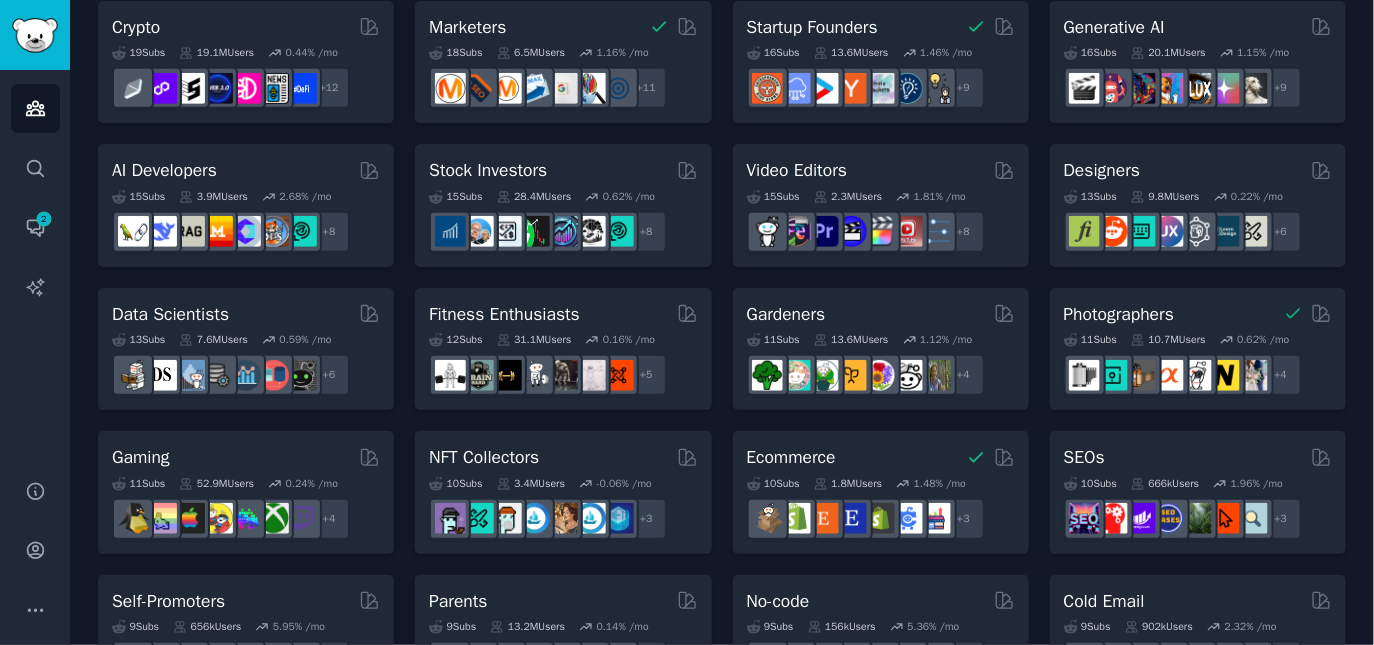 scroll, scrollTop: 620, scrollLeft: 0, axis: vertical 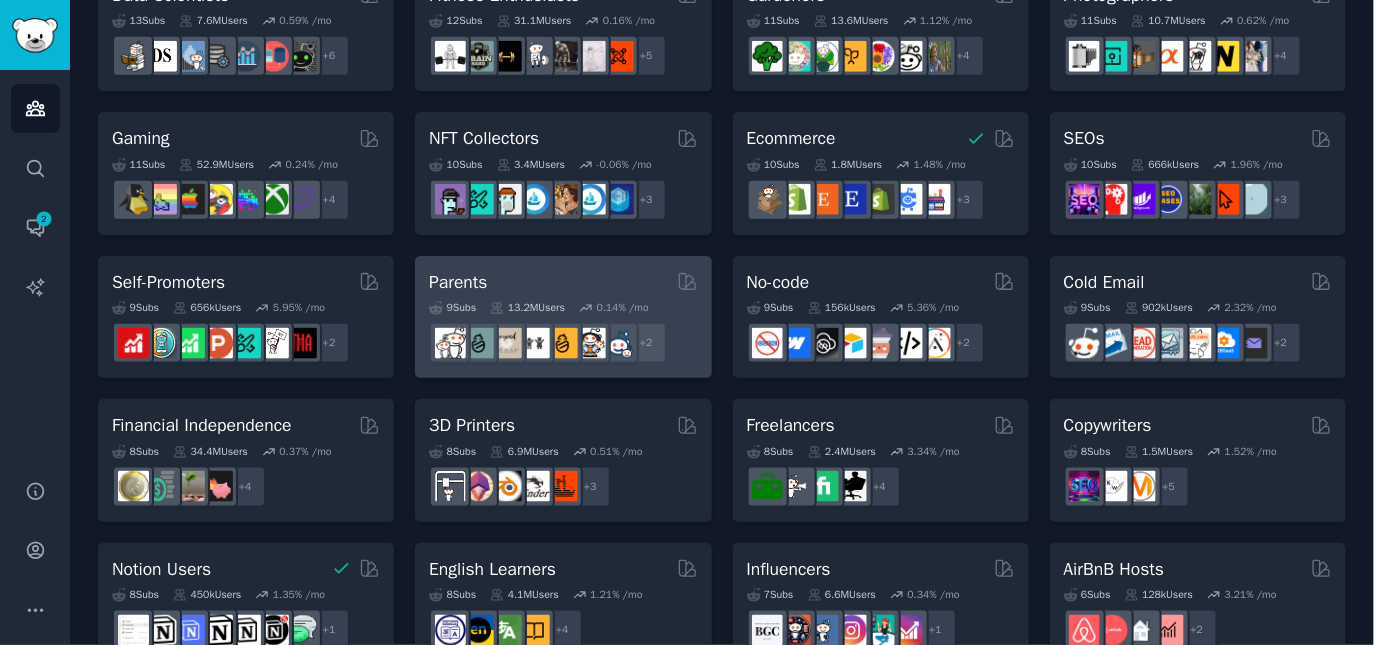 click on "Parents" at bounding box center (563, 282) 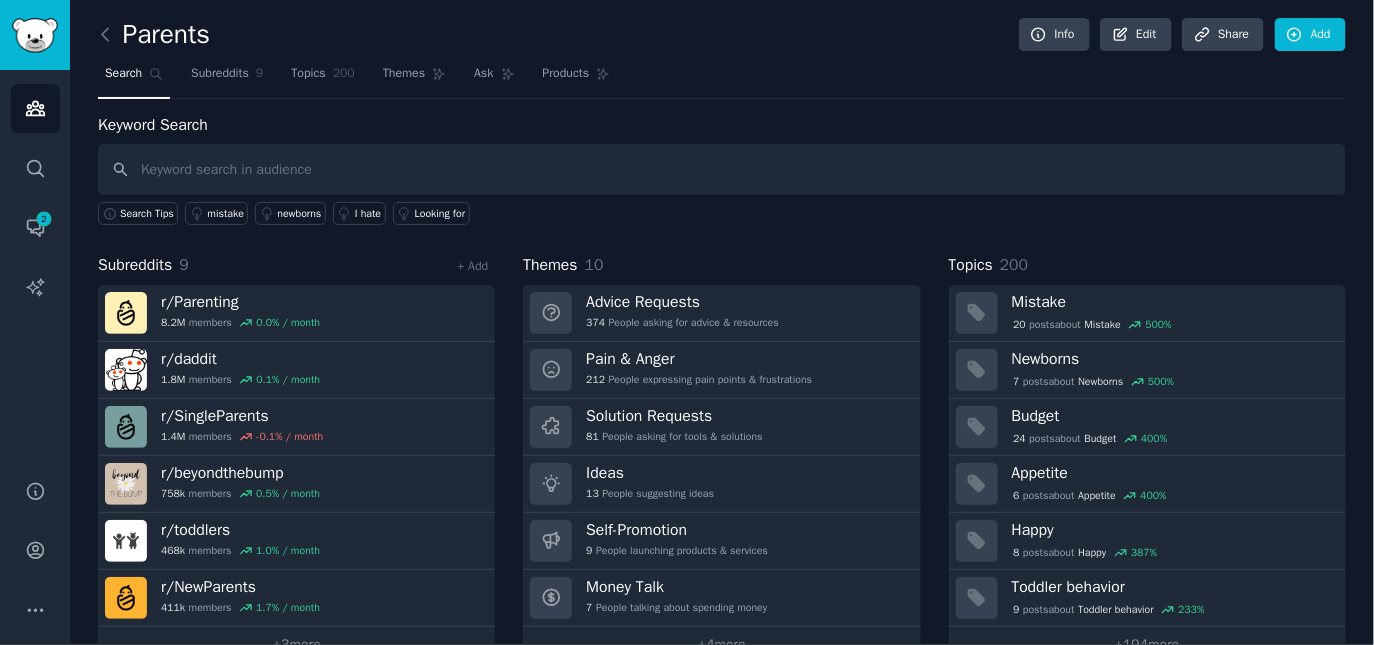 click on "Keyword Search Search Tips mistake newborns I hate Looking for Subreddits 9 + Add r/ Parenting 8.2M  members 0.0 % / month r/ daddit 1.8M  members 0.1 % / month r/ SingleParents 1.4M  members -0.1 % / month r/ beyondthebump 758k  members 0.5 % / month r/ toddlers 468k  members 1.0 % / month r/ NewParents 411k  members 1.7 % / month +  3  more Themes 10 Advice Requests 374 People asking for advice & resources Pain & Anger 212 People expressing pain points & frustrations Solution Requests 81 People asking for tools & solutions Ideas 13 People suggesting ideas Self-Promotion 9 People launching products & services Money Talk 7 People talking about spending money +  4  more Topics 200 Mistake 20  post s  about  Mistake 500 % Newborns 7  post s  about  Newborns 500 % Budget 24  post s  about  Budget 400 % Appetite 6  post s  about  Appetite 400 % Happy 8  post s  about  Happy 387 % Toddler behavior 9  post s  about  Toddler behavior 233 % +  194  more" at bounding box center [722, 387] 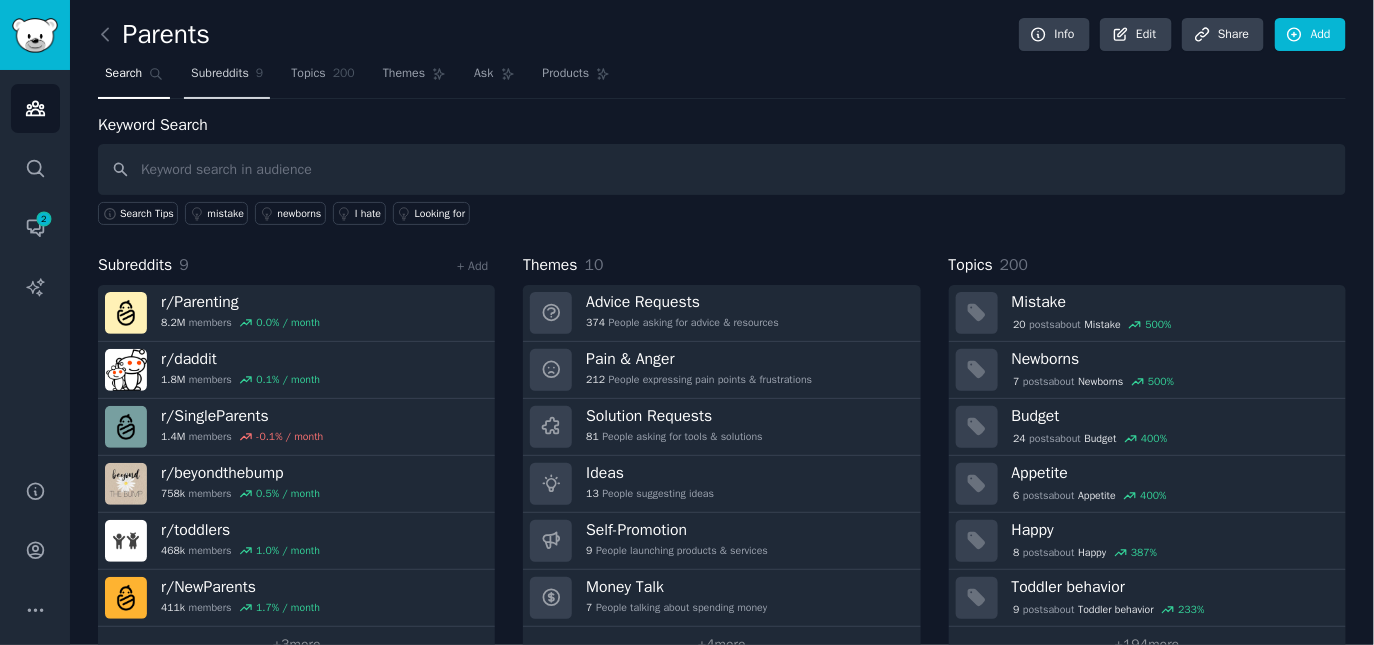 click on "Subreddits" at bounding box center (220, 74) 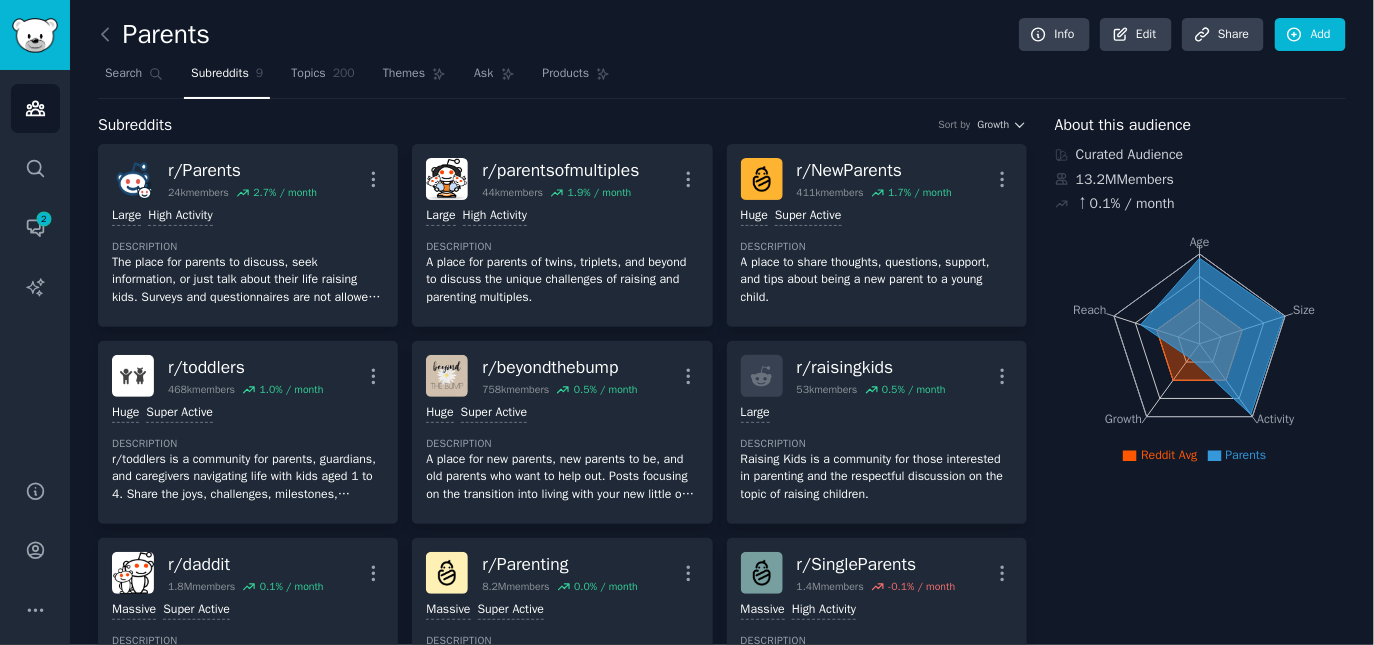 click on "Parents Info Edit Share Add Search Subreddits 9 Topics 200 Themes Ask Products Subreddits Sort by Growth r/ Parents 24k  members 2.7 % / month More Large High Activity Description The place for parents to discuss, seek information, or just talk about their life raising kids.
Surveys and questionnaires are not allowed and will be removed.  Do not promote a product or youtube video.  All posts are subject to removal at the discretion of a moderator. r/ parentsofmultiples 44k  members 1.9 % / month More Large High Activity Description A place for parents of twins, triplets, and beyond to discuss the unique challenges of raising and parenting multiples. r/ NewParents 411k  members 1.7 % / month More Huge Super Active Description A place to share thoughts, questions, support, and tips about being a new parent to a young child. r/ toddlers 468k  members 1.0 % / month More Huge Super Active Description r/ beyondthebump 758k  members 0.5 % / month More Huge Super Active Description r/ raisingkids 53k  members 0.5" at bounding box center [722, 873] 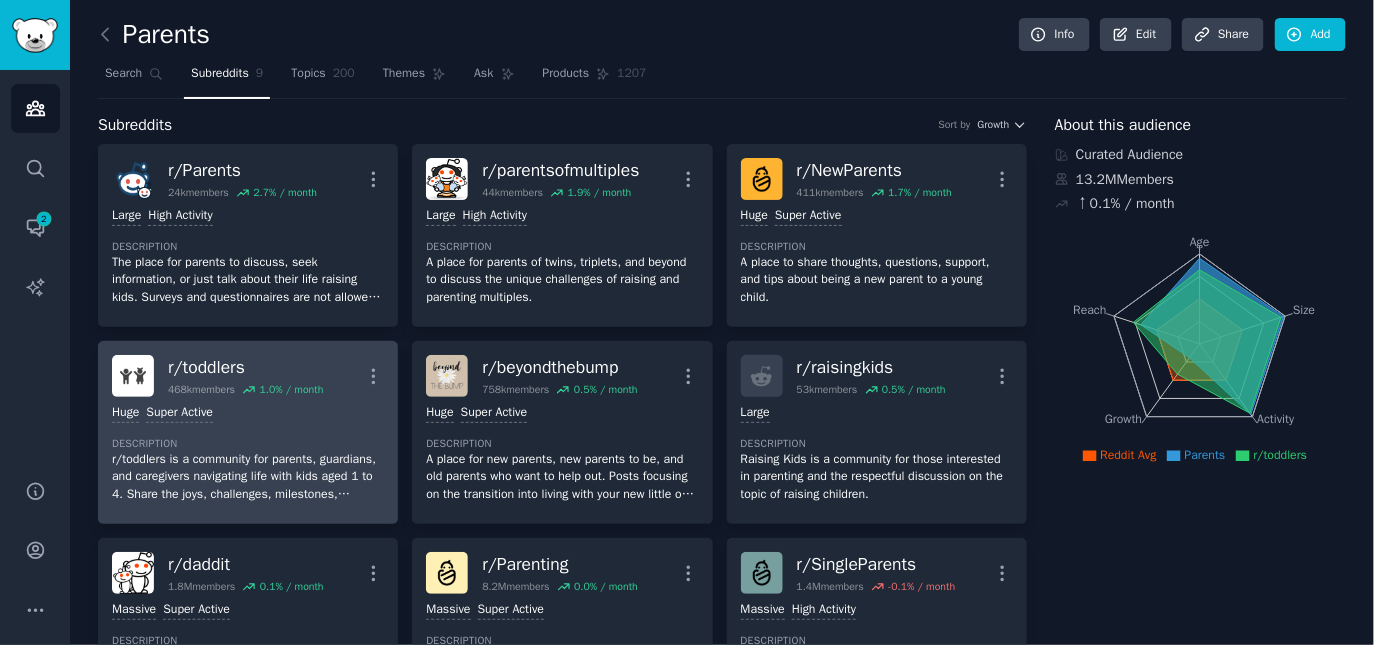 click on "r/ toddlers" at bounding box center [245, 367] 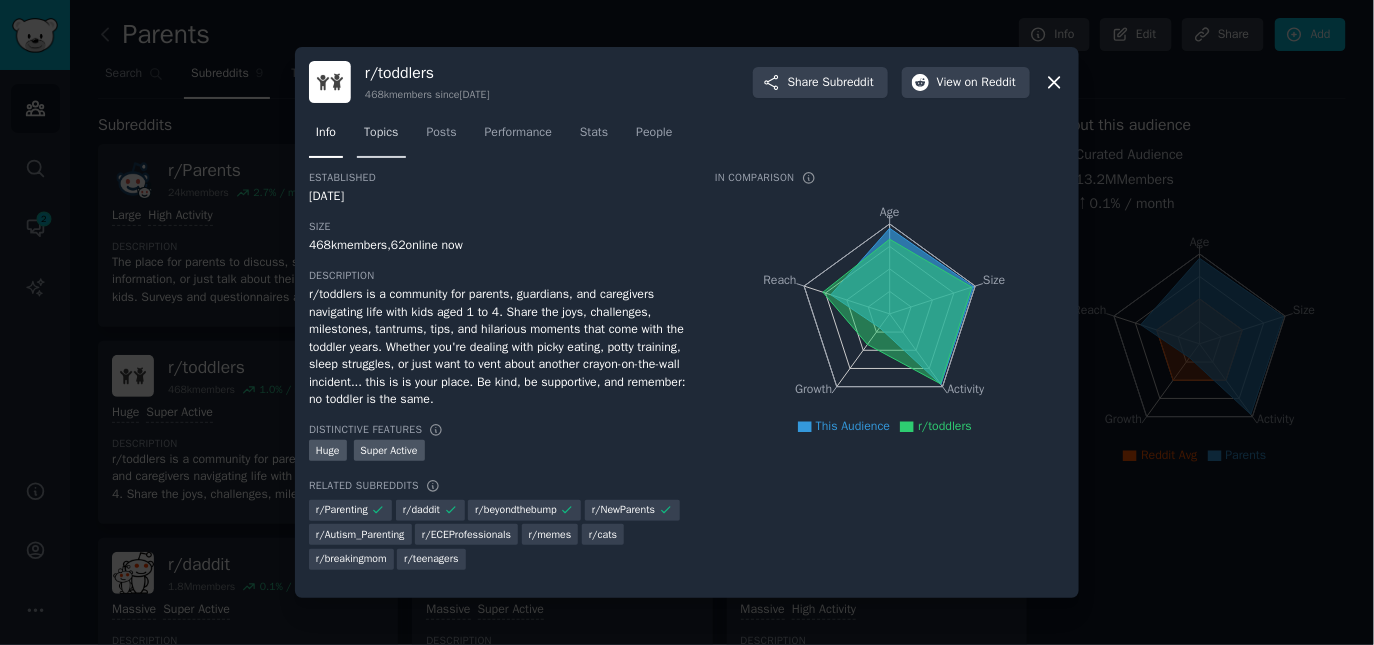 click on "Topics" at bounding box center [381, 137] 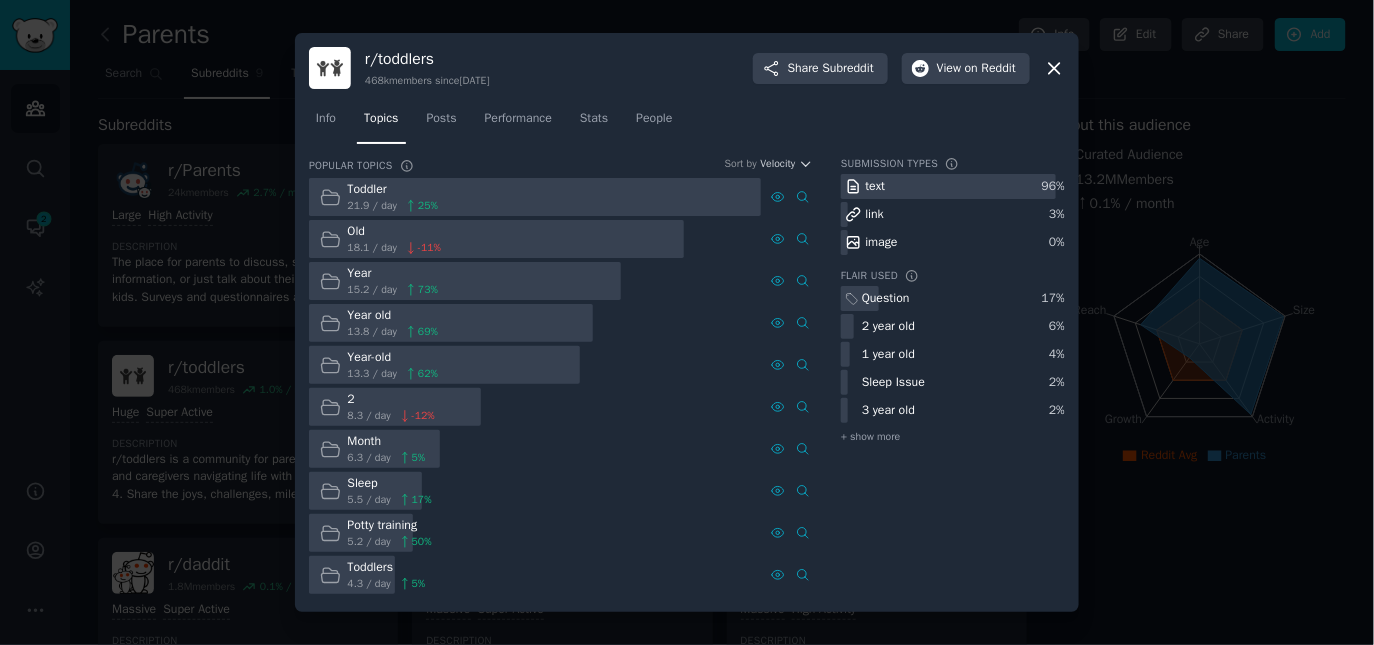 click at bounding box center [687, 322] 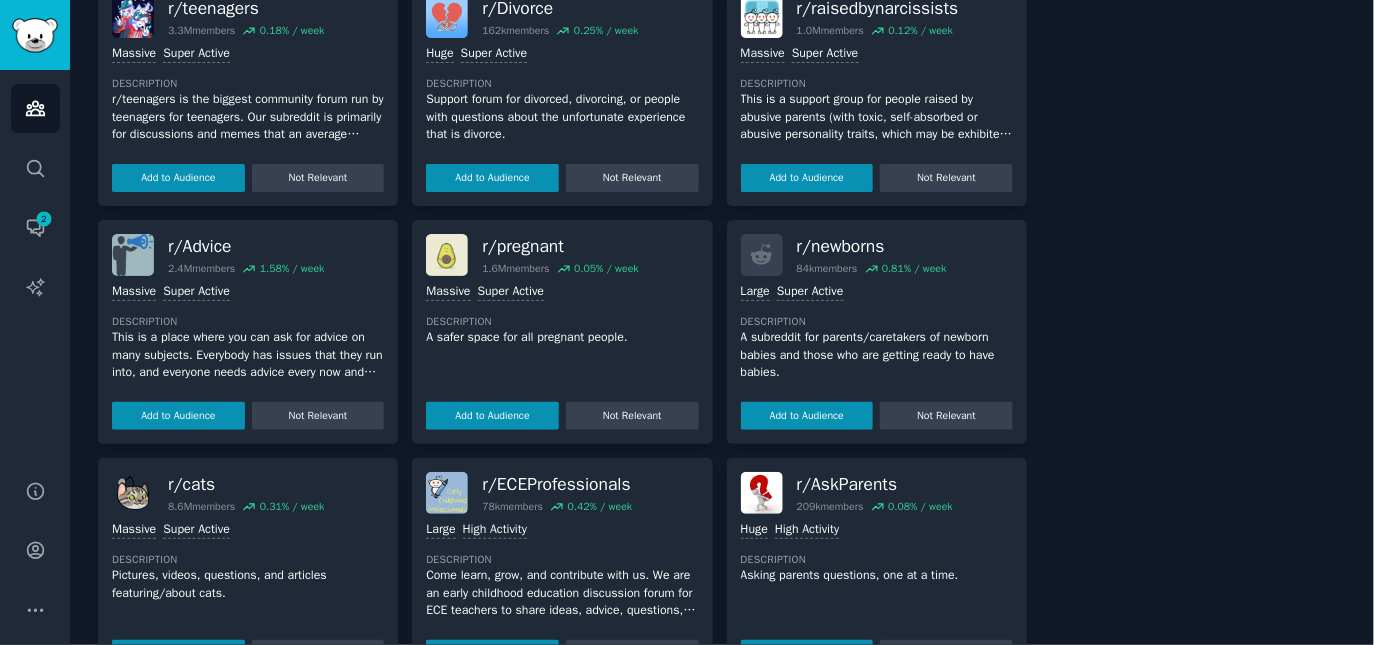 scroll, scrollTop: 1100, scrollLeft: 0, axis: vertical 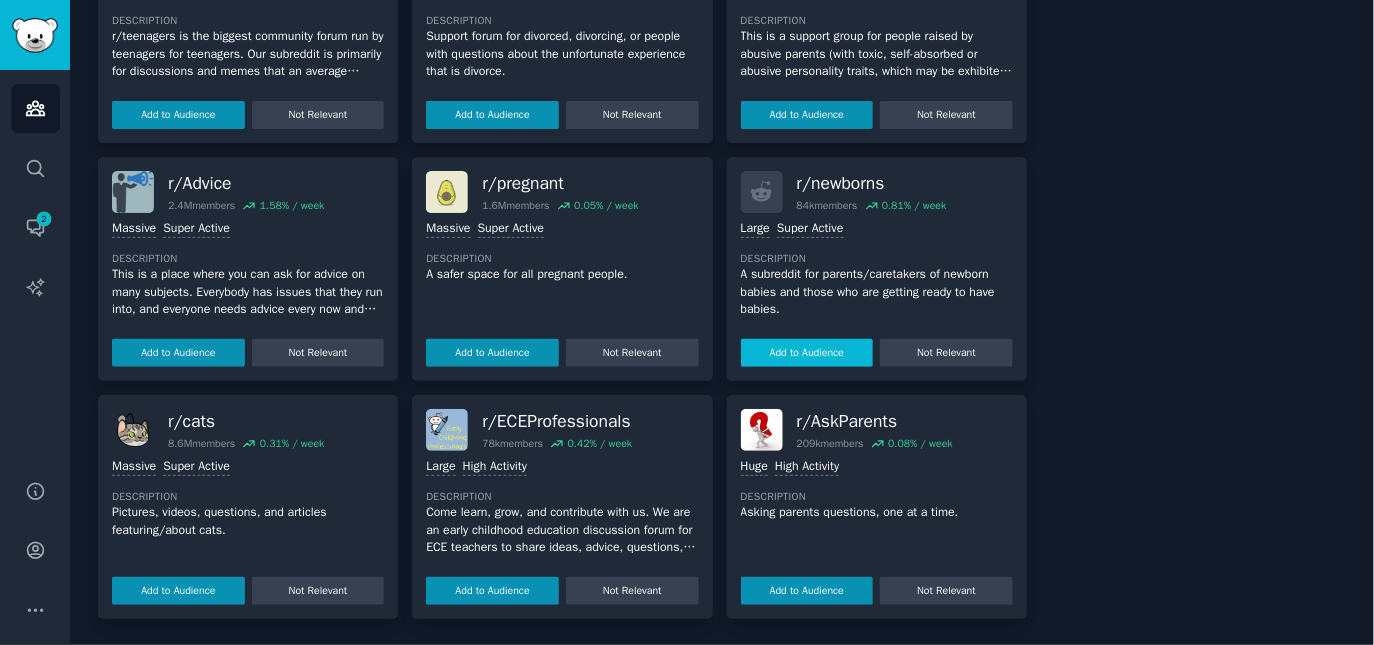 click on "Add to Audience" at bounding box center [807, 353] 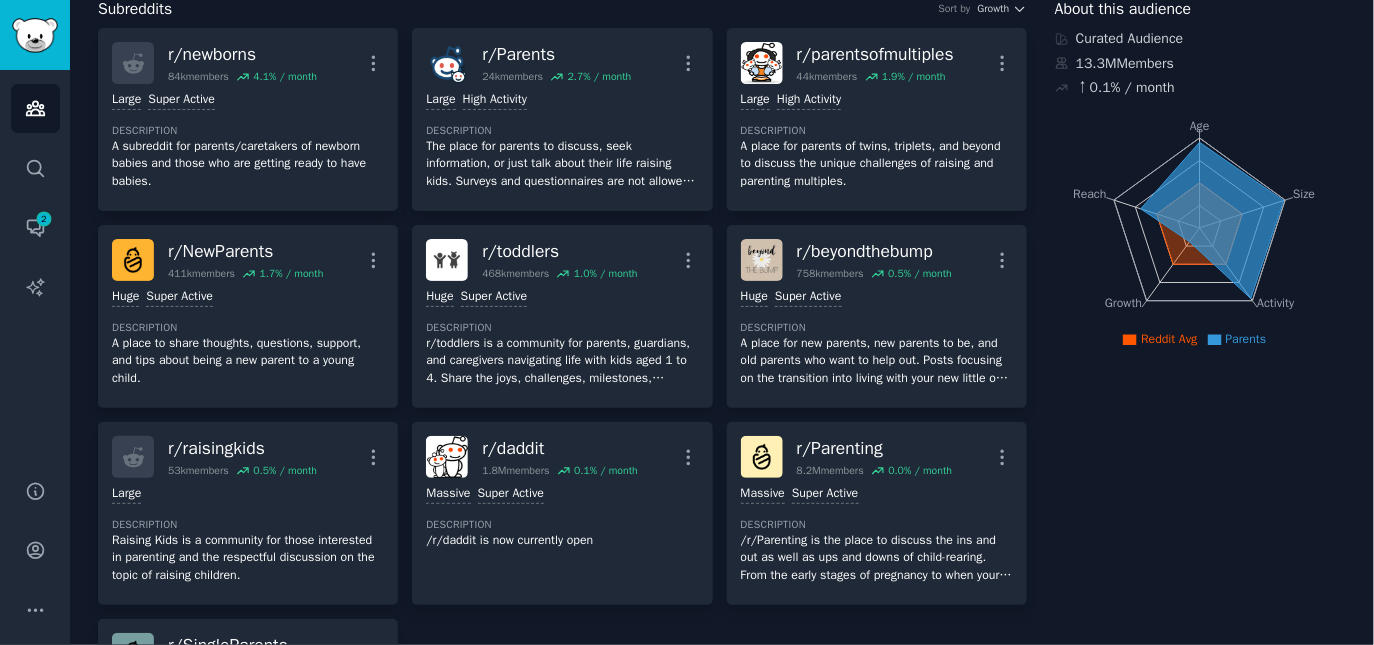 scroll, scrollTop: 0, scrollLeft: 0, axis: both 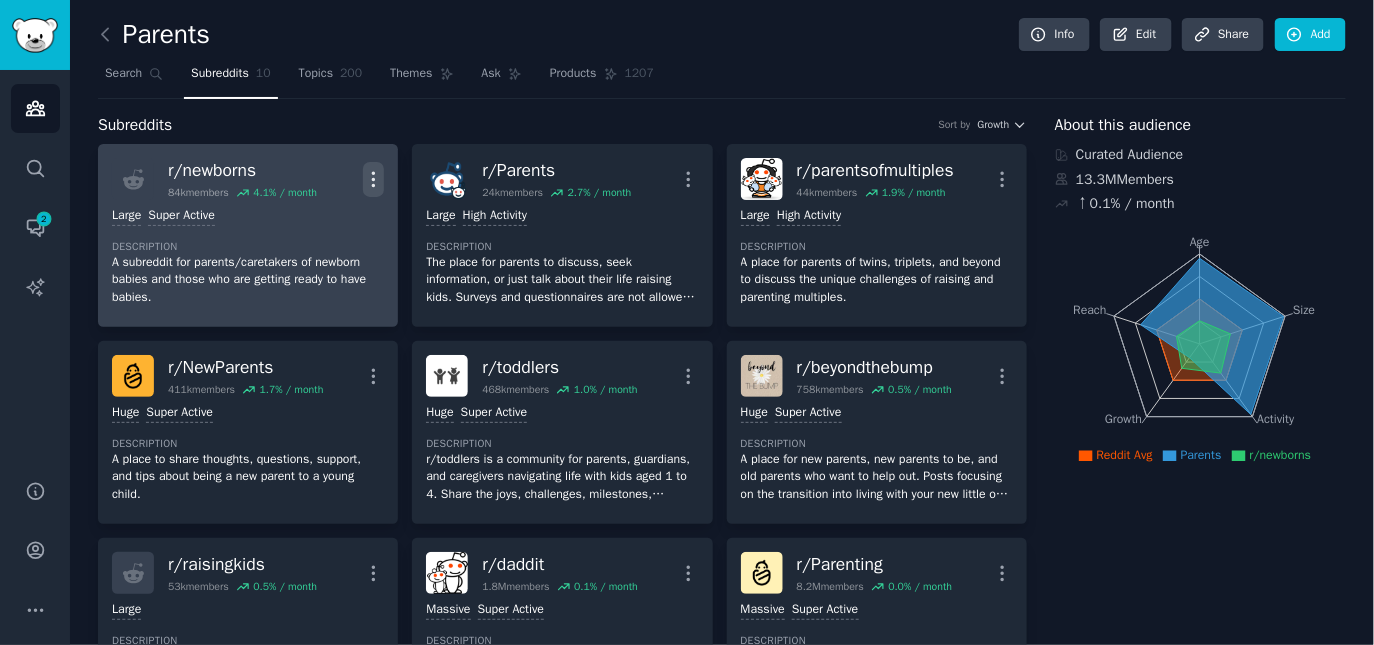 click 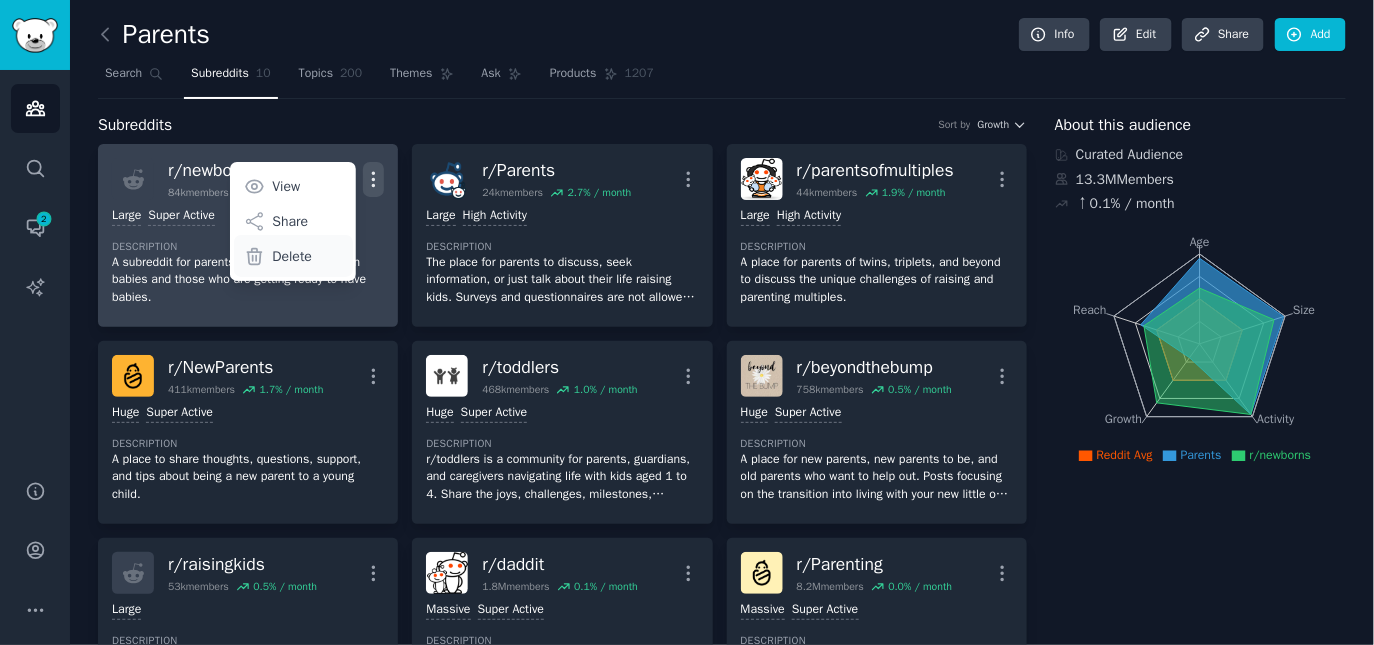 click on "Delete" at bounding box center [292, 256] 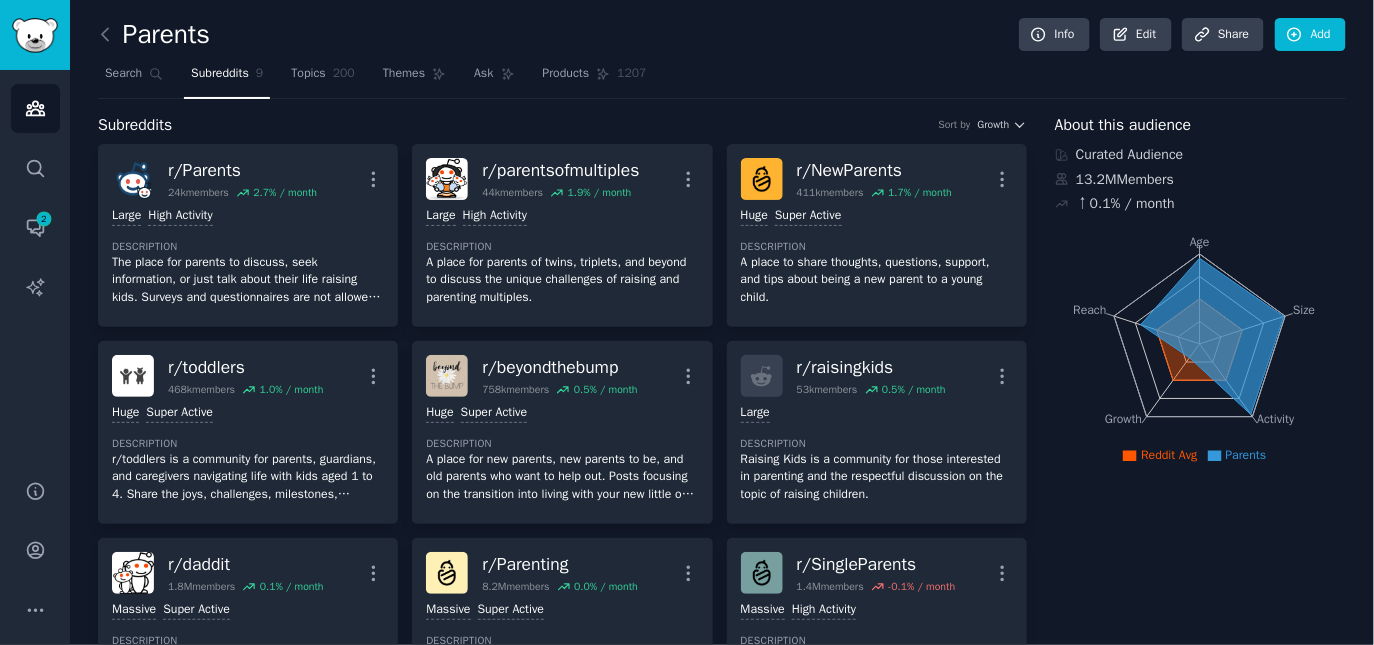 click on "Search Subreddits 9 Topics 200 Themes Ask Products 1207" at bounding box center (722, 78) 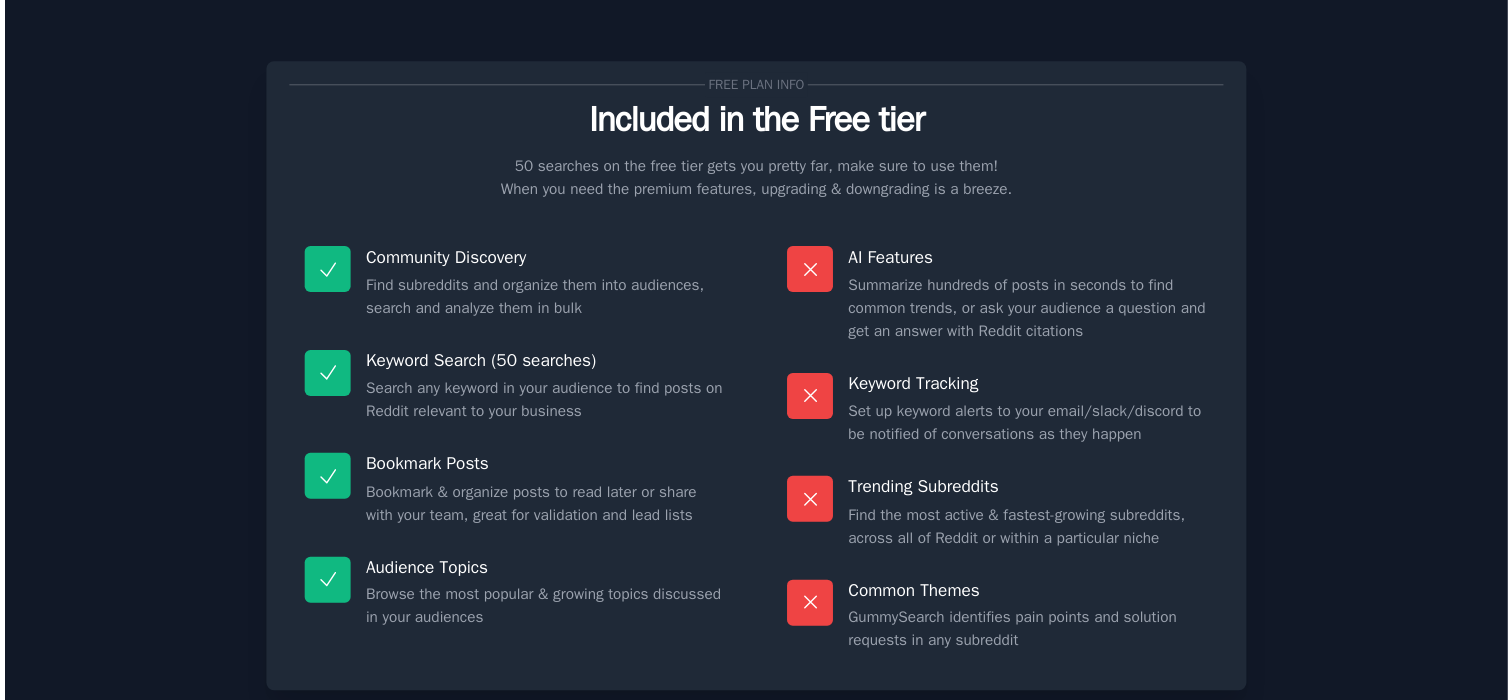 scroll, scrollTop: 0, scrollLeft: 0, axis: both 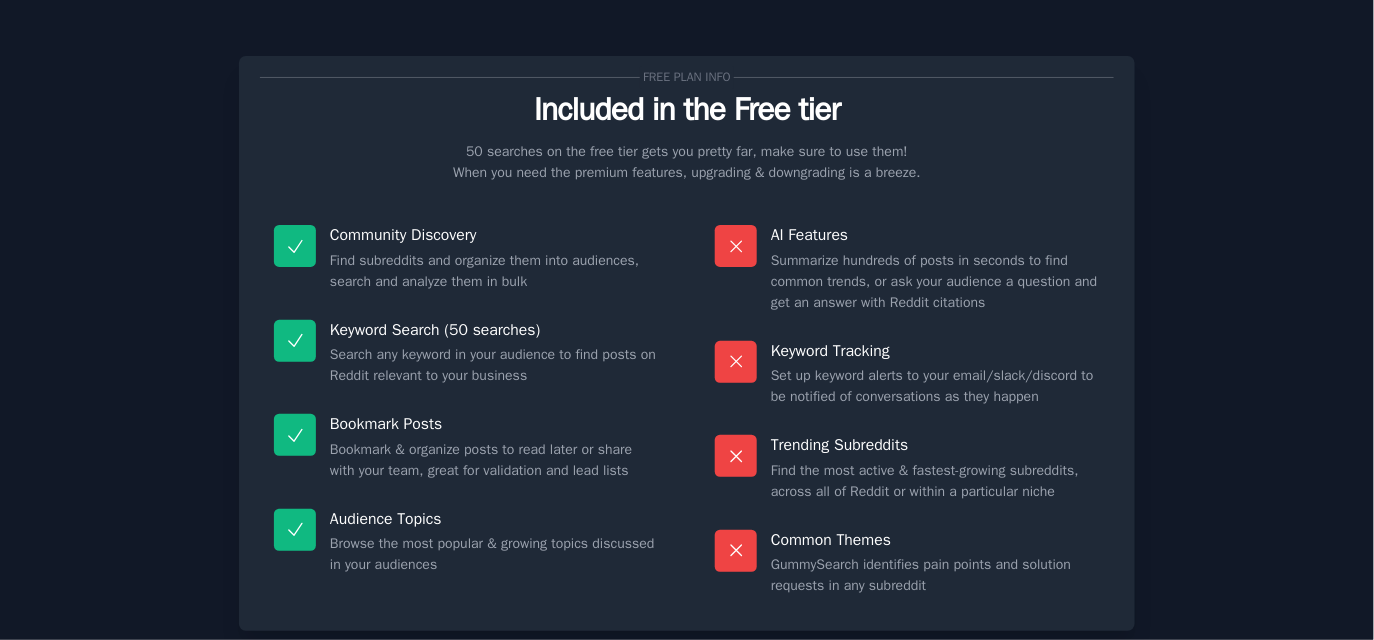 click on "Free plan info Included in the Free tier 50 searches on the free tier gets you pretty far, make sure to use them! When you need the premium features, upgrading & downgrading is a breeze. Community Discovery Find subreddits and organize them into audiences, search and analyze them in bulk Keyword Search (50 searches) Search any keyword in your audience to find posts on Reddit relevant to your business Bookmark Posts Bookmark & organize posts to read later or share with your team, great for validation and lead lists Audience Topics Browse the most popular & growing topics discussed in your audiences AI Features Summarize hundreds of posts in seconds to find common trends, or ask your audience a question and get an answer with Reddit citations Keyword Tracking Set up keyword alerts to your email/slack/discord to be notified of conversations as they happen Trending Subreddits Find the most active & fastest-growing subreddits, across all of Reddit or within a particular niche Common Themes ← Back Let's Go!" at bounding box center (687, 389) 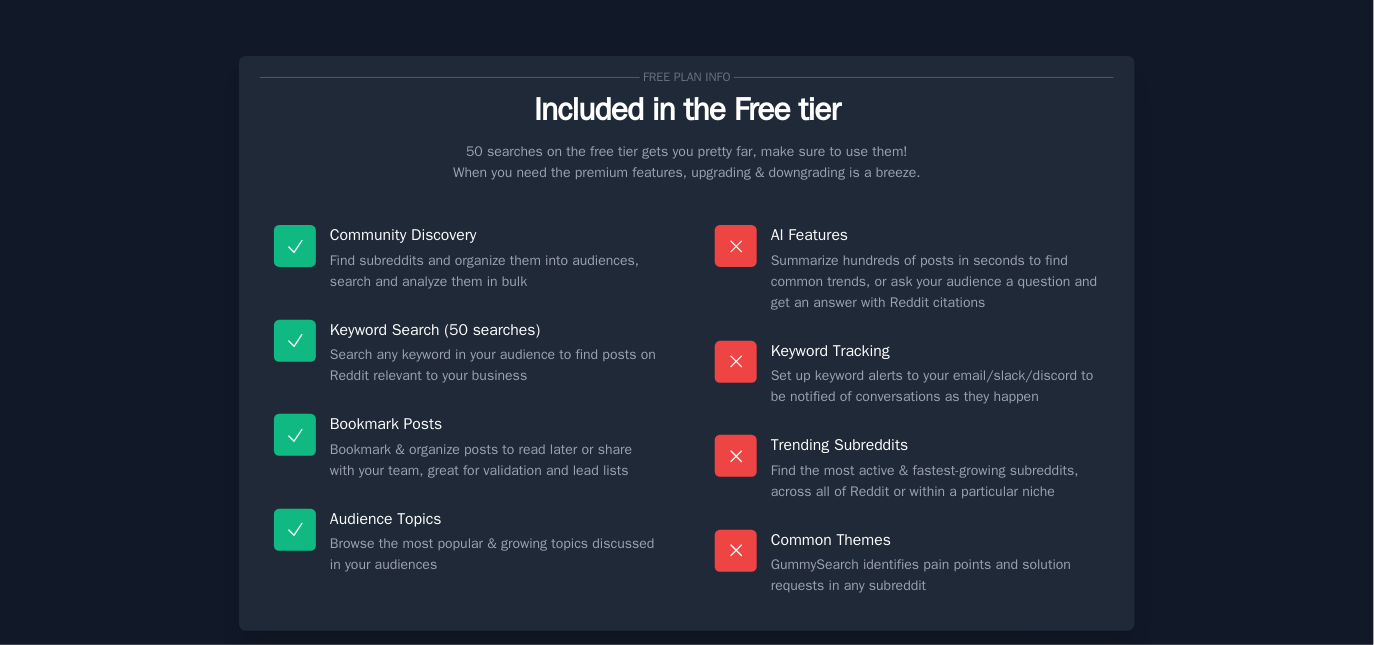 click on "Free plan info Included in the Free tier 50 searches on the free tier gets you pretty far, make sure to use them! When you need the premium features, upgrading & downgrading is a breeze. Community Discovery Find subreddits and organize them into audiences, search and analyze them in bulk Keyword Search (50 searches) Search any keyword in your audience to find posts on Reddit relevant to your business Bookmark Posts Bookmark & organize posts to read later or share with your team, great for validation and lead lists Audience Topics Browse the most popular & growing topics discussed in your audiences AI Features Summarize hundreds of posts in seconds to find common trends, or ask your audience a question and get an answer with Reddit citations Keyword Tracking Set up keyword alerts to your email/slack/discord to be notified of conversations as they happen Trending Subreddits Find the most active & fastest-growing subreddits, across all of Reddit or within a particular niche Common Themes ← Back Let's Go!" at bounding box center [687, 389] 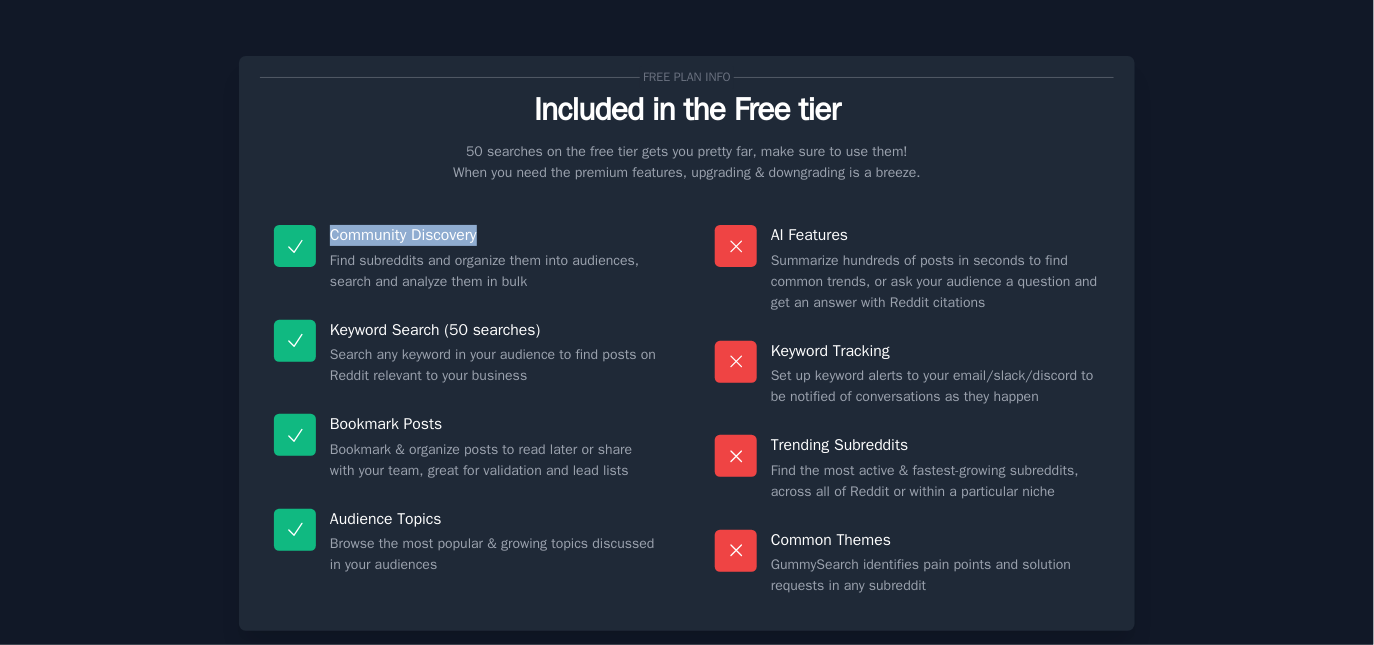 drag, startPoint x: 323, startPoint y: 233, endPoint x: 582, endPoint y: 233, distance: 259 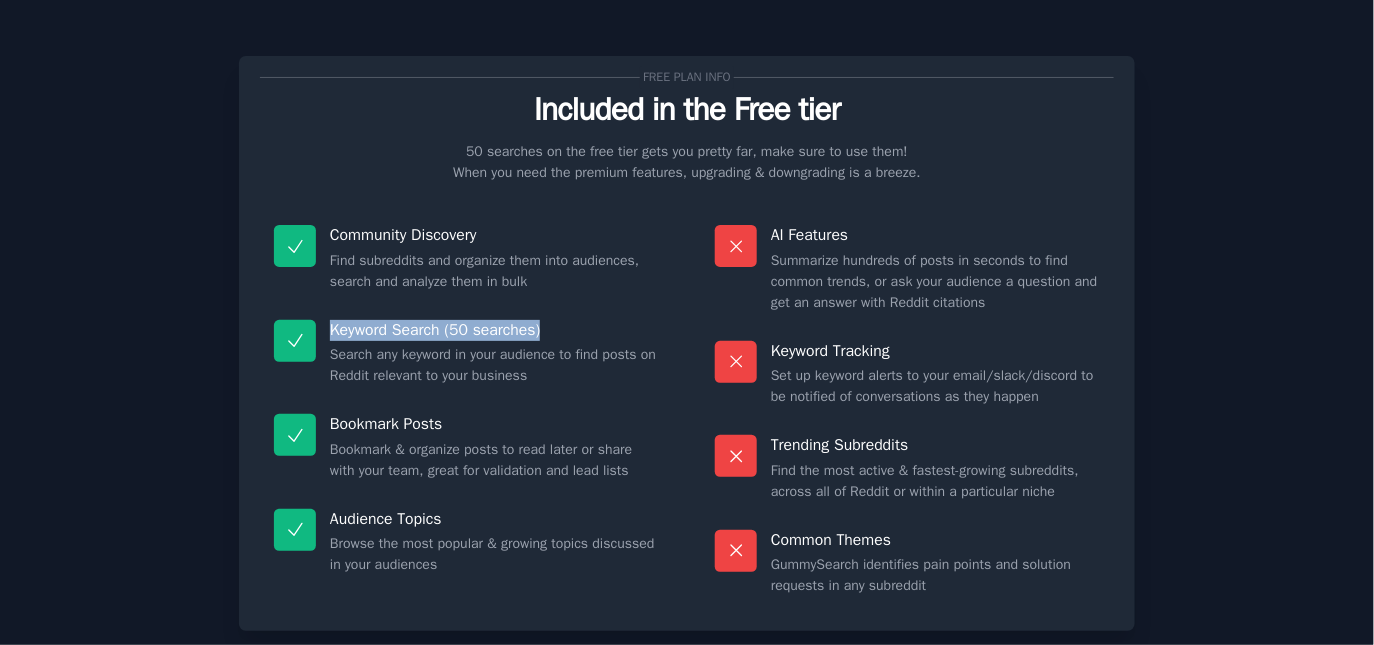 drag, startPoint x: 330, startPoint y: 335, endPoint x: 644, endPoint y: 335, distance: 314 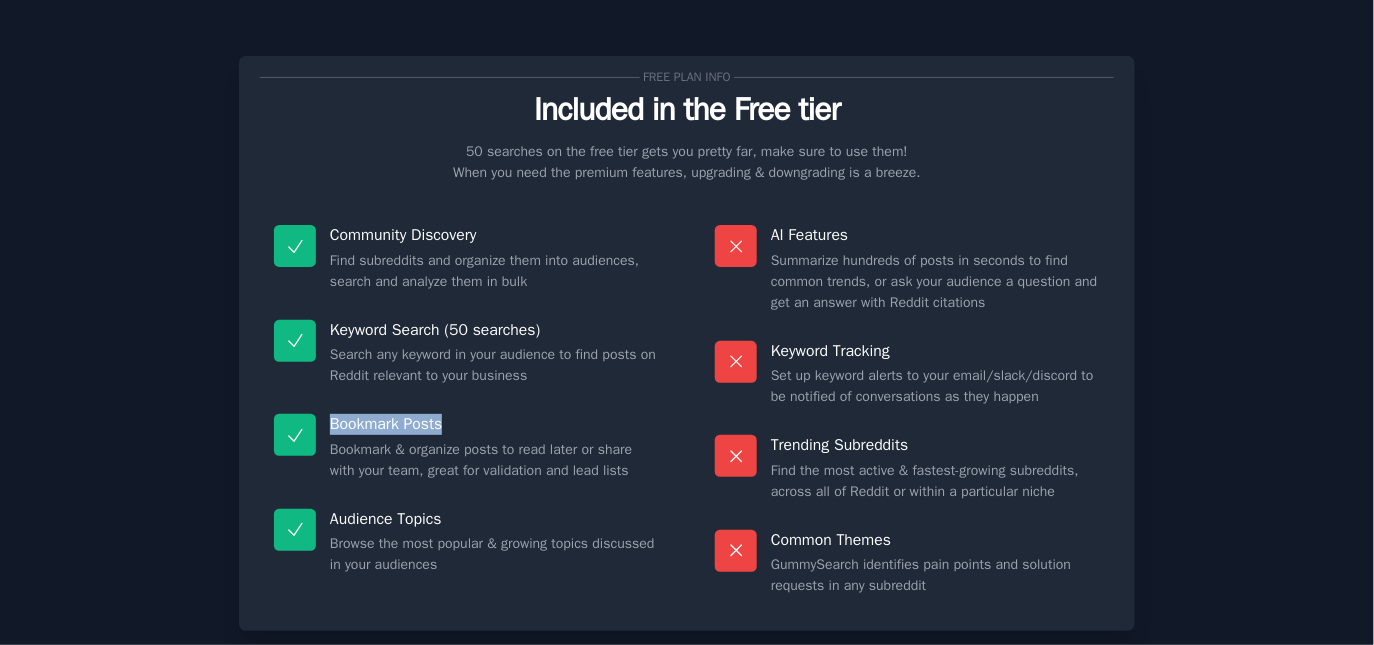 drag, startPoint x: 327, startPoint y: 428, endPoint x: 491, endPoint y: 428, distance: 164 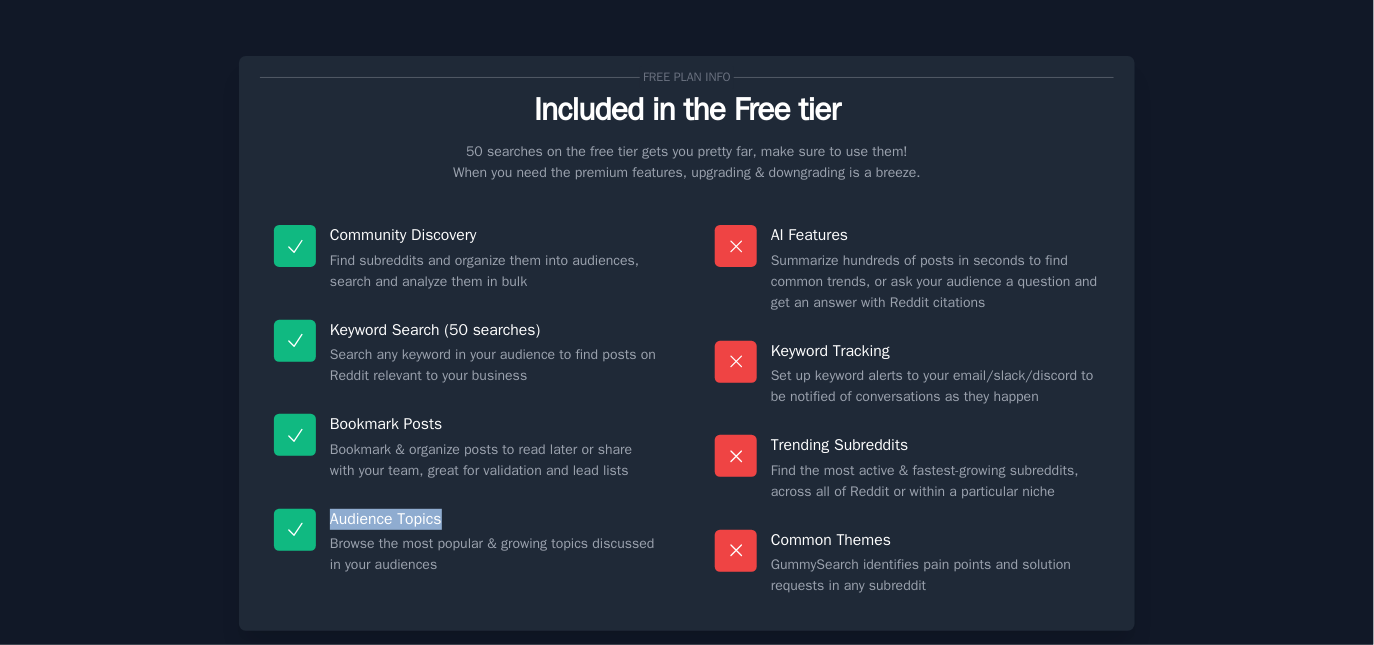 drag, startPoint x: 325, startPoint y: 518, endPoint x: 507, endPoint y: 520, distance: 182.01099 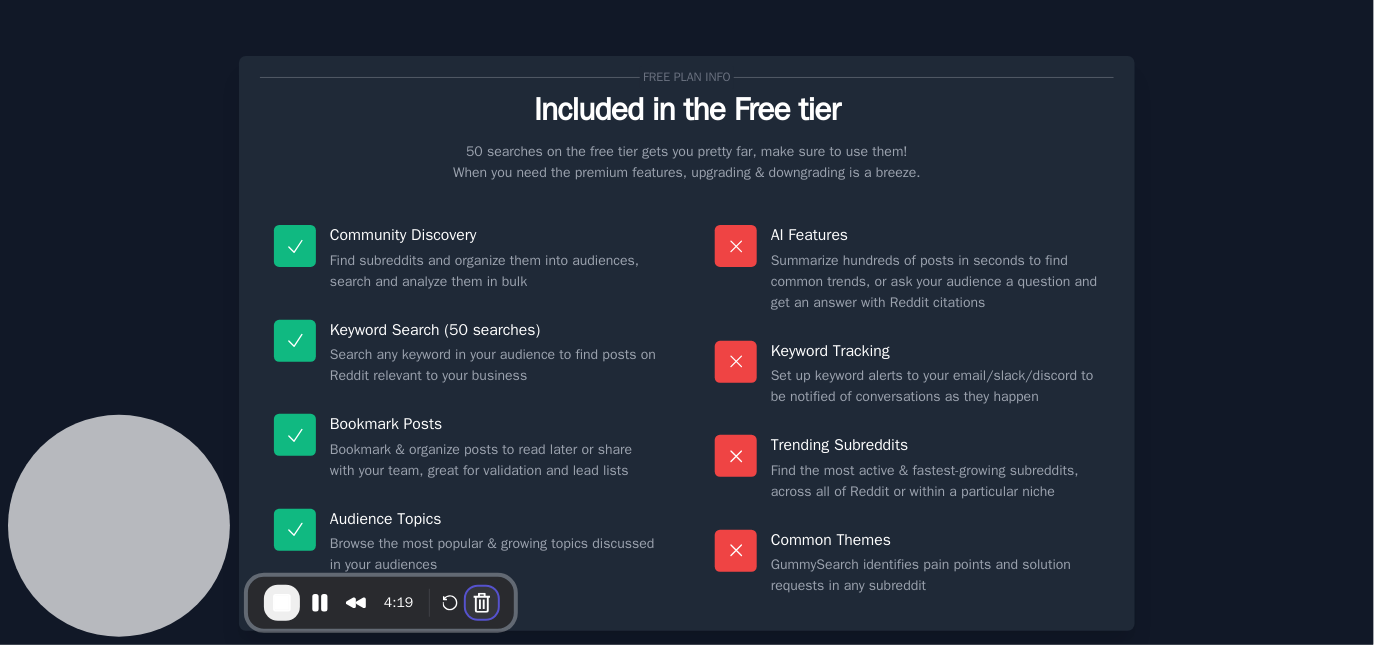 click at bounding box center [482, 603] 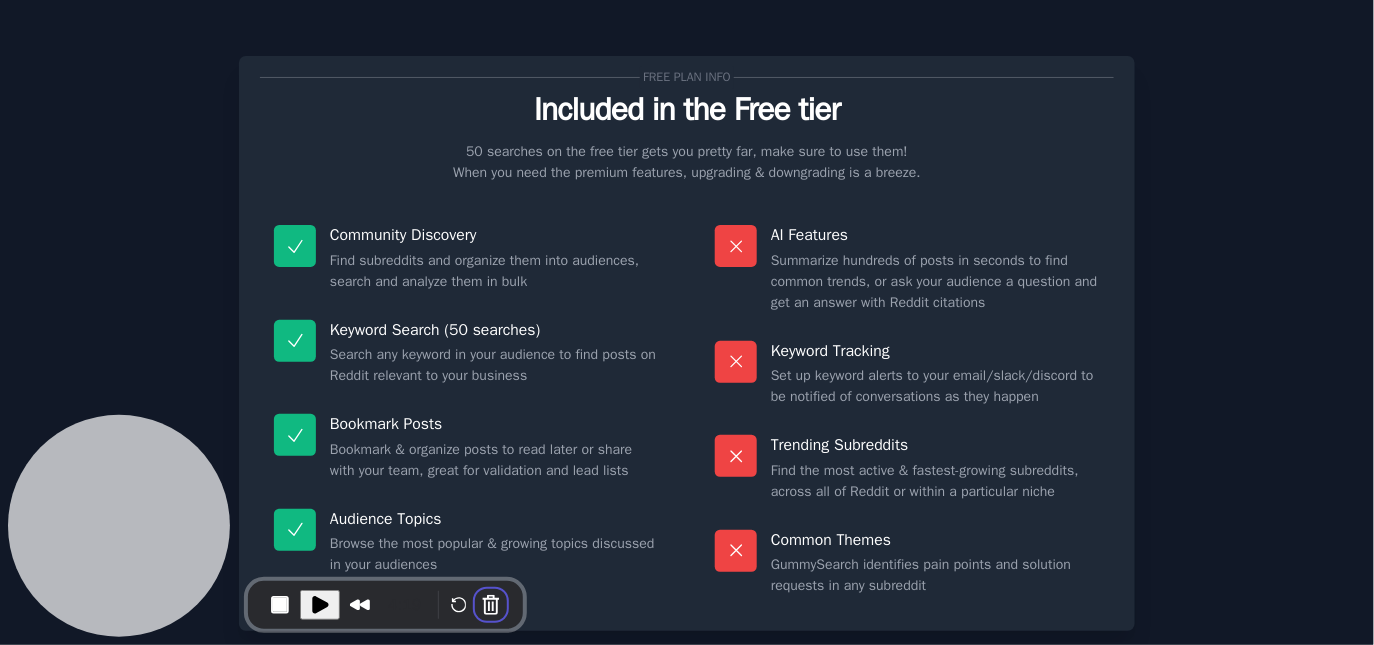 click on "Cancel recording" at bounding box center [518, 825] 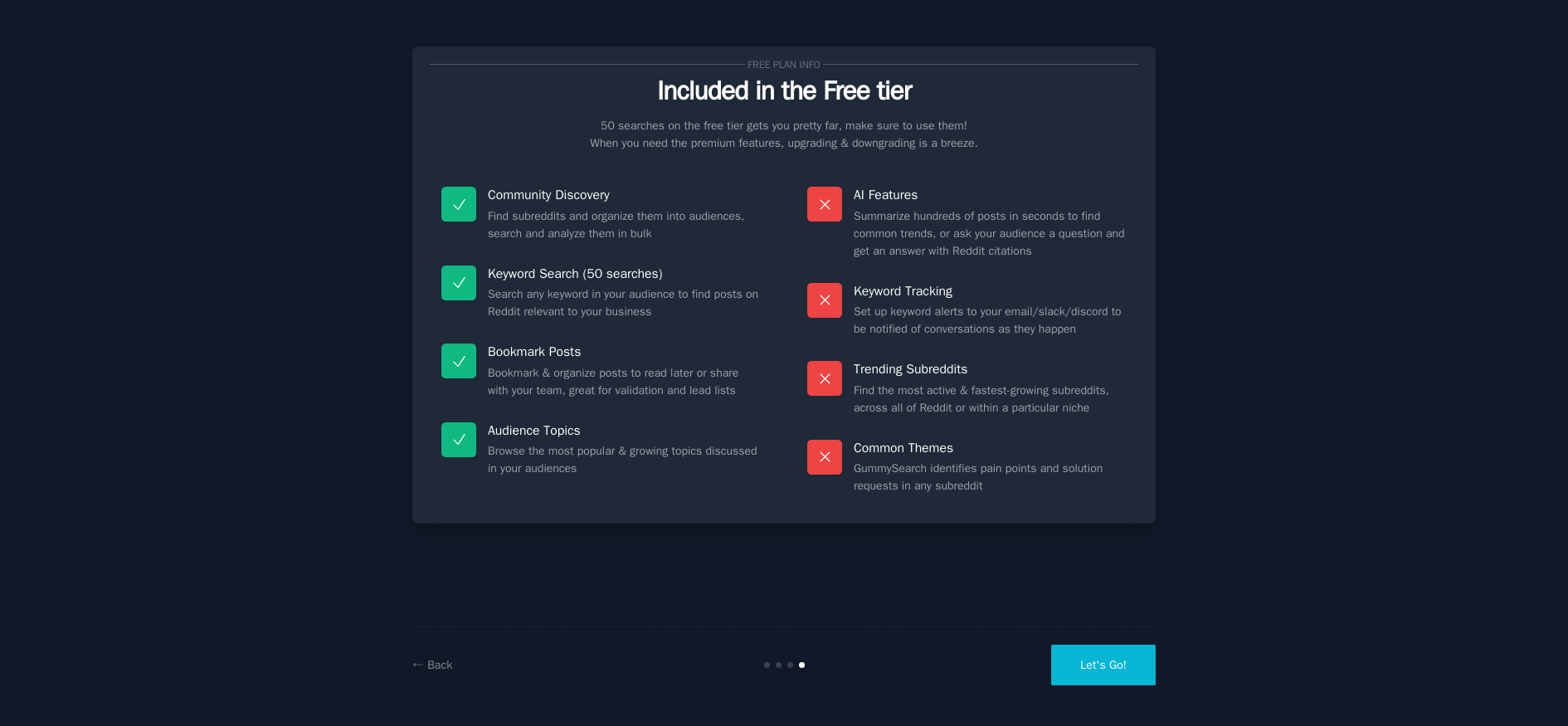 click on "Free plan info Included in the Free tier 50 searches on the free tier gets you pretty far, make sure to use them! When you need the premium features, upgrading & downgrading is a breeze. Community Discovery Find subreddits and organize them into audiences, search and analyze them in bulk Keyword Search (50 searches) Search any keyword in your audience to find posts on Reddit relevant to your business Bookmark Posts Bookmark & organize posts to read later or share with your team, great for validation and lead lists Audience Topics Browse the most popular & growing topics discussed in your audiences AI Features Summarize hundreds of posts in seconds to find common trends, or ask your audience a question and get an answer with Reddit citations Keyword Tracking Set up keyword alerts to your email/slack/discord to be notified of conversations as they happen Trending Subreddits Find the most active & fastest-growing subreddits, across all of Reddit or within a particular niche Common Themes ← Back Let's Go!" at bounding box center [784, 363] 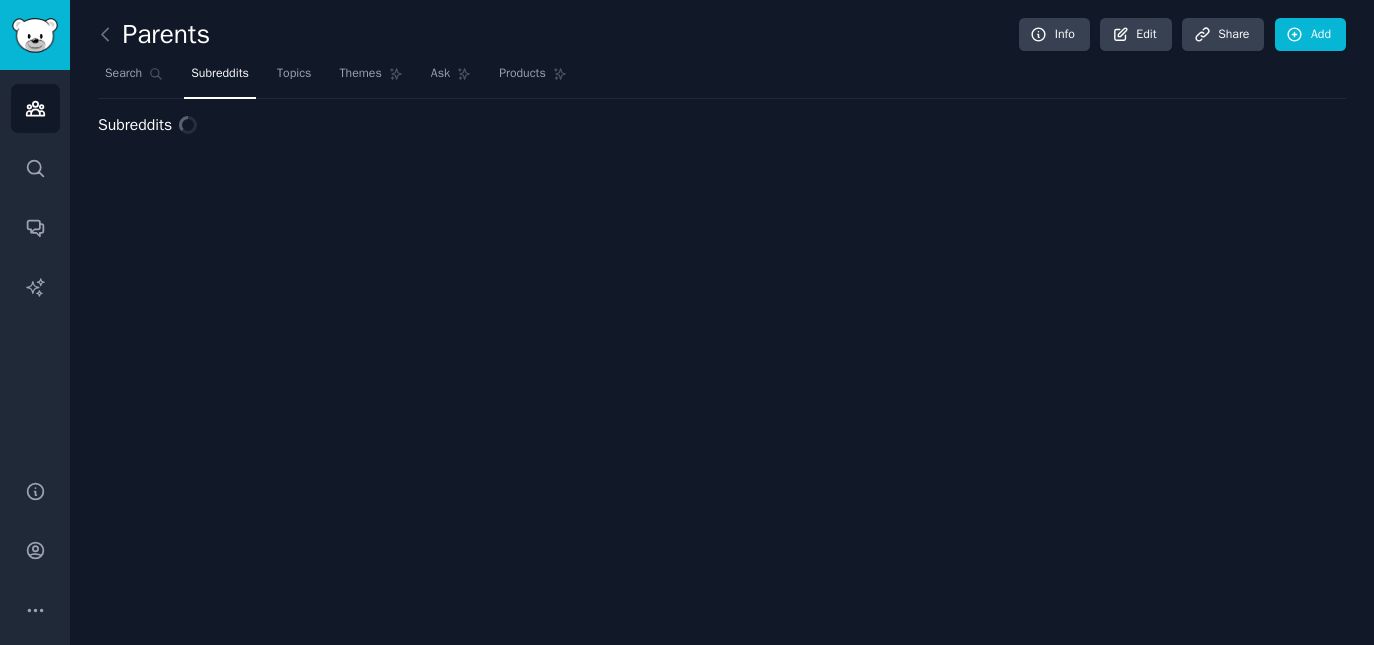 scroll, scrollTop: 0, scrollLeft: 0, axis: both 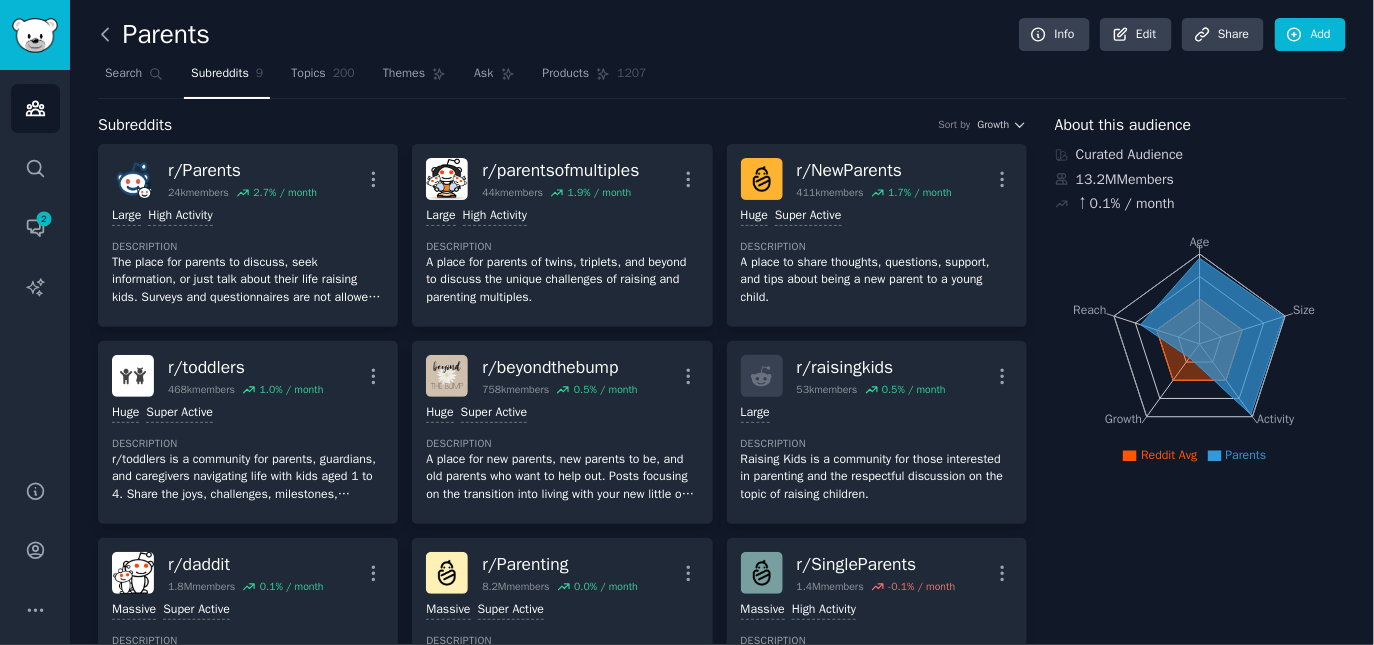 click 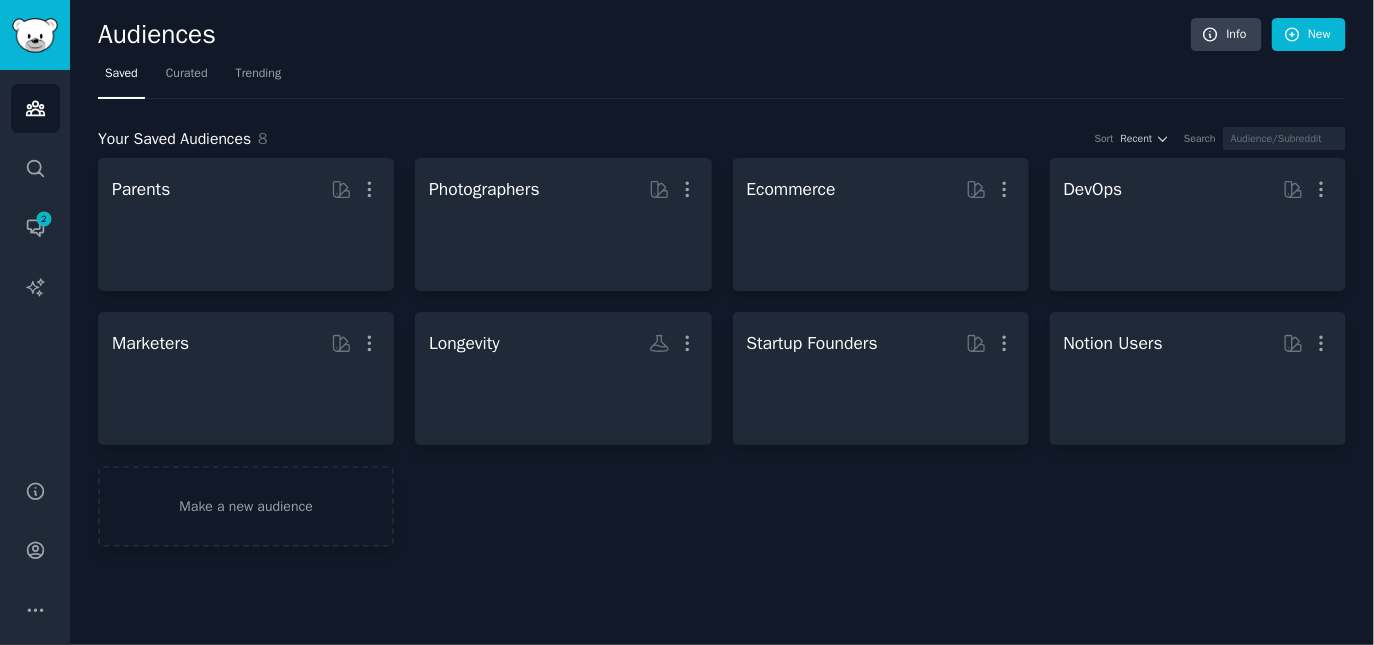 click on "Saved Curated Trending" at bounding box center (722, 78) 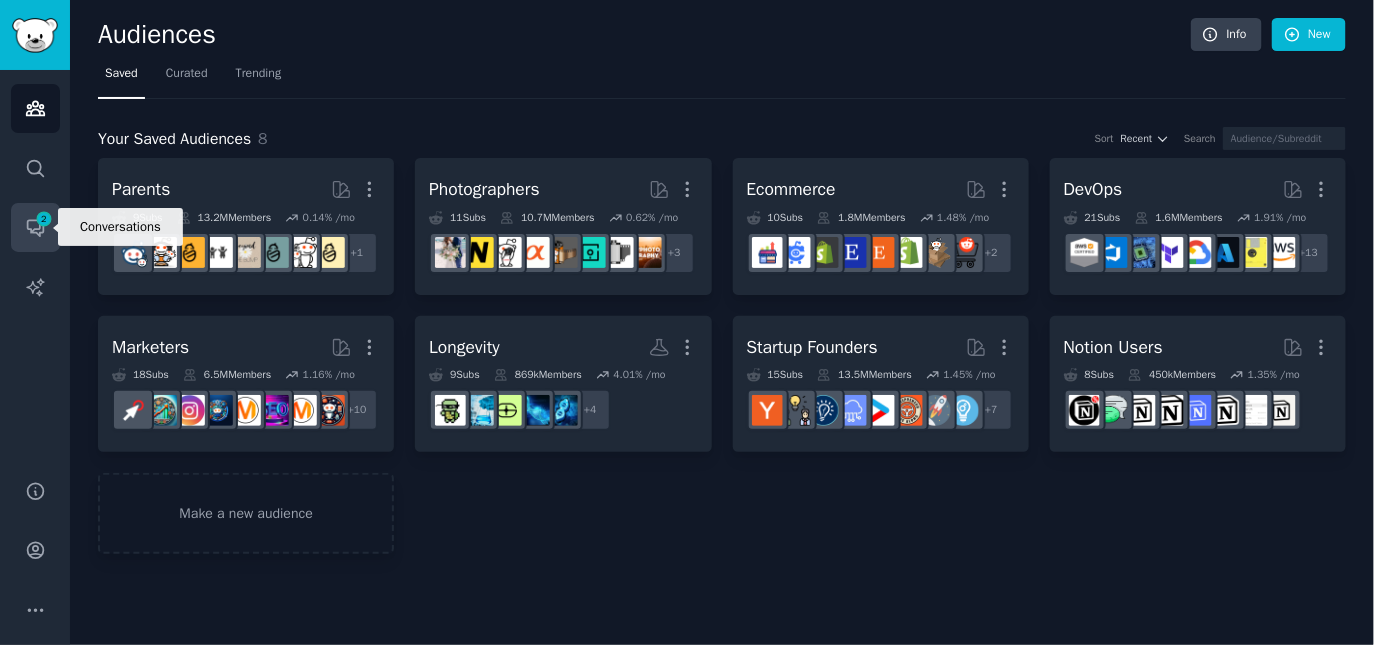 click on "2" at bounding box center [44, 219] 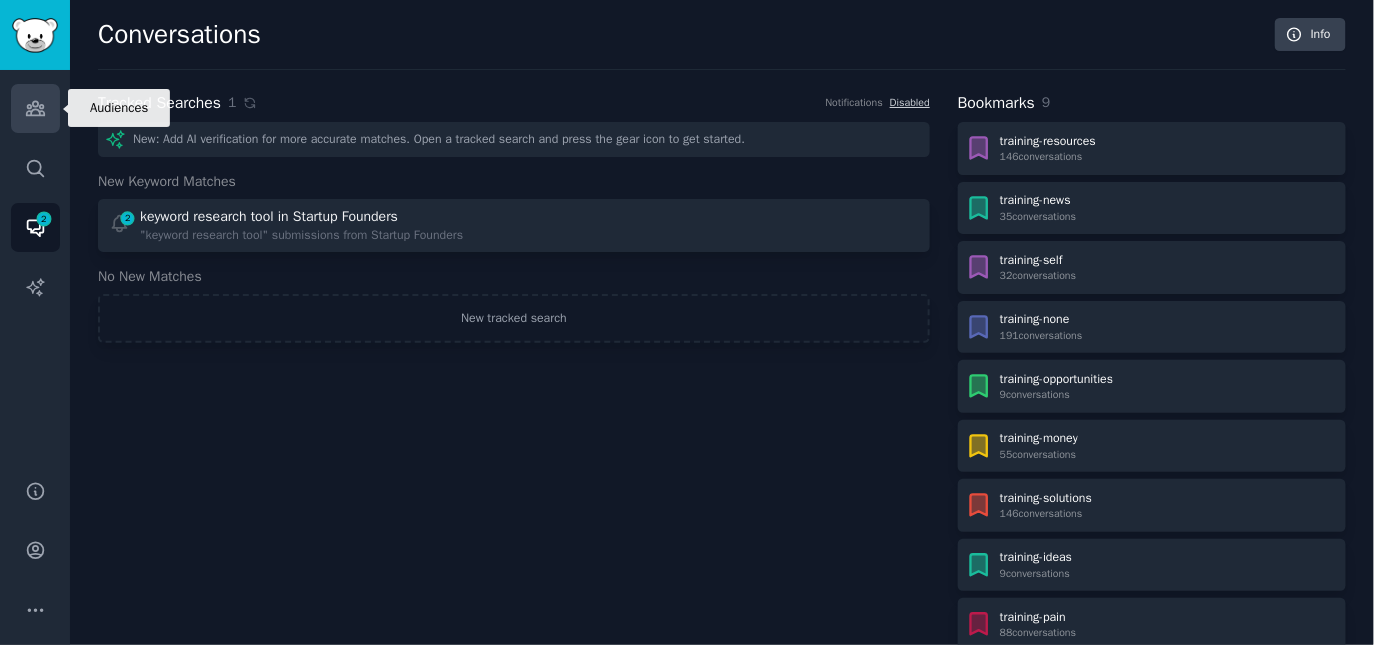 click on "Audiences" at bounding box center (35, 108) 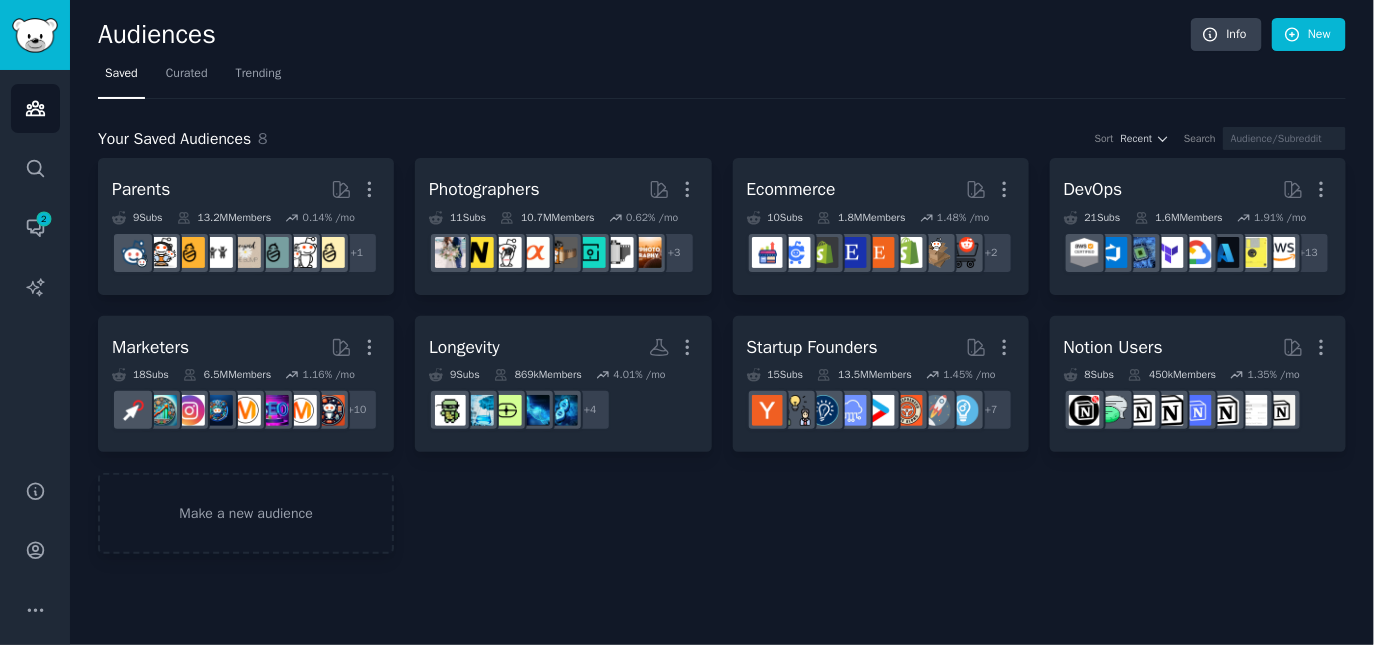 click on "Your Saved Audiences 8 Sort Recent Search Parents More 9  Sub s 13.2M  Members 0.14 % /mo + 1 Photographers More 11  Sub s 10.7M  Members 0.62 % /mo + 3 Ecommerce More 10  Sub s 1.8M  Members 1.48 % /mo + 2 DevOps More 21  Sub s 1.6M  Members 1.91 % /mo + 13 Marketers More 18  Sub s 6.5M  Members 1.16 % /mo + 10 Longevity More 9  Sub s 869k  Members 4.01 % /mo + 4 Startup Founders More 15  Sub s 13.5M  Members 1.45 % /mo + 7 Notion Users More 8  Sub s 450k  Members 1.35 % /mo Make a new audience" at bounding box center (722, 327) 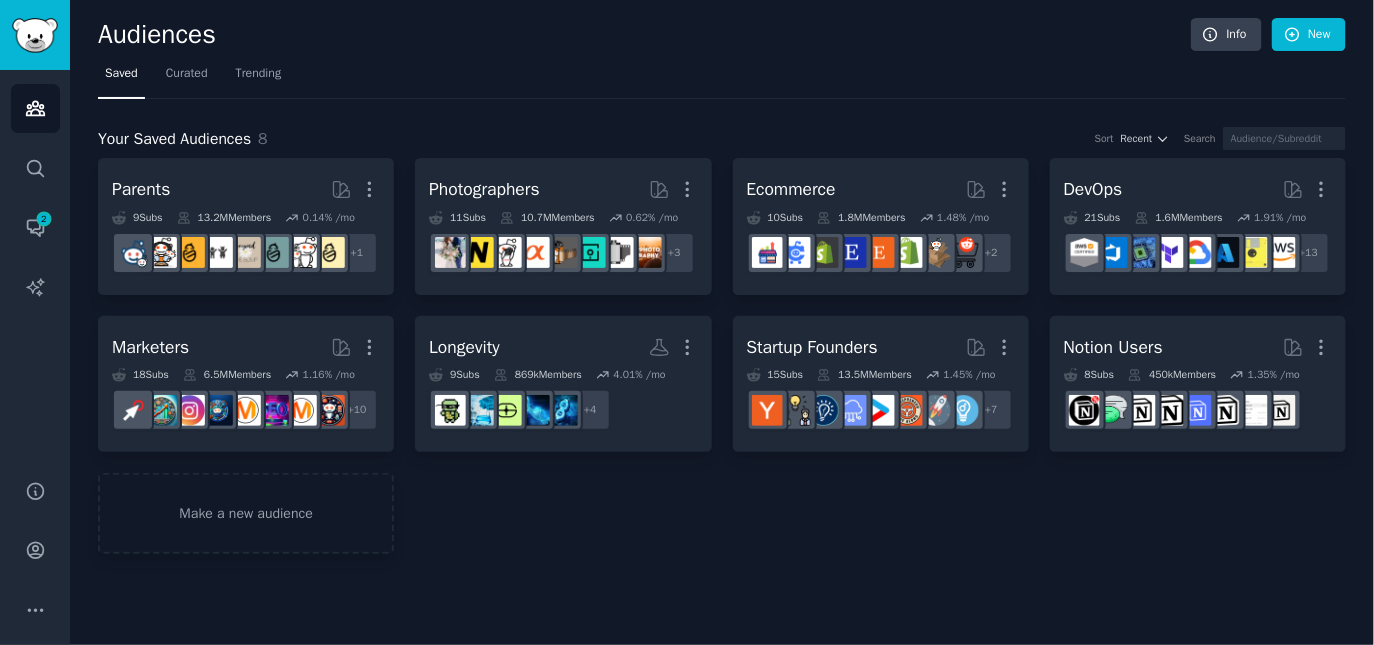 click on "Your Saved Audiences 8 Sort Recent Search Parents More 9  Sub s 13.2M  Members 0.14 % /mo + 1 Photographers More 11  Sub s 10.7M  Members 0.62 % /mo + 3 Ecommerce More 10  Sub s 1.8M  Members 1.48 % /mo + 2 DevOps More 21  Sub s 1.6M  Members 1.91 % /mo + 13 Marketers More 18  Sub s 6.5M  Members 1.16 % /mo + 10 Longevity More 9  Sub s 869k  Members 4.01 % /mo + 4 Startup Founders More 15  Sub s 13.5M  Members 1.45 % /mo + 7 Notion Users More 8  Sub s 450k  Members 1.35 % /mo Make a new audience" at bounding box center (722, 327) 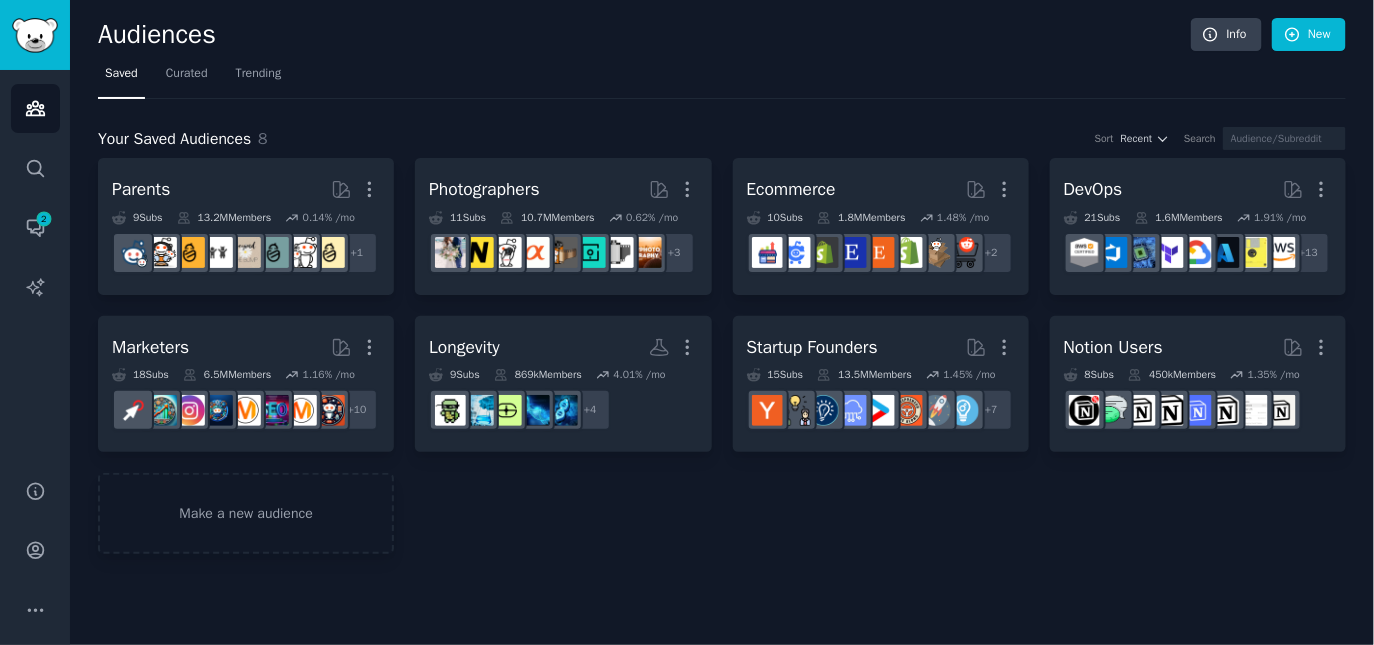 click on "Your Saved Audiences 8 Sort Recent Search Parents More 9  Sub s 13.2M  Members 0.14 % /mo + 1 Photographers More 11  Sub s 10.7M  Members 0.62 % /mo + 3 Ecommerce More 10  Sub s 1.8M  Members 1.48 % /mo + 2 DevOps More 21  Sub s 1.6M  Members 1.91 % /mo + 13 Marketers More 18  Sub s 6.5M  Members 1.16 % /mo + 10 Longevity More 9  Sub s 869k  Members 4.01 % /mo + 4 Startup Founders More 15  Sub s 13.5M  Members 1.45 % /mo + 7 Notion Users More 8  Sub s 450k  Members 1.35 % /mo Make a new audience" at bounding box center [722, 327] 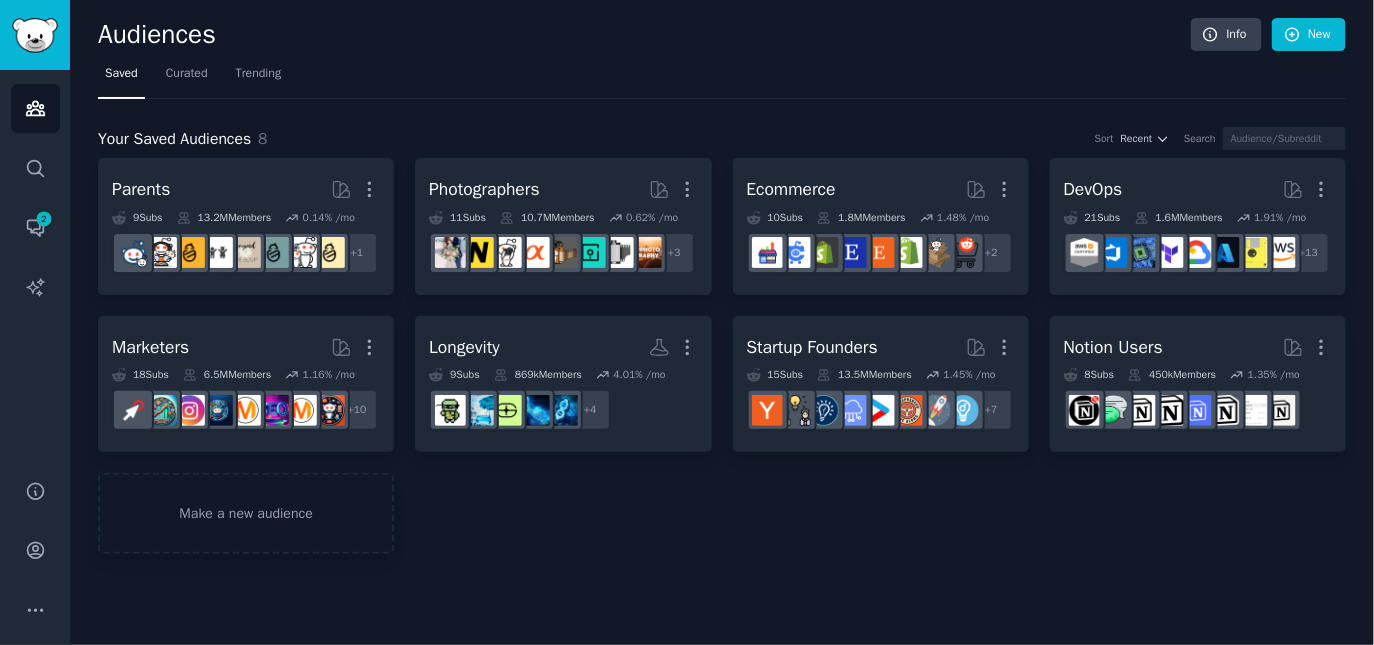 click on "Your Saved Audiences 8 Sort Recent Search Parents More 9  Sub s 13.2M  Members 0.14 % /mo + 1 Photographers More 11  Sub s 10.7M  Members 0.62 % /mo + 3 Ecommerce More 10  Sub s 1.8M  Members 1.48 % /mo + 2 DevOps More 21  Sub s 1.6M  Members 1.91 % /mo + 13 Marketers More 18  Sub s 6.5M  Members 1.16 % /mo + 10 Longevity More 9  Sub s 869k  Members 4.01 % /mo + 4 Startup Founders More 15  Sub s 13.5M  Members 1.45 % /mo r/business, r/smallbusiness, r/SideProject, r/advancedentrepreneur, r/indiebiz, r/startup_resources, r/indiehackers + 7 Notion Users More 8  Sub s 450k  Members 1.35 % /mo Make a new audience" at bounding box center (722, 327) 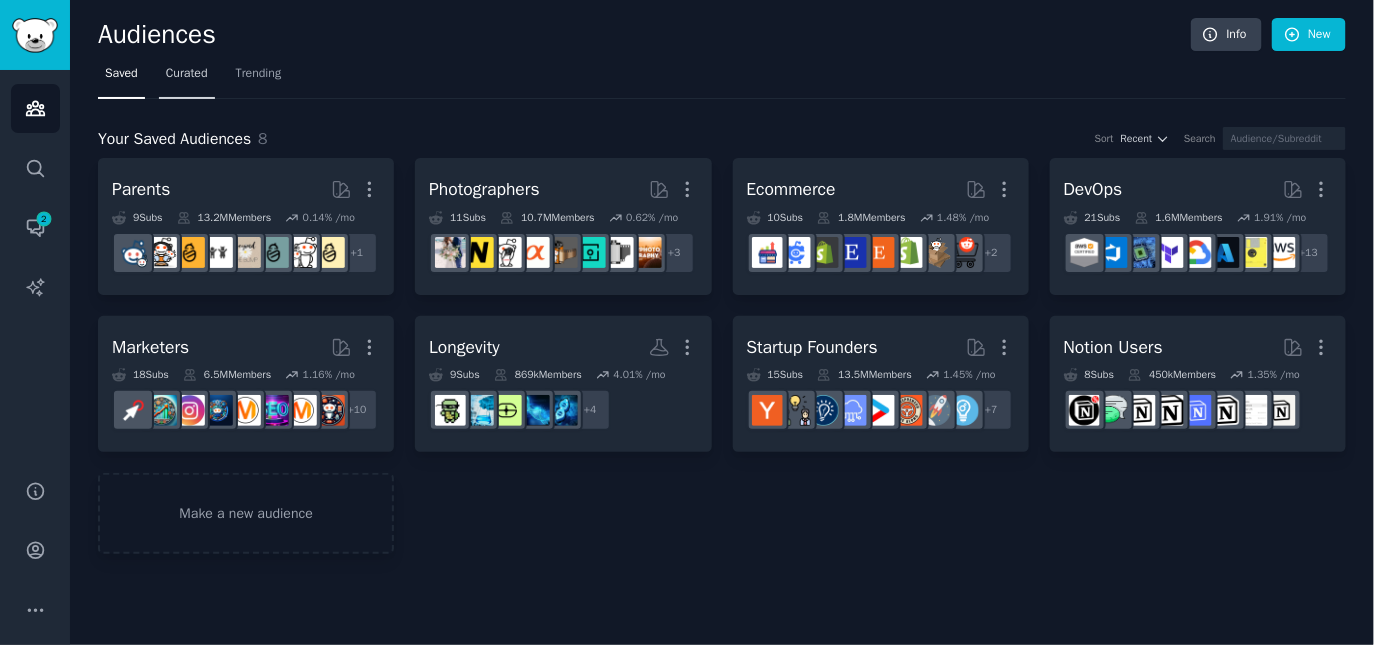 click on "Curated" at bounding box center [187, 74] 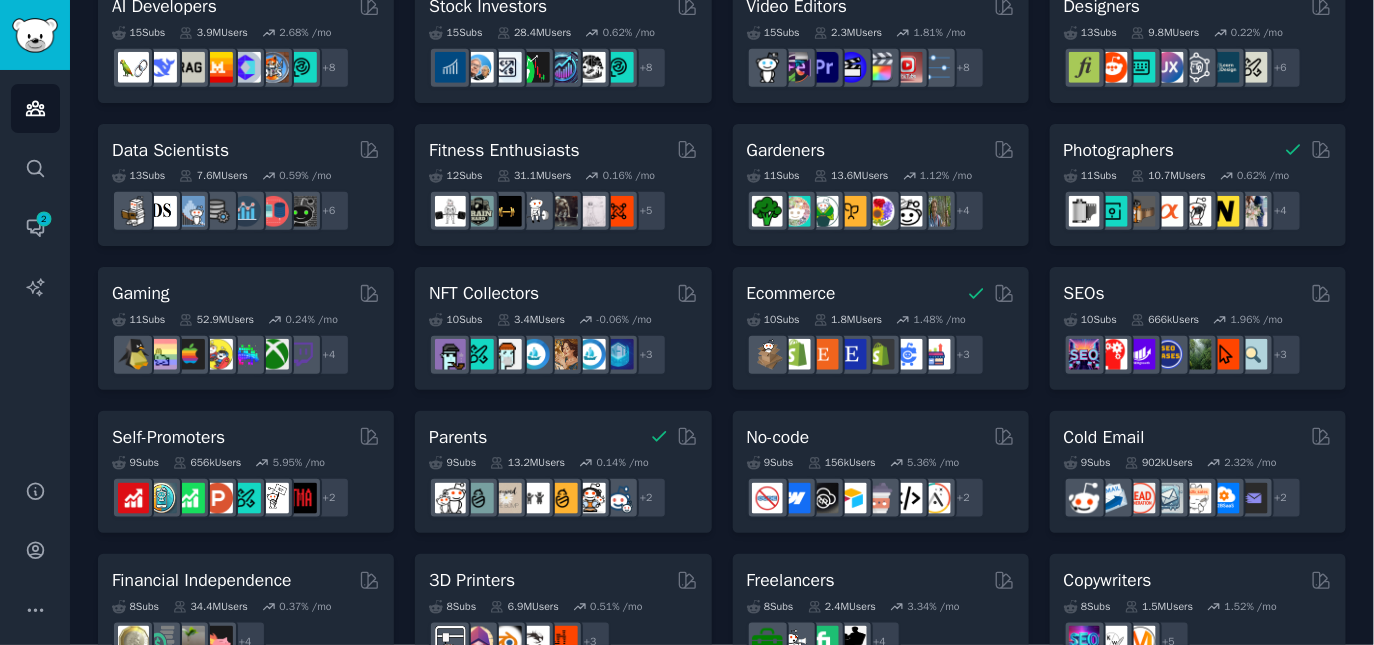 scroll, scrollTop: 468, scrollLeft: 0, axis: vertical 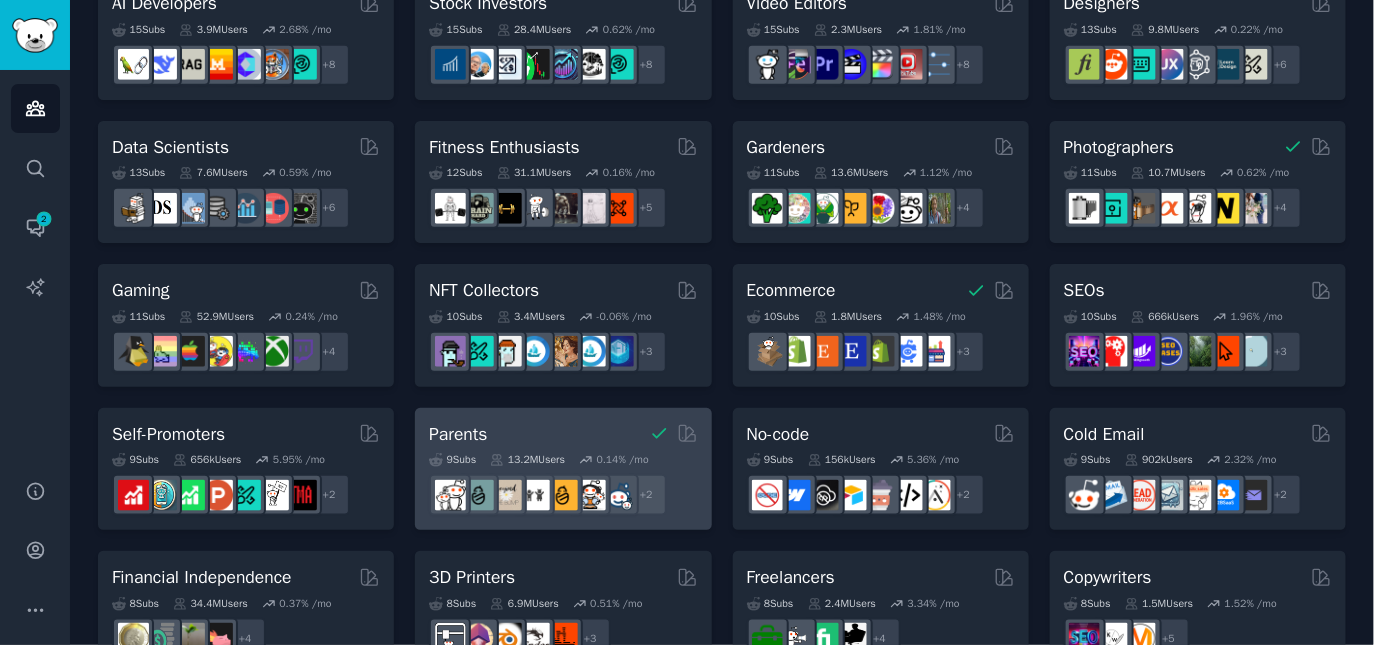 click on "Parents" at bounding box center (458, 434) 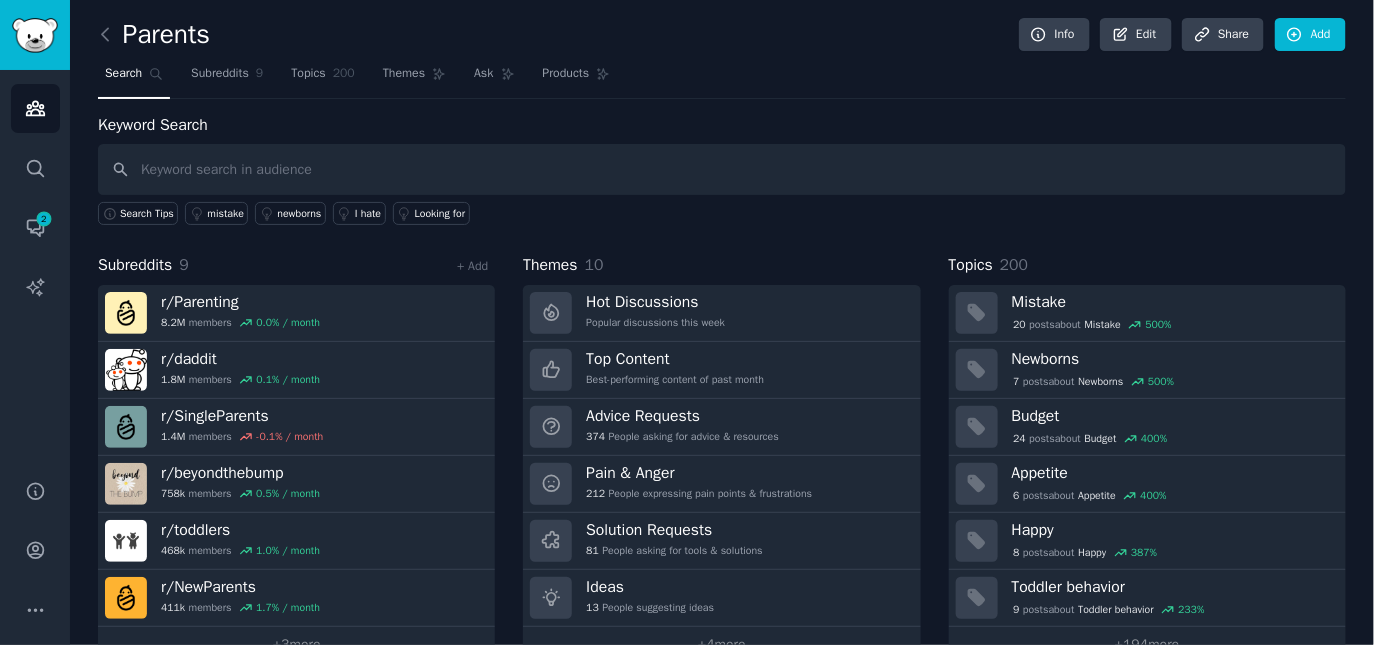 click on "Parents Info Edit Share Add Search Subreddits 9 Topics 200 Themes Ask Products Keyword Search Search Tips mistake newborns I hate Looking for Subreddits 9 + Add r/ Parenting 8.2M  members 0.0 % / month r/ daddit 1.8M  members 0.1 % / month r/ SingleParents 1.4M  members -0.1 % / month r/ beyondthebump 758k  members 0.5 % / month r/ toddlers 468k  members 1.0 % / month r/ NewParents 411k  members 1.7 % / month +  3  more Themes 10 Hot Discussions Popular discussions this week Top Content Best-performing content of past month Advice Requests 374 People asking for advice & resources Pain & Anger 212 People expressing pain points & frustrations Solution Requests 81 People asking for tools & solutions Ideas 13 People suggesting ideas +  4  more Topics 200 Mistake 20  post s  about  Mistake 500 % Newborns 7  post s  about  Newborns 500 % Budget 24  post s  about  Budget 400 % Appetite 6  post s  about  Appetite 400 % Happy 8  post s  about  Happy 387 % Toddler behavior 9  post s  about  Toddler behavior 233 % +" at bounding box center [722, 345] 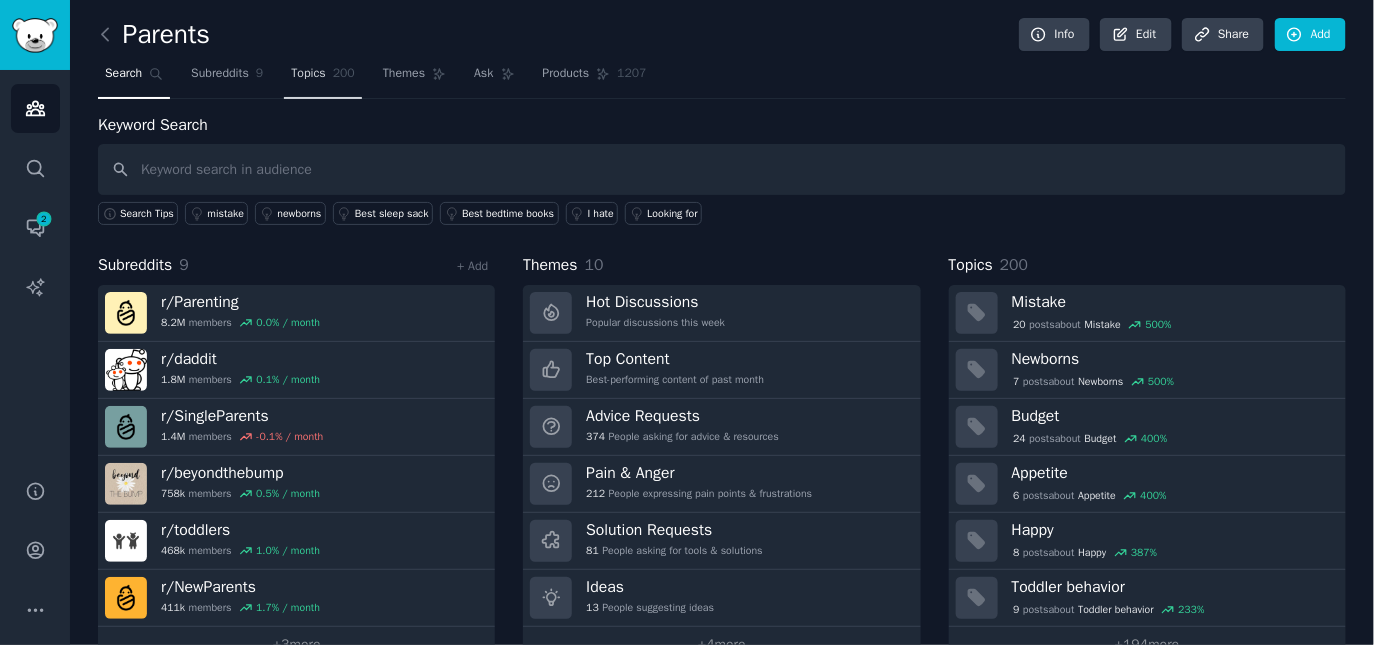click on "Topics" at bounding box center (308, 74) 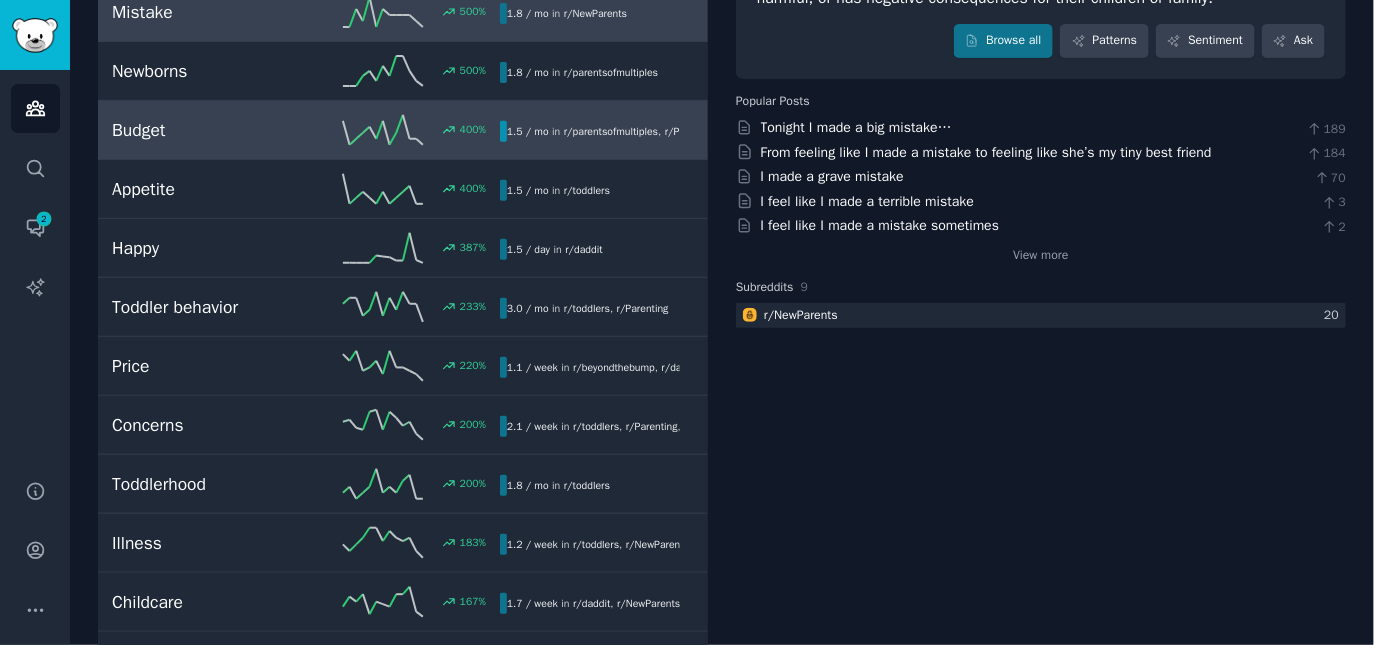 scroll, scrollTop: 405, scrollLeft: 0, axis: vertical 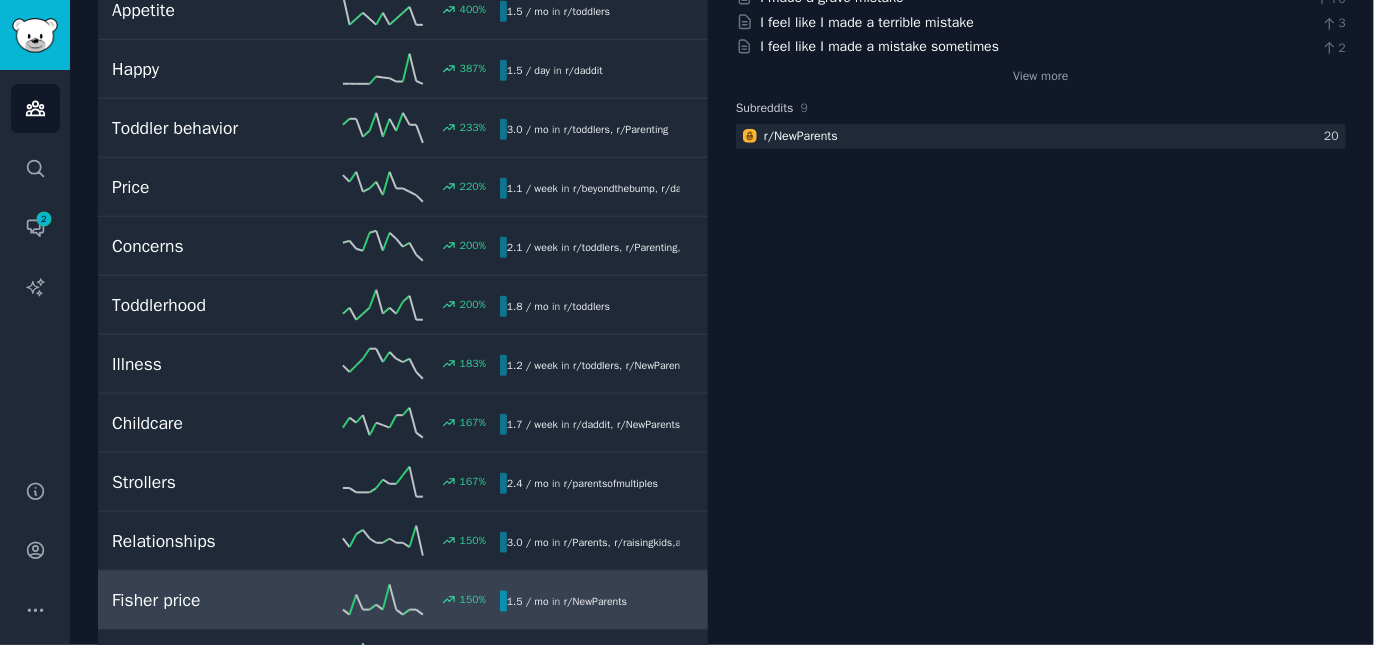 click on "Fisher price" at bounding box center [209, 600] 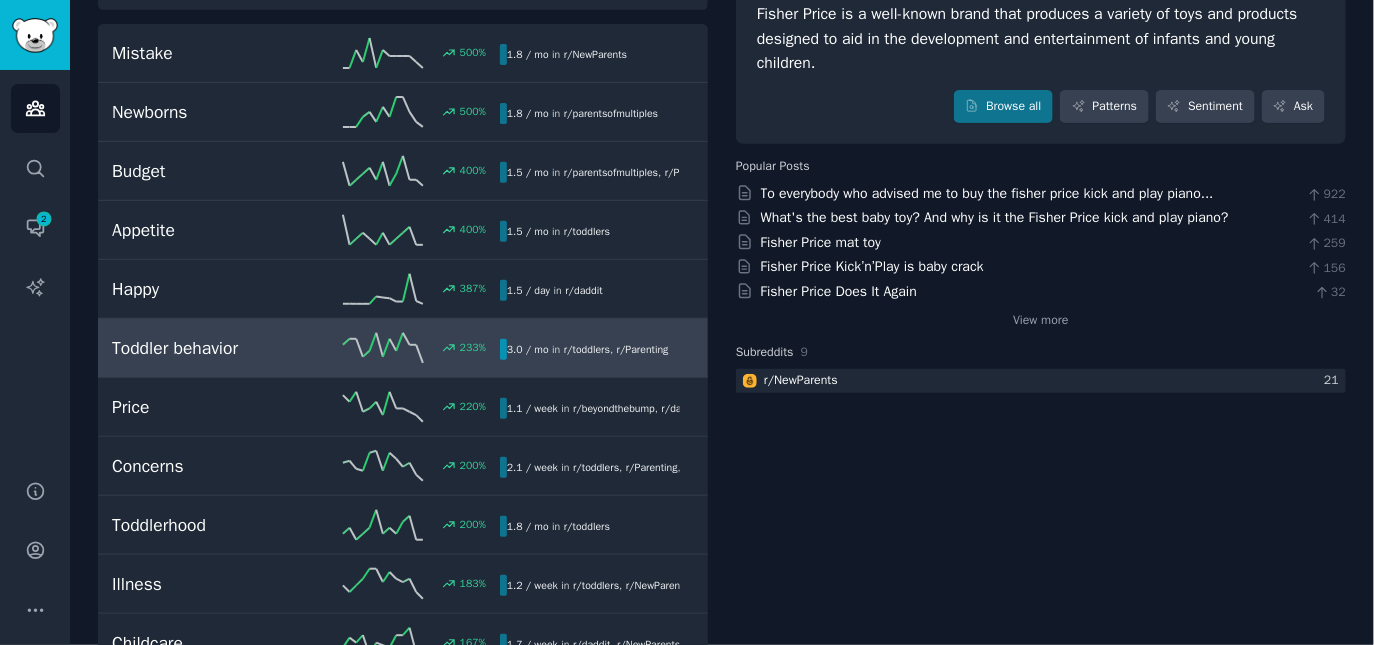 scroll, scrollTop: 0, scrollLeft: 0, axis: both 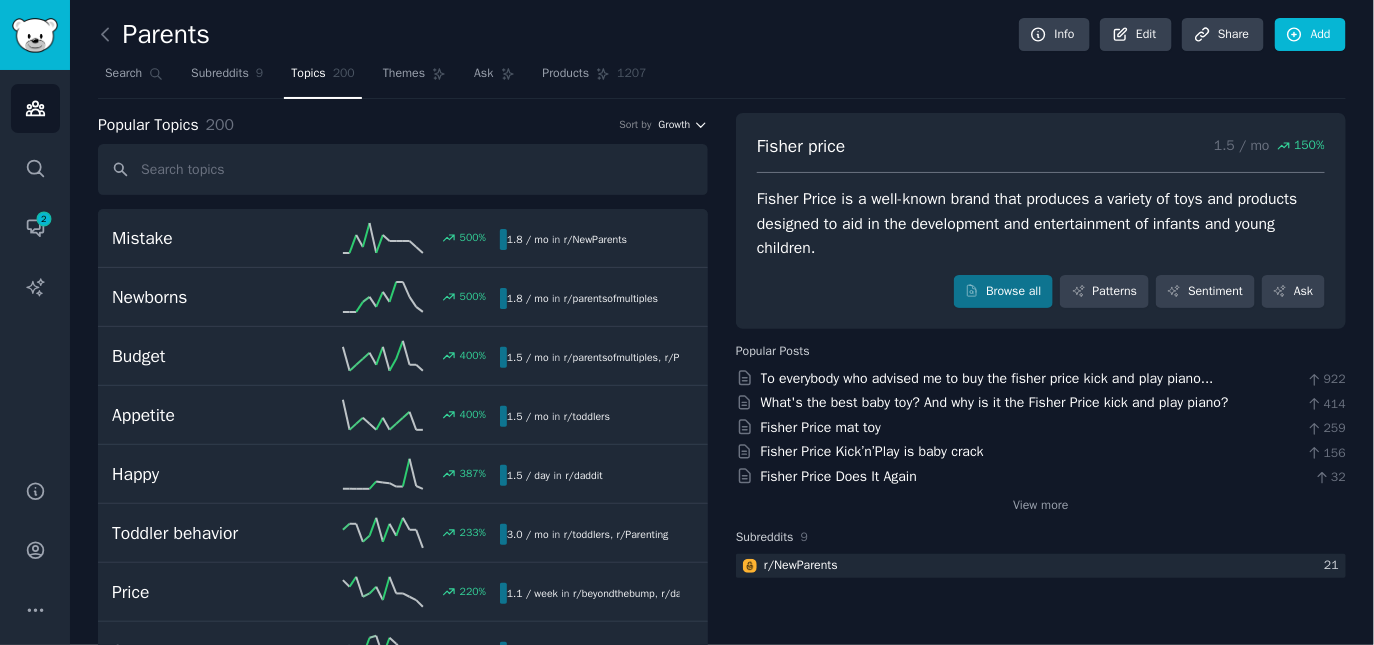 click on "Growth" at bounding box center [675, 125] 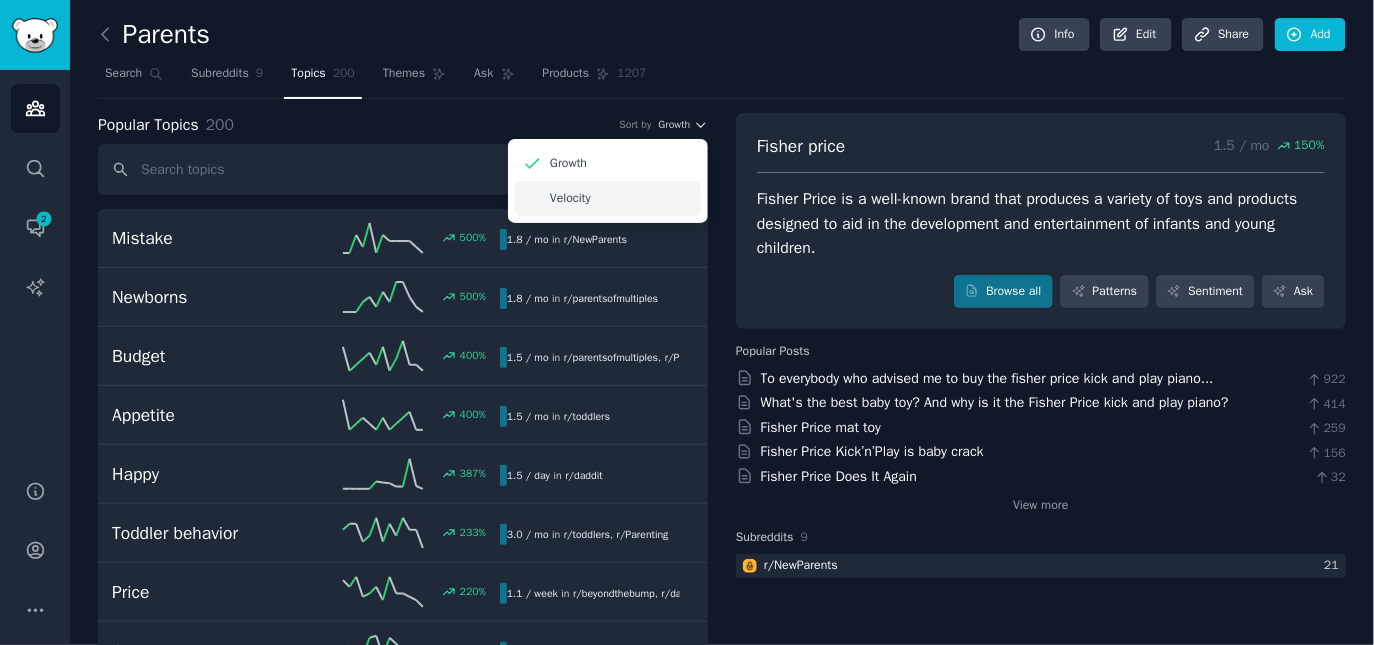click on "Velocity" at bounding box center (570, 199) 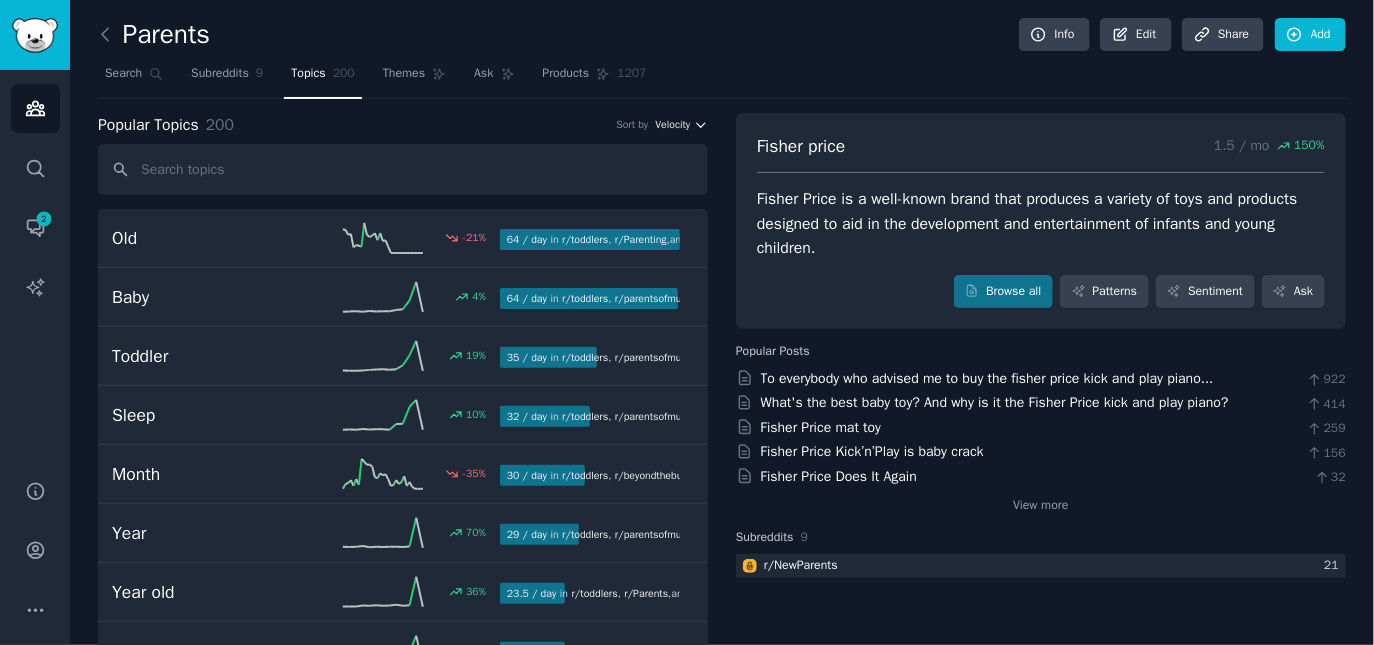 click on "Velocity" at bounding box center [672, 125] 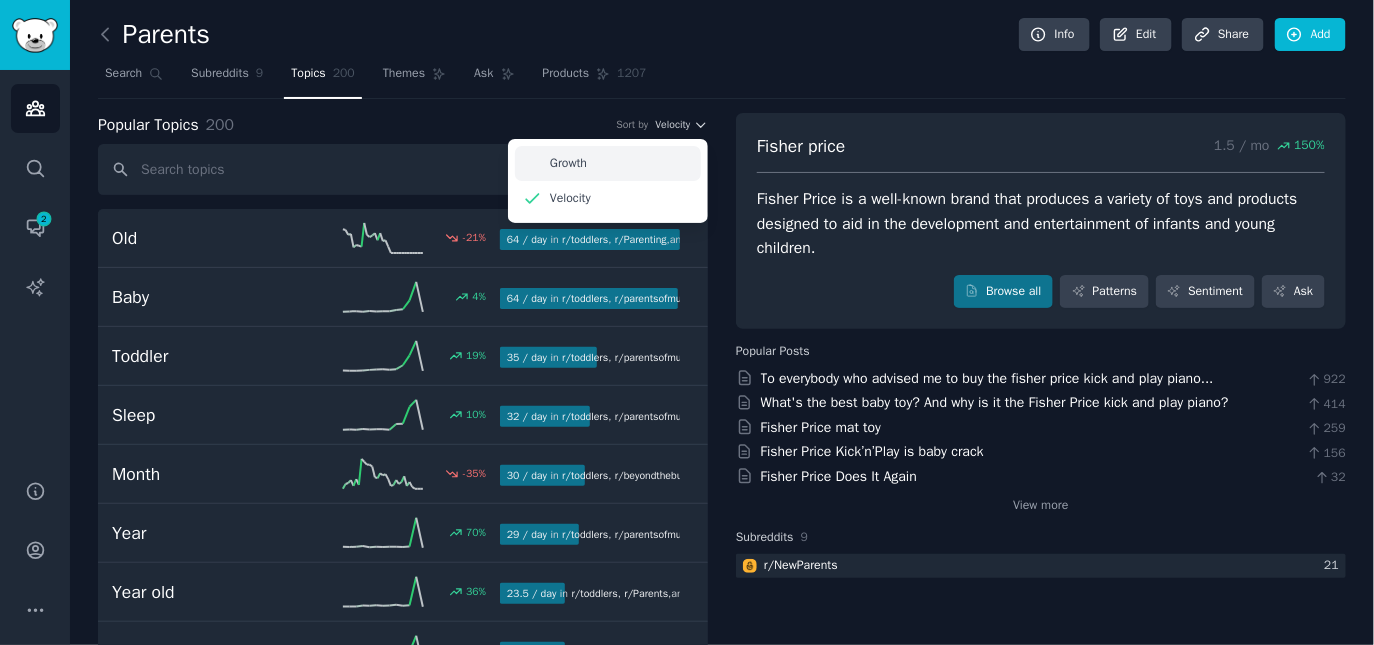click on "Growth" at bounding box center [608, 163] 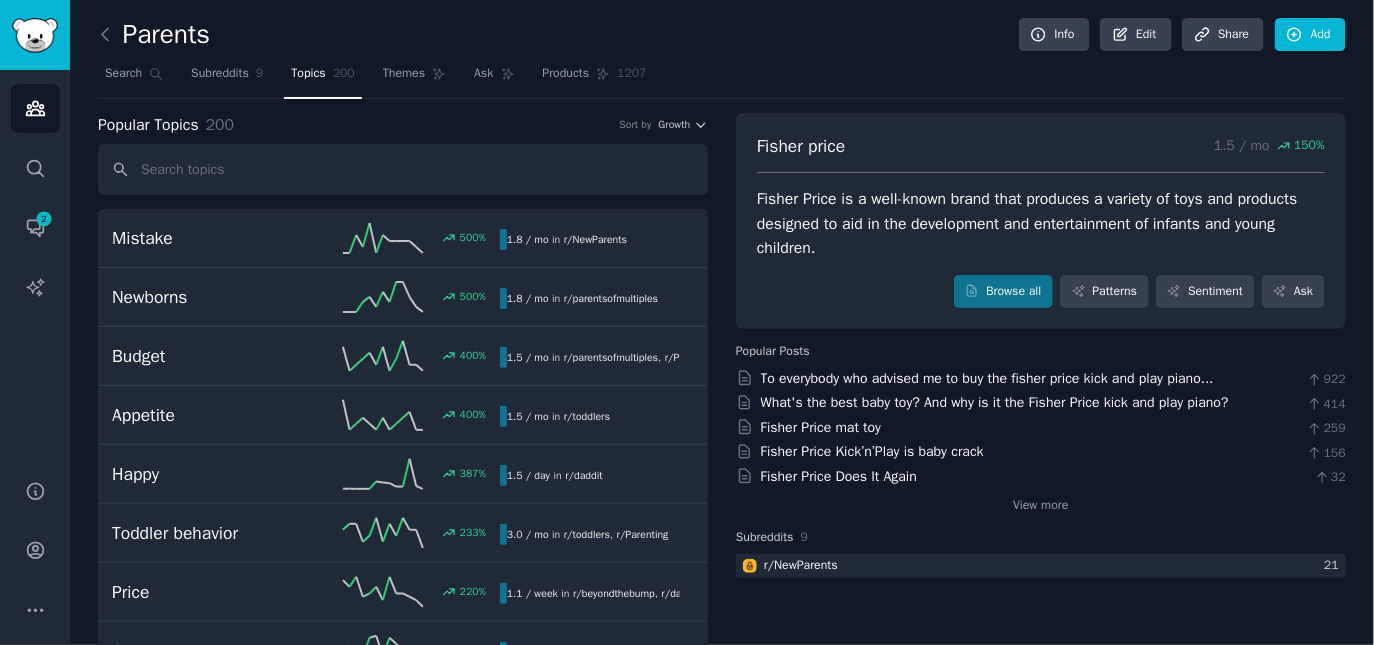 click on "Popular Topics 200 Sort by Growth Mistake 500 % 1.8 / mo  in    r/ NewParents Newborns 500 % 1.8 / mo  in    r/ parentsofmultiples Budget 400 % 1.5 / mo  in    r/ parentsofmultiples ,  r/ Parenting 400% increase in mentions recently Appetite 400 % 1.5 / mo  in    r/ toddlers 400% increase in mentions recently Happy 387 % 1.5 / day  in    r/ daddit Toddler behavior 233 % 3.0 / mo  in    r/ toddlers ,  r/ Parenting Price 220 % 1.1 / week  in    r/ beyondthebump ,  r/ daddit ,   and  1  other Concerns 200 % 2.1 / week  in    r/ toddlers ,  r/ Parenting ,   and  1  other Toddlerhood 200 % 1.8 / mo  in    r/ toddlers Illness 183 % 1.2 / week  in    r/ toddlers ,  r/ NewParents Childcare 167 % 1.7 / week  in    r/ daddit ,  r/ NewParents Strollers 167 % 2.4 / mo  in    r/ parentsofmultiples Relationships 150 % 3.0 / mo  in    r/ Parents ,  r/ raisingkids ,   and  2  other s Fisher price 150 % 1.5 / mo  in    r/ NewParents Marriage 150 % 1.5 / mo  in    r/ beyondthebump Expensive 133 % 2.1 / mo  in    r/ toddlers ," at bounding box center [722, 6050] 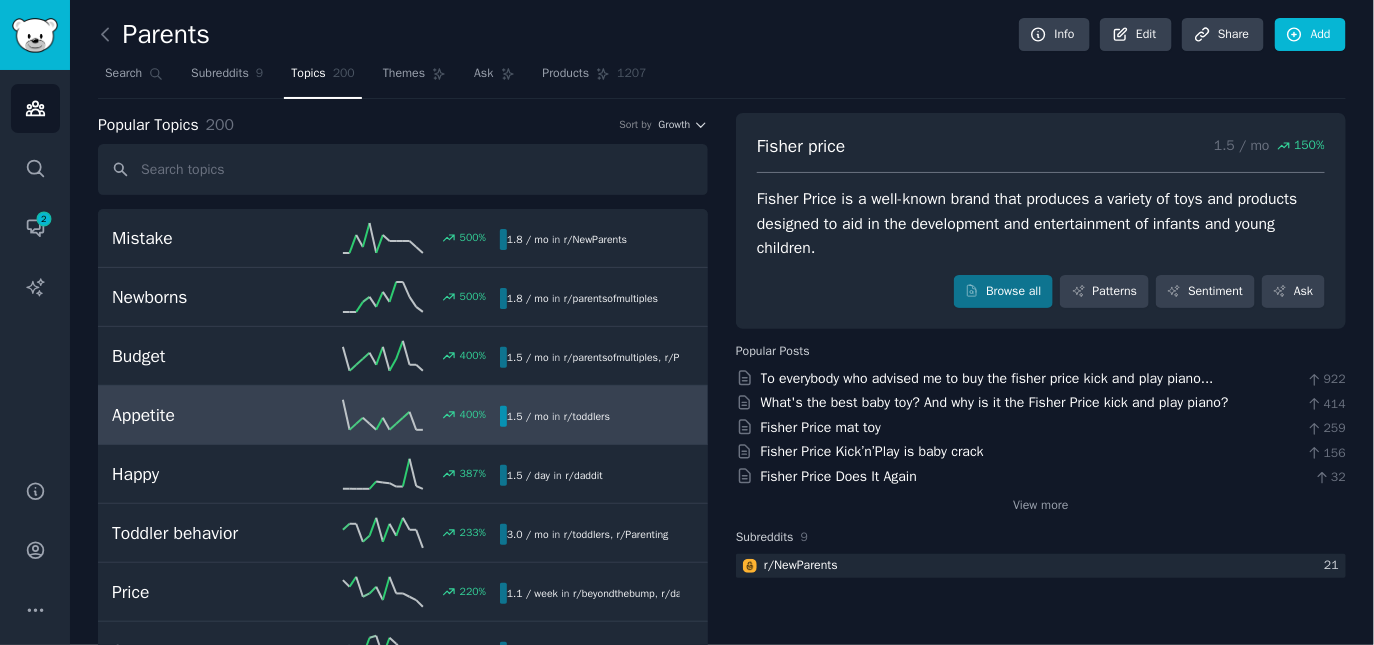 click on "Appetite" at bounding box center [209, 415] 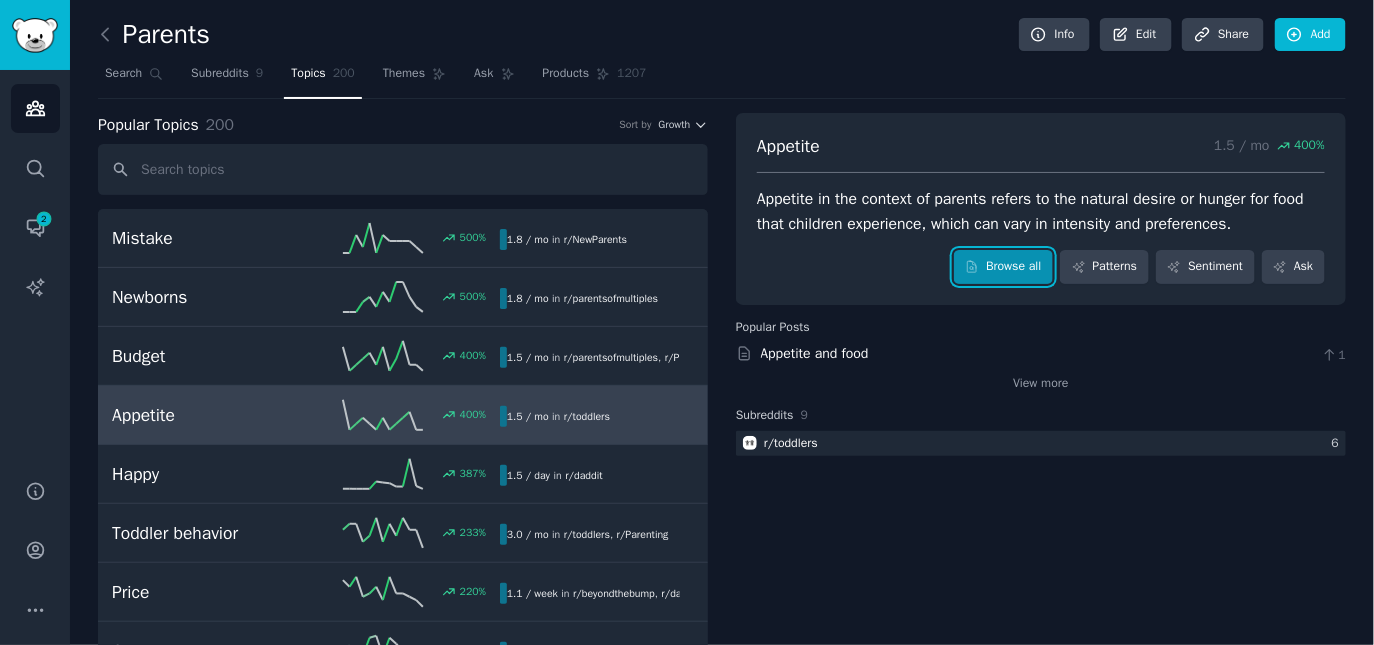 click on "Browse all" at bounding box center (1003, 267) 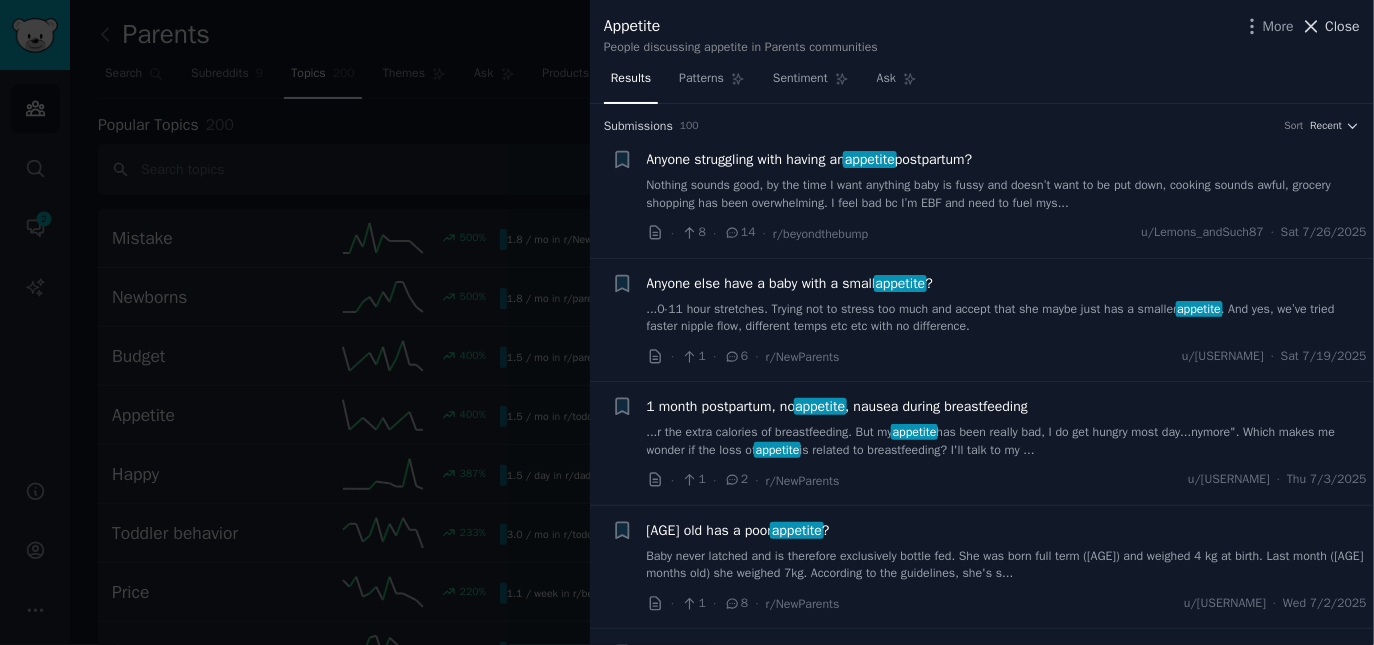 click on "Close" at bounding box center (1343, 26) 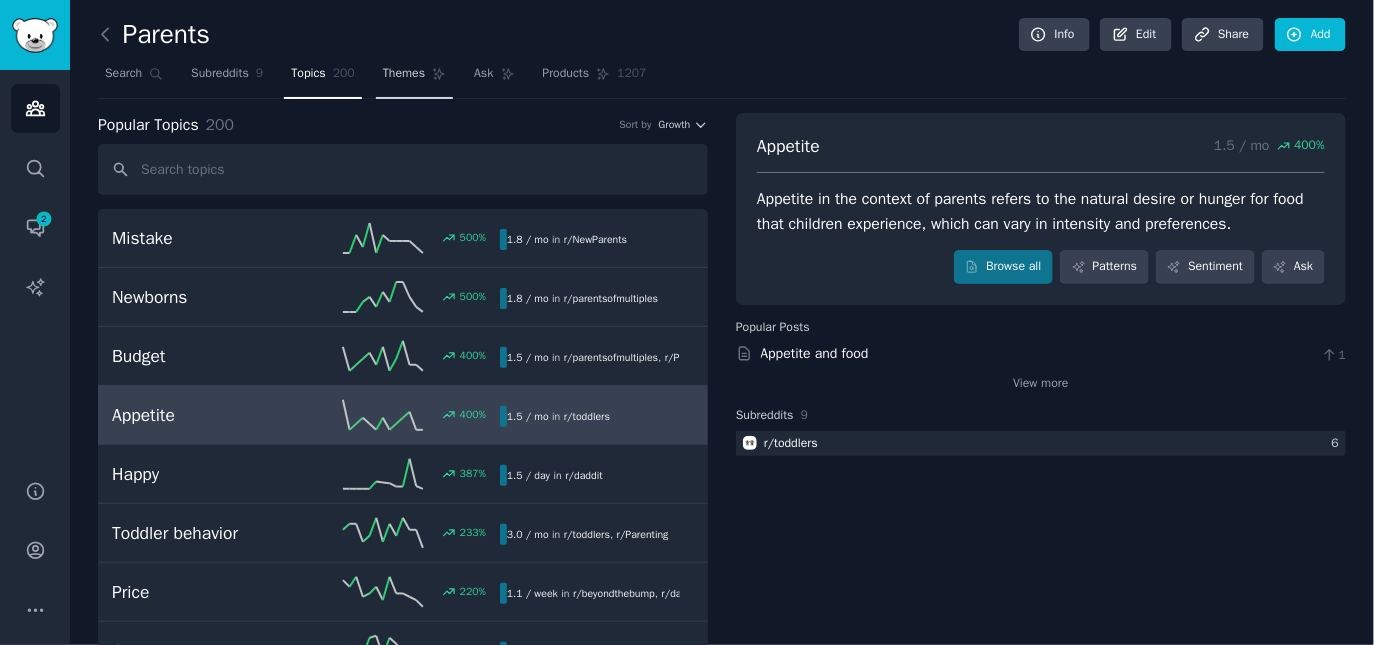 click on "Themes" at bounding box center (404, 74) 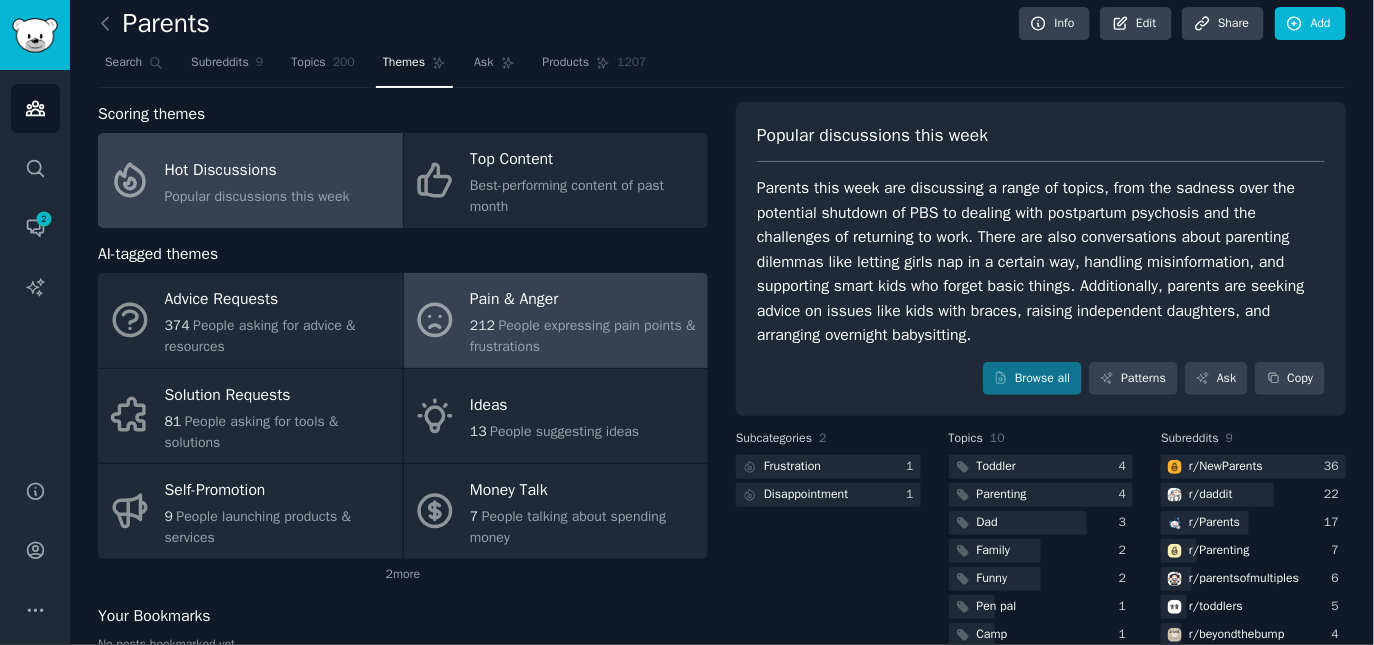 scroll, scrollTop: 0, scrollLeft: 0, axis: both 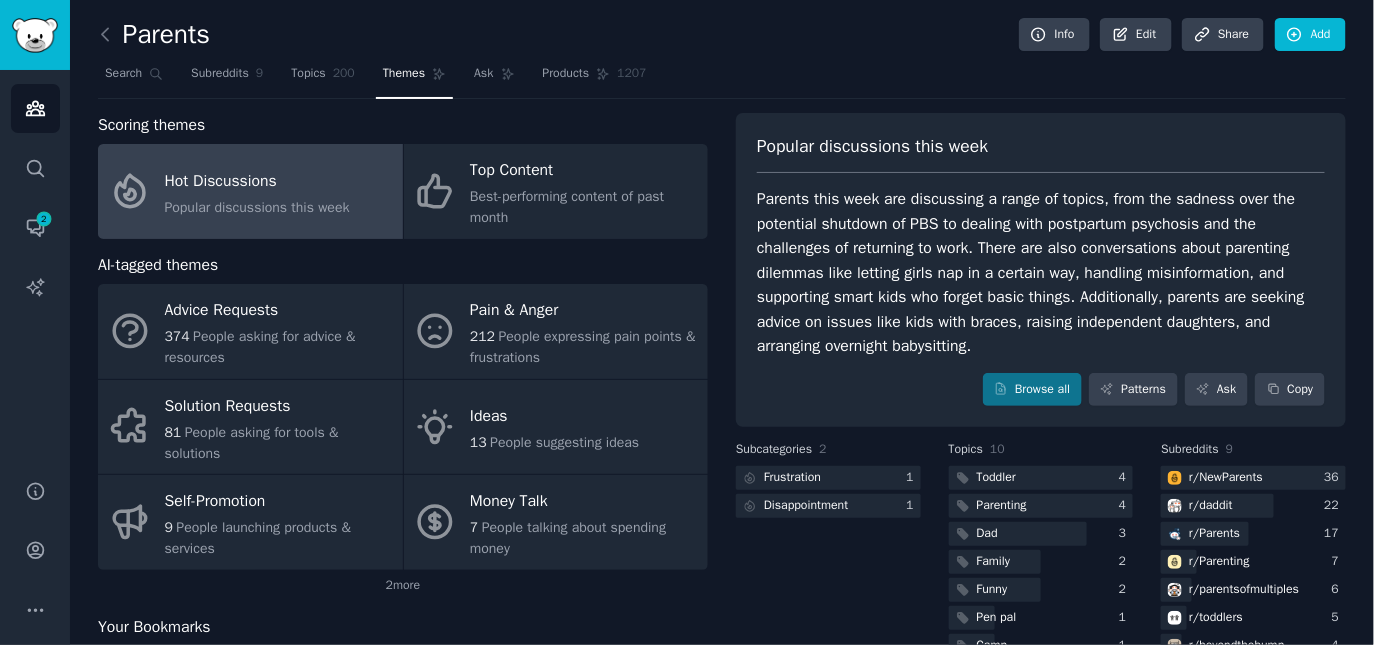 click on "Scoring themes Hot Discussions Popular discussions this week Top Content Best-performing content of past month AI-tagged themes Advice Requests 374 People asking for advice & resources Pain & Anger 212 People expressing pain points & frustrations Solution Requests 81 People asking for tools & solutions Ideas 13 People suggesting ideas Self-Promotion 9 People launching products & services Money Talk 7 People talking about spending money 2  more Your Bookmarks No posts bookmarked yet Popular discussions this week Parents this week are discussing a range of topics, from the sadness over the potential shutdown of PBS to dealing with postpartum psychosis and the challenges of returning to work. There are also conversations about parenting dilemmas like letting girls nap in a certain way, handling misinformation, and supporting smart kids who forget basic things. Additionally, parents are seeking advice on issues like kids with braces, raising independent daughters, and arranging overnight babysitting. Browse all 2" at bounding box center [722, 429] 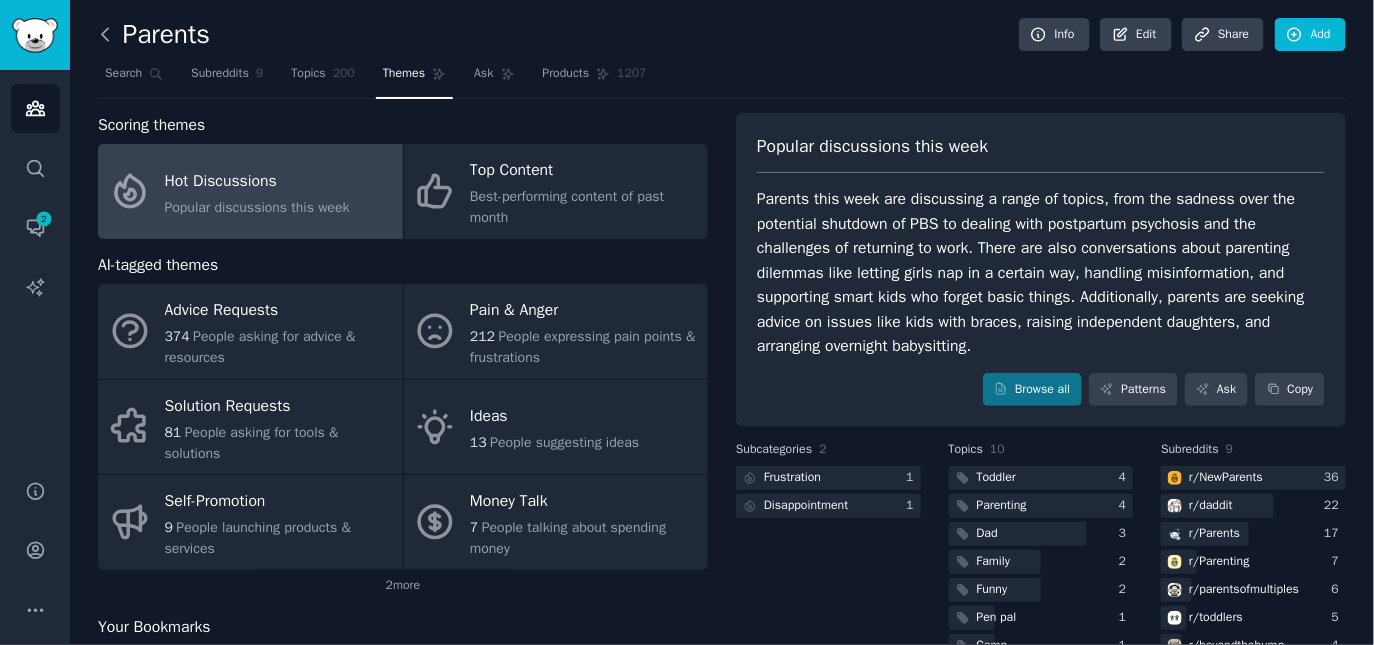 click 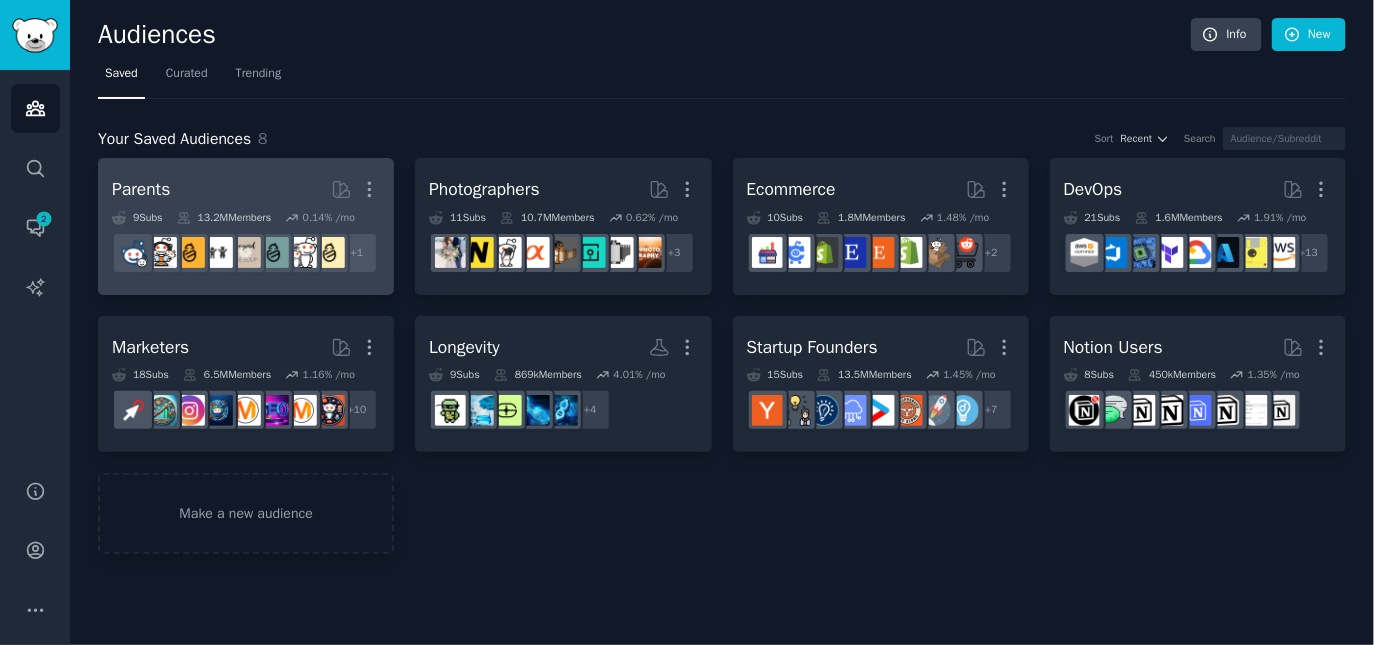 click on "Parents More" at bounding box center [246, 189] 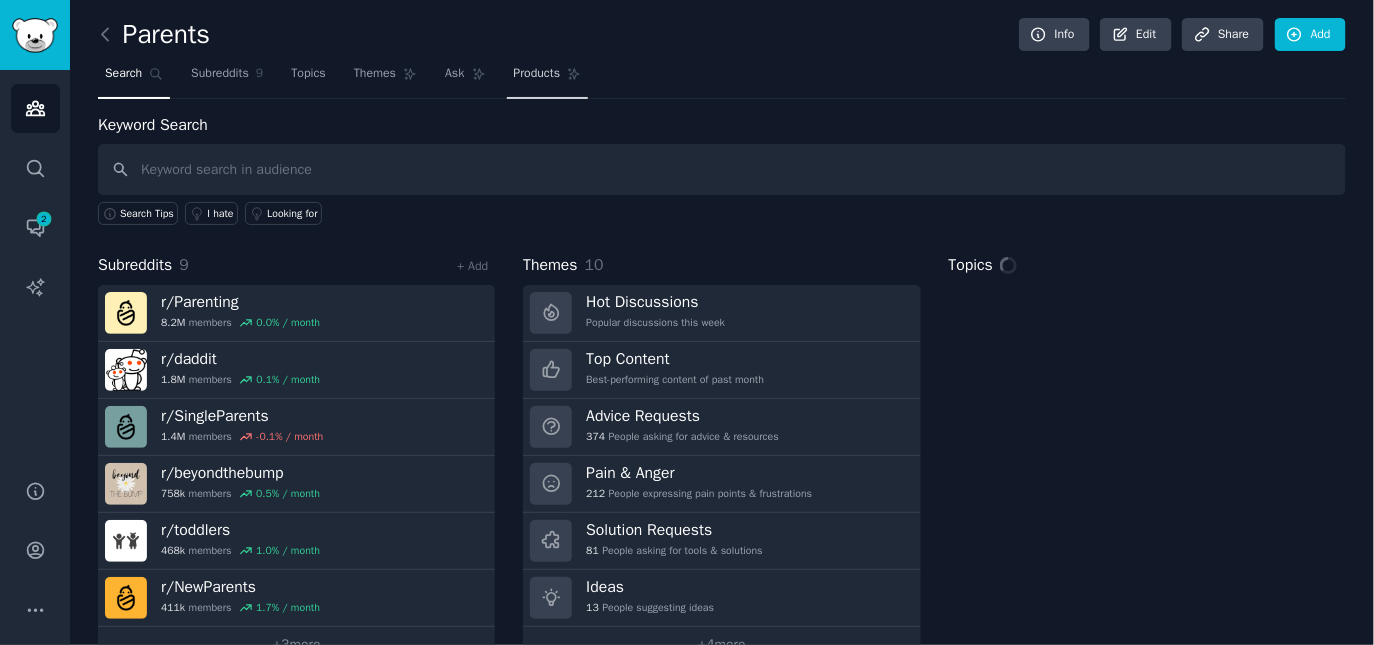 click on "Products" at bounding box center (537, 74) 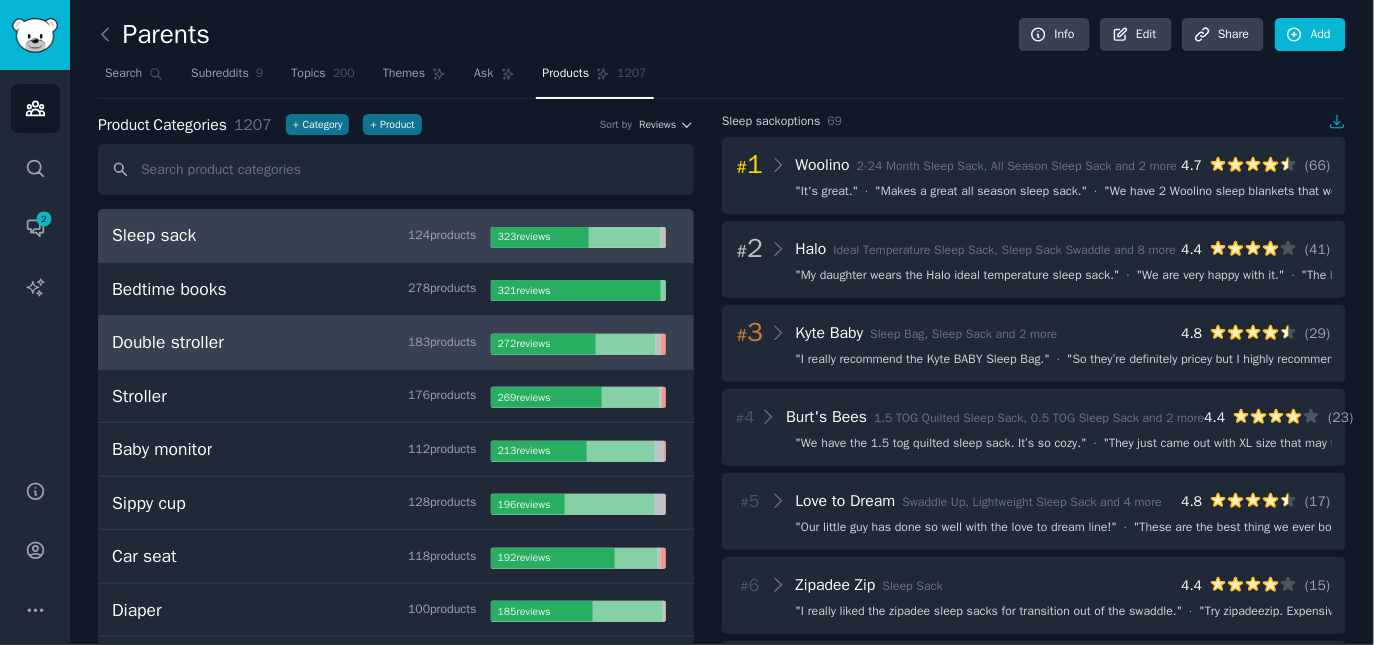 click on "Double stroller 183  product s" at bounding box center (301, 342) 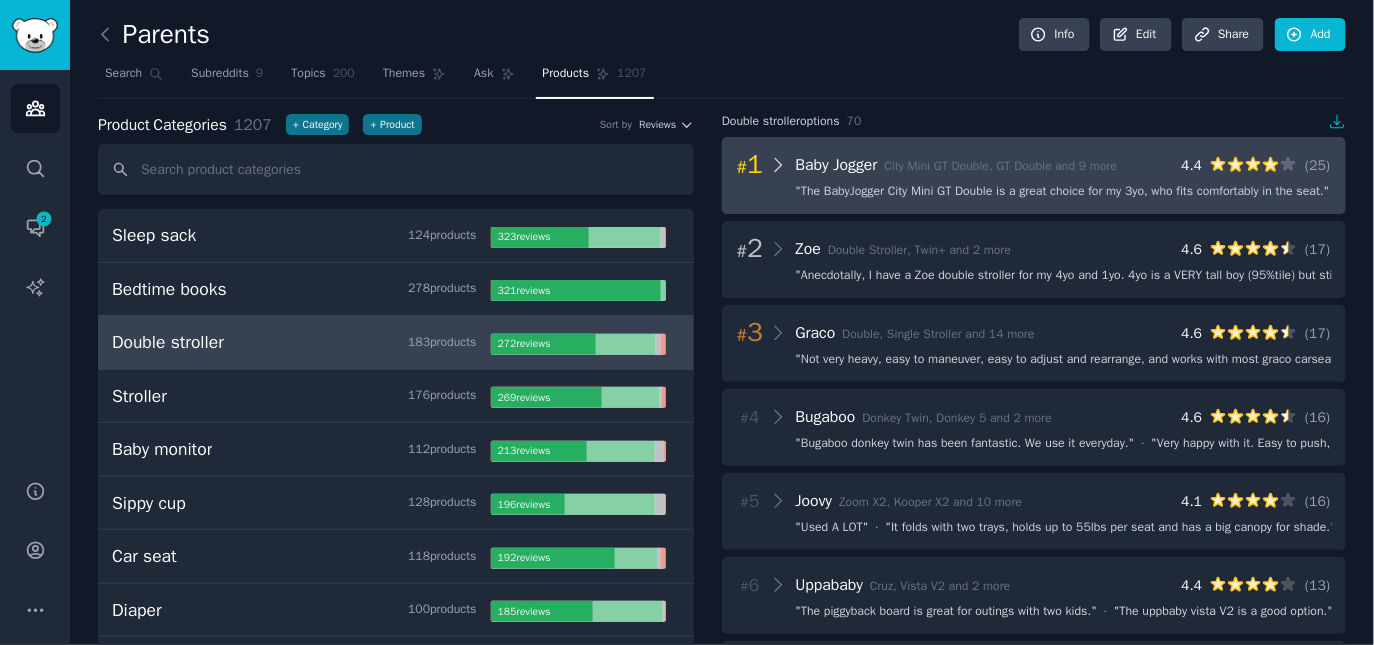 click 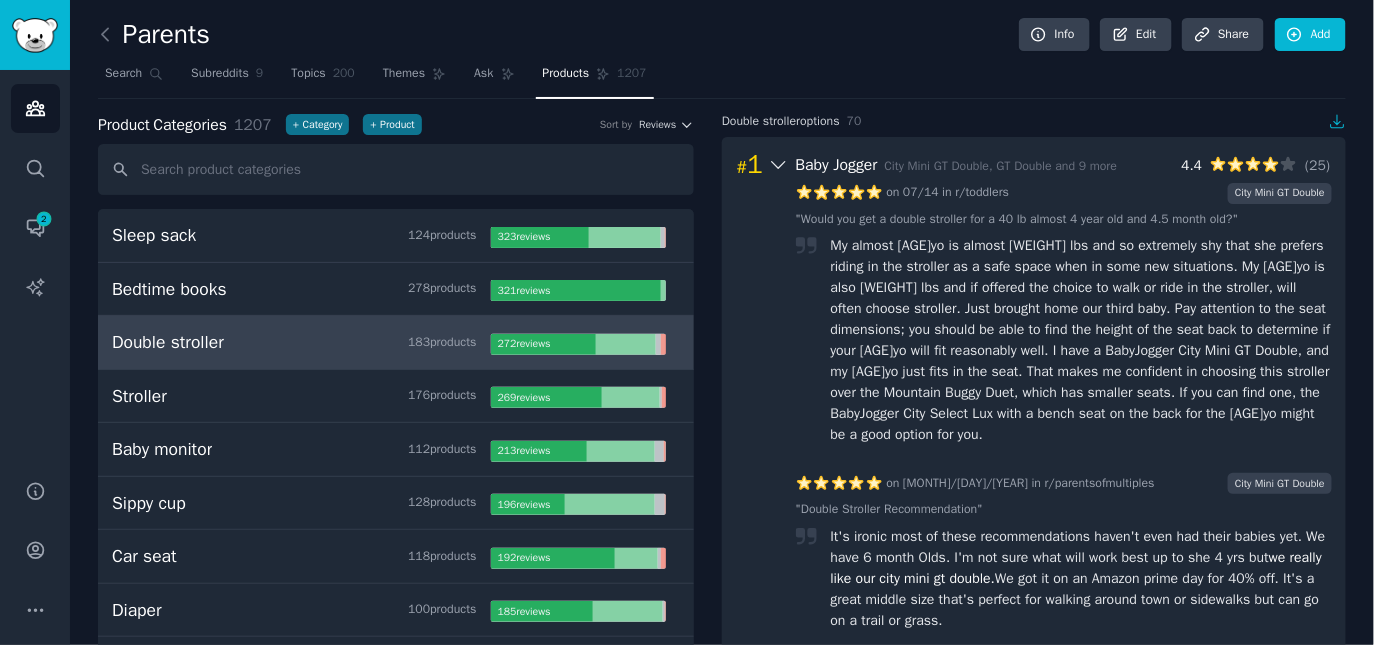 click 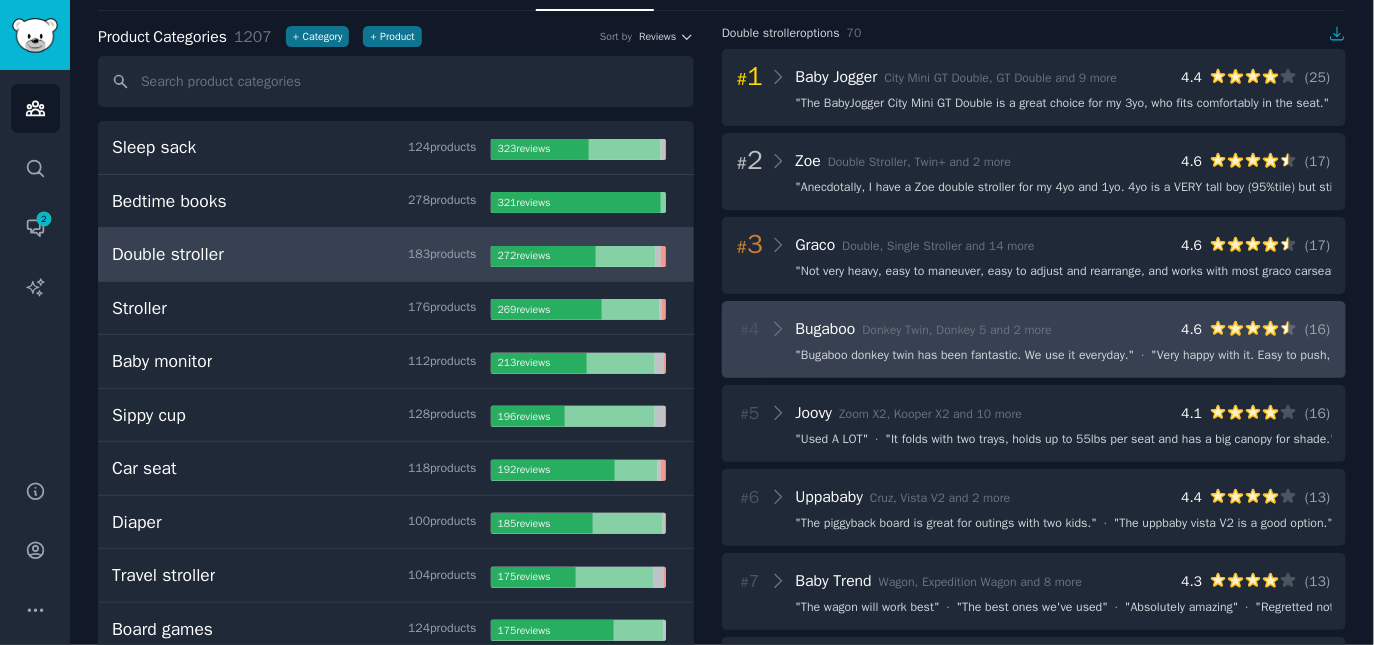 scroll, scrollTop: 58, scrollLeft: 0, axis: vertical 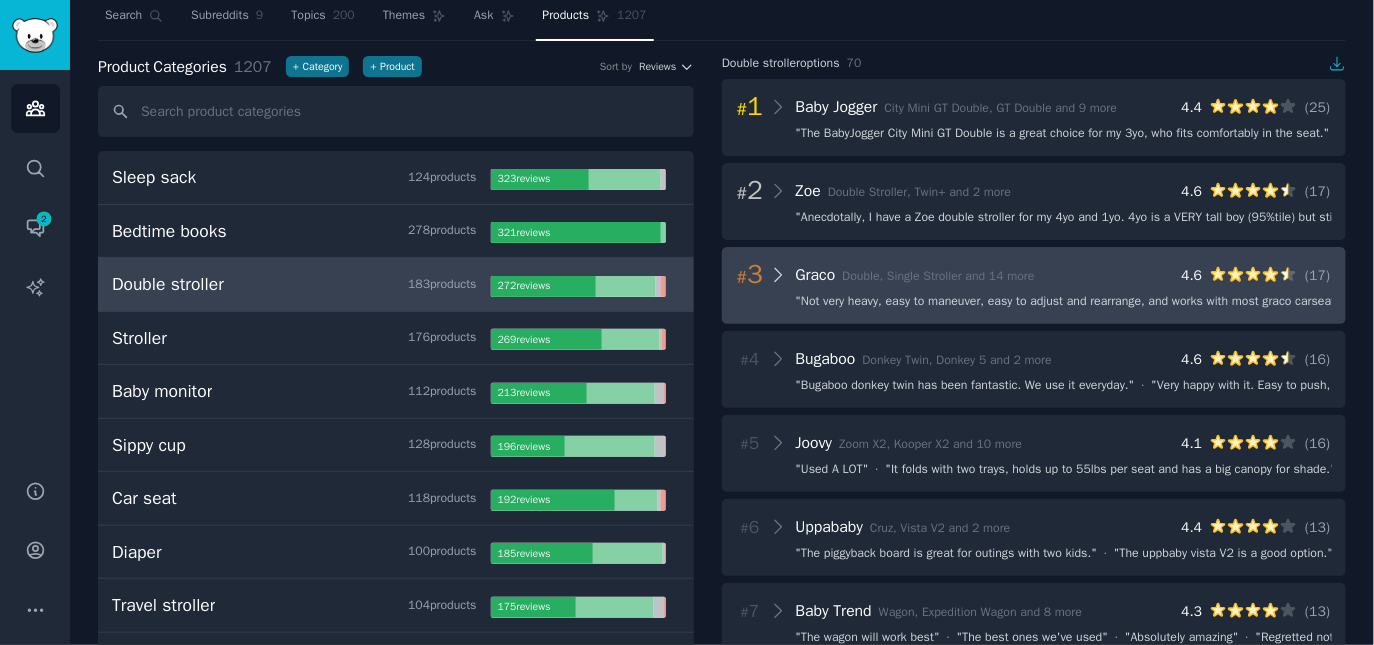 click 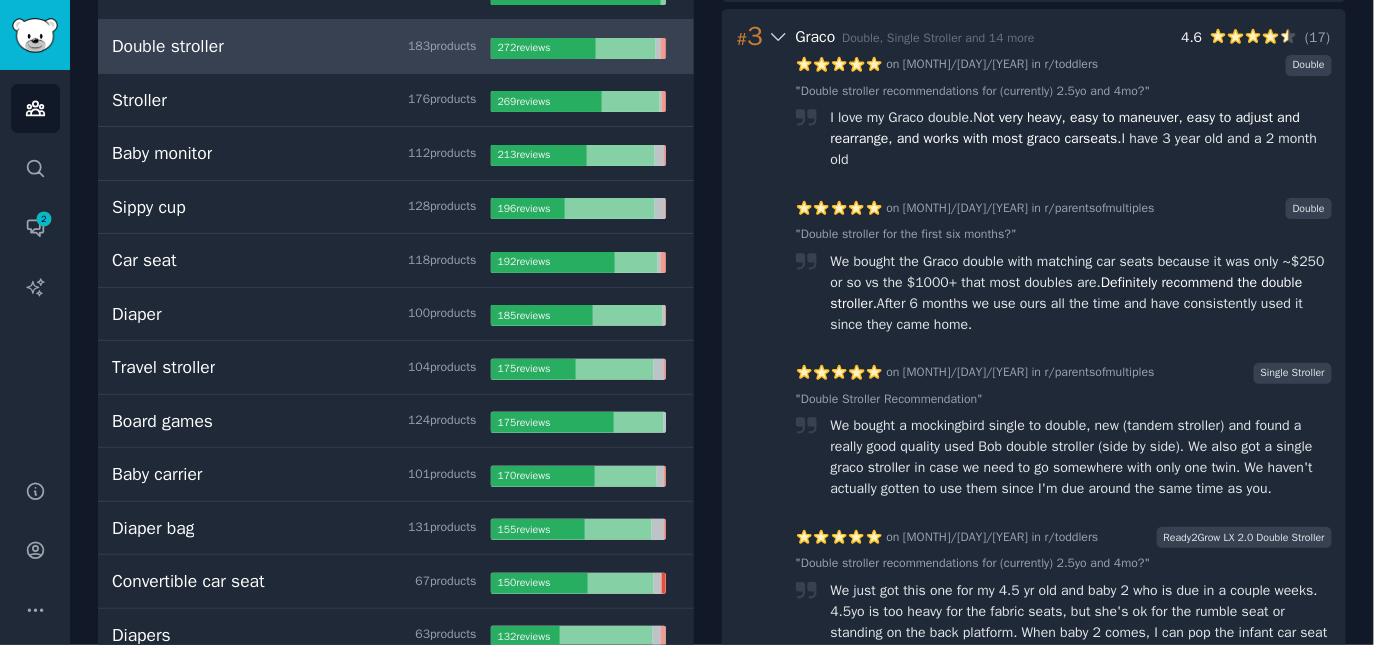 scroll, scrollTop: 0, scrollLeft: 0, axis: both 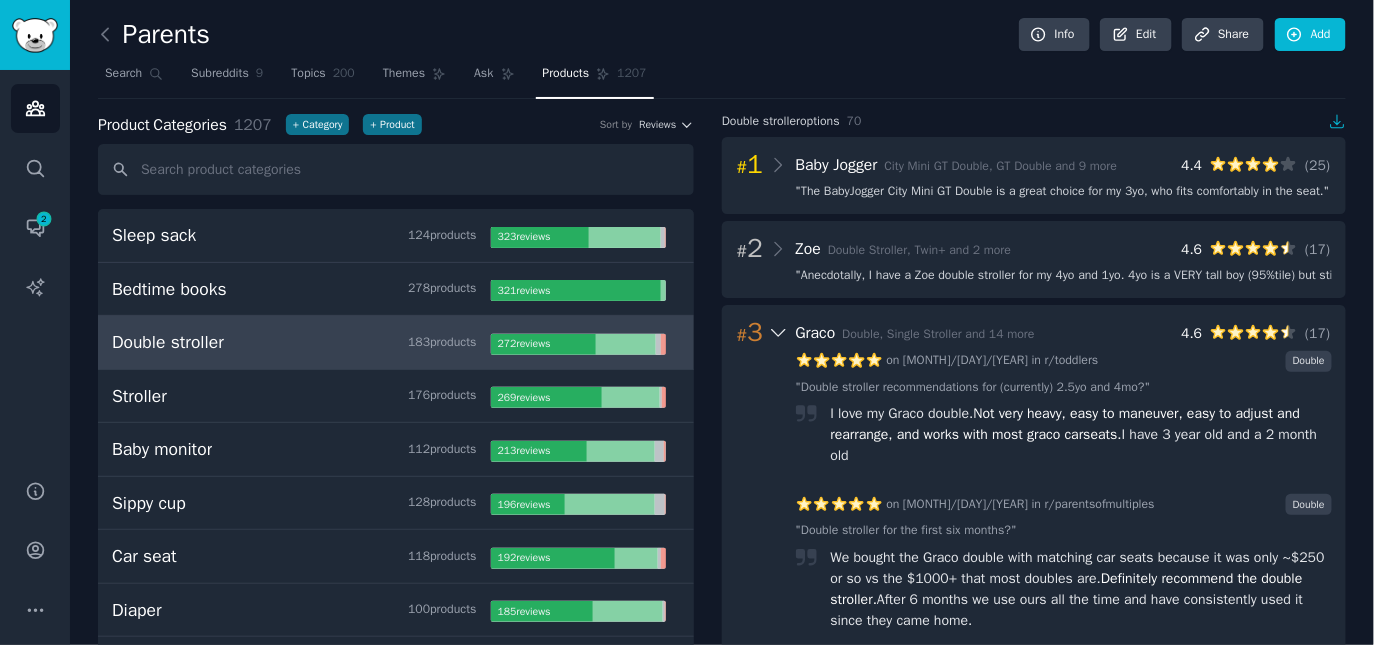 click 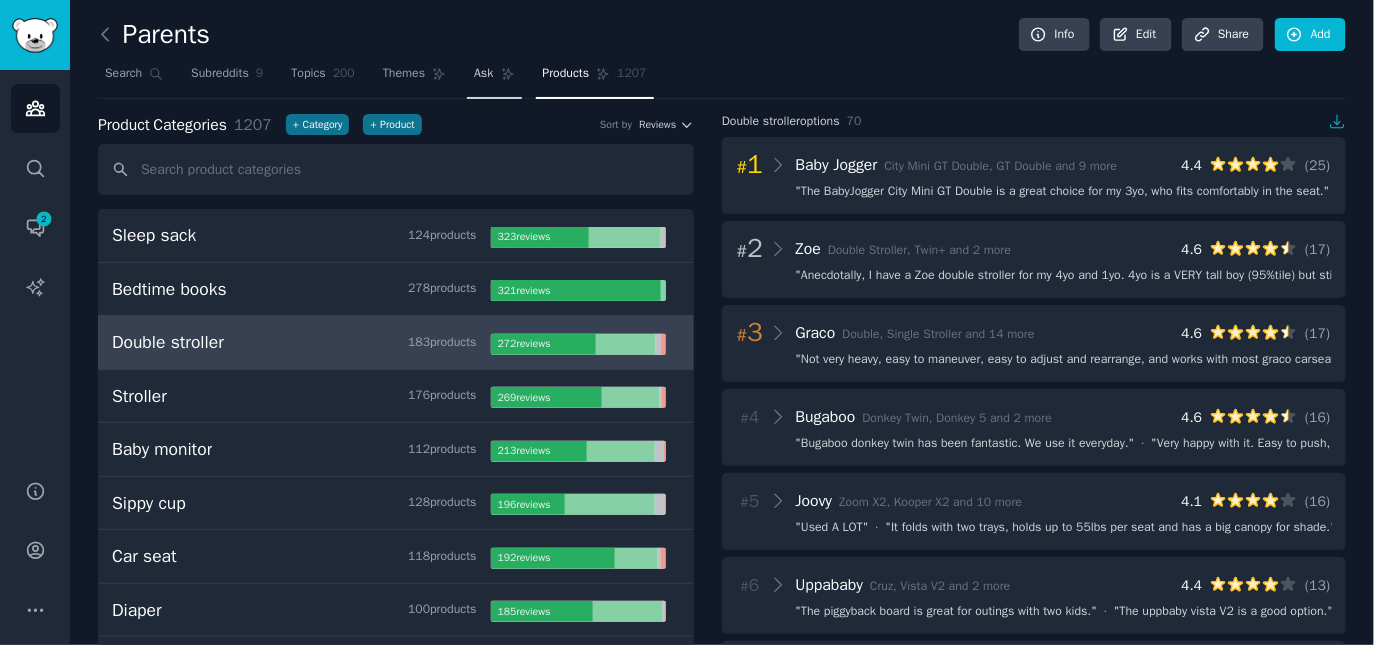 click 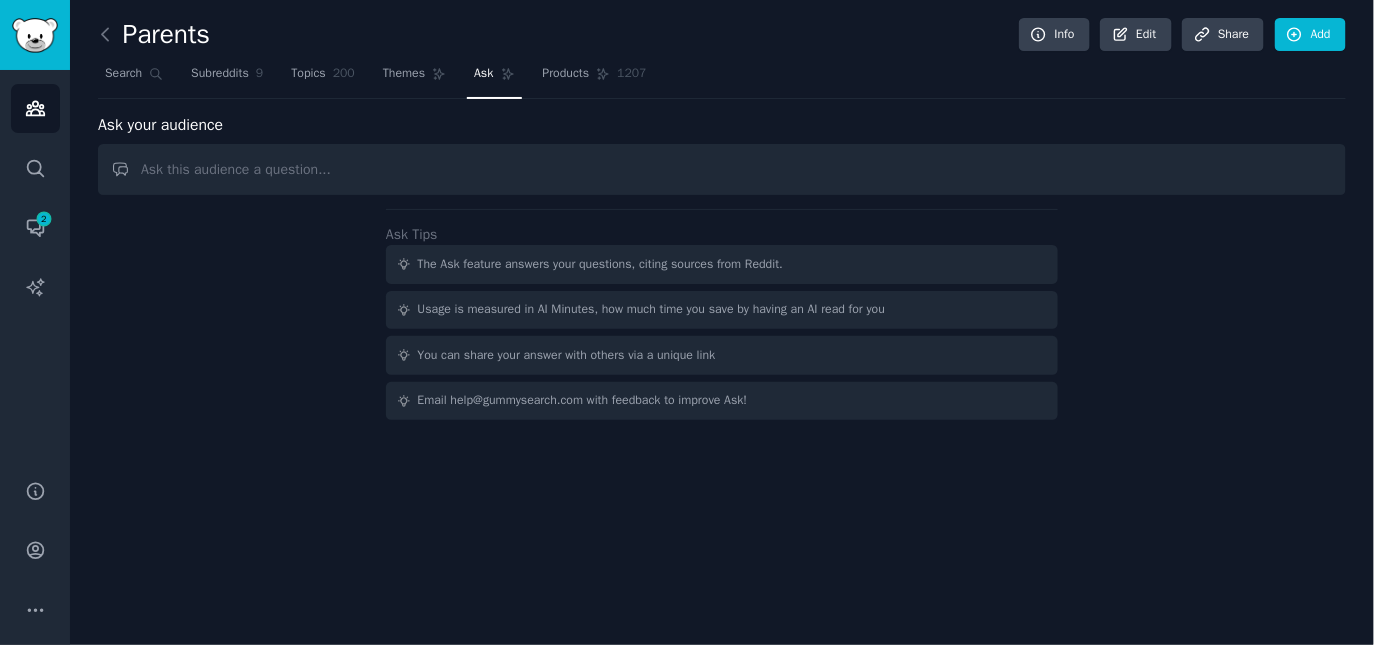 click on "Parents Info Edit Share Add" at bounding box center [722, 38] 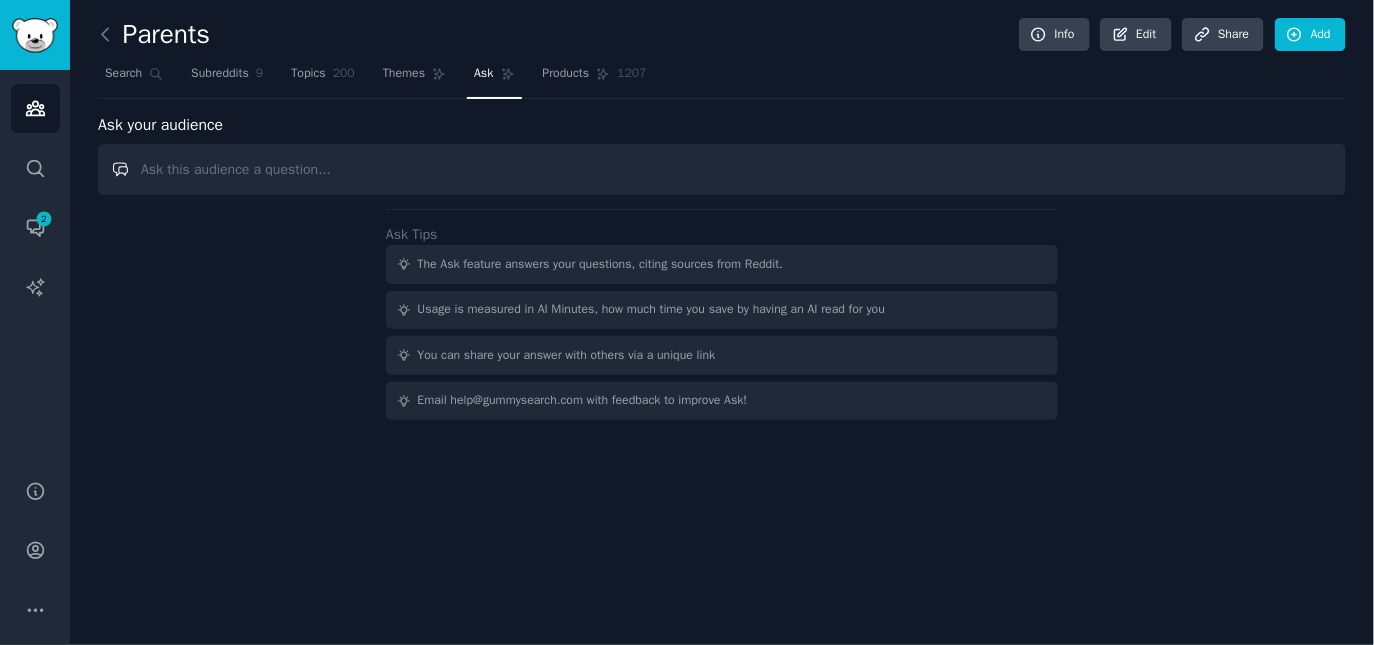click at bounding box center [722, 169] 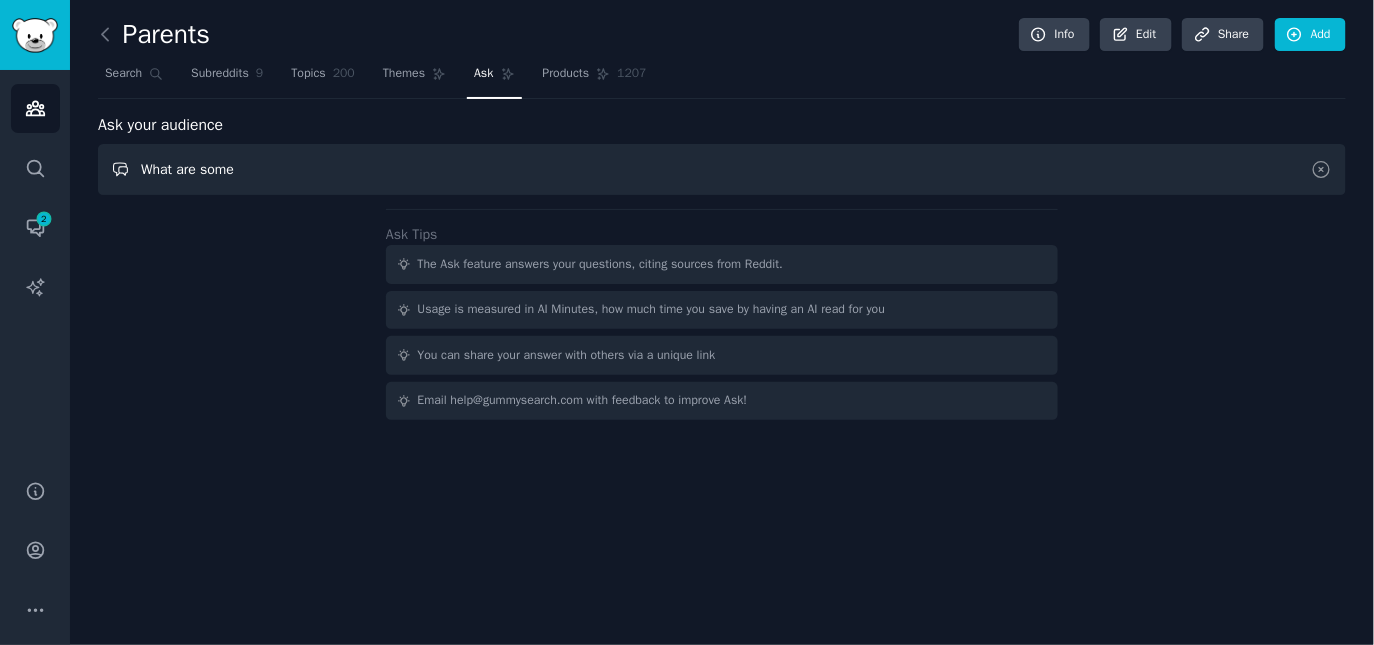 type on "What are some" 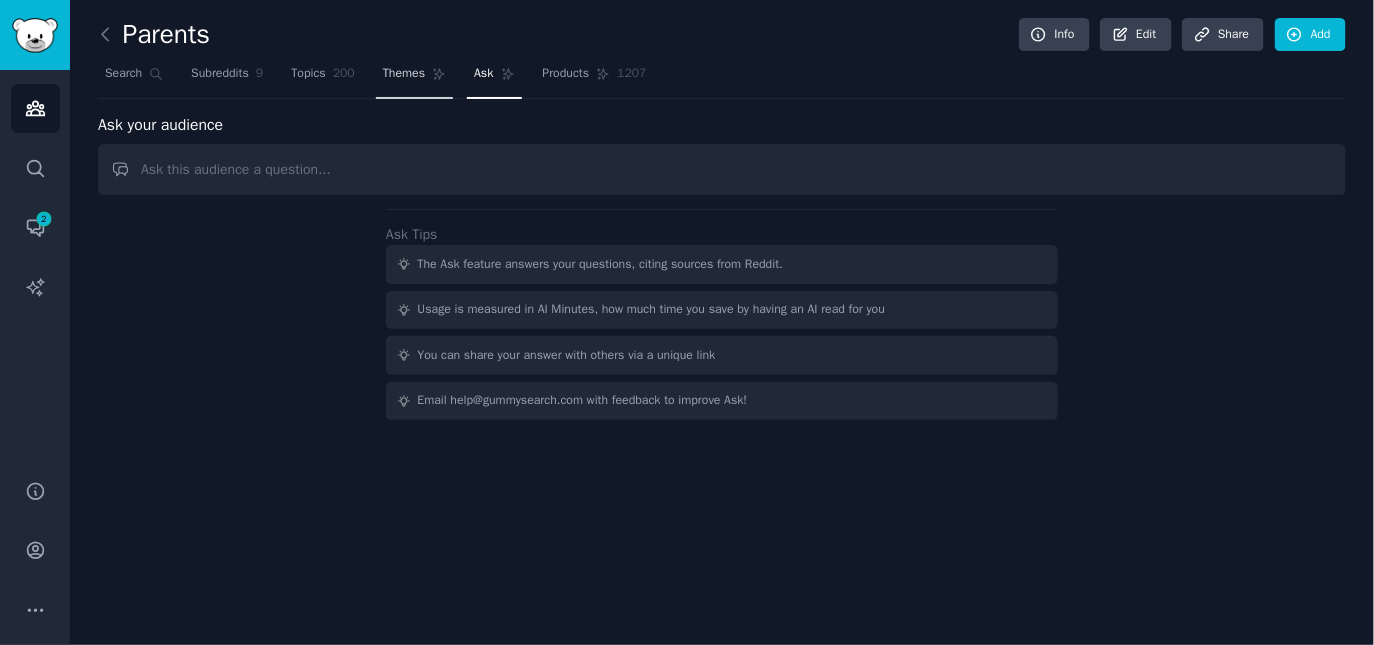 click on "Themes" at bounding box center (404, 74) 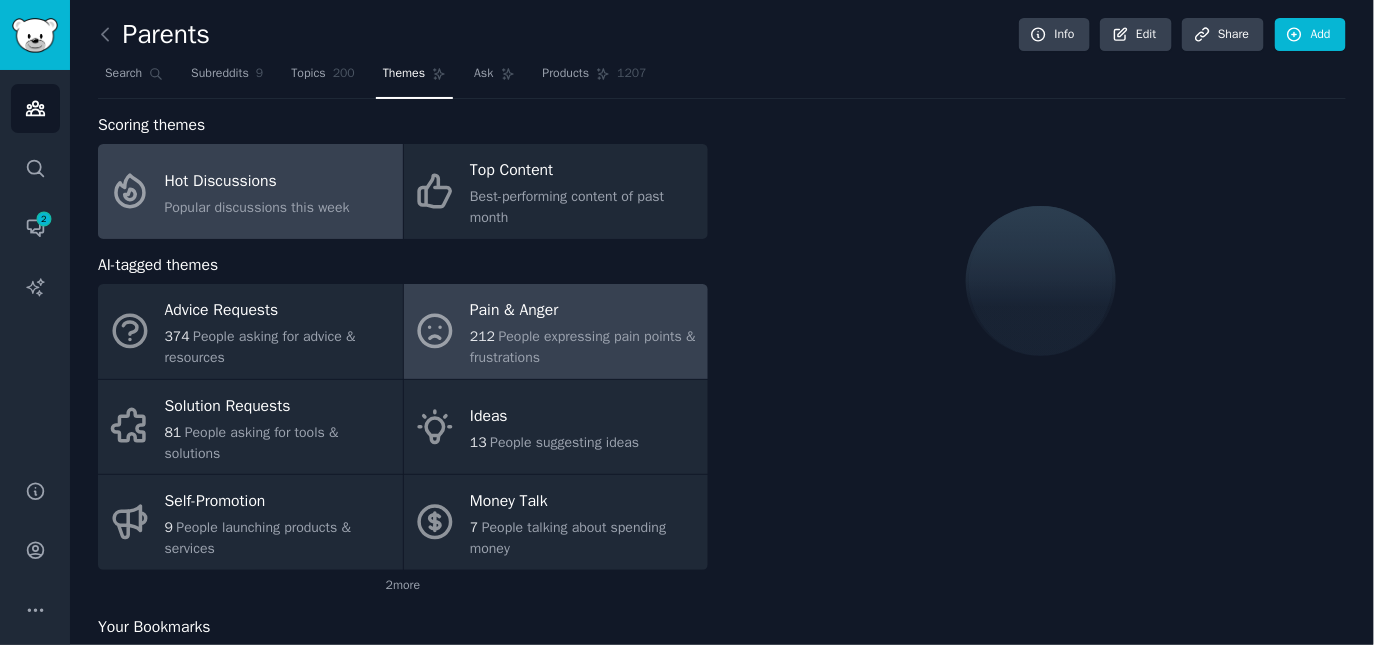 click on "Pain & Anger" at bounding box center (584, 311) 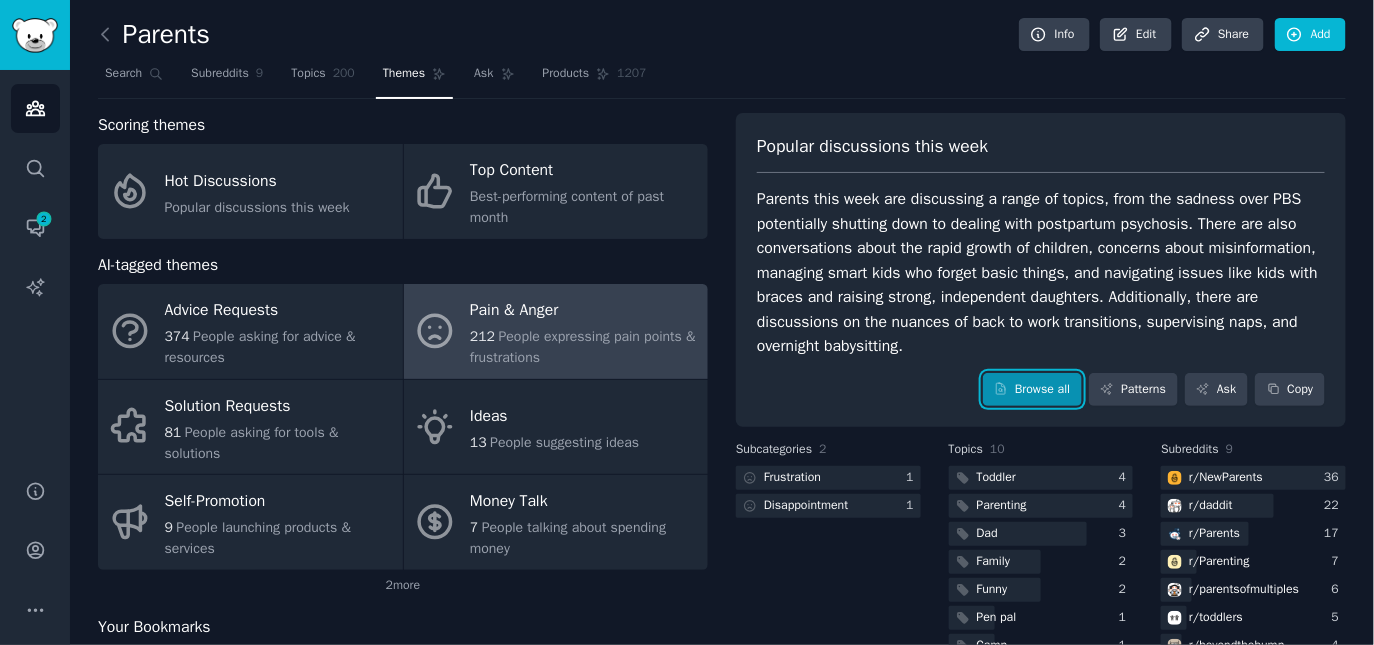 click on "Browse all" at bounding box center [1032, 390] 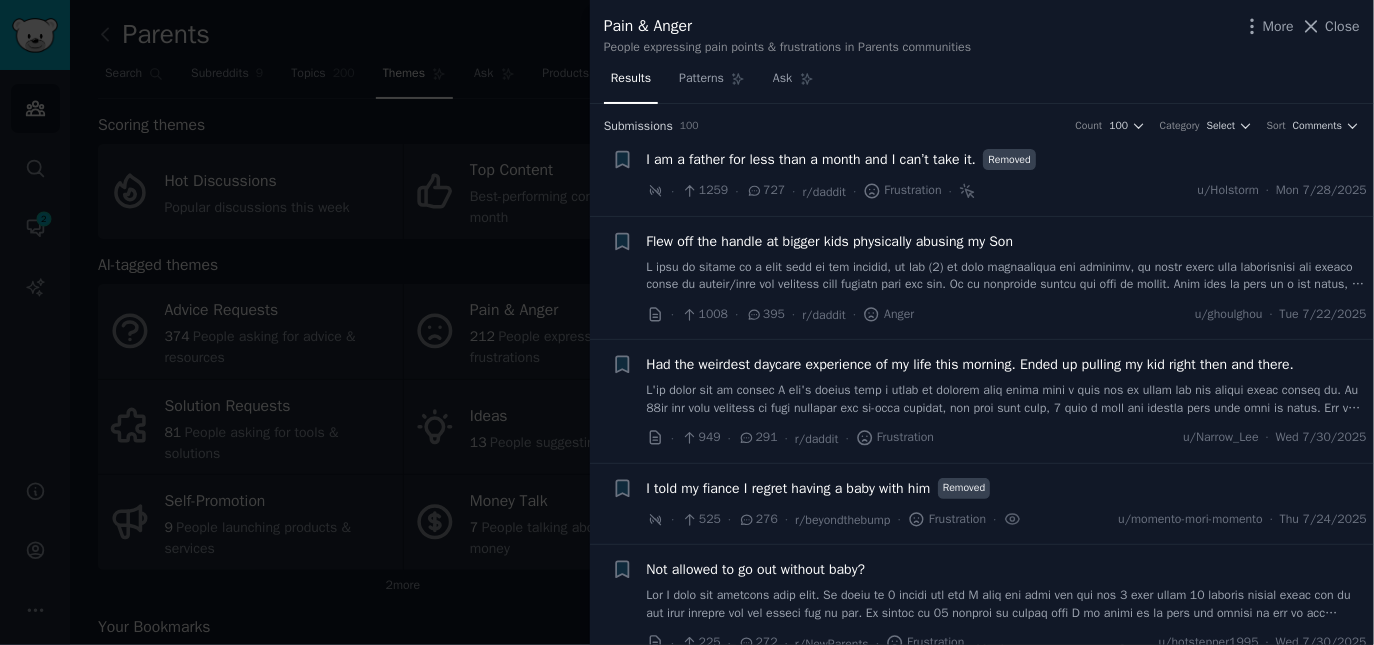 click at bounding box center [687, 322] 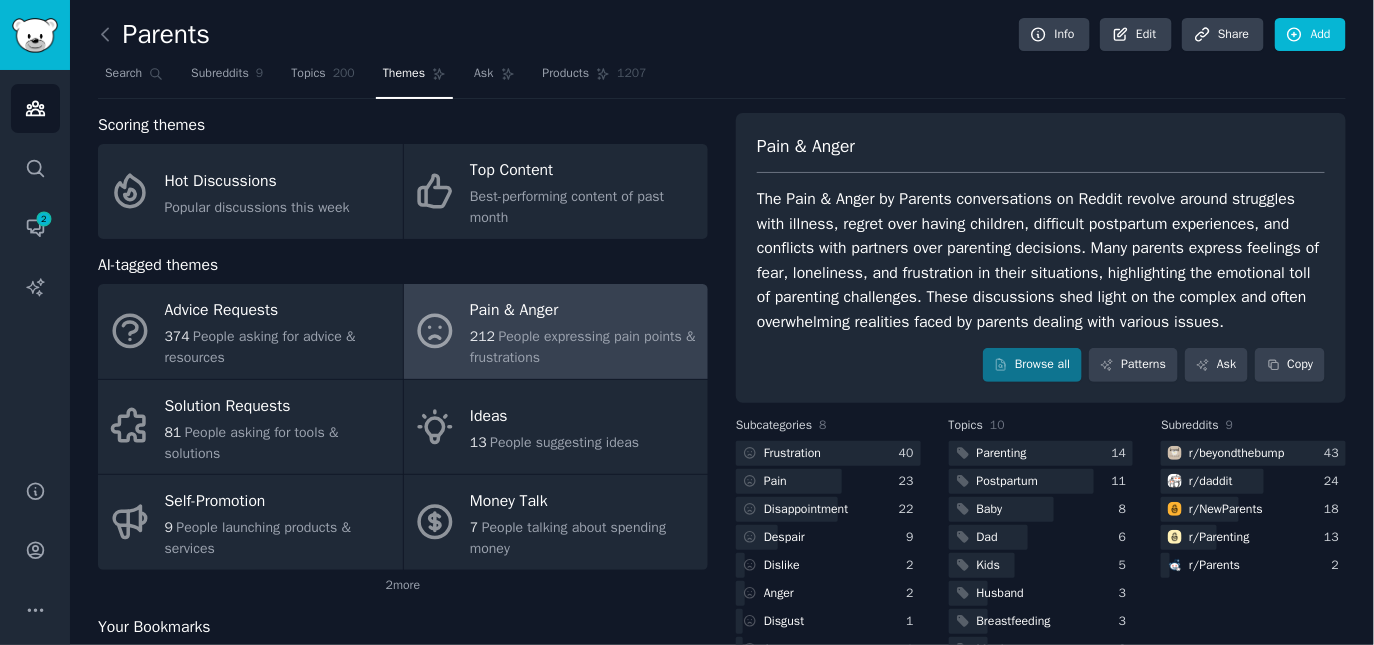 click on "Browse all Patterns Ask Copy" at bounding box center [1041, 365] 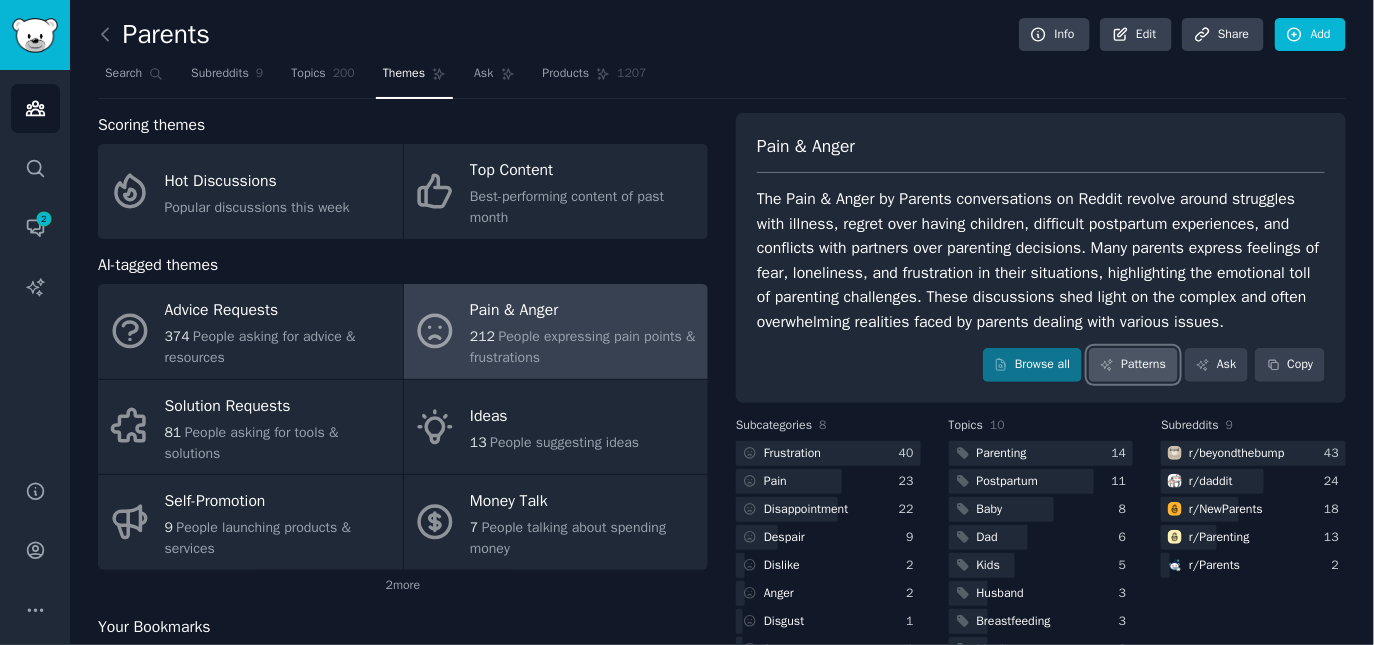 click on "Patterns" at bounding box center (1133, 365) 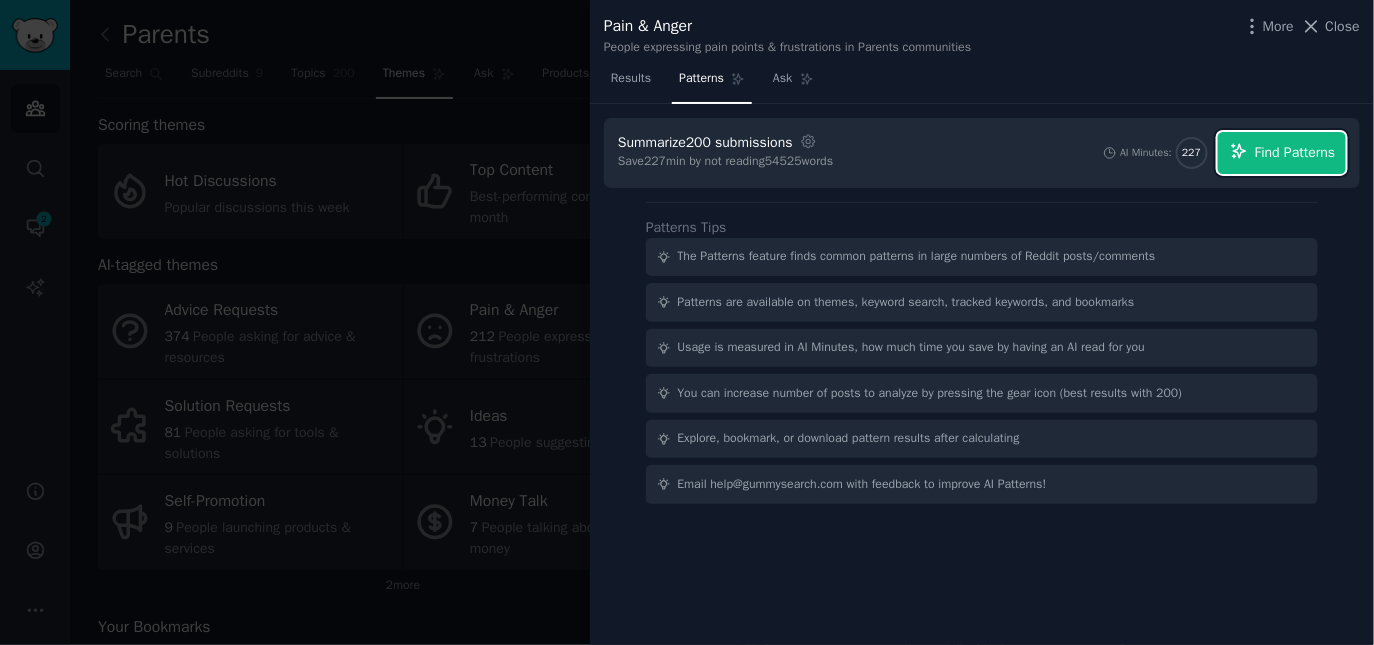 click on "Find Patterns" at bounding box center (1295, 152) 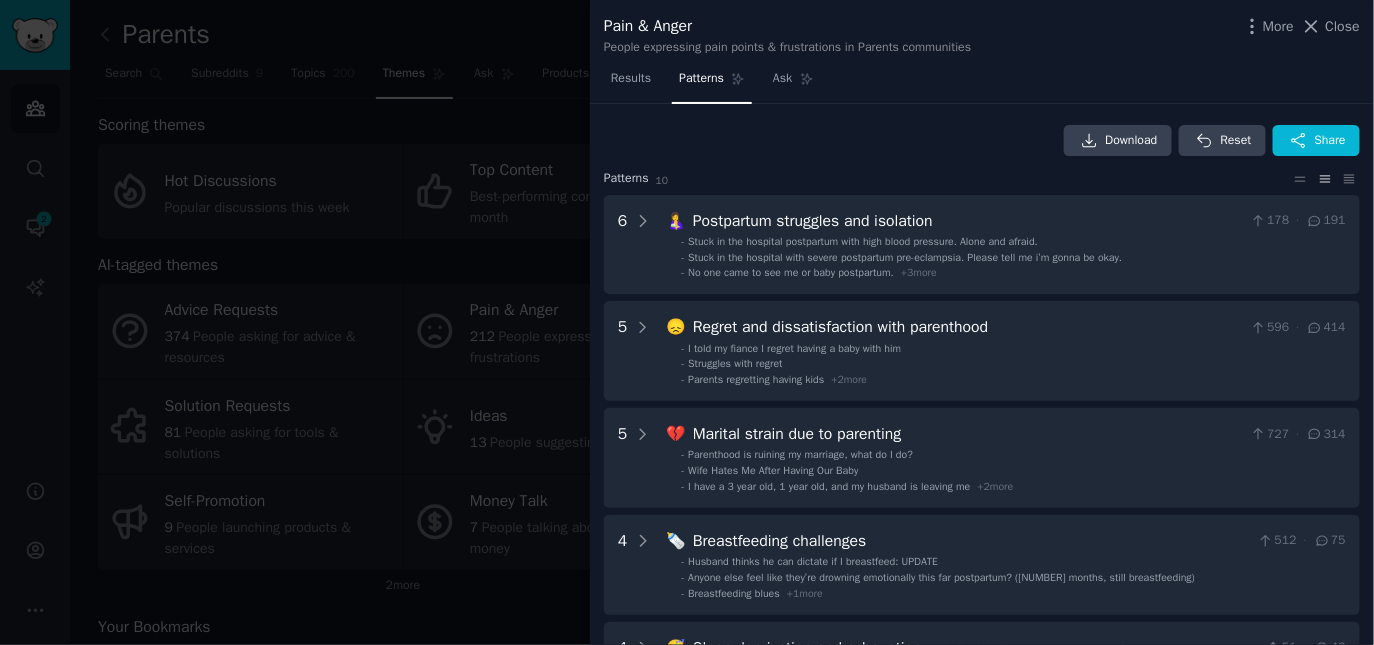 click at bounding box center (687, 322) 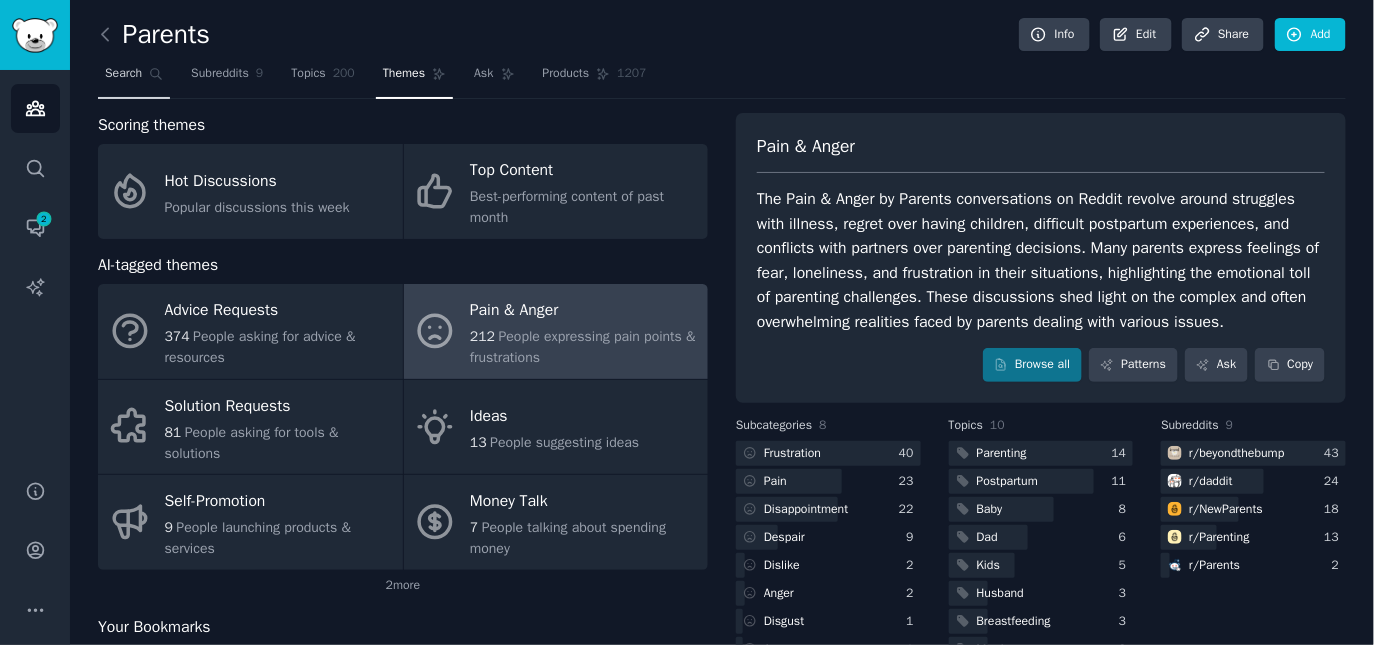 click on "Search" at bounding box center (134, 78) 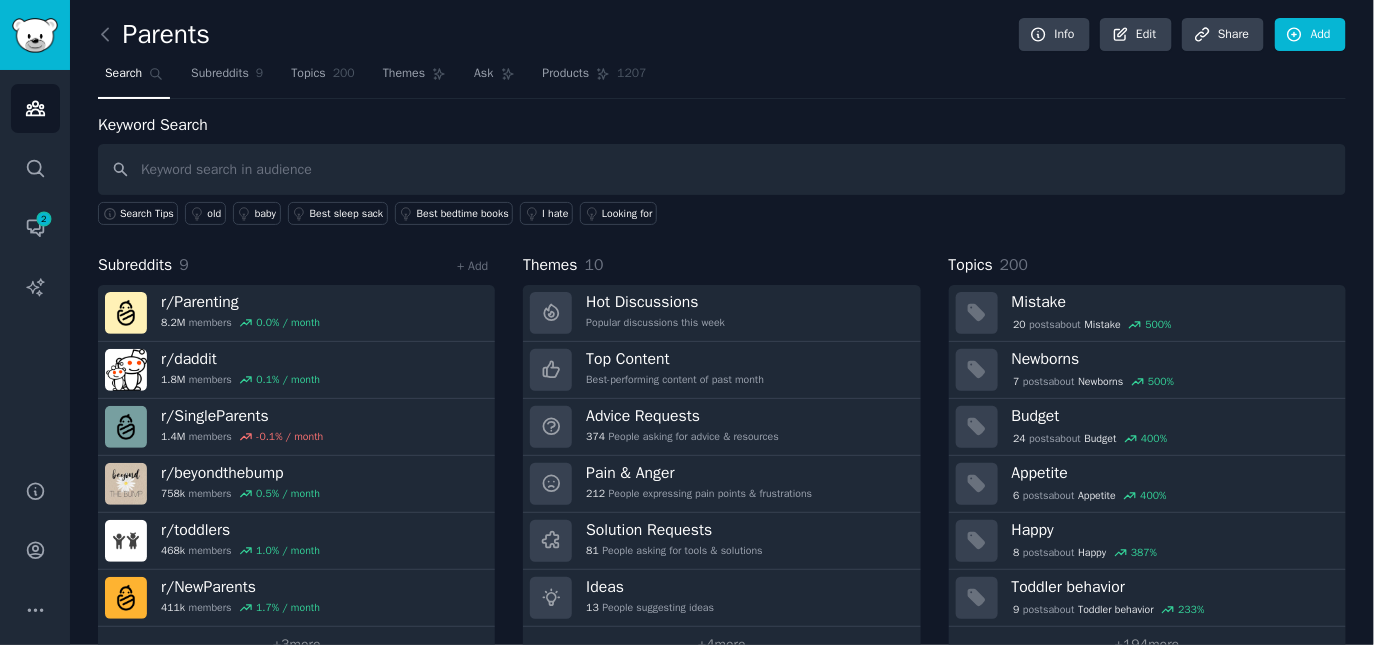 click at bounding box center (722, 169) 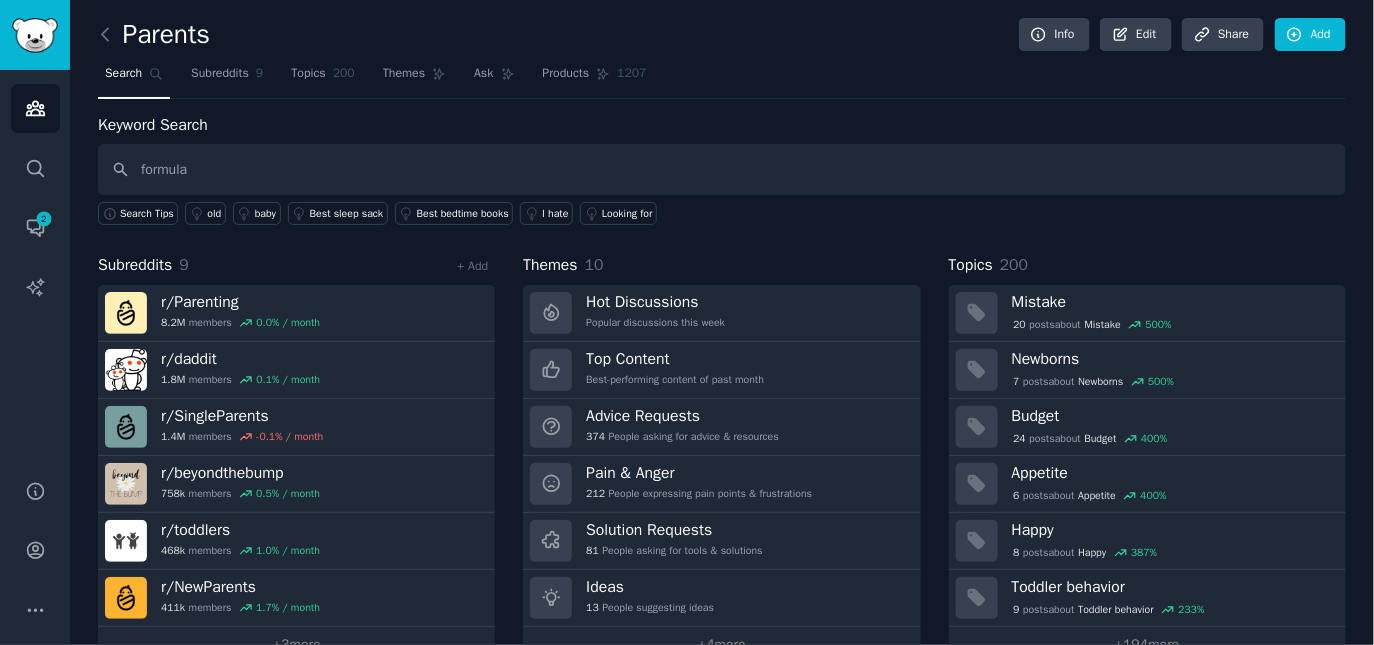 type on "formula" 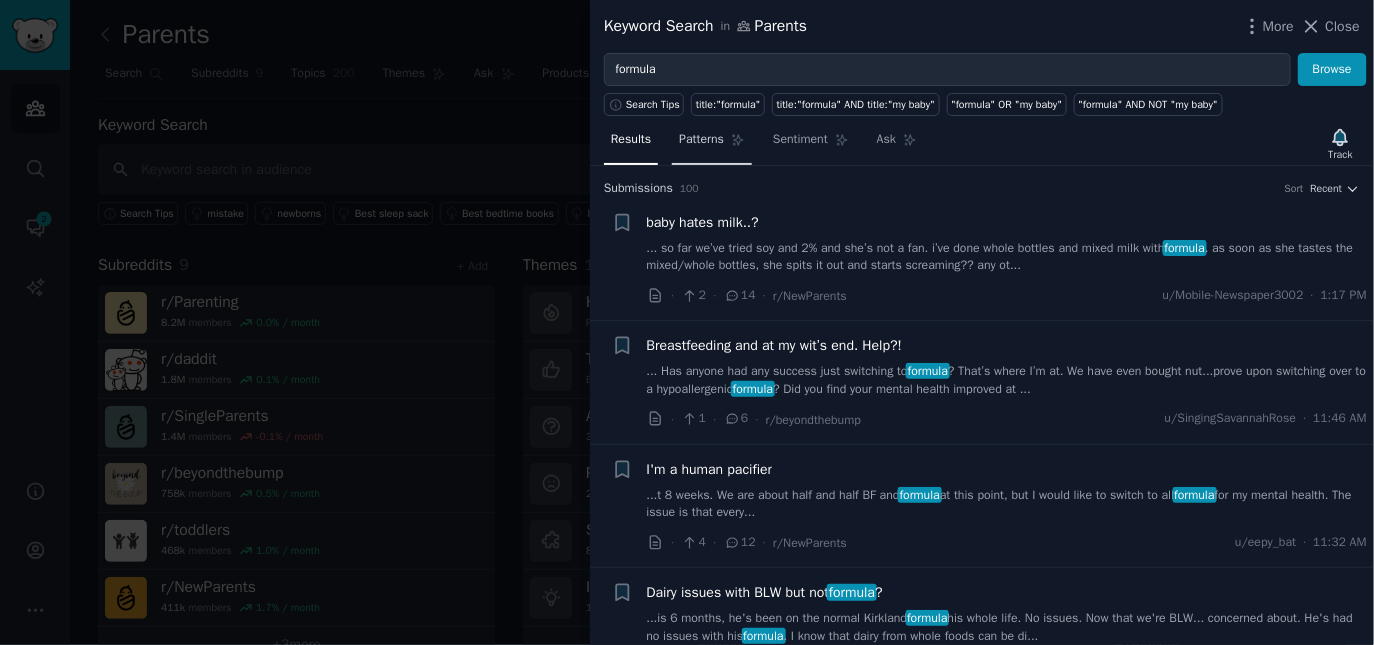 click on "Patterns" at bounding box center [712, 144] 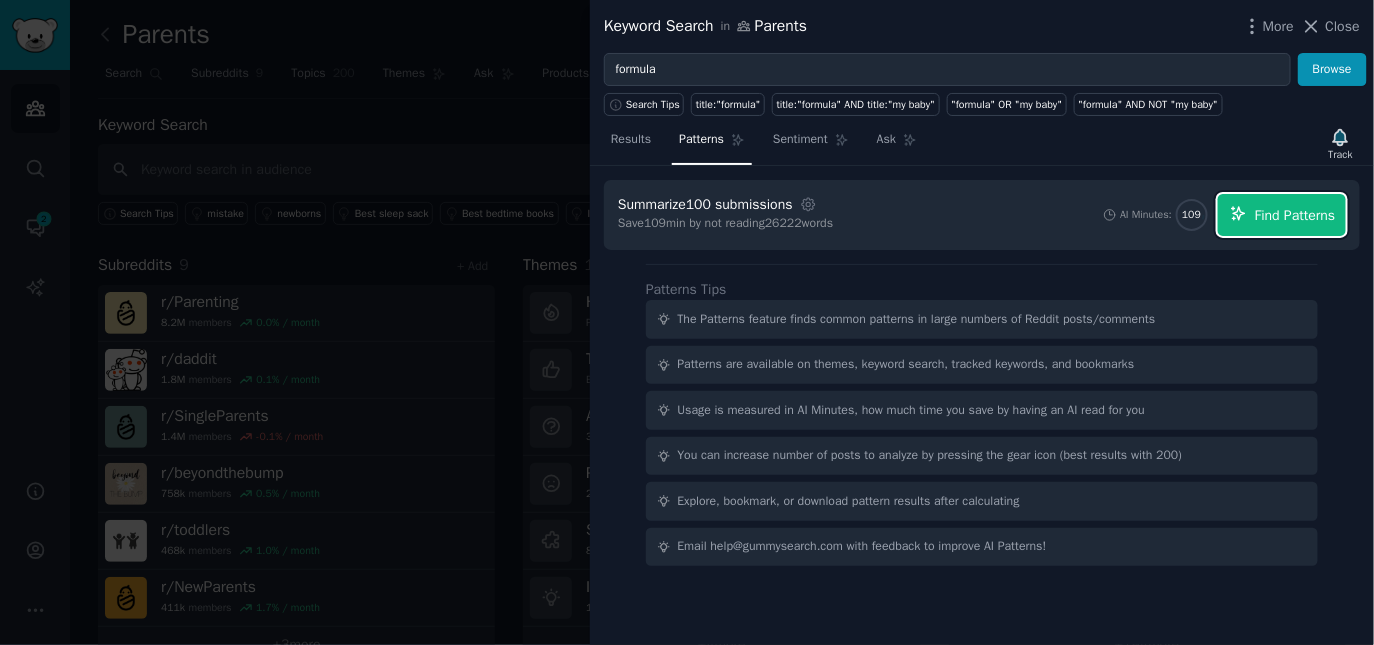 click on "Find Patterns" at bounding box center [1295, 215] 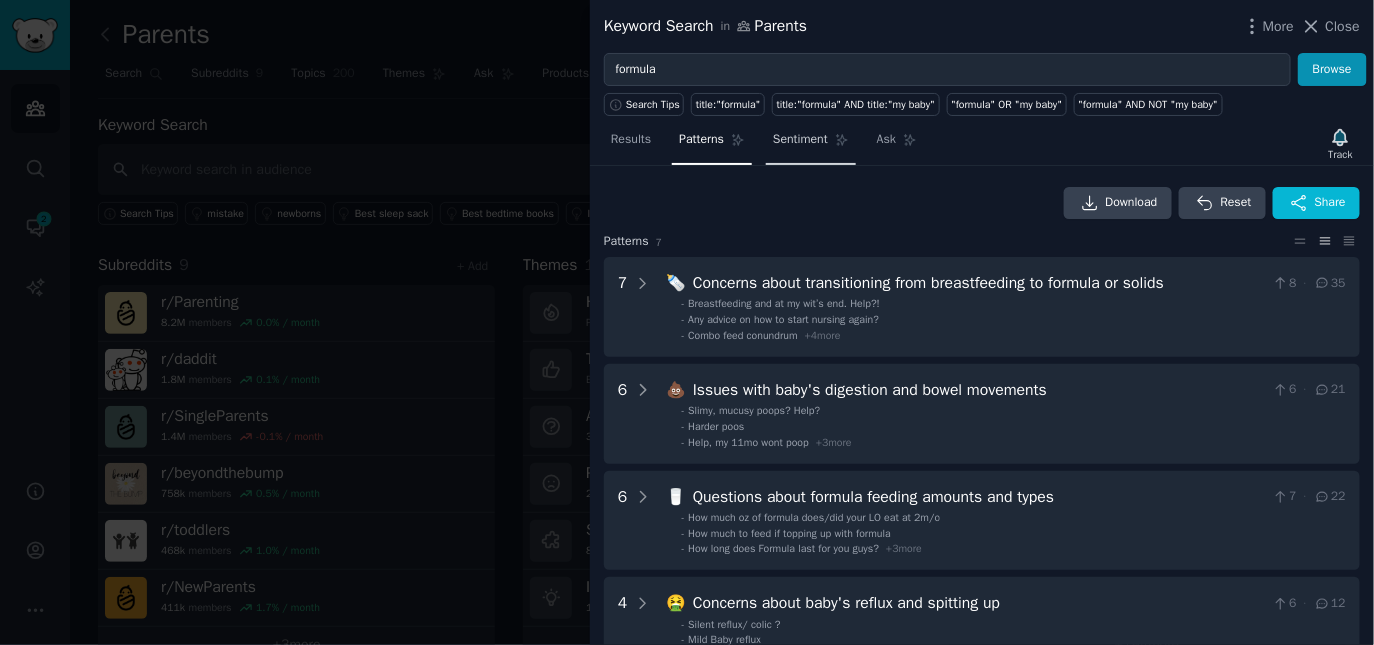 click on "Sentiment" at bounding box center (800, 140) 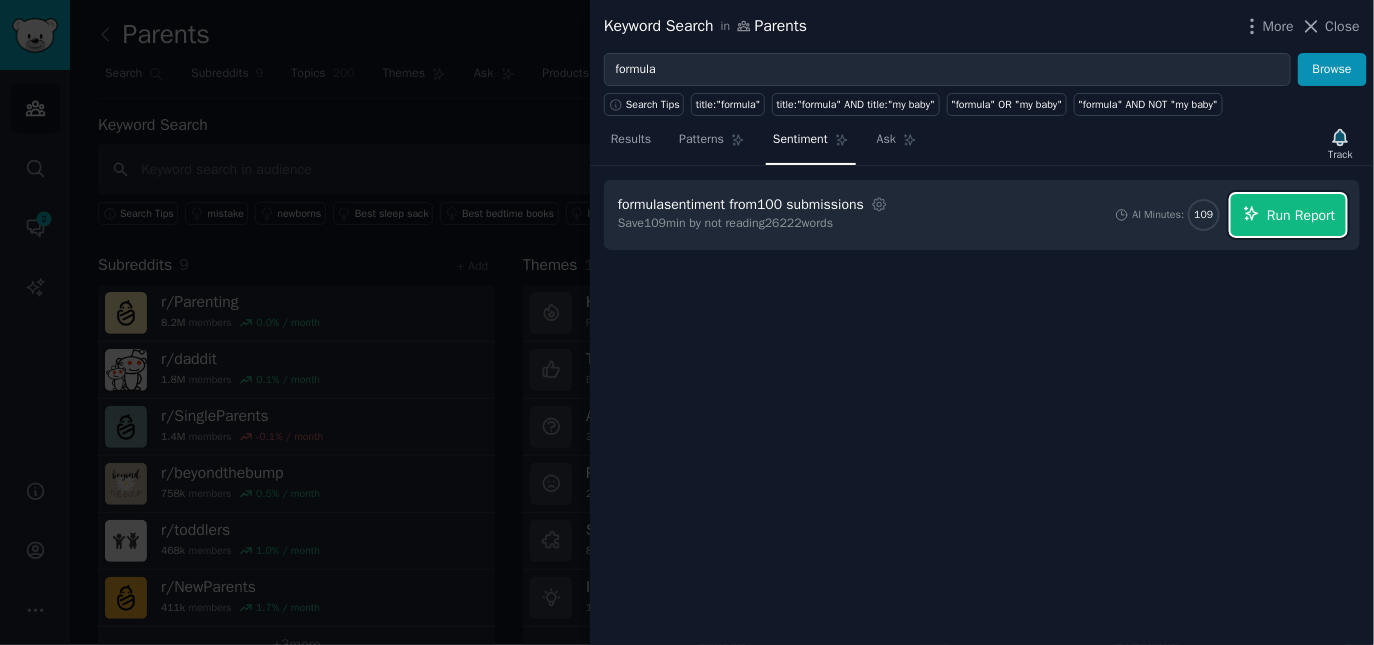 click on "Run Report" at bounding box center [1301, 215] 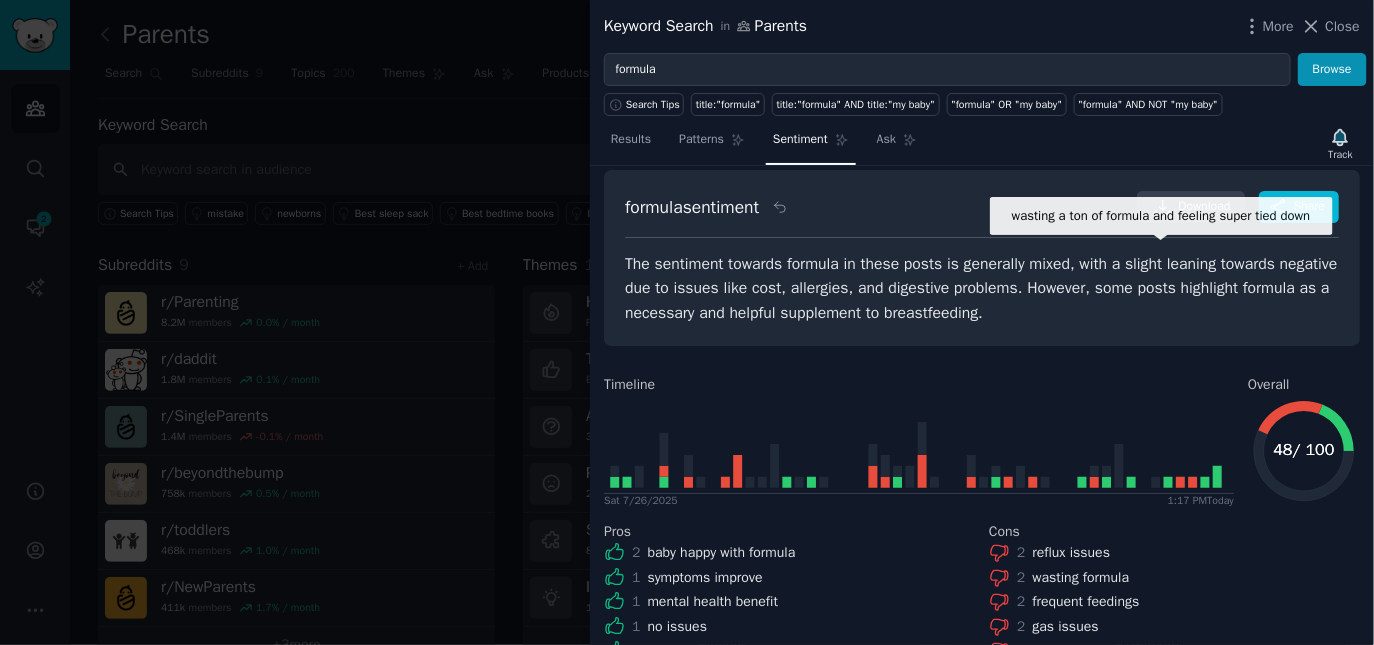 scroll, scrollTop: 0, scrollLeft: 0, axis: both 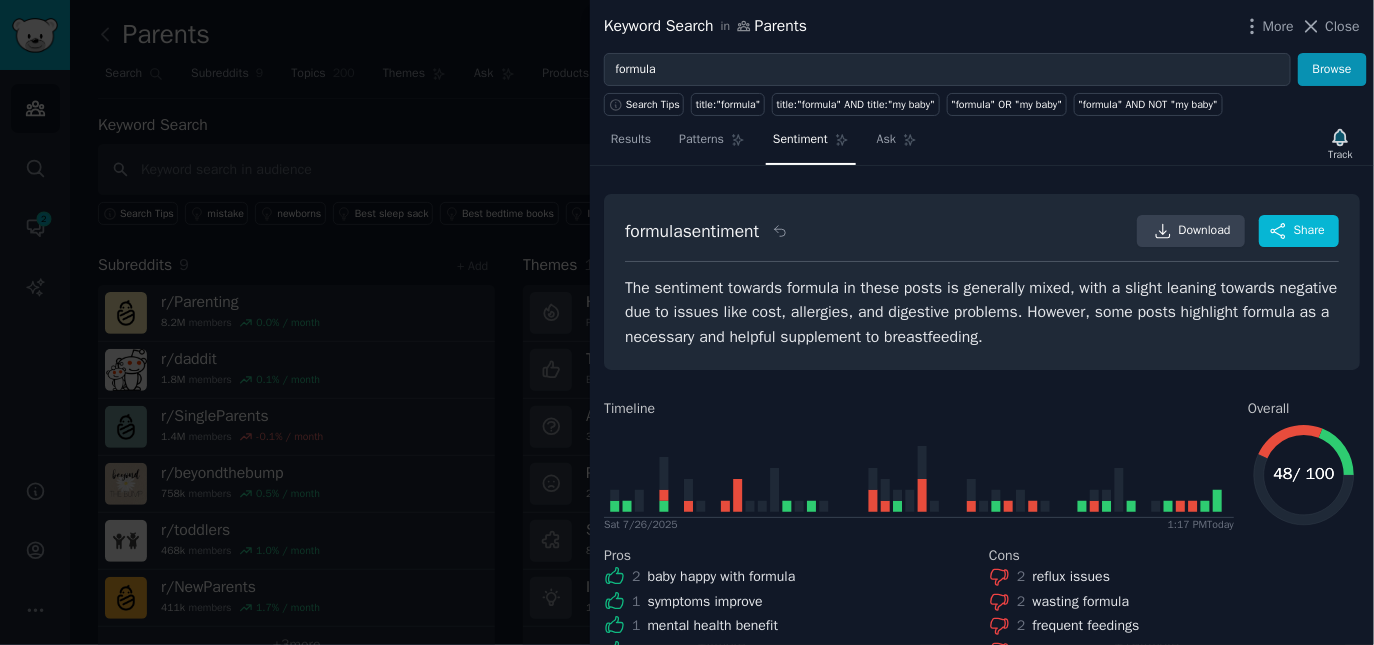 click at bounding box center (687, 322) 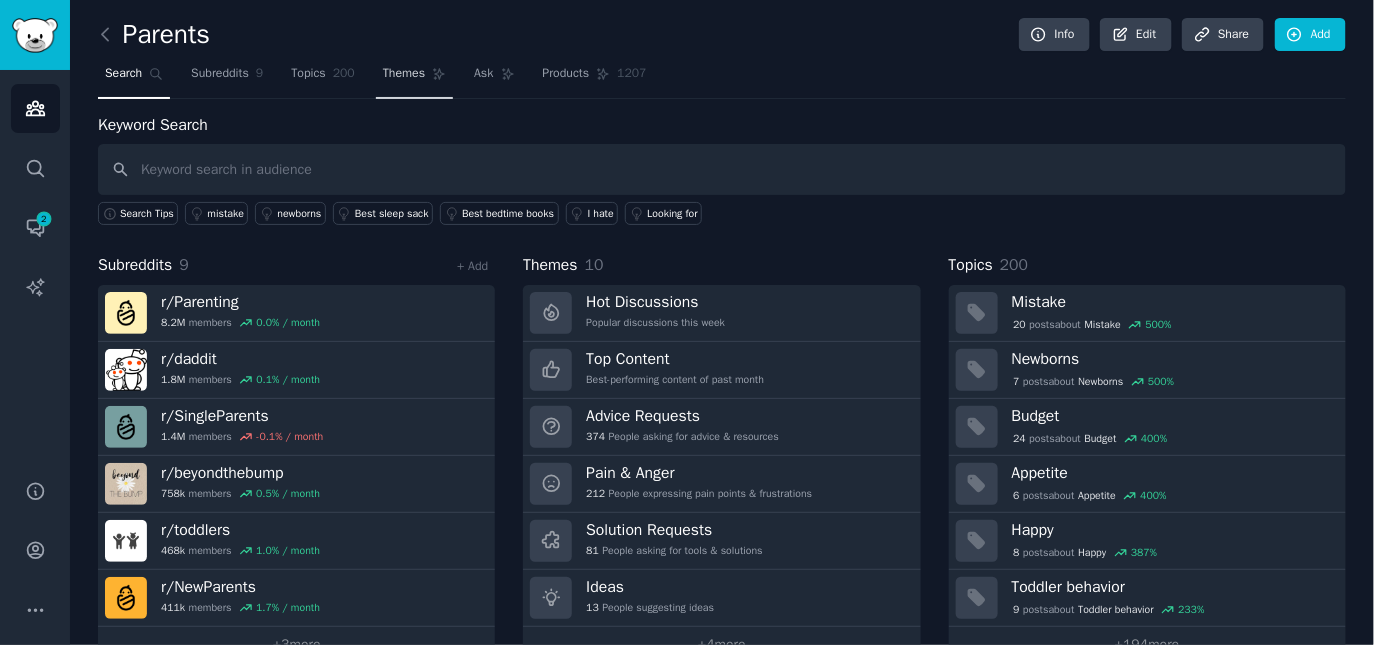 click on "Themes" at bounding box center (404, 74) 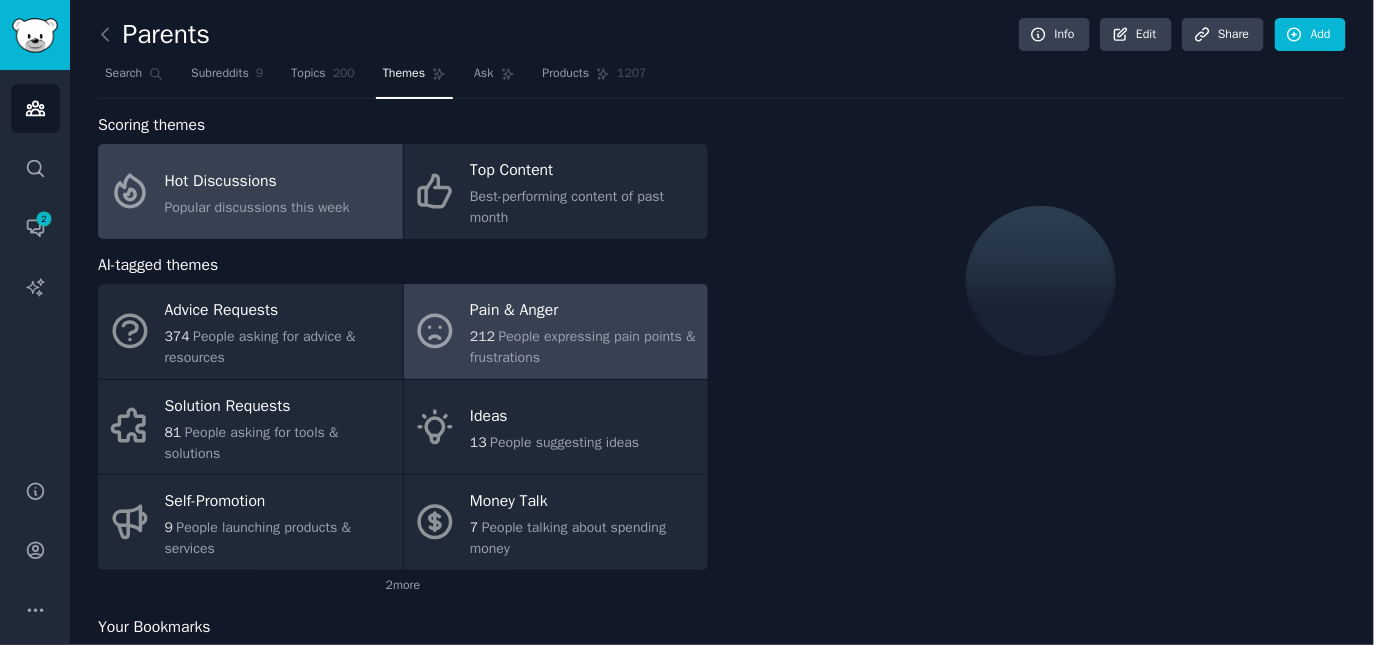 click on "People expressing pain points & frustrations" at bounding box center [583, 347] 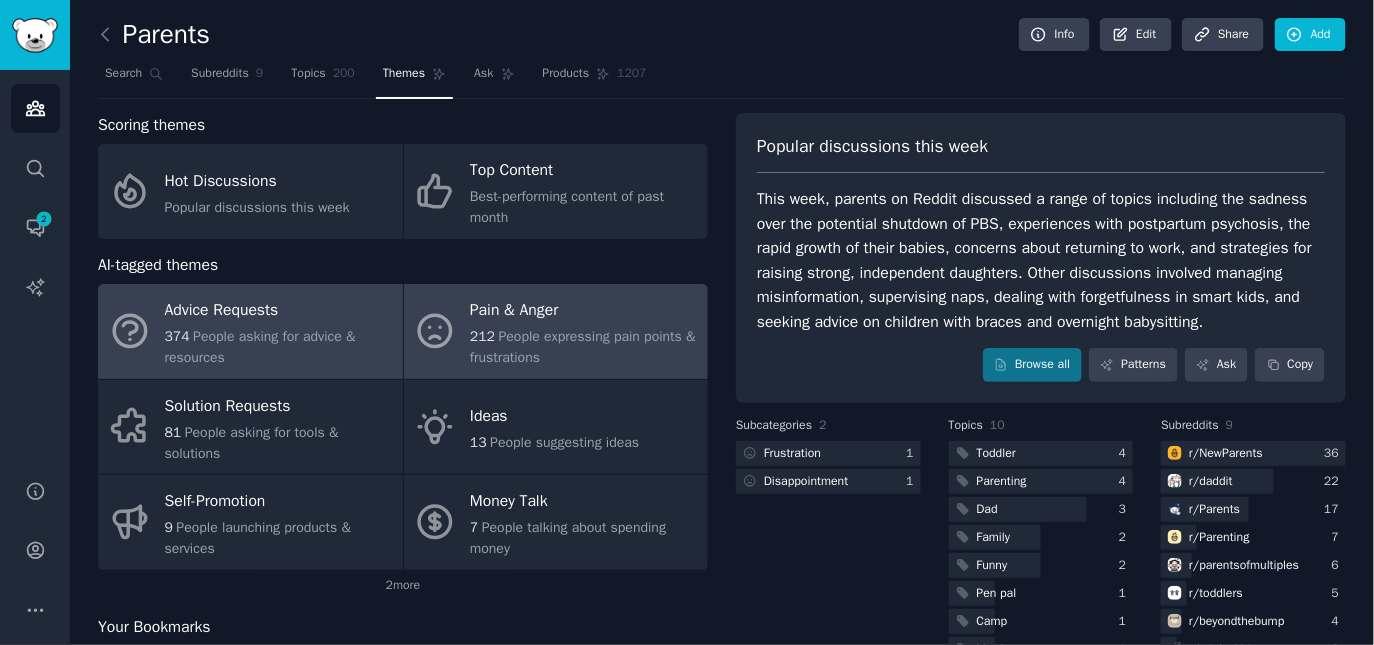 click on "Advice Requests" at bounding box center (279, 311) 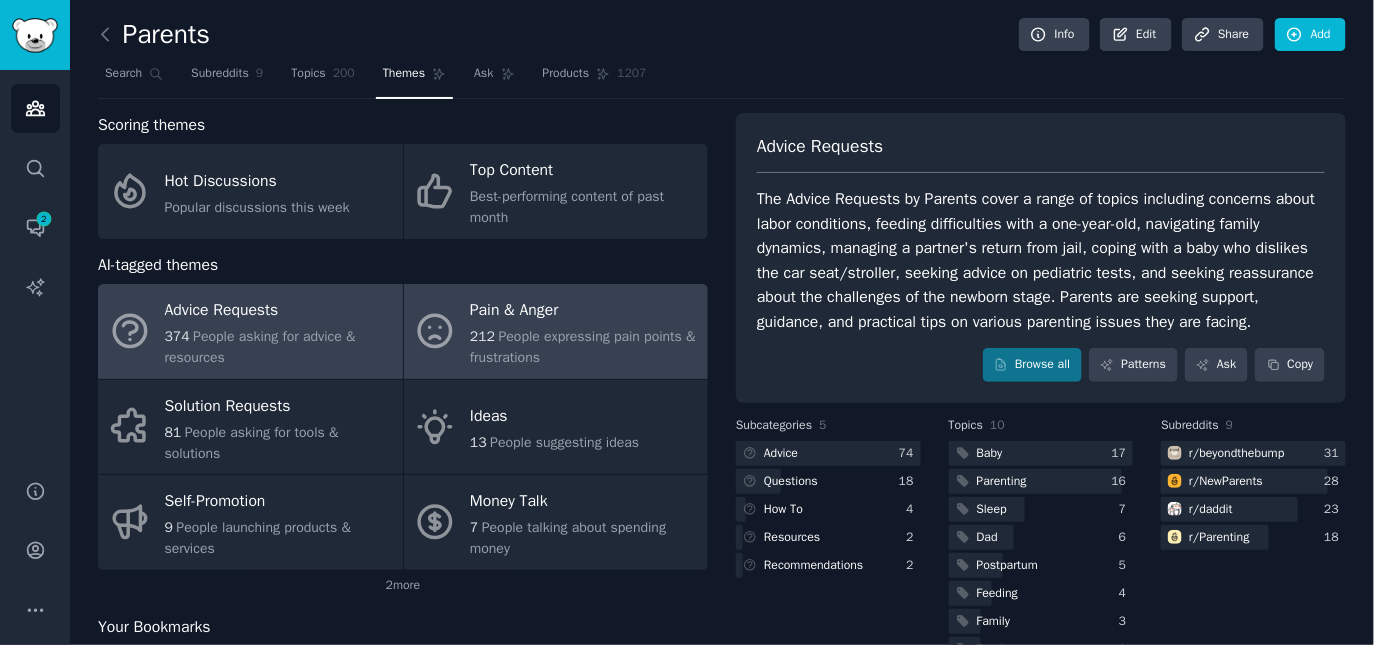 click on "Pain & Anger" at bounding box center (584, 311) 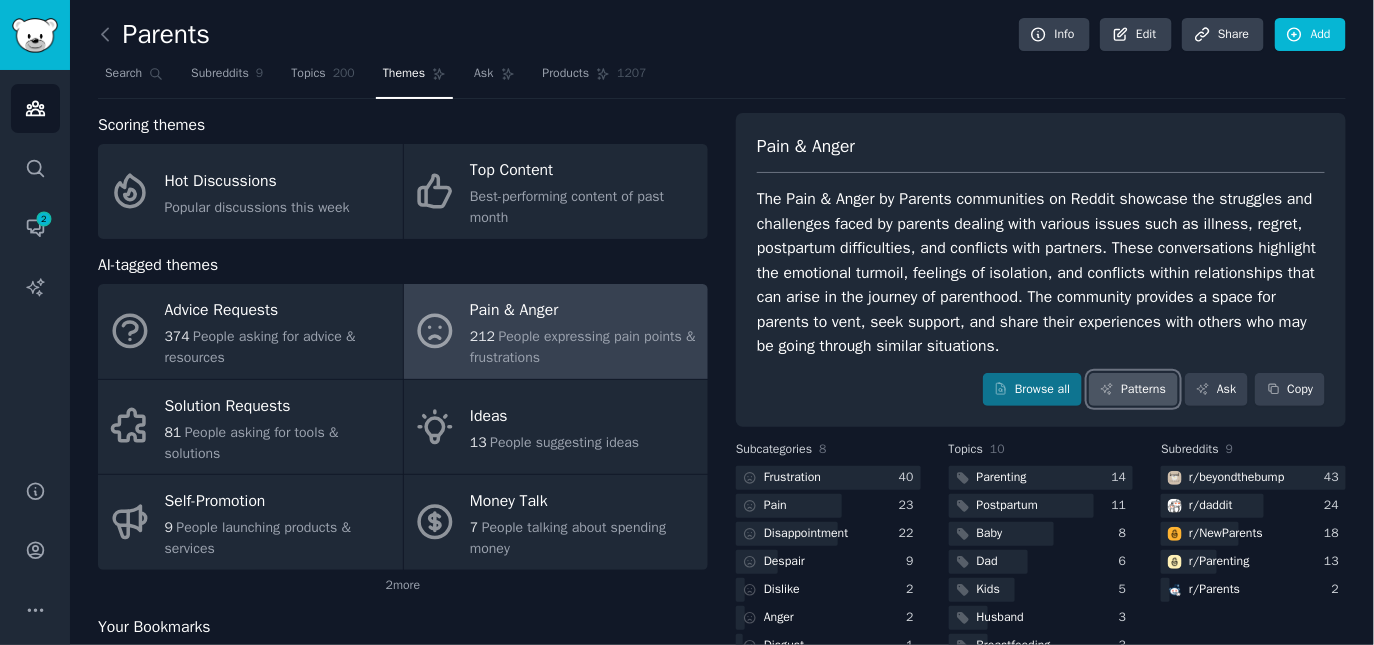 click on "Patterns" at bounding box center (1133, 390) 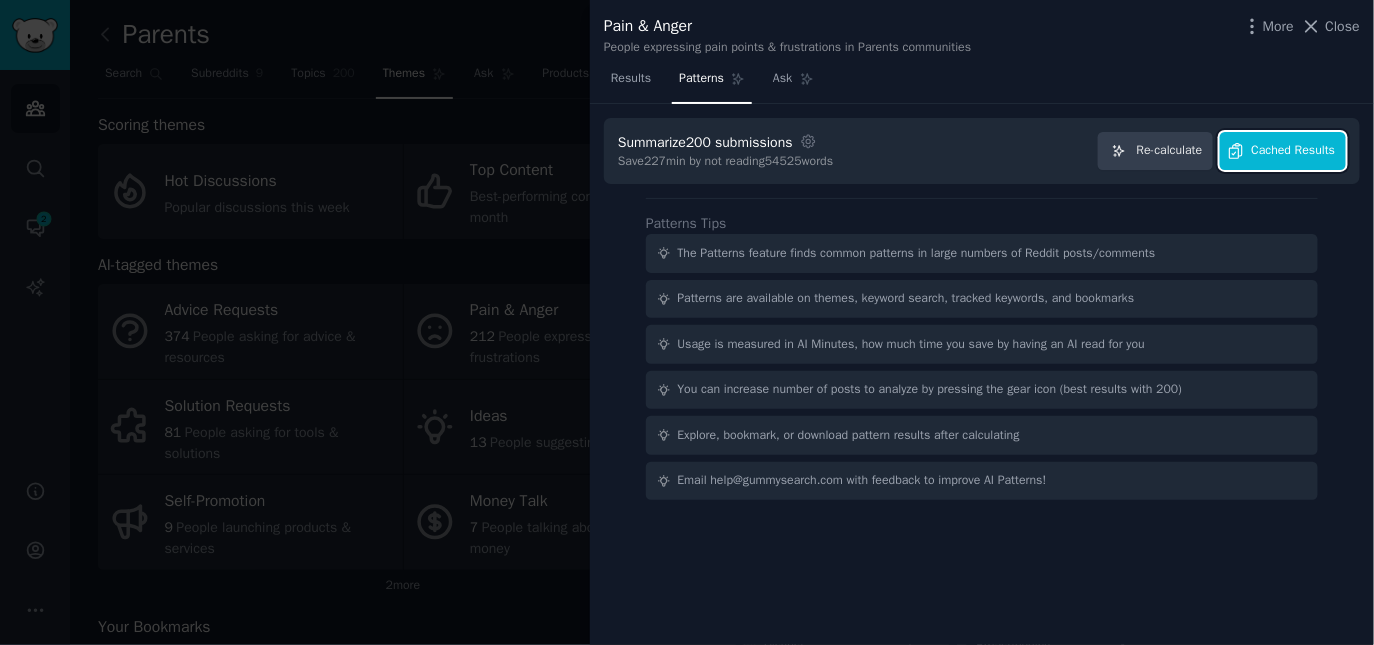 click on "Cached Results" at bounding box center [1294, 151] 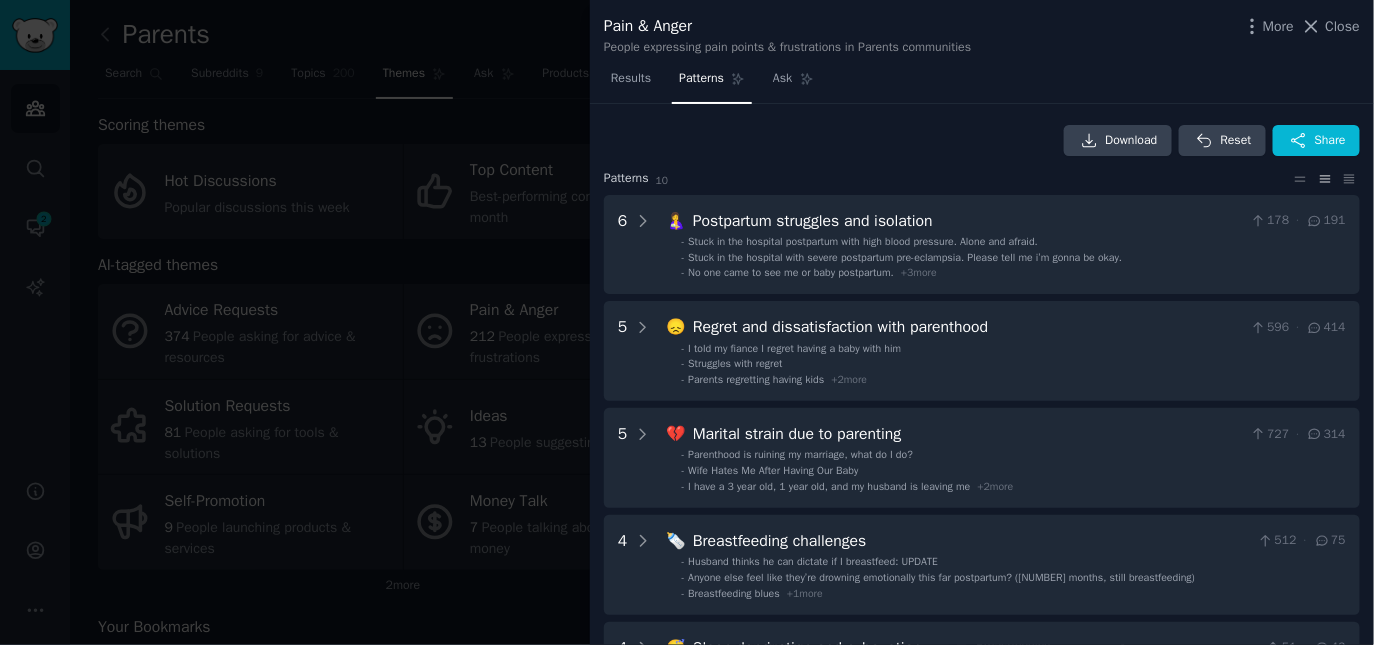 click at bounding box center (687, 322) 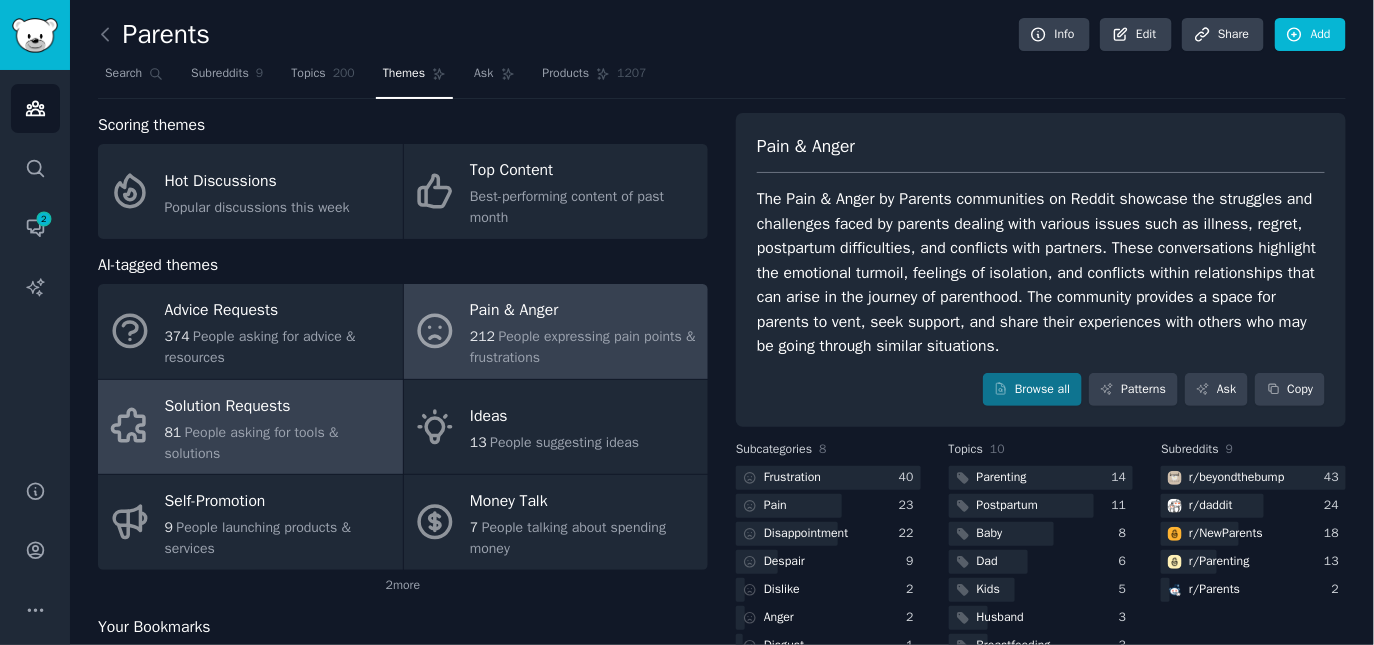 click on "People asking for tools & solutions" at bounding box center (252, 443) 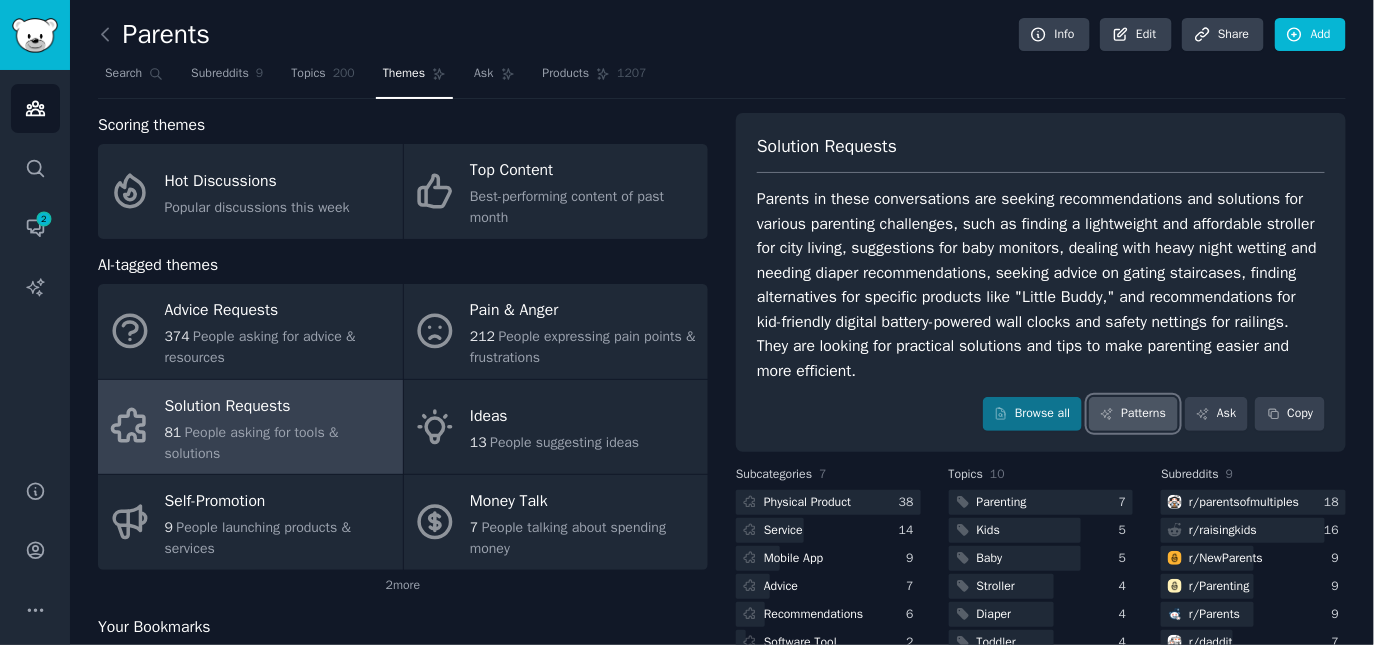 click on "Patterns" at bounding box center [1133, 414] 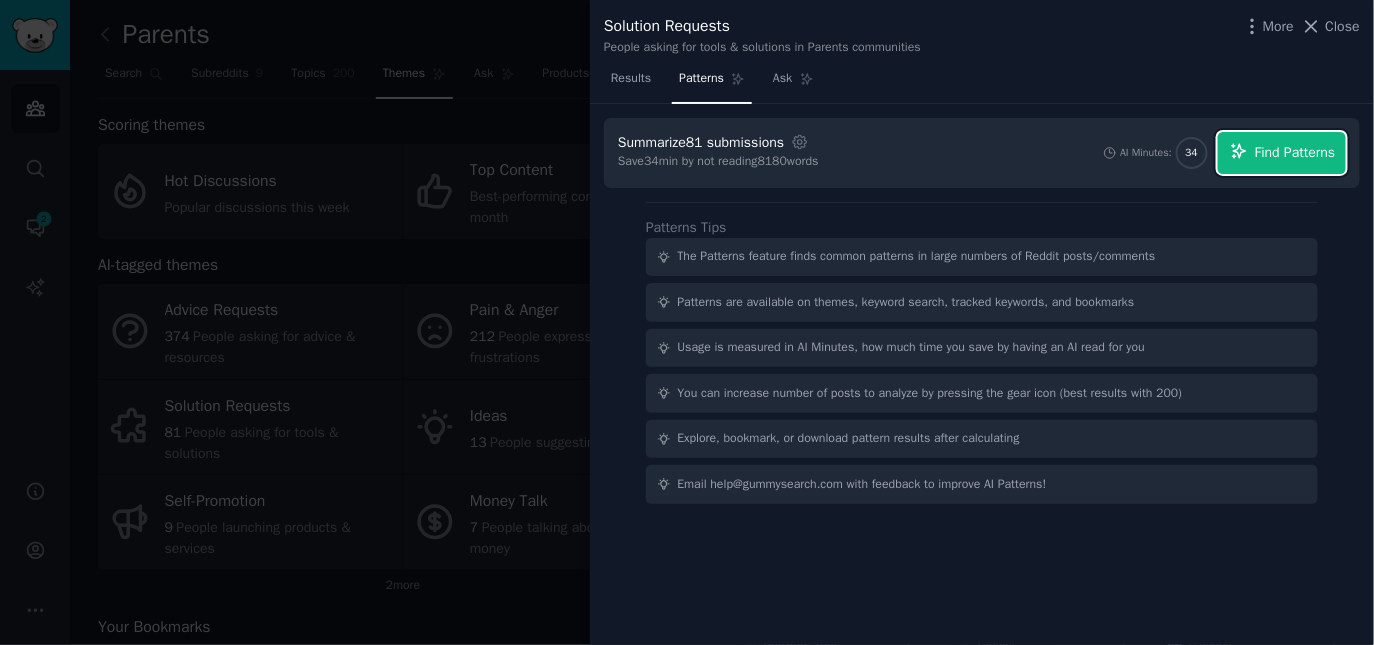 click on "Find Patterns" at bounding box center [1295, 152] 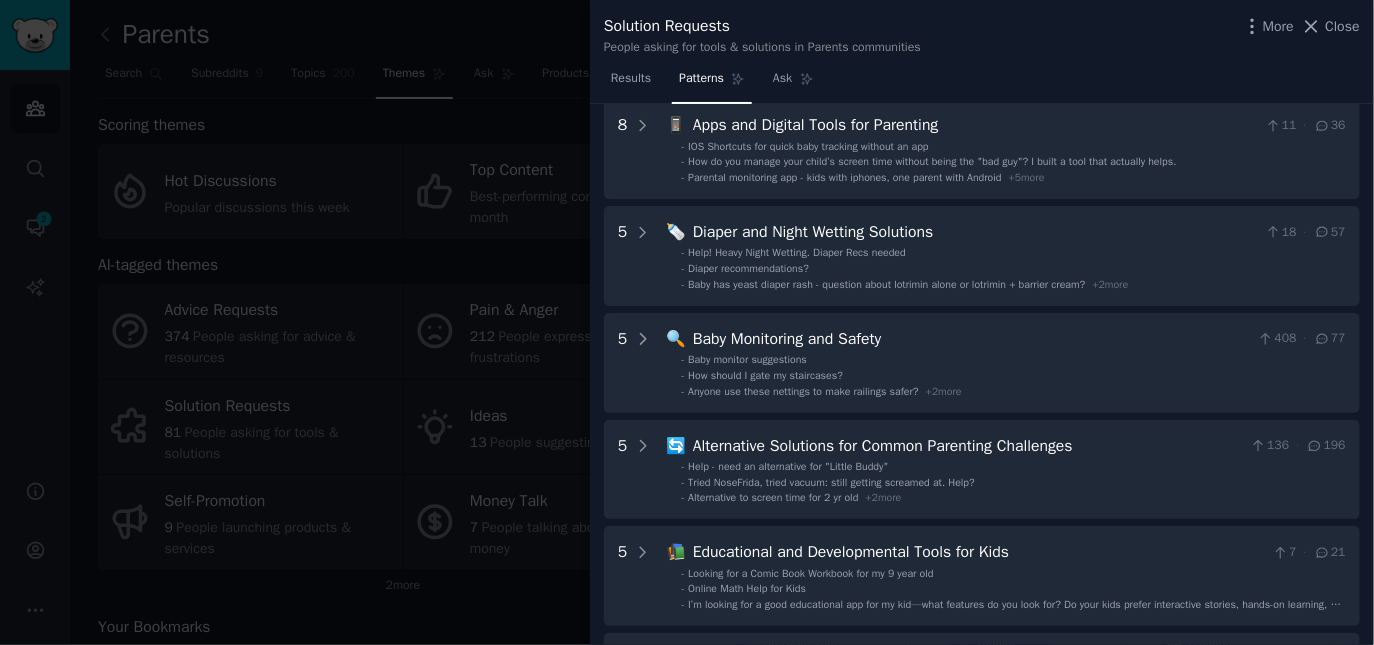 scroll, scrollTop: 0, scrollLeft: 0, axis: both 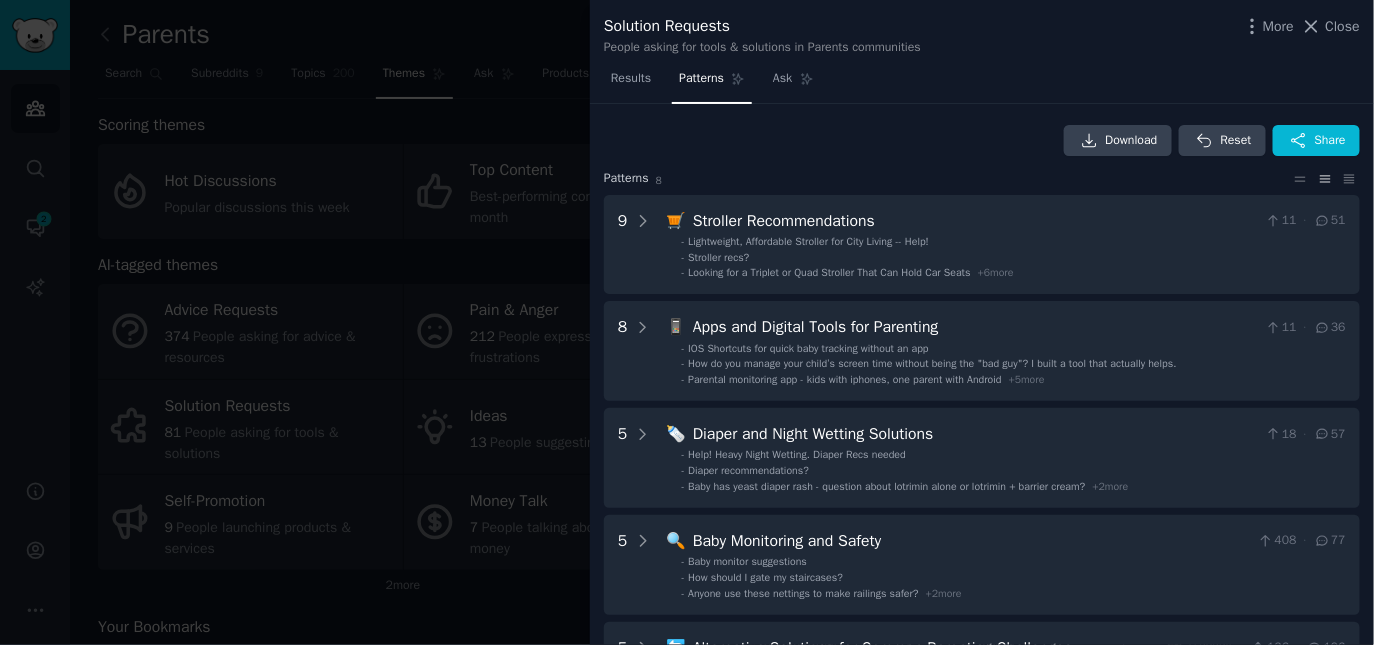 click at bounding box center (687, 322) 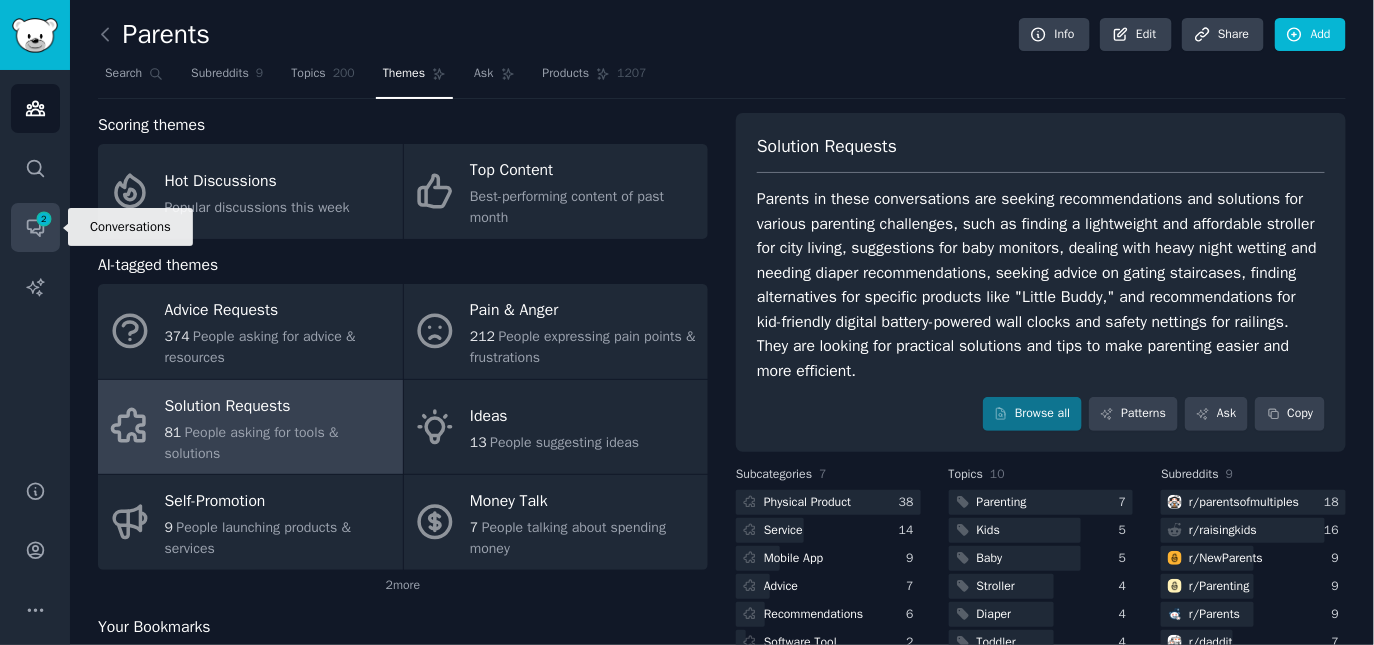 click 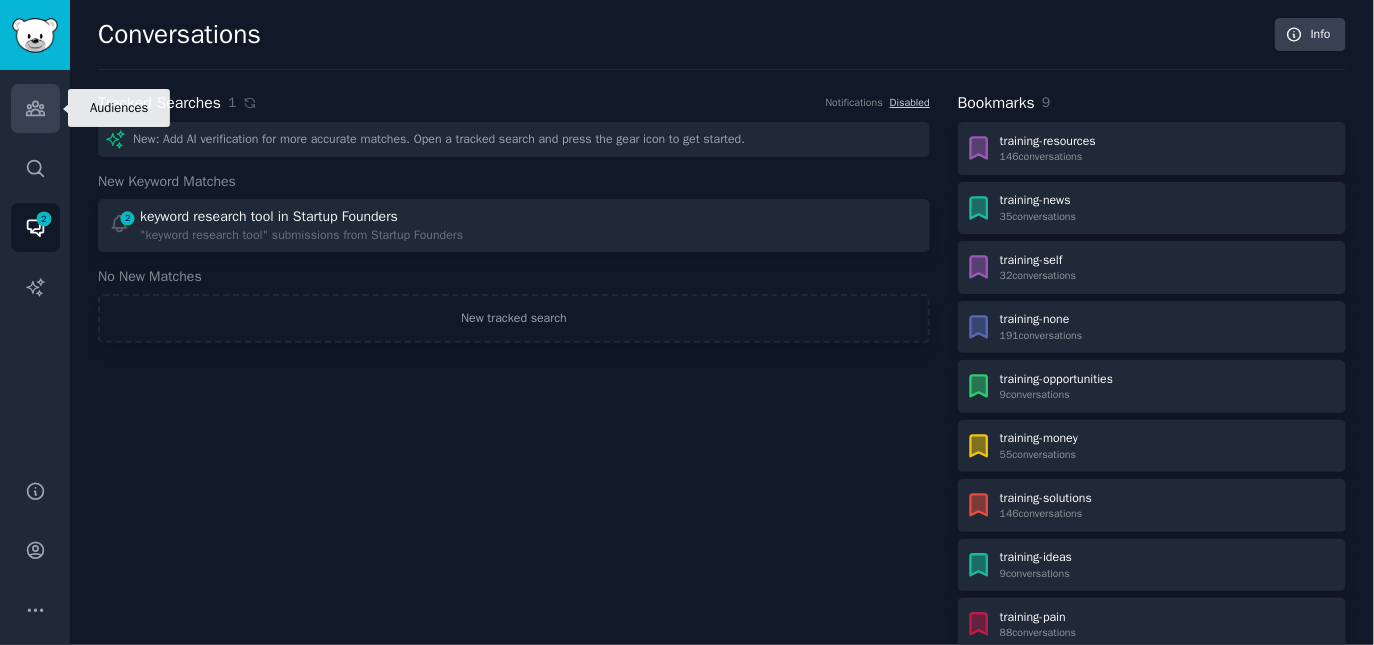click 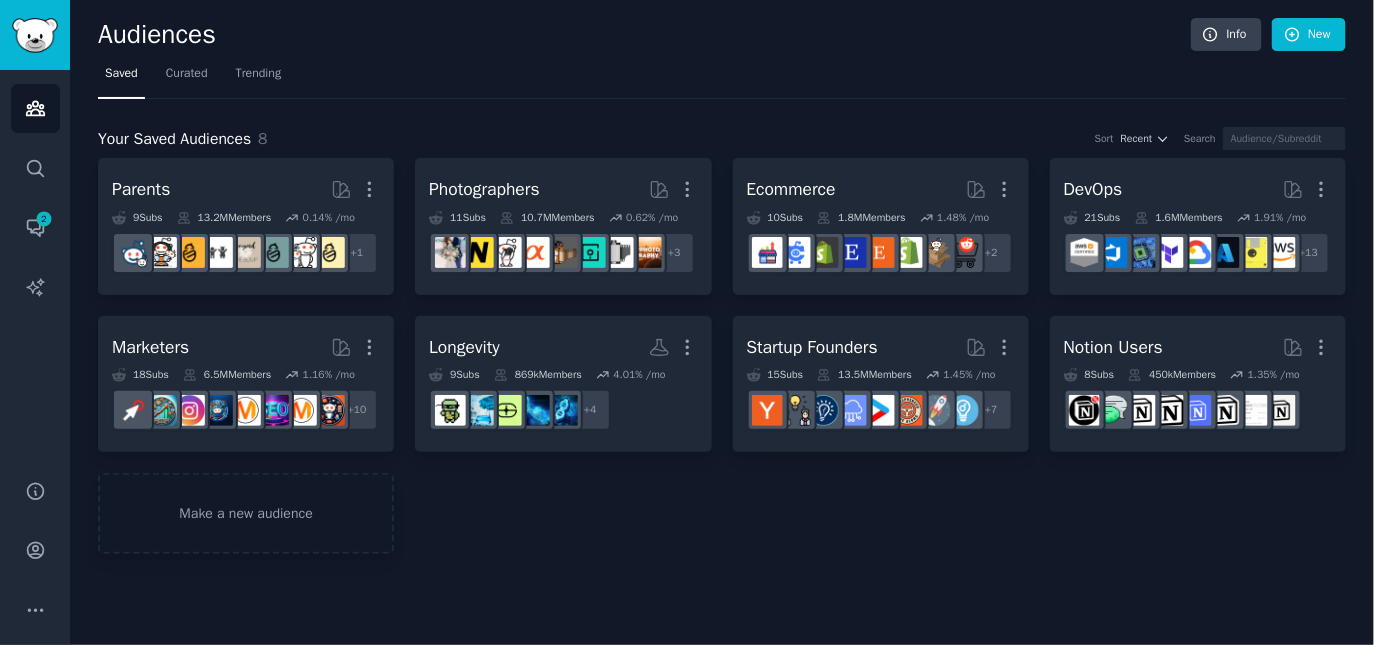 click on "Your Saved Audiences 8 Sort Recent Search Parents More 9  Sub s 13.2M  Members 0.14 % /mo + 1 Photographers More 11  Sub s 10.7M  Members 0.62 % /mo + 3 Ecommerce More 10  Sub s 1.8M  Members 1.48 % /mo + 2 DevOps More 21  Sub s 1.6M  Members 1.91 % /mo + 13 Marketers More 18  Sub s 6.5M  Members 1.16 % /mo + 10 Longevity More 9  Sub s 869k  Members 4.01 % /mo + 4 Startup Founders More 15  Sub s 13.5M  Members 1.45 % /mo + 7 Notion Users More 8  Sub s 450k  Members 1.35 % /mo Make a new audience" at bounding box center [722, 327] 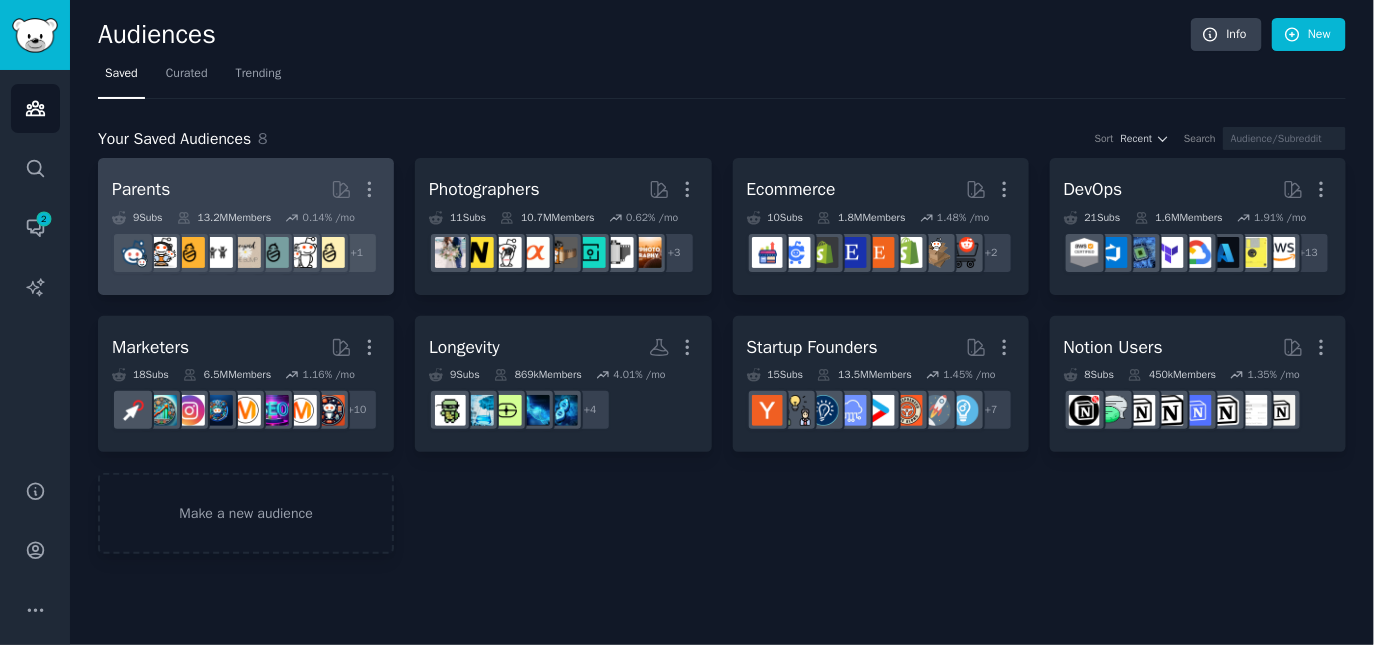 click on "Parents More 9  Sub s 13.2M  Members 0.14 % /mo + 1" at bounding box center [246, 226] 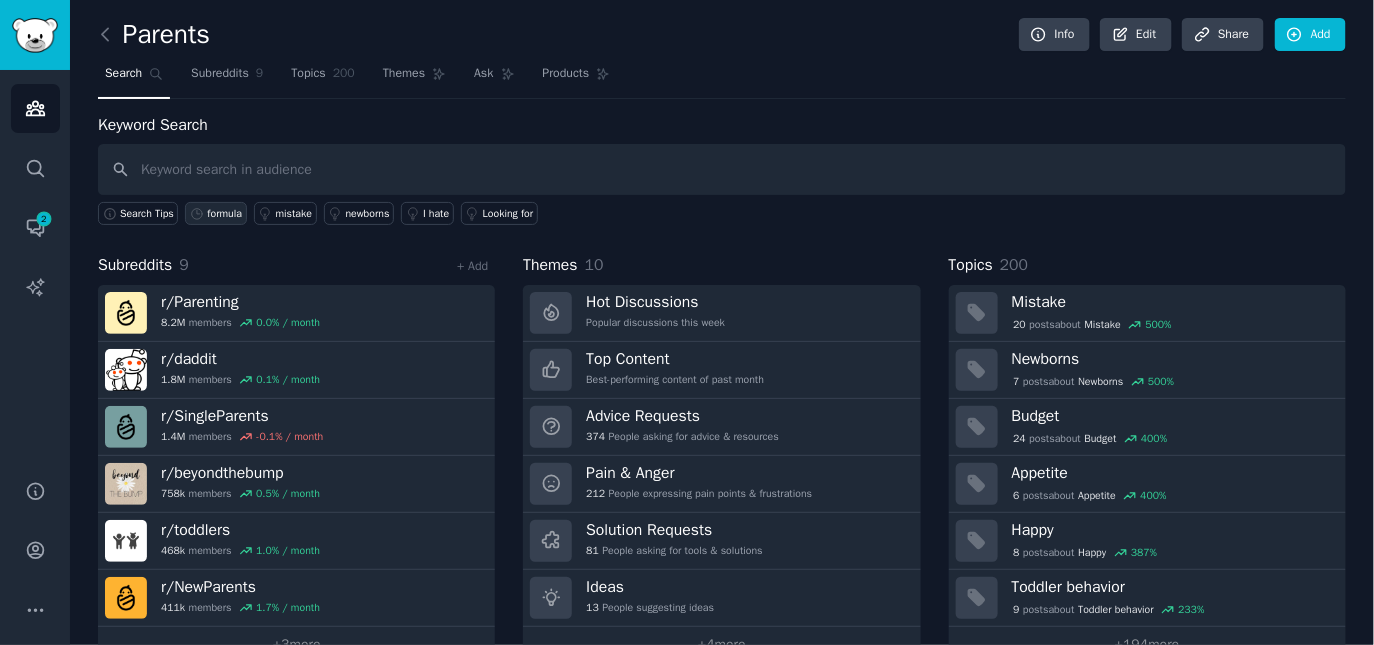 click on "formula" at bounding box center [224, 214] 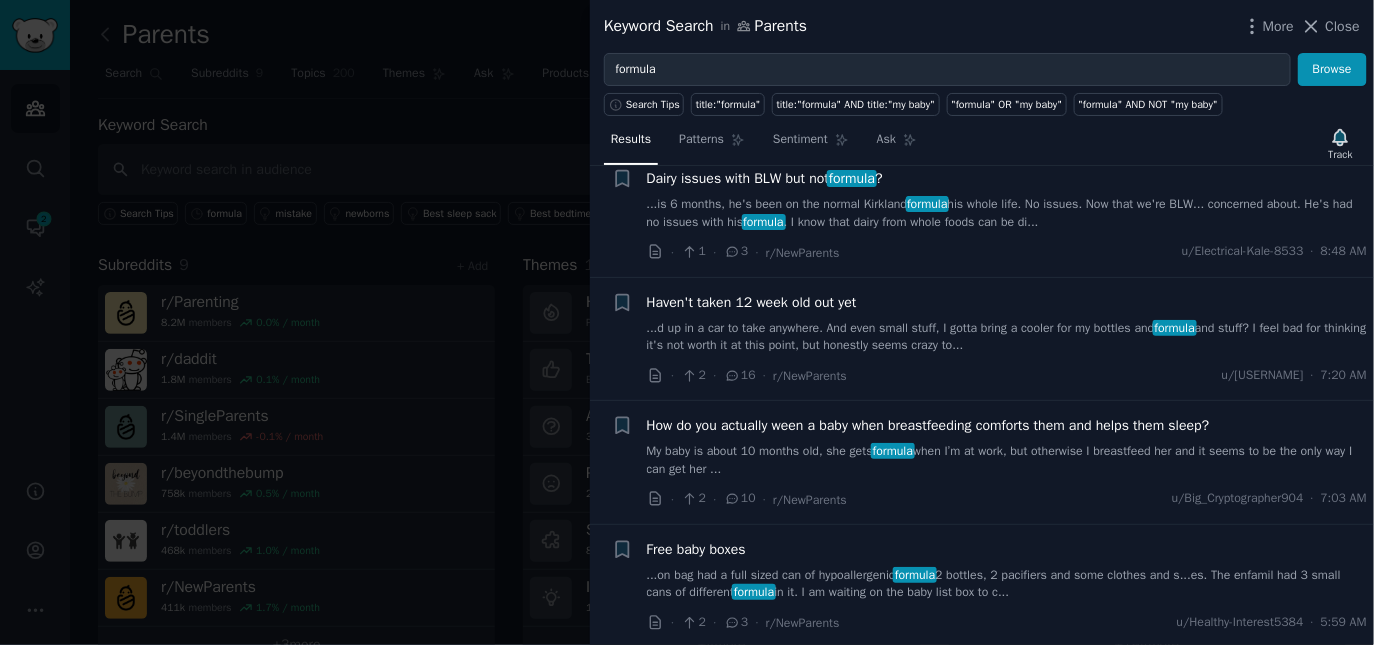 scroll, scrollTop: 0, scrollLeft: 0, axis: both 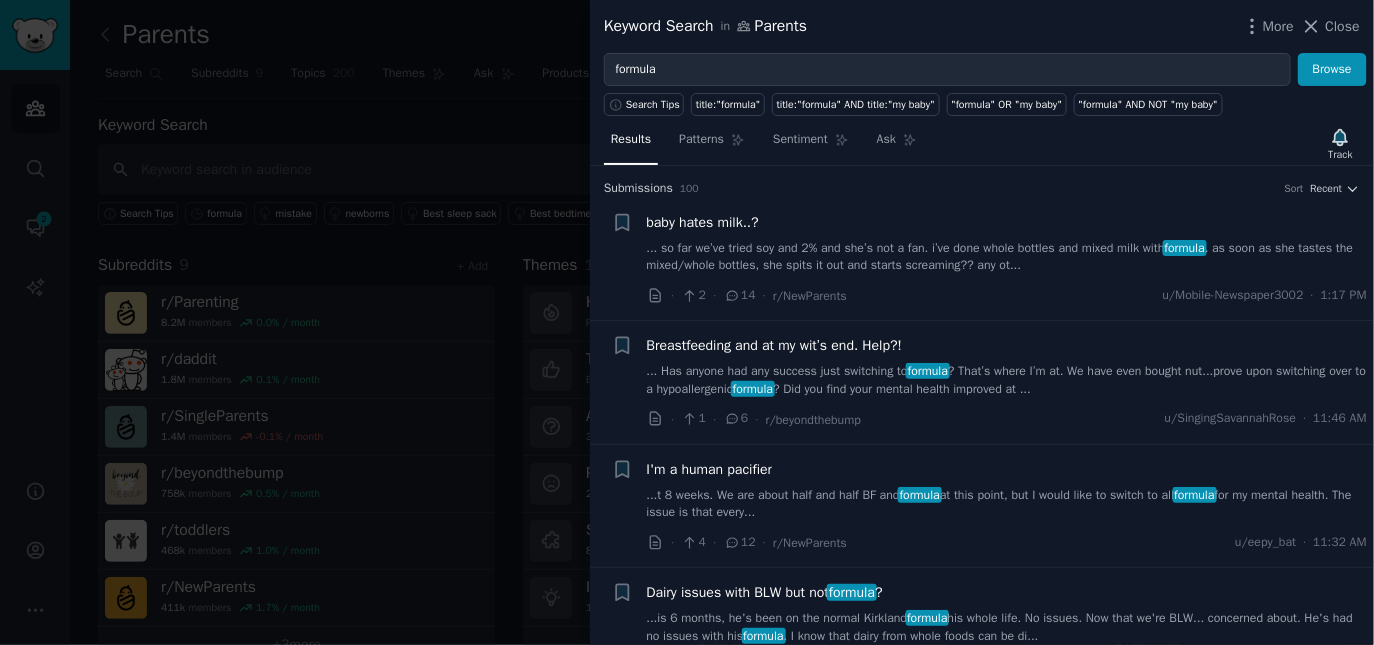 click at bounding box center [687, 322] 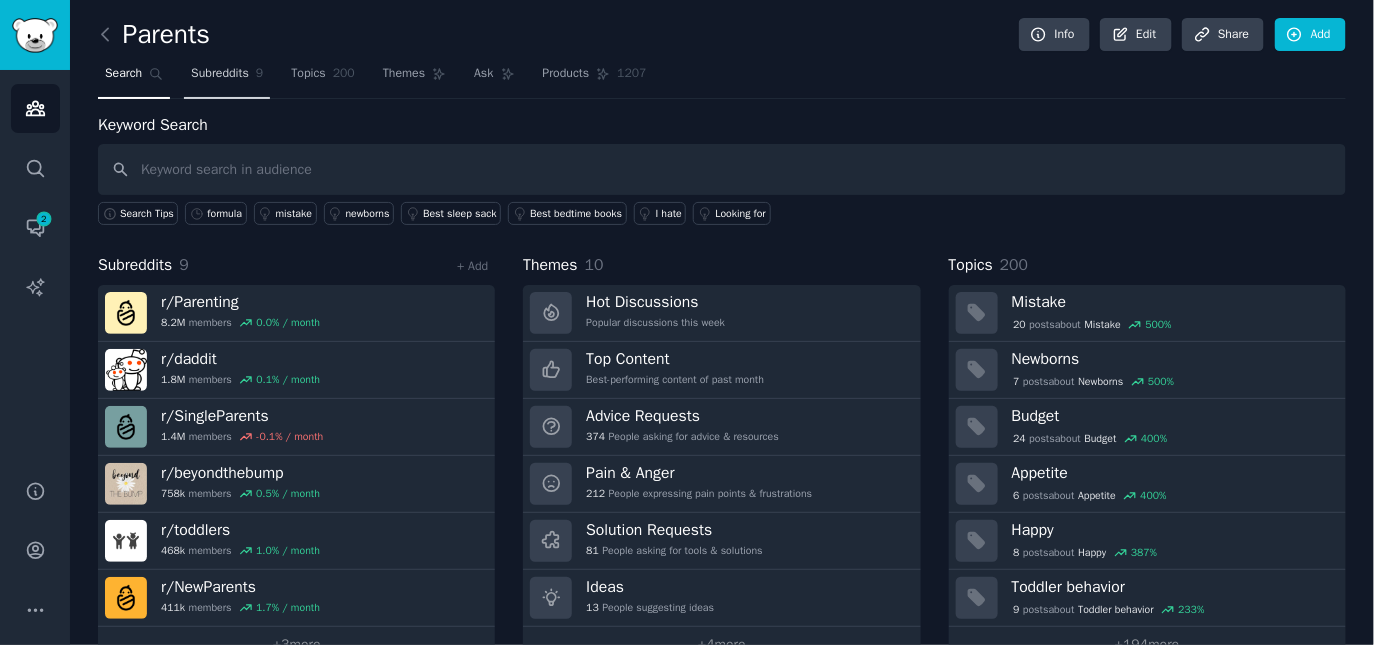 click on "Subreddits" at bounding box center [220, 74] 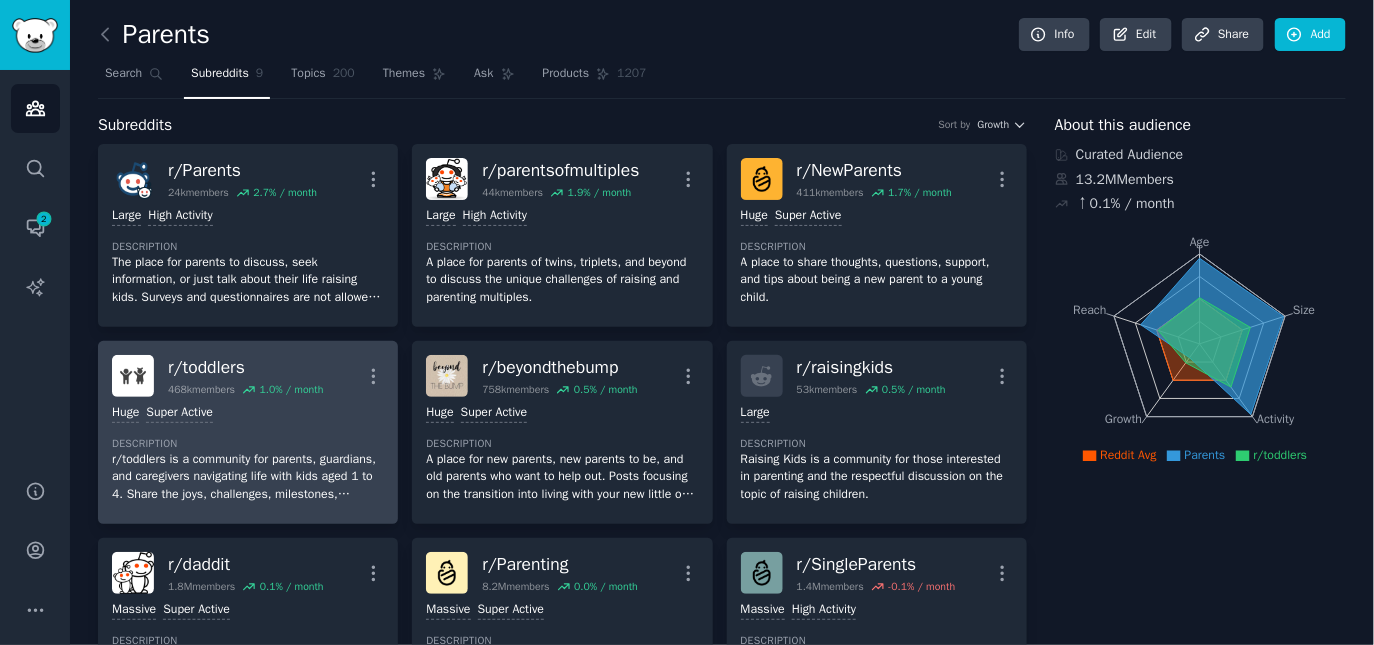 click on "r/ toddlers" at bounding box center [245, 367] 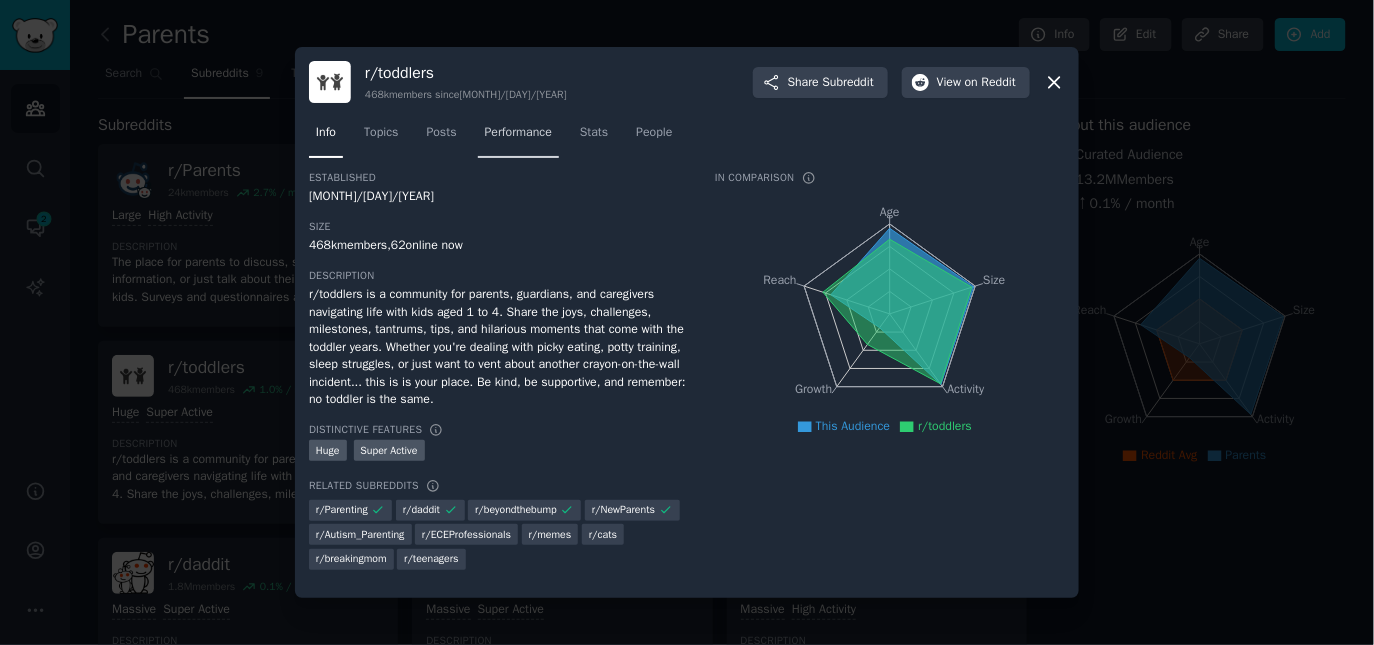 click on "Performance" at bounding box center [518, 133] 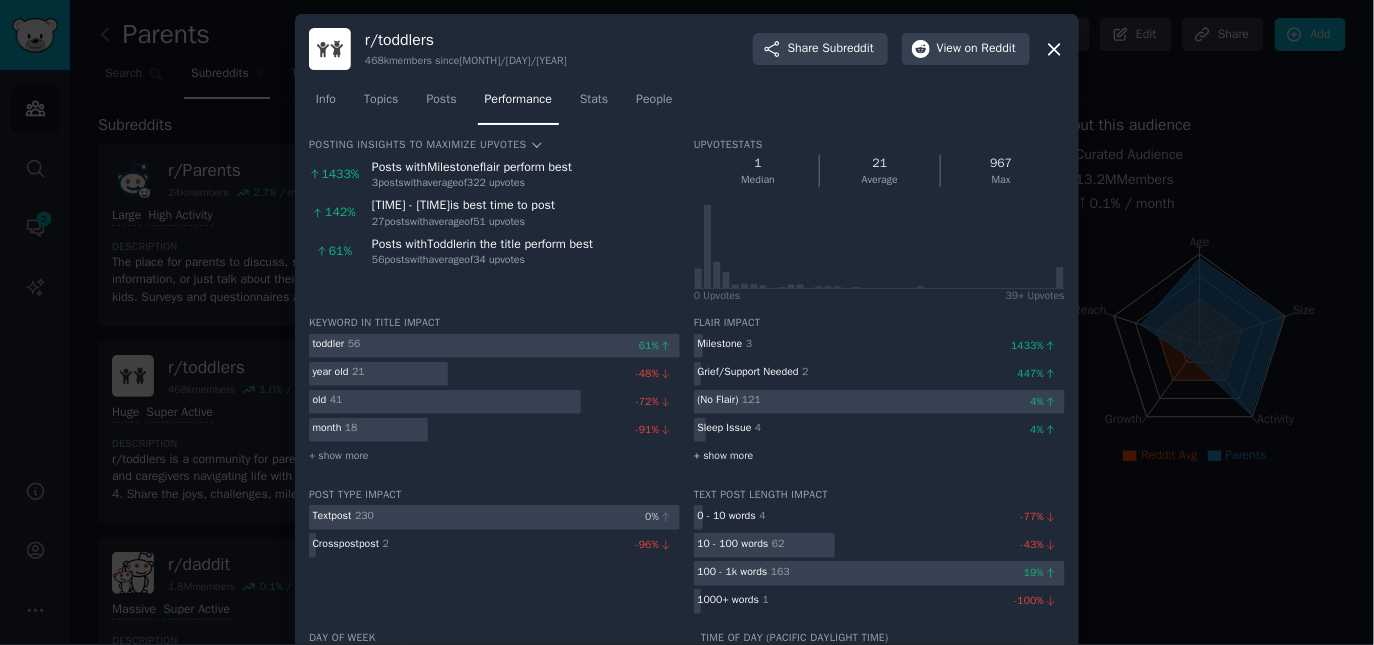 scroll, scrollTop: 139, scrollLeft: 0, axis: vertical 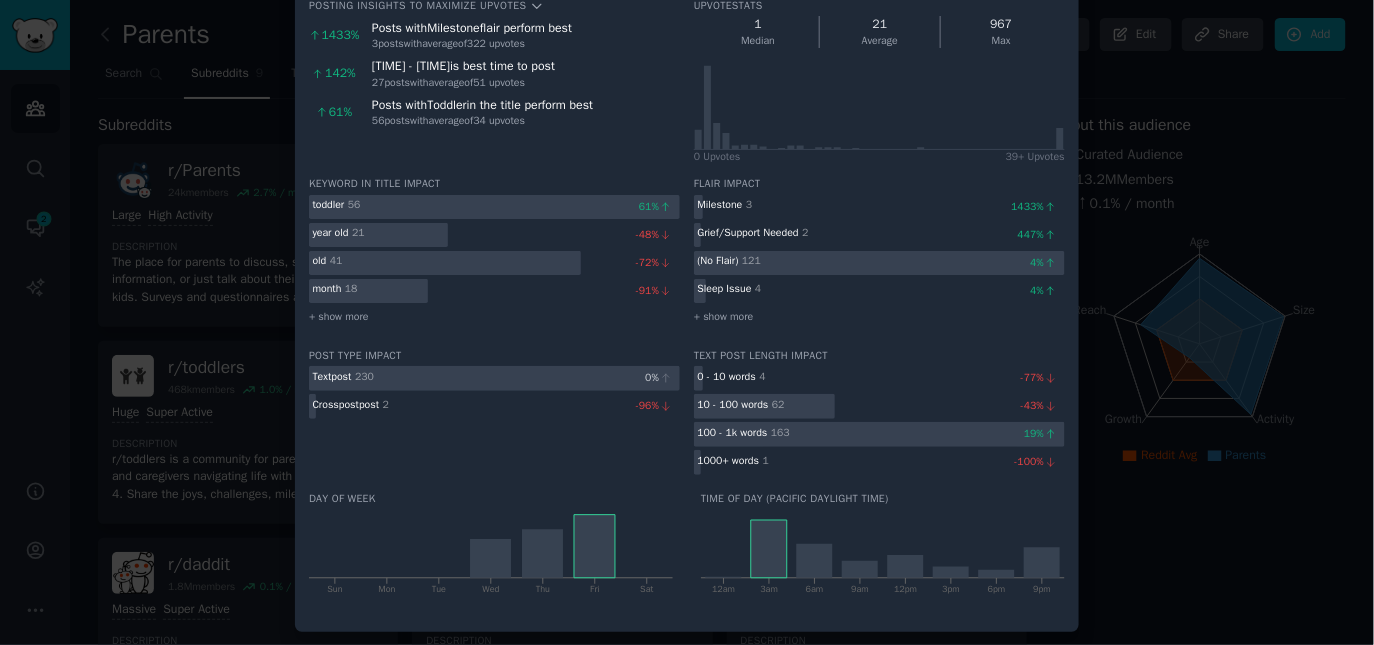 click at bounding box center [687, 322] 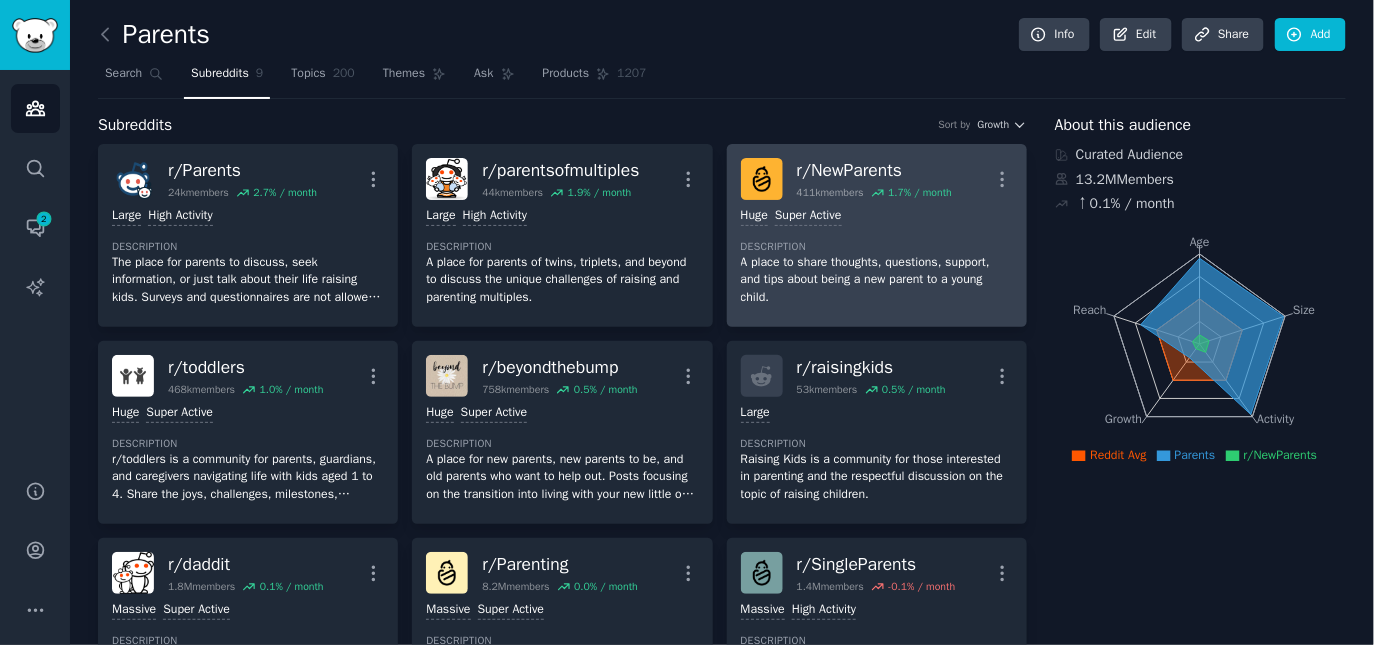 click on "r/ NewParents" at bounding box center [874, 170] 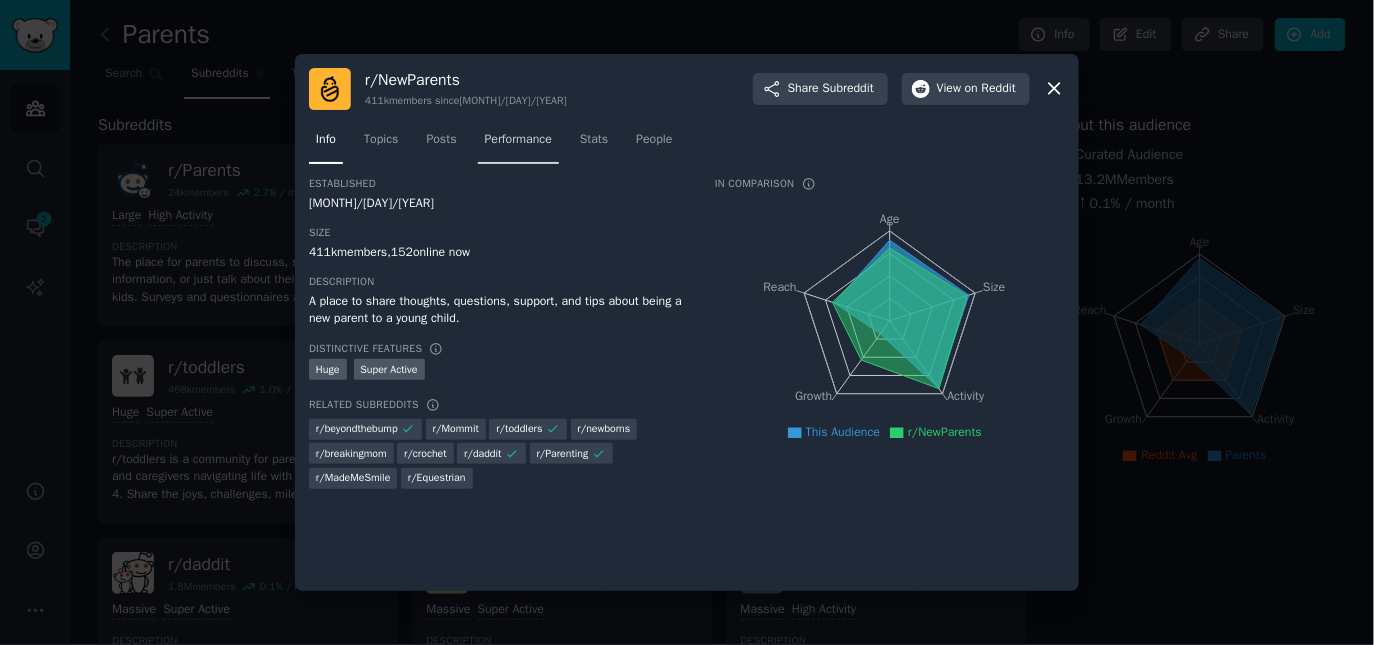 click on "Performance" at bounding box center [518, 140] 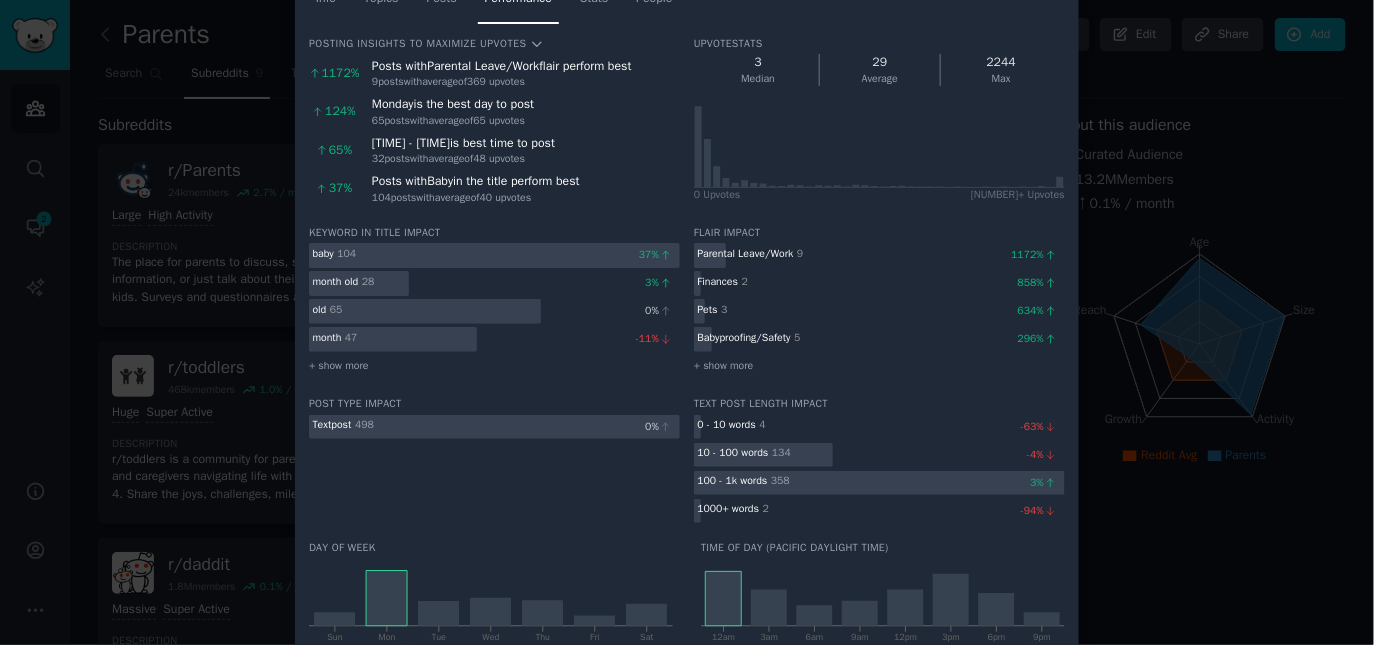 scroll, scrollTop: 0, scrollLeft: 0, axis: both 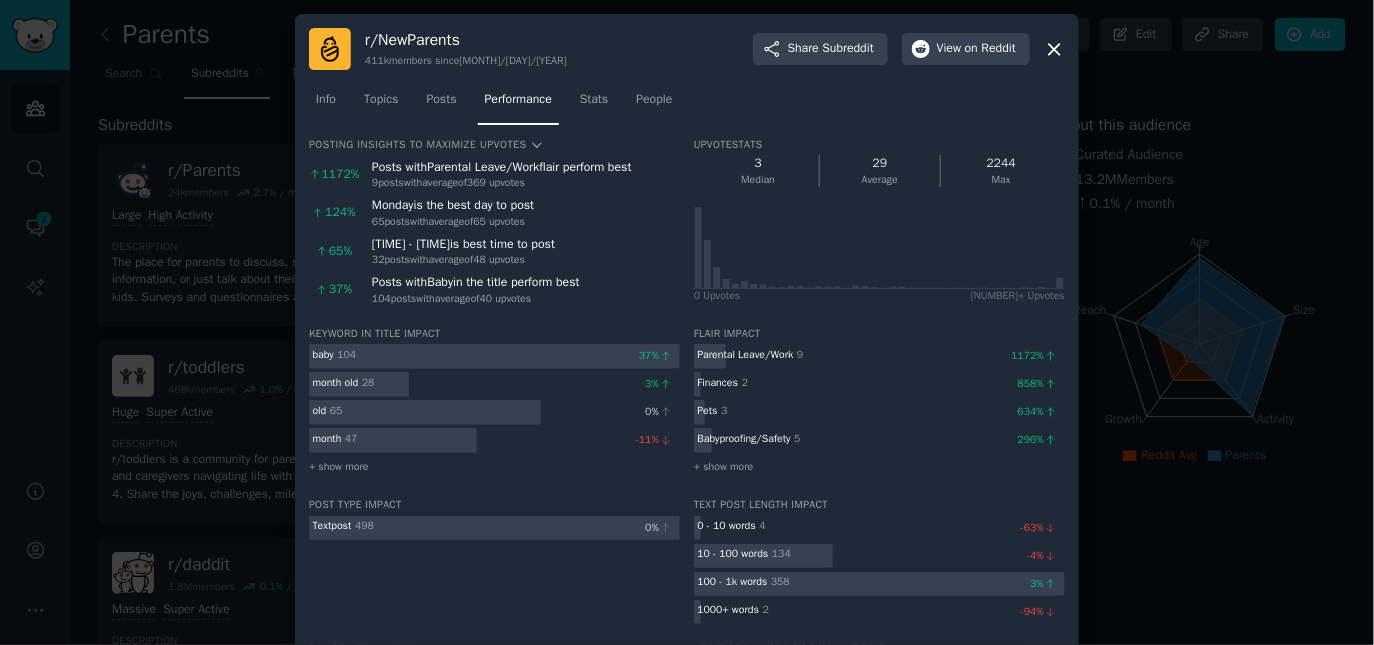 click at bounding box center [687, 322] 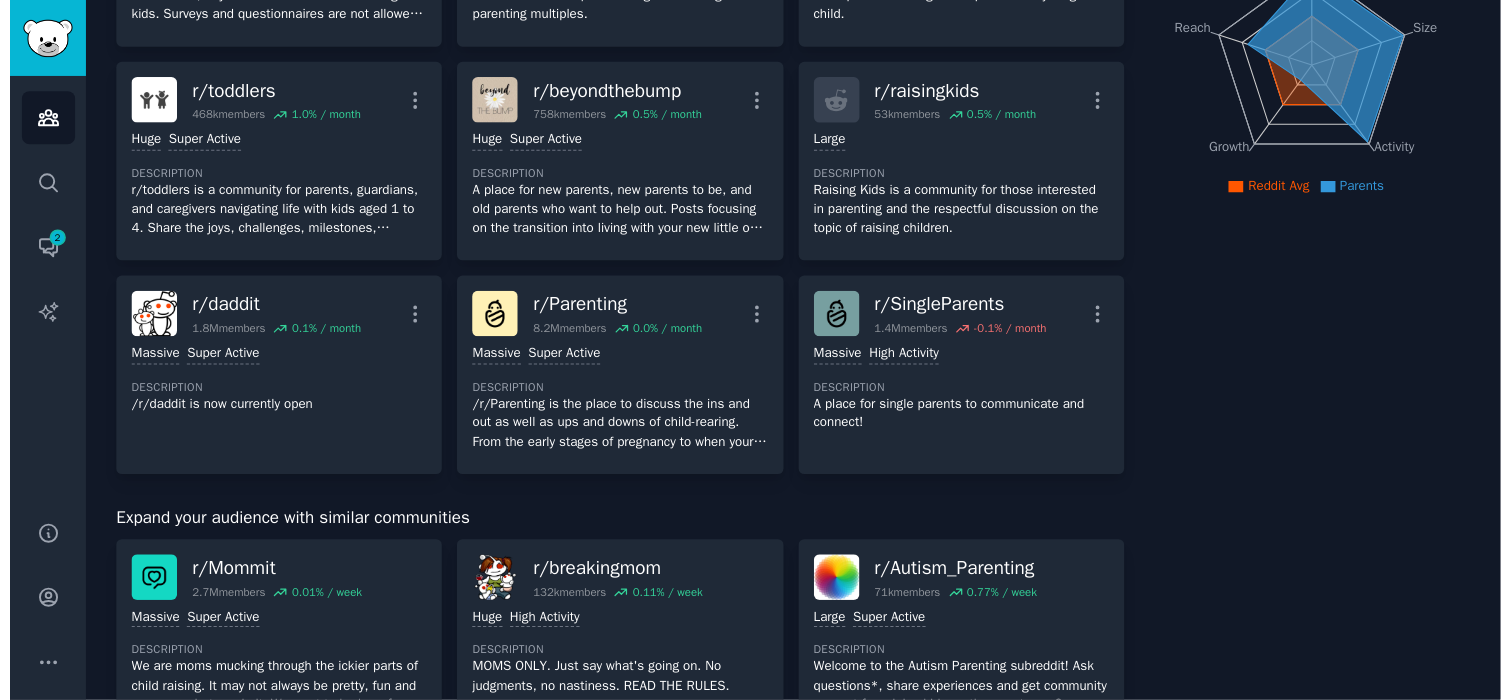 scroll, scrollTop: 0, scrollLeft: 0, axis: both 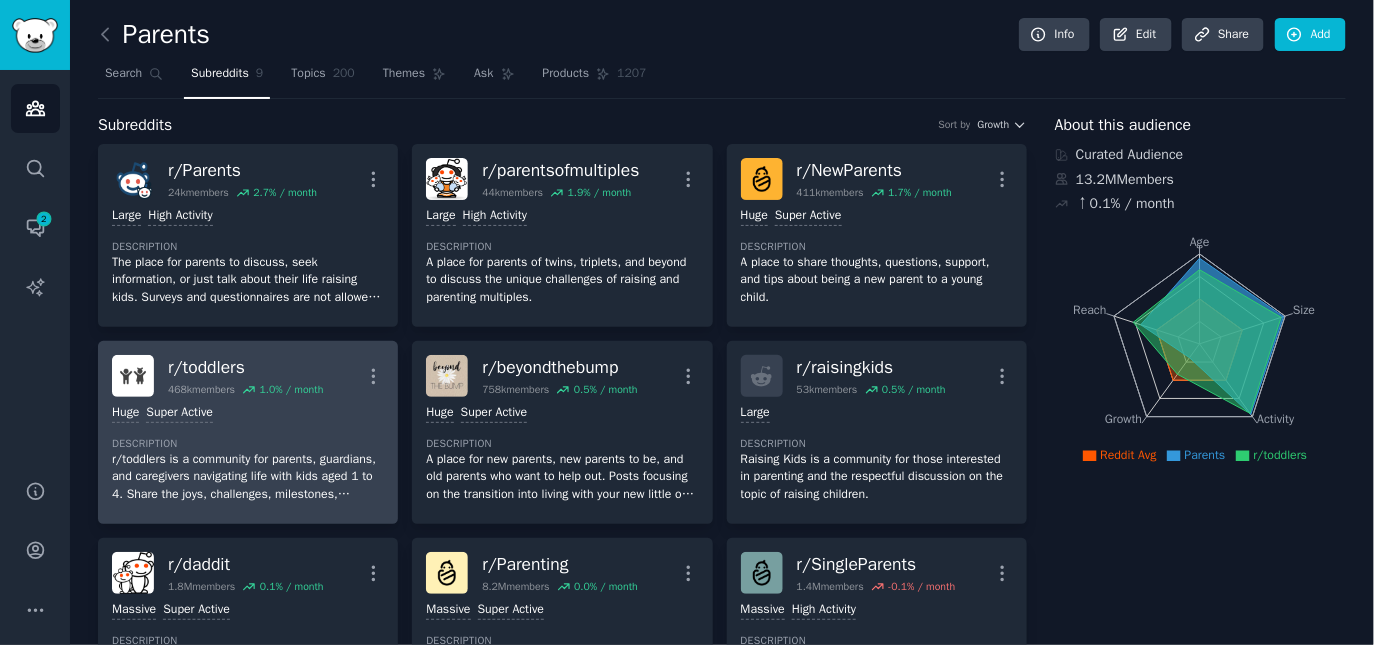 click on "Huge Super Active" at bounding box center (248, 413) 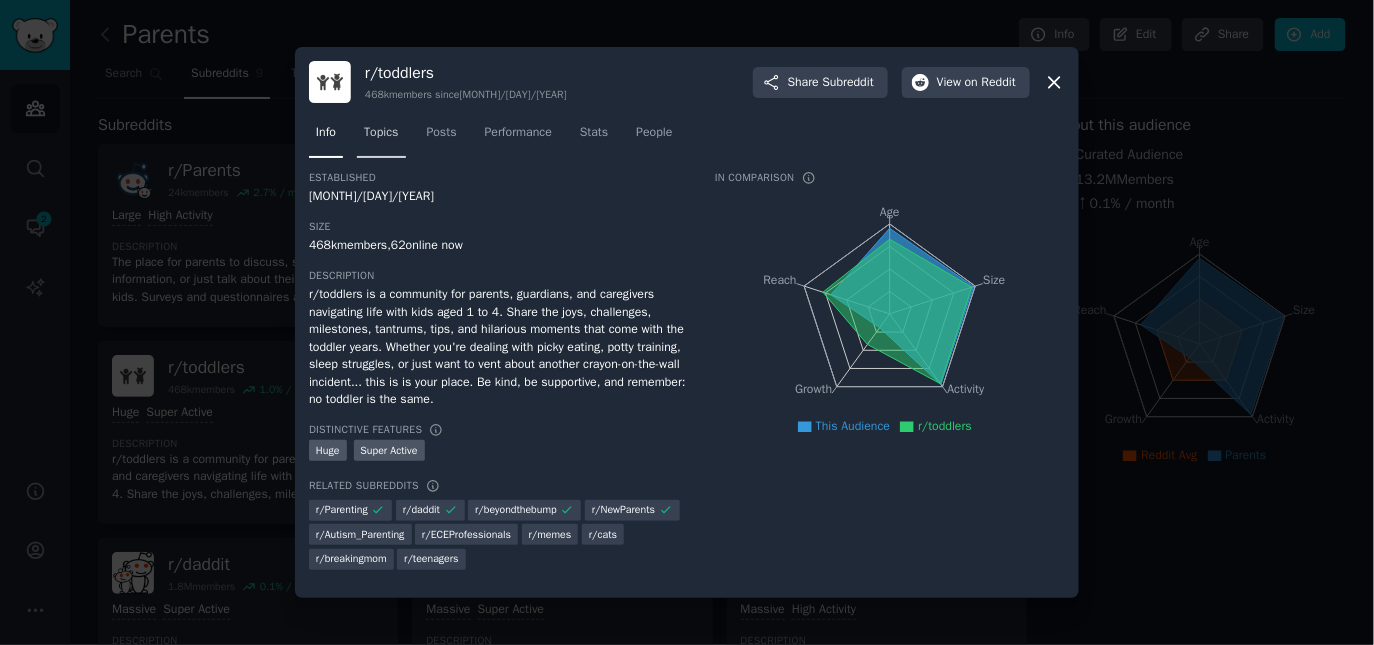 click on "Topics" at bounding box center (381, 133) 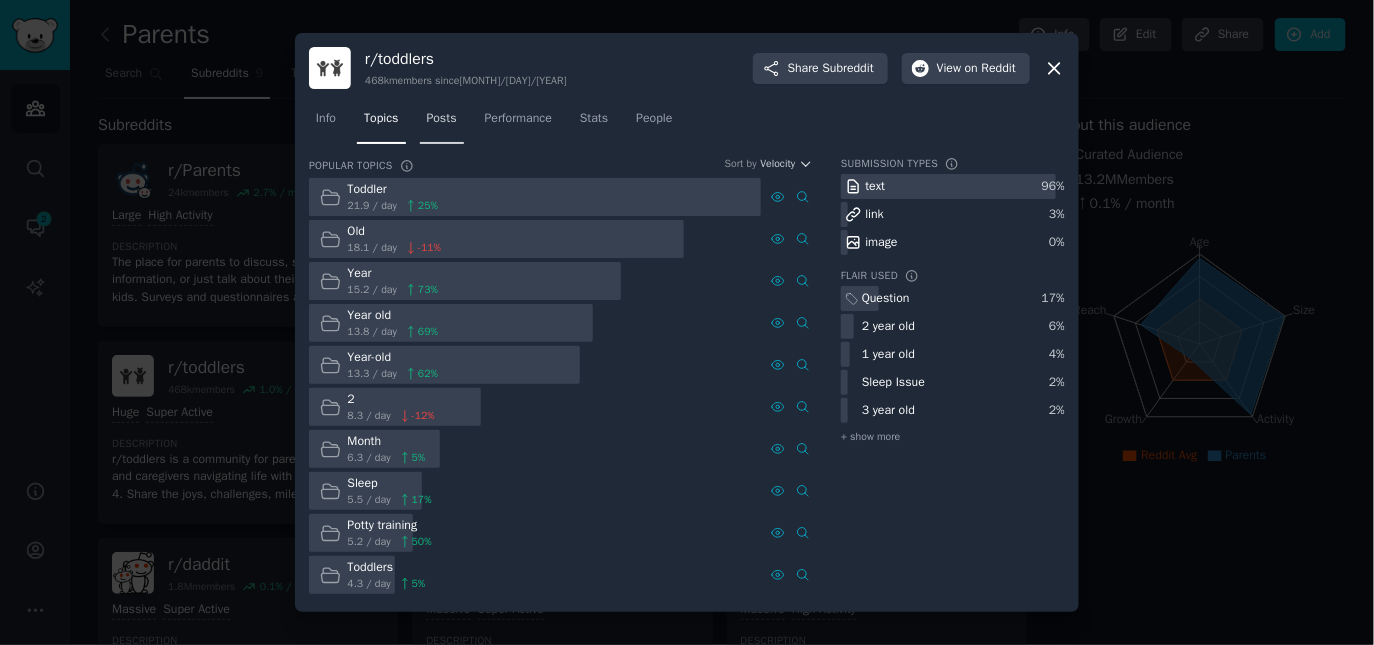 click on "Posts" at bounding box center (442, 119) 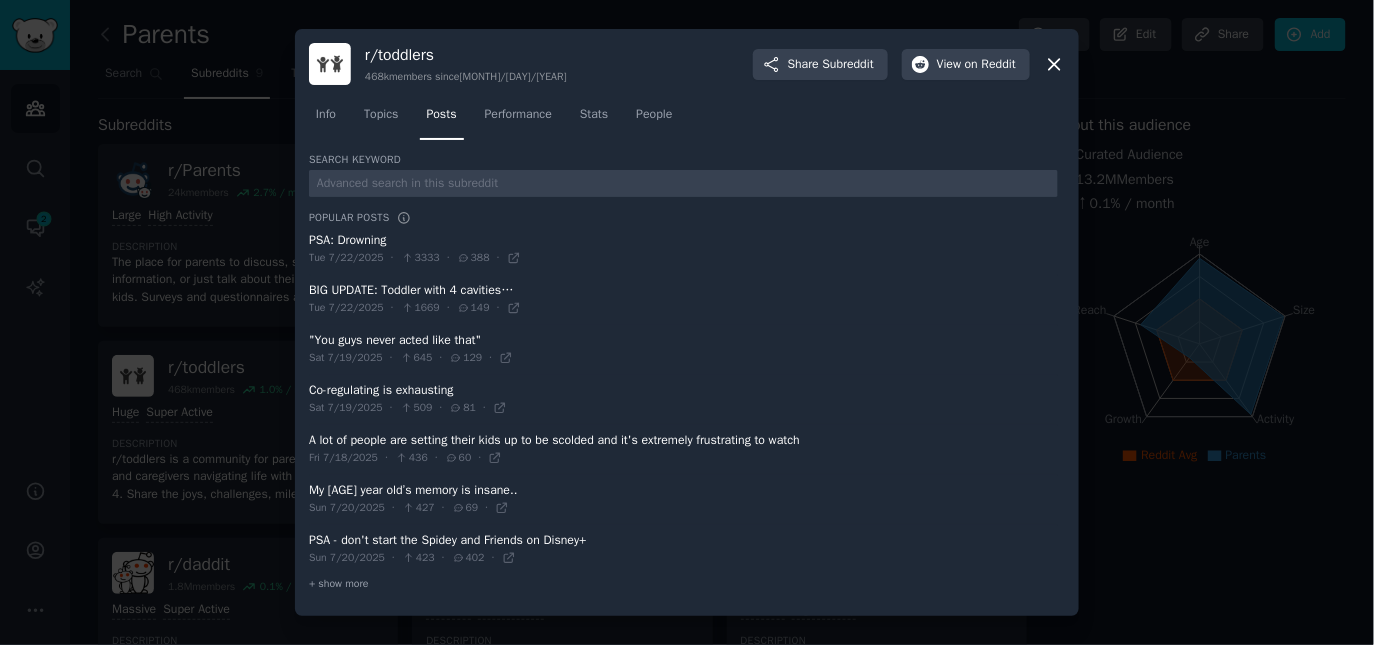 click at bounding box center (687, 322) 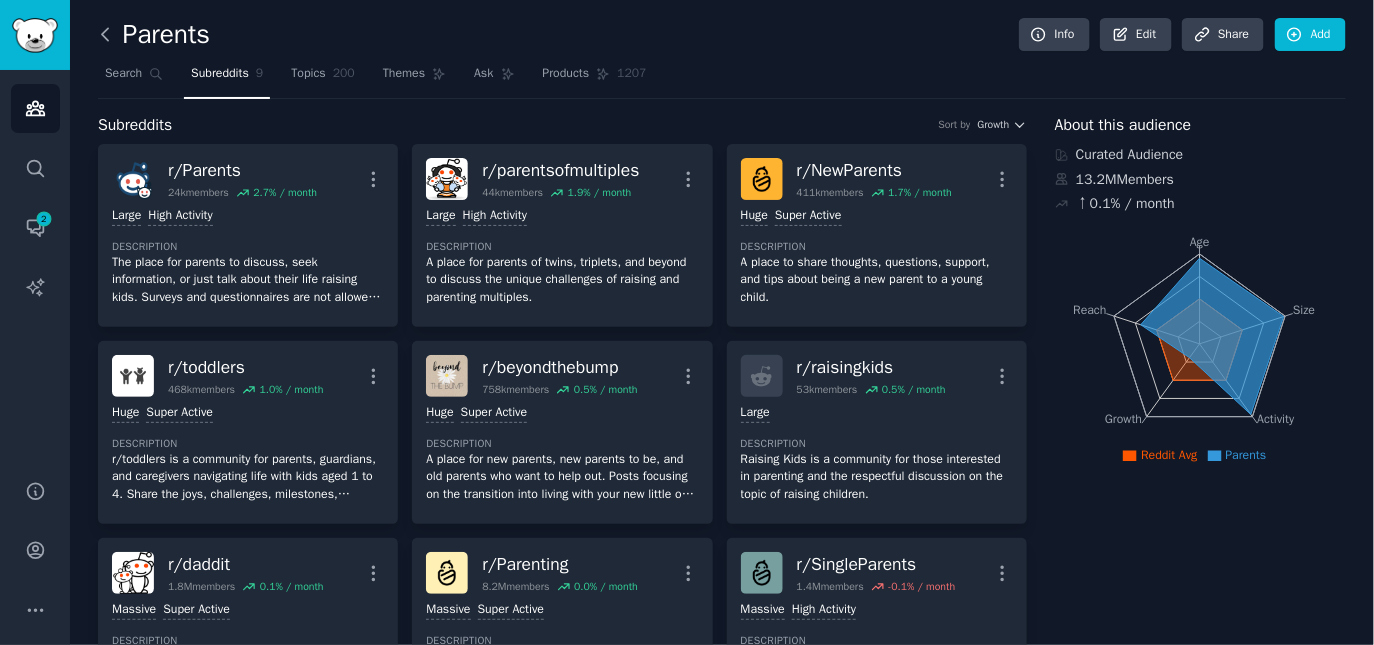 click 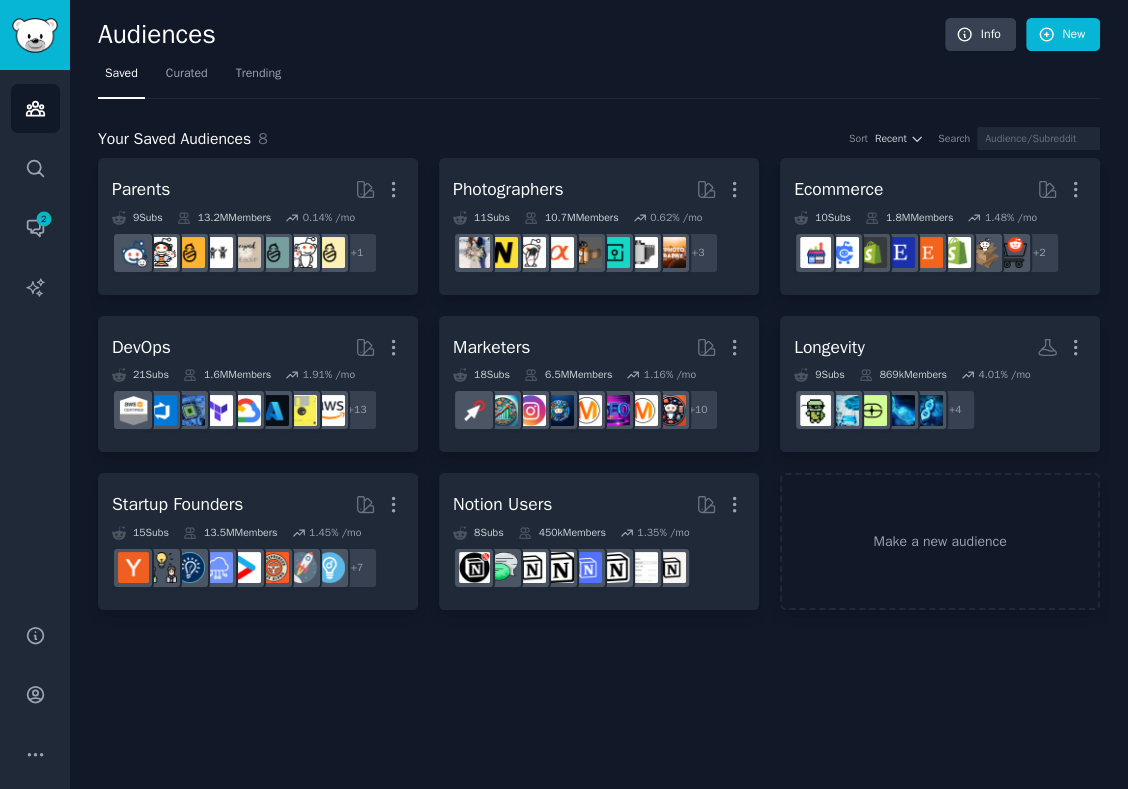 click on "Saved Curated Trending" at bounding box center (599, 78) 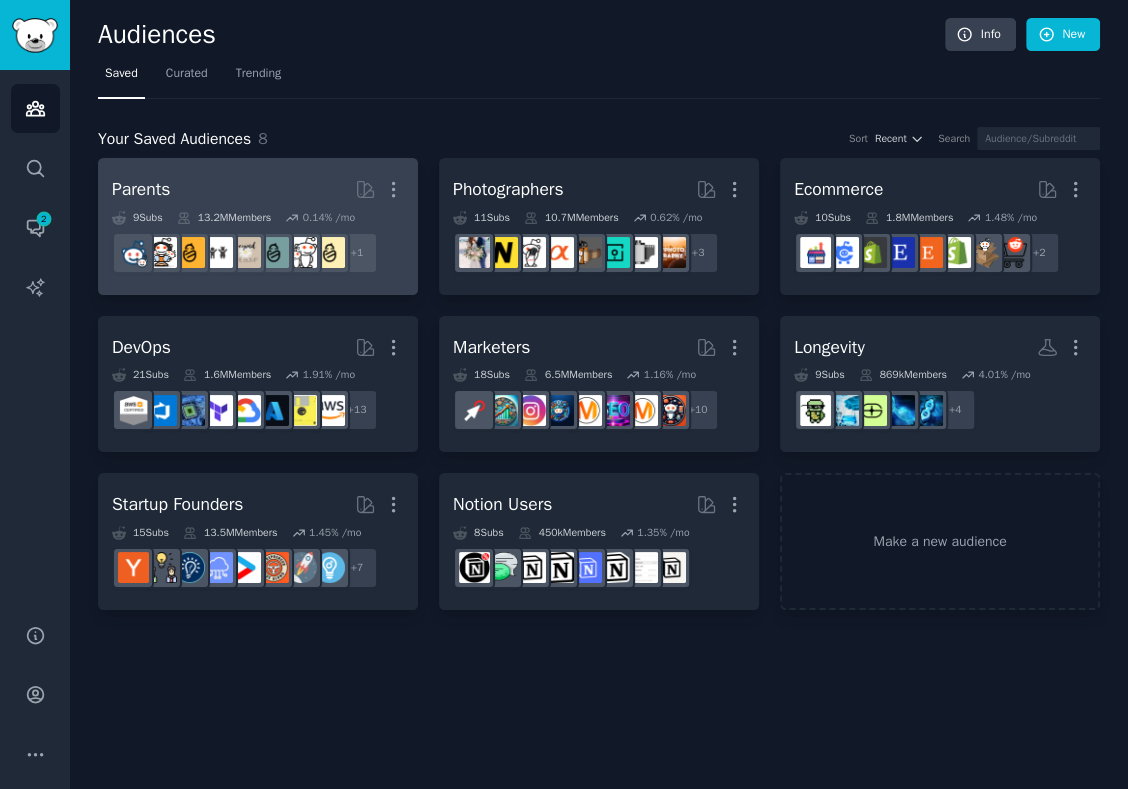 click on "Parents More" at bounding box center (258, 189) 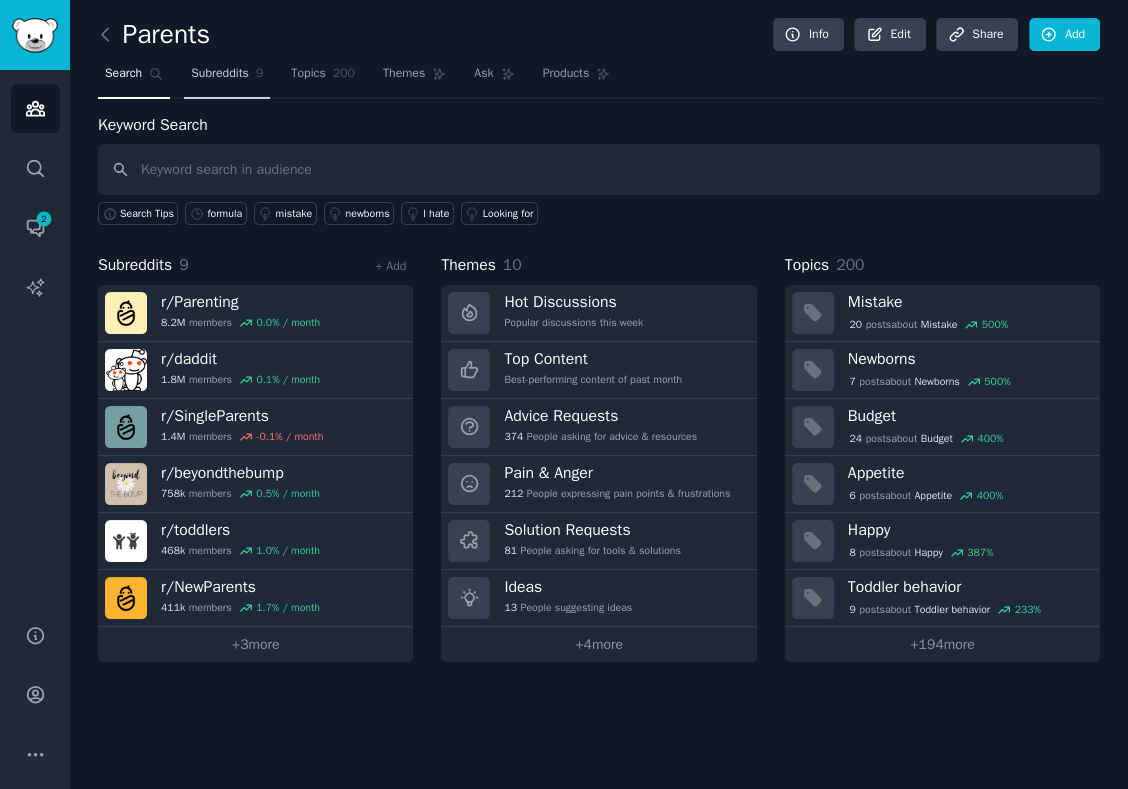 click on "Subreddits" at bounding box center (220, 74) 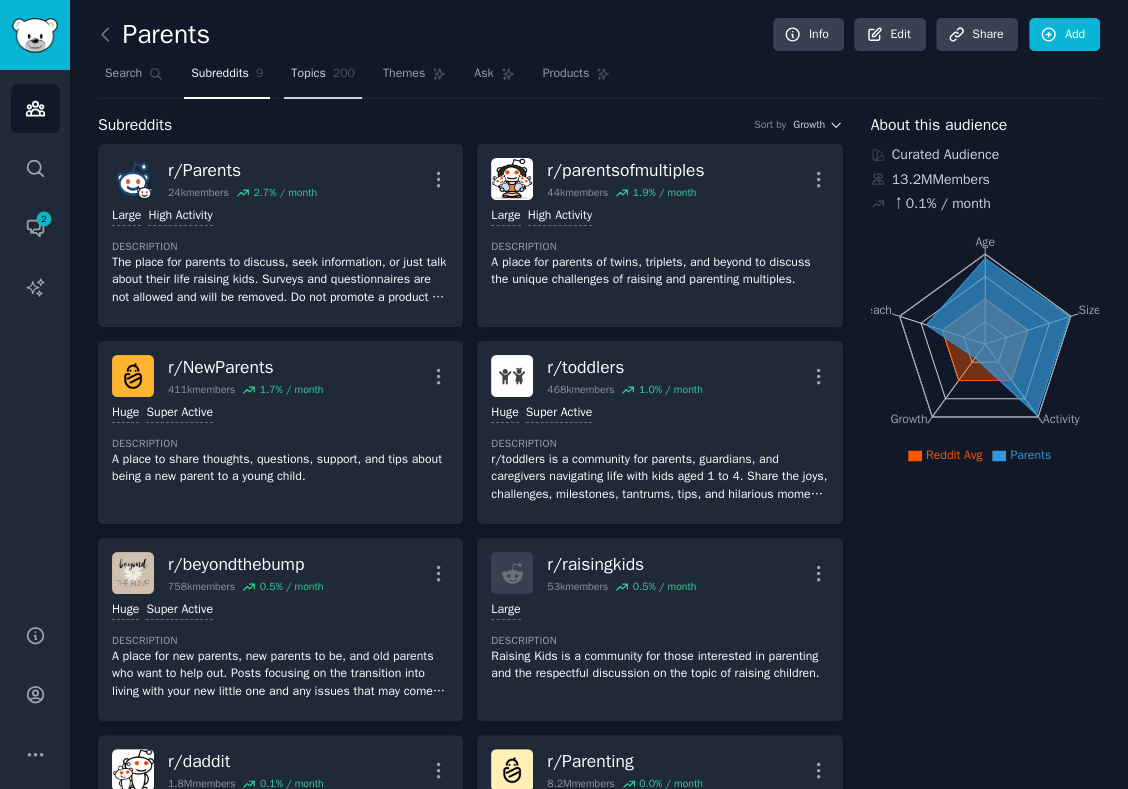 click on "Topics 200" at bounding box center (323, 78) 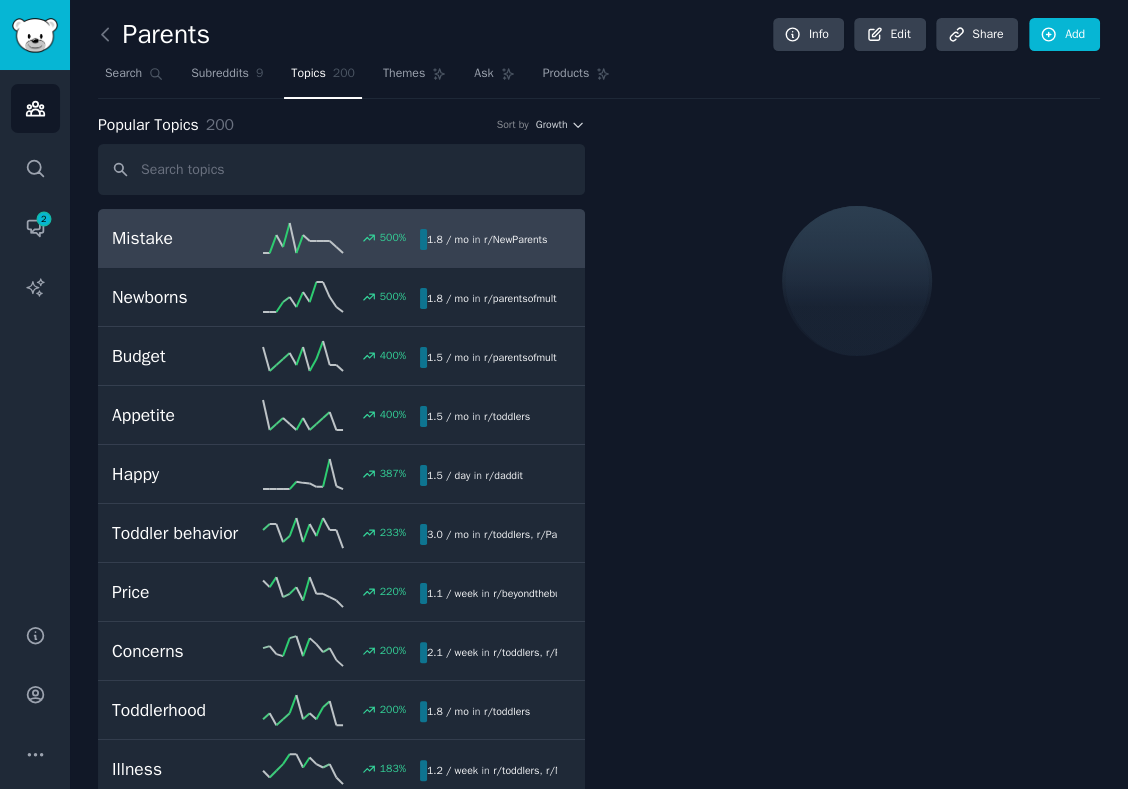 click at bounding box center (856, 281) 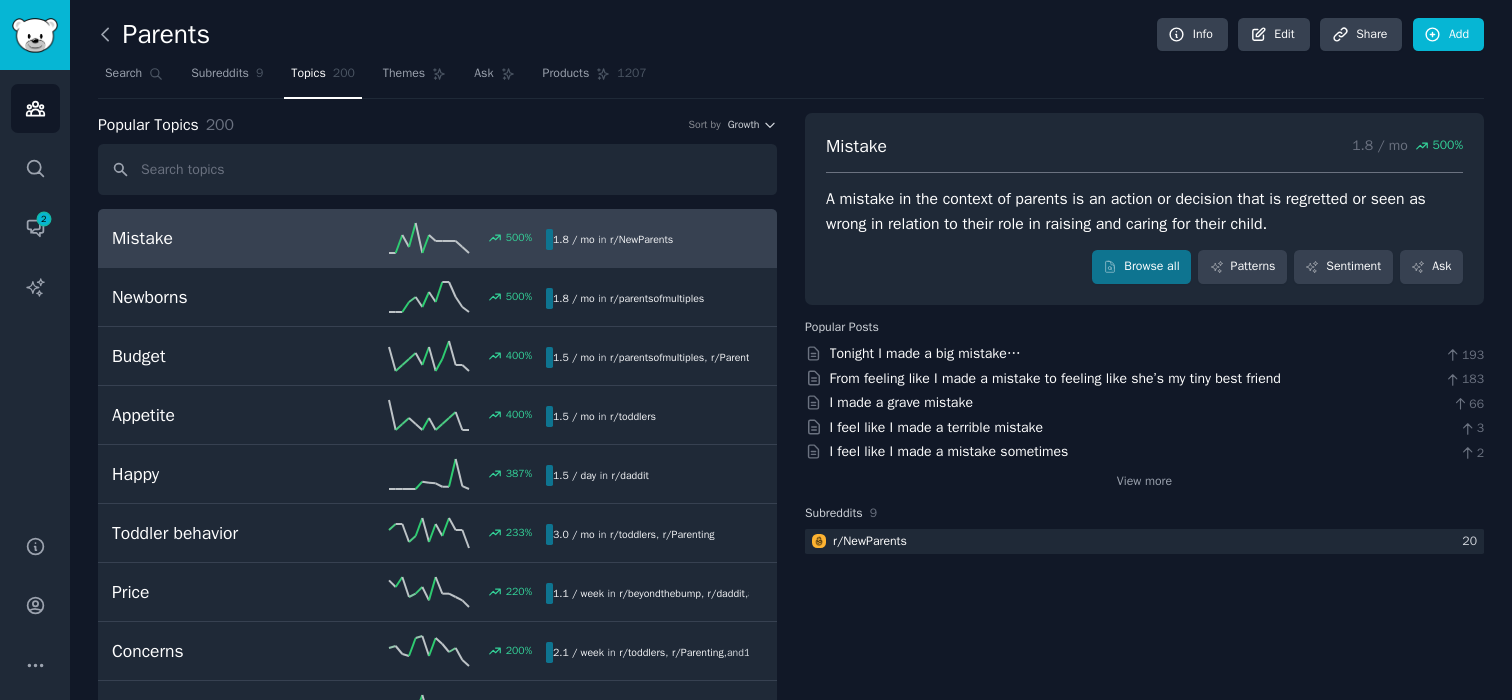 click 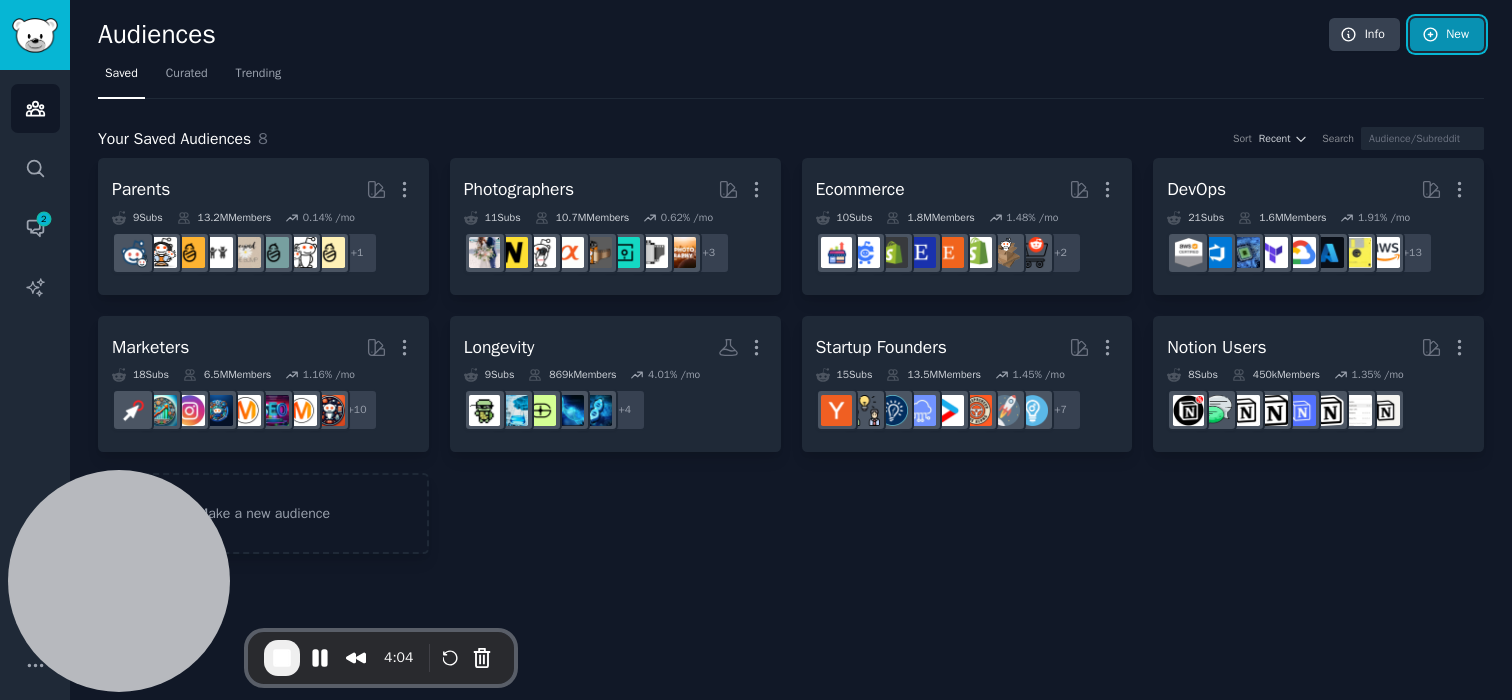 click on "New" at bounding box center [1447, 35] 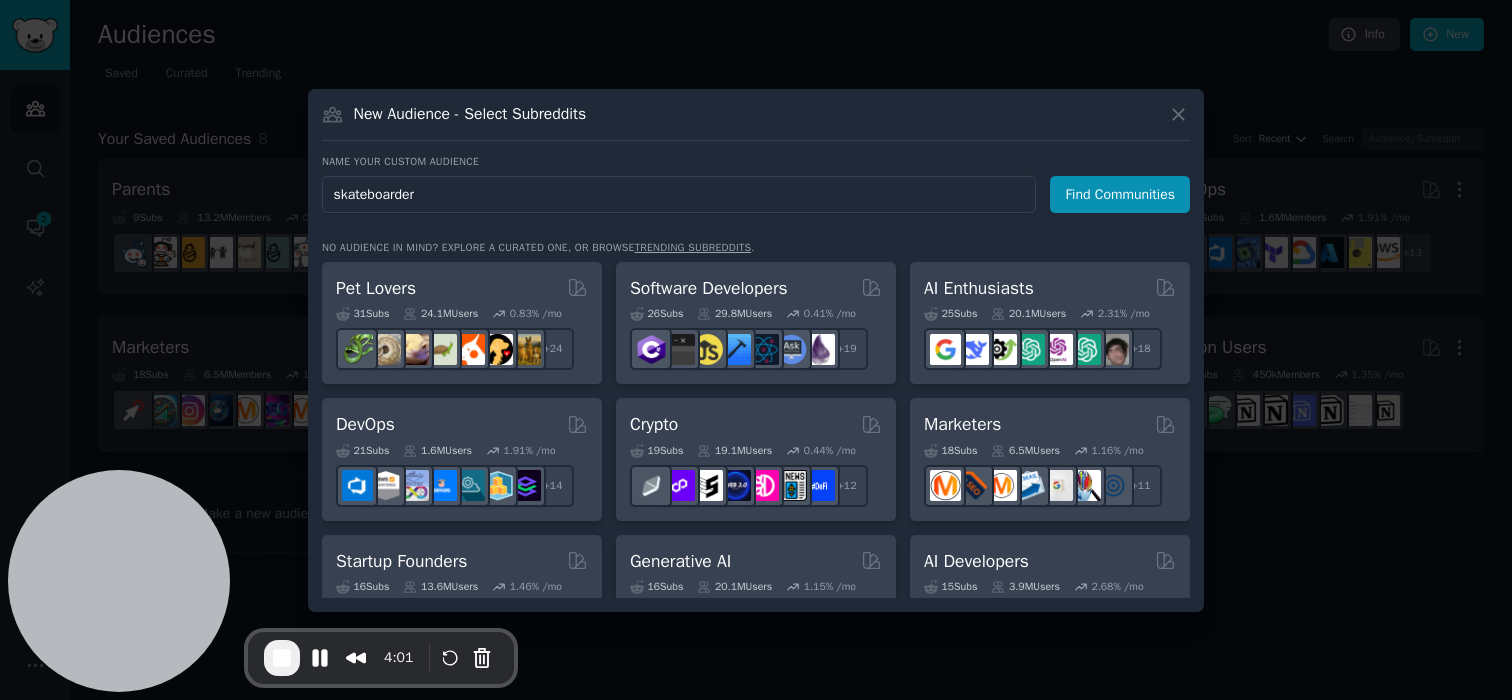 type on "skateboarders" 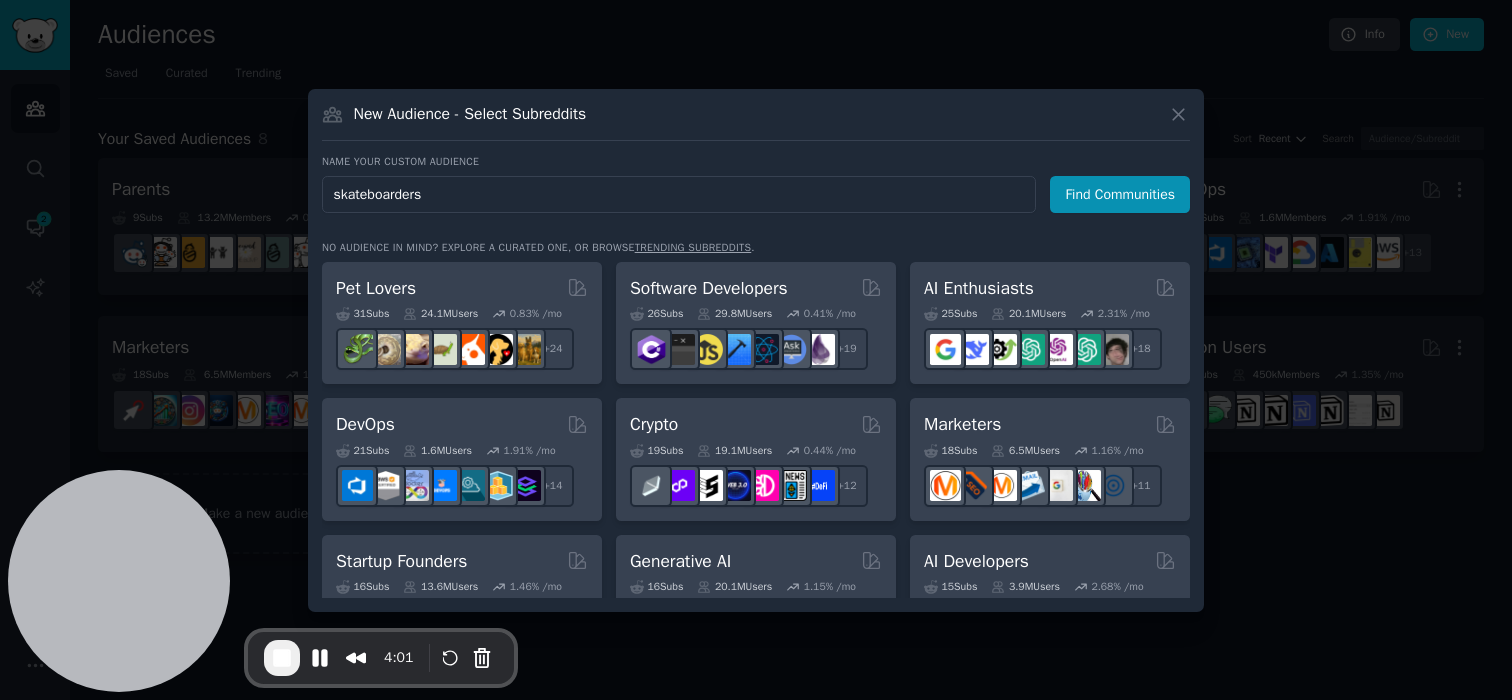click on "Find Communities" at bounding box center [1120, 194] 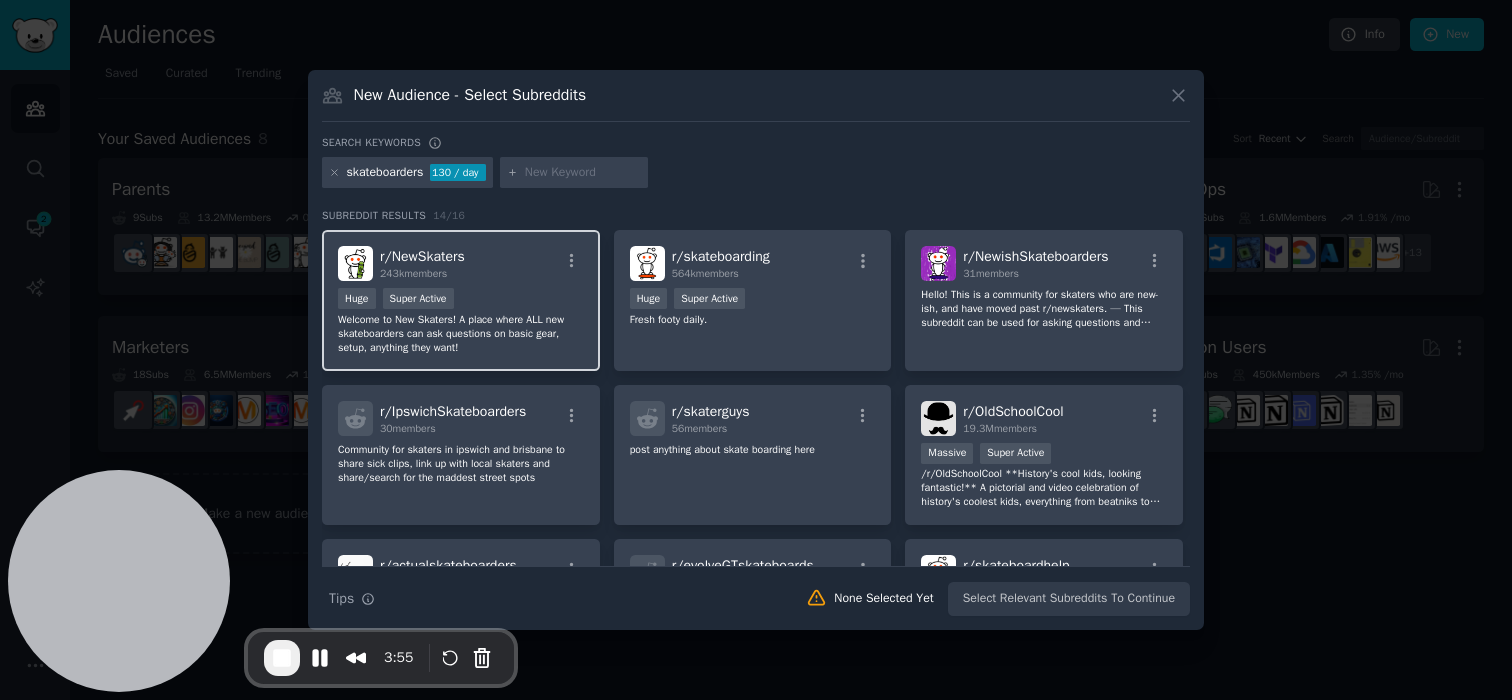 click on "r/ NewSkaters 243k  members Huge Super Active Welcome to New Skaters! A place where ALL new skateboarders can ask questions on basic gear, setup, anything they want!" at bounding box center [461, 300] 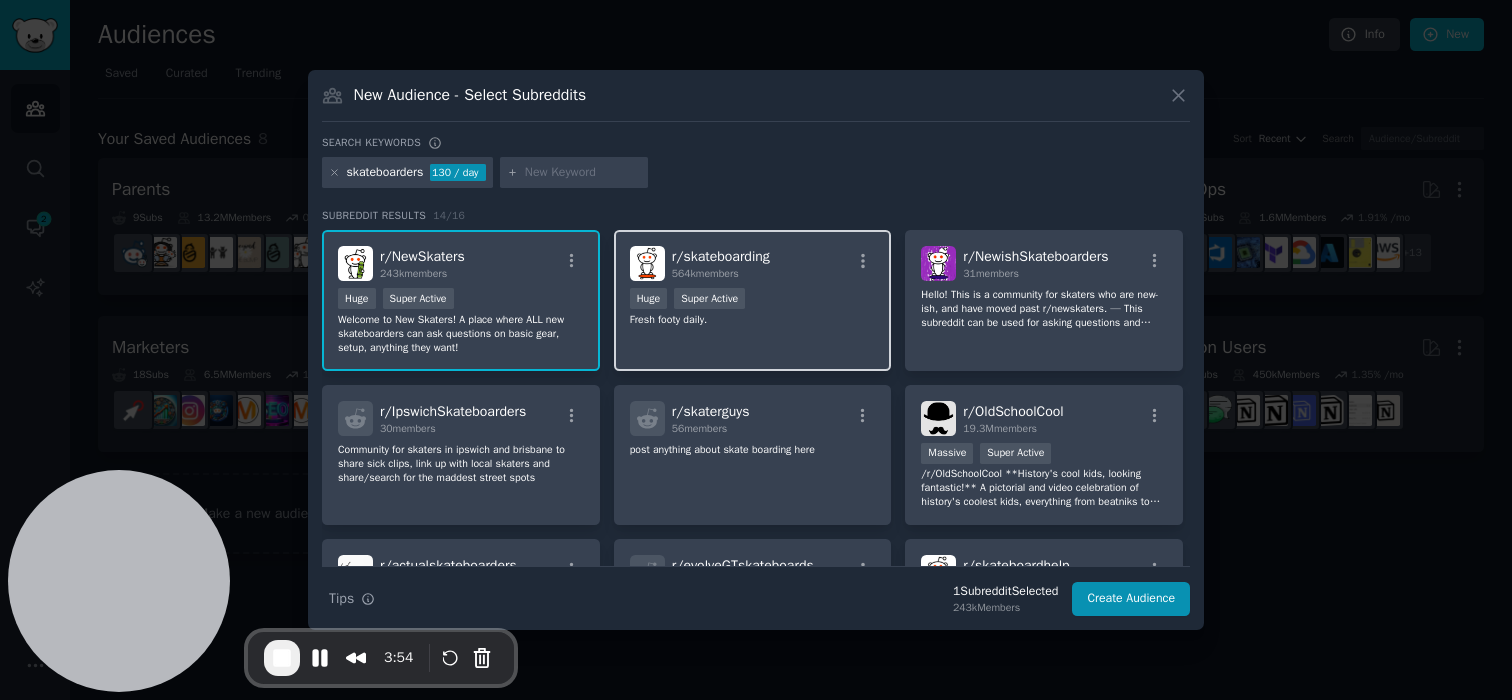 click on "r/ skateboarding 564k  members" at bounding box center (753, 263) 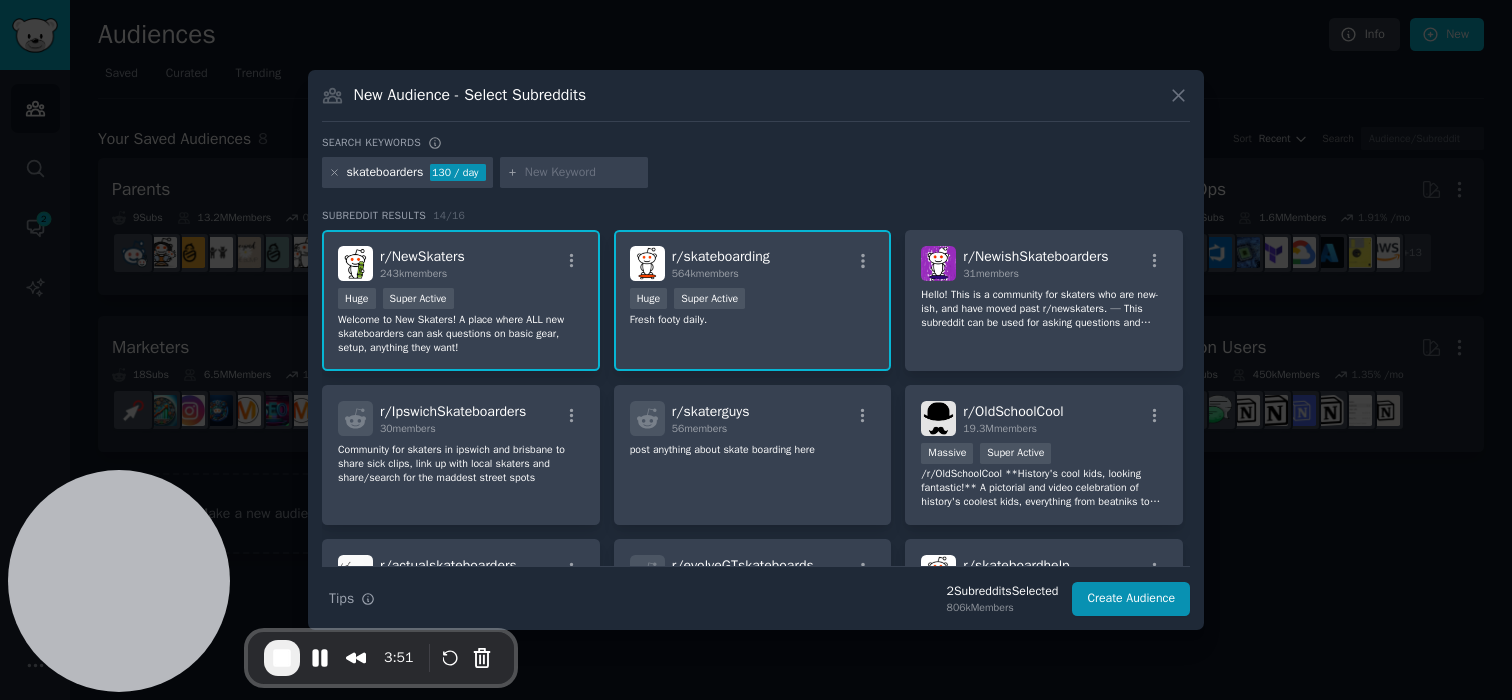 click at bounding box center (756, 350) 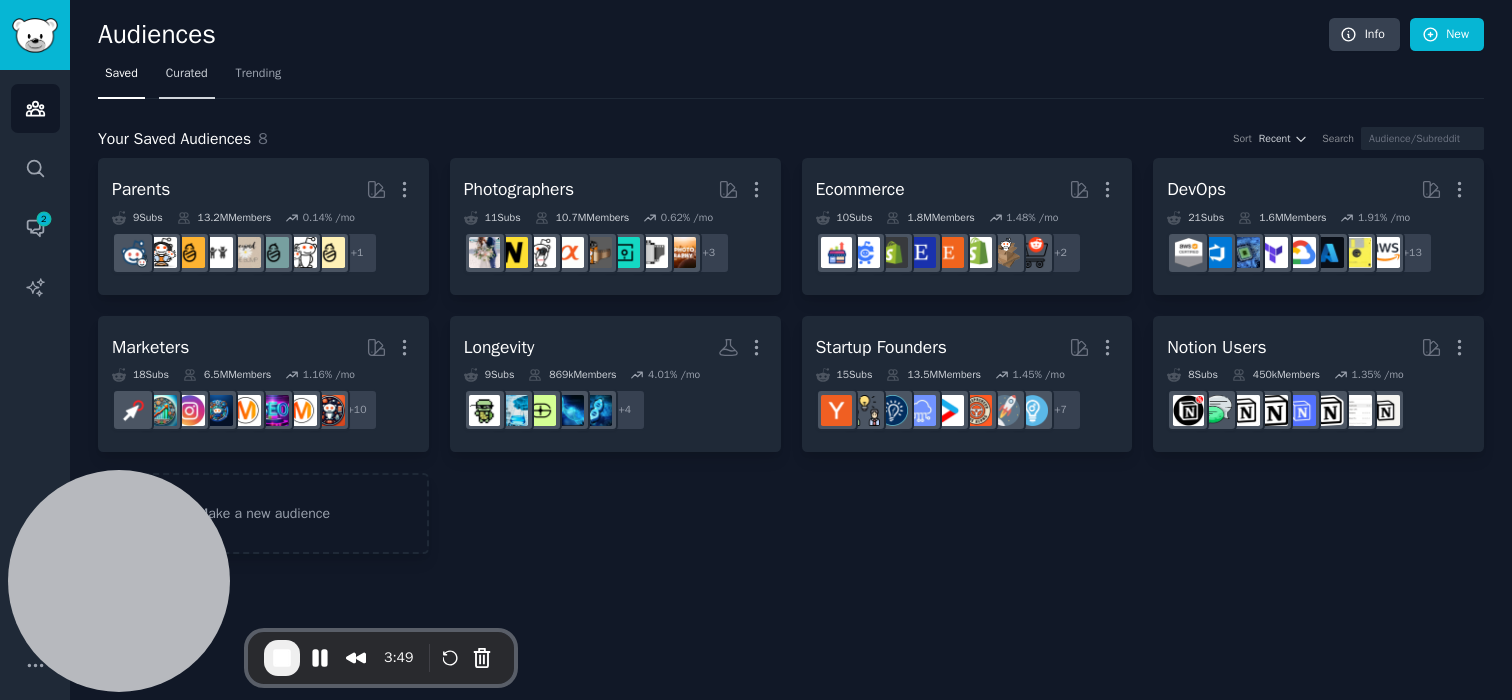 click on "Curated" at bounding box center [187, 74] 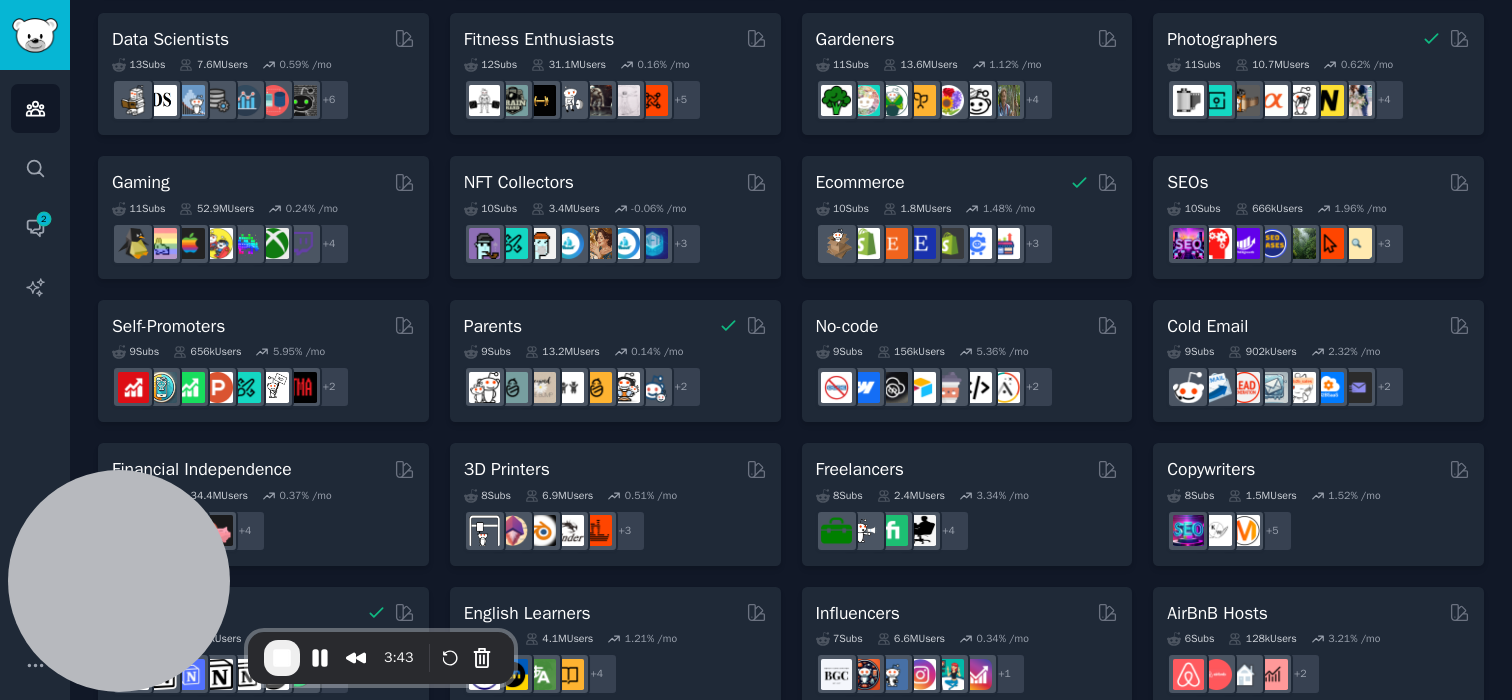 scroll, scrollTop: 585, scrollLeft: 0, axis: vertical 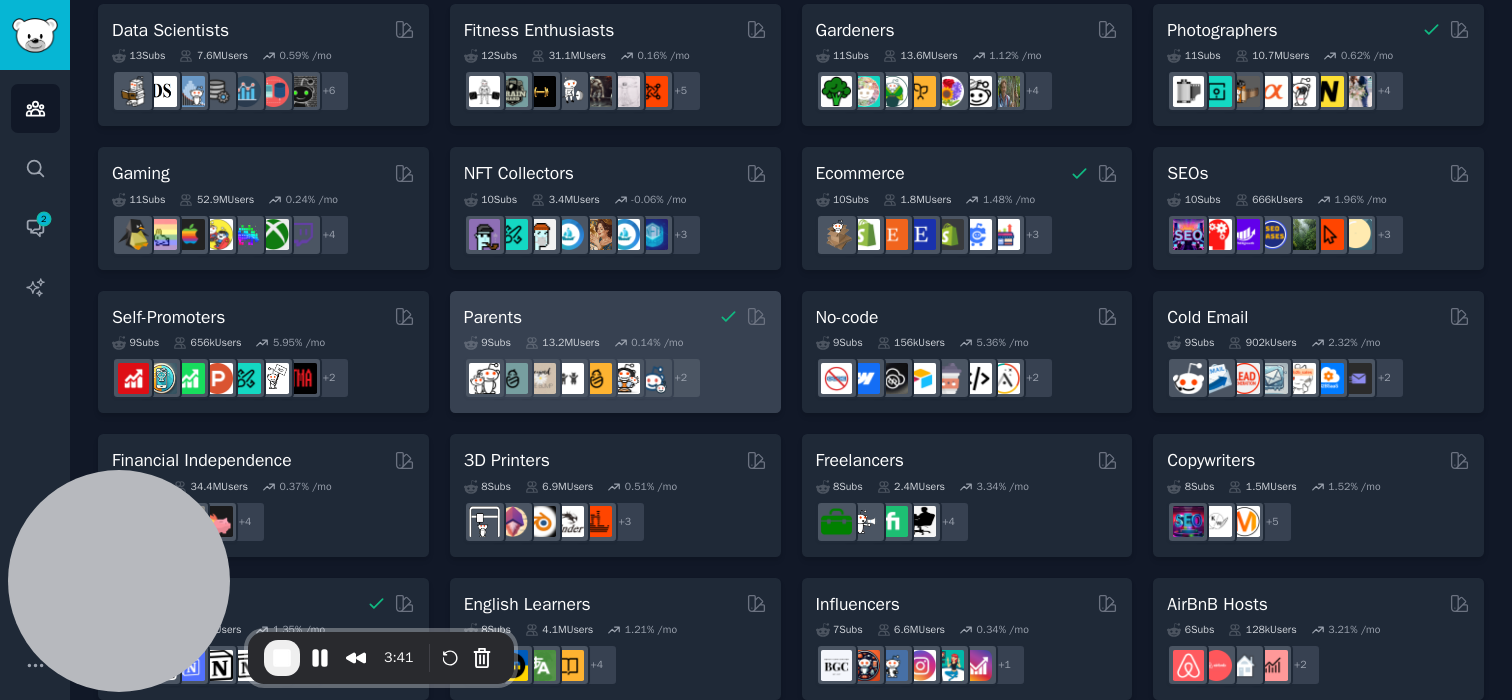 click on "Parents" at bounding box center [493, 317] 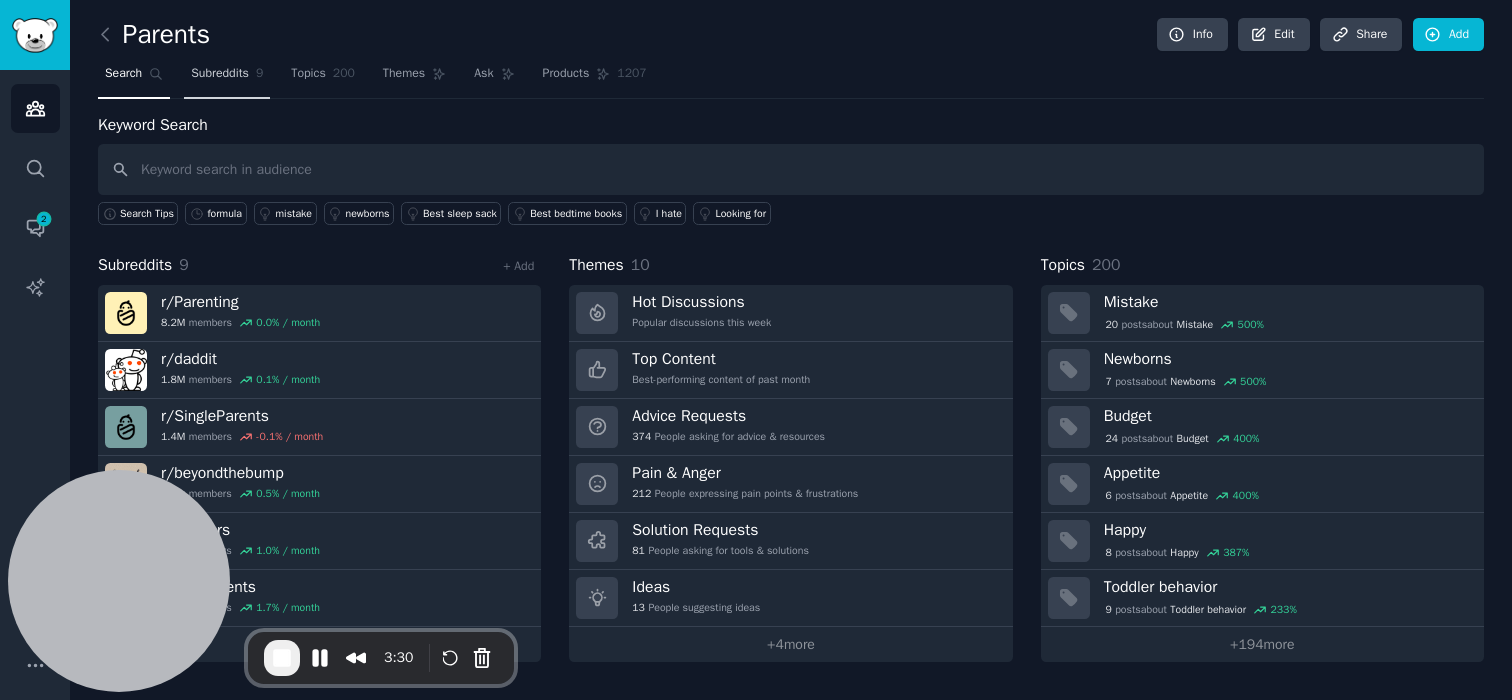 click on "Subreddits 9" at bounding box center (227, 78) 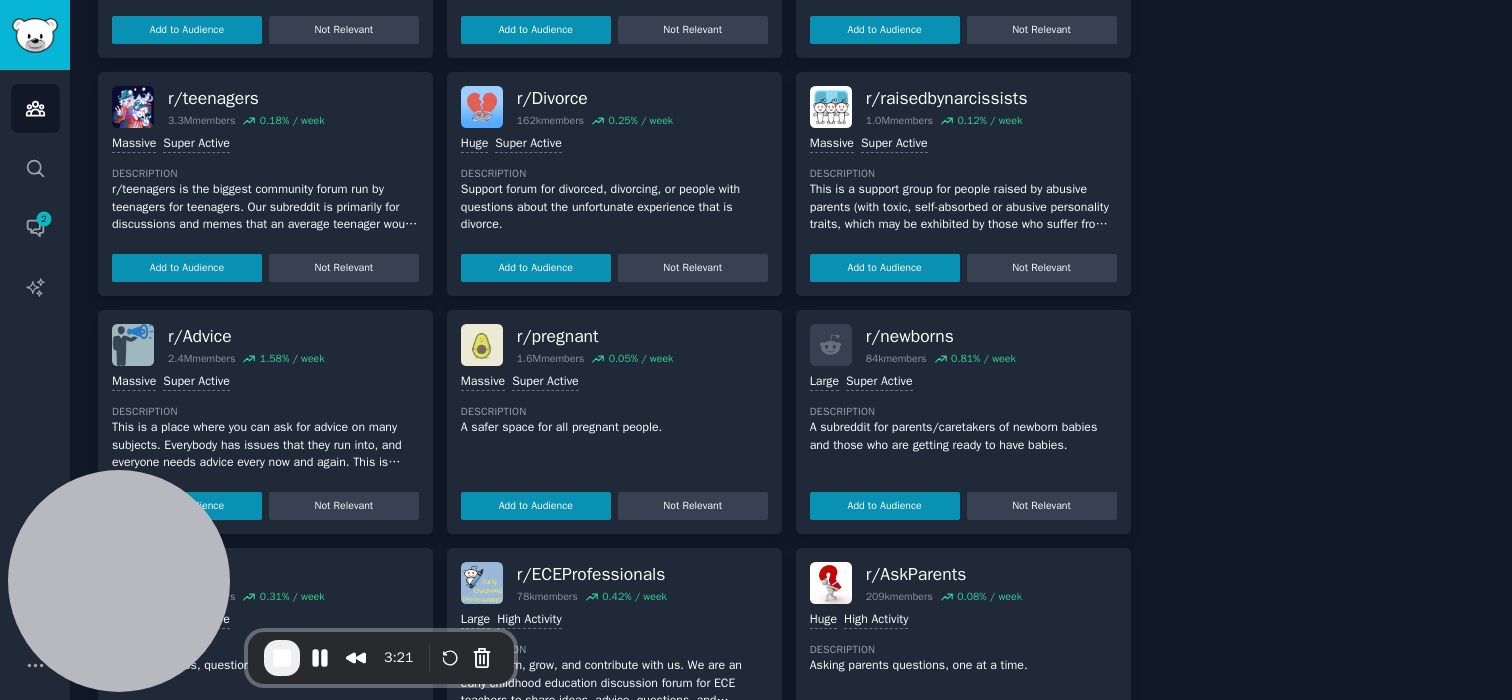 scroll, scrollTop: 953, scrollLeft: 0, axis: vertical 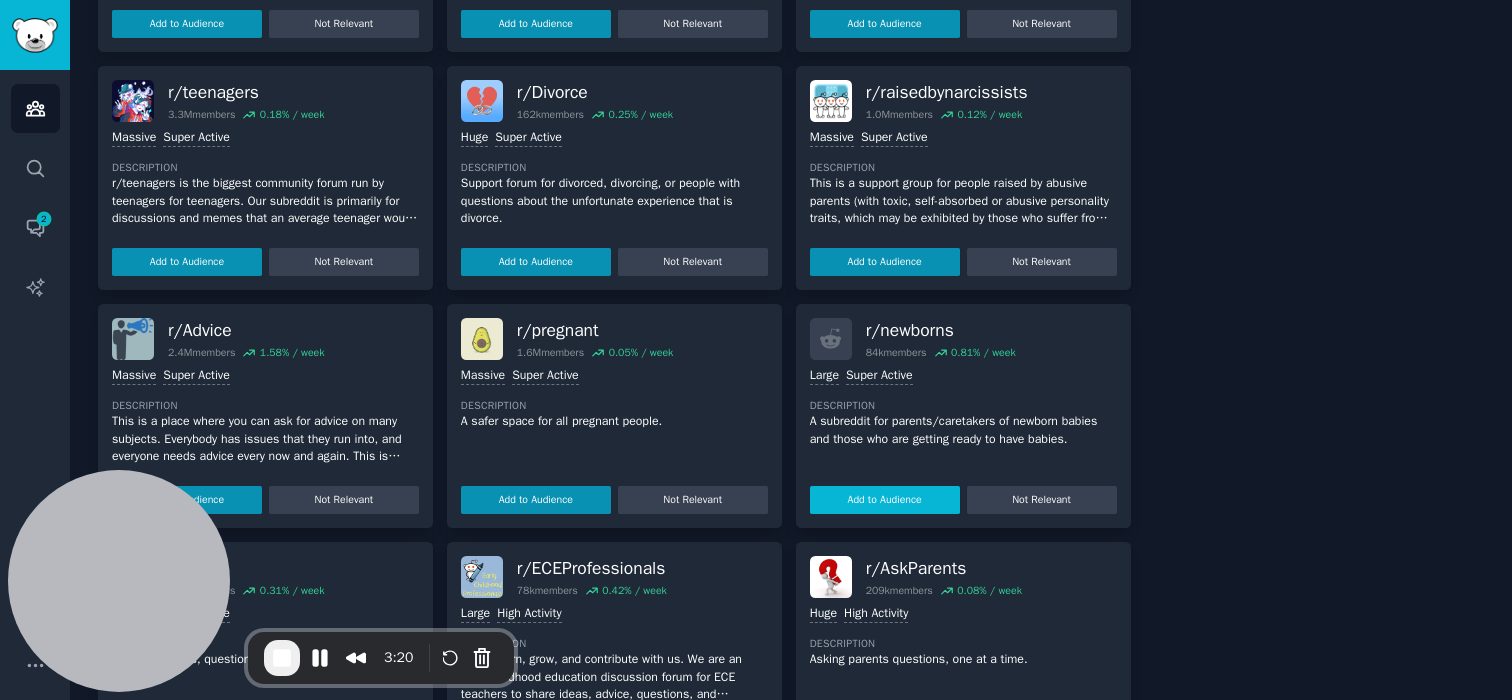 click on "Add to Audience" at bounding box center [885, 500] 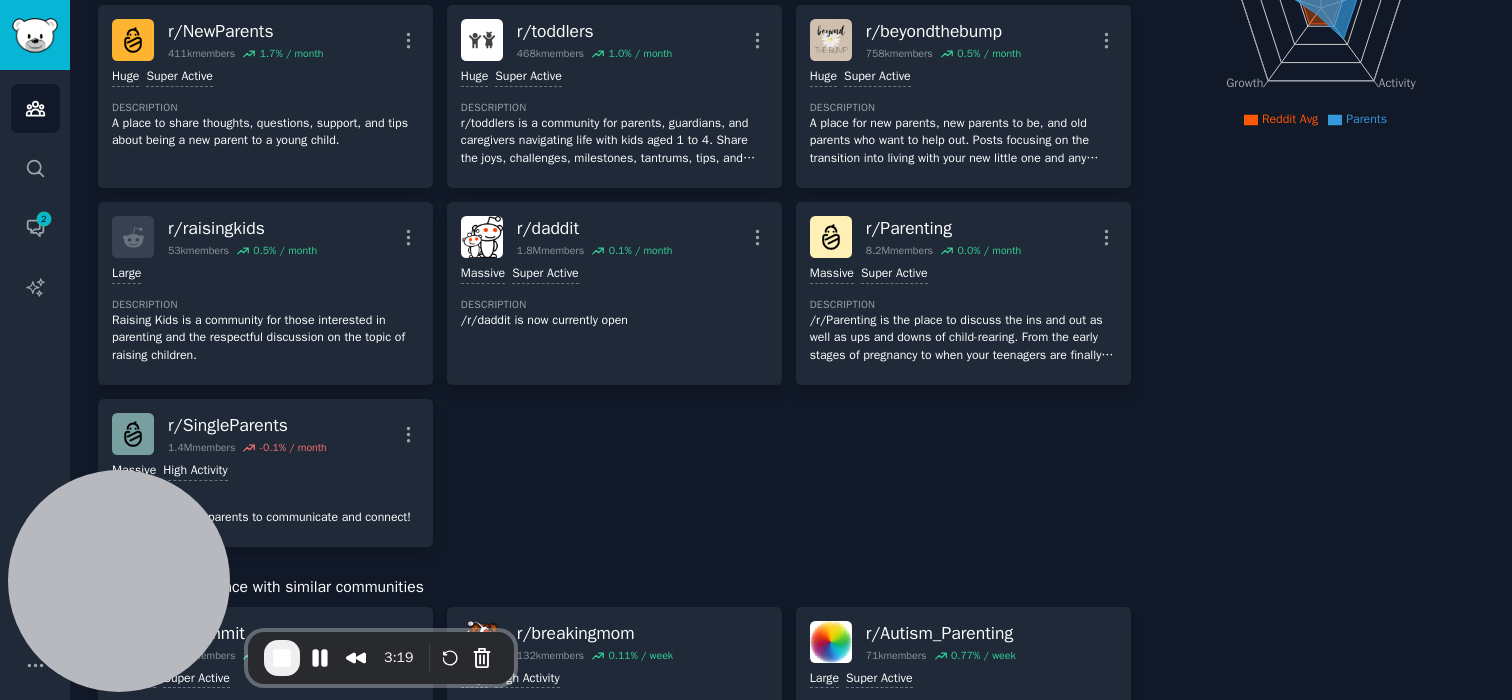 scroll, scrollTop: 0, scrollLeft: 0, axis: both 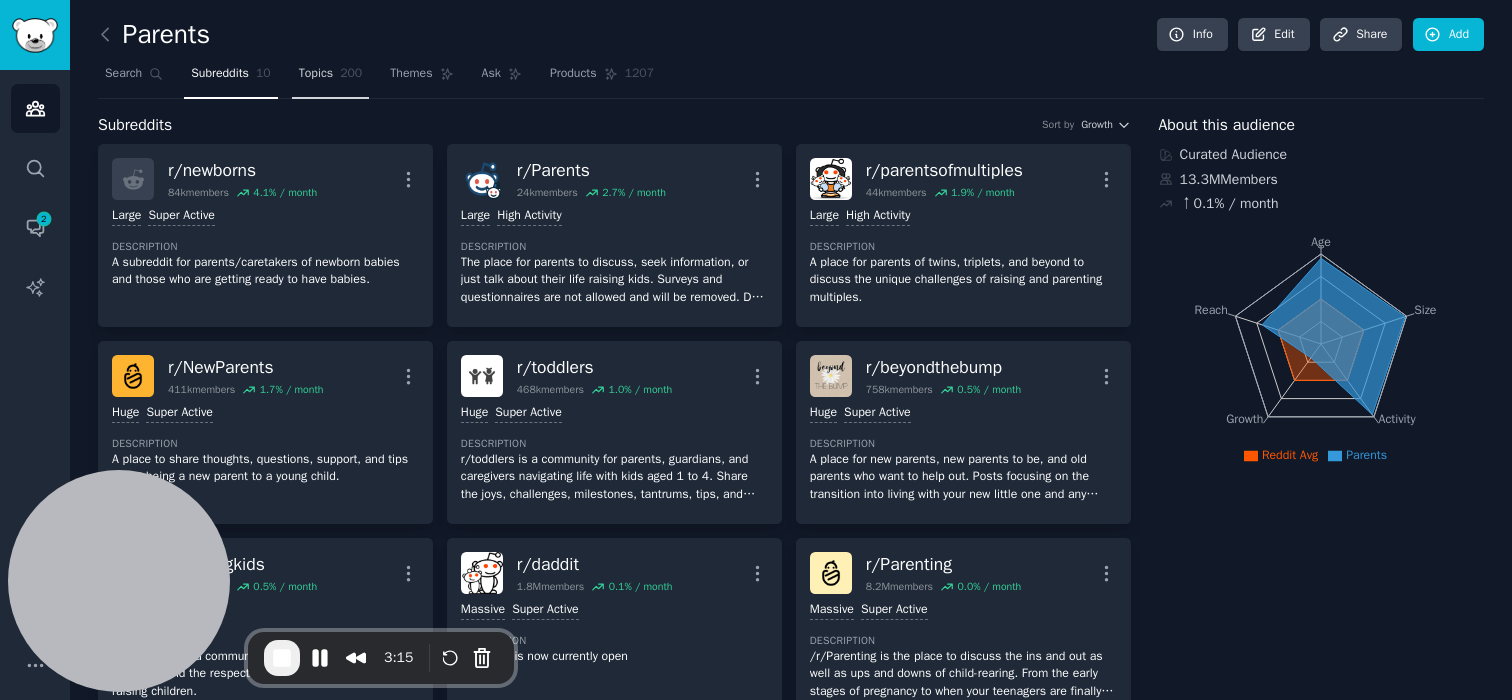 click on "Topics 200" at bounding box center [331, 78] 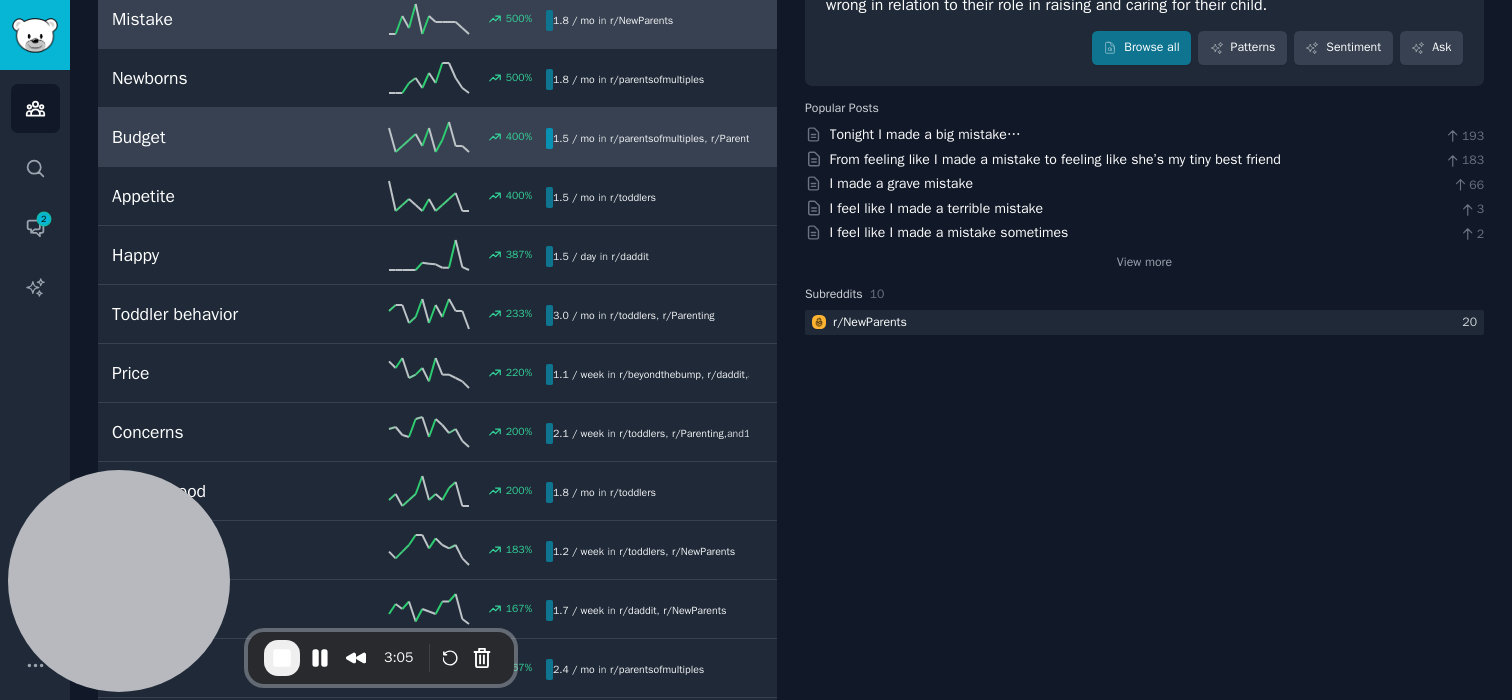 scroll, scrollTop: 0, scrollLeft: 0, axis: both 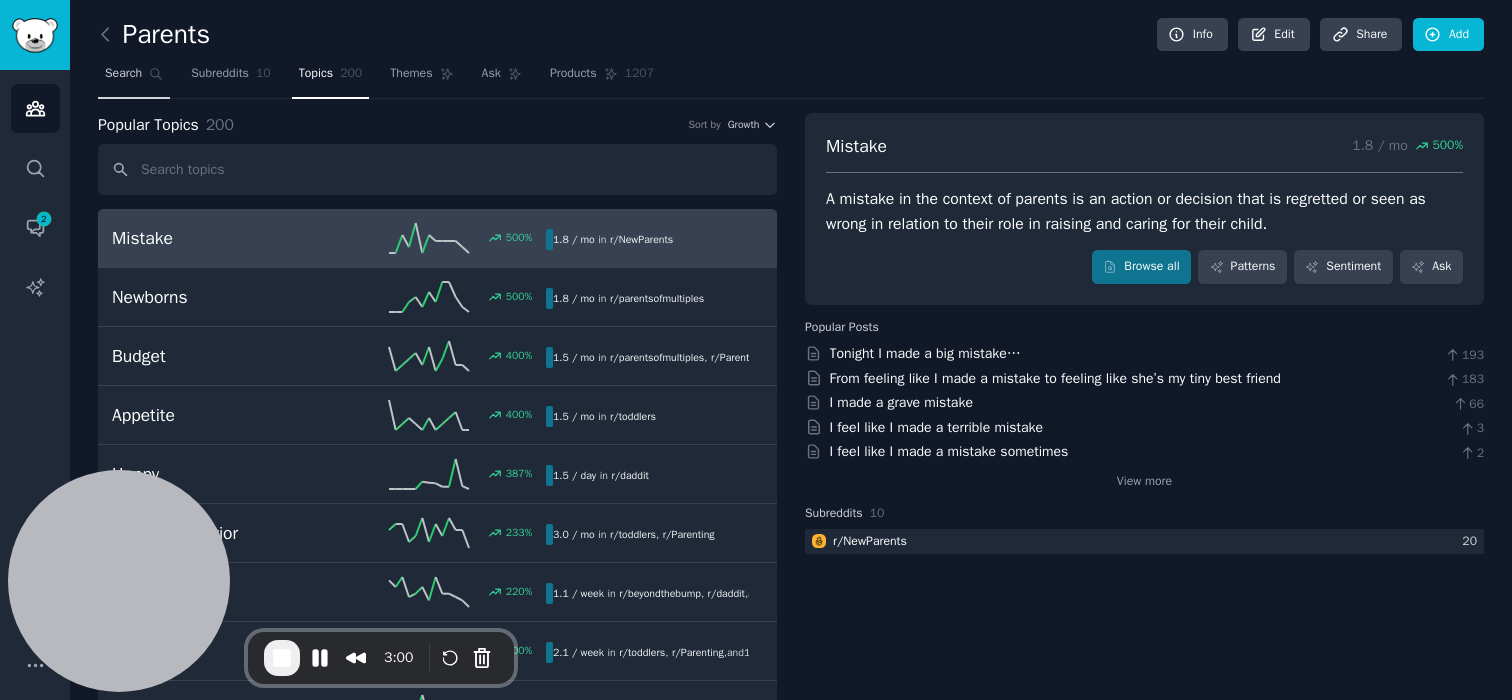 click on "Search" at bounding box center (134, 78) 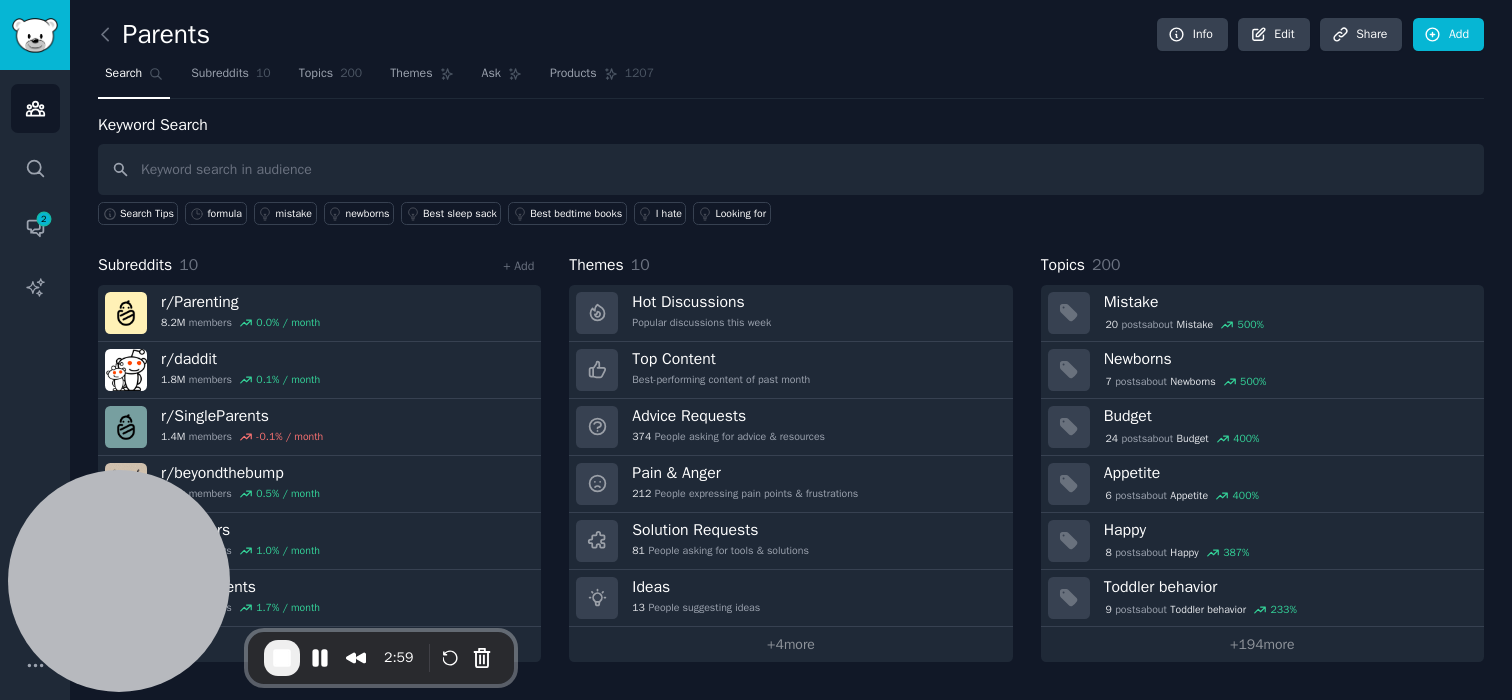 click at bounding box center (791, 169) 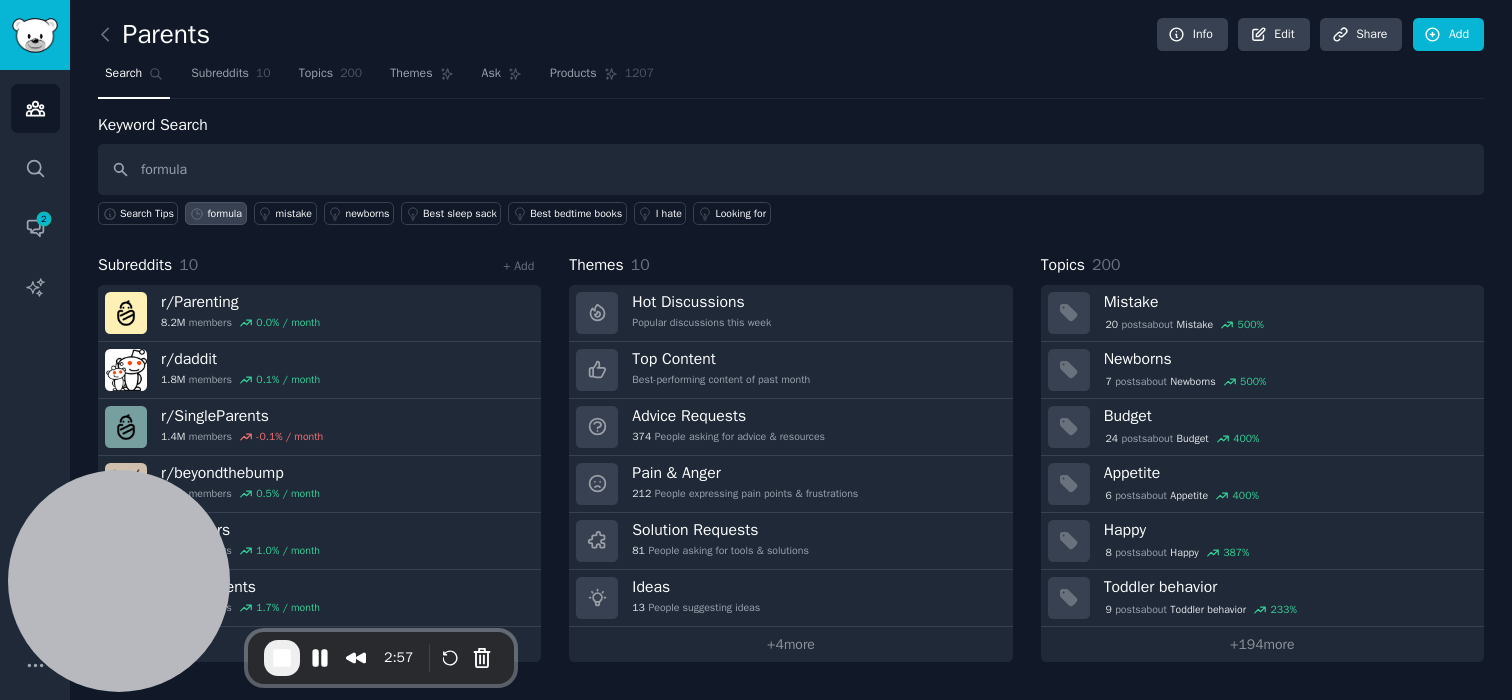 type on "formula" 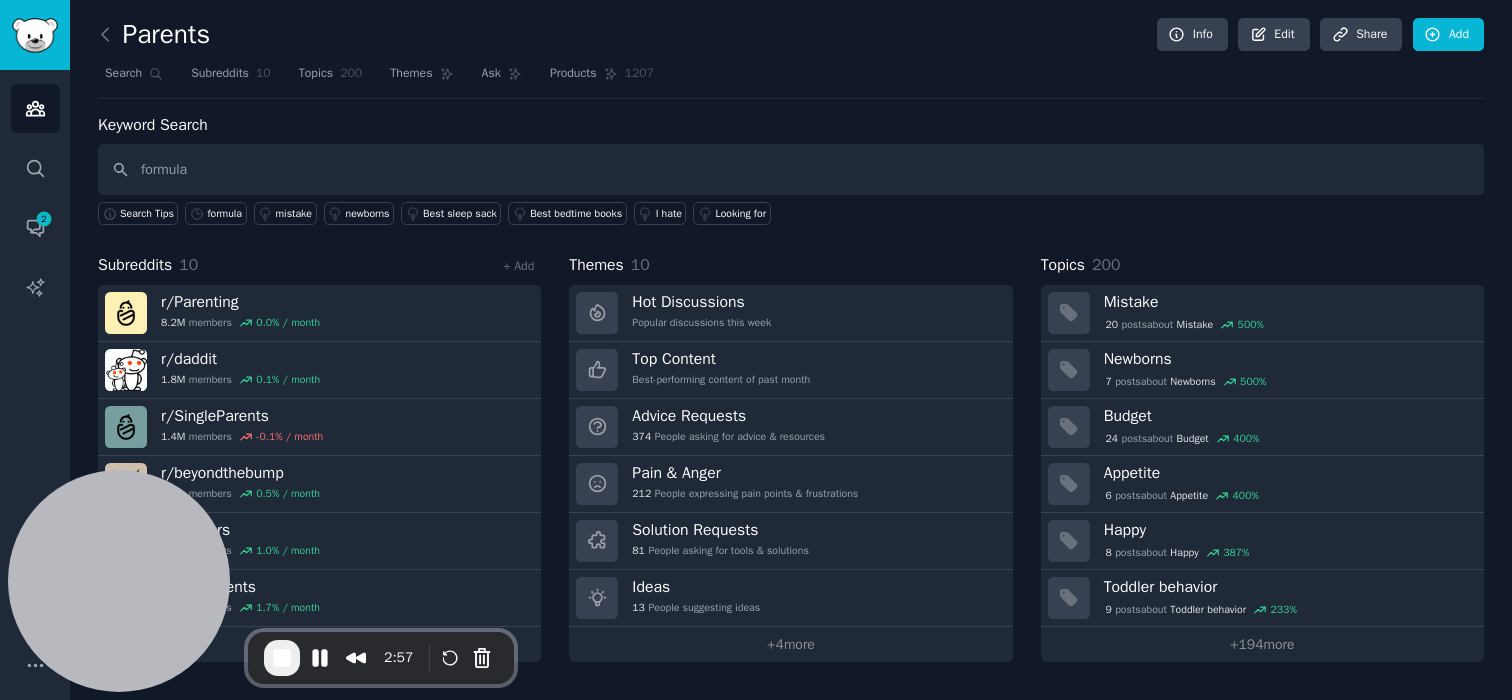type 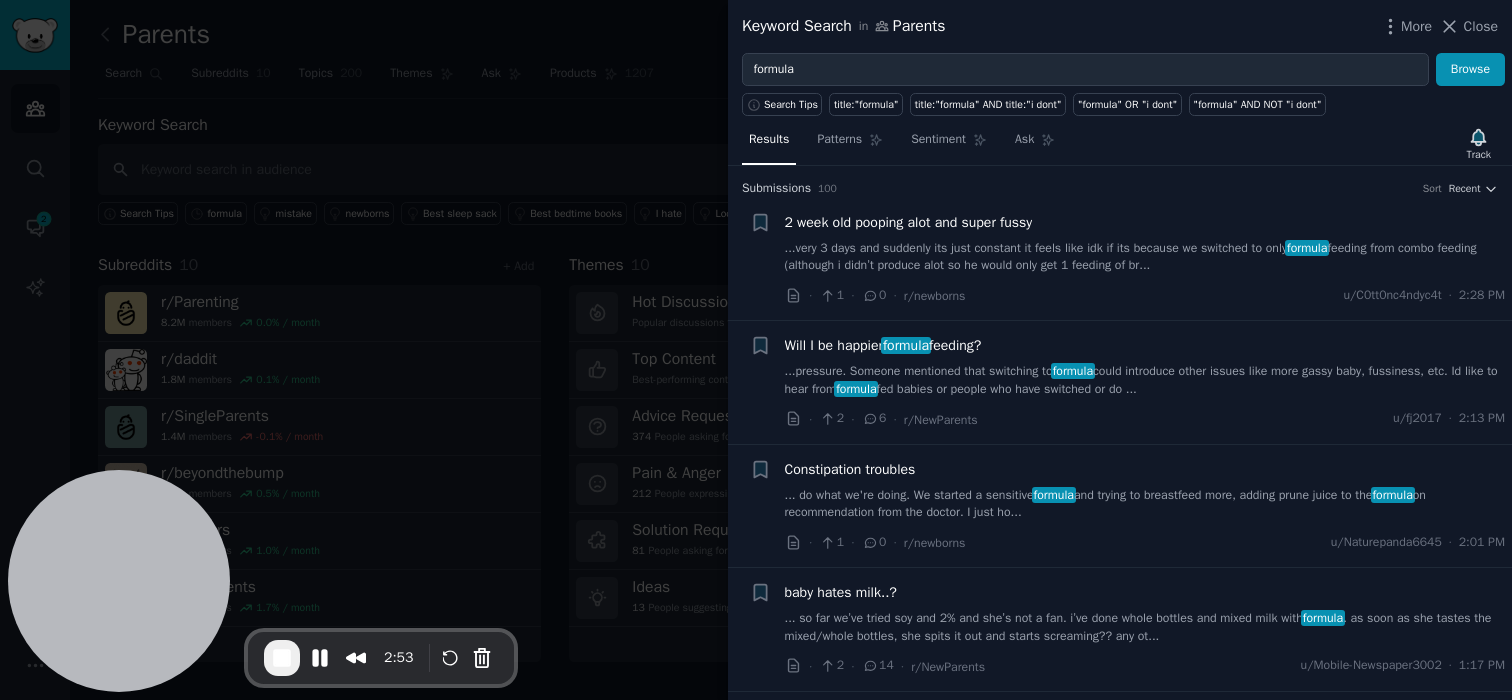 scroll, scrollTop: 0, scrollLeft: 0, axis: both 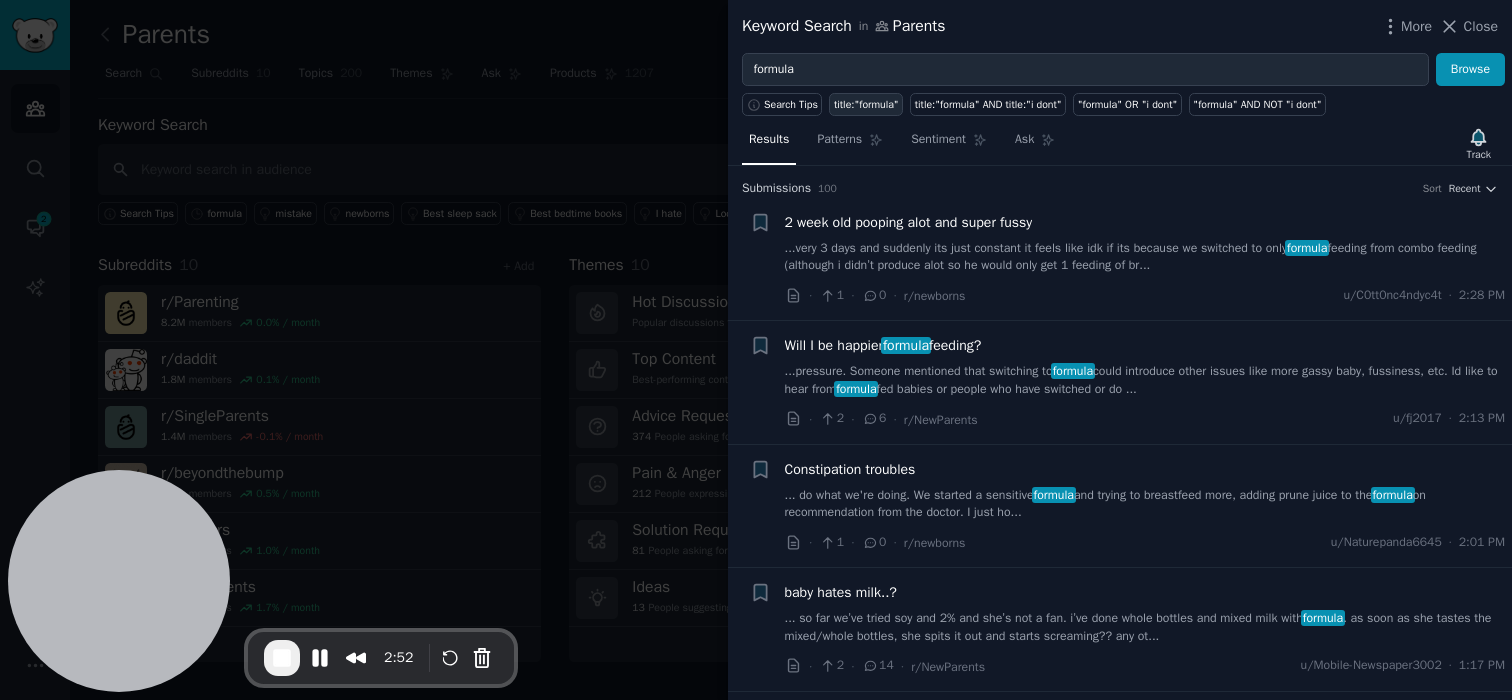 click on "title:"formula"" at bounding box center (866, 105) 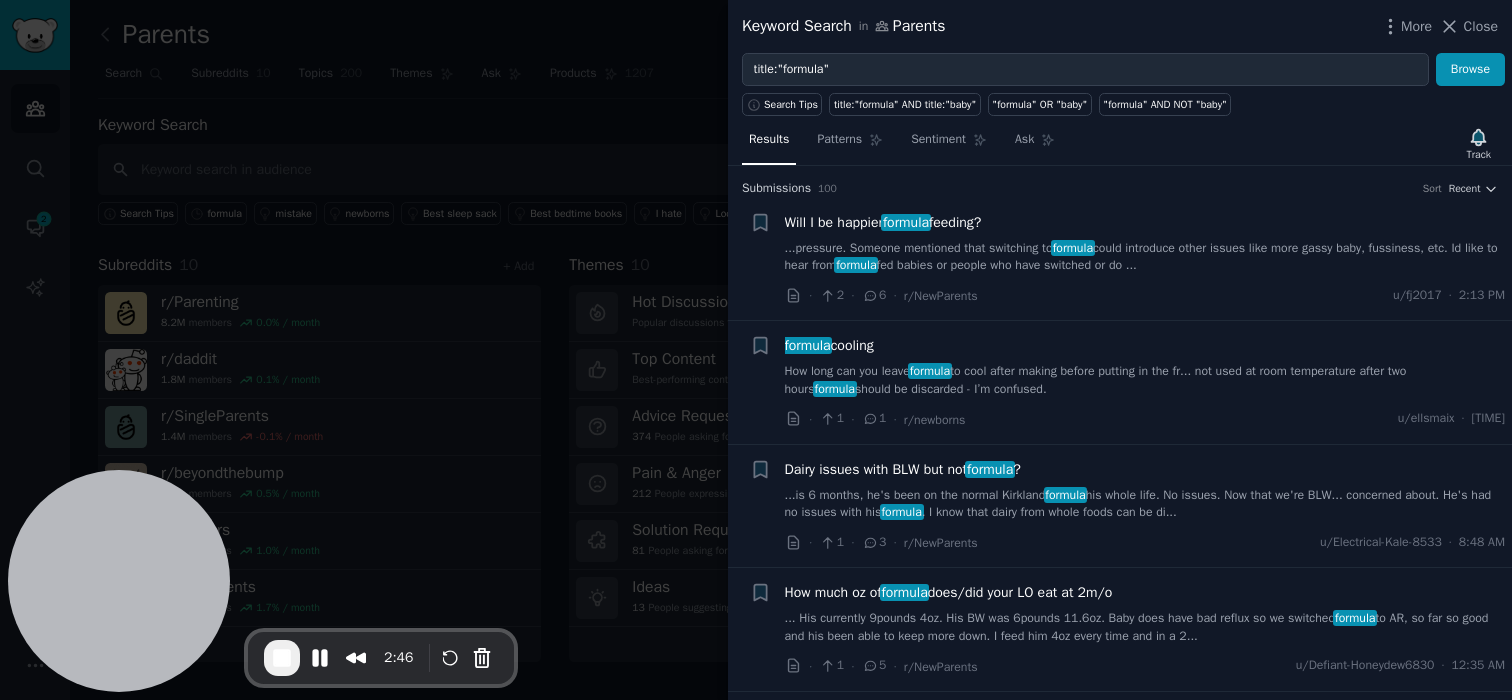 click on "Will I be happier  formula  feeding?" at bounding box center [883, 222] 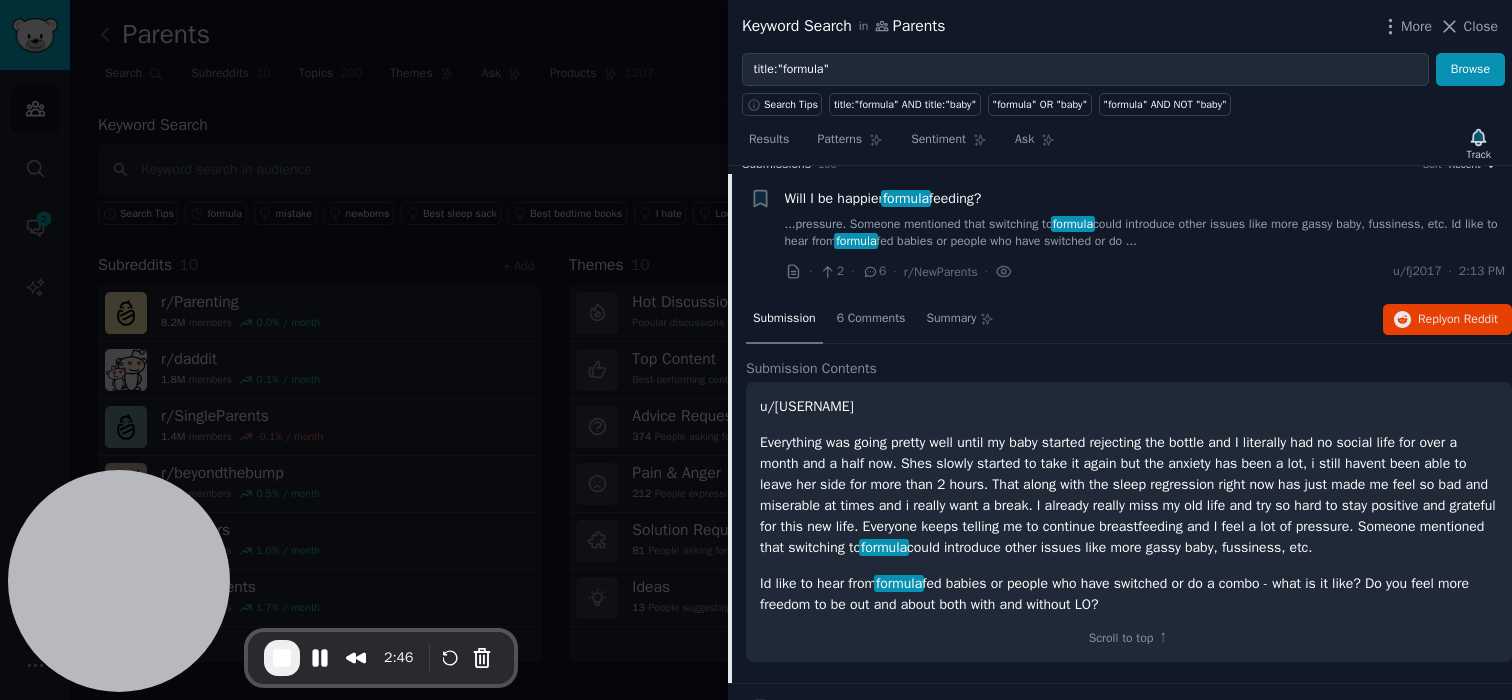 scroll, scrollTop: 31, scrollLeft: 0, axis: vertical 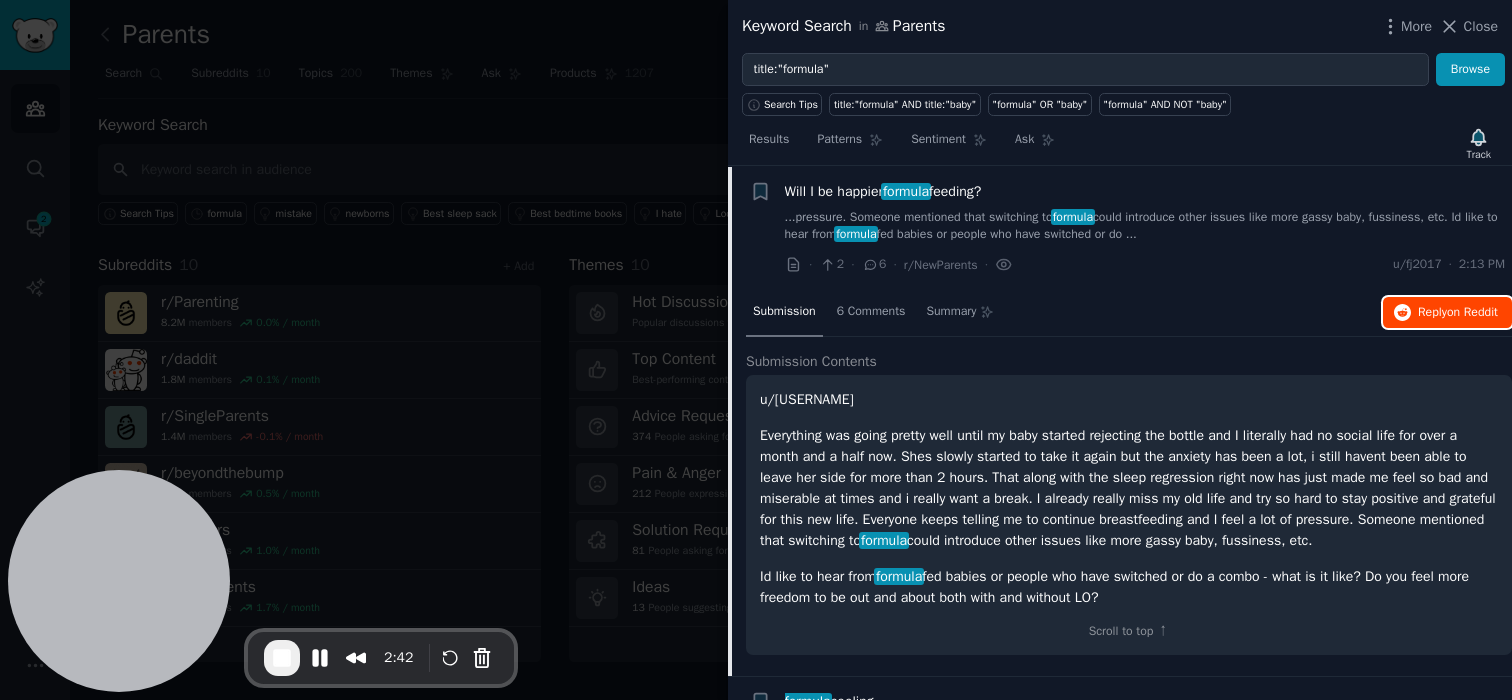click on "on Reddit" at bounding box center [1472, 312] 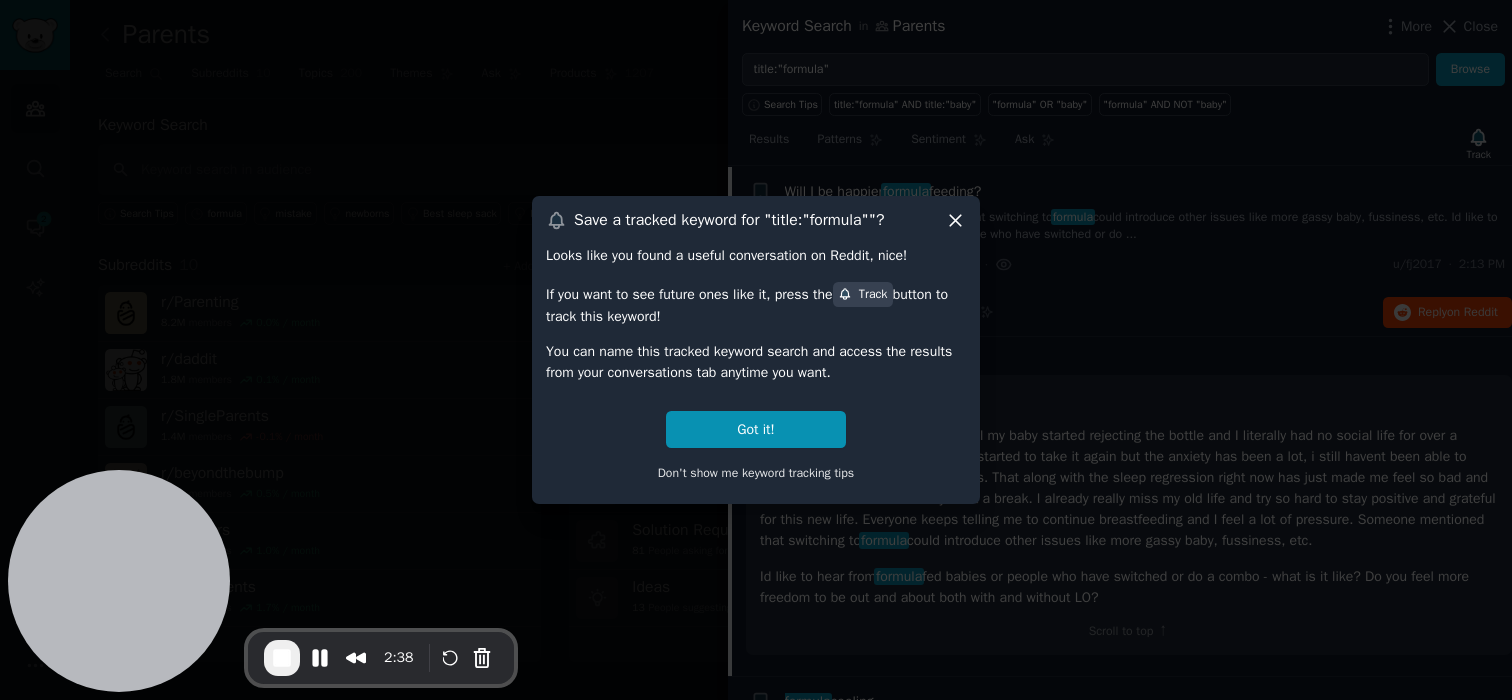 click 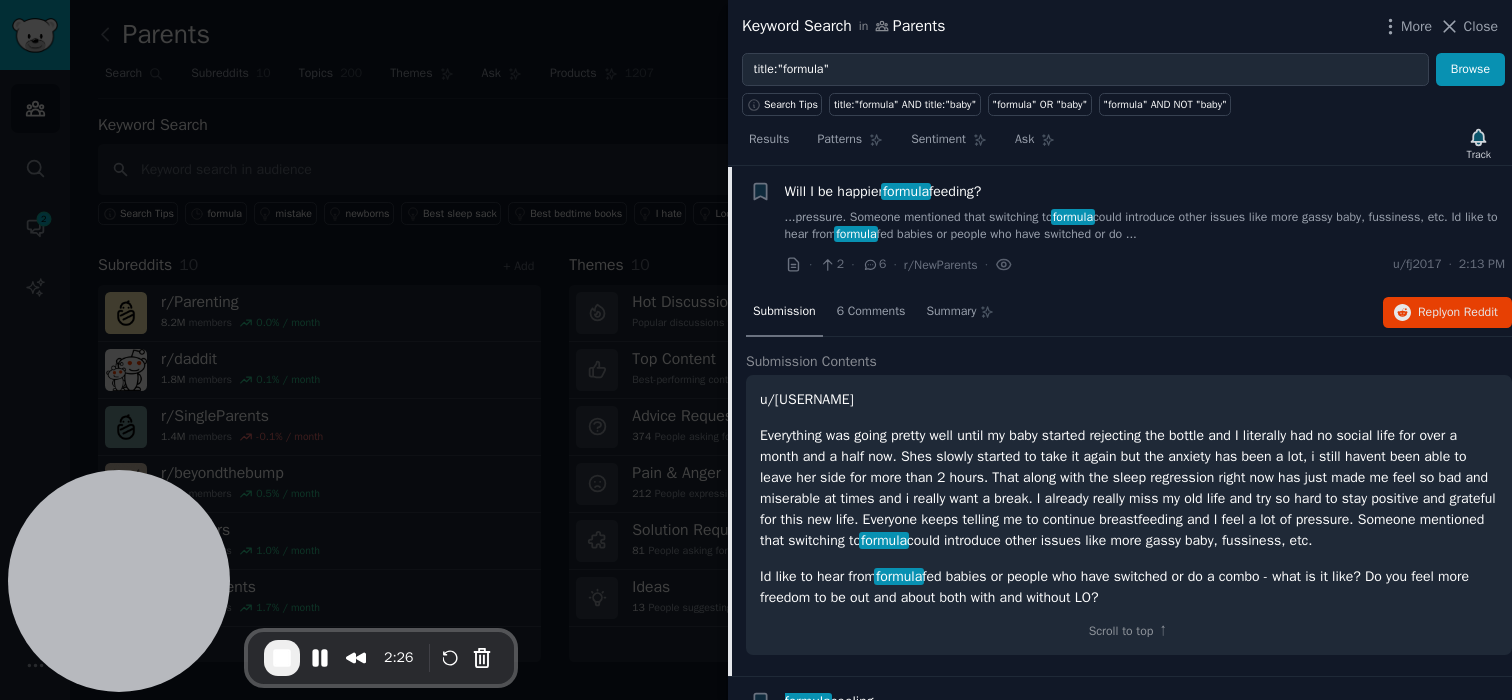 click on "Will I be happier  formula  feeding?" at bounding box center (883, 191) 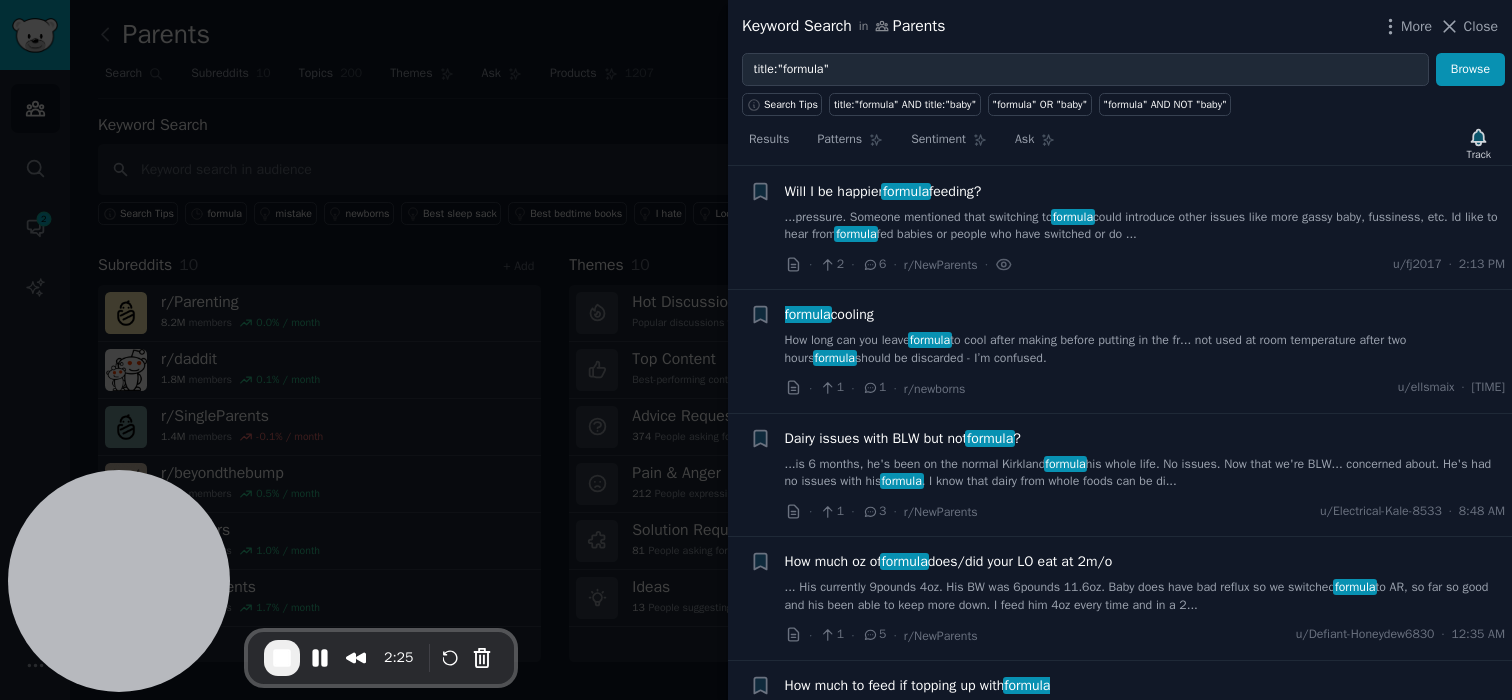 scroll, scrollTop: 0, scrollLeft: 0, axis: both 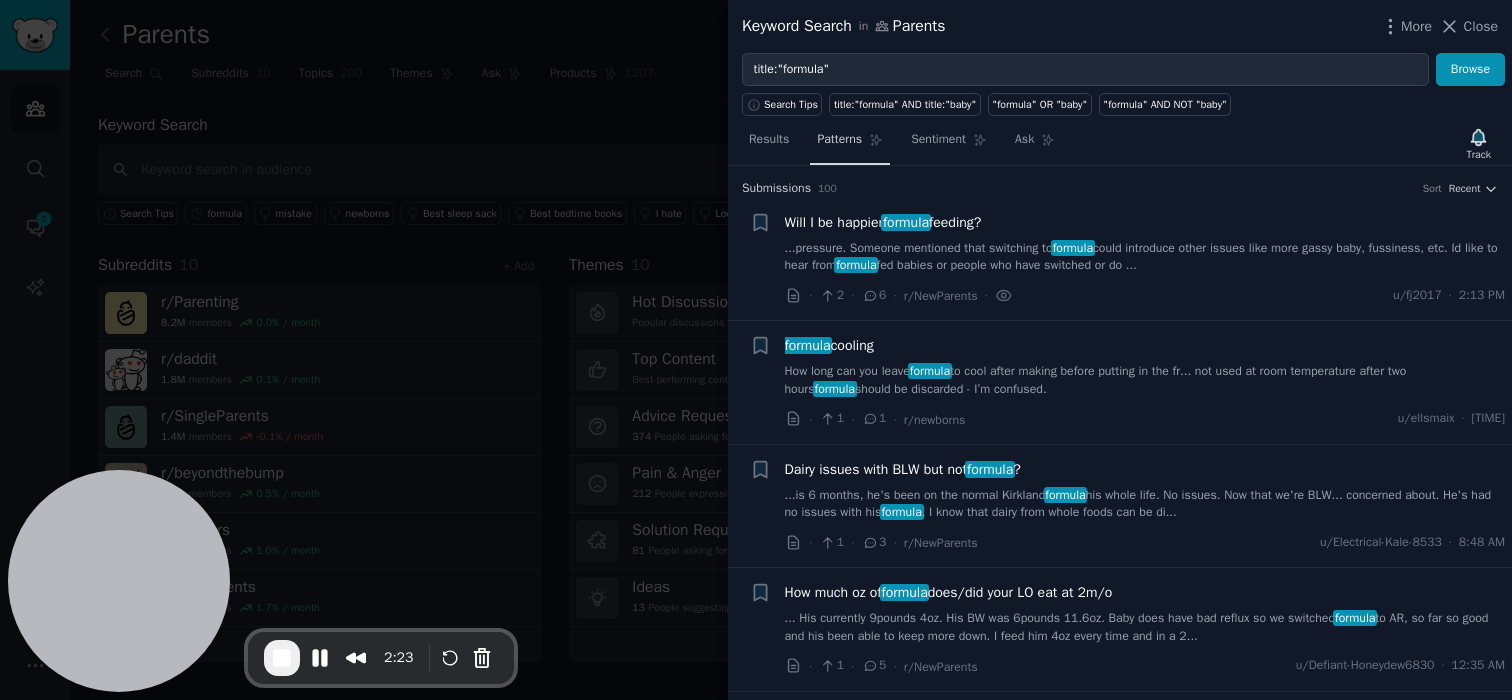 click on "Patterns" at bounding box center (839, 140) 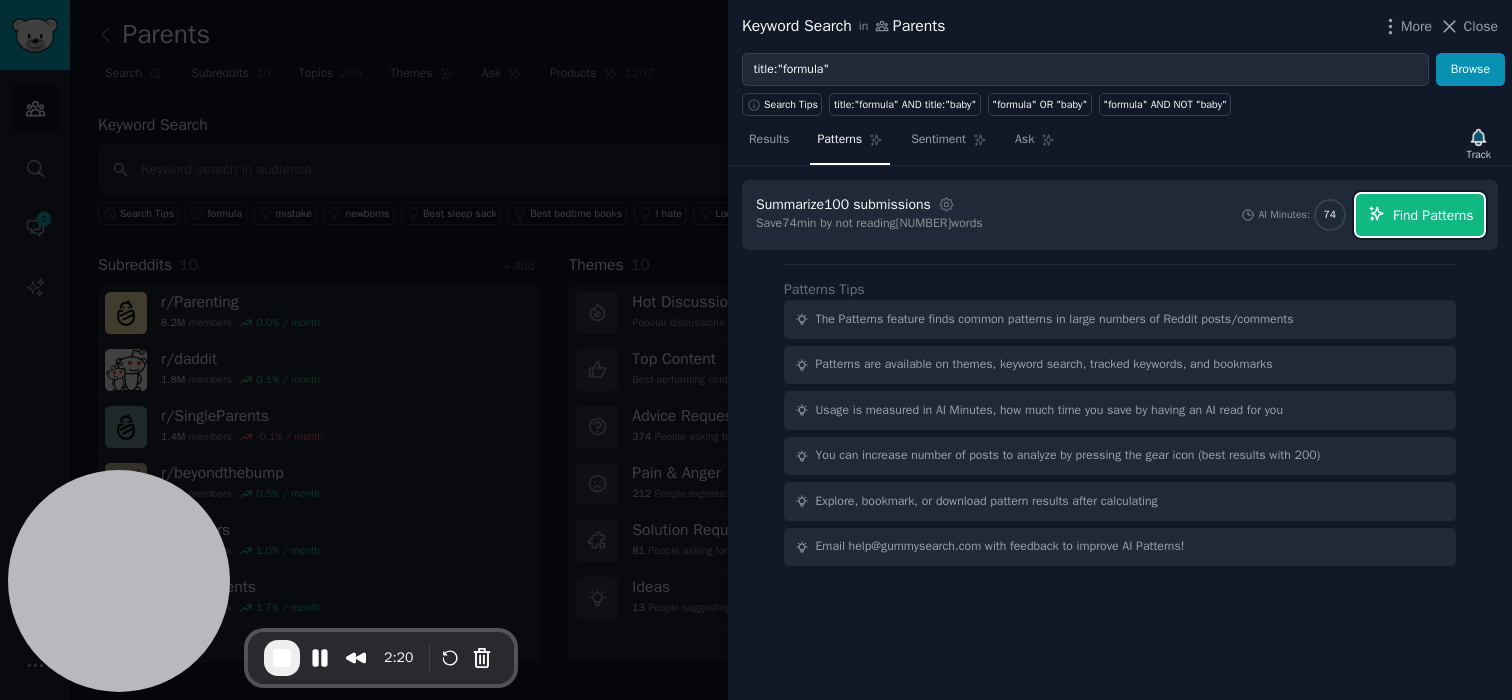 click on "Find Patterns" at bounding box center (1433, 215) 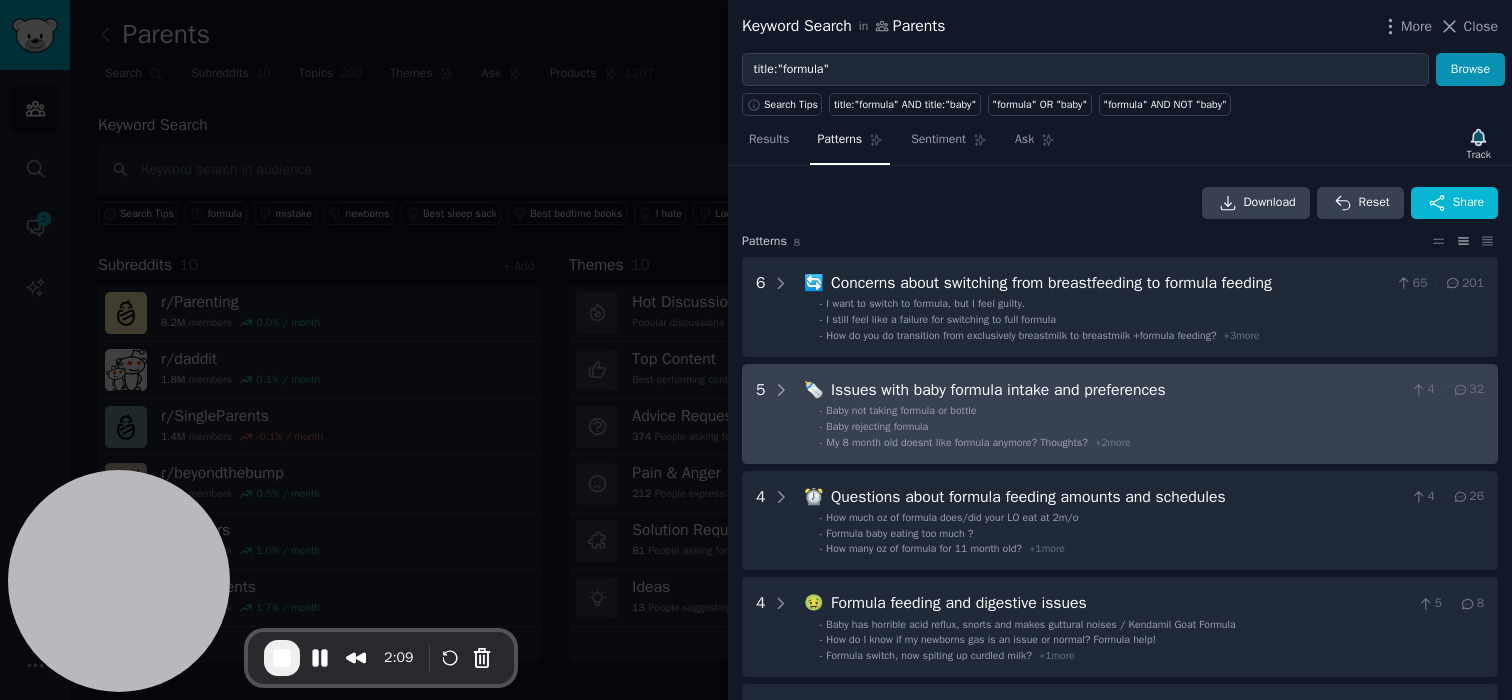 click on "Issues with baby formula intake and preferences" at bounding box center [1117, 390] 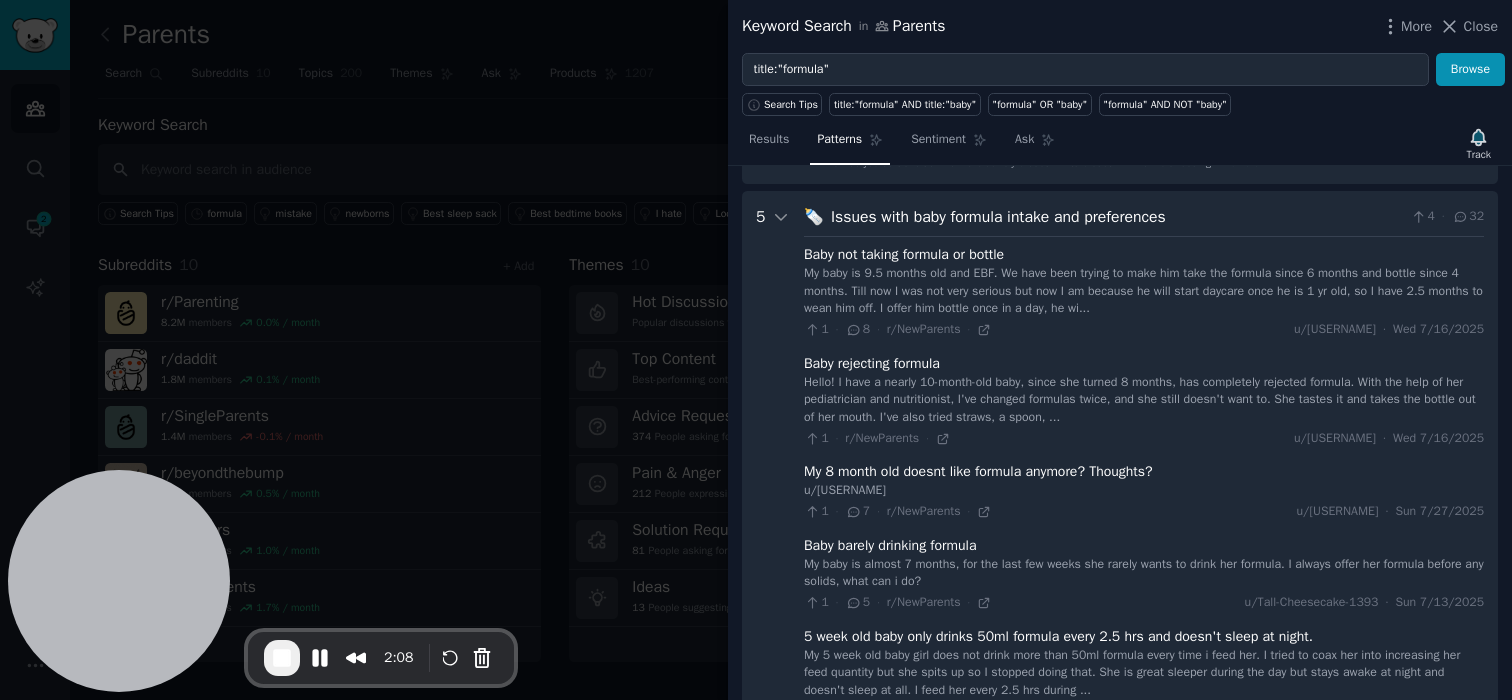 scroll, scrollTop: 198, scrollLeft: 0, axis: vertical 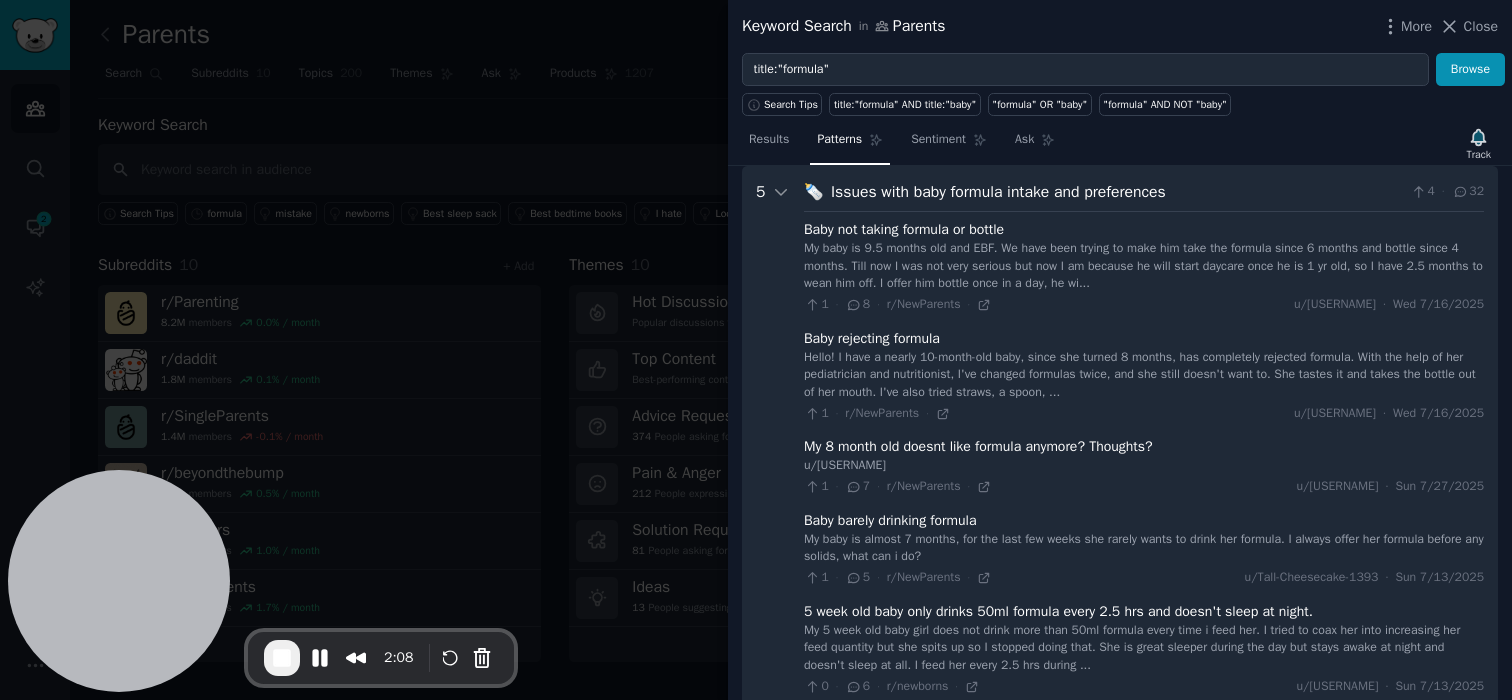 click on "Issues with baby formula intake and preferences" at bounding box center [1117, 192] 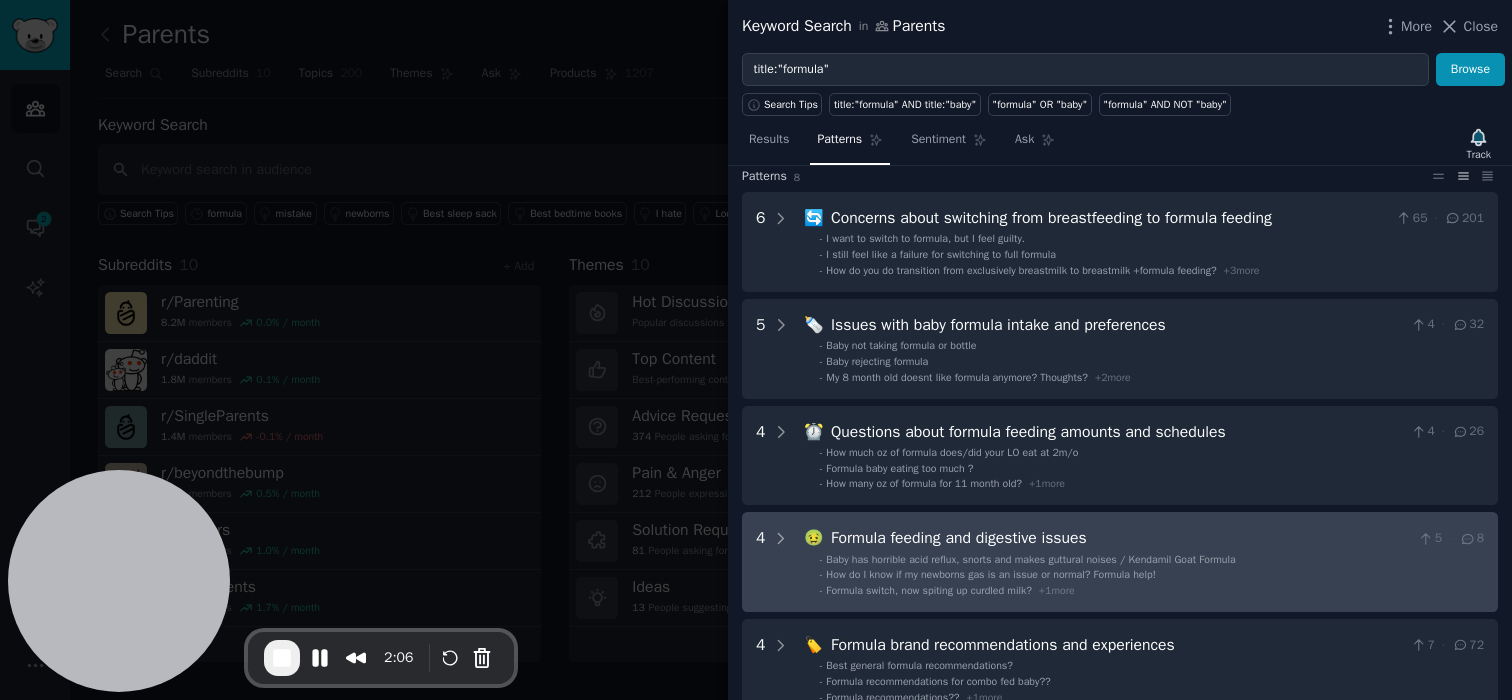 scroll, scrollTop: 0, scrollLeft: 0, axis: both 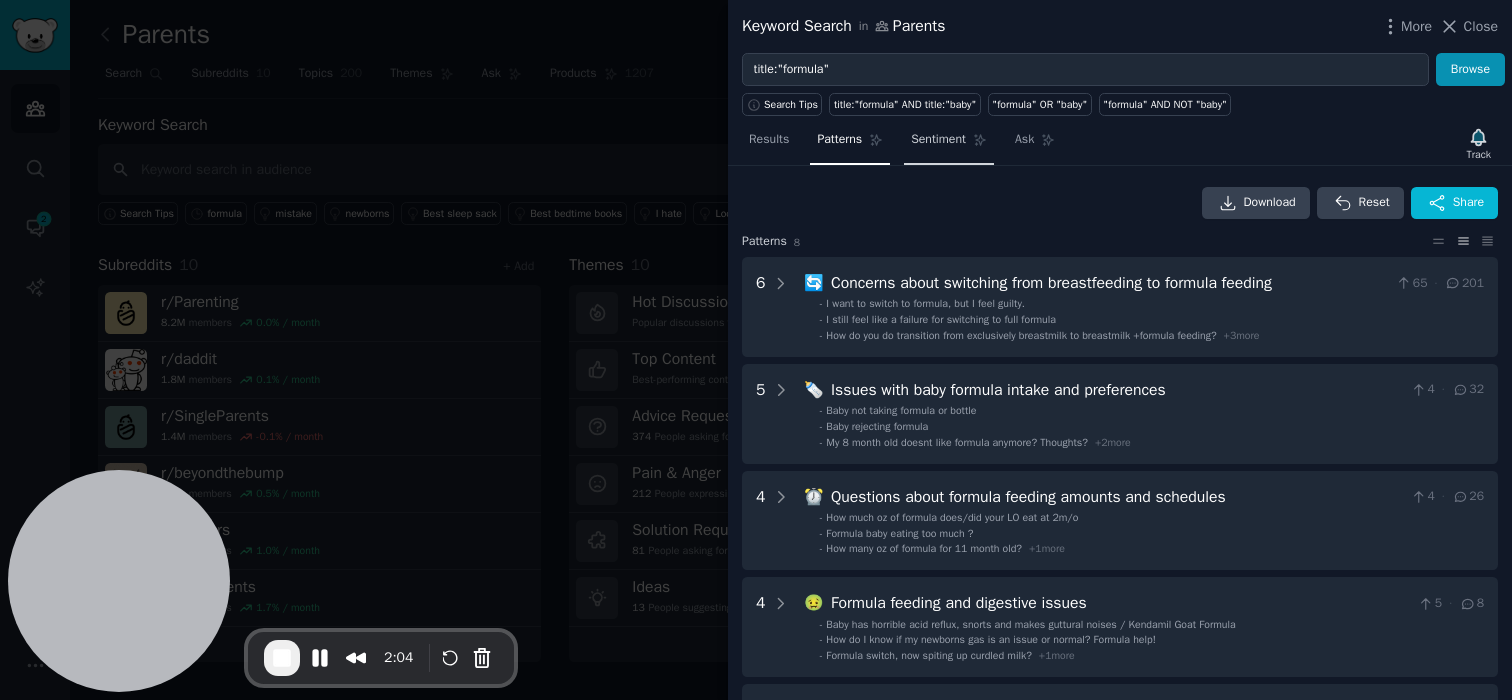 click on "Sentiment" at bounding box center [938, 140] 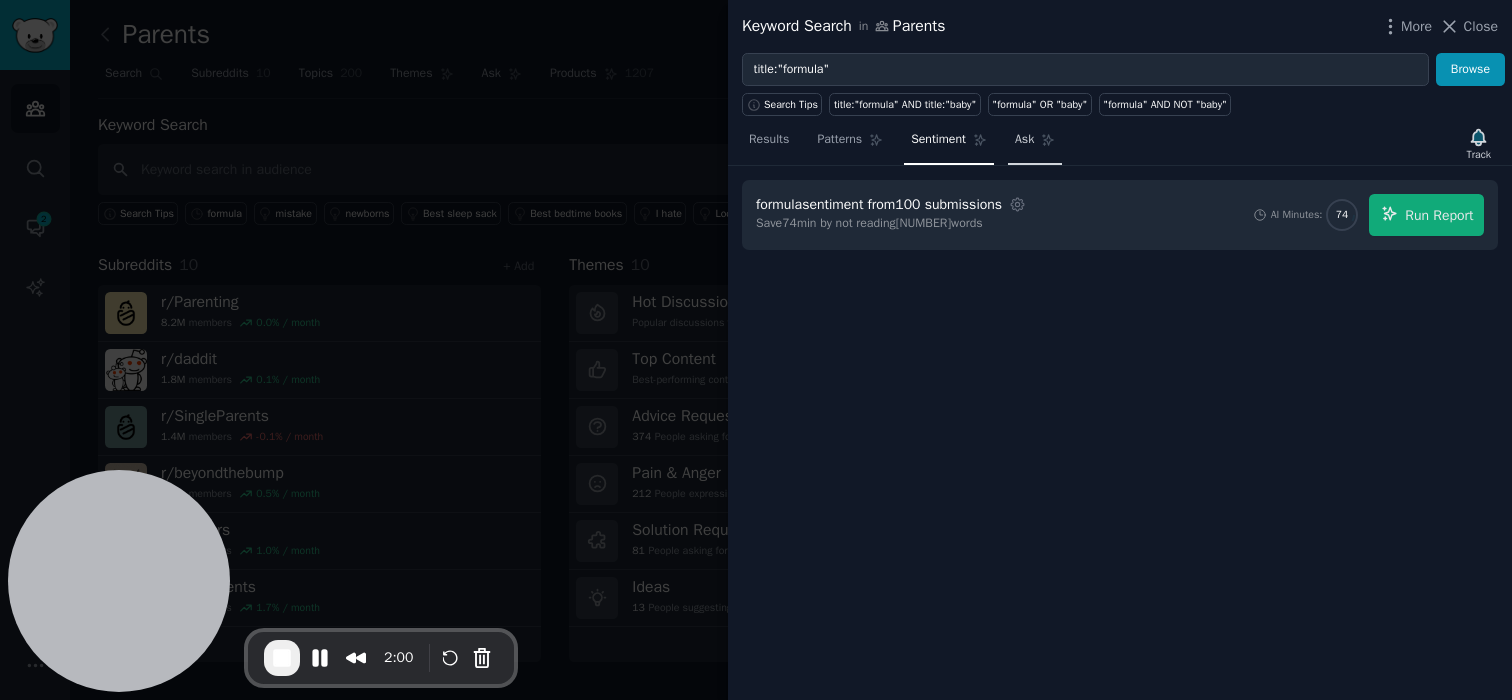 click on "Ask" at bounding box center [1035, 144] 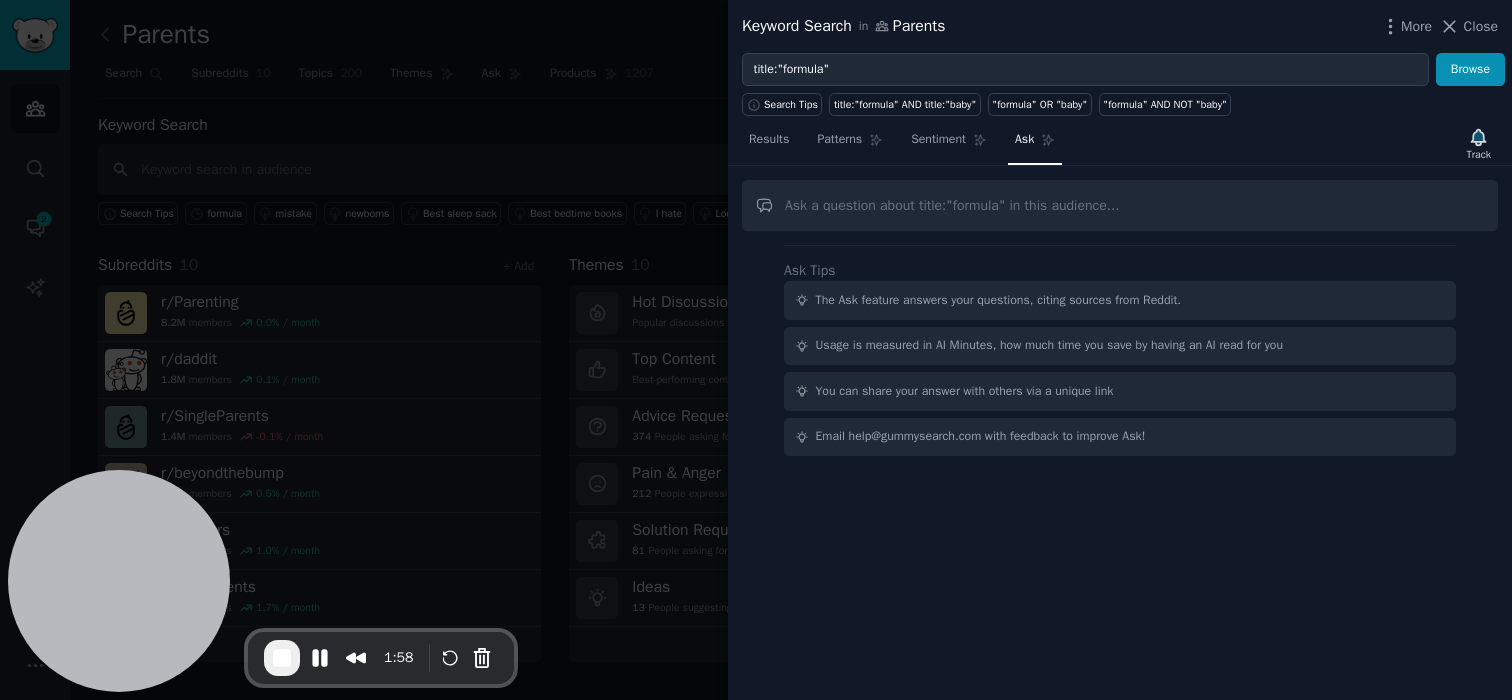 click at bounding box center (1120, 205) 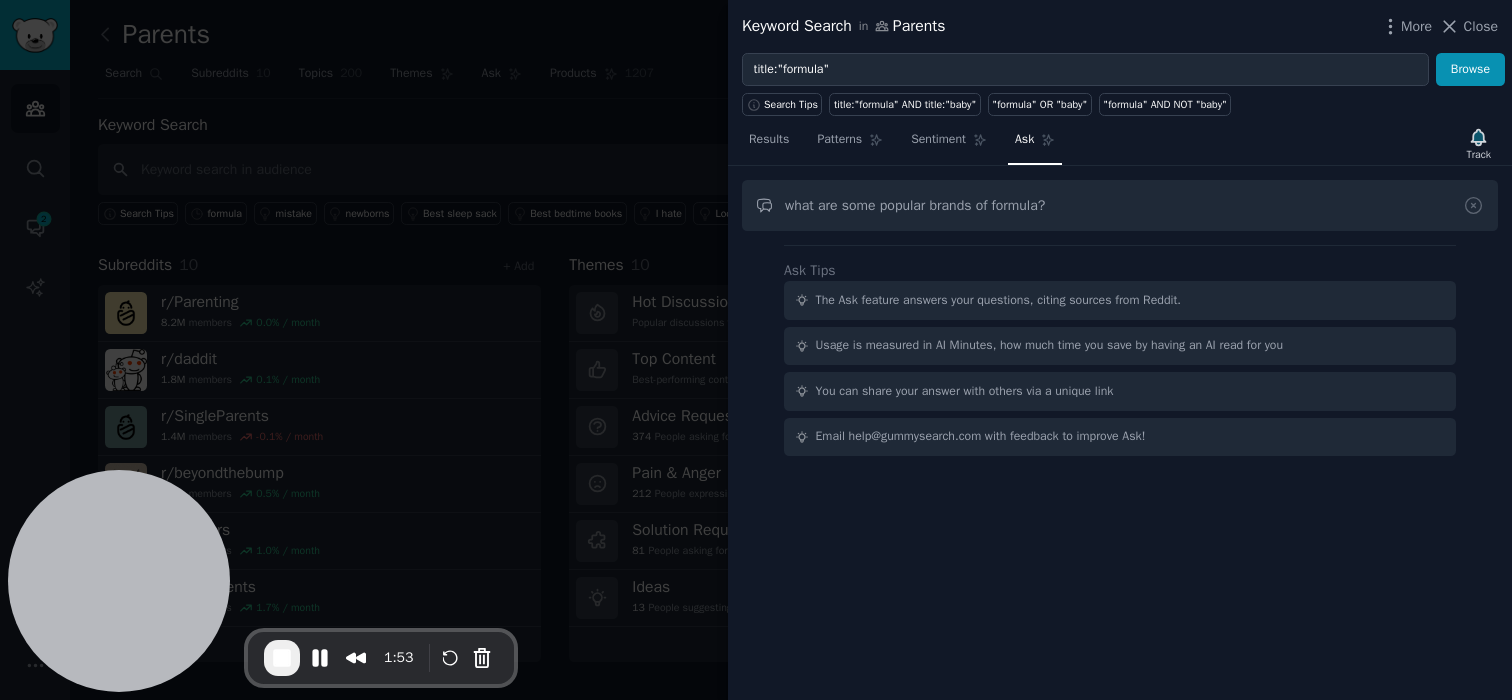 type on "what are some popular brands of formula?" 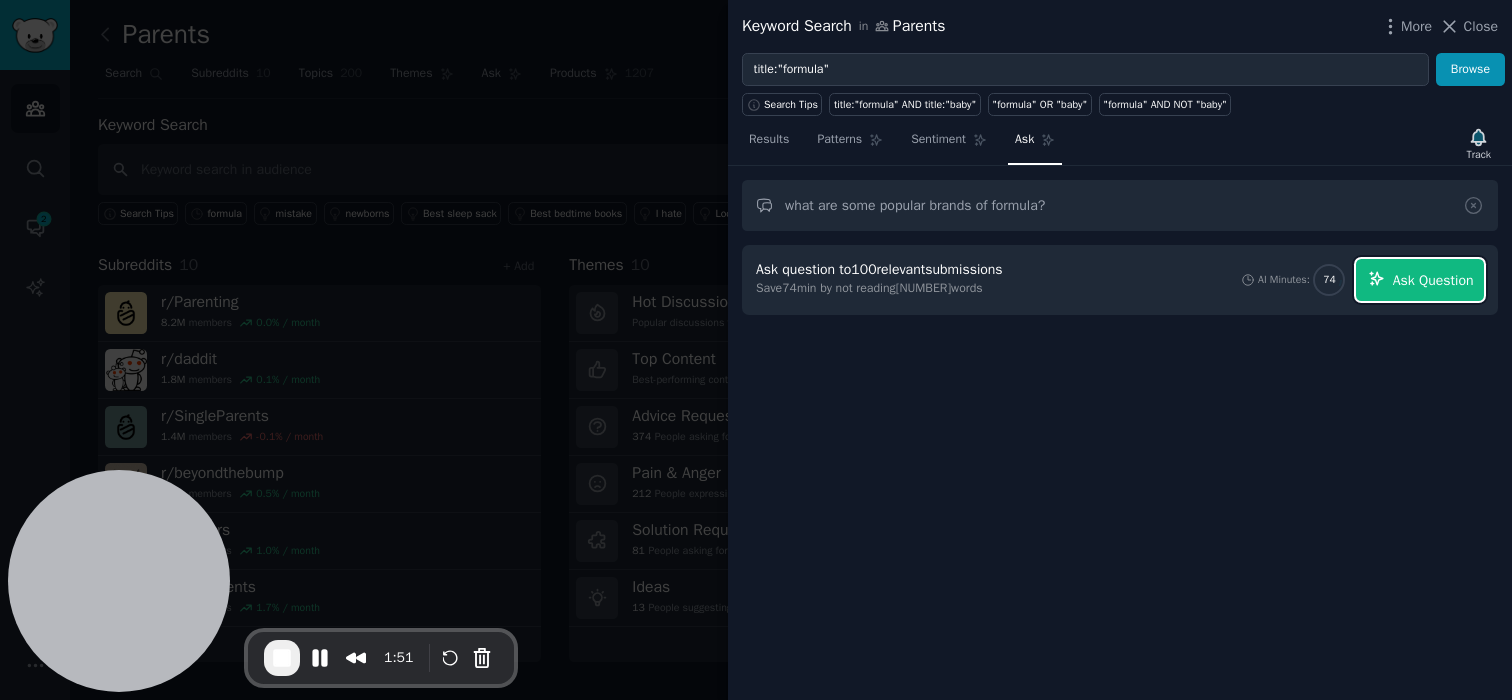 click on "Ask Question" at bounding box center [1433, 280] 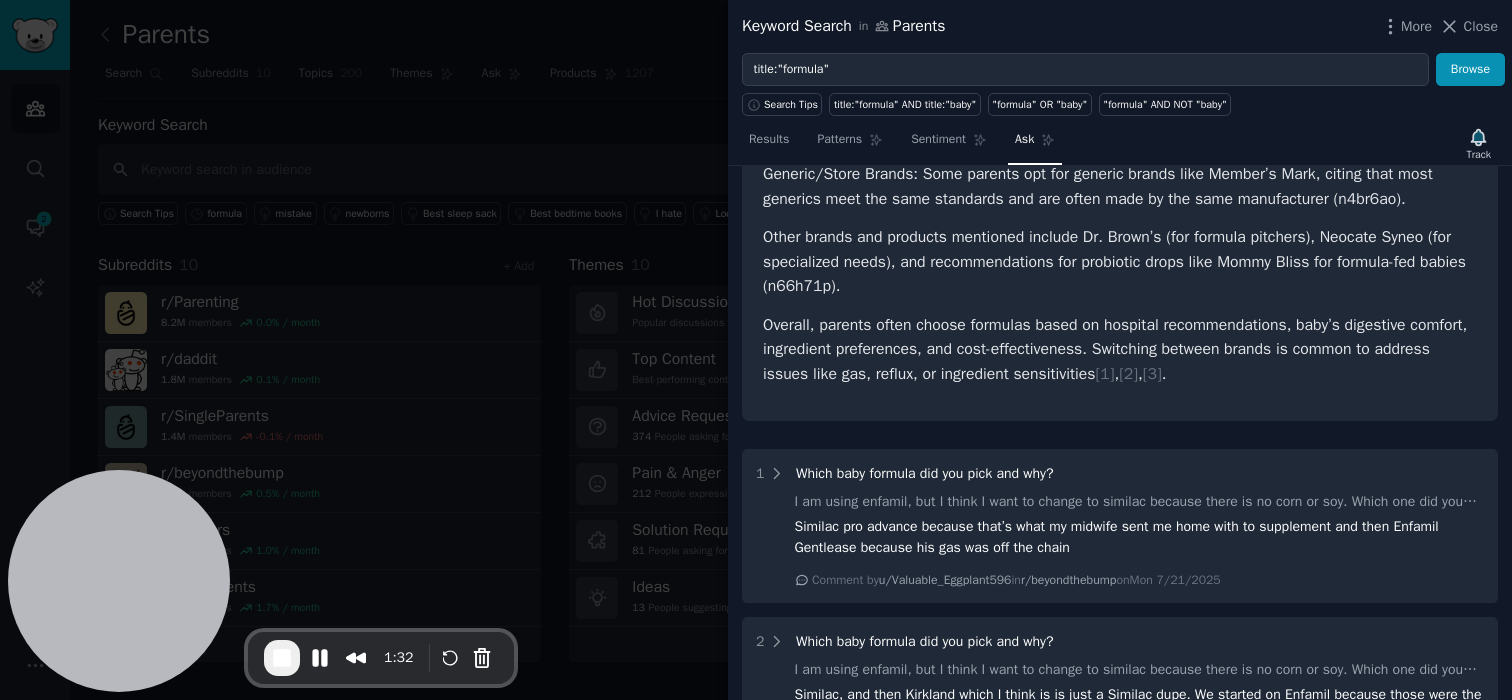 scroll, scrollTop: 566, scrollLeft: 0, axis: vertical 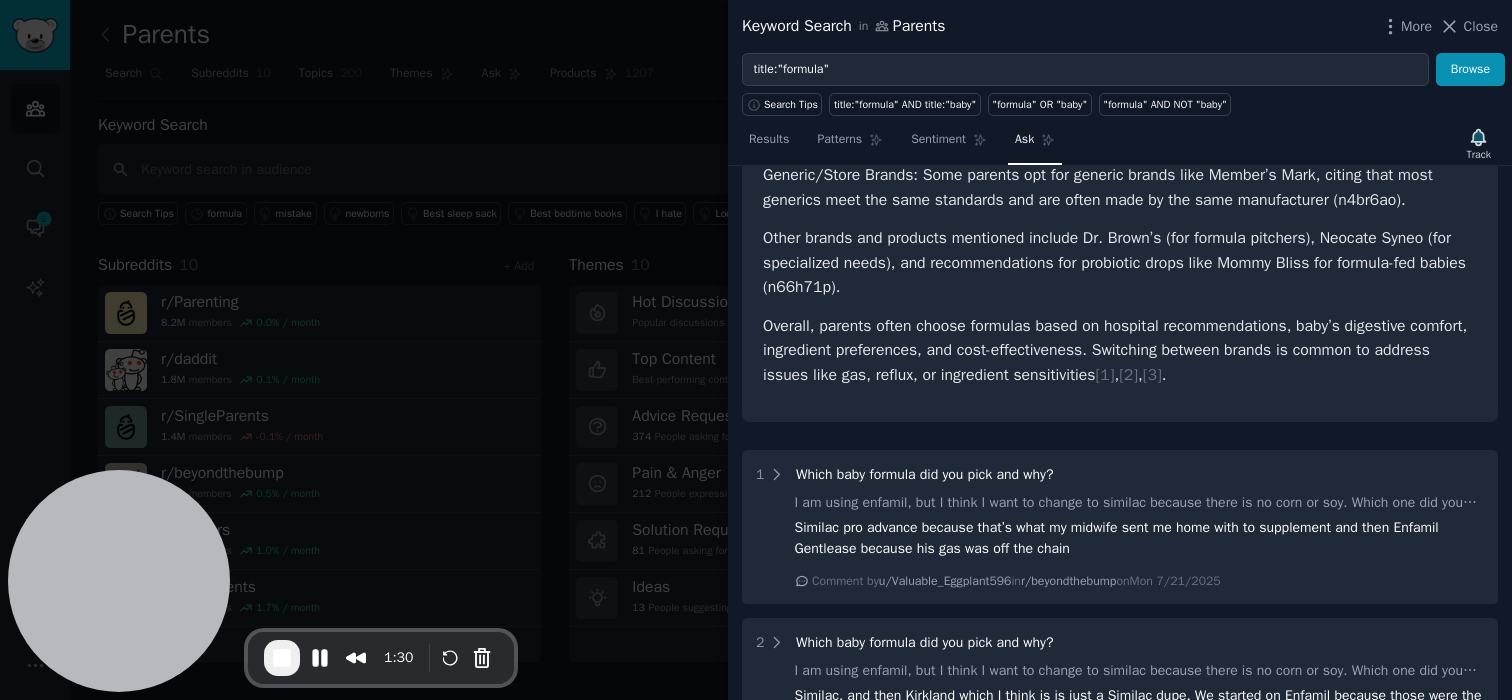 click at bounding box center (756, 350) 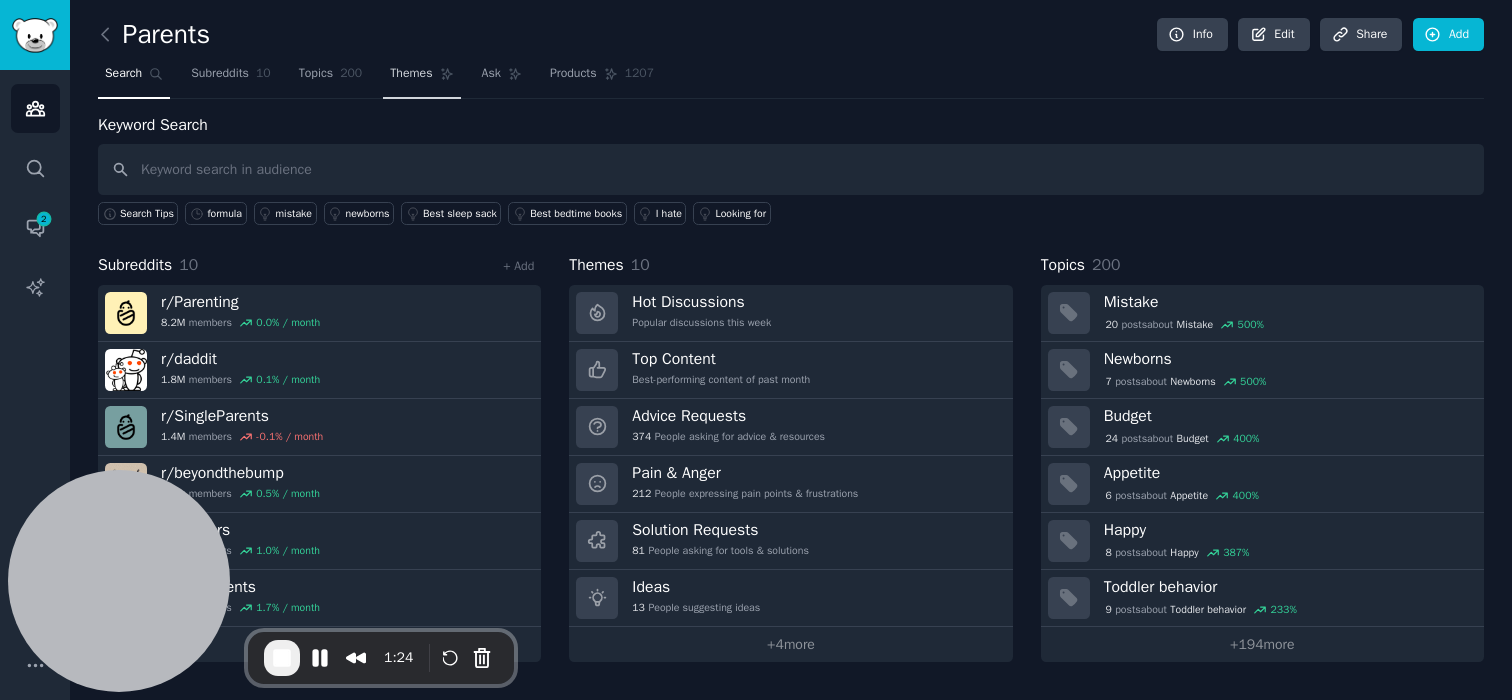 click on "Themes" at bounding box center (411, 74) 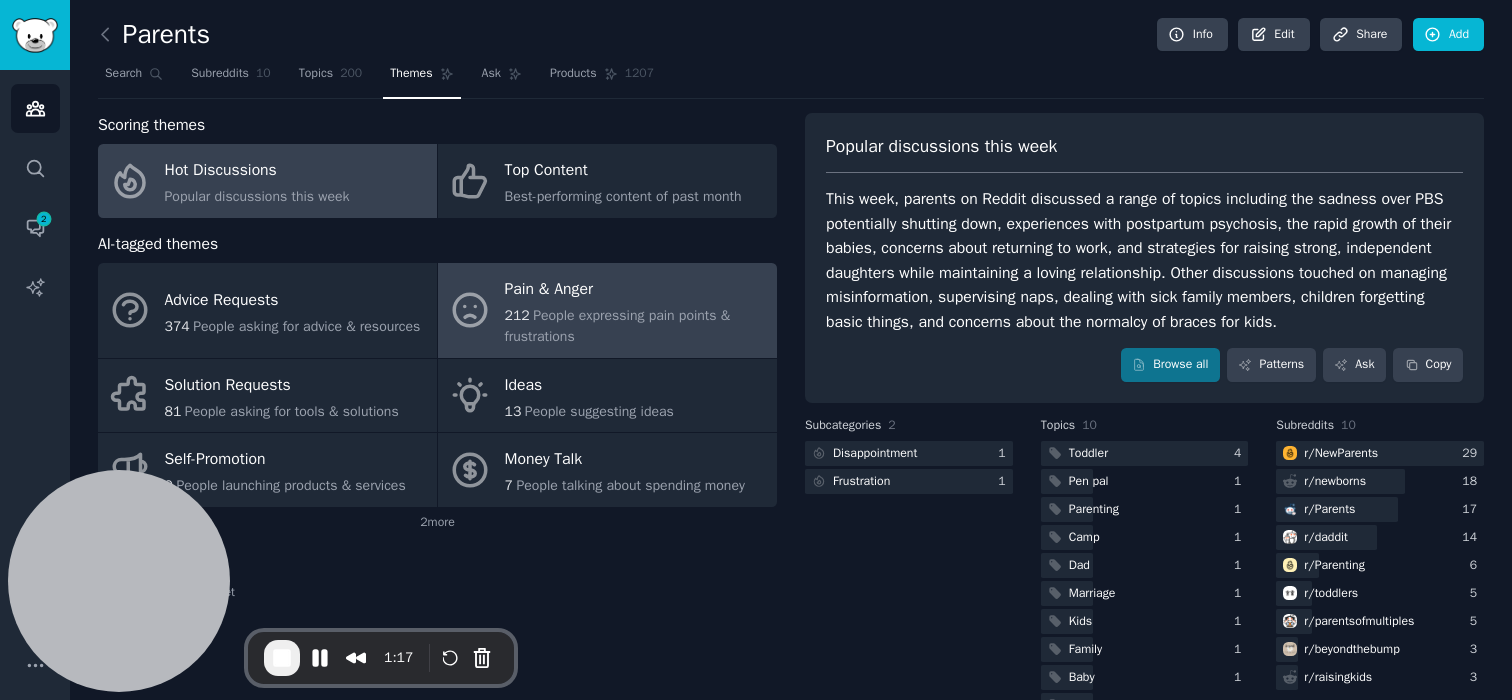 click on "Pain & Anger" at bounding box center (636, 290) 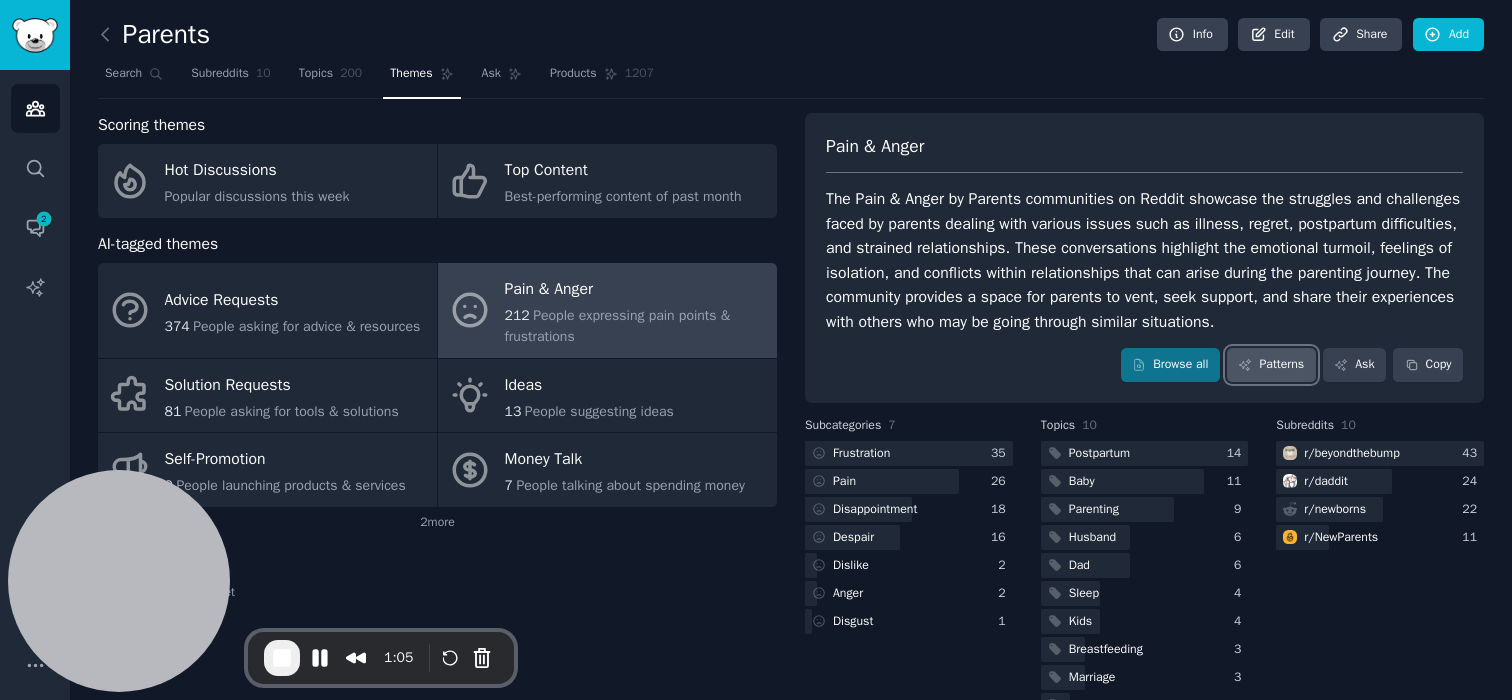 click on "Patterns" at bounding box center [1271, 365] 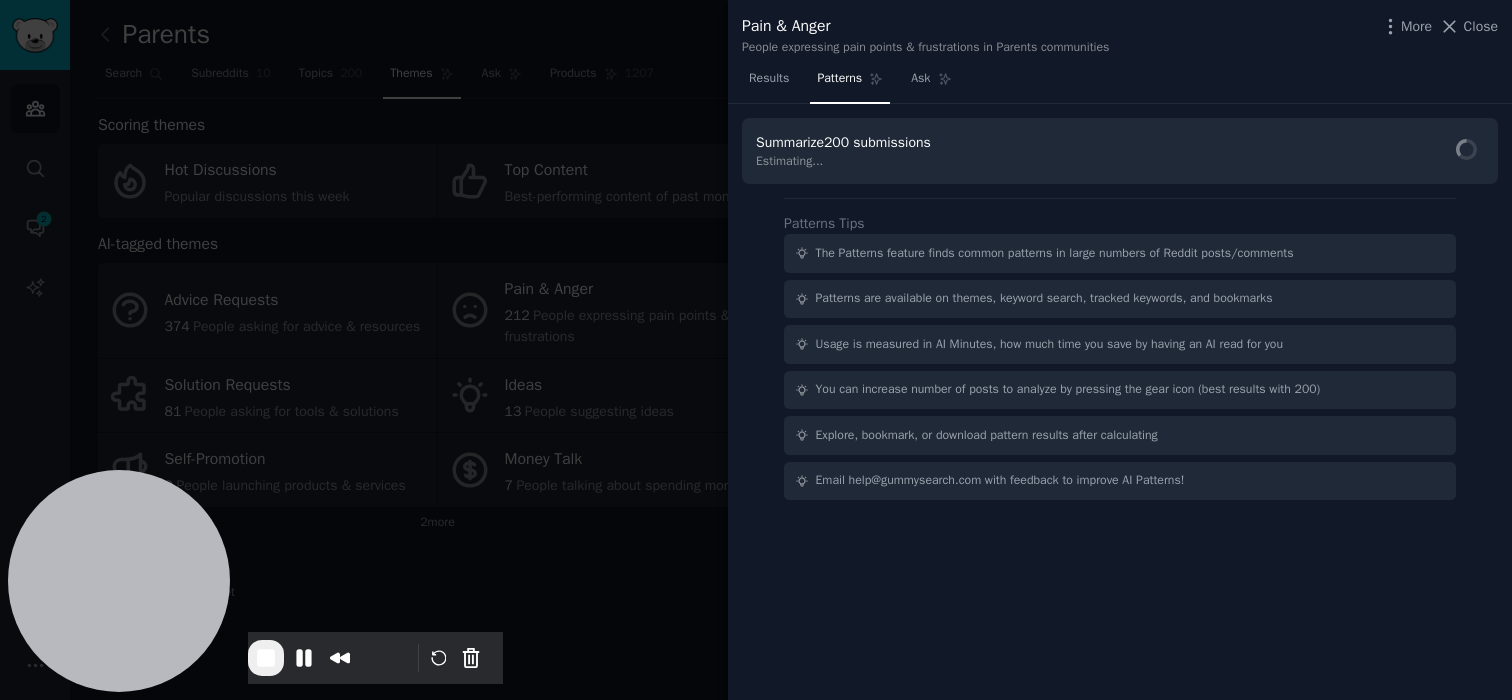 click on "Results Patterns Ask" at bounding box center [1120, 83] 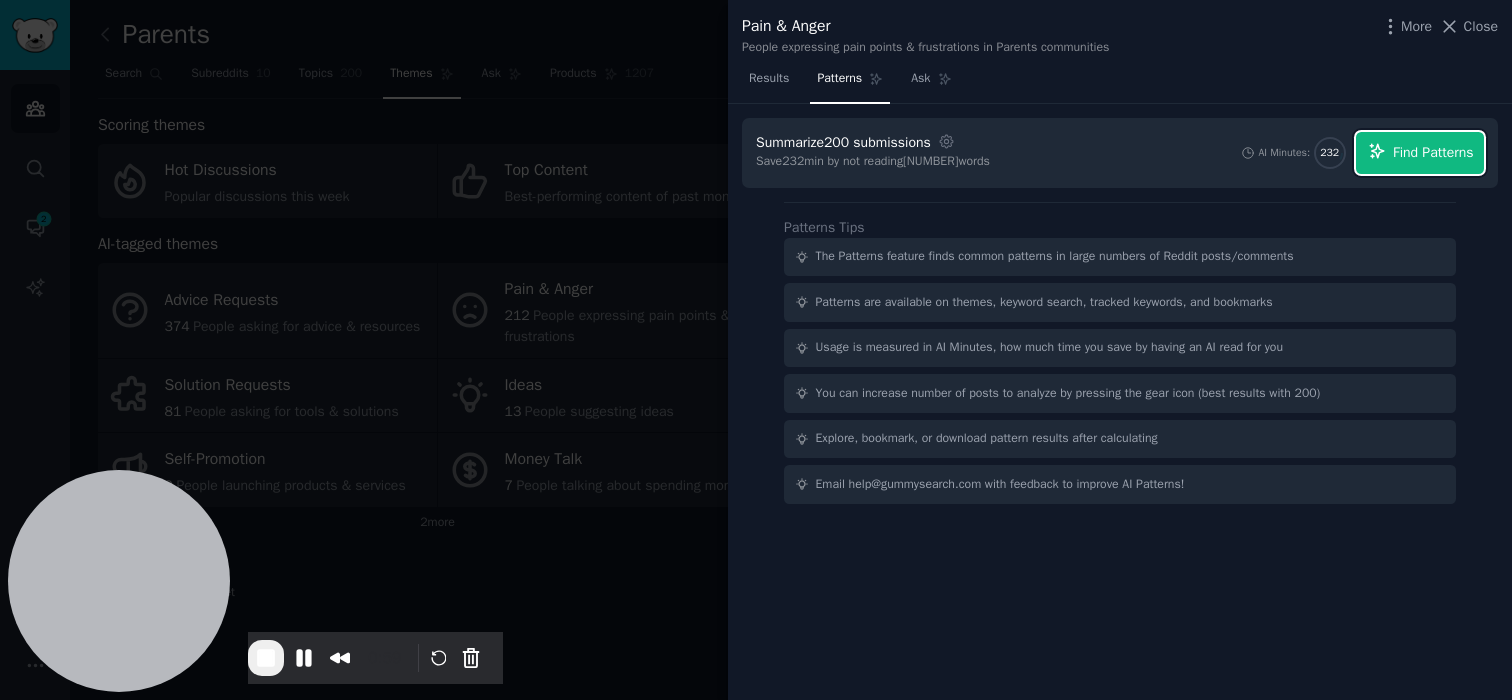 click on "Find Patterns" at bounding box center (1433, 152) 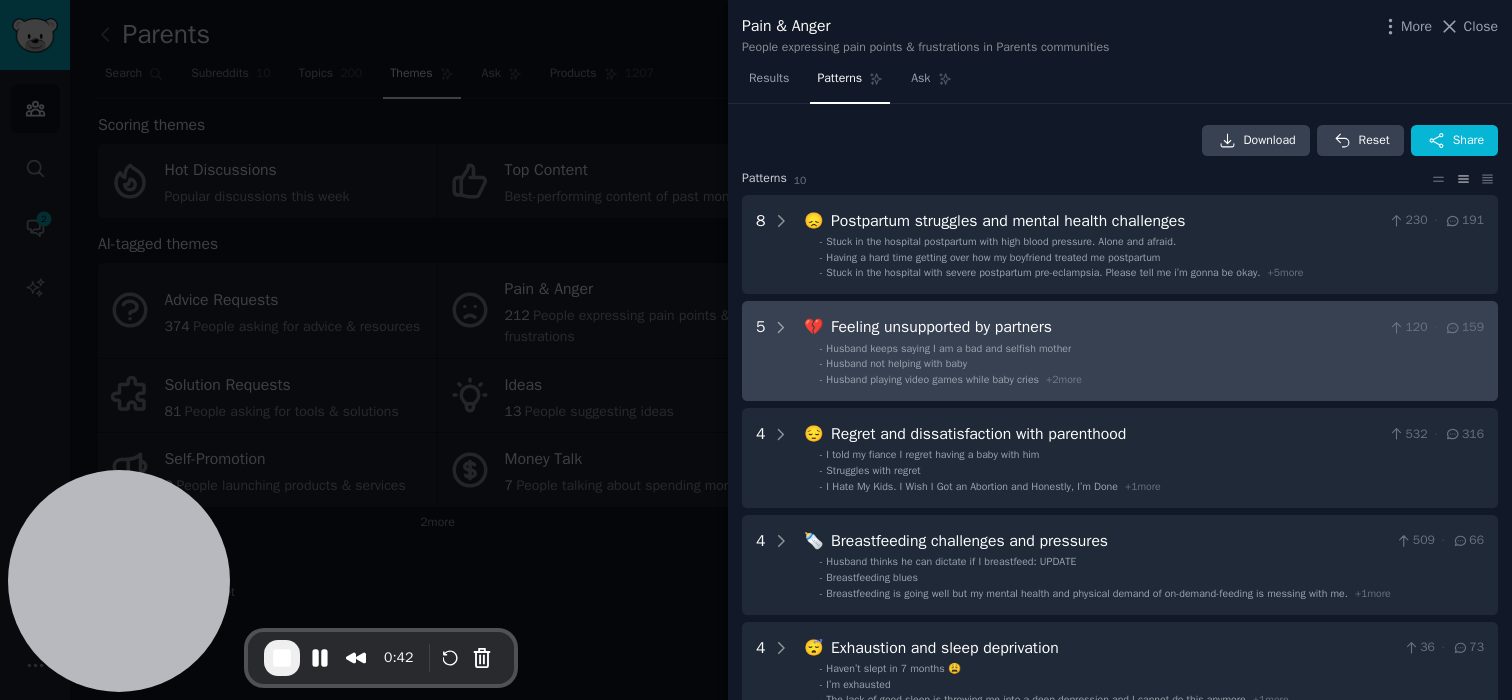 click on "Feeling unsupported by partners" at bounding box center (1106, 327) 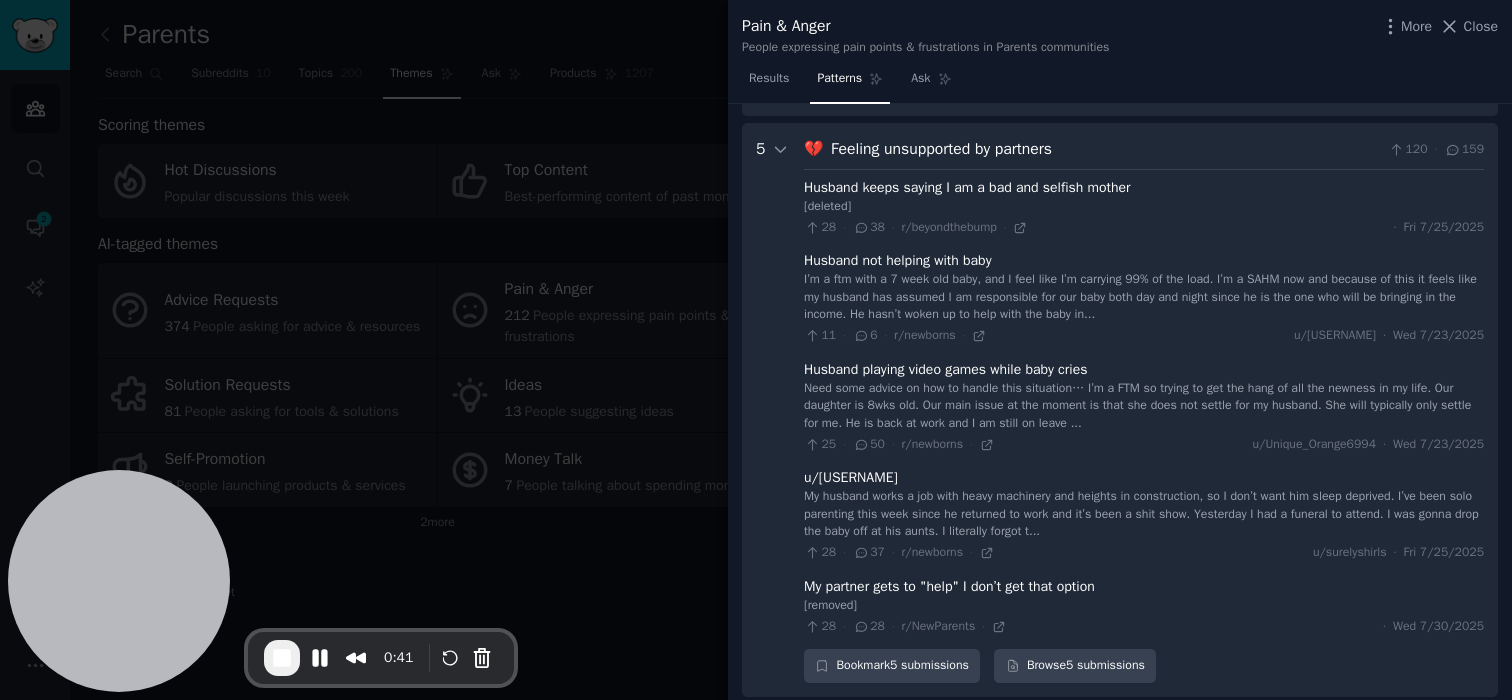 scroll, scrollTop: 198, scrollLeft: 0, axis: vertical 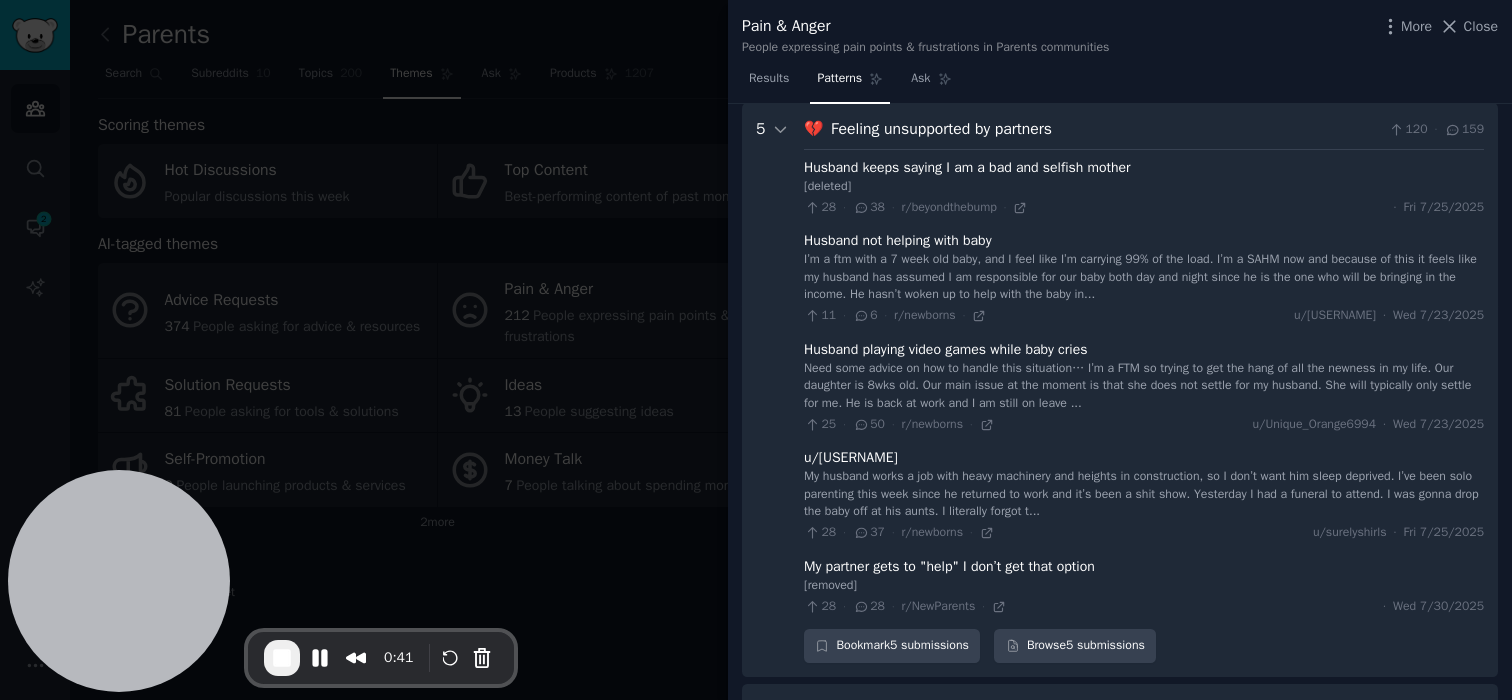 click on "Feeling unsupported by partners" at bounding box center [1106, 129] 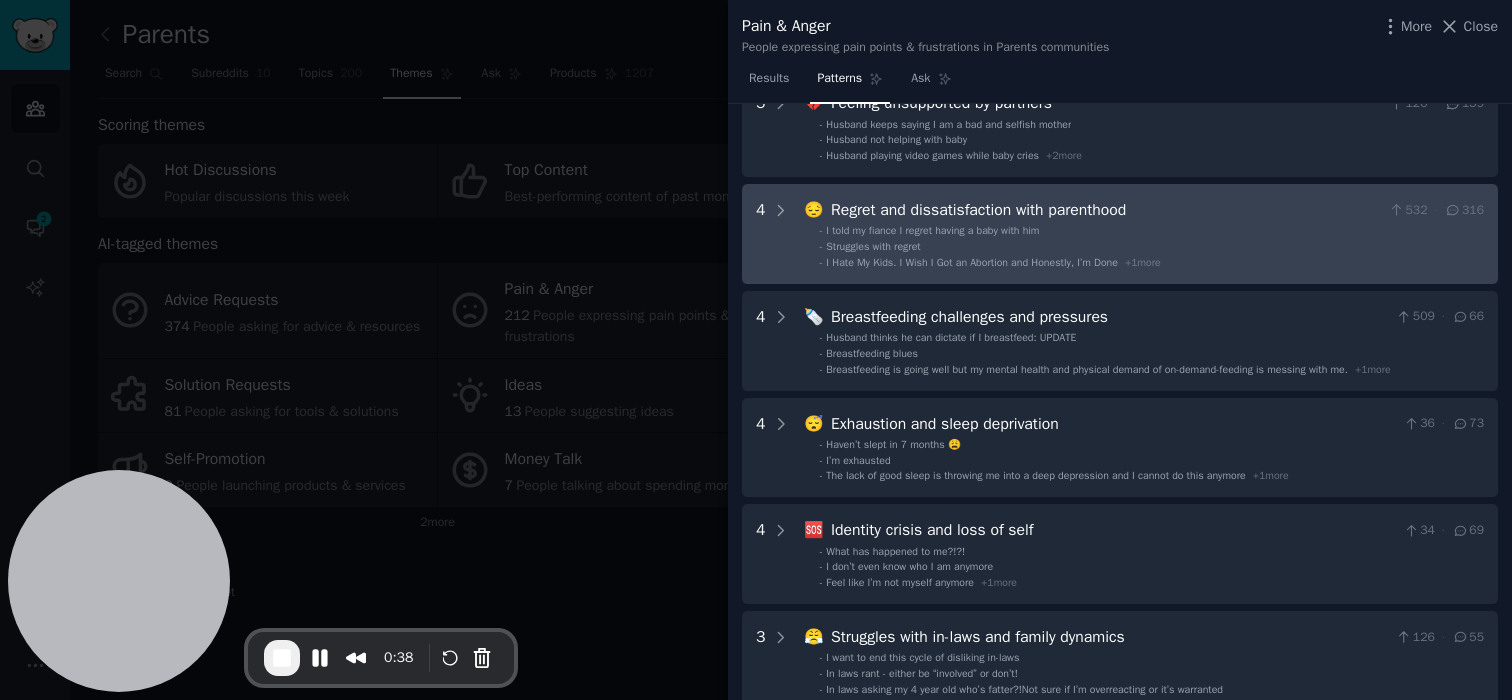 scroll, scrollTop: 0, scrollLeft: 0, axis: both 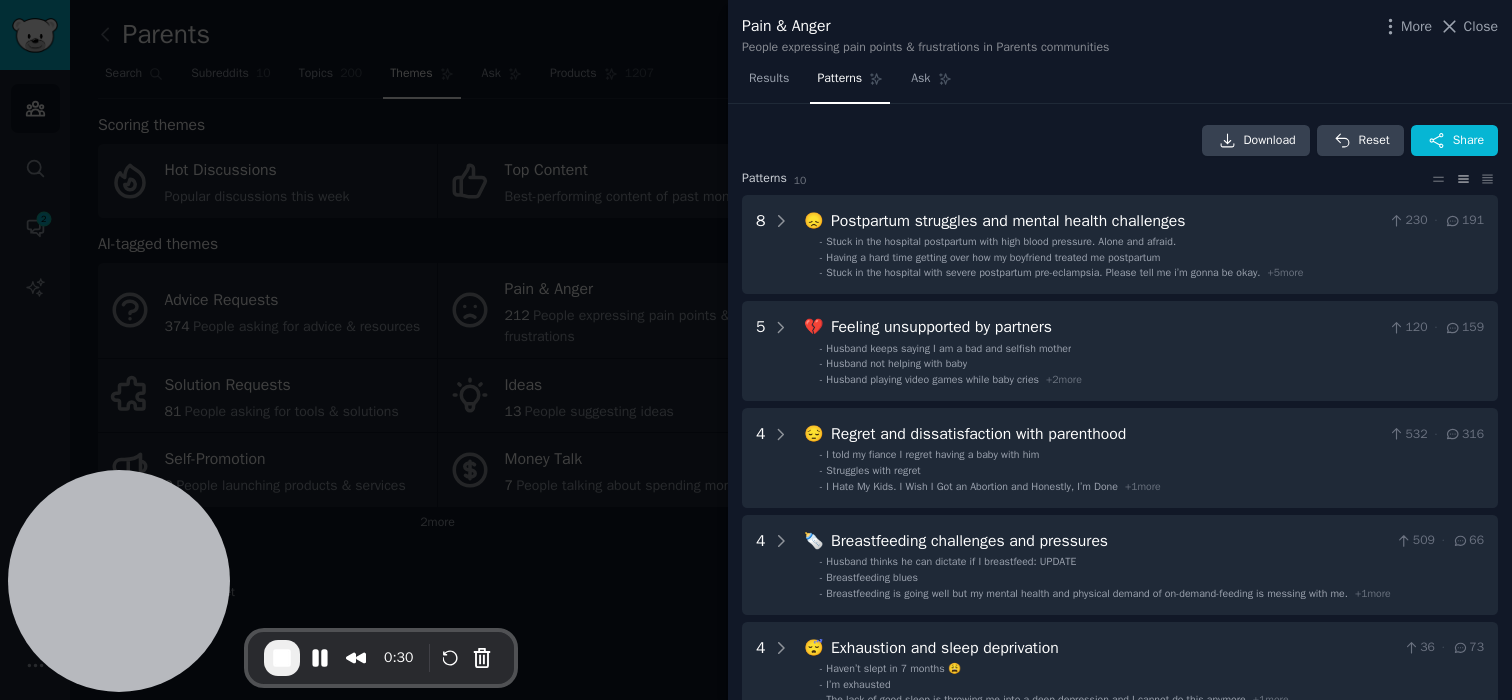 click at bounding box center [756, 350] 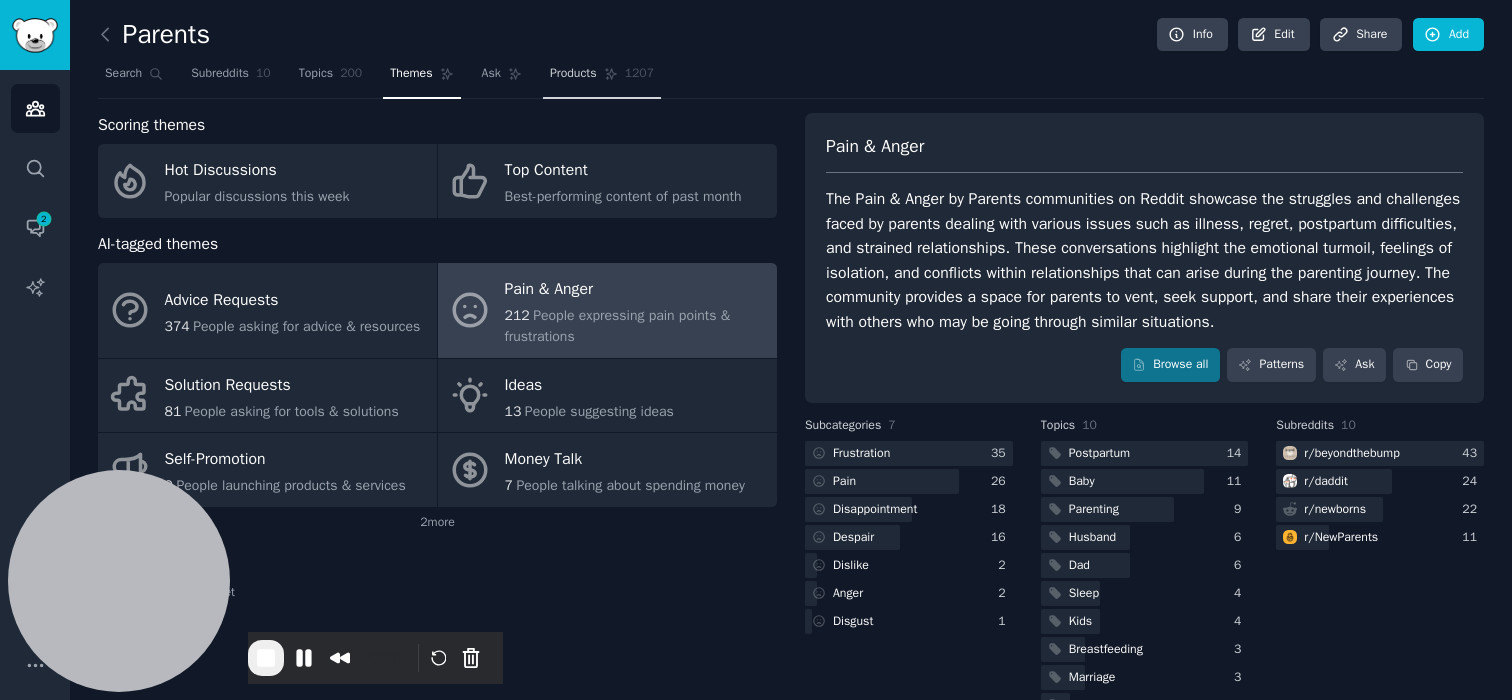click on "Products" at bounding box center [573, 74] 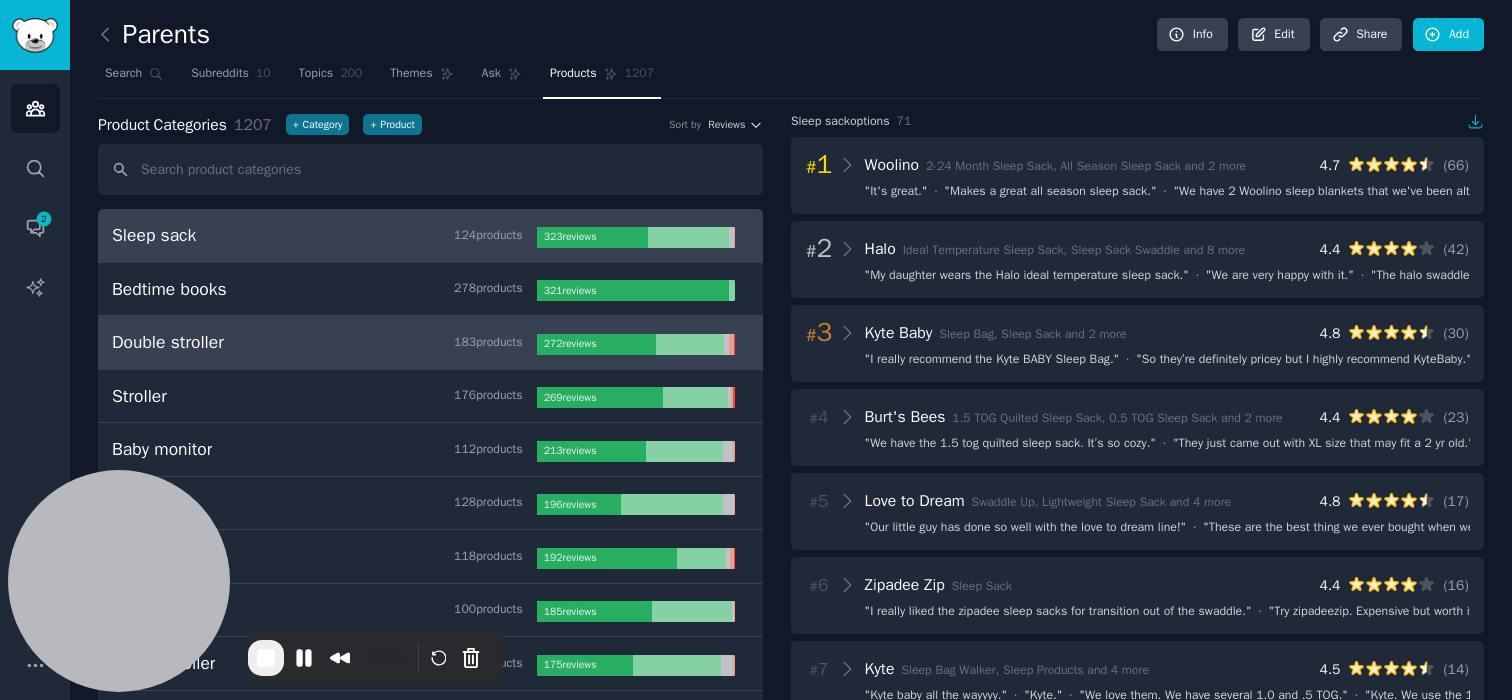 click on "Double stroller" at bounding box center [168, 342] 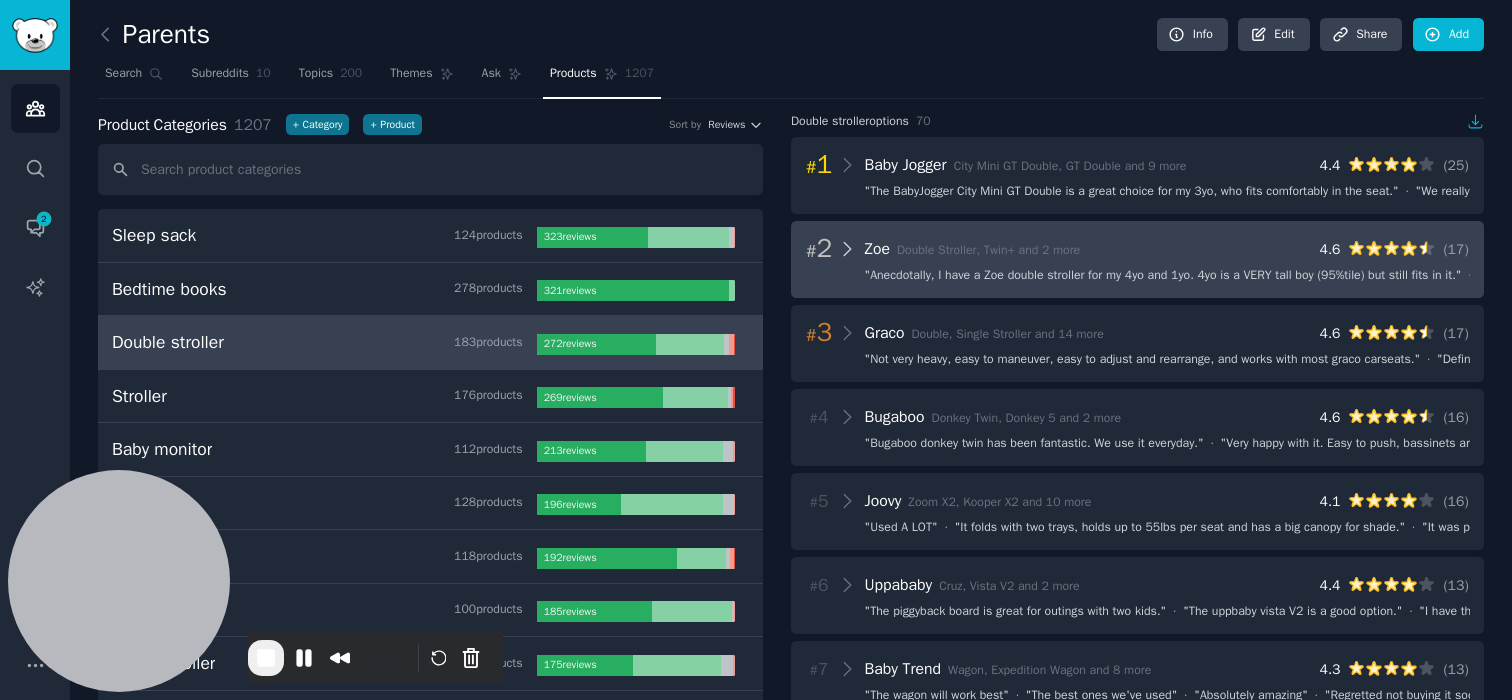 click 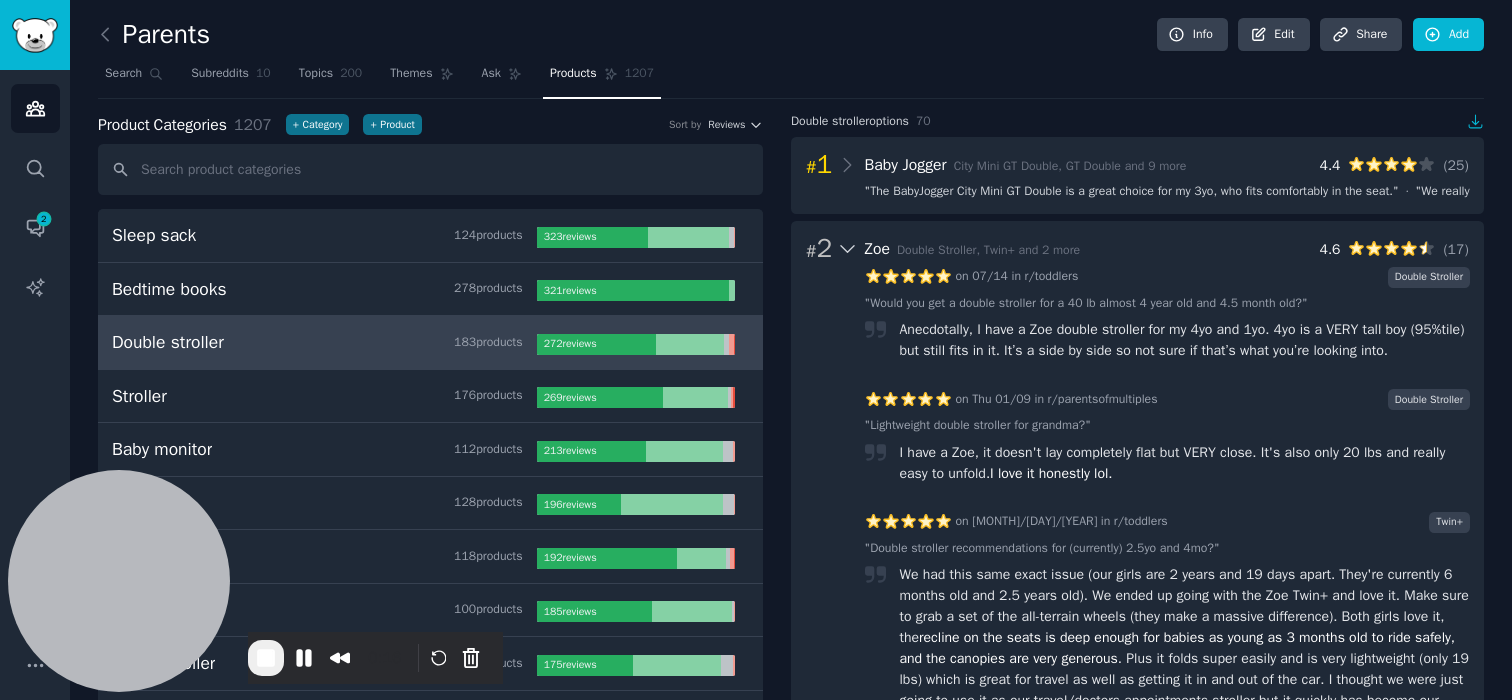 scroll, scrollTop: 26, scrollLeft: 0, axis: vertical 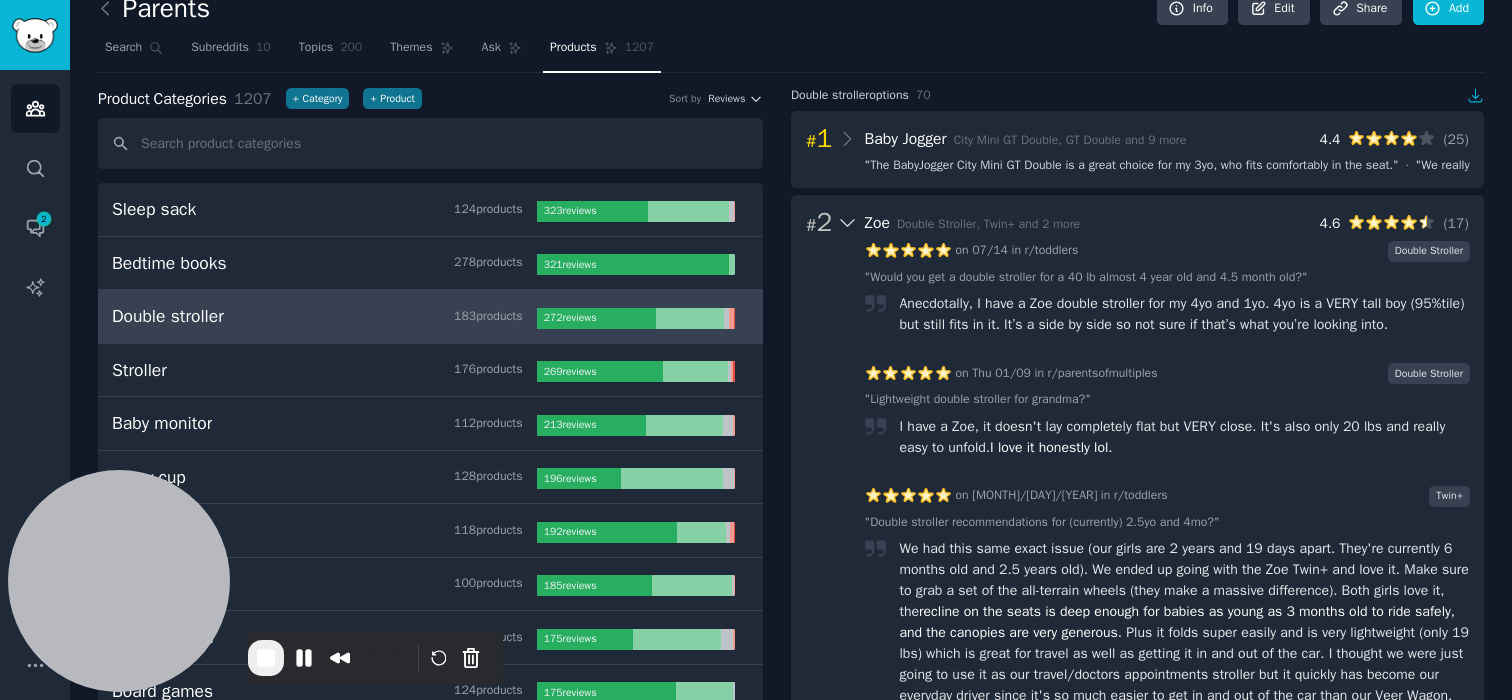 click on "on 07/14 in r/toddlers Double Stroller " Would you get a double stroller for a 40 lb almost 4 year old and 4.5 month old? " Anecdotally, I have a Zoe double stroller for my 4yo and 1yo. 4yo is a VERY tall boy (95%tile) but still fits in it. It’s a side by side so not sure if that’s what you’re looking into. on Thu 01/09 in r/parentsofmultiples Double Stroller " Lightweight double stroller for grandma? " I have a Zoe, it doesn't lay completely flat but VERY close. It's also only 20 lbs and really easy to unfold.  I love it honestly lol. on 12/02/2022 in r/toddlers Twin+ " Double stroller recommendations for (currently) 2.5yo and 4mo? " We had this same exact issue (our girls are 2 years and 19 days apart. They're currently 6 months old and 2.5 years old). We ended up going with the Zoe Twin+ and love it. Make sure to grab a set of the all-terrain wheels (they make a massive difference). Both girls love it, the  on 11/26/2022 in r/beyondthebump Twin+ " Double Stroller Recommendations " on 10/14/2022 in "" at bounding box center (1168, 1811) 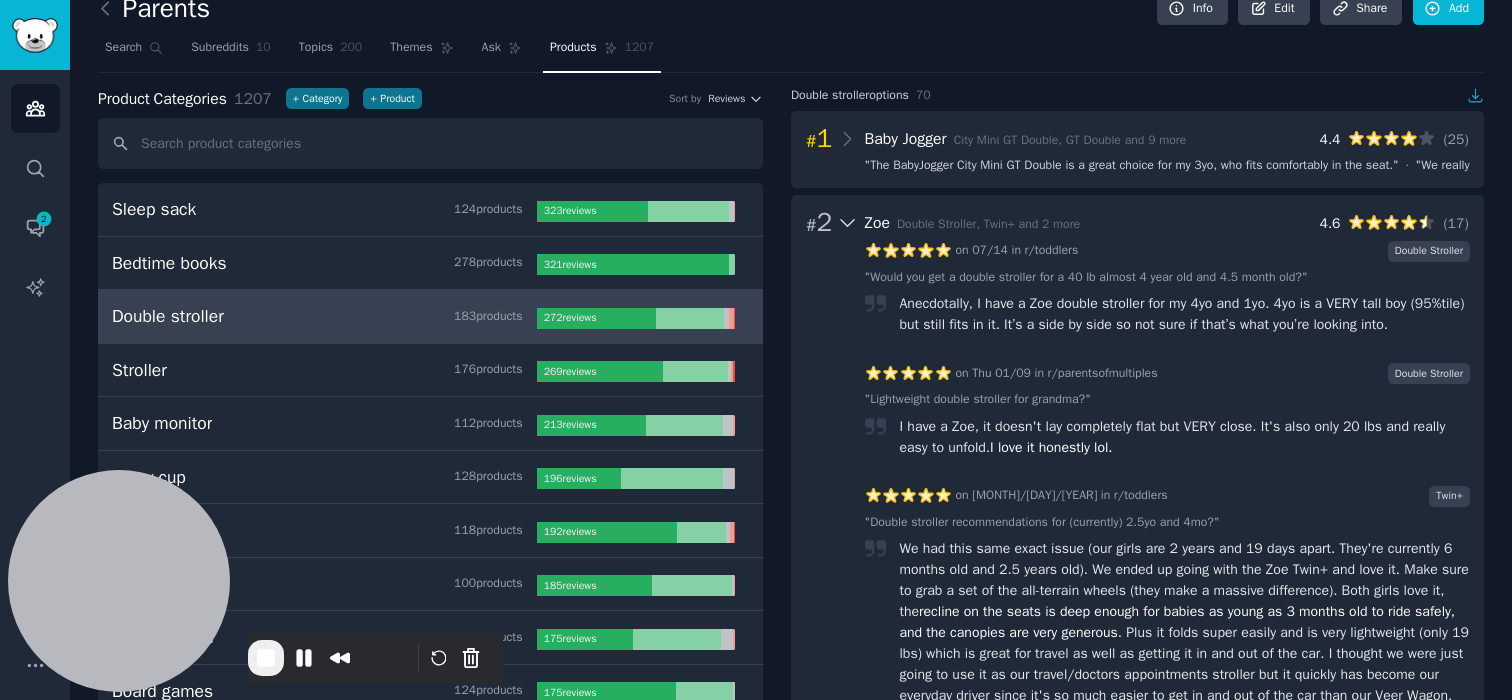 click 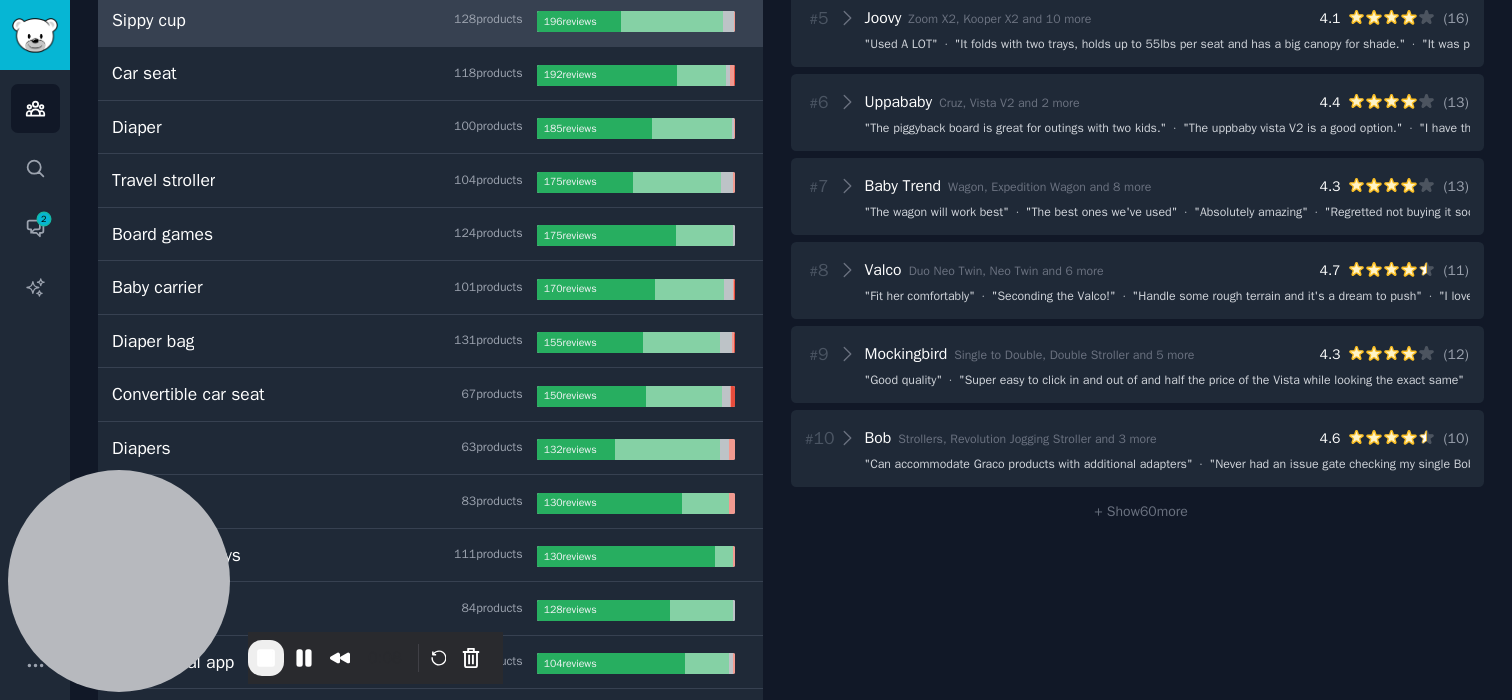 scroll, scrollTop: 0, scrollLeft: 0, axis: both 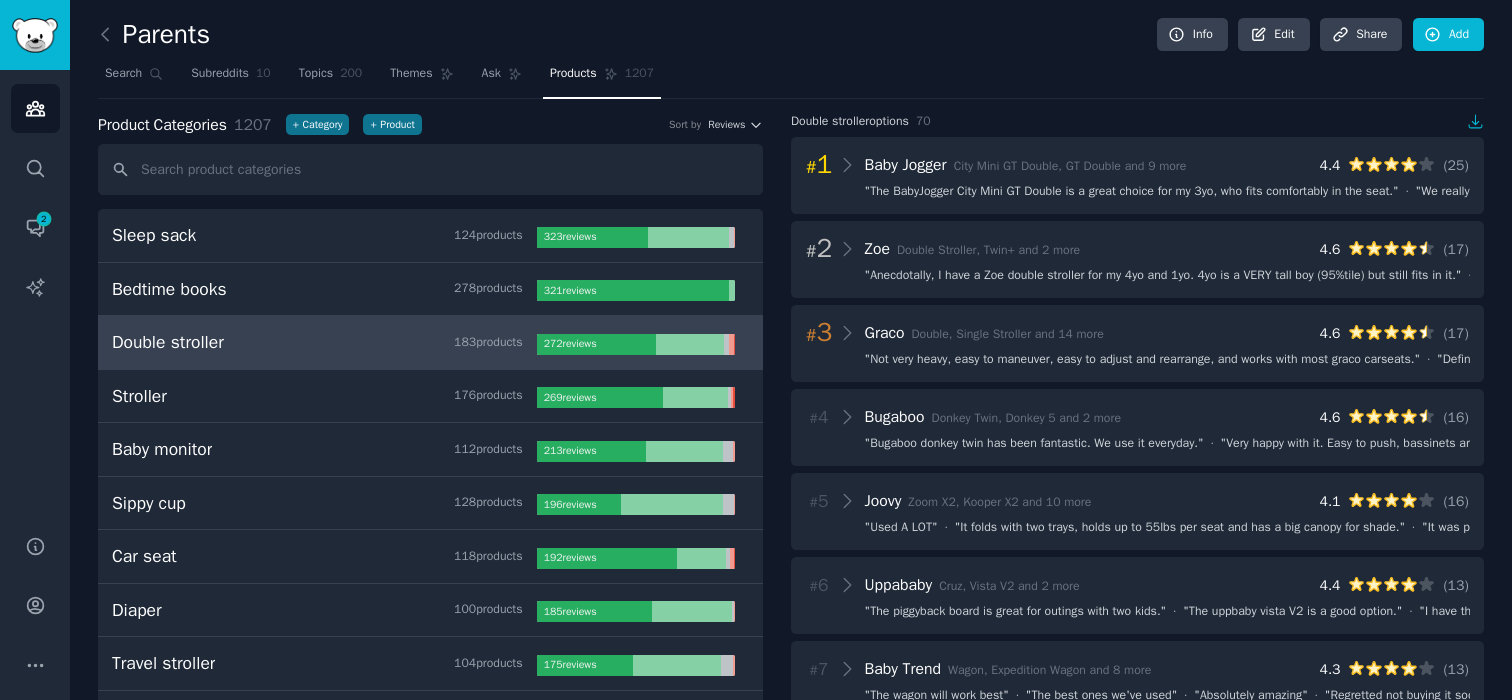 click on "Search Subreddits 10 Topics 200 Themes Ask Products 1207" at bounding box center (791, 78) 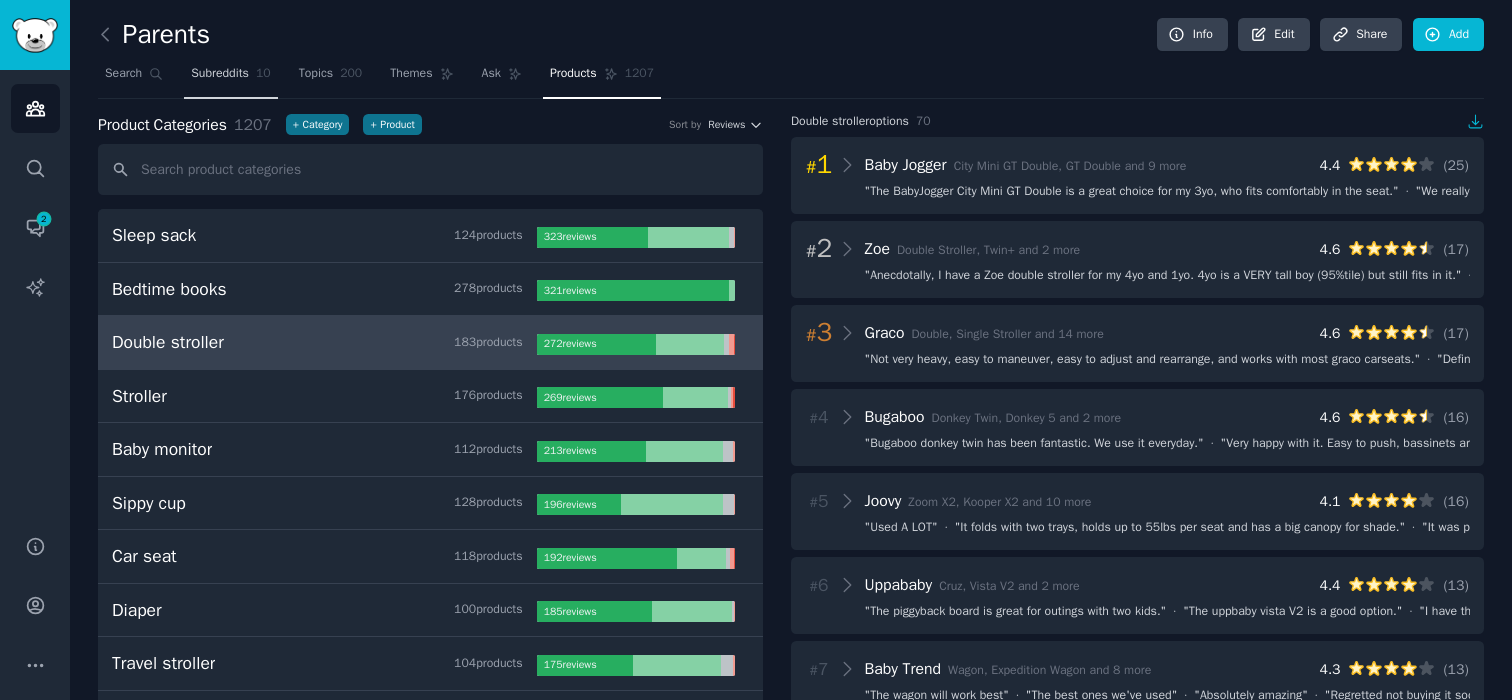 click on "Subreddits" at bounding box center [220, 74] 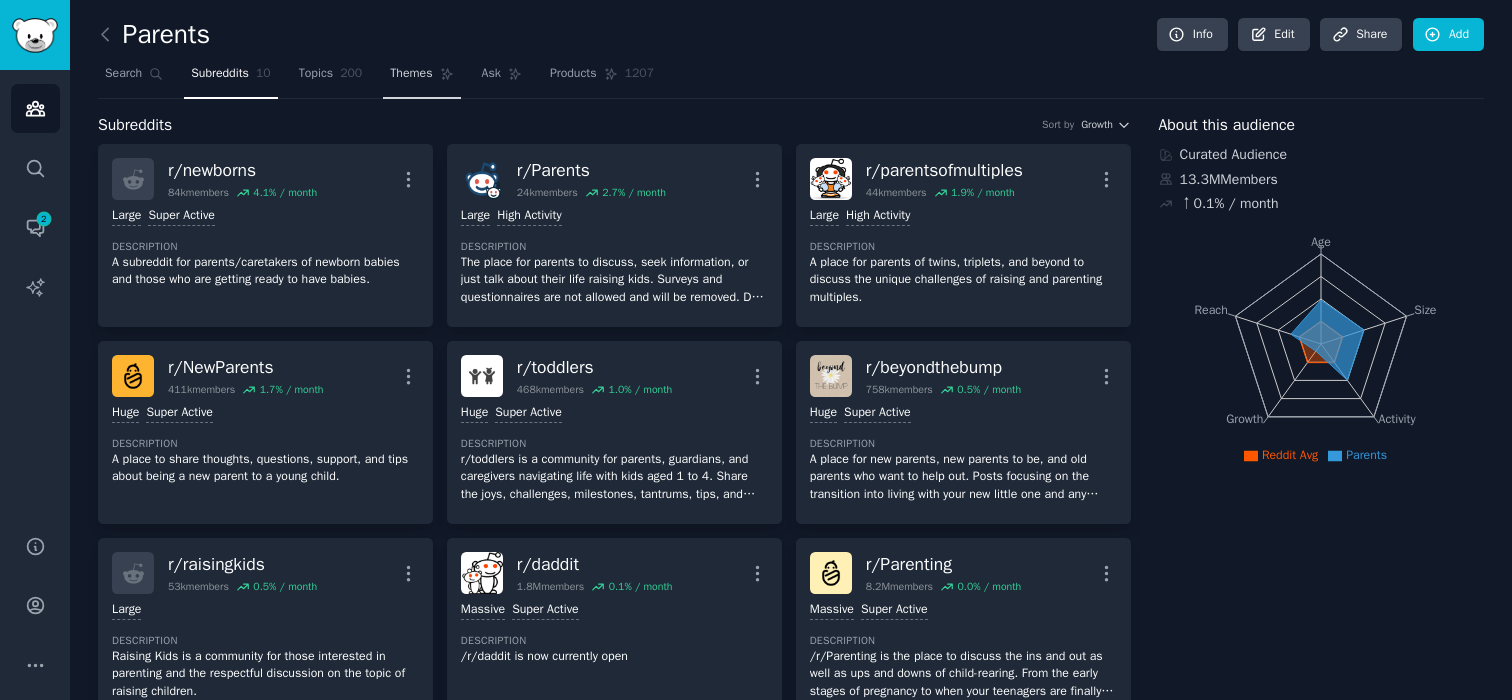 click on "Themes" at bounding box center (411, 74) 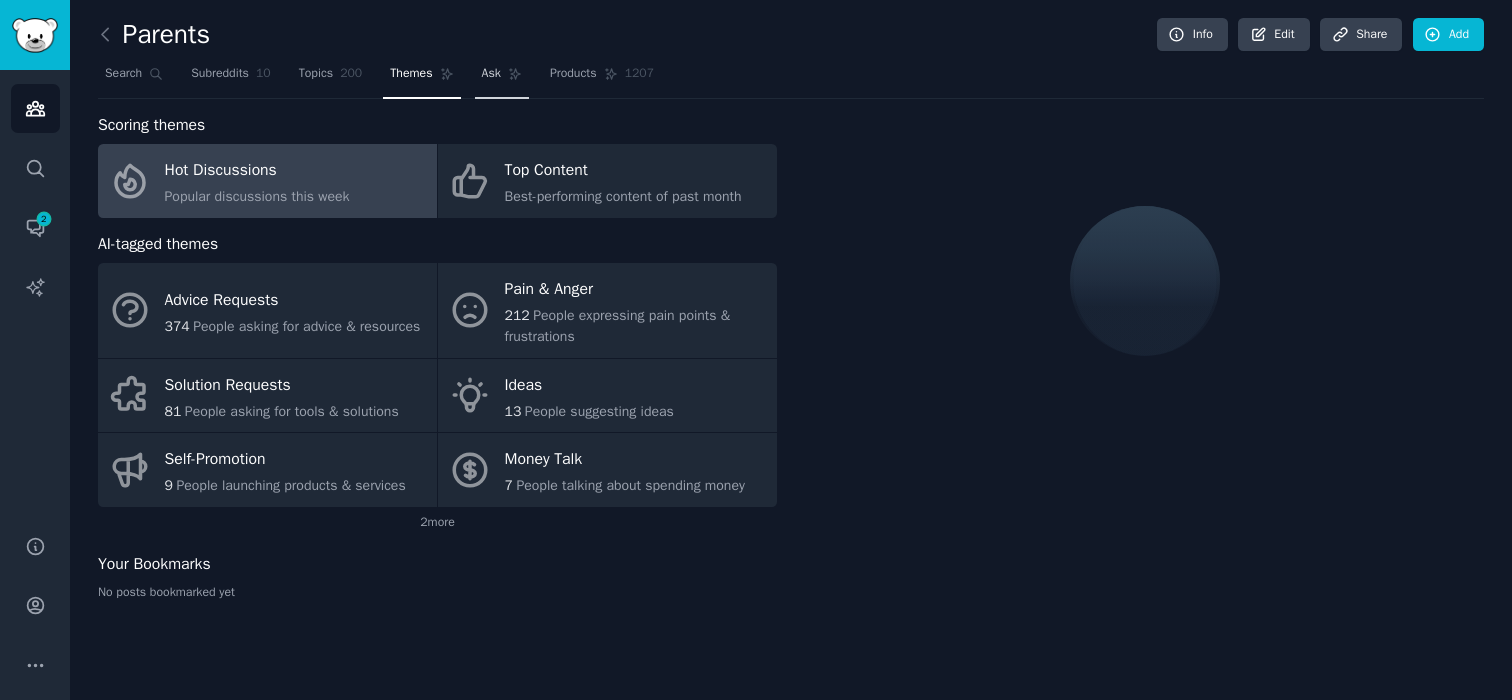 click 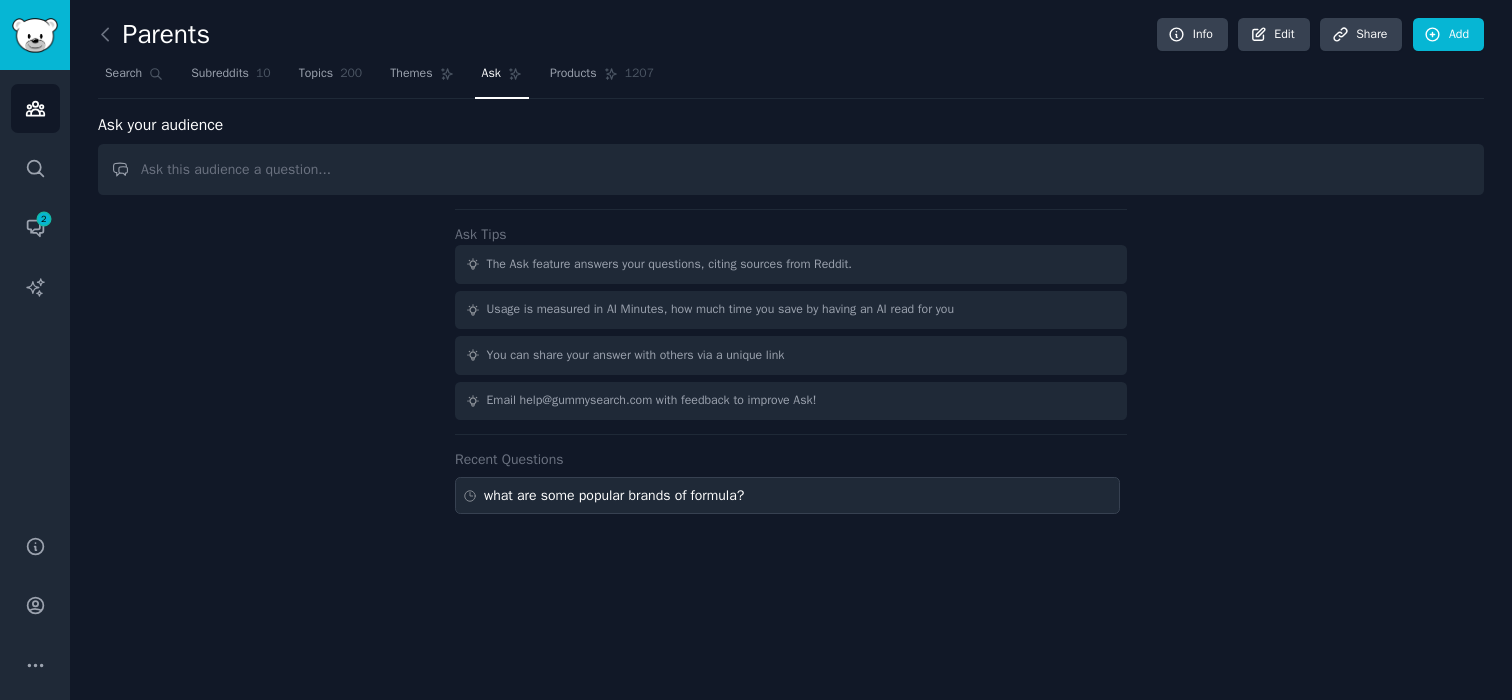 click on "what are some popular brands of formula?" at bounding box center (614, 495) 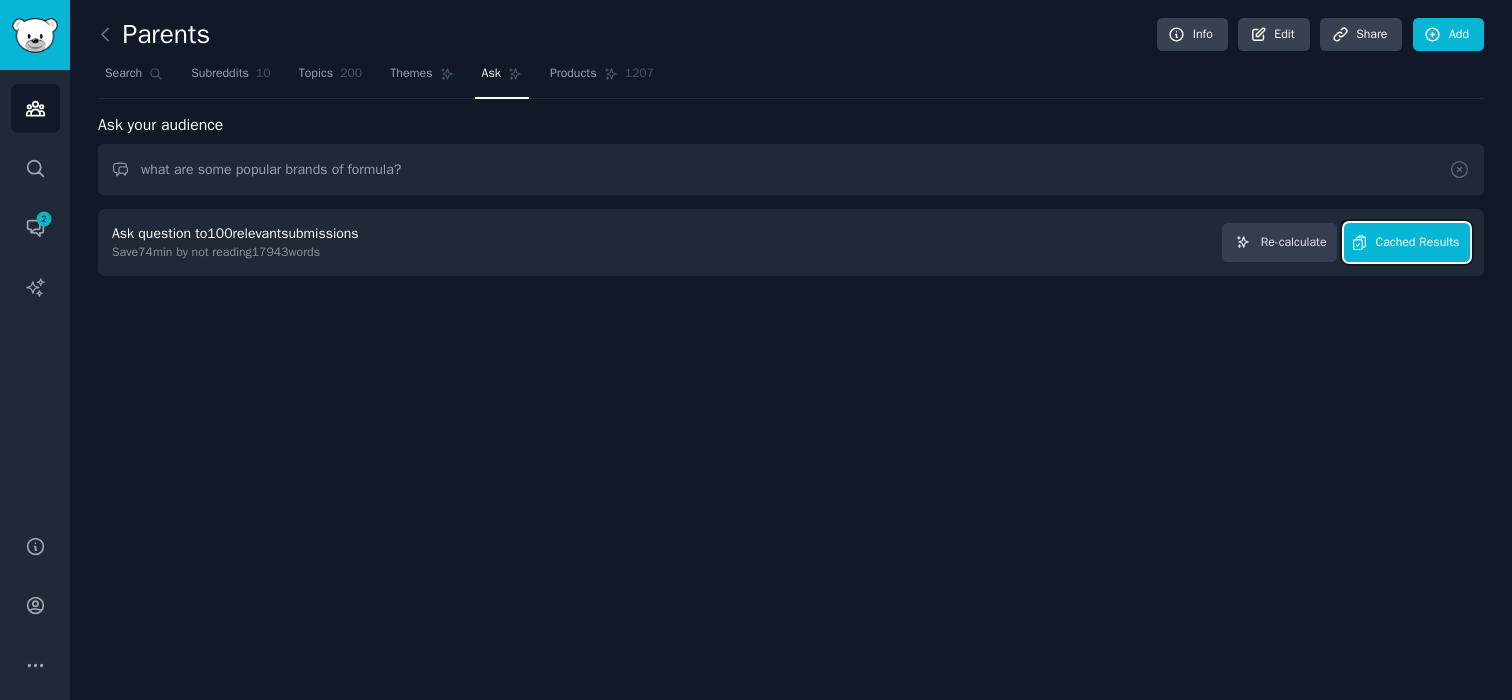 click on "Cached Results" at bounding box center [1418, 243] 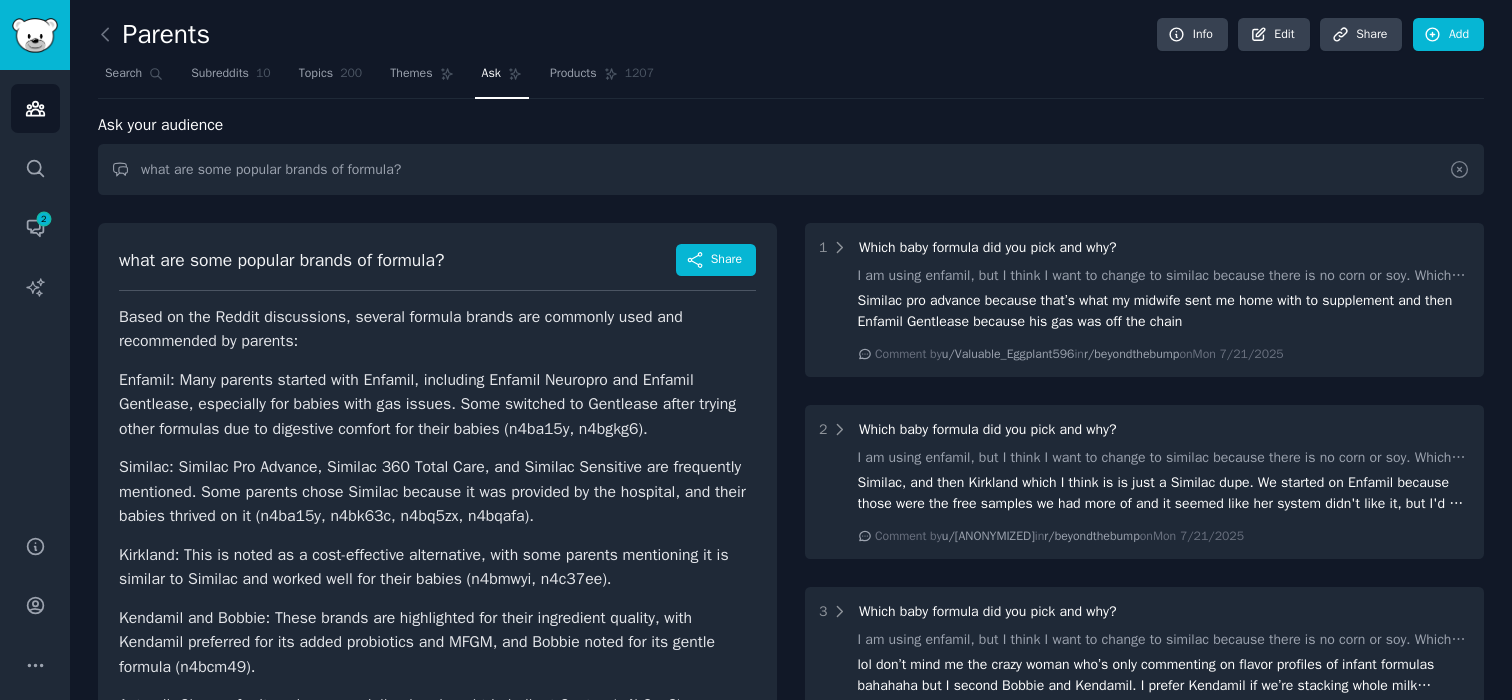 click 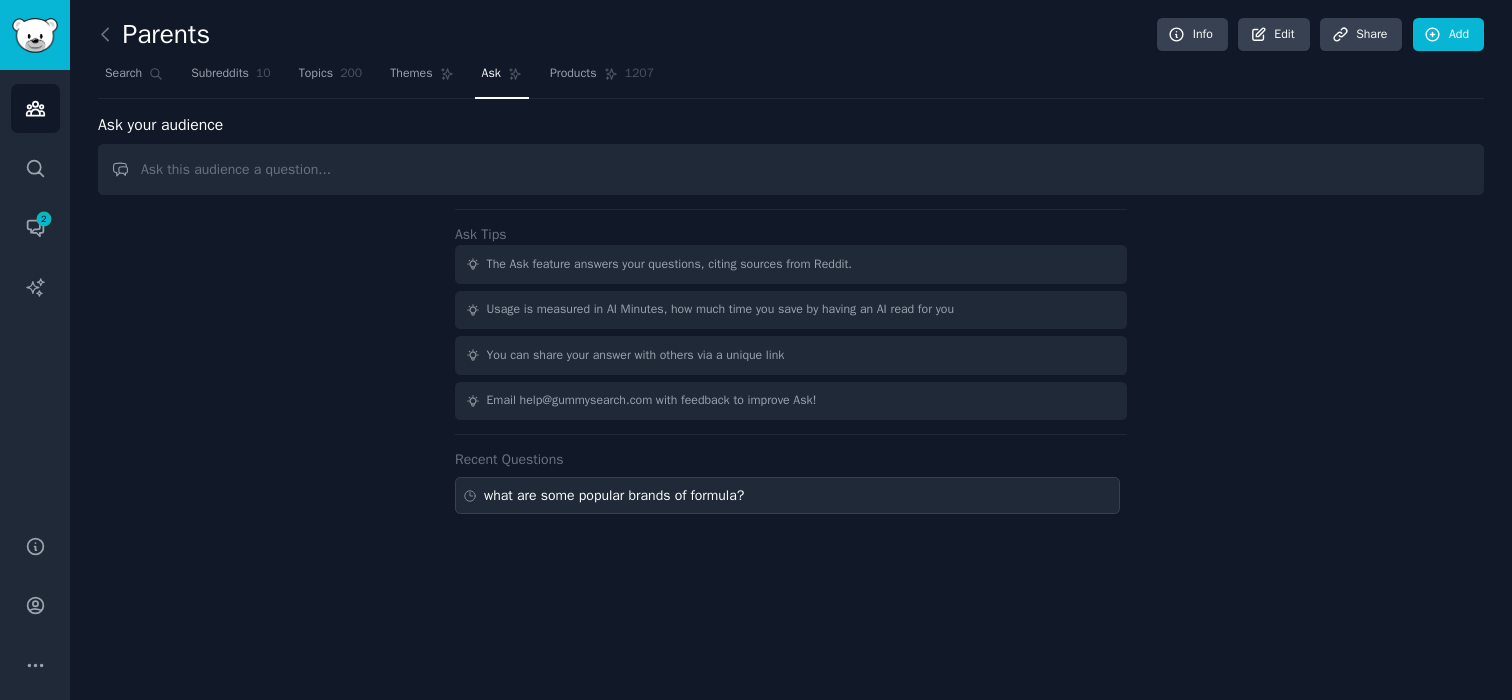 click on "what are some popular brands of formula?" at bounding box center [787, 495] 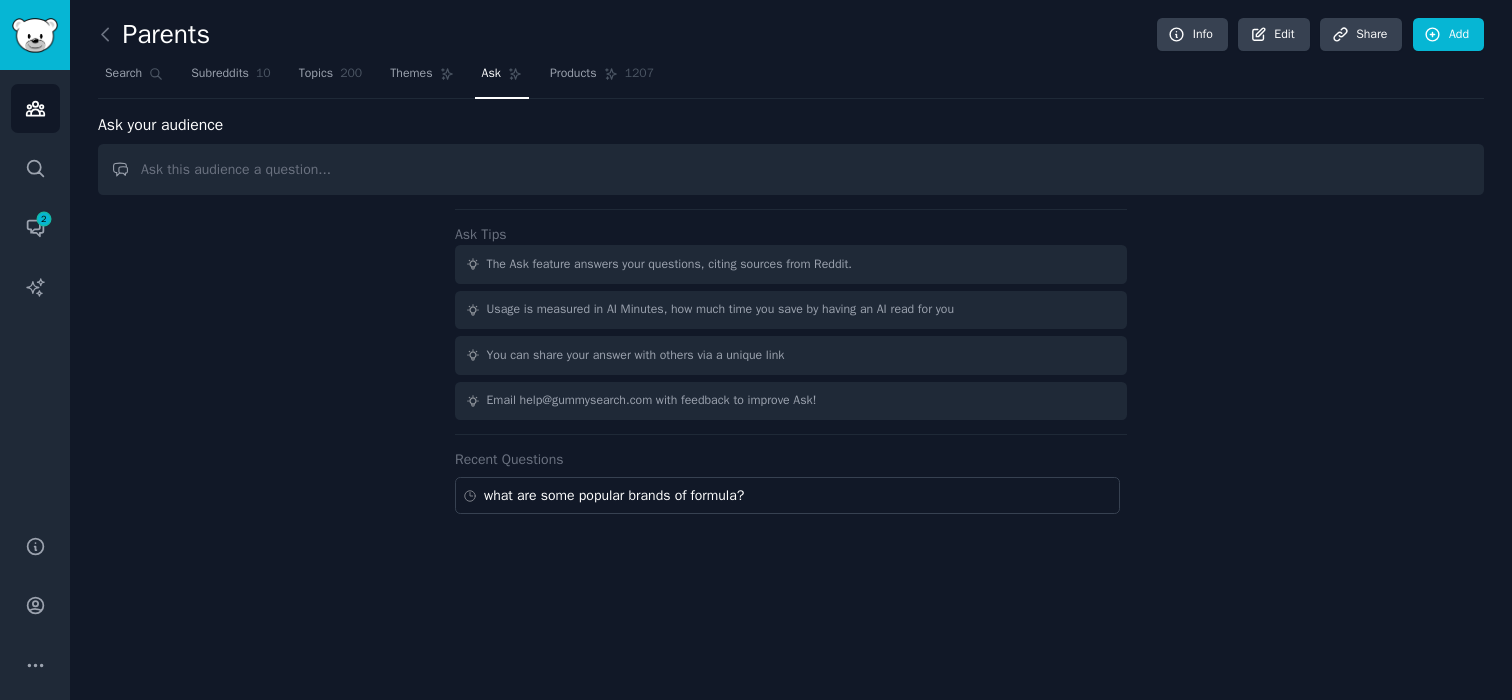 type on "what are some popular brands of formula?" 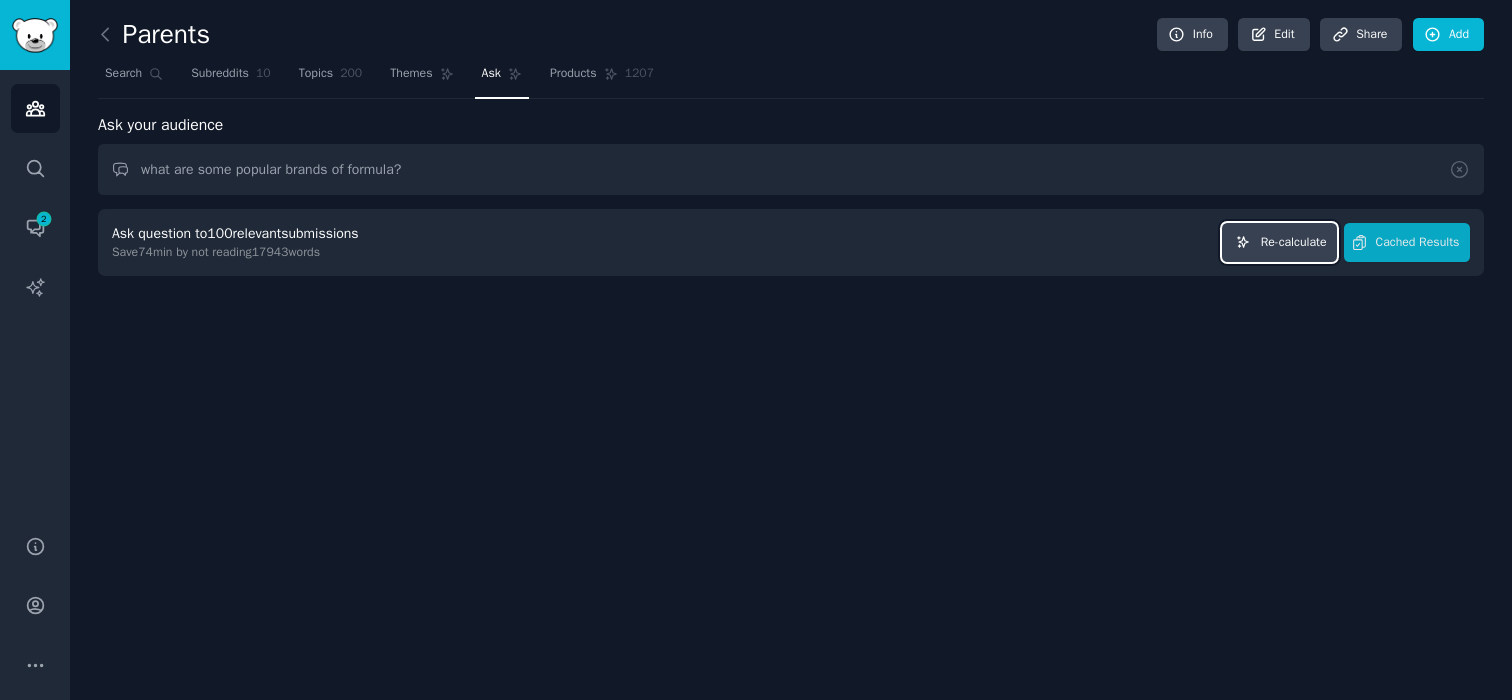 click on "Re-calculate" at bounding box center [1279, 242] 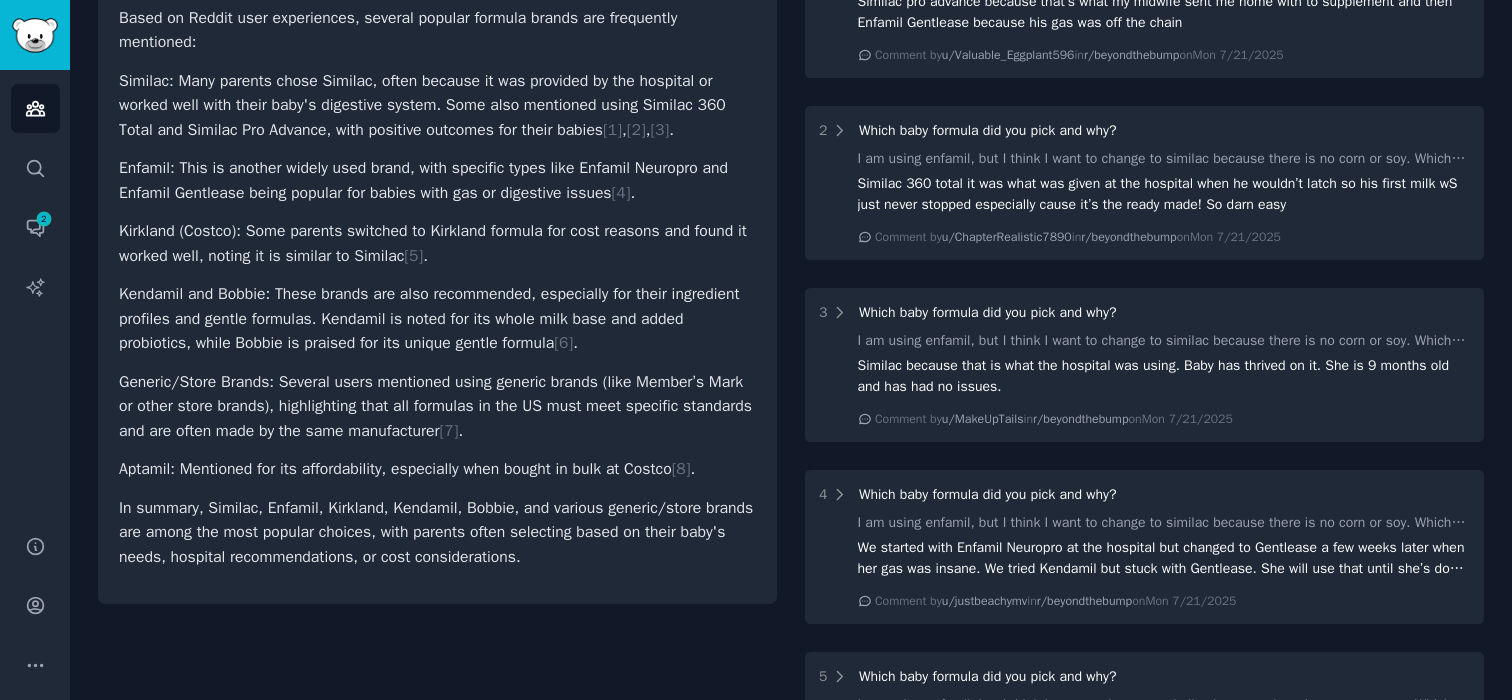 scroll, scrollTop: 0, scrollLeft: 0, axis: both 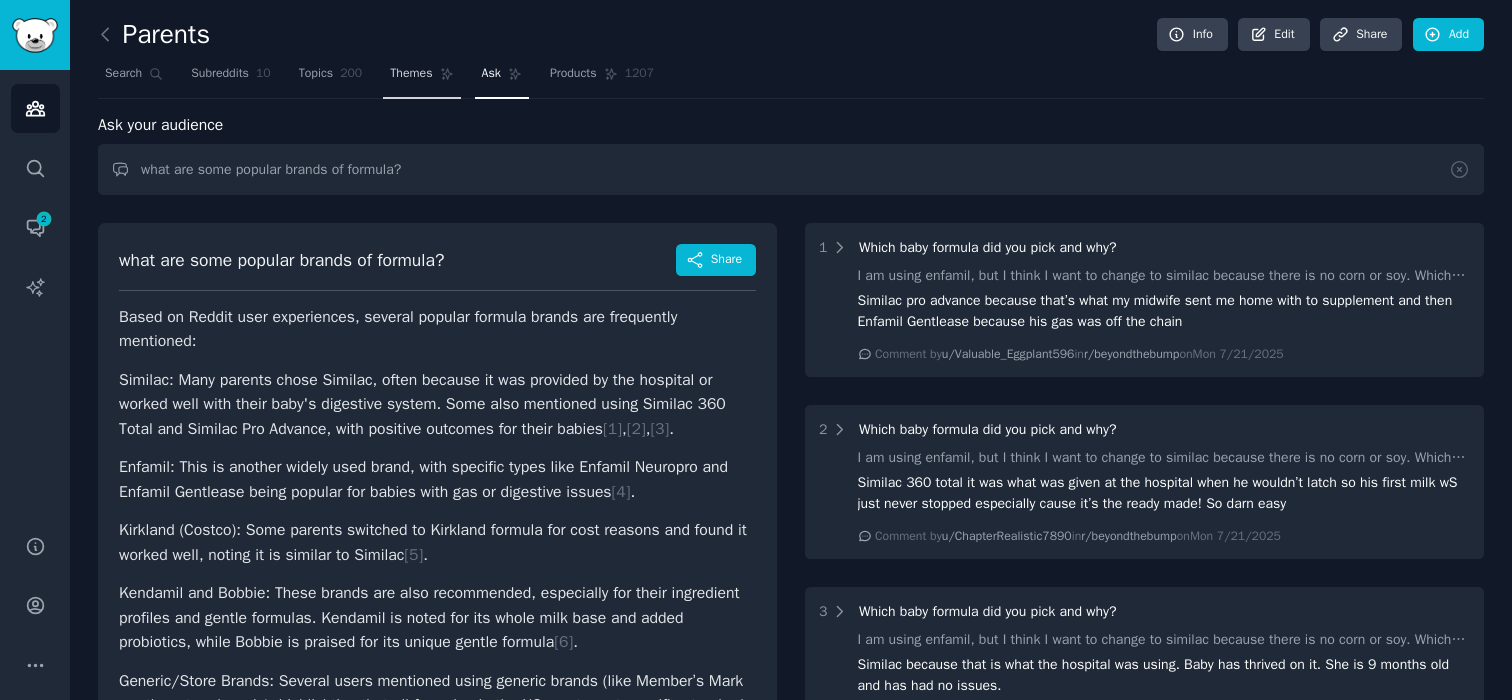 click on "Themes" at bounding box center [411, 74] 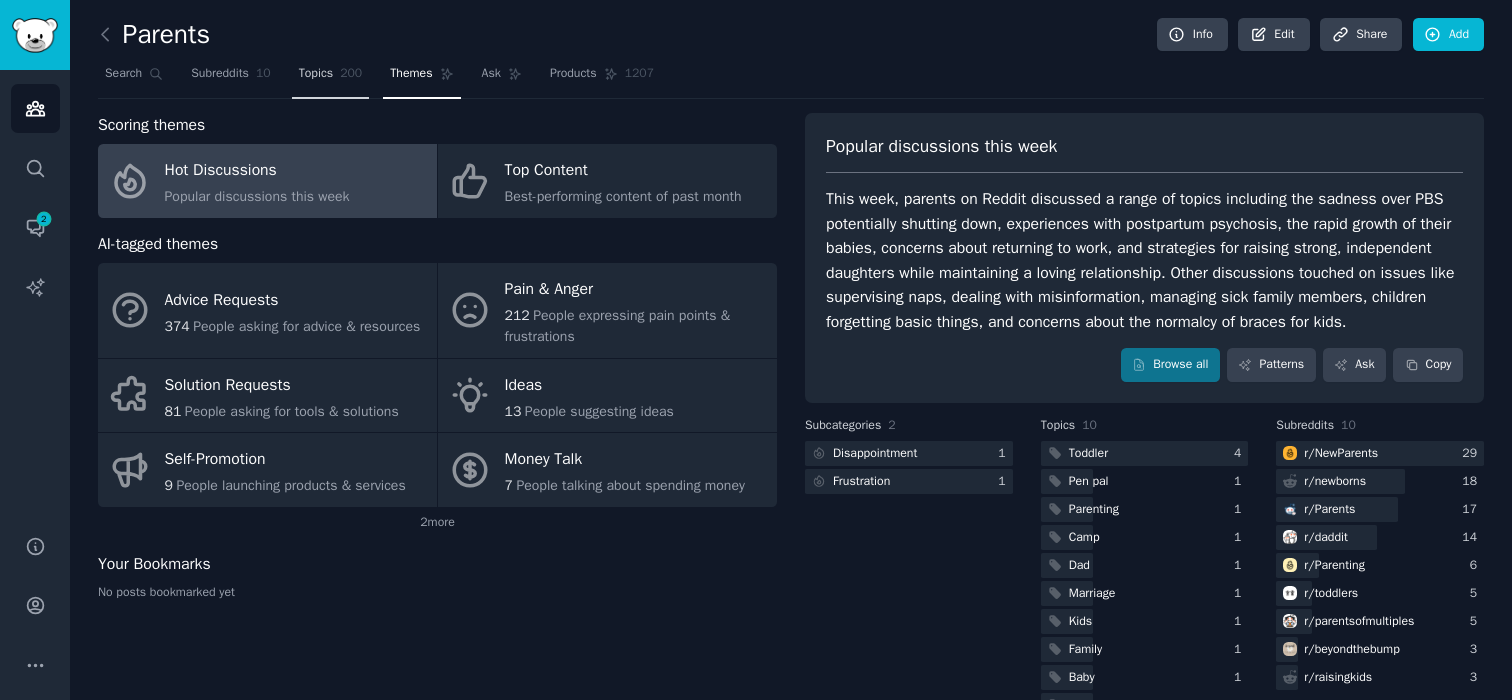 click on "Topics 200" at bounding box center [331, 78] 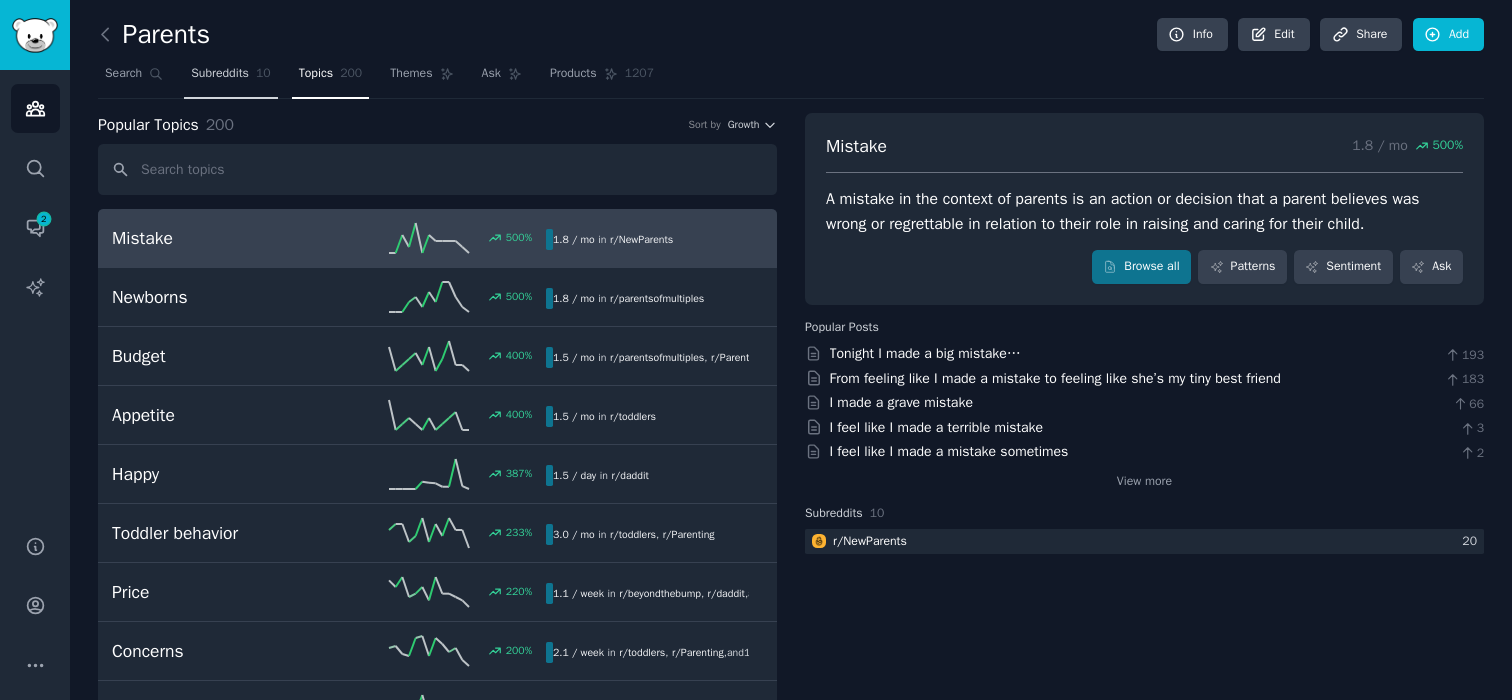 click on "Subreddits" at bounding box center (220, 74) 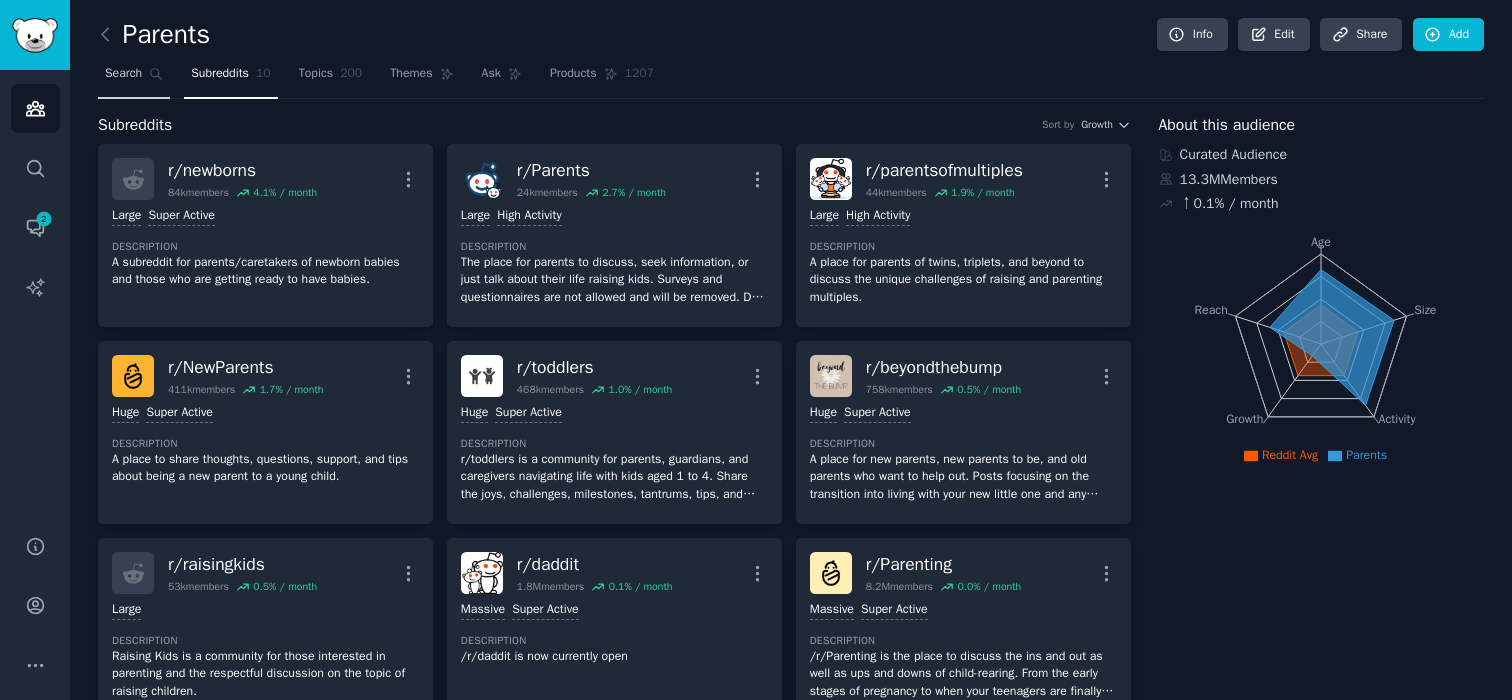 click on "Search" at bounding box center [123, 74] 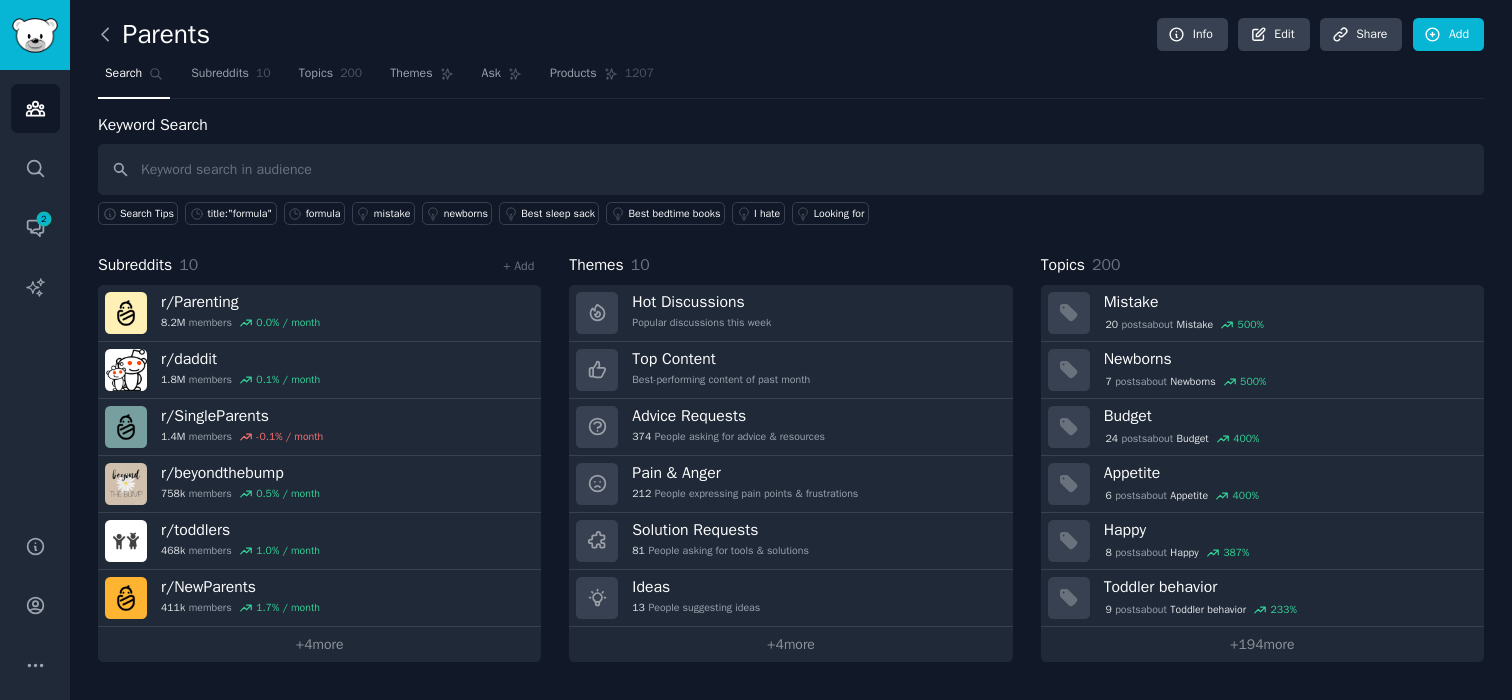 click 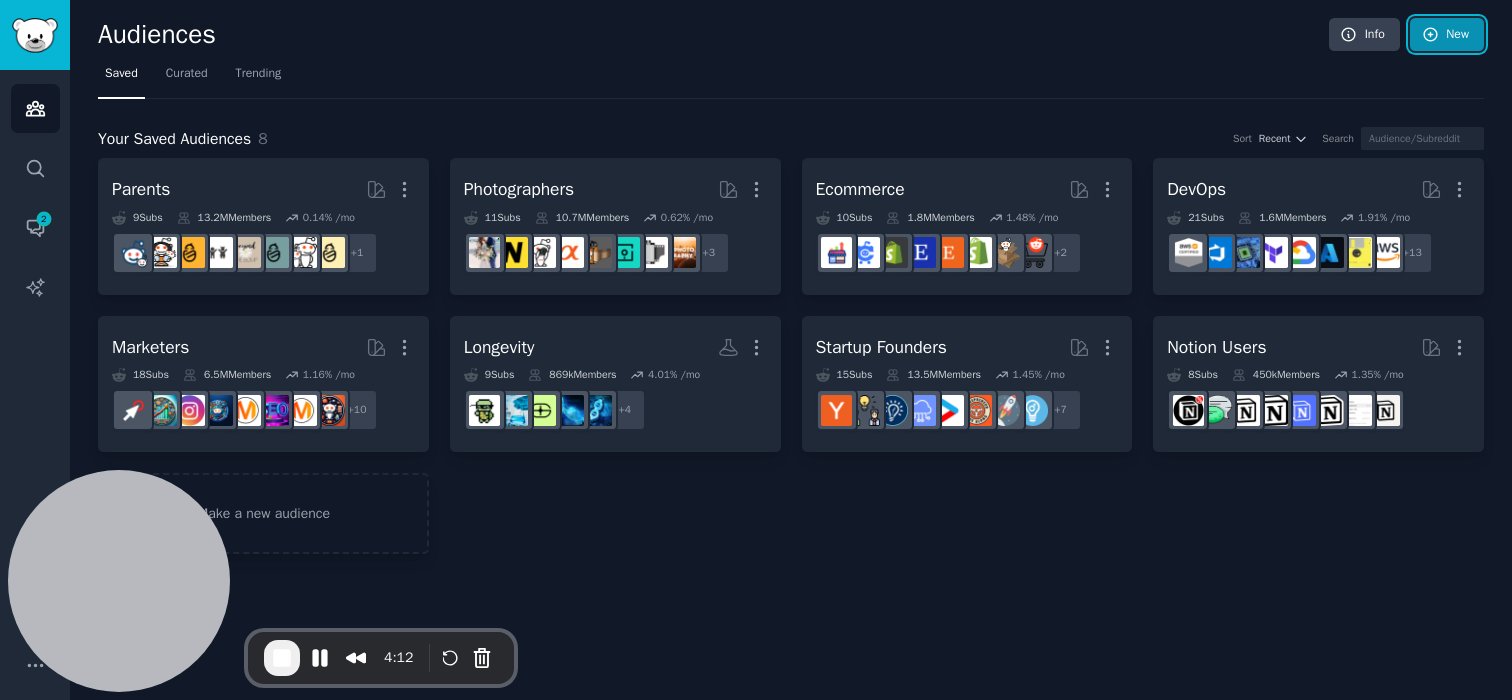 click on "New" at bounding box center [1447, 35] 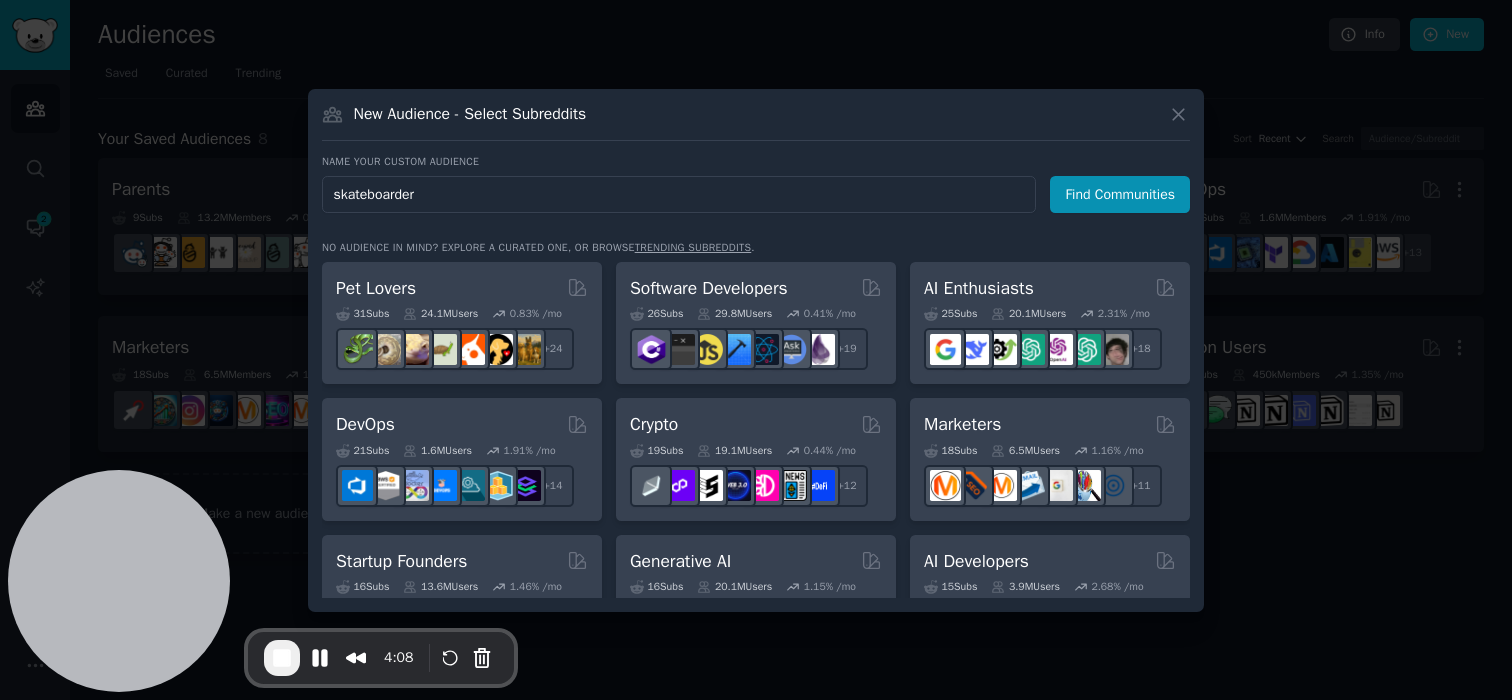 type on "skateboarders" 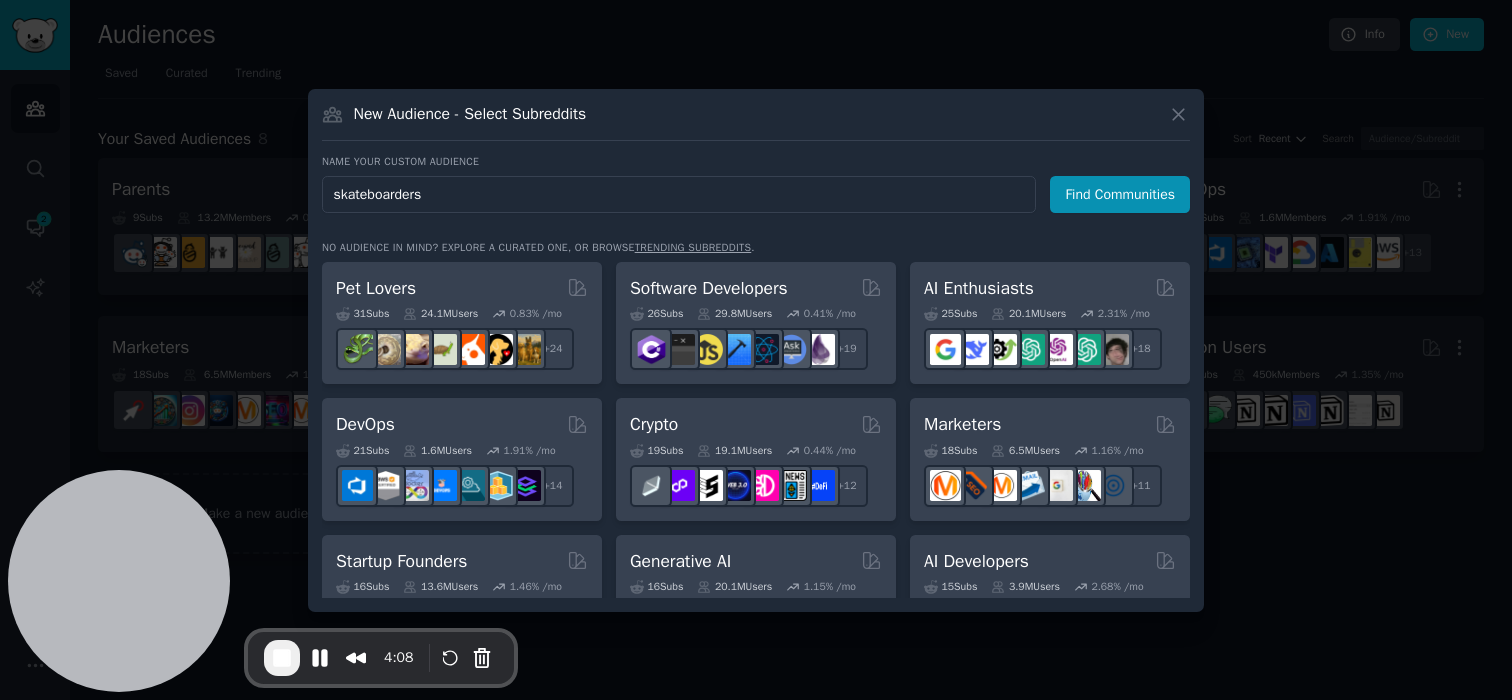 click on "Find Communities" at bounding box center (1120, 194) 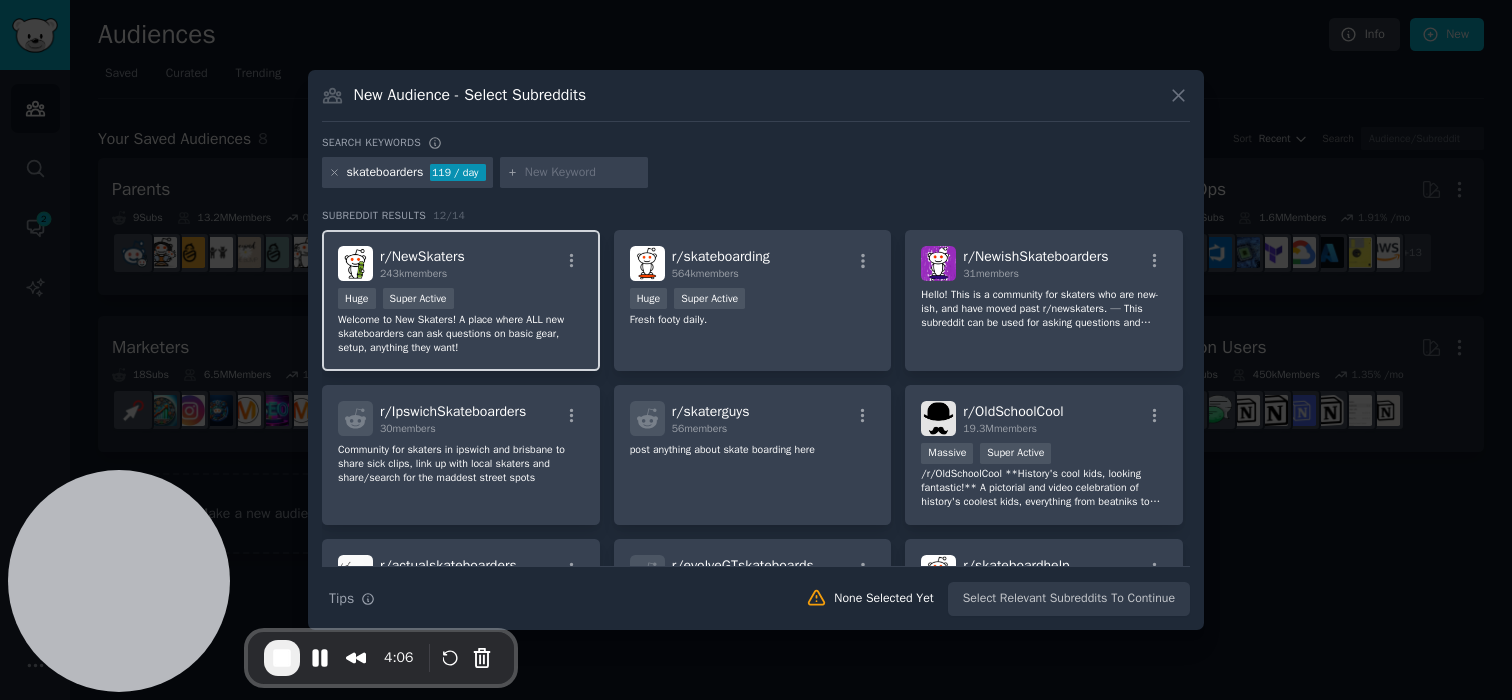 click on "r/ NewSkaters 243k  members" at bounding box center (422, 263) 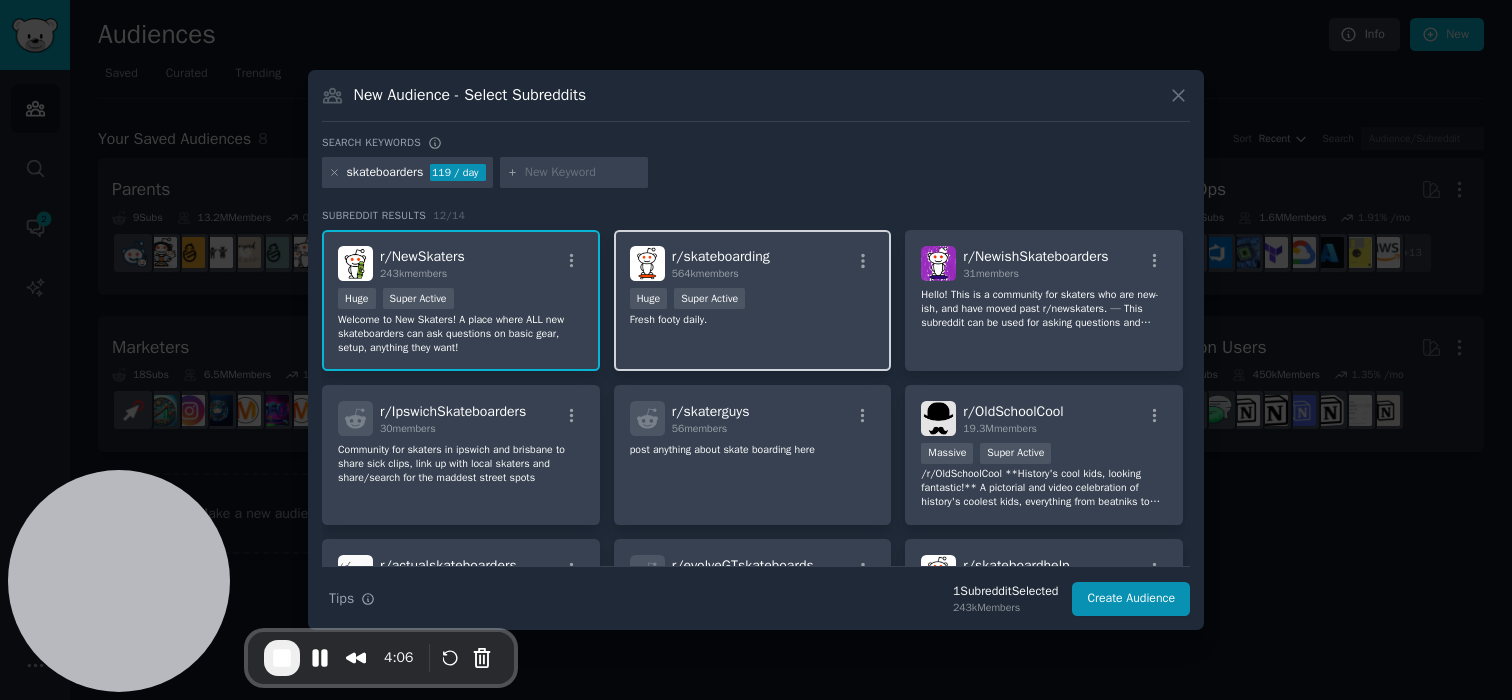click on "r/ skateboarding" at bounding box center (721, 256) 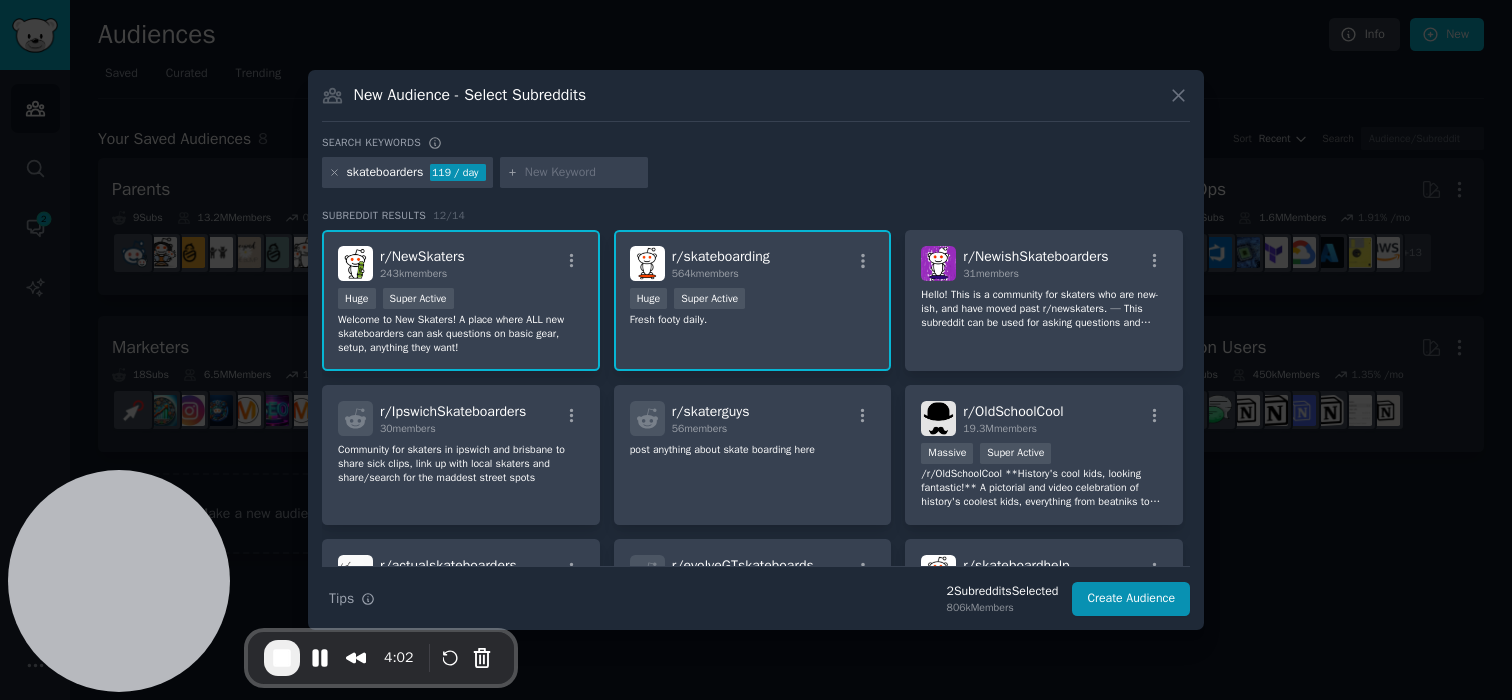 click at bounding box center [756, 350] 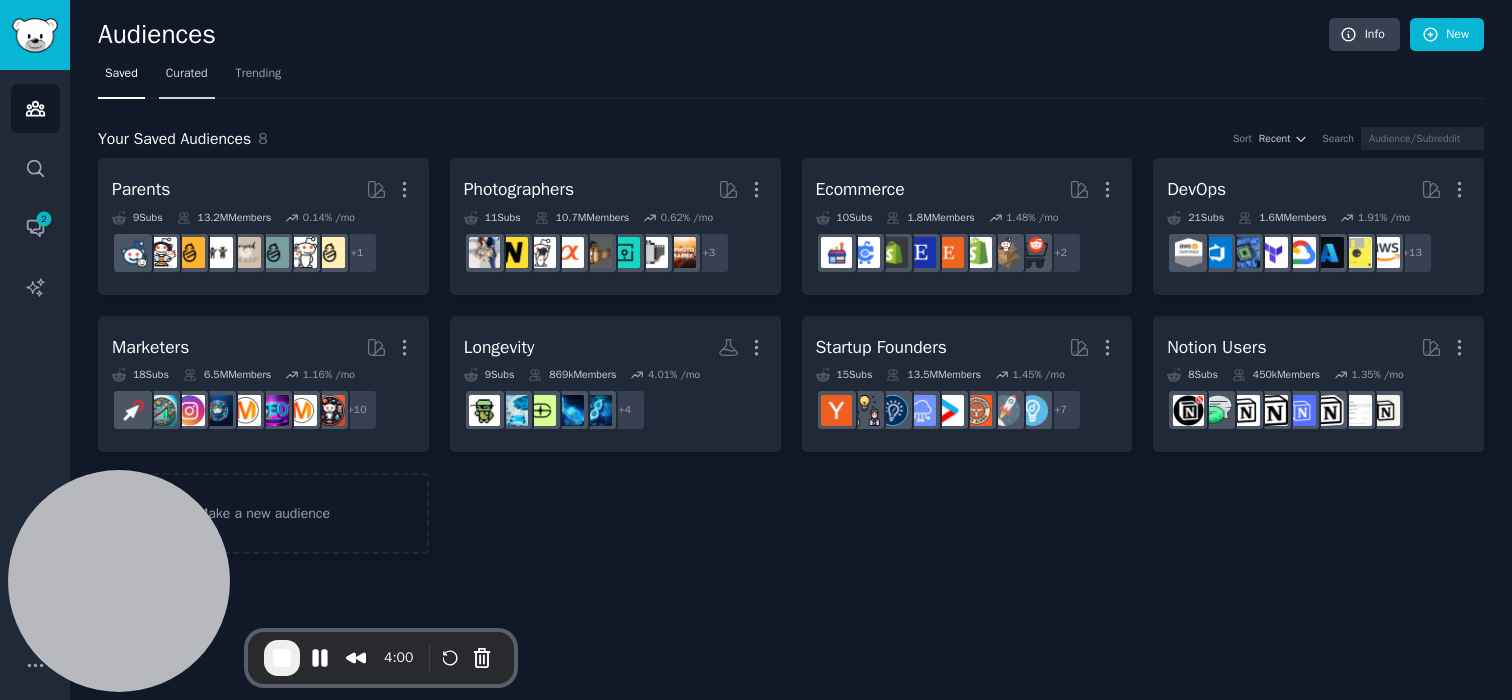 click on "Curated" at bounding box center (187, 74) 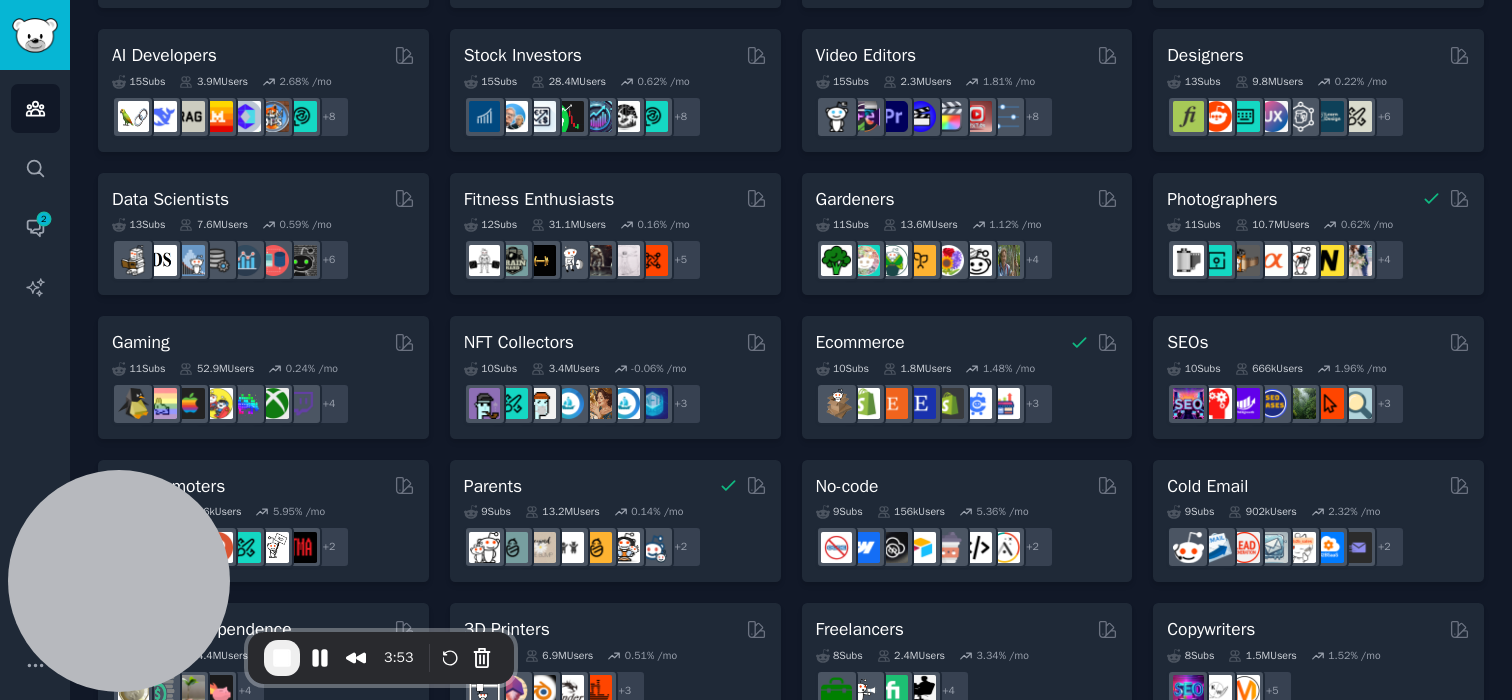 scroll, scrollTop: 417, scrollLeft: 0, axis: vertical 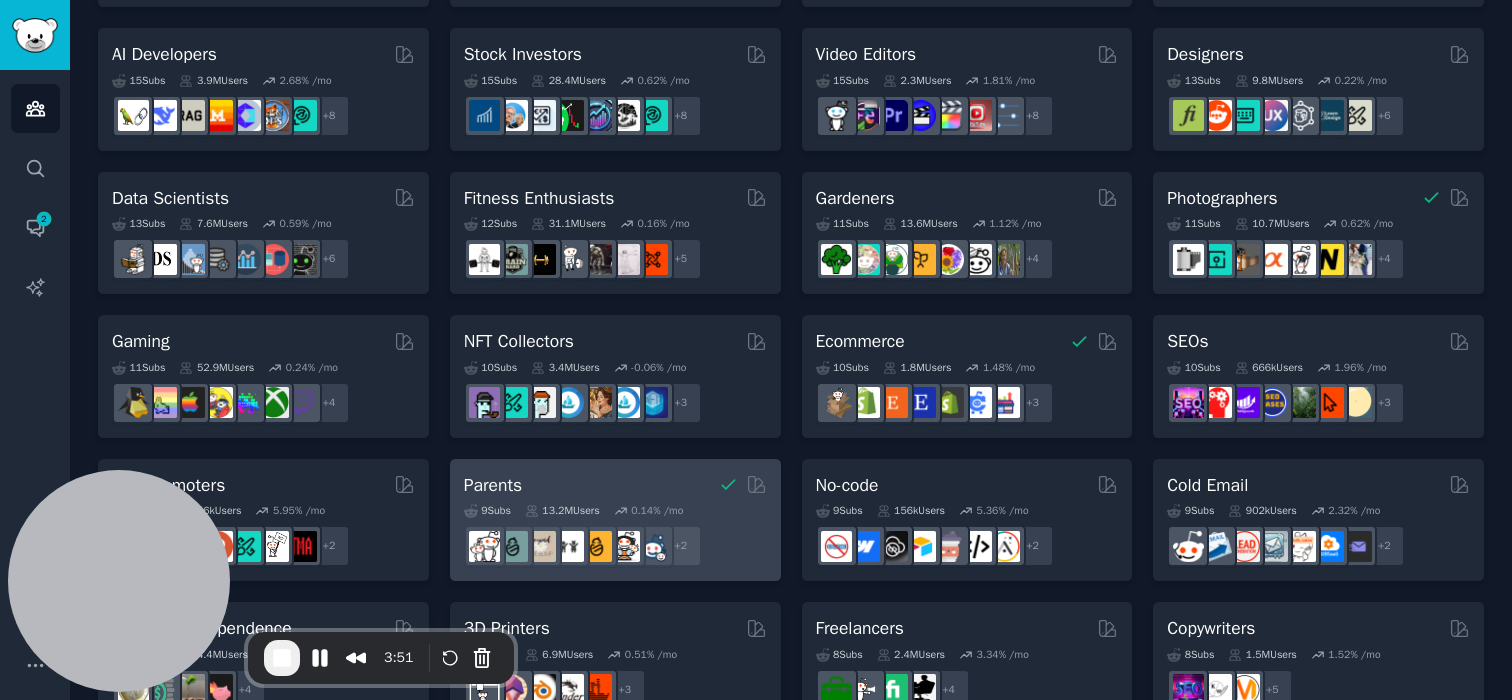 click on "Parents" at bounding box center [493, 485] 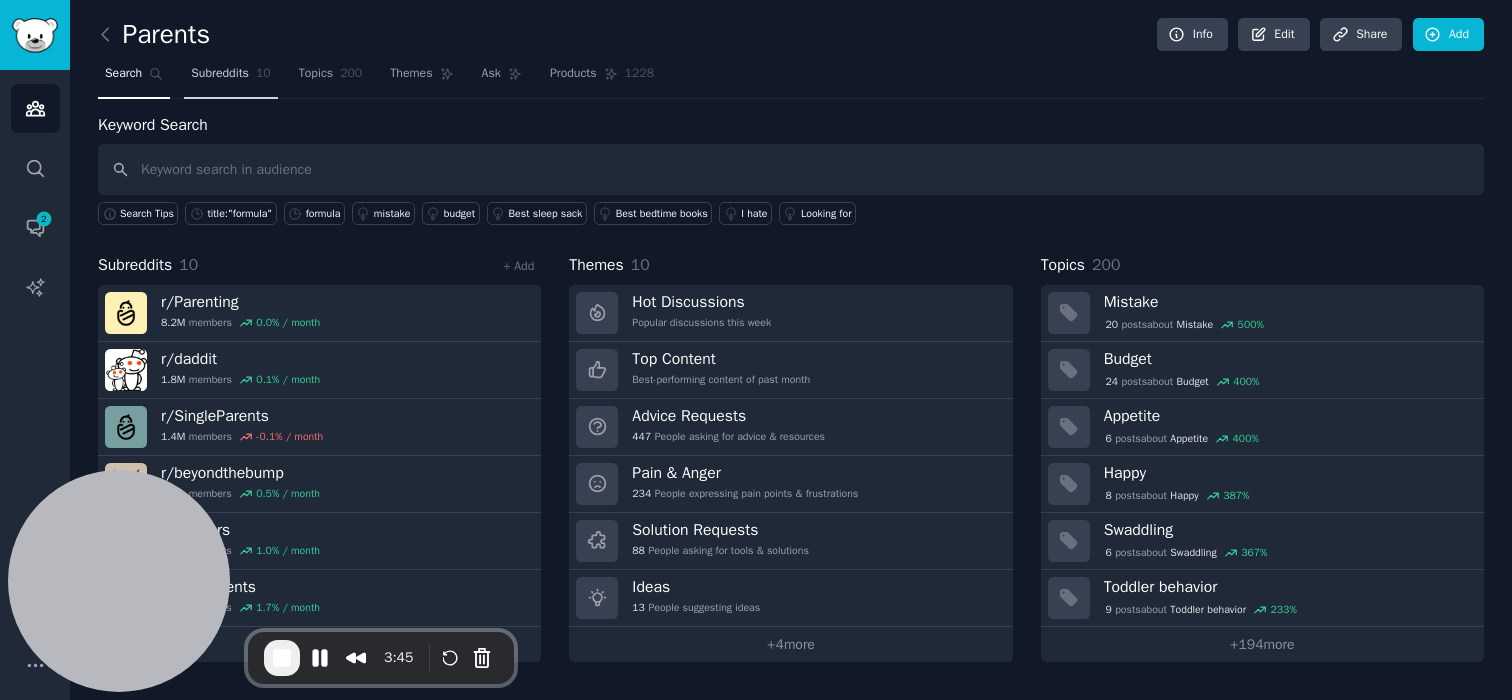 click on "Subreddits" at bounding box center [220, 74] 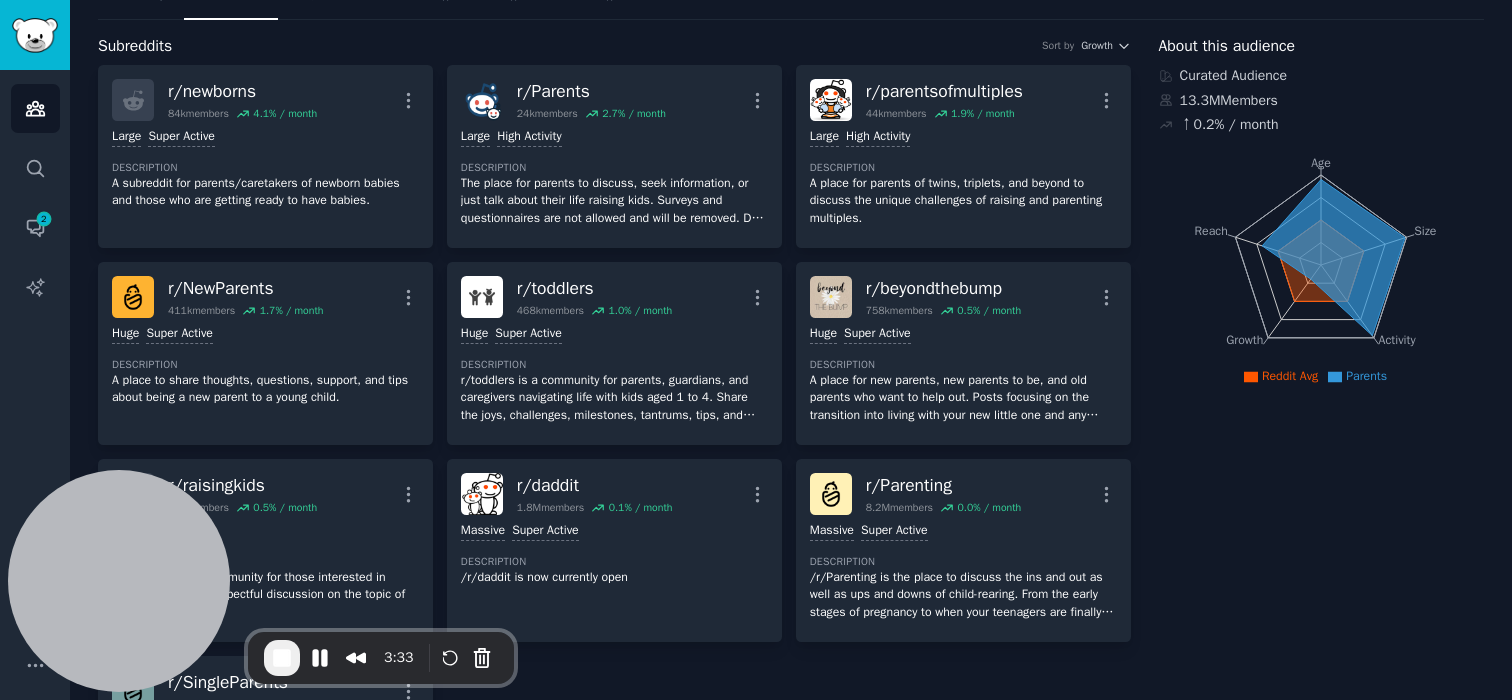 scroll, scrollTop: 0, scrollLeft: 0, axis: both 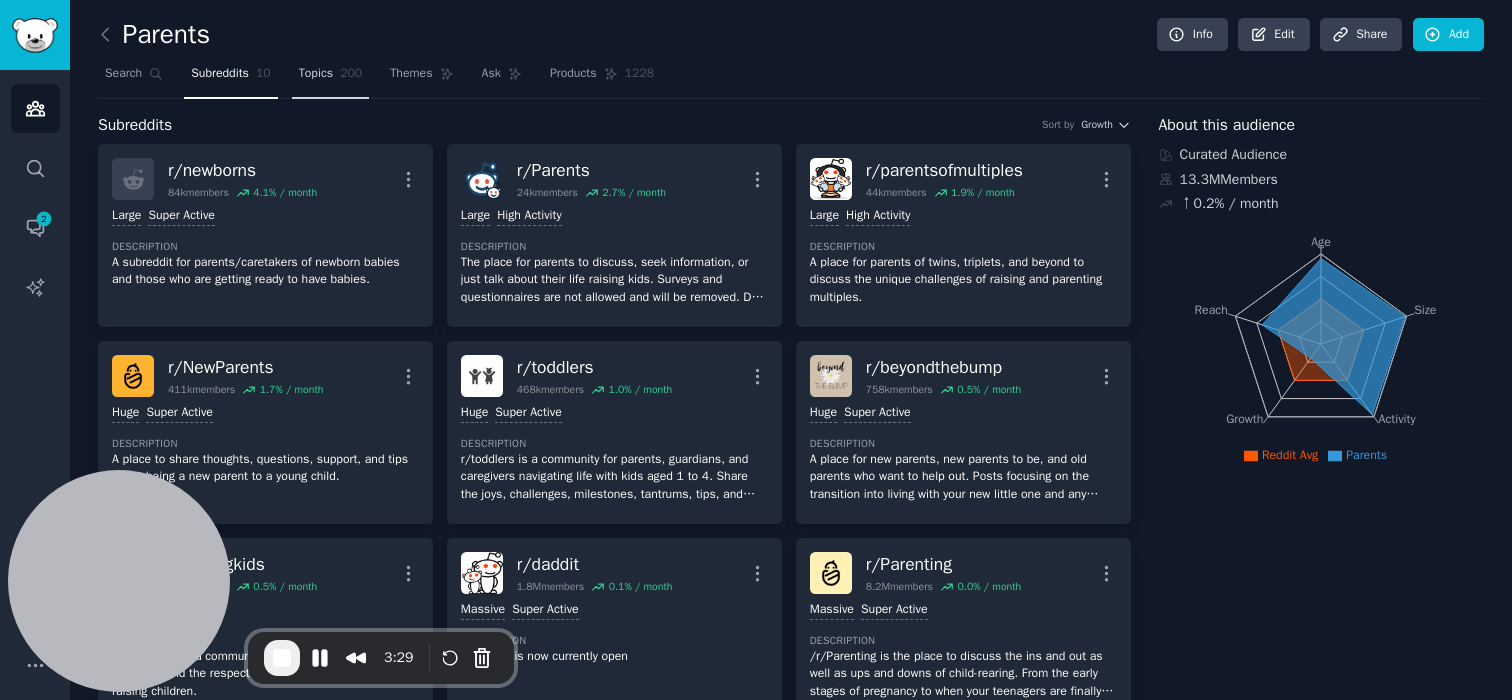 click on "Topics" at bounding box center [316, 74] 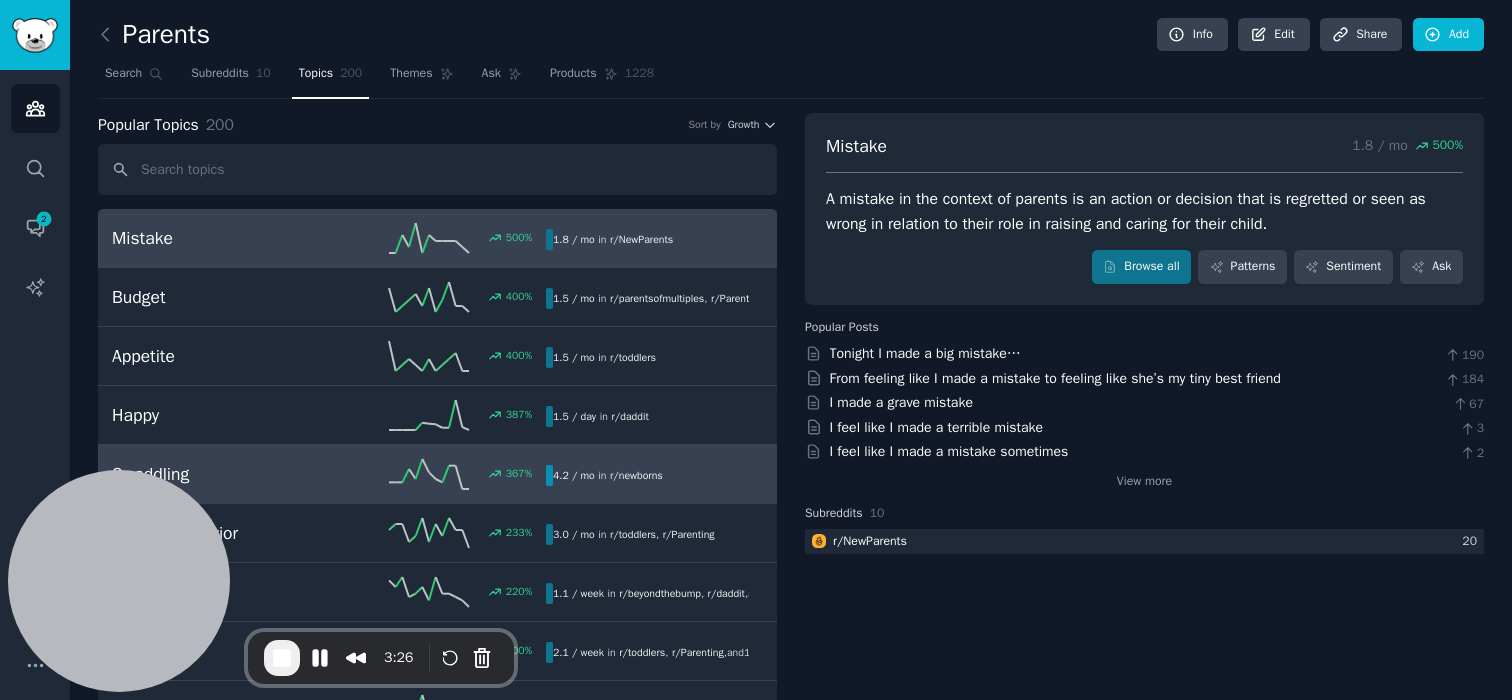 click on "Swaddling 367 % 4.2 / mo  in    r/ newborns" at bounding box center [437, 474] 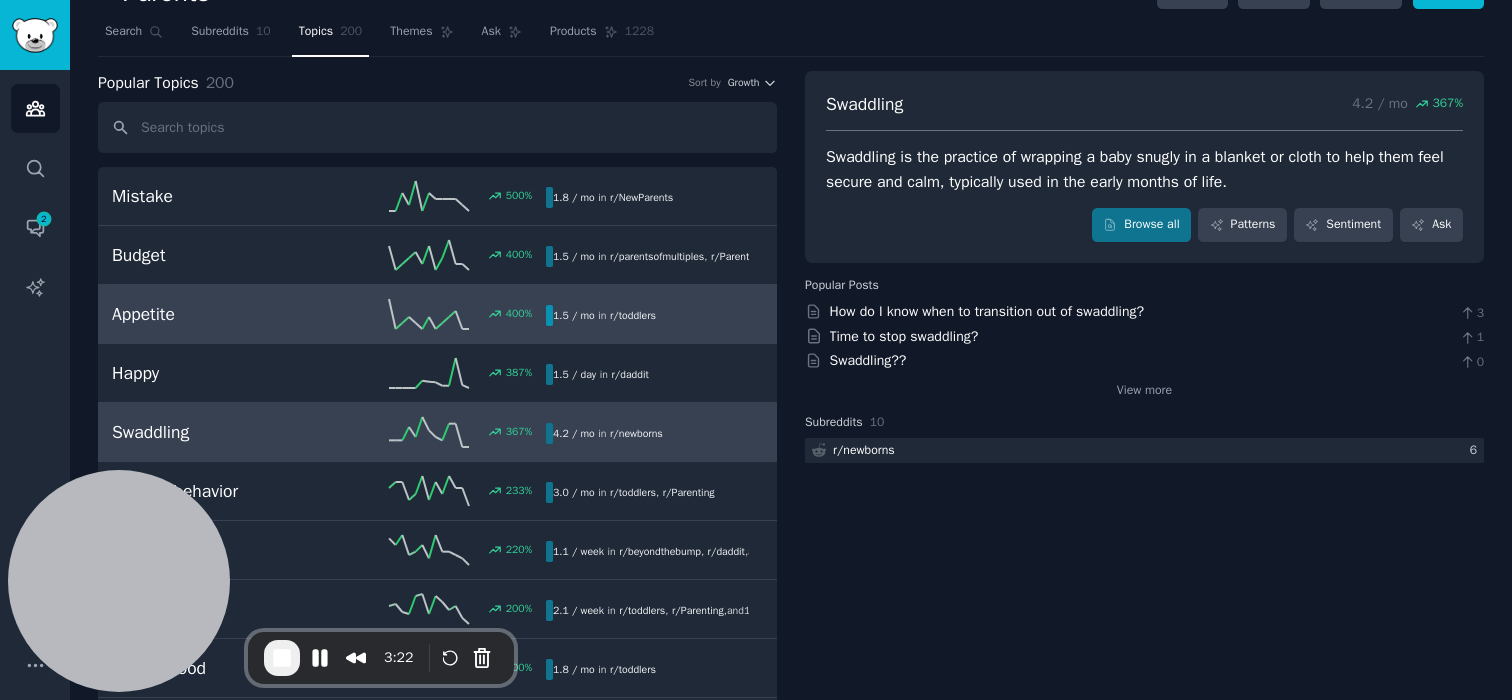 scroll, scrollTop: 0, scrollLeft: 0, axis: both 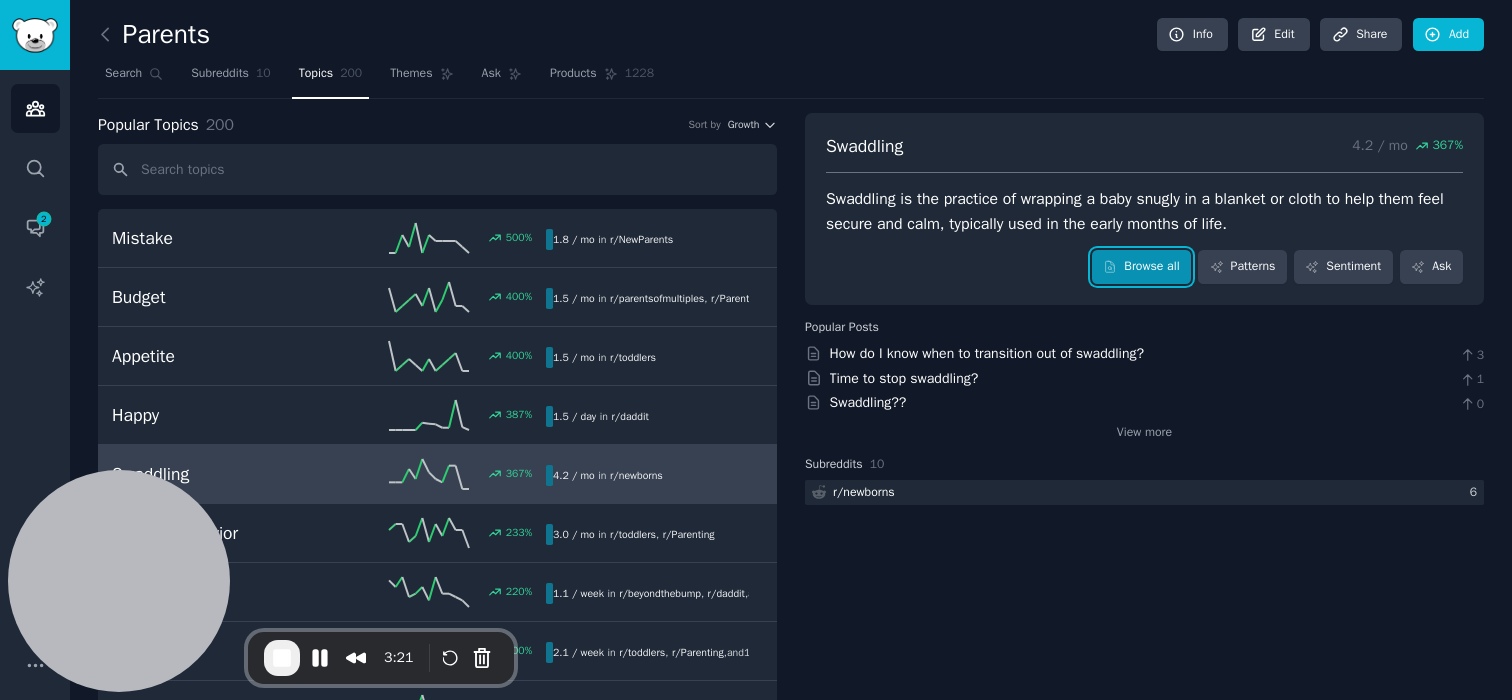 click on "Browse all" at bounding box center [1141, 267] 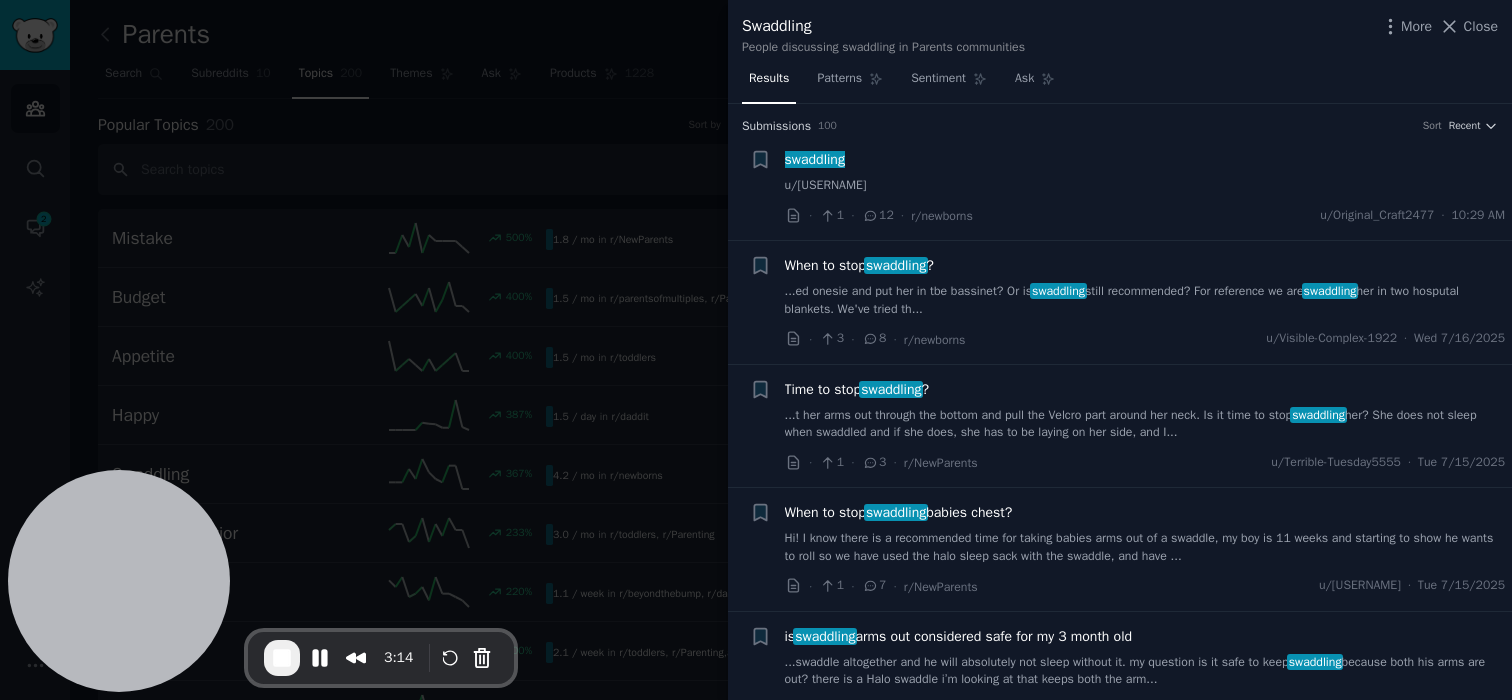 click on "swaddling" at bounding box center [815, 159] 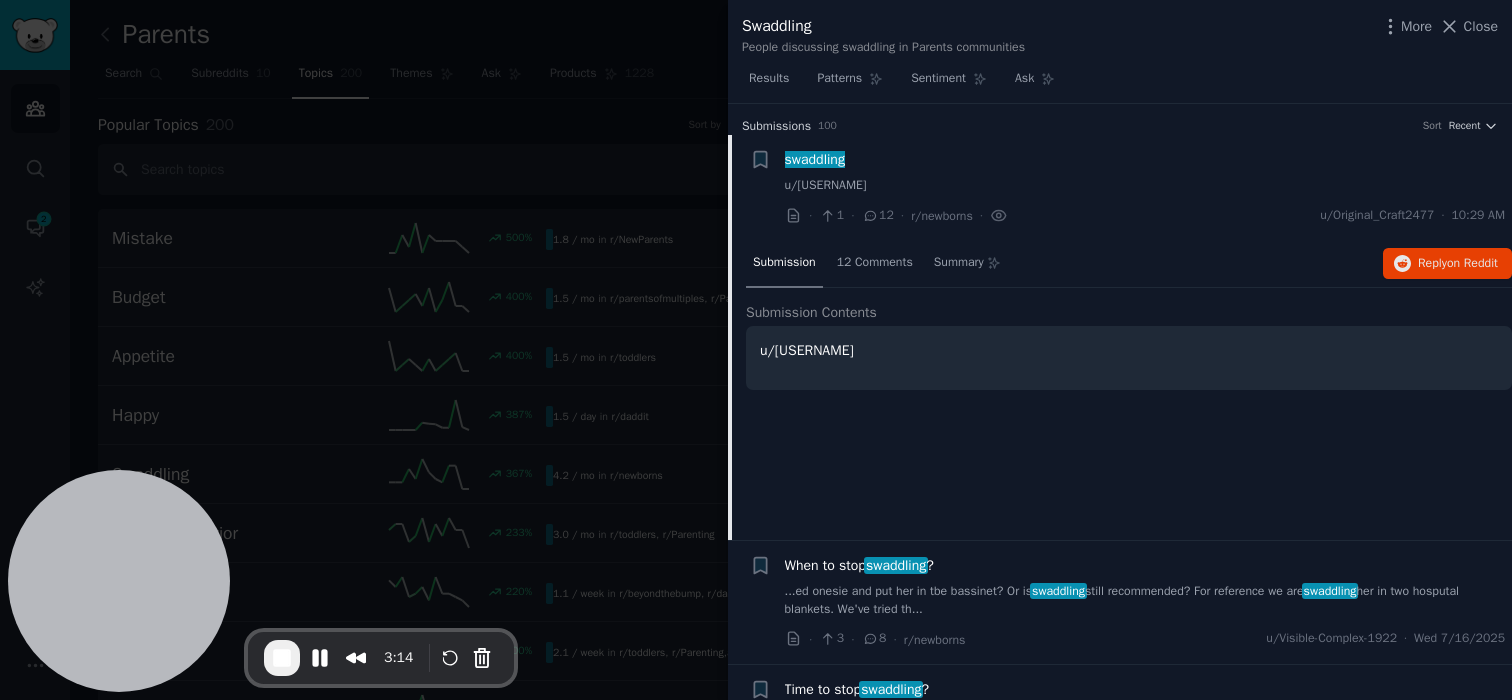 scroll, scrollTop: 31, scrollLeft: 0, axis: vertical 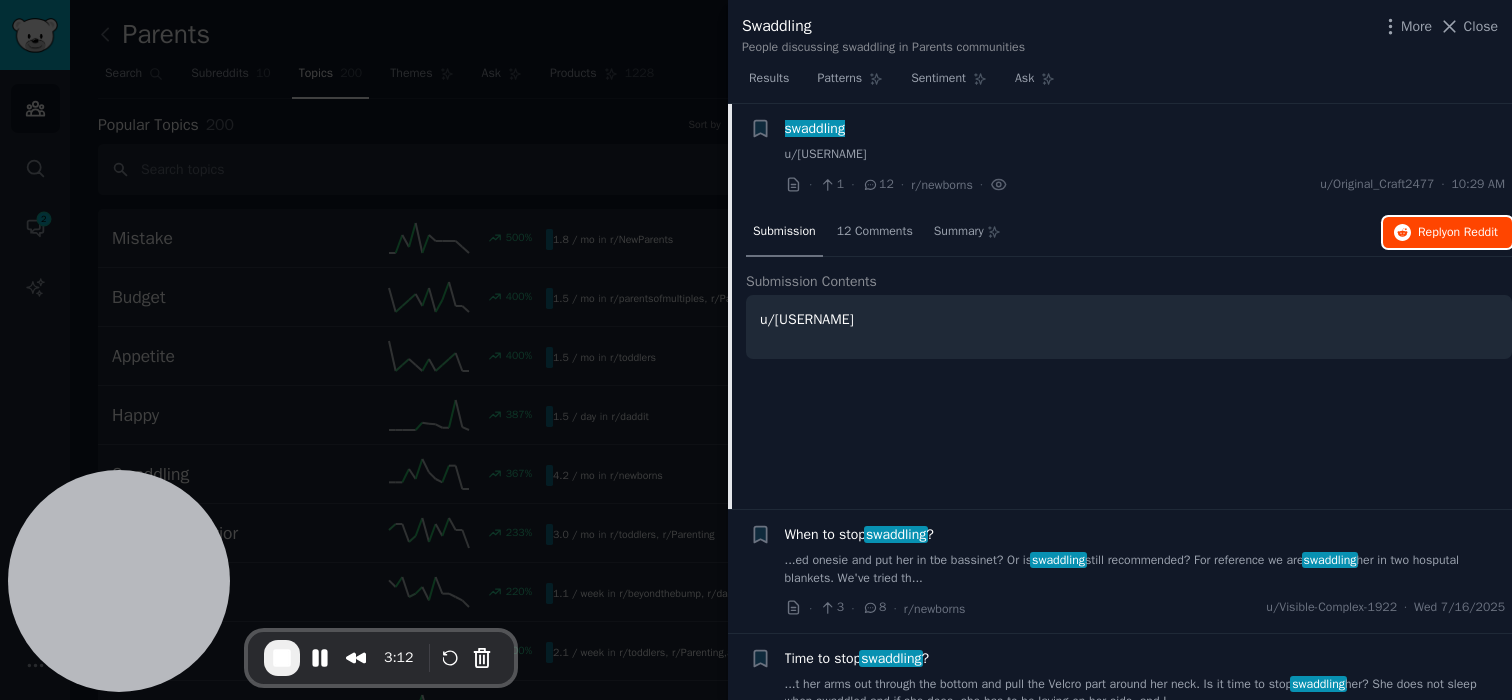 click on "on Reddit" at bounding box center [1472, 232] 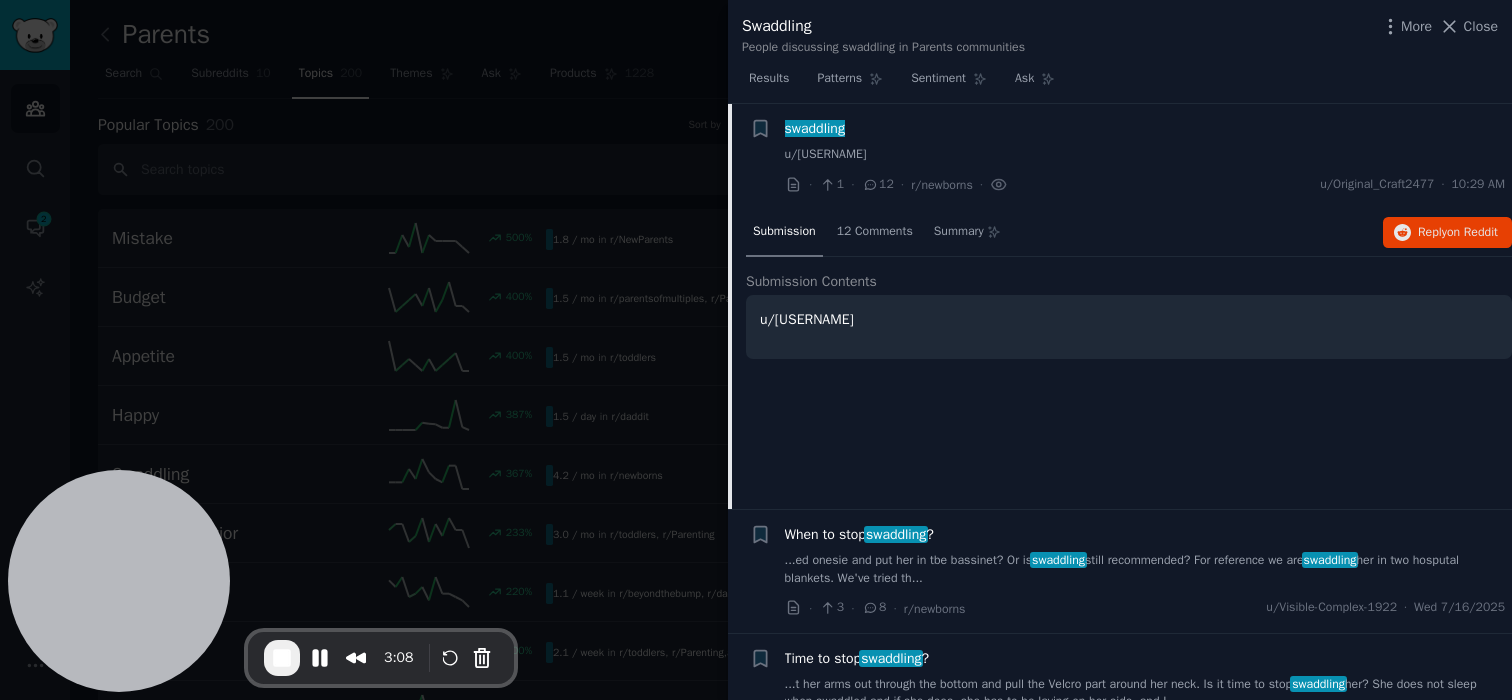 click at bounding box center (756, 350) 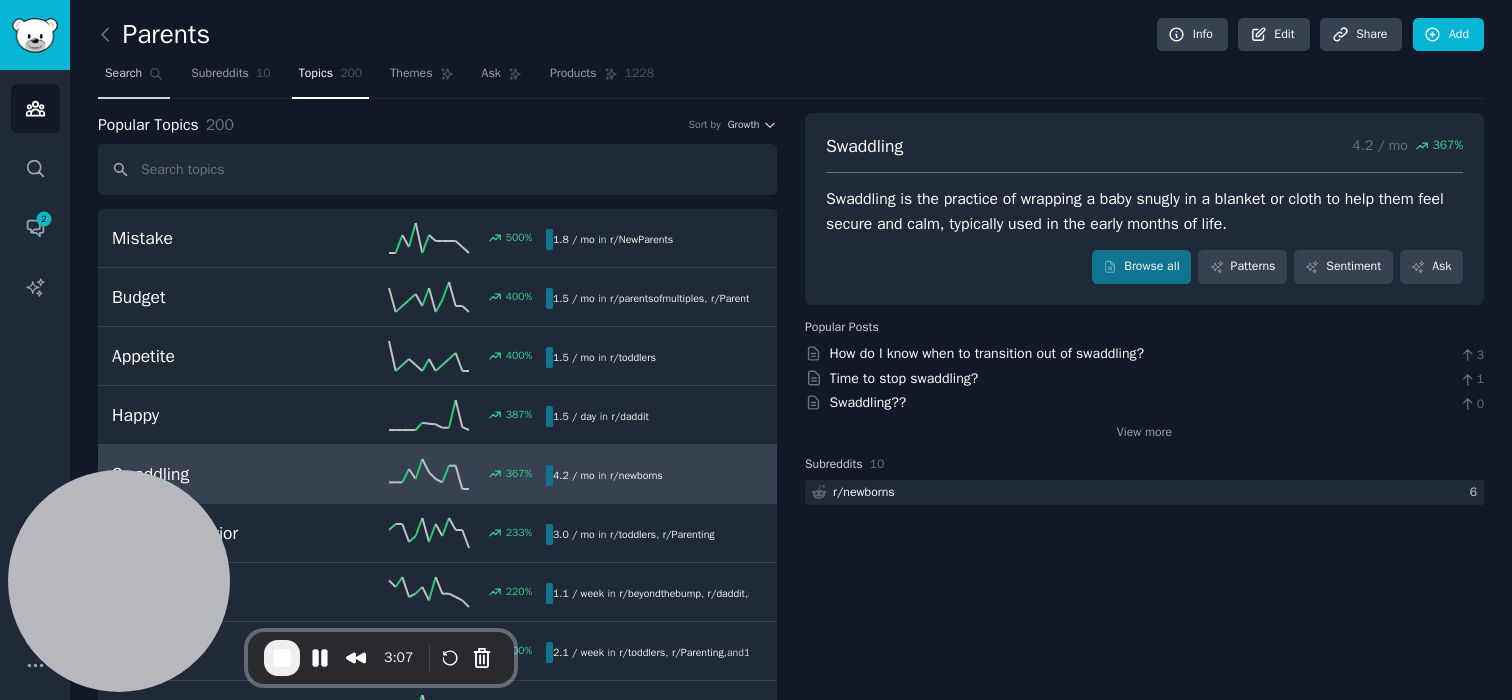 click on "Search" at bounding box center [123, 74] 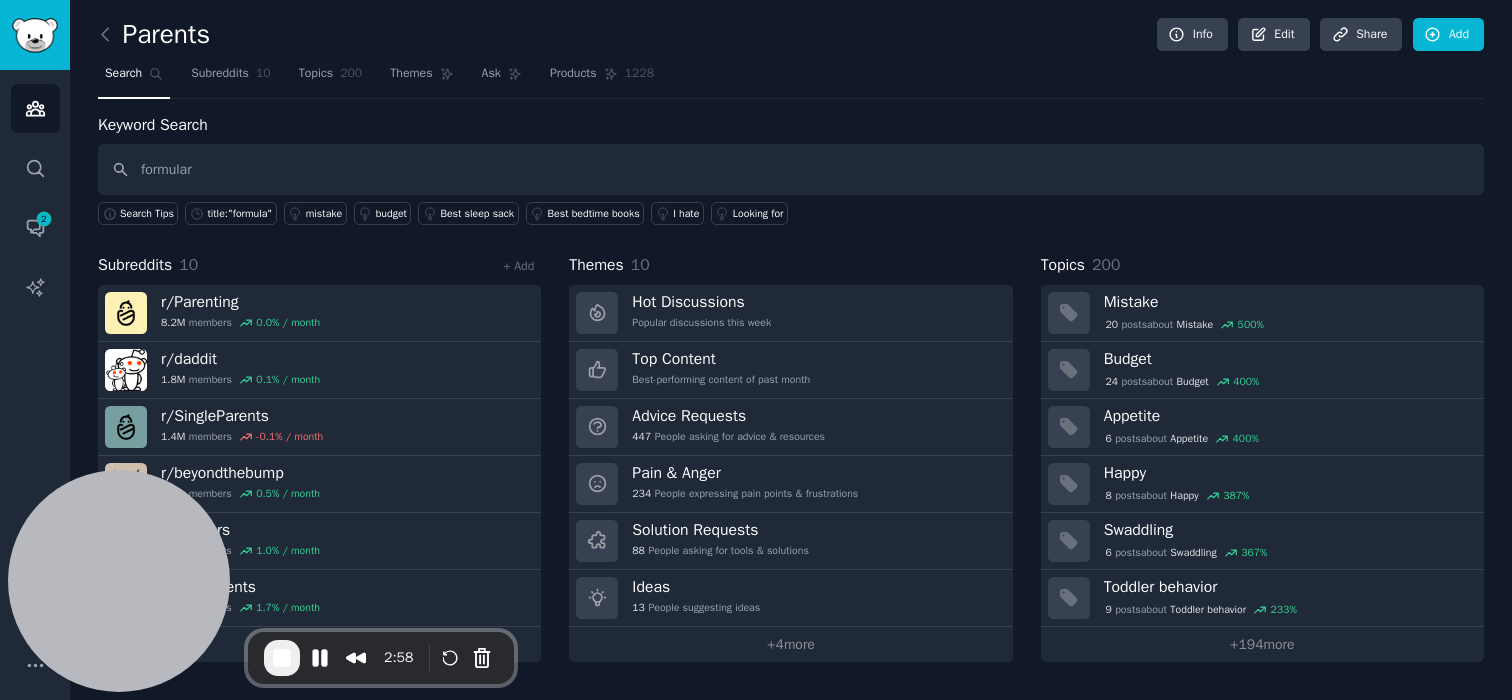 type on "formular" 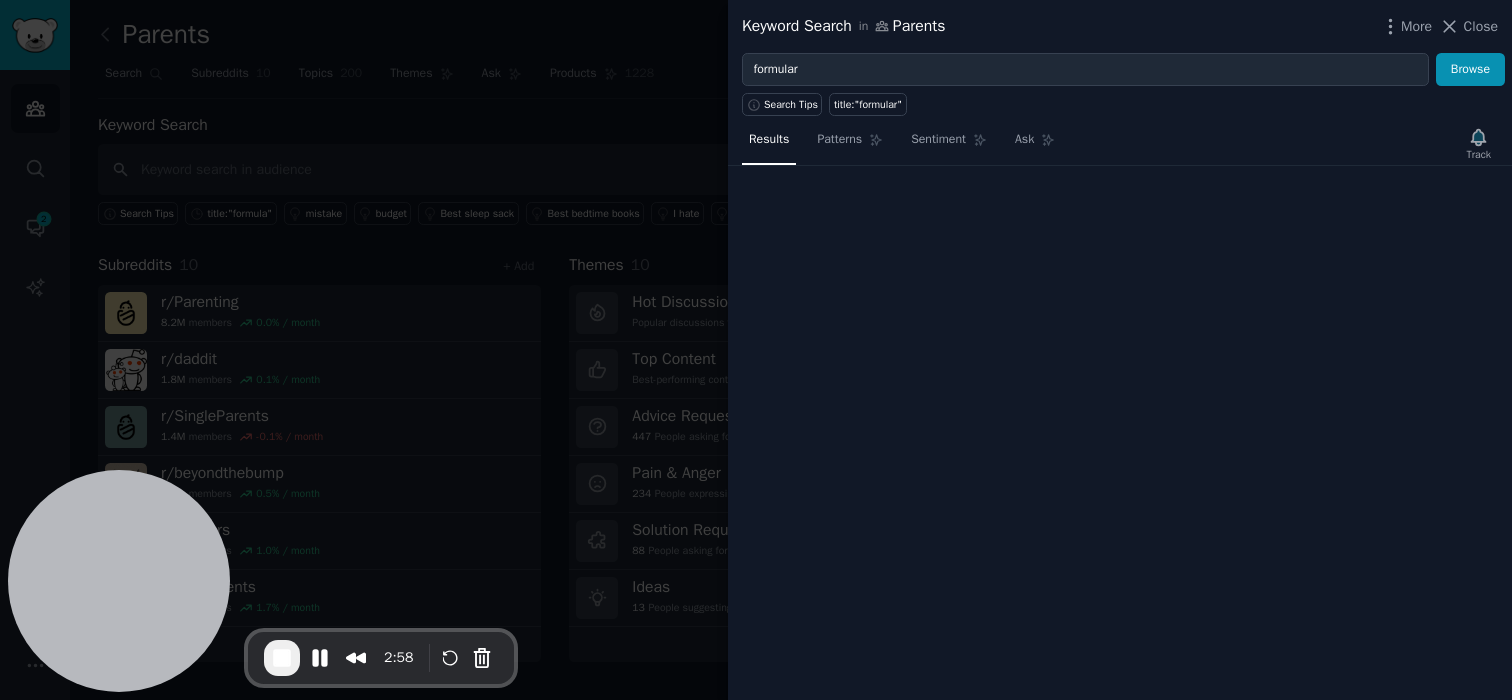 type 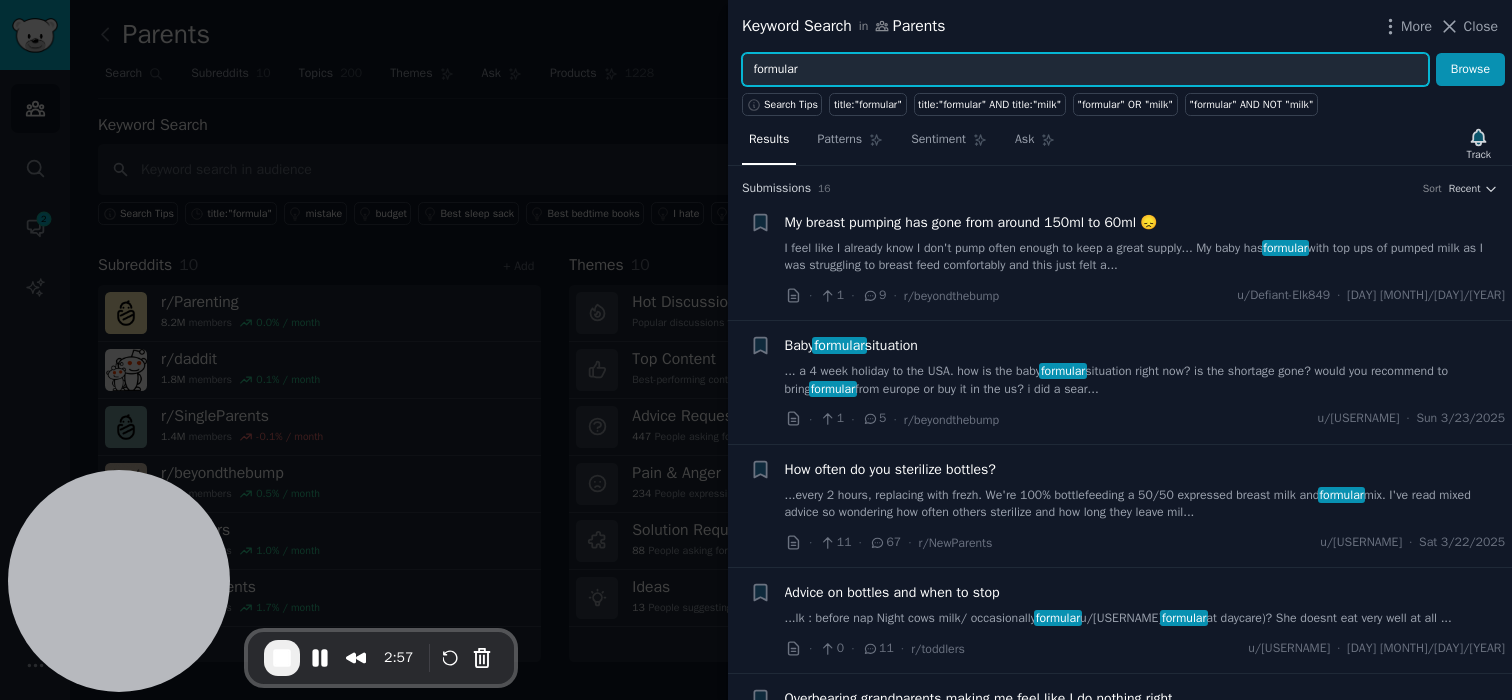 click on "formular" at bounding box center (1085, 70) 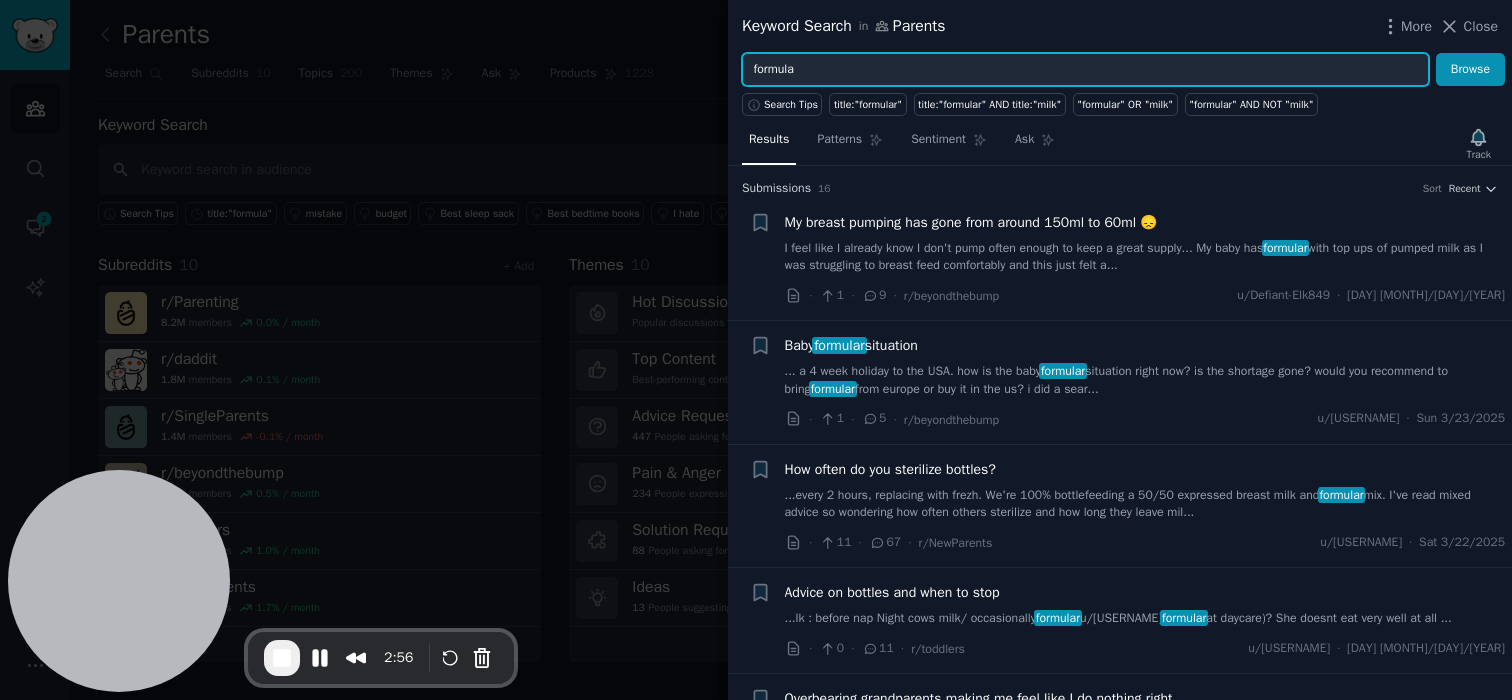 type on "formula" 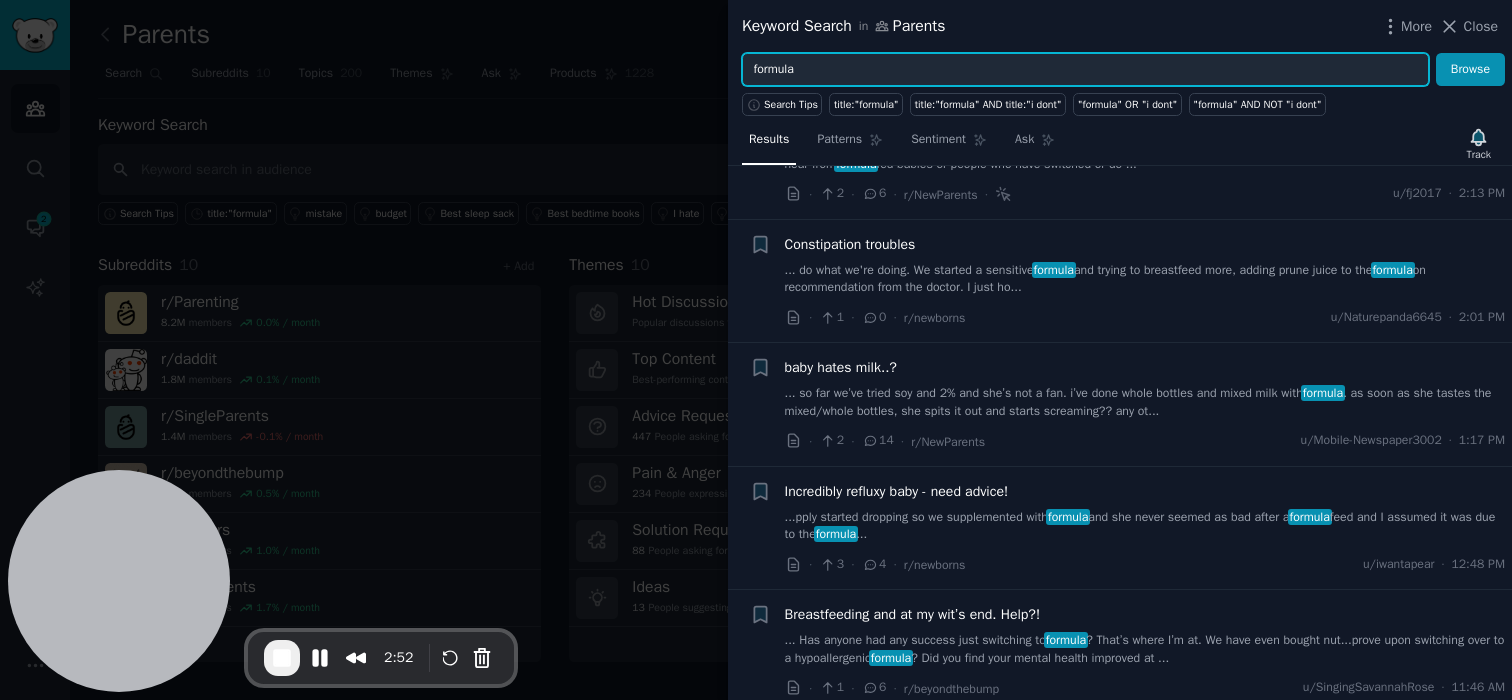 scroll, scrollTop: 0, scrollLeft: 0, axis: both 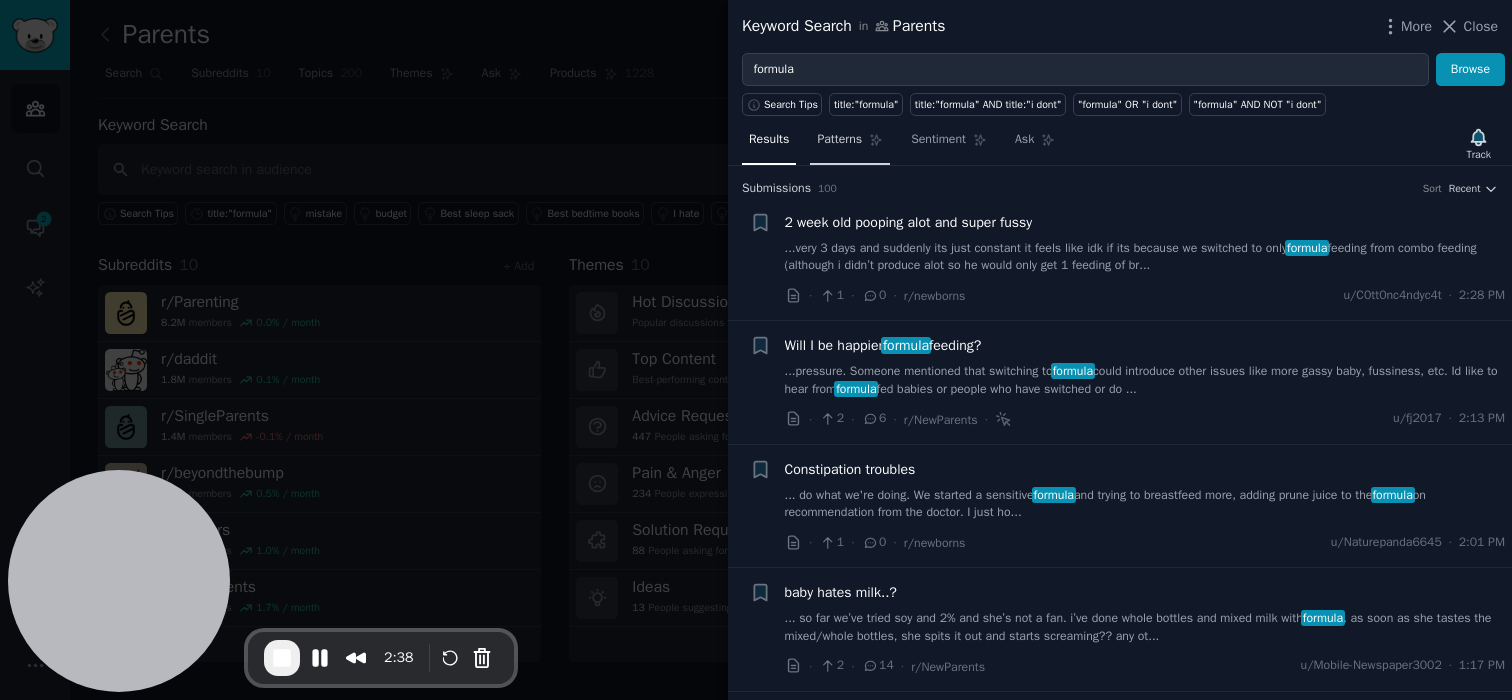 click on "Patterns" at bounding box center (839, 140) 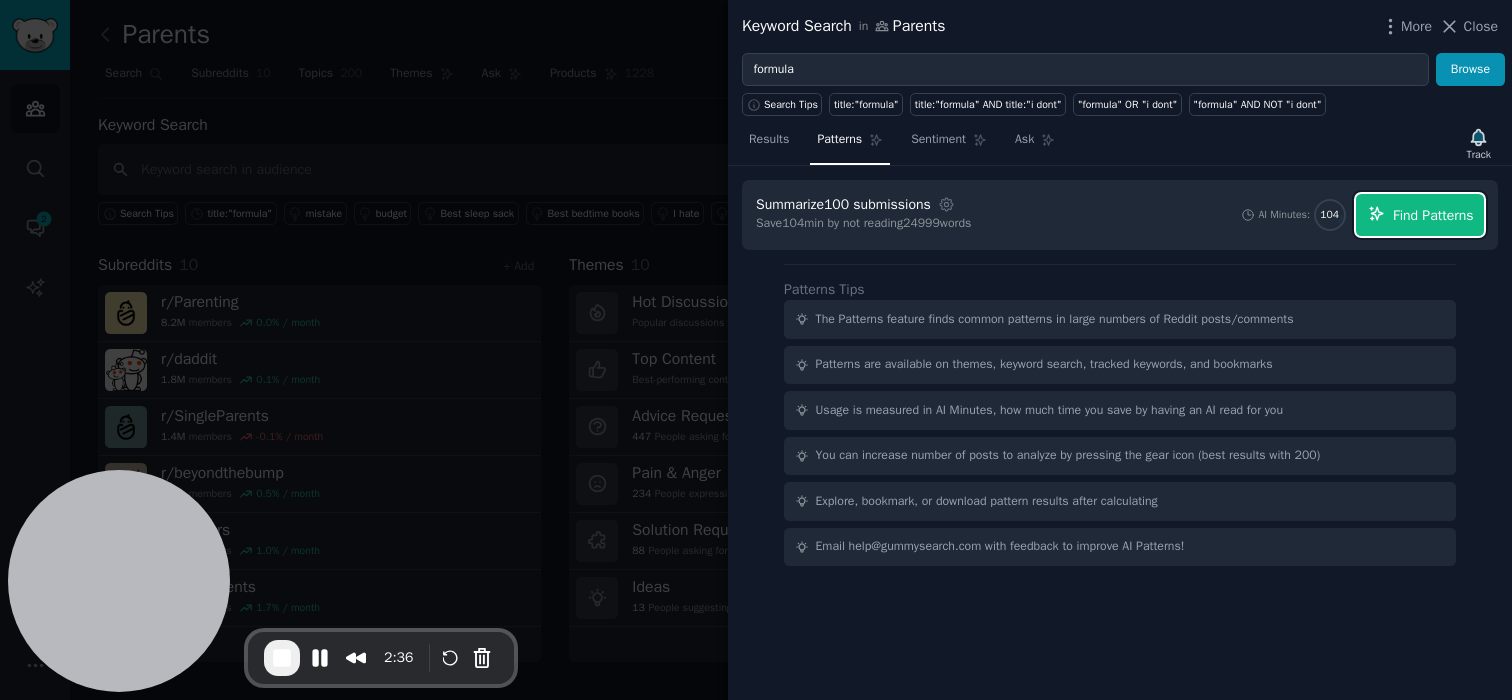 click on "Find Patterns" at bounding box center [1433, 215] 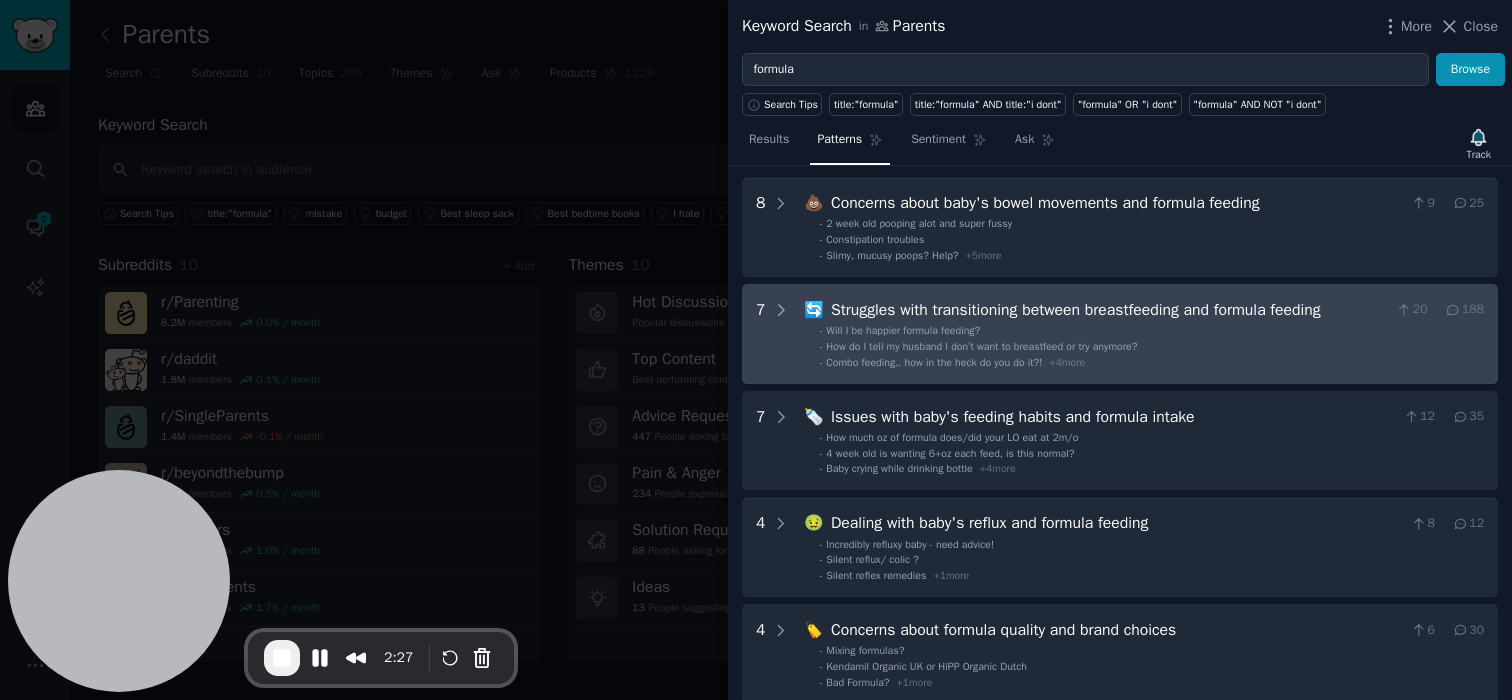 scroll, scrollTop: 70, scrollLeft: 0, axis: vertical 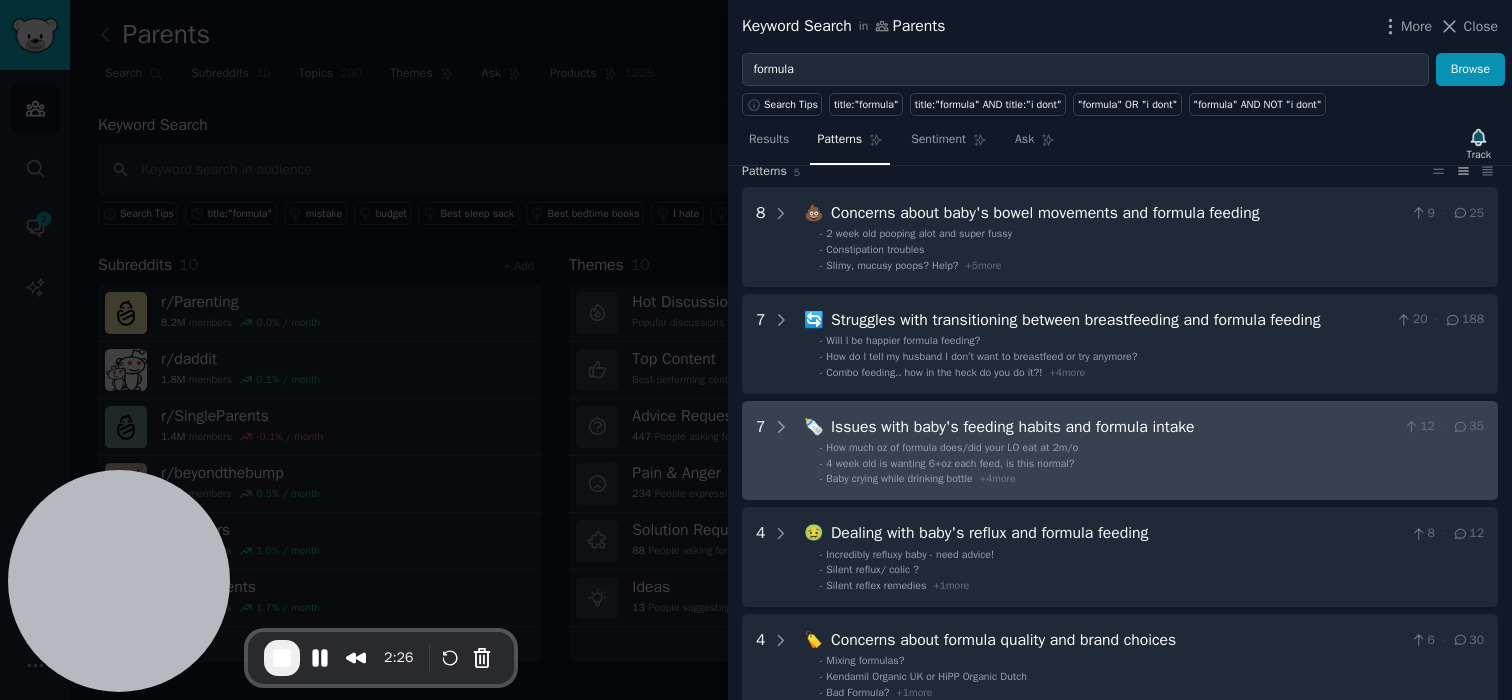 click on "7 🍼 Issues with baby's feeding habits and formula intake 12 · 35 - How much oz of formula does/did your LO eat at 2m/o - 4 week old is wanting 6+oz each feed, is this normal? - Baby crying while drinking bottle +  4  more" at bounding box center (1120, 451) 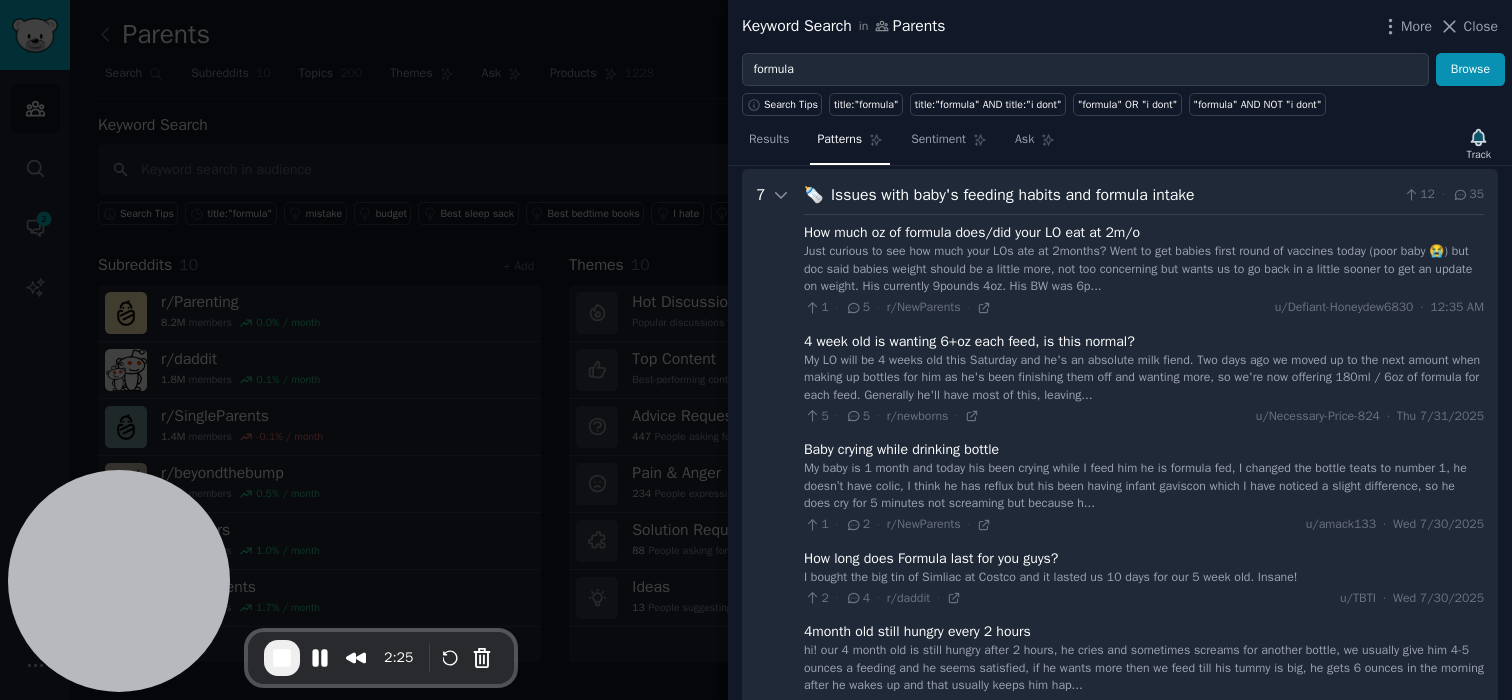 scroll, scrollTop: 304, scrollLeft: 0, axis: vertical 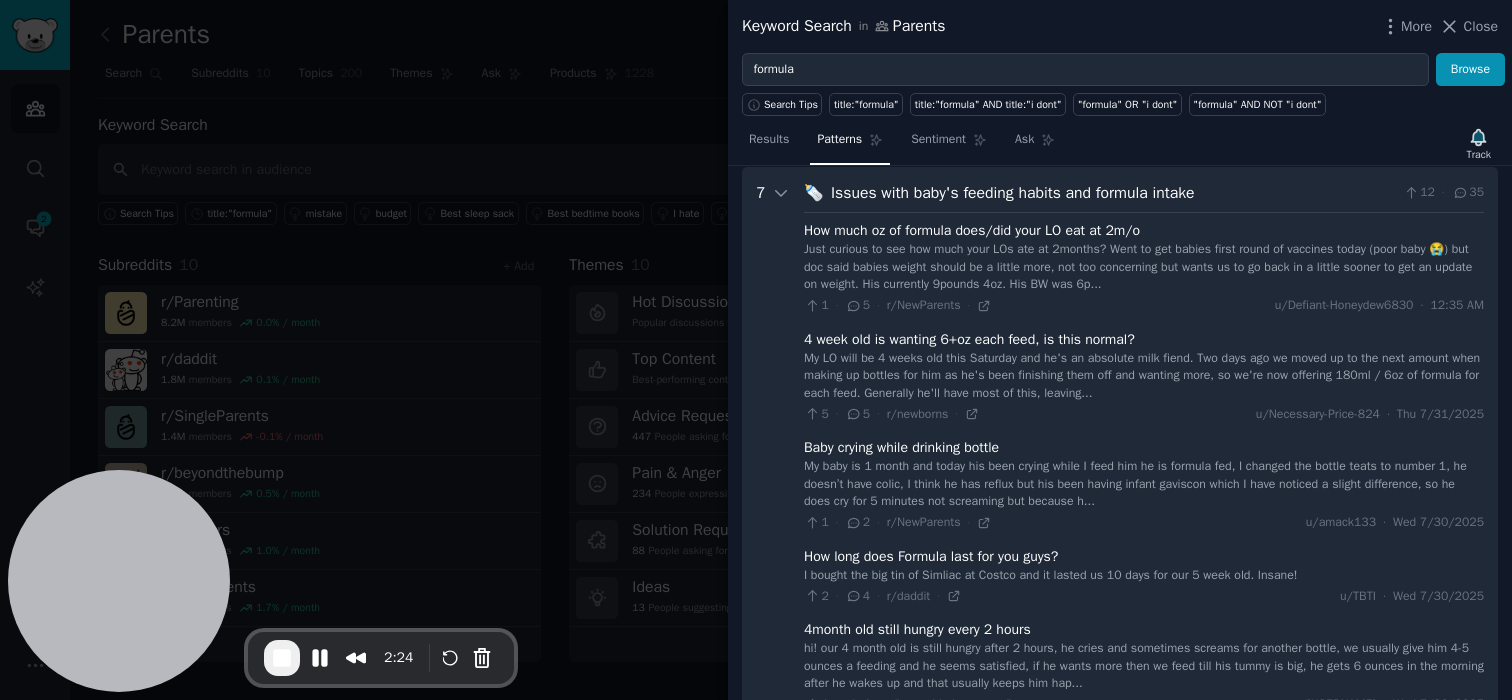 click on "Issues with baby's feeding habits and formula intake" at bounding box center [1113, 193] 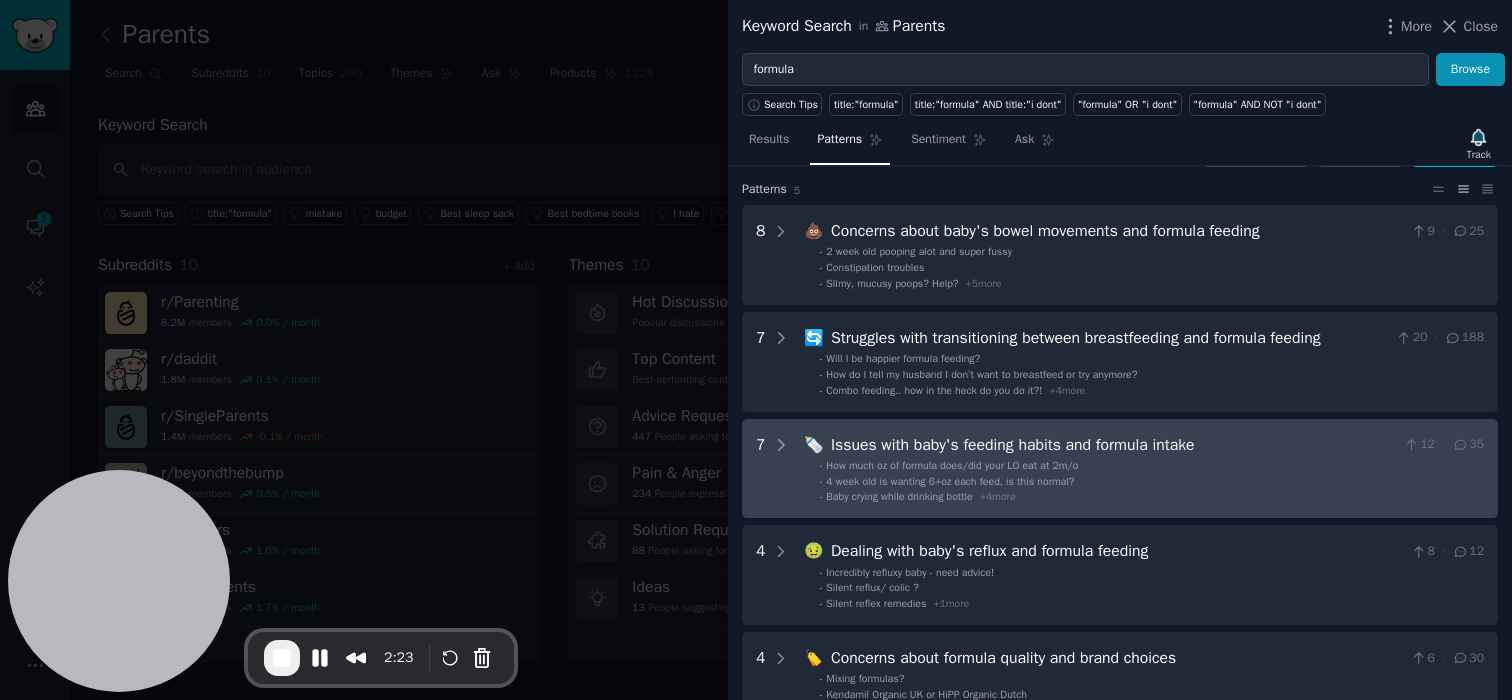scroll, scrollTop: 0, scrollLeft: 0, axis: both 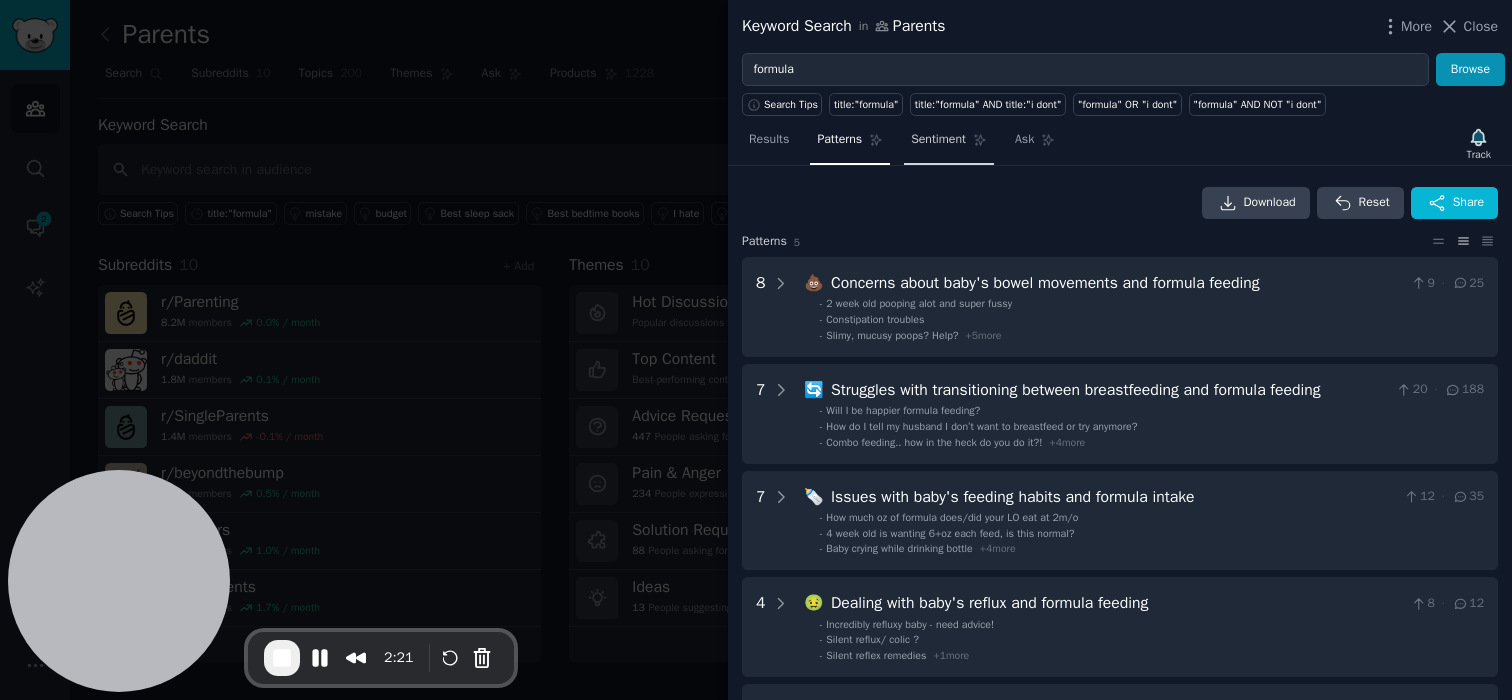 click on "Sentiment" at bounding box center (938, 140) 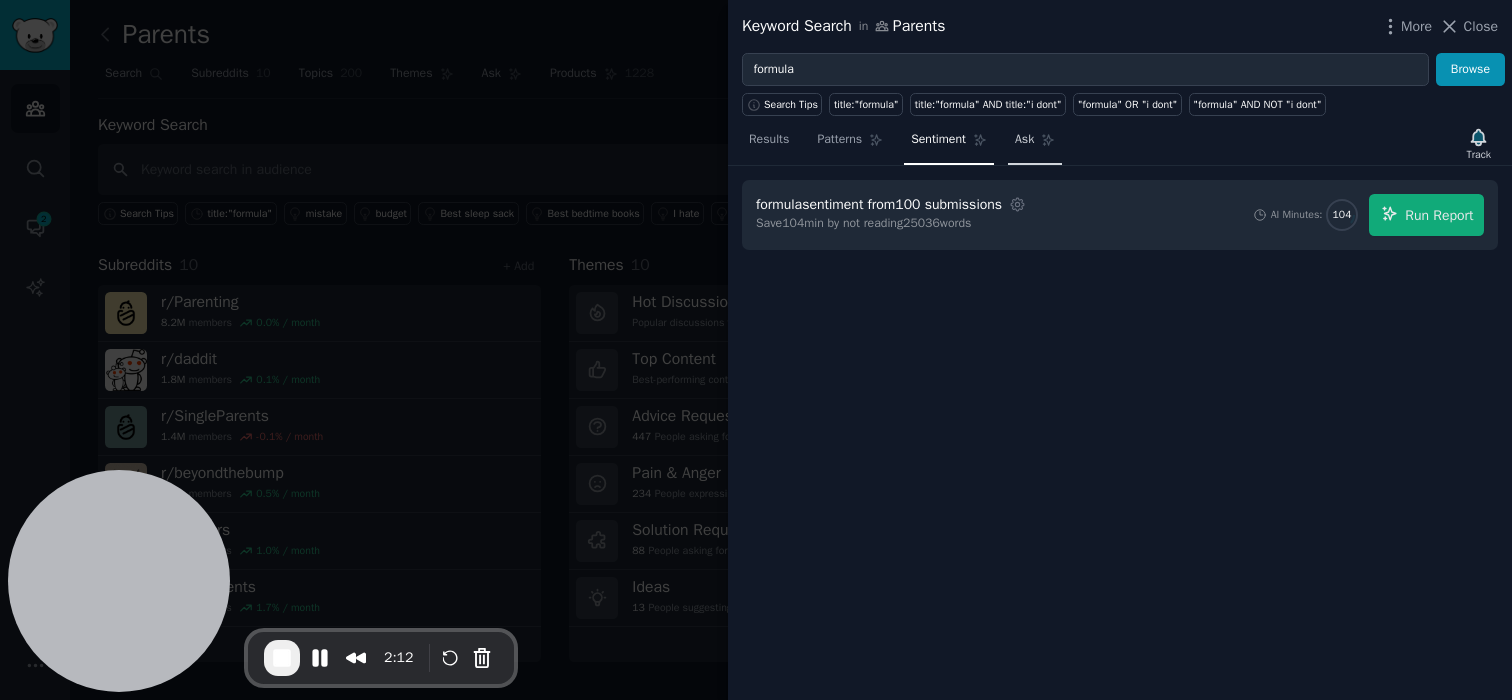 click 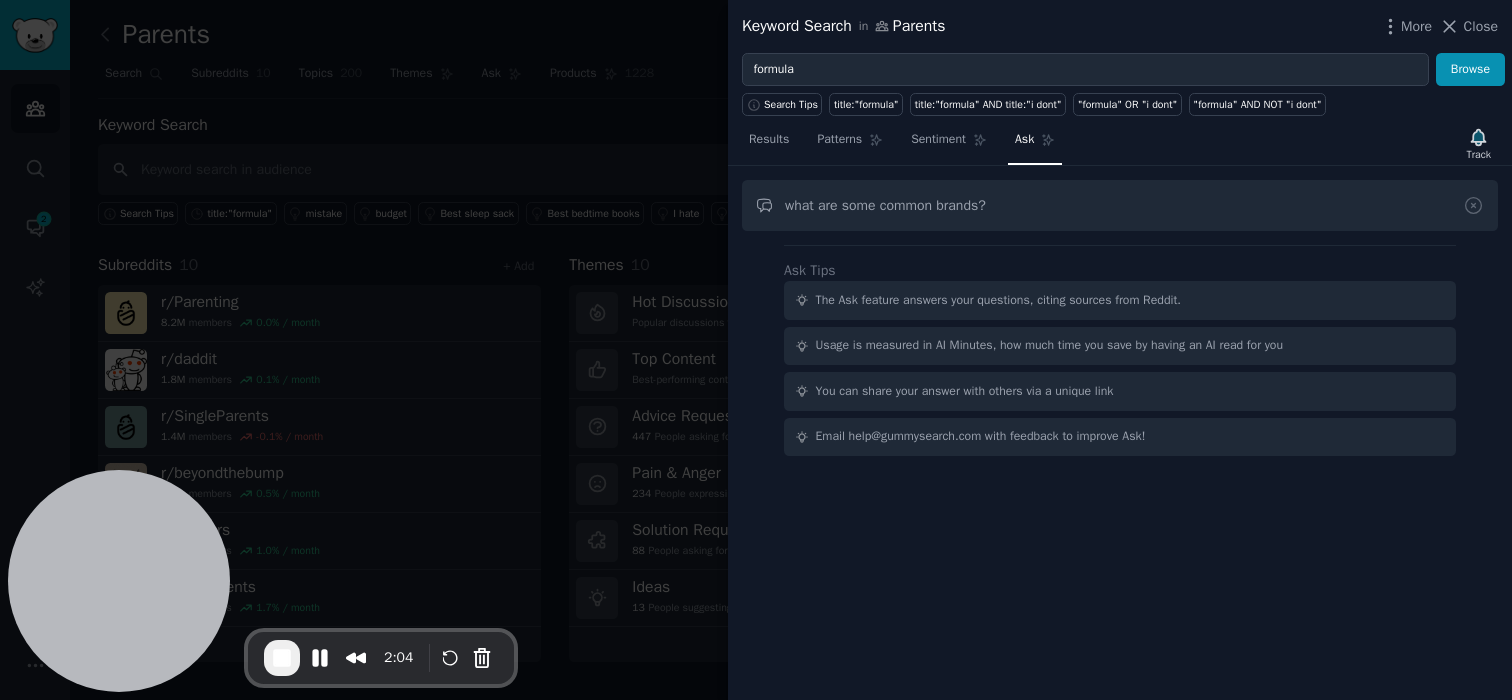 type on "what are some common brands?" 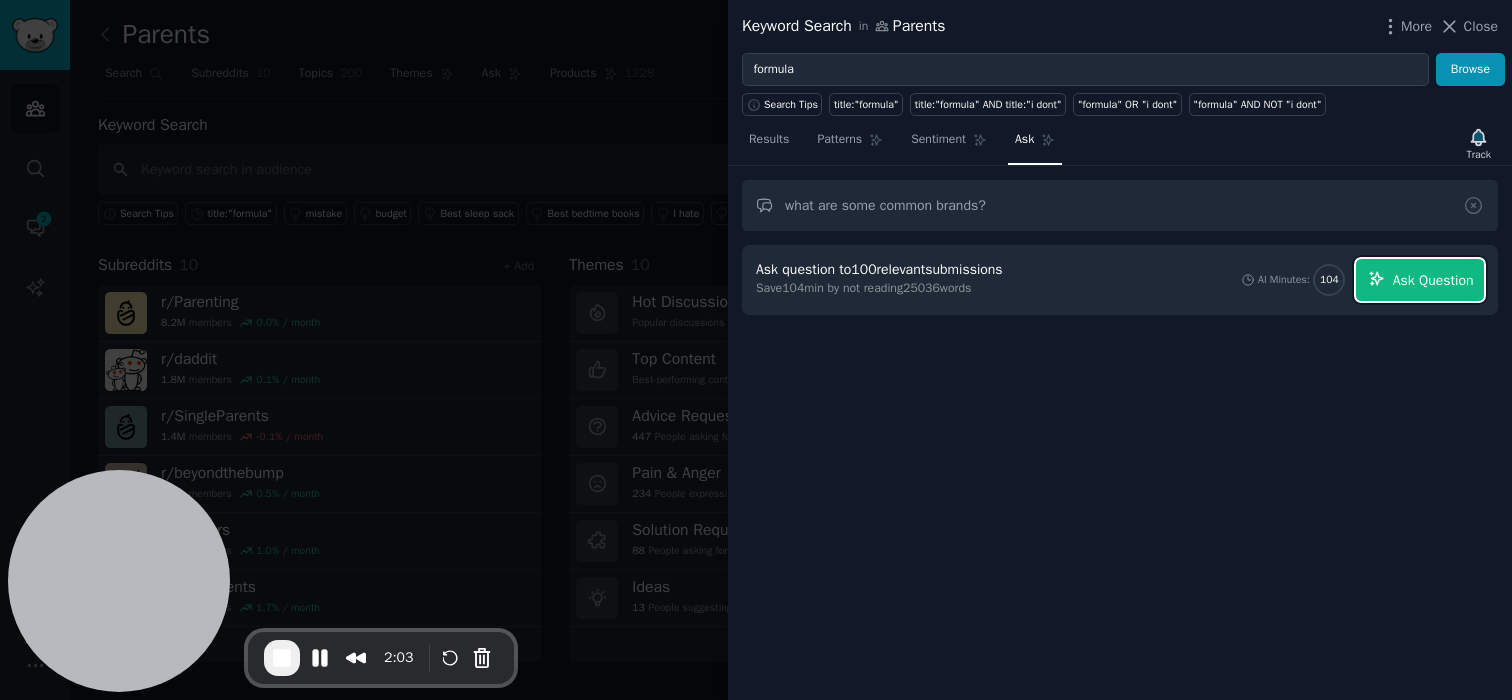 click on "Ask Question" at bounding box center [1420, 280] 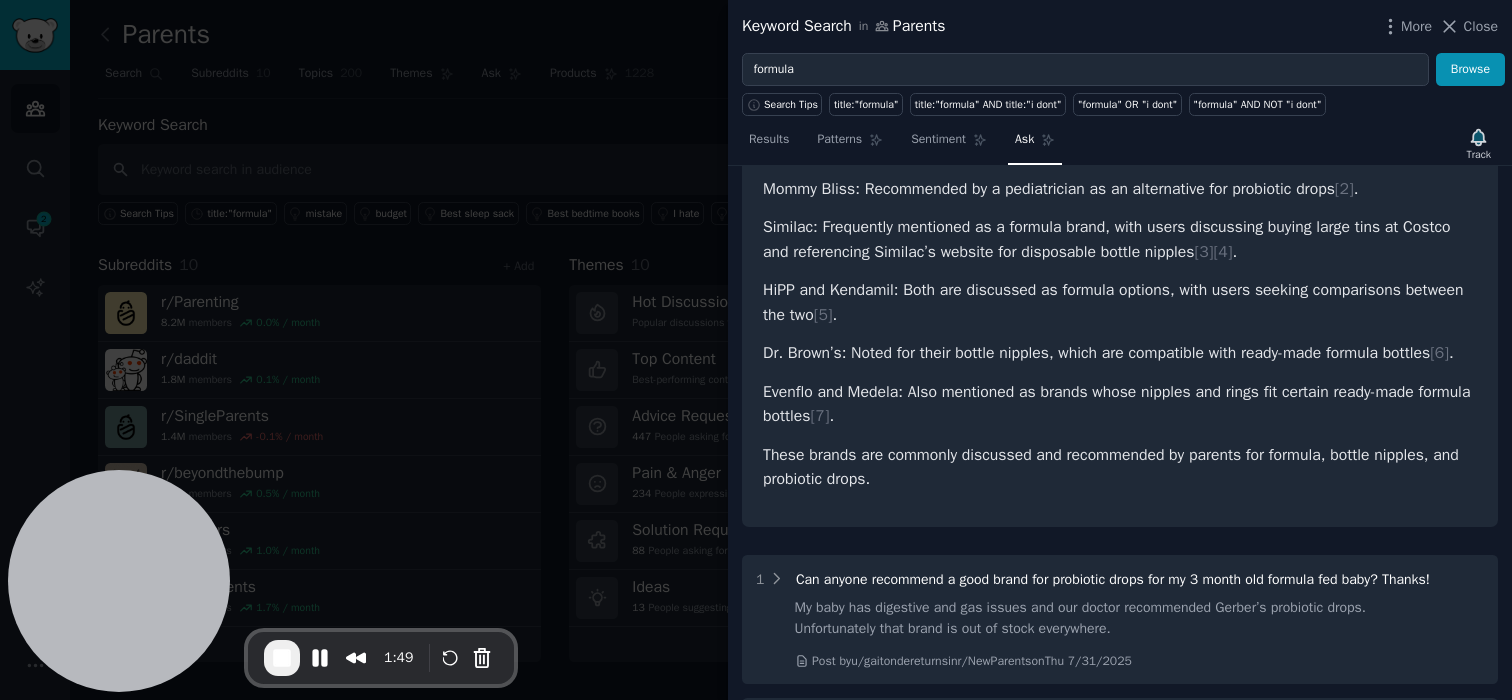 scroll, scrollTop: 0, scrollLeft: 0, axis: both 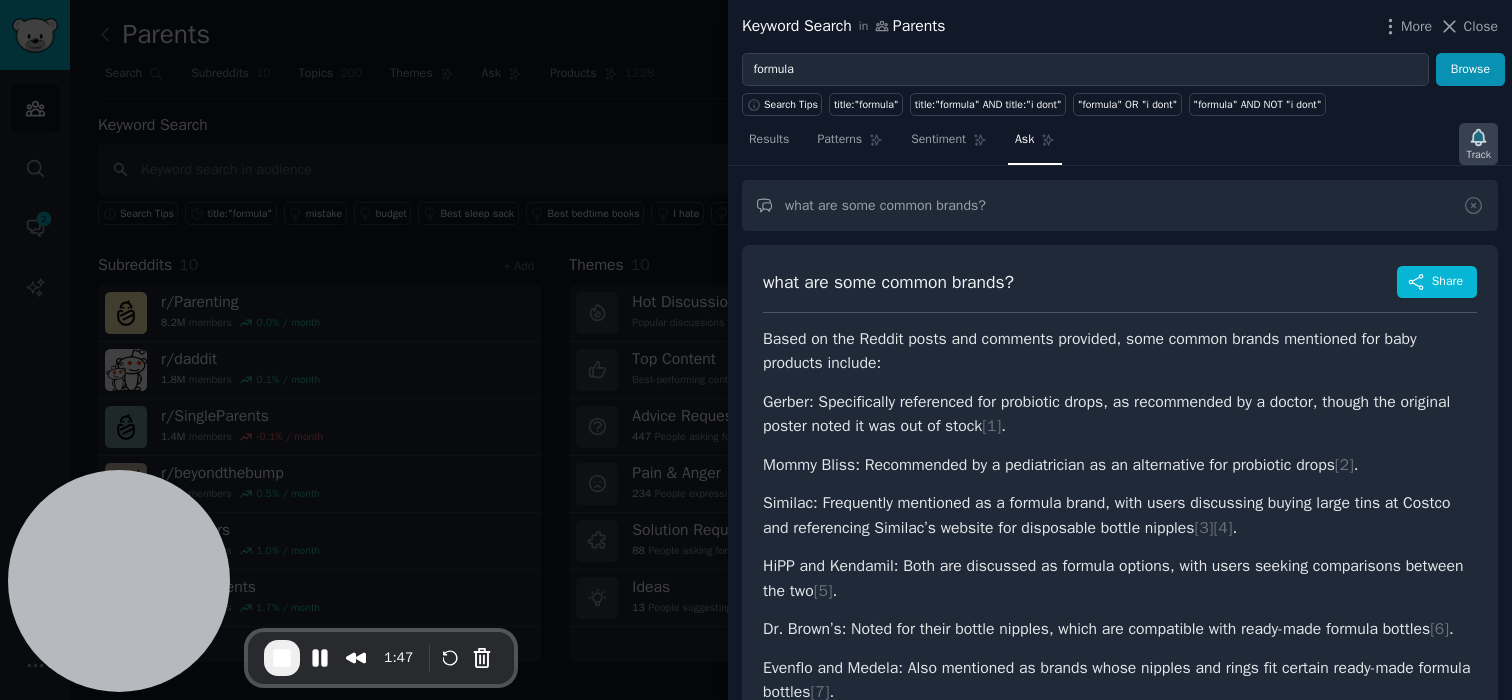 click 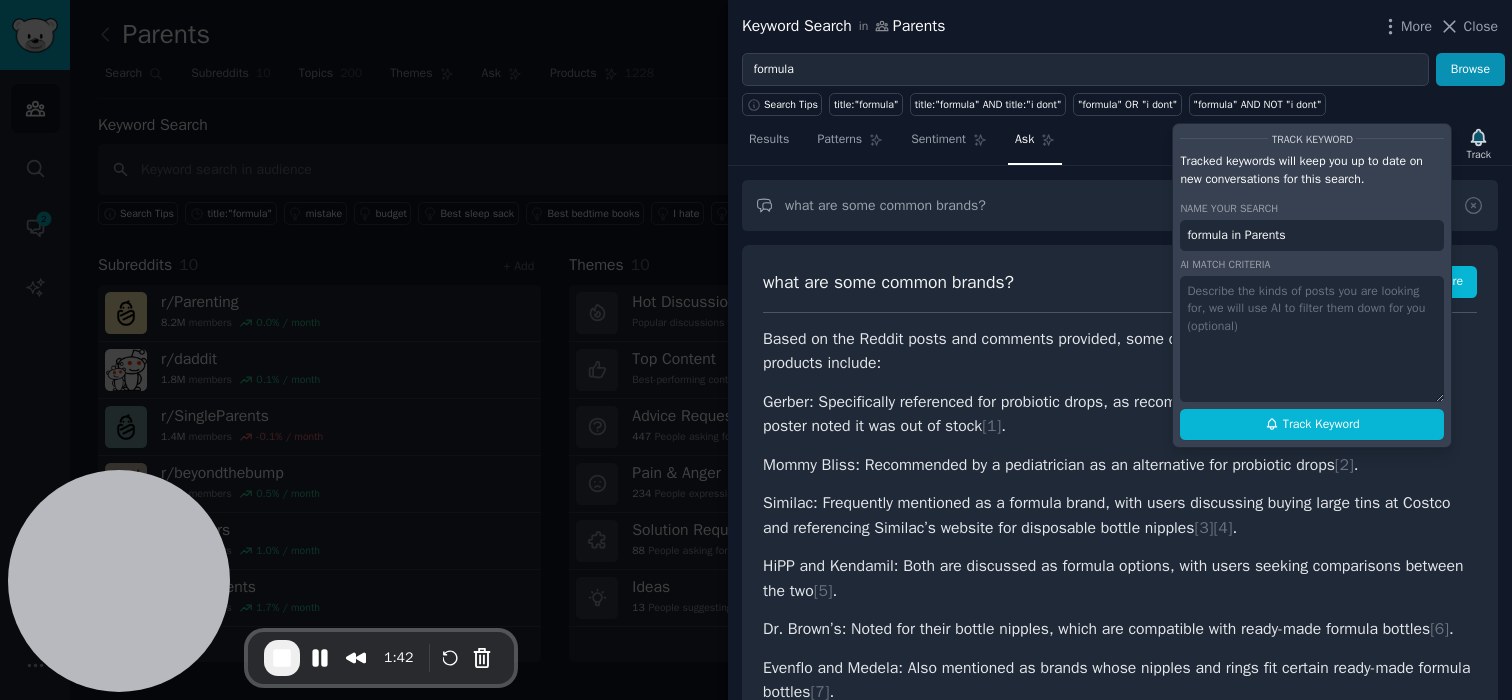 click on "Search Tips title:"formula" title:"formula" AND title:"i dont" "formula" OR "i dont" "formula" AND NOT "i dont"" at bounding box center [1120, 101] 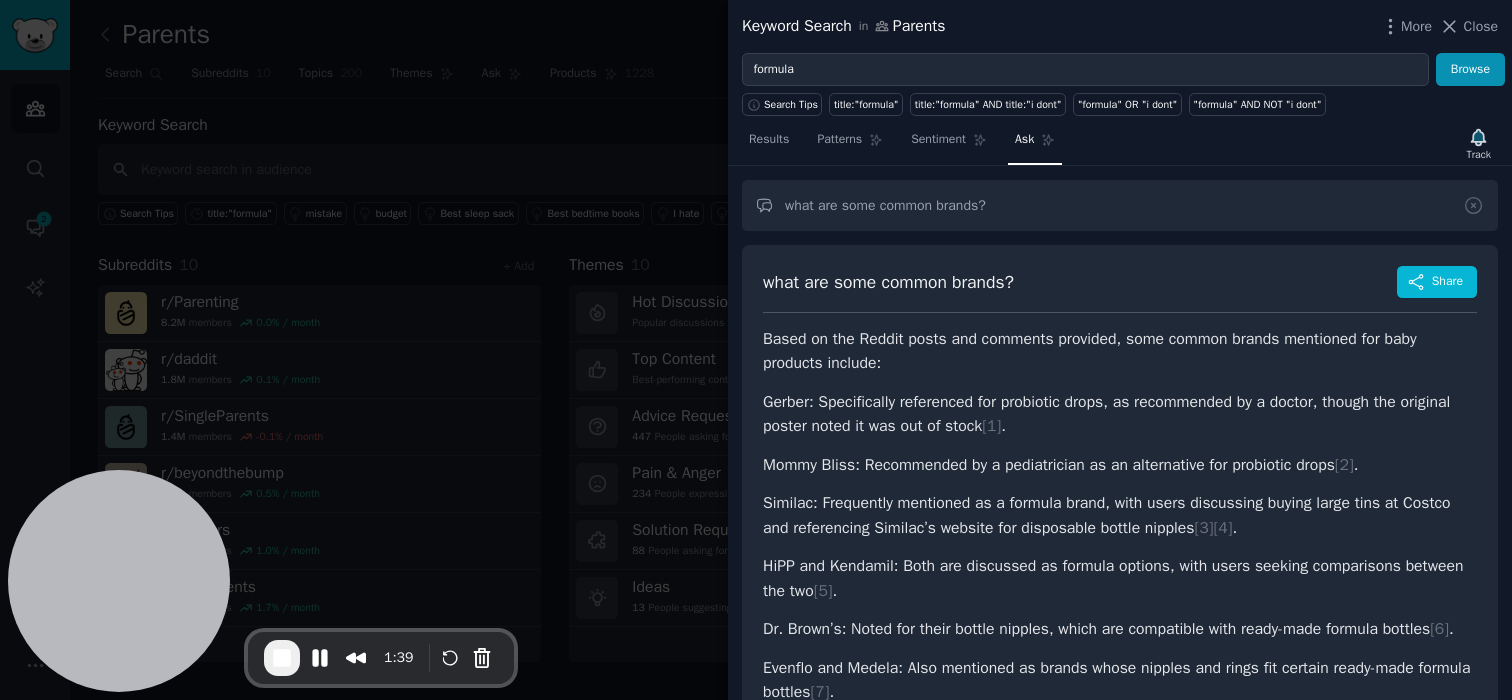 click at bounding box center (756, 350) 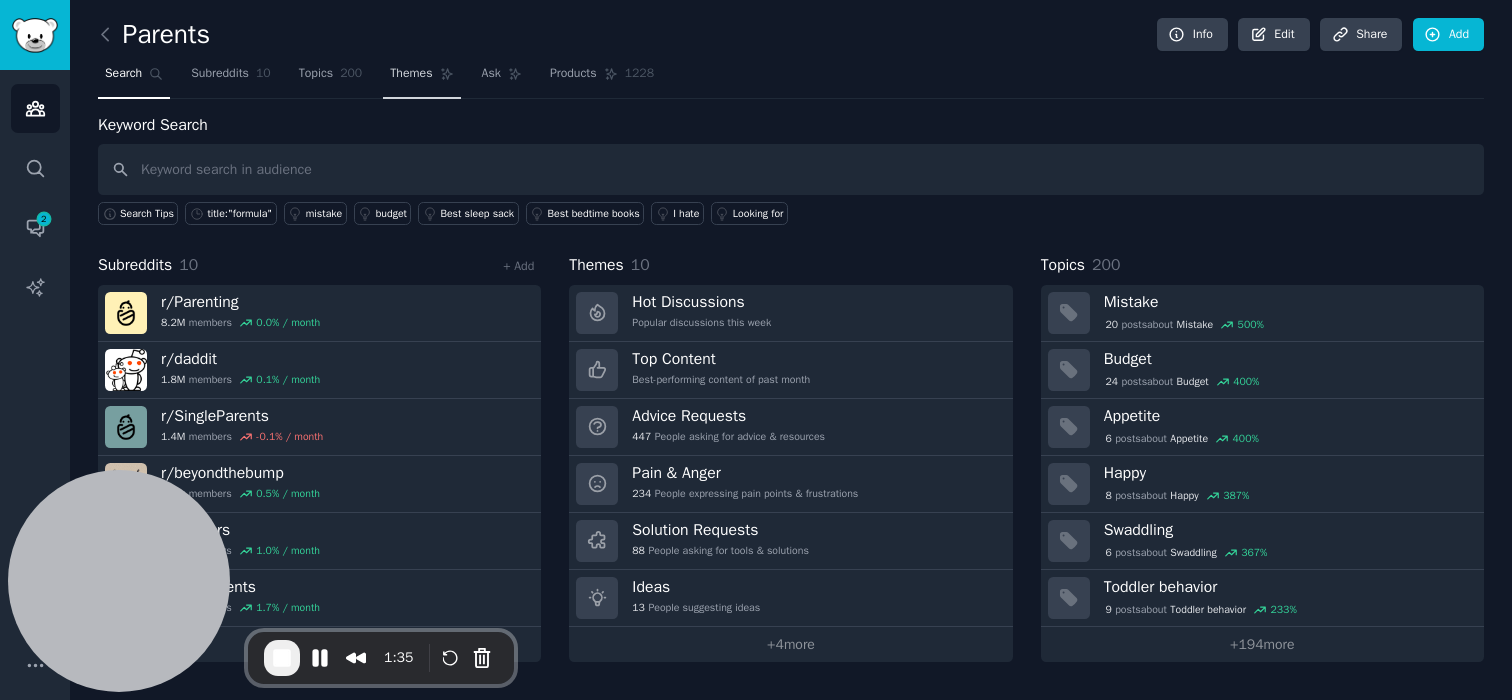 click on "Themes" at bounding box center (421, 78) 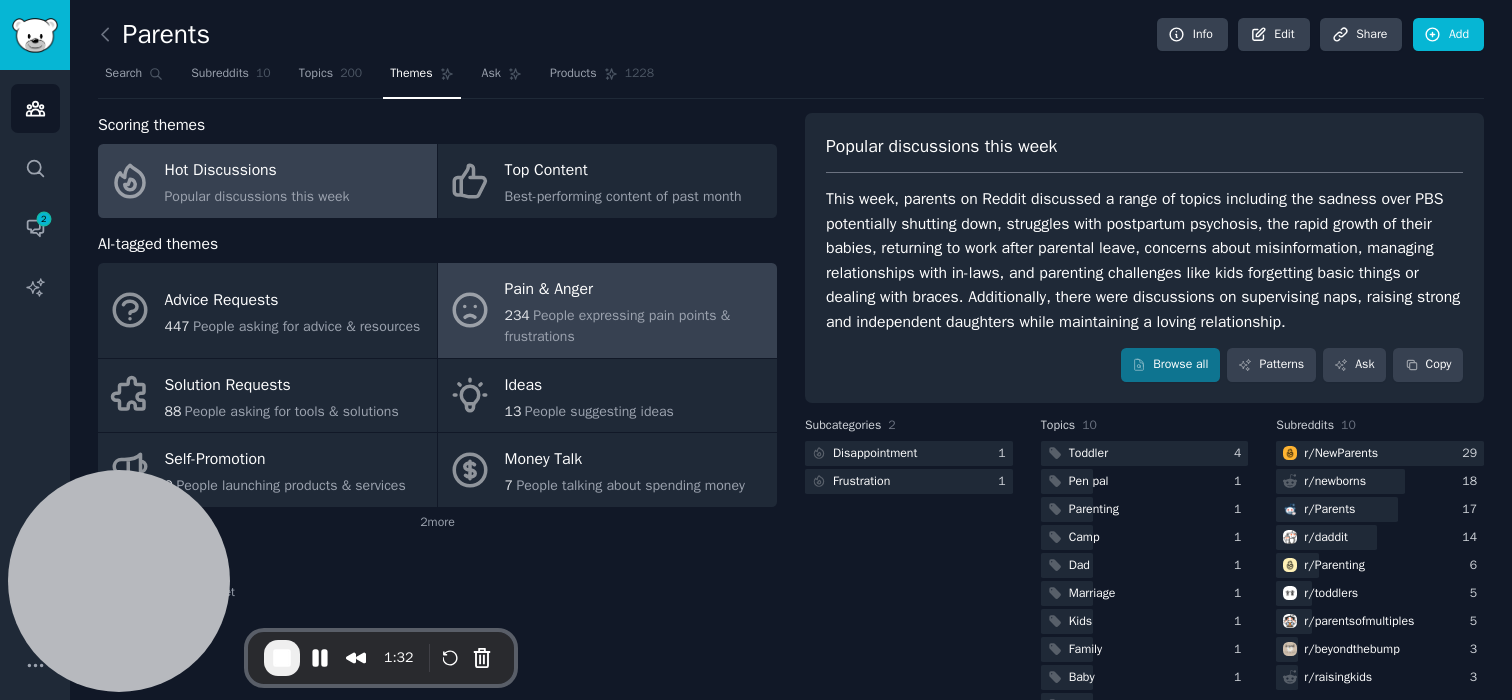 click on "Pain & Anger" at bounding box center [636, 290] 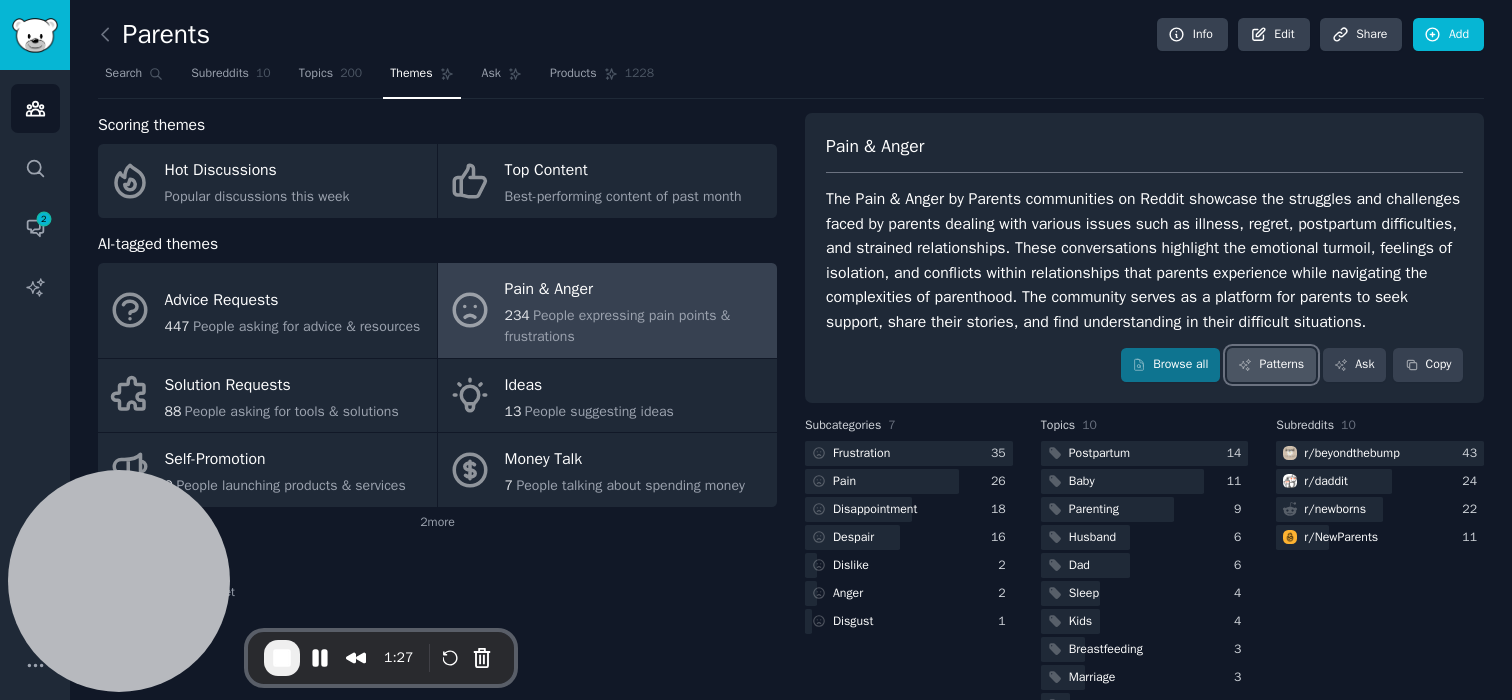 click on "Patterns" at bounding box center [1271, 365] 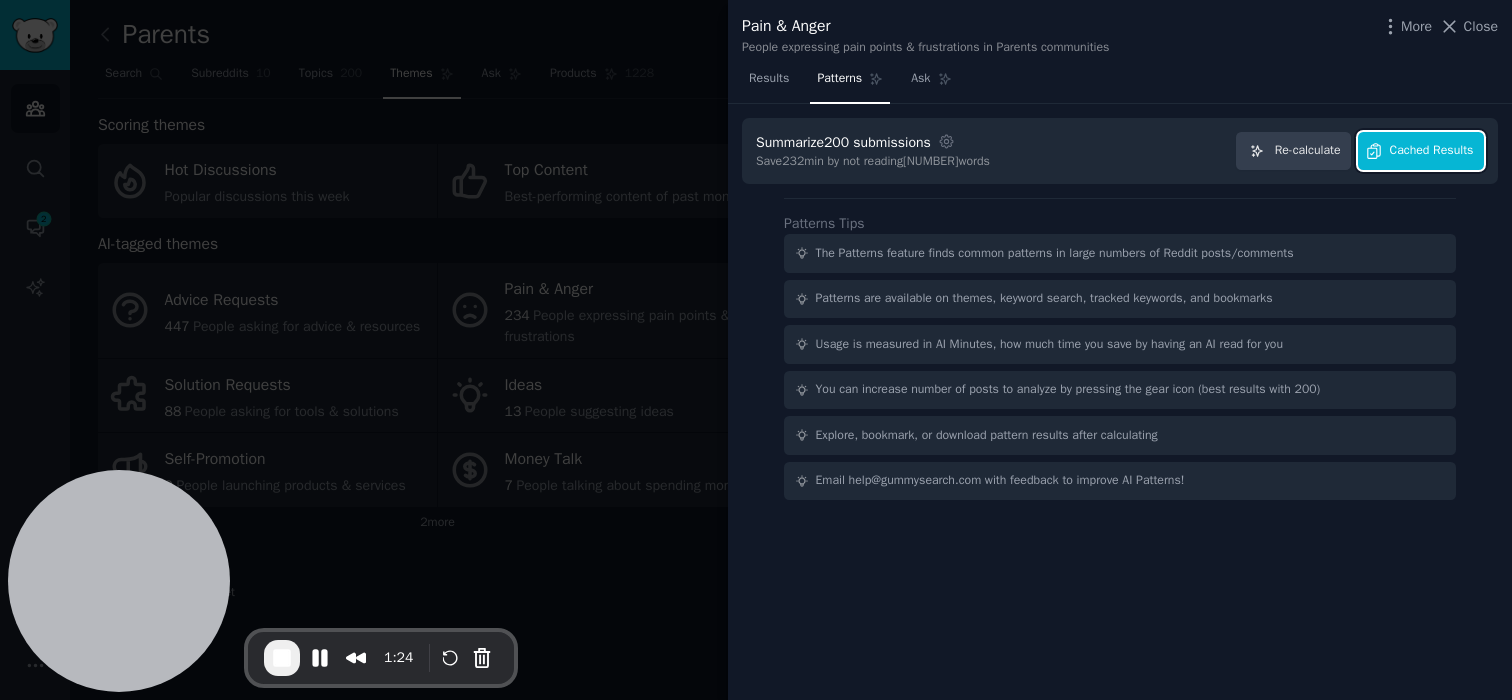 click 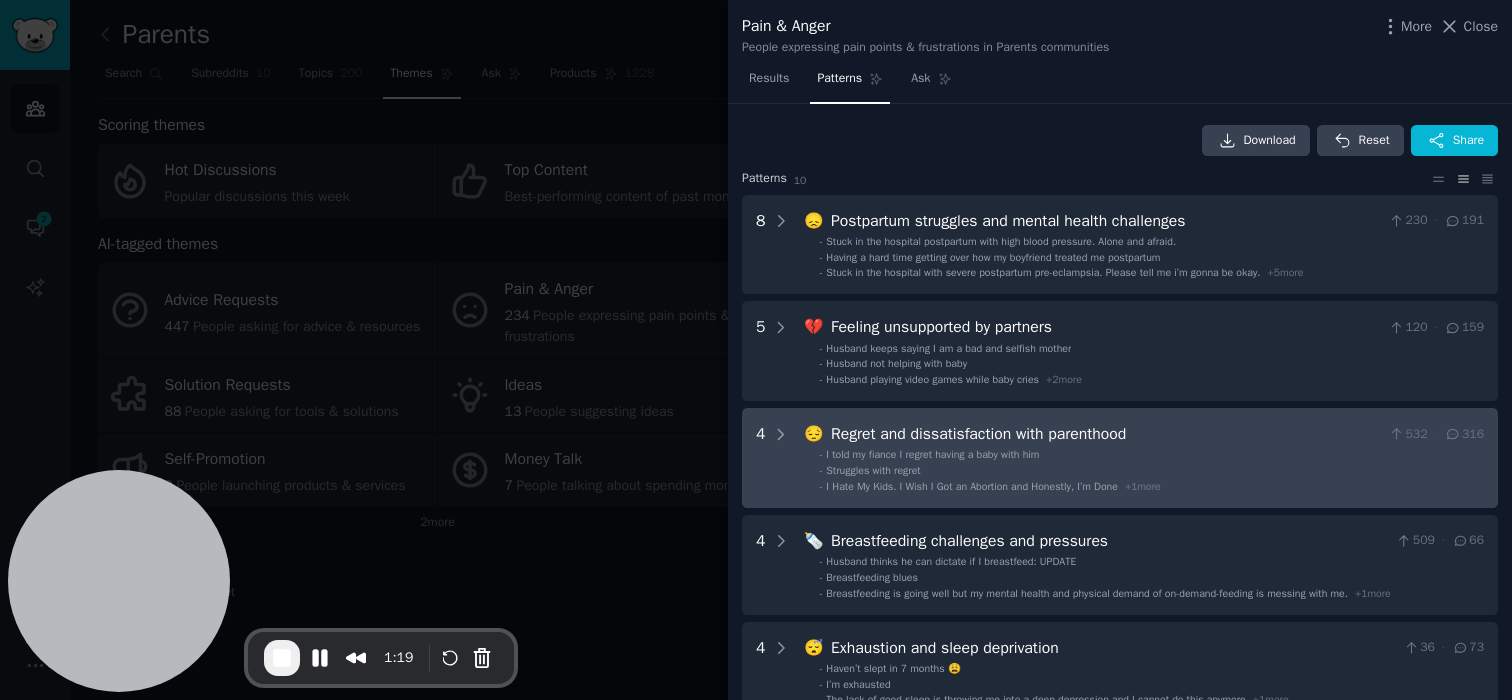 click on "4 😔 Regret and dissatisfaction with parenthood 532 · 316 - I told my fiance I regret having a baby with him - Struggles with regret - I Hate My Kids. I Wish I Got an Abortion and Honestly, I’m Done +  1  more" at bounding box center [1120, 458] 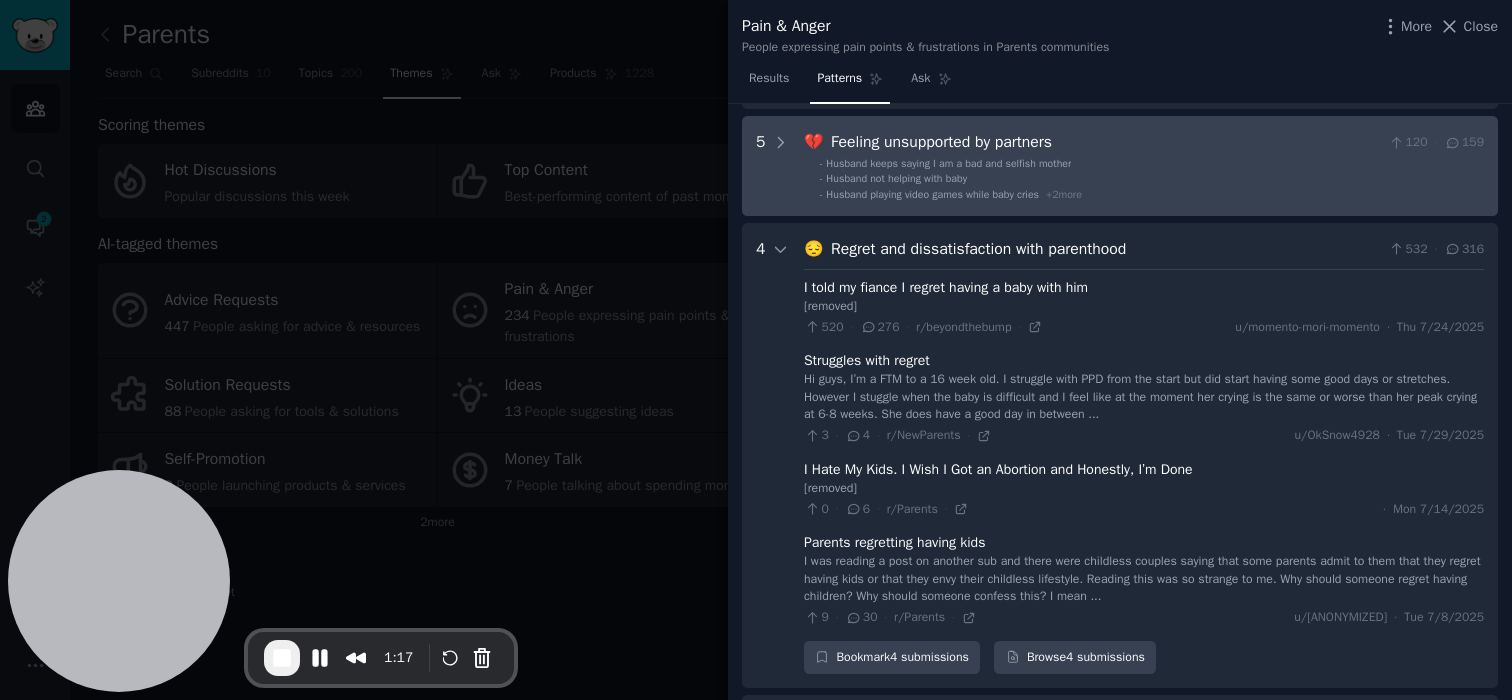 click on "Feeling unsupported by partners" at bounding box center [1106, 142] 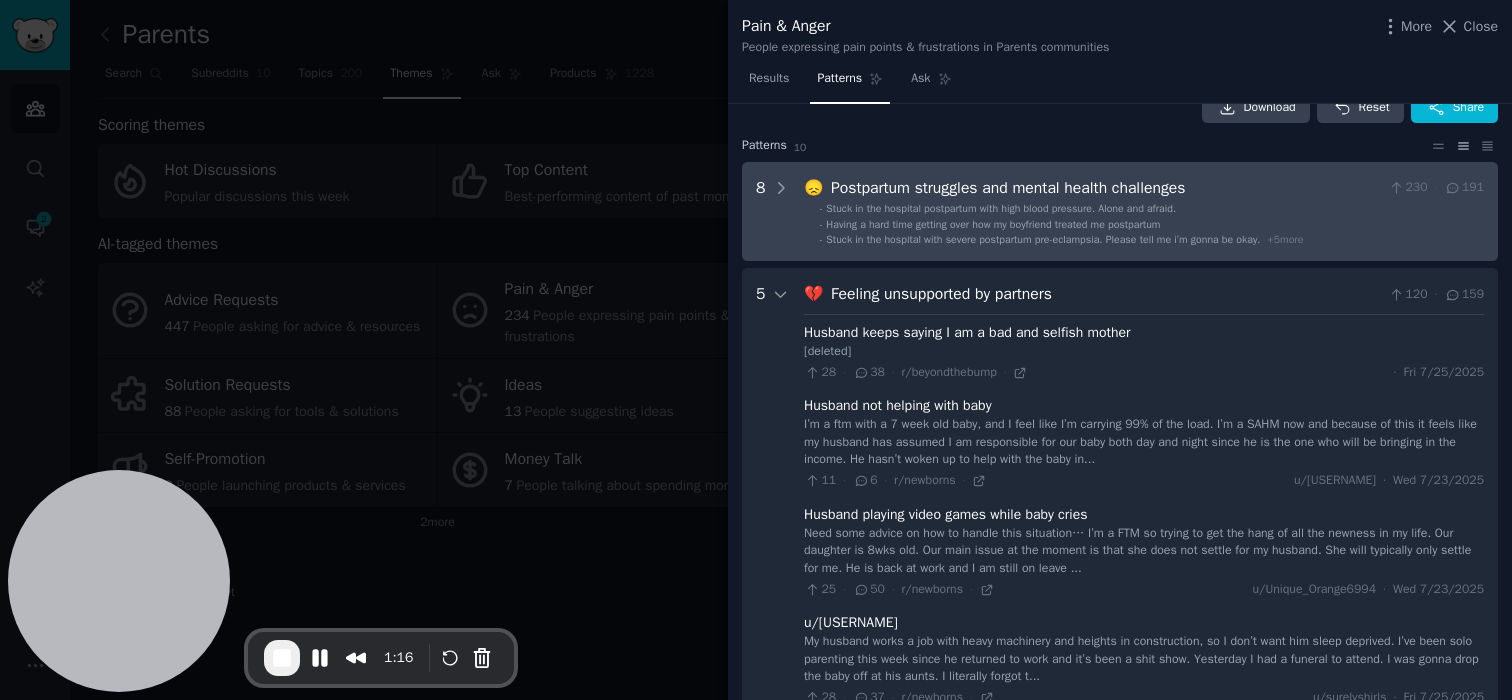 click on "Postpartum struggles and mental health challenges" at bounding box center [1106, 188] 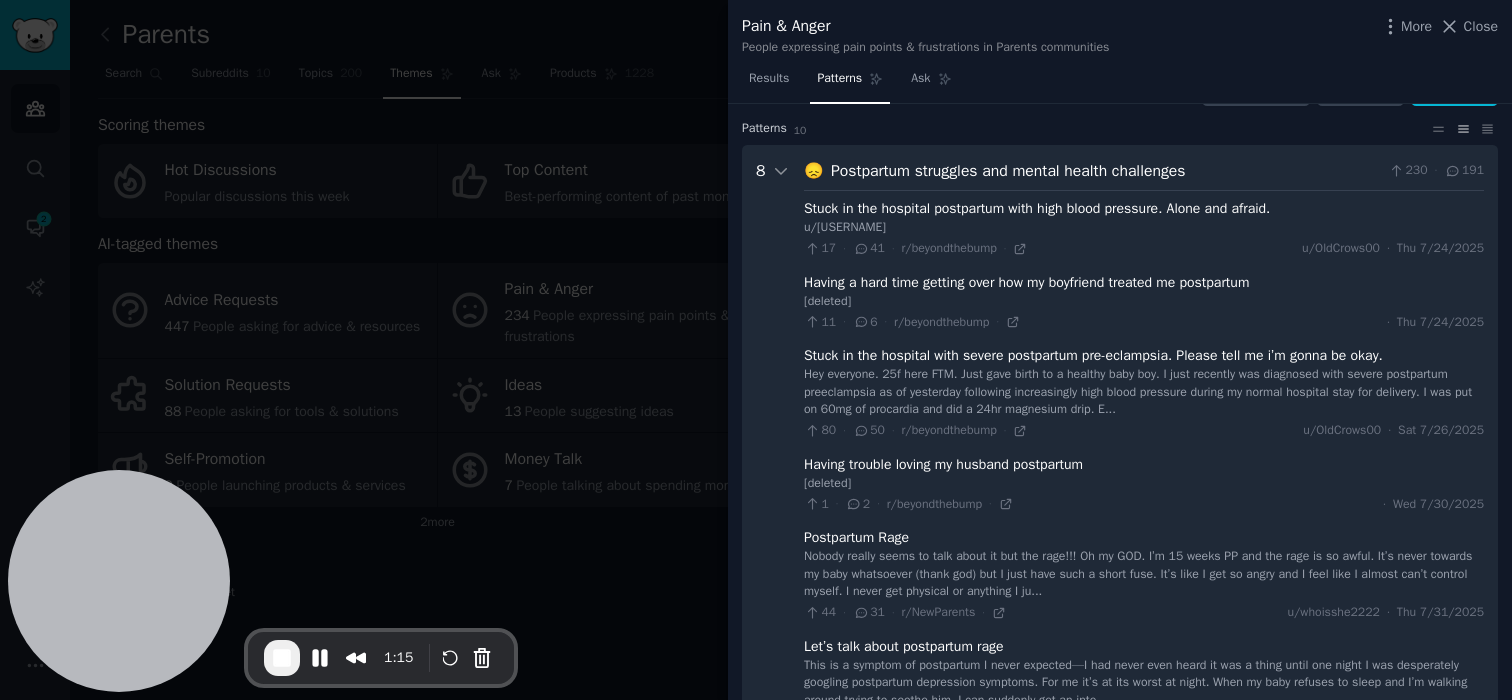 scroll, scrollTop: 47, scrollLeft: 0, axis: vertical 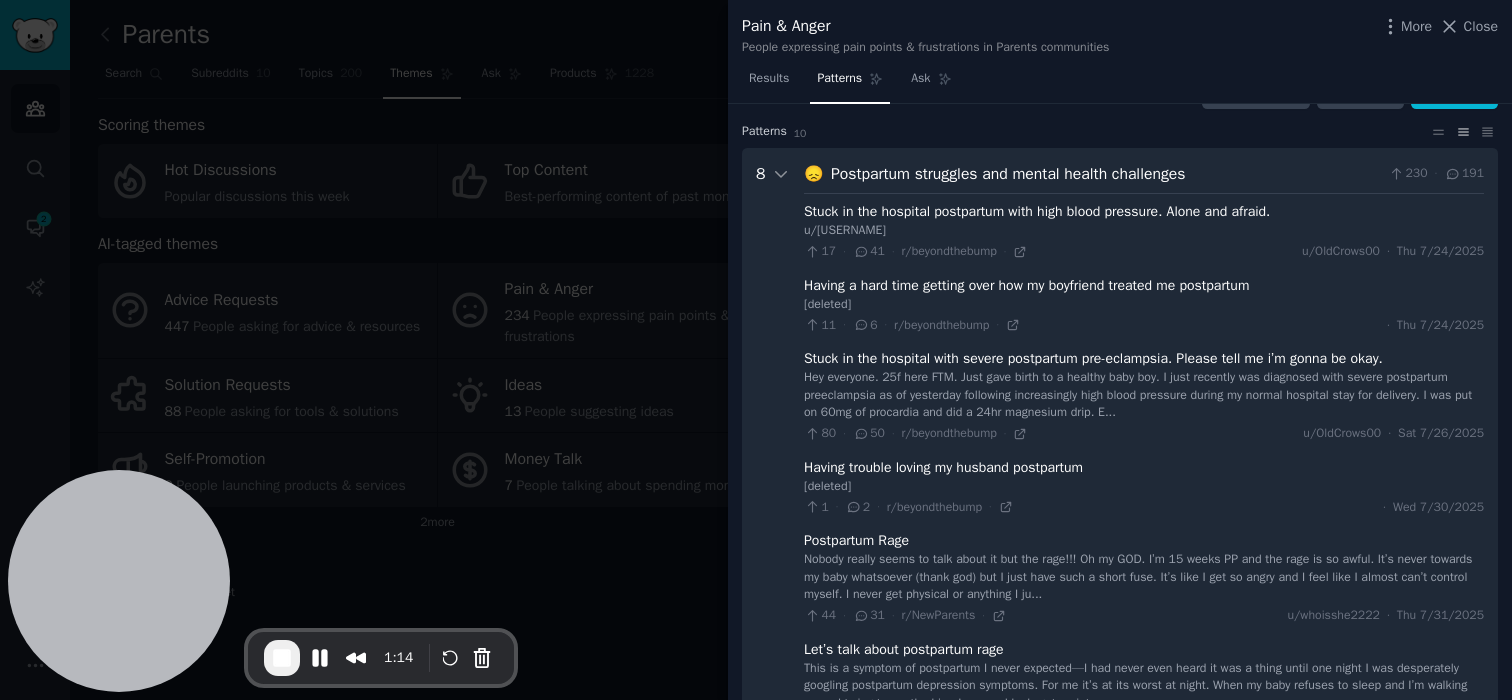 click at bounding box center (756, 350) 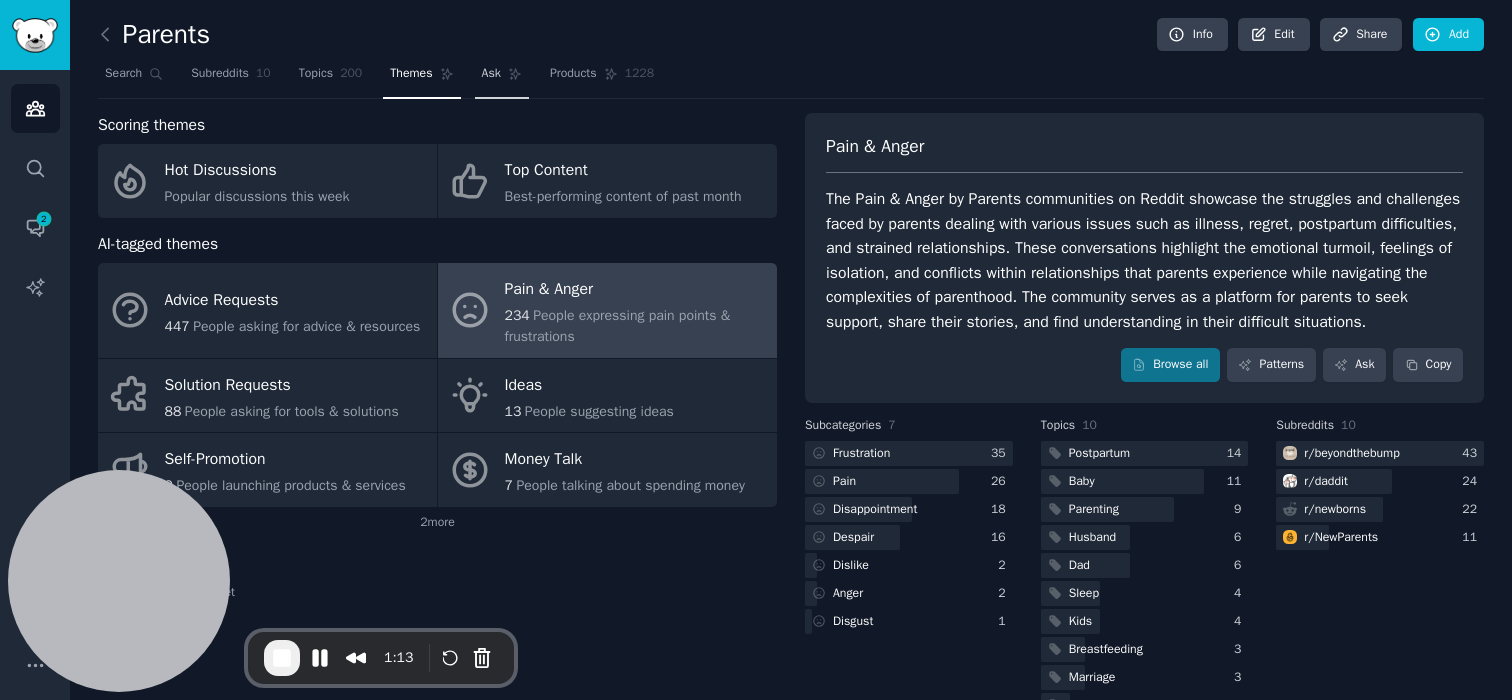 click on "Ask" at bounding box center [491, 74] 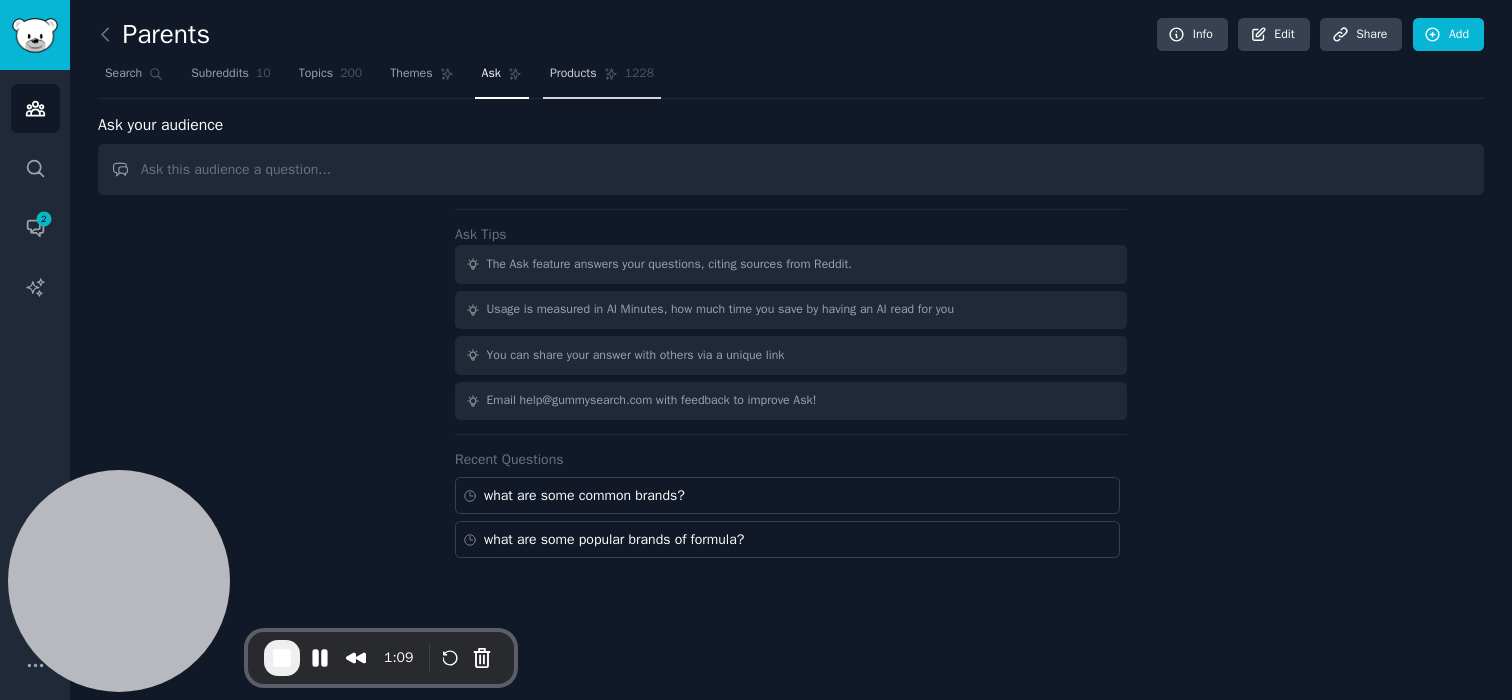 click on "Products" at bounding box center [573, 74] 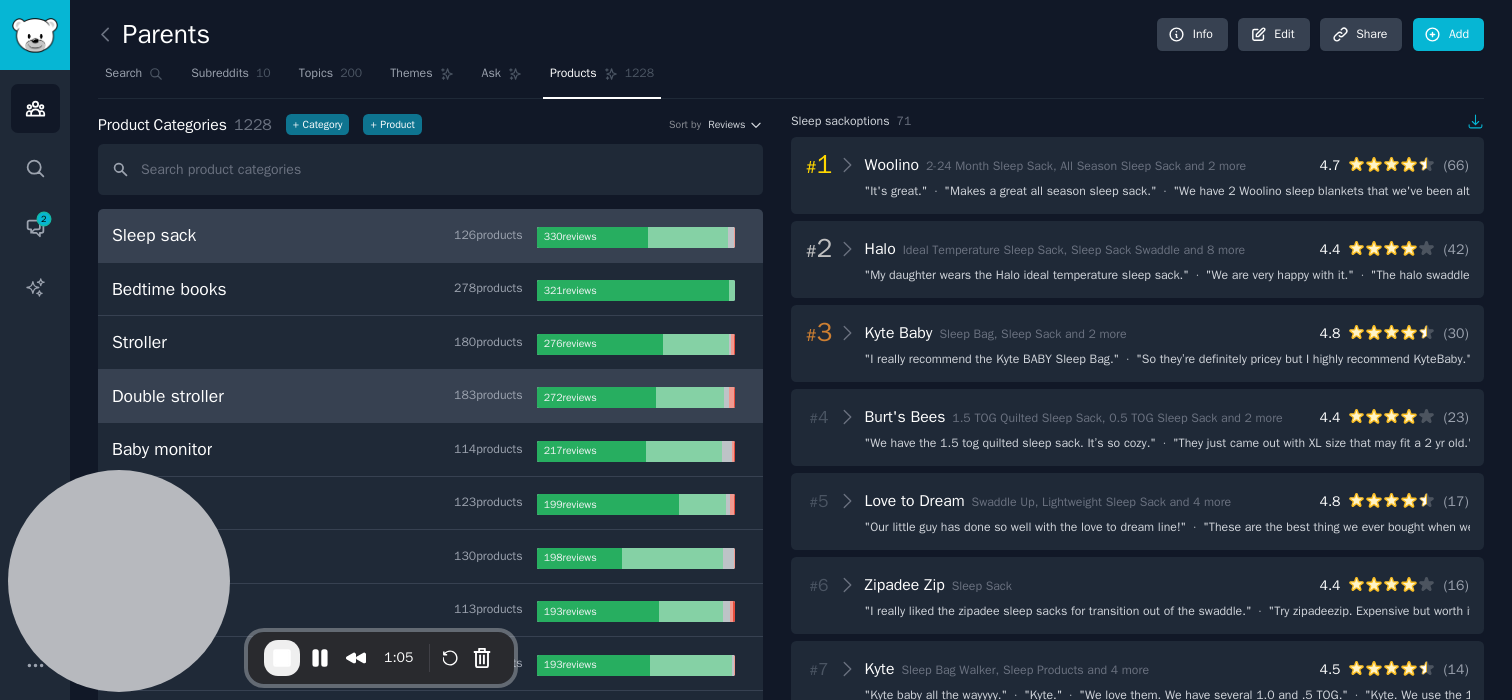 click on "Double stroller 183  product s 272  review s" at bounding box center (430, 397) 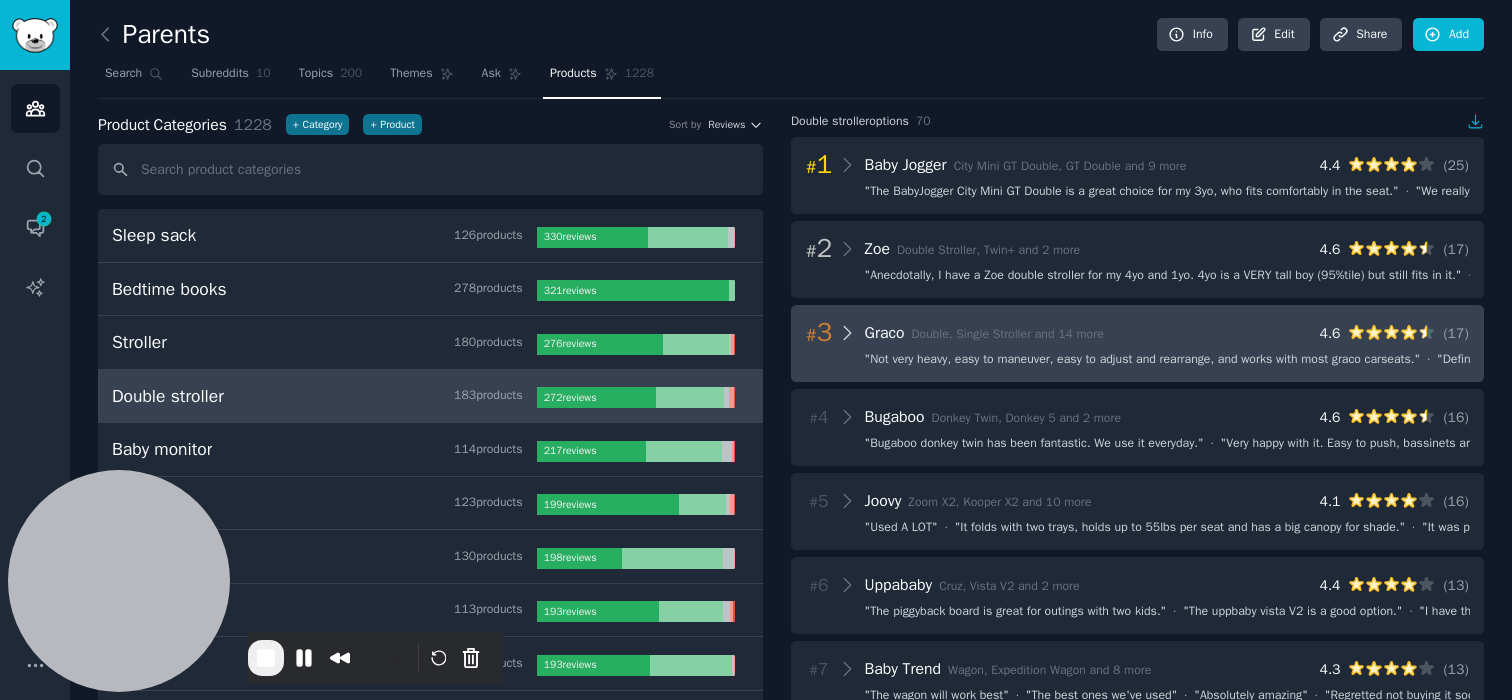 click 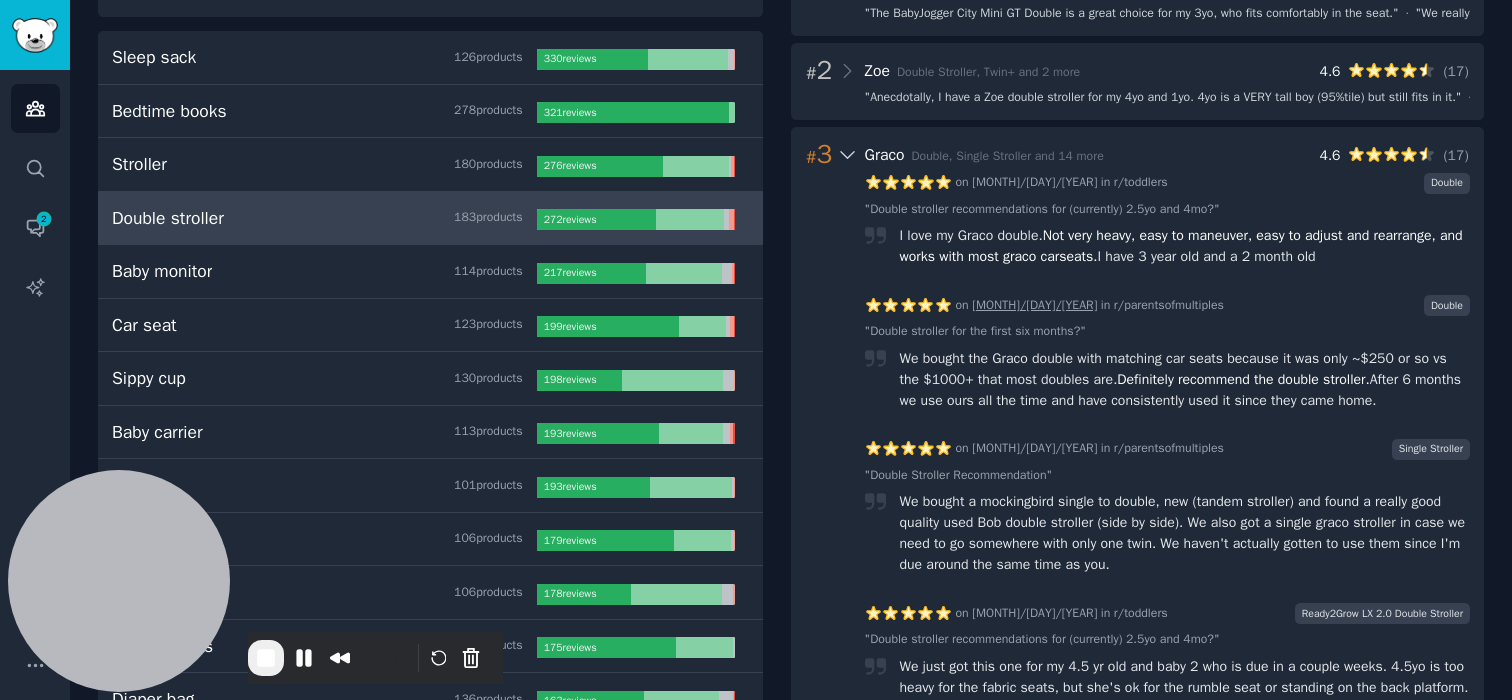 scroll, scrollTop: 0, scrollLeft: 0, axis: both 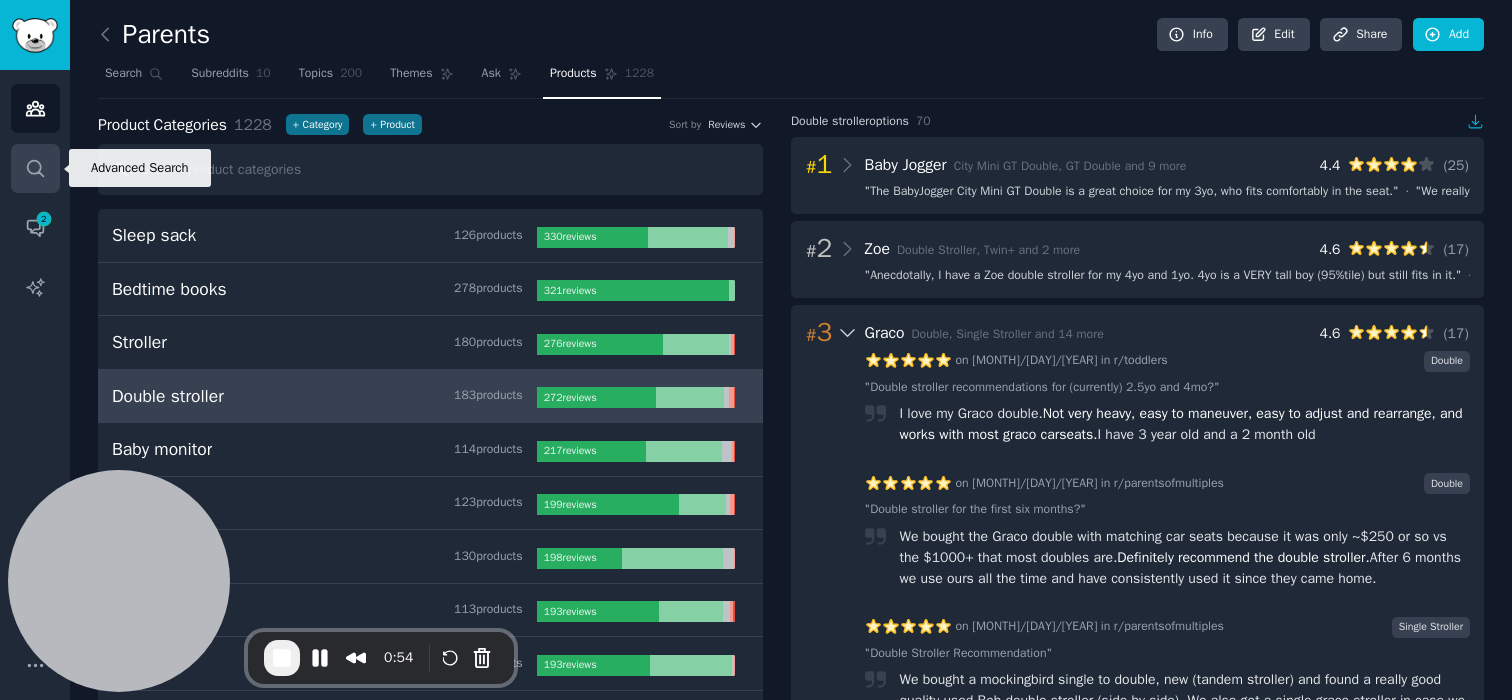 click 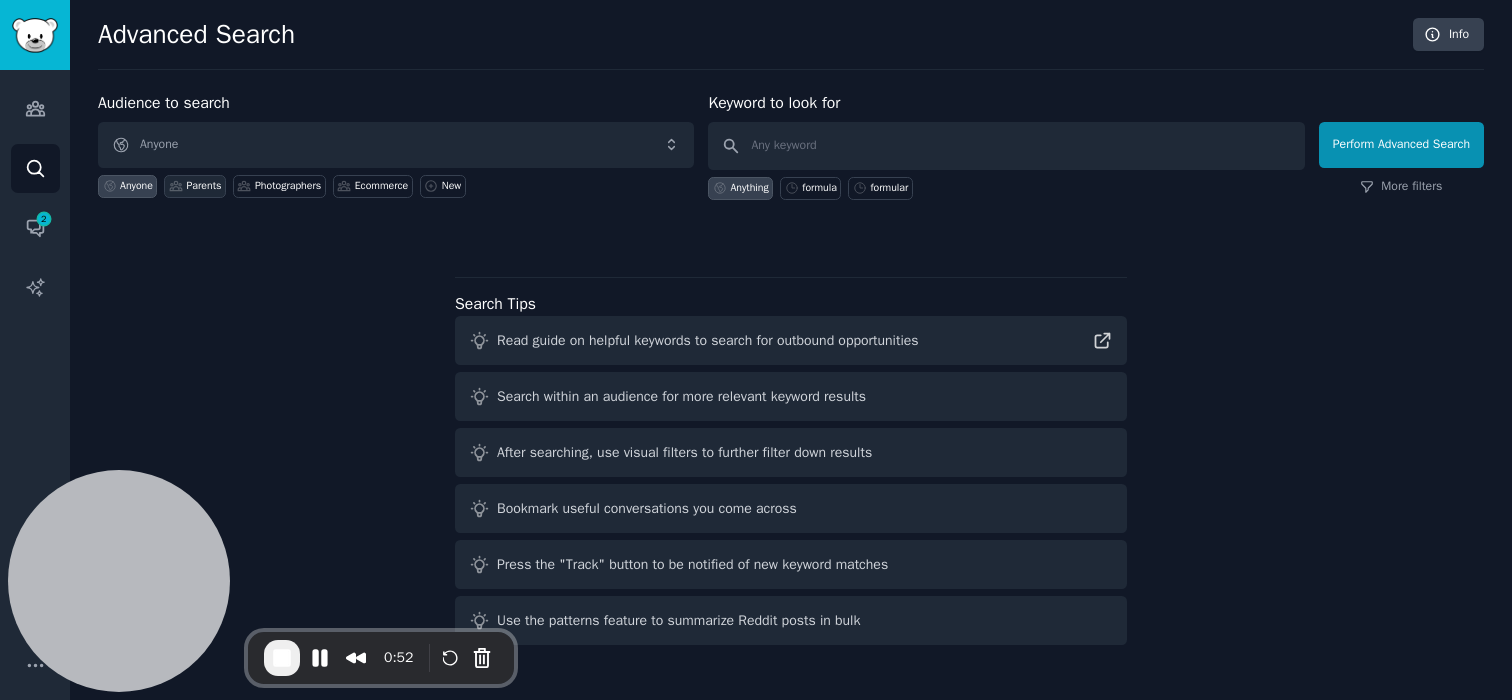 click on "Parents" at bounding box center [203, 186] 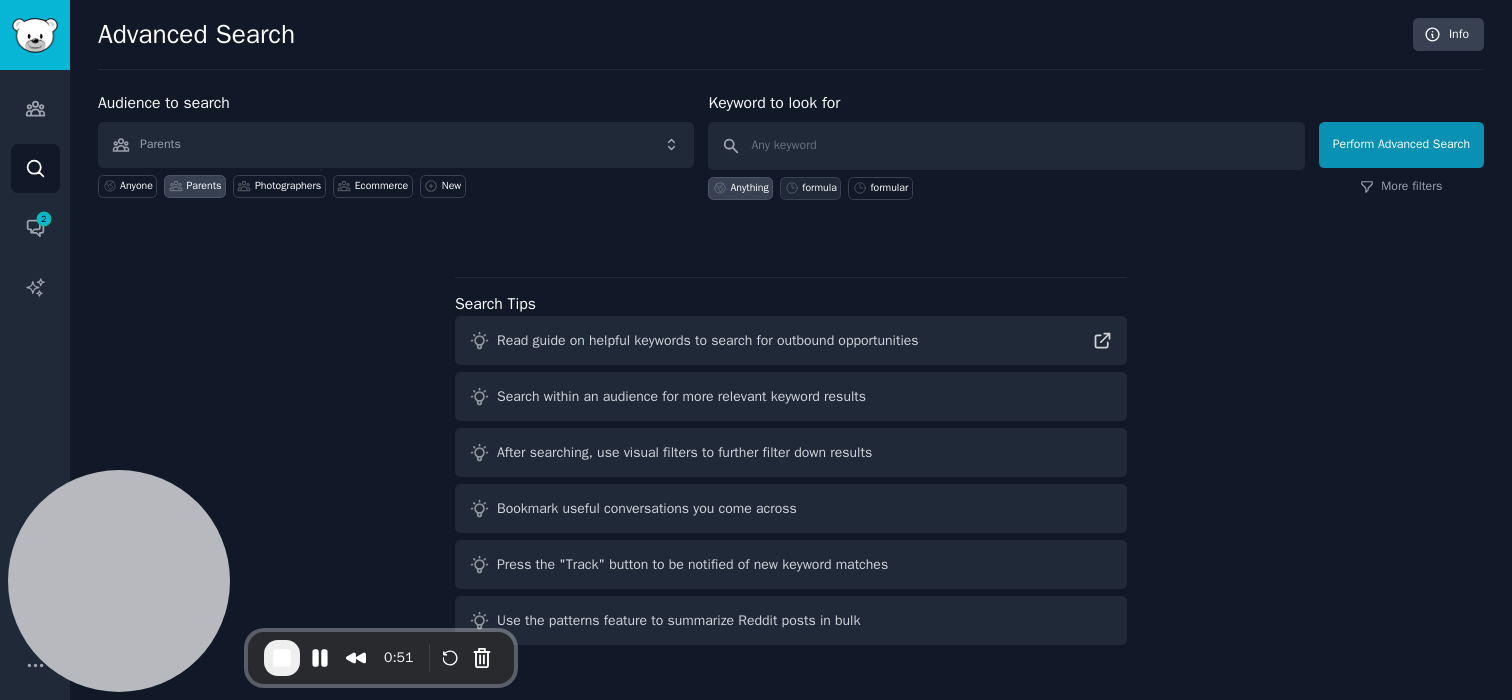 click on "formula" at bounding box center (819, 188) 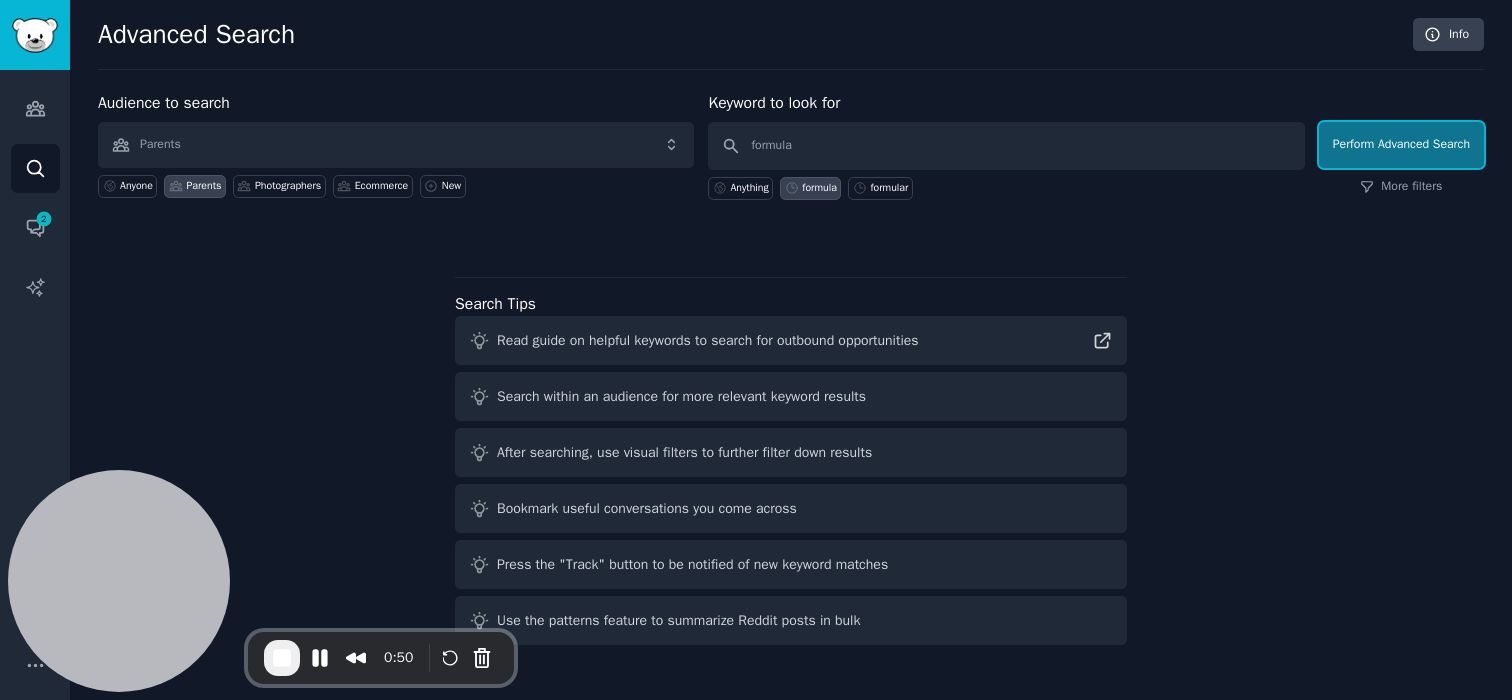 click on "Perform Advanced Search" at bounding box center (1401, 145) 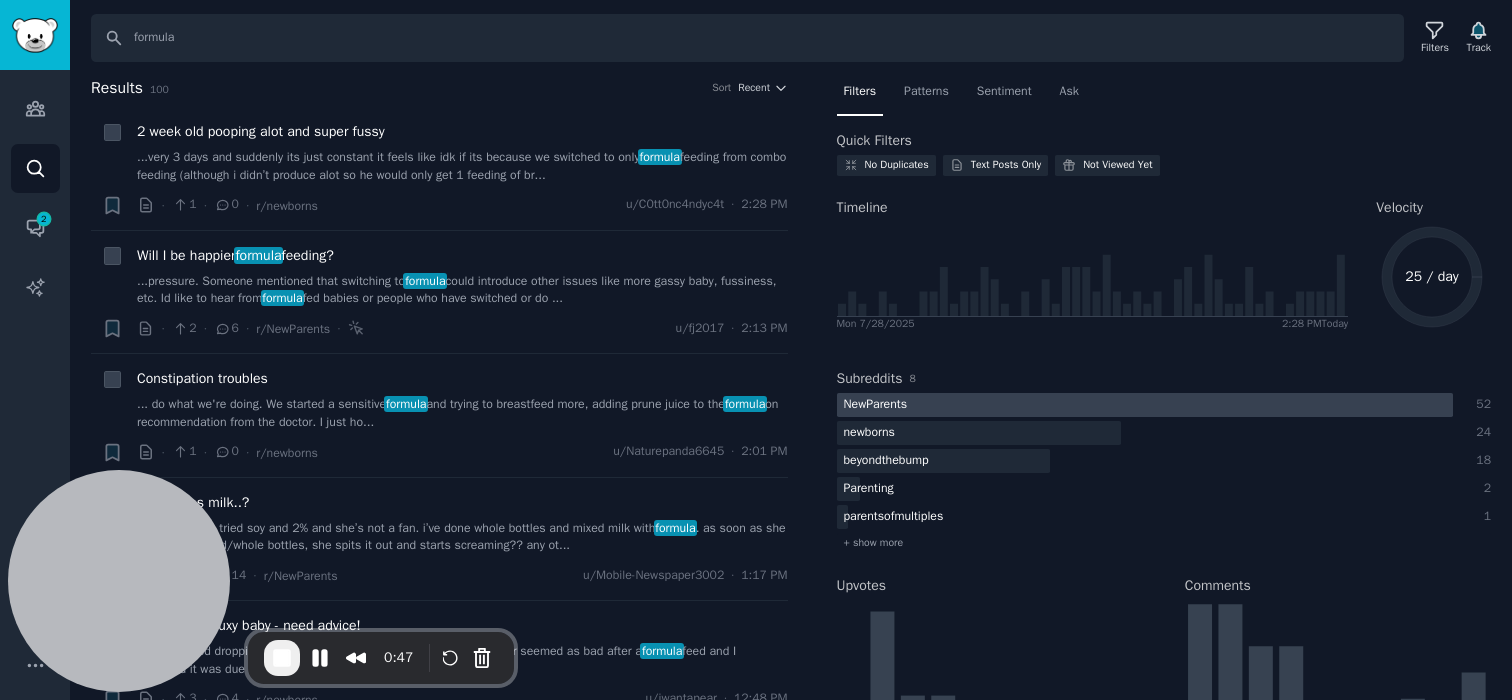 click on "NewParents" 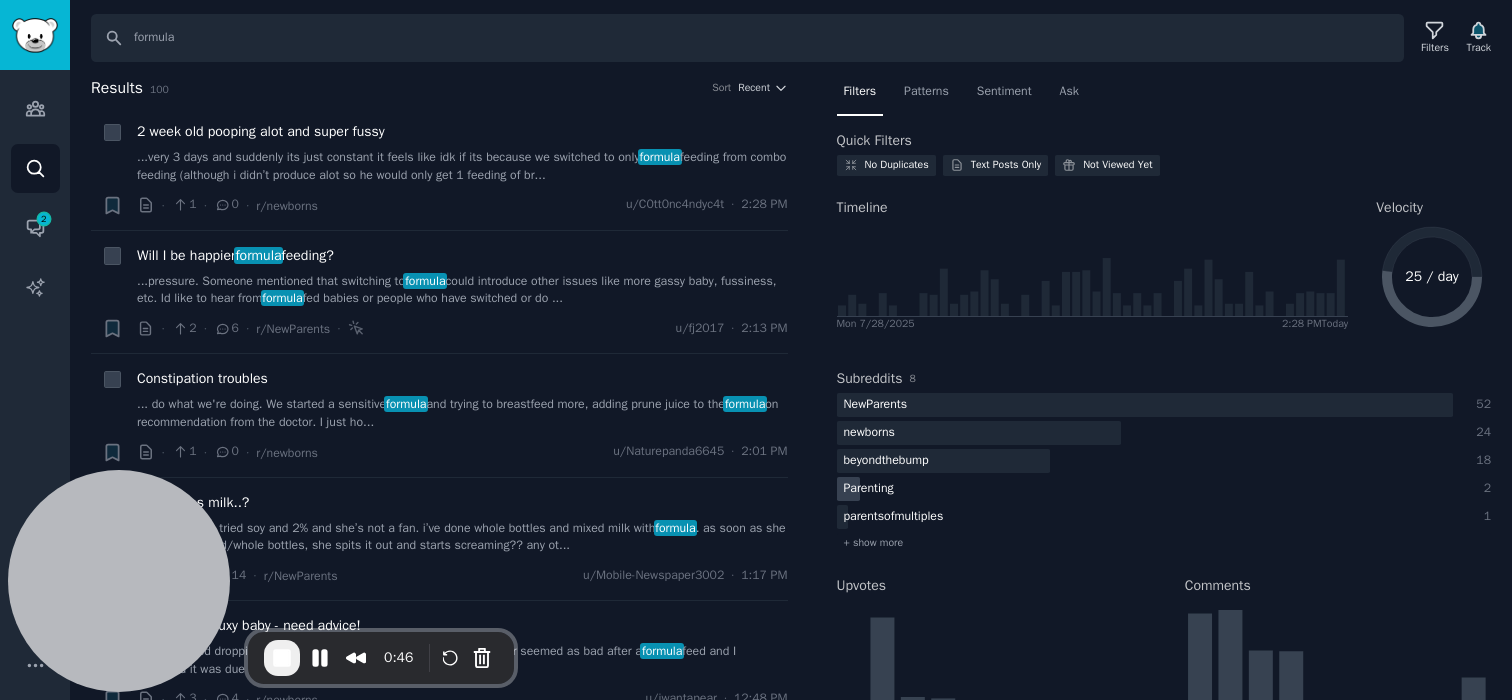 scroll, scrollTop: 0, scrollLeft: 0, axis: both 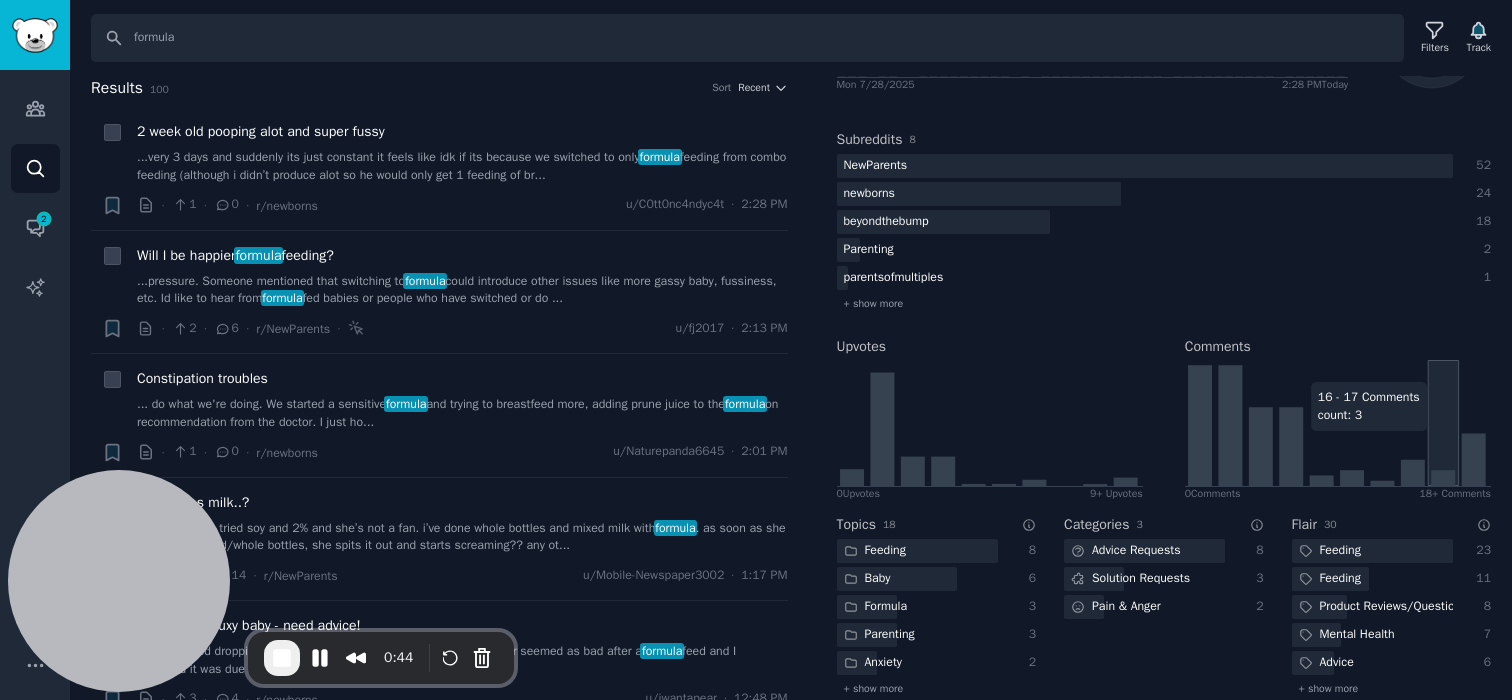 click 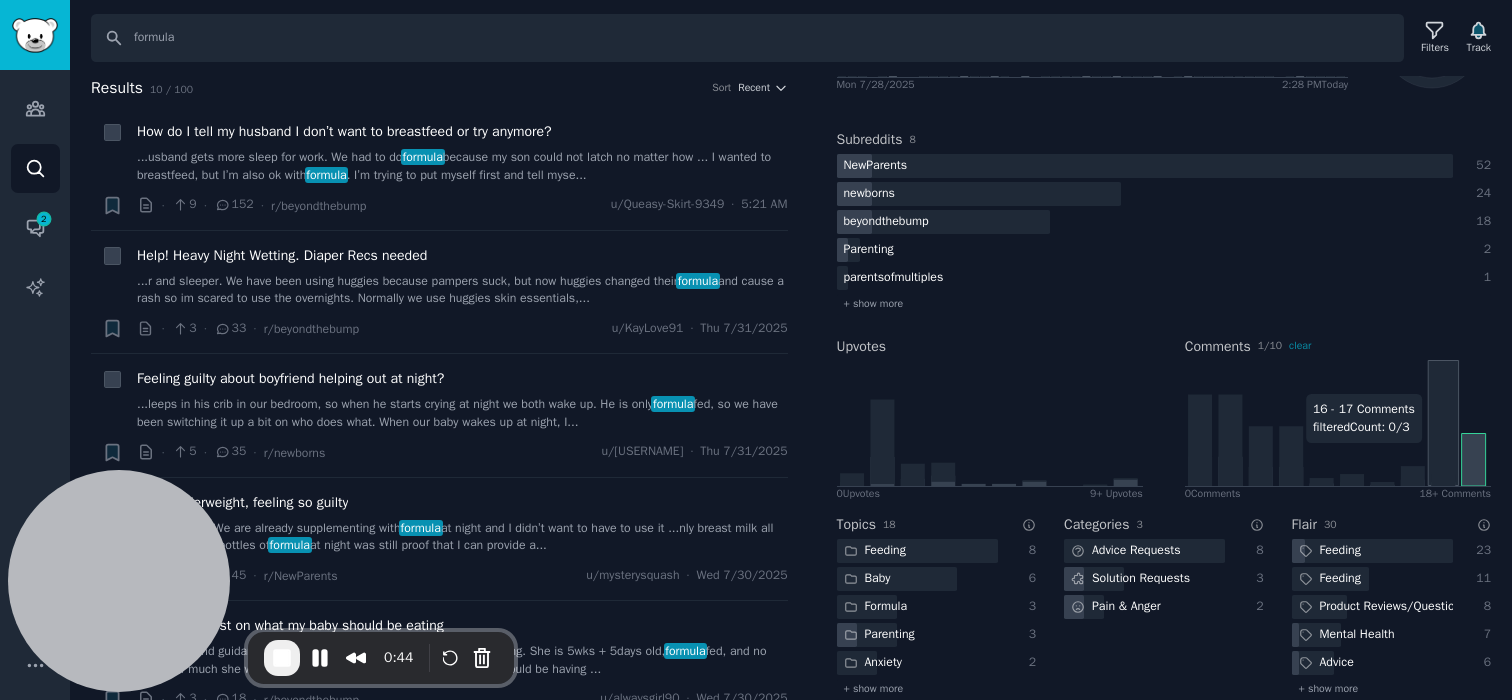 click 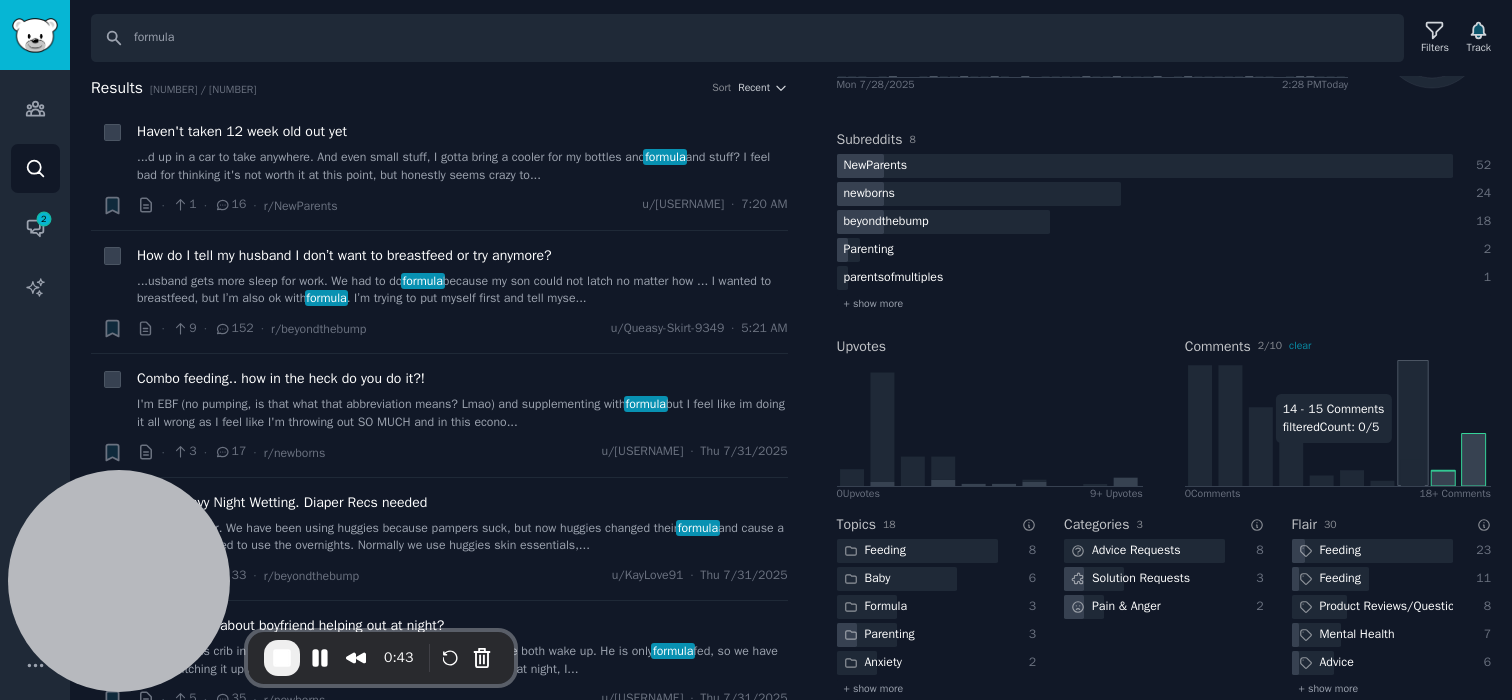 click 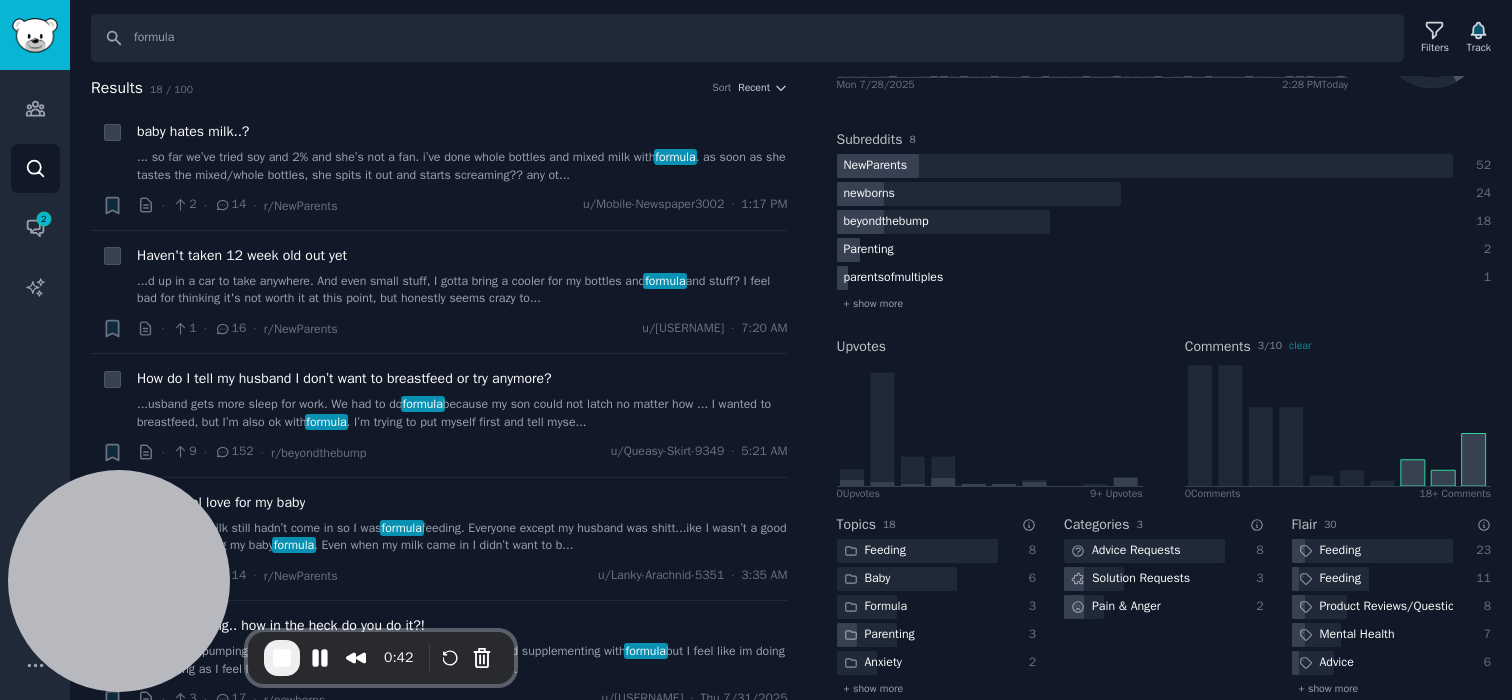 scroll, scrollTop: 0, scrollLeft: 0, axis: both 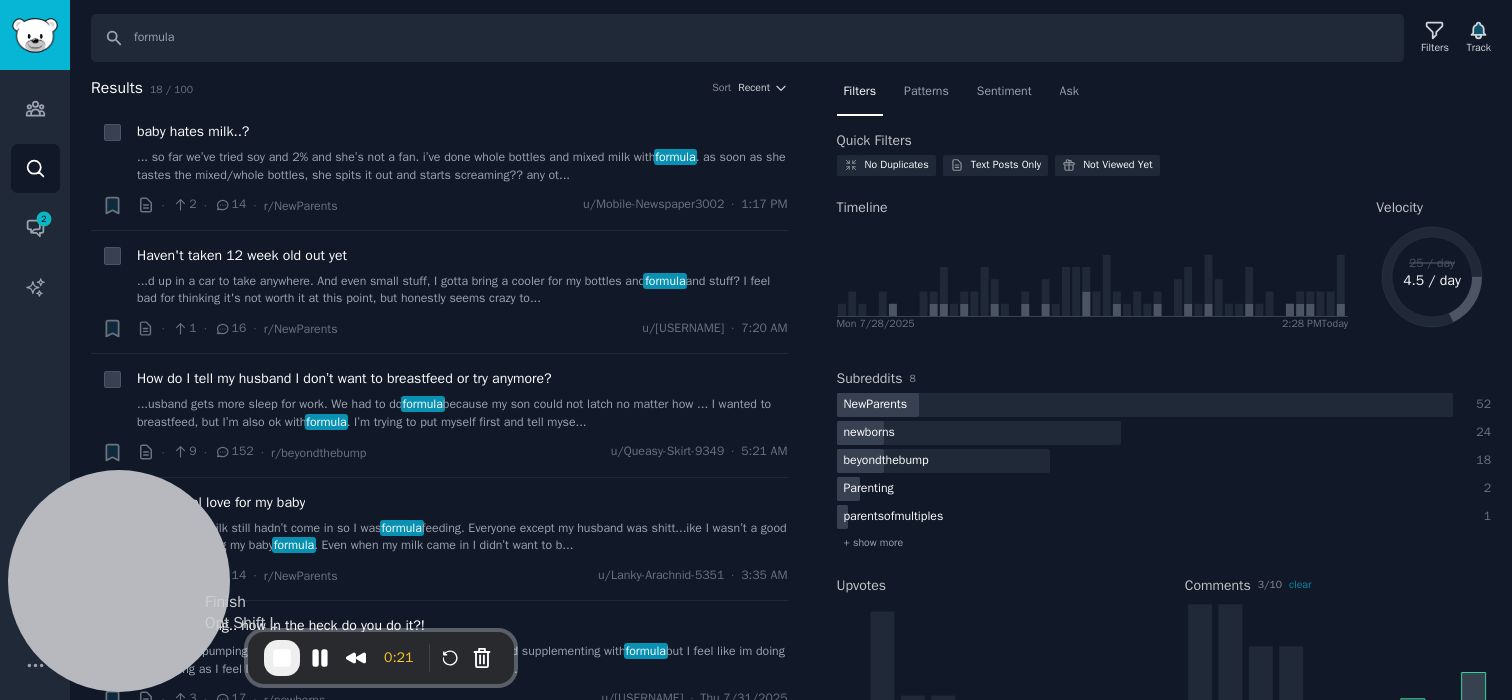 click at bounding box center (282, 658) 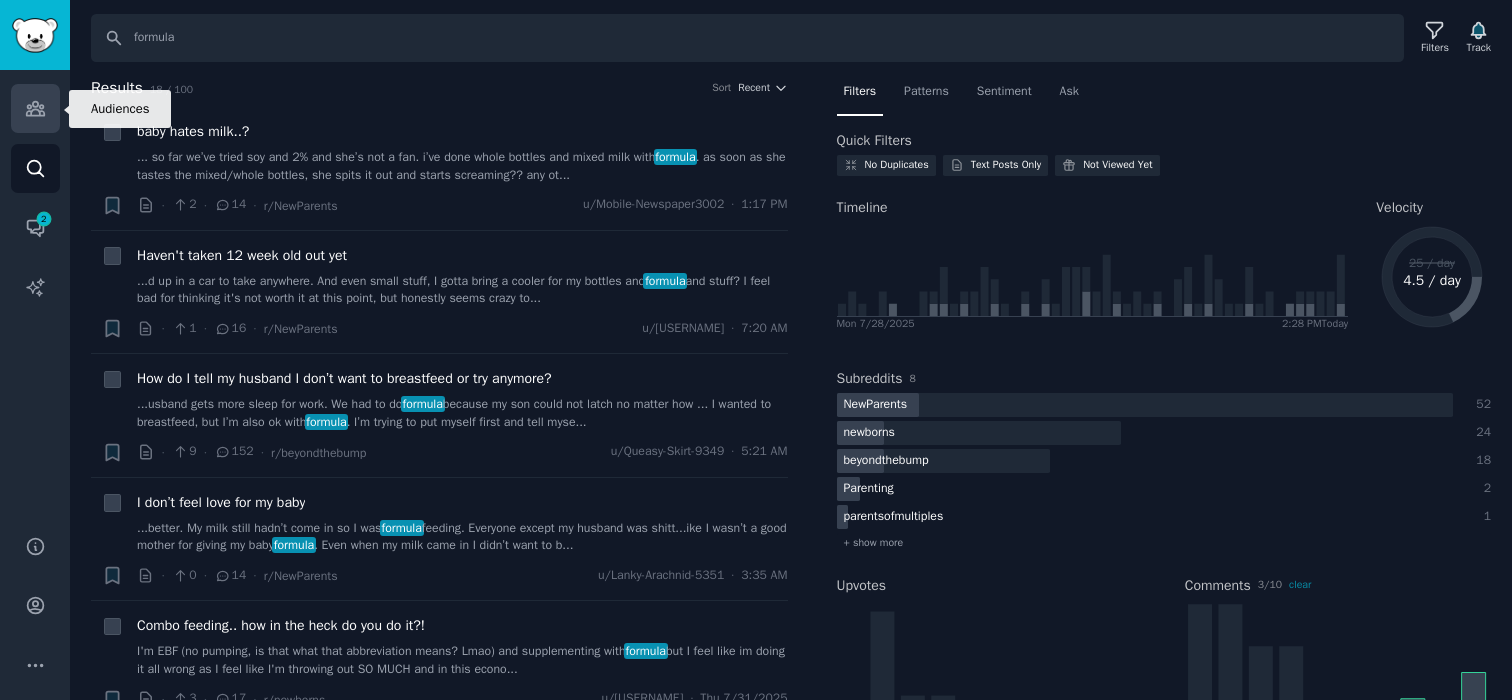 click on "Audiences" at bounding box center [35, 108] 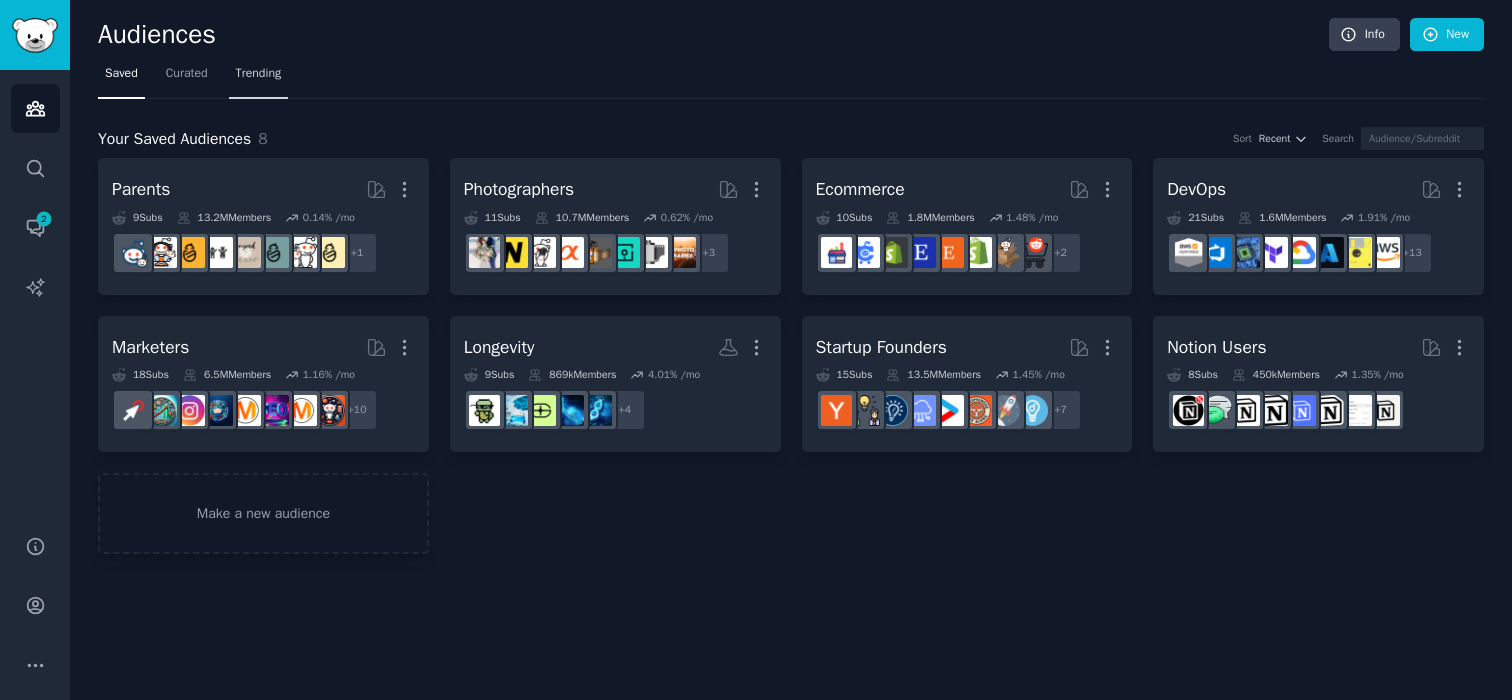 click on "Trending" at bounding box center (259, 78) 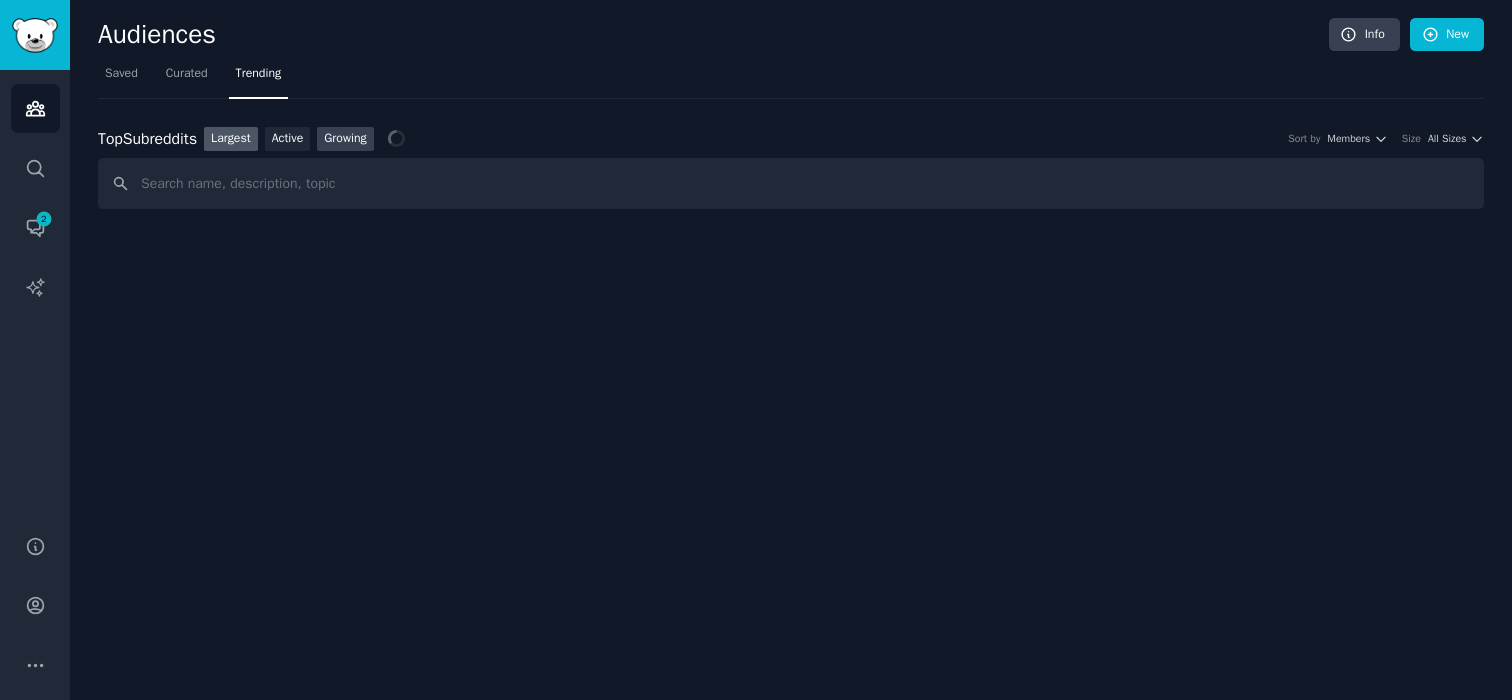 click on "Growing" at bounding box center (345, 139) 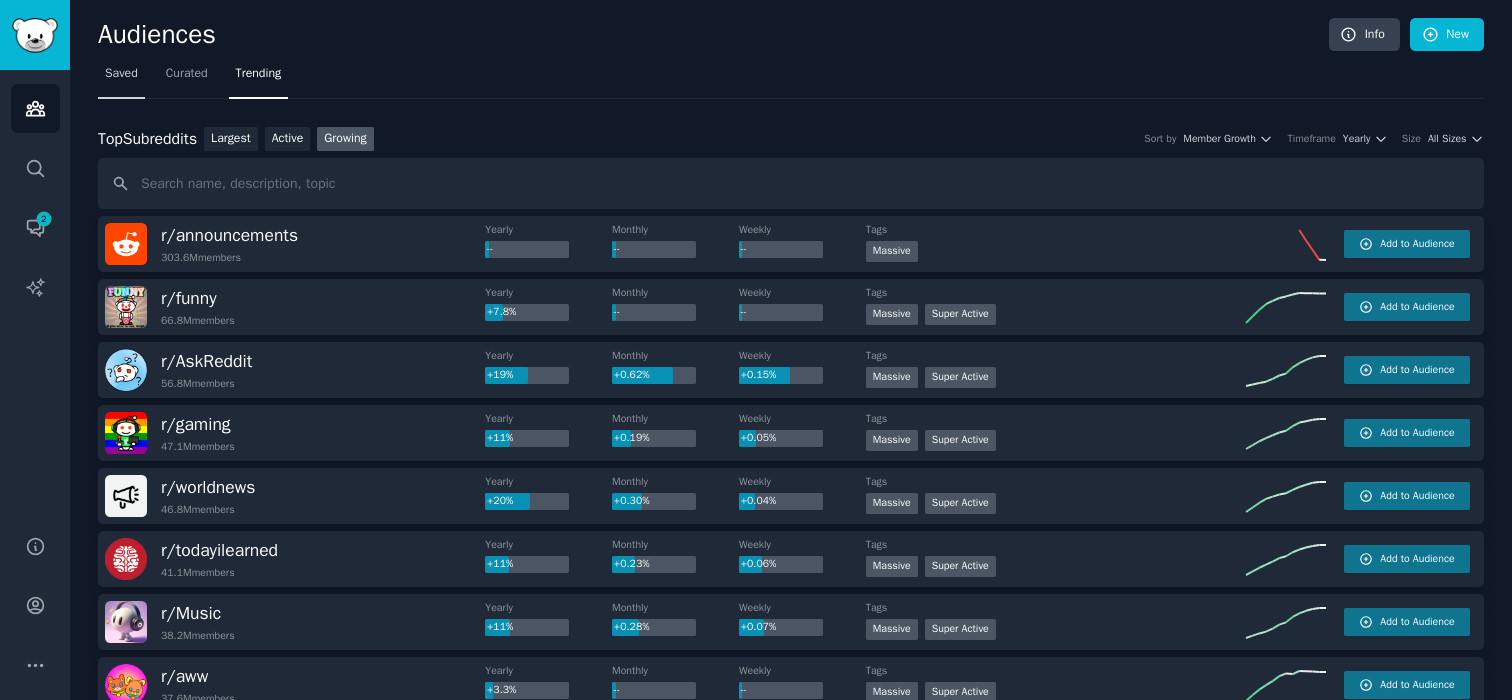 click on "Saved" at bounding box center (121, 78) 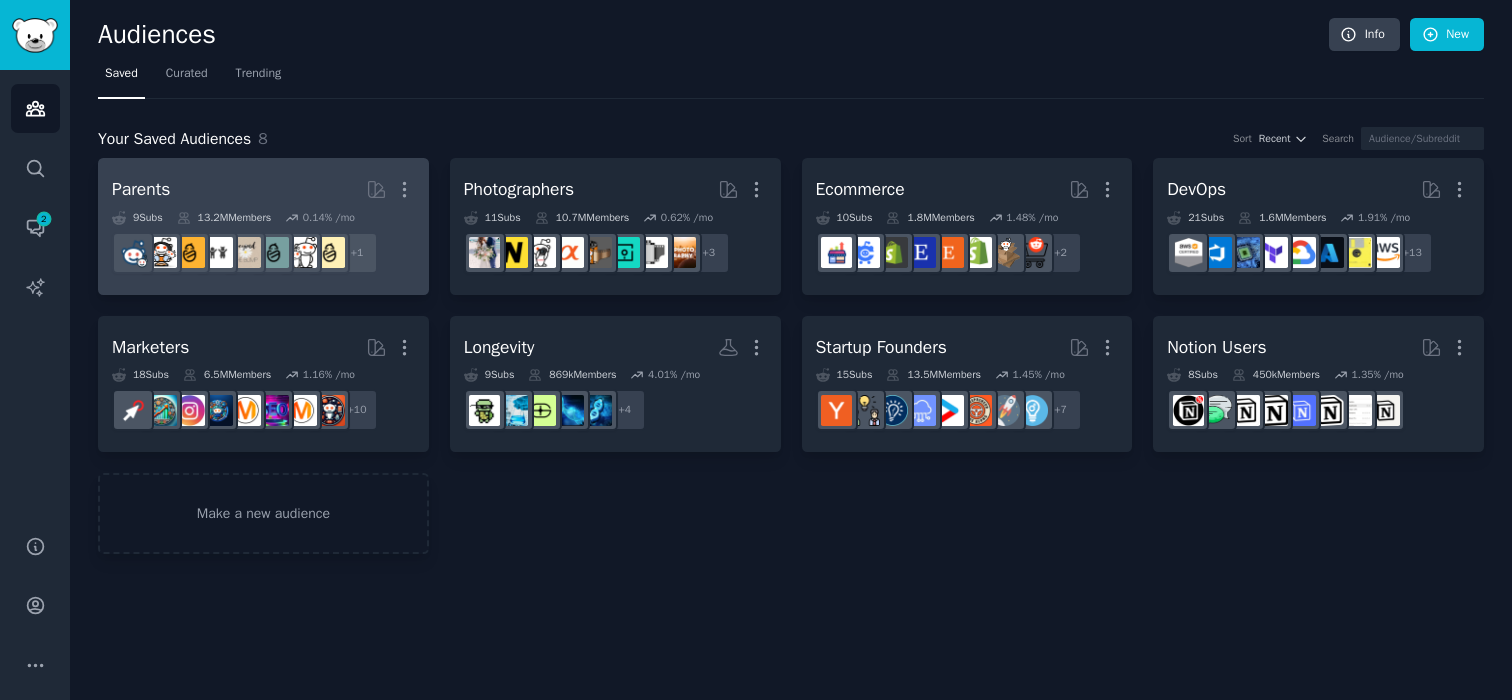 click on "Parents More" at bounding box center (263, 189) 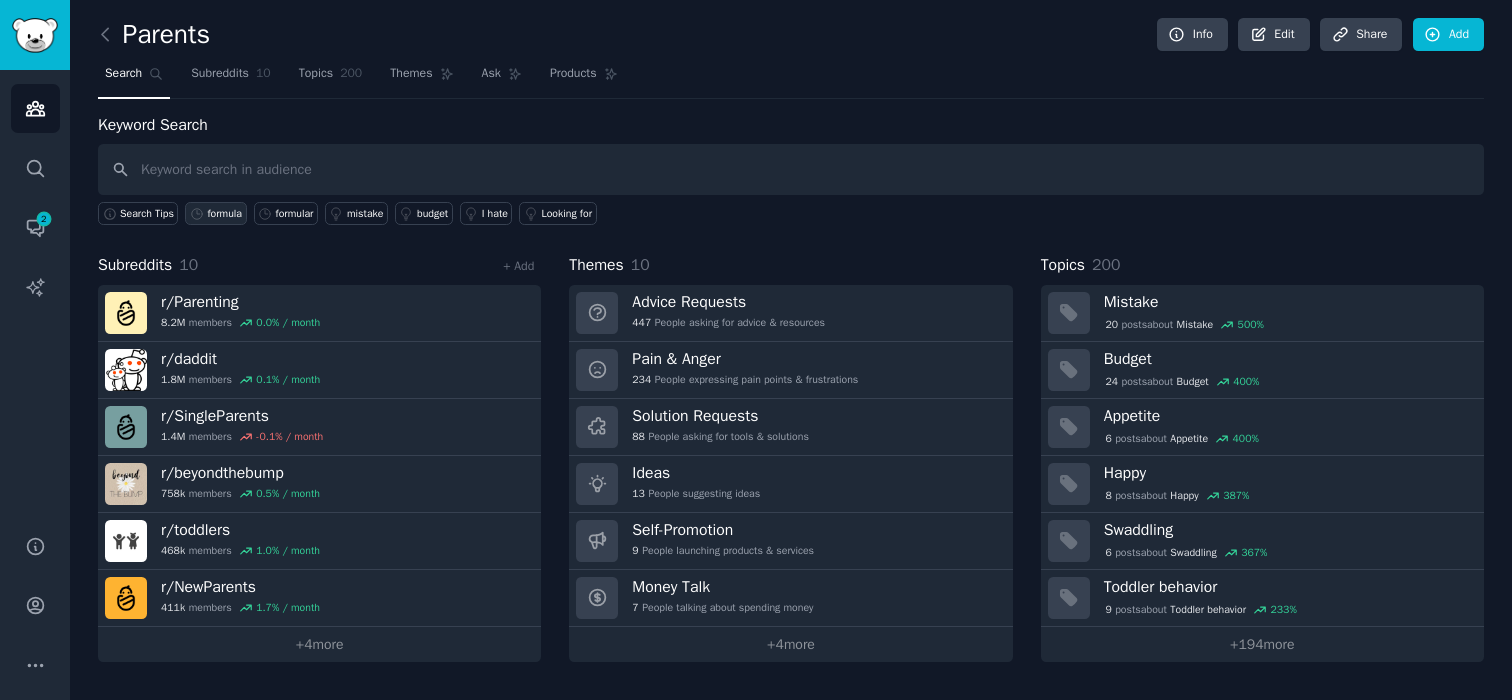 click on "formula" at bounding box center (224, 214) 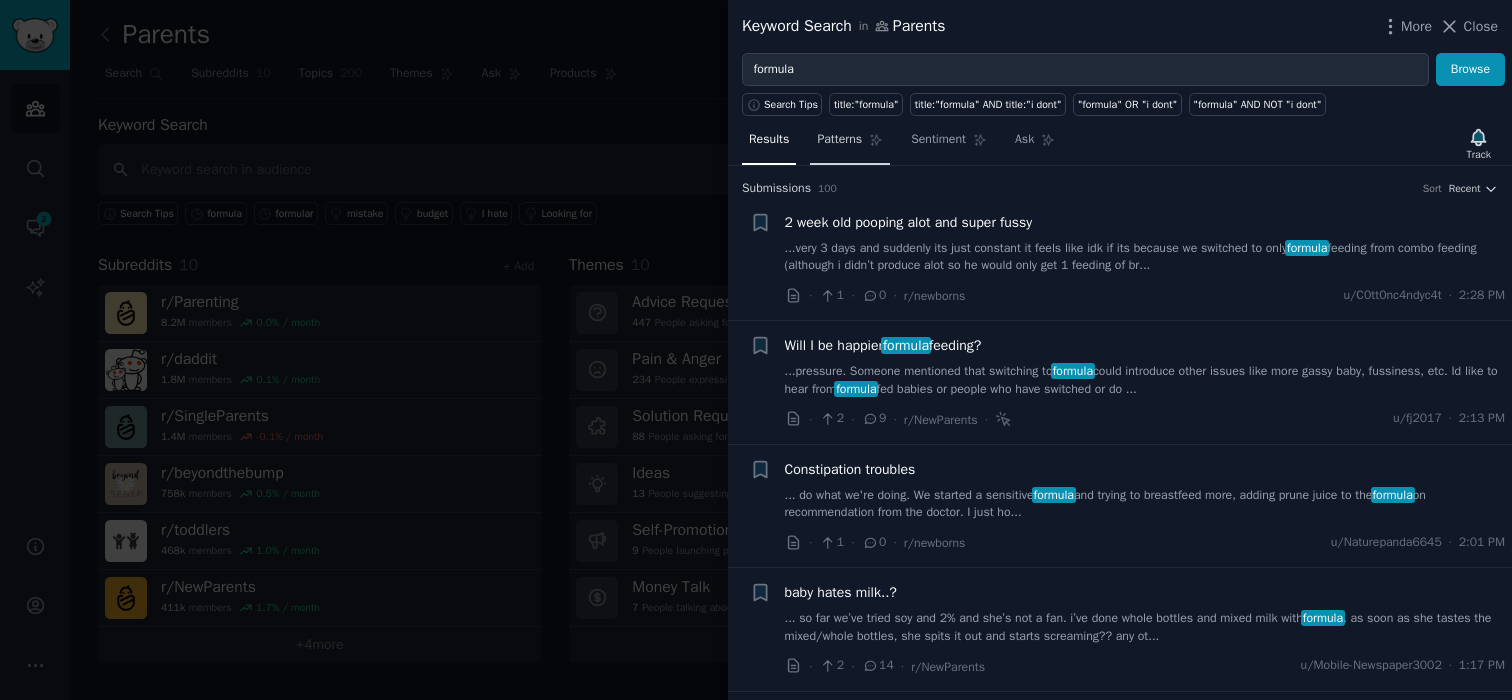 click on "Patterns" at bounding box center (839, 140) 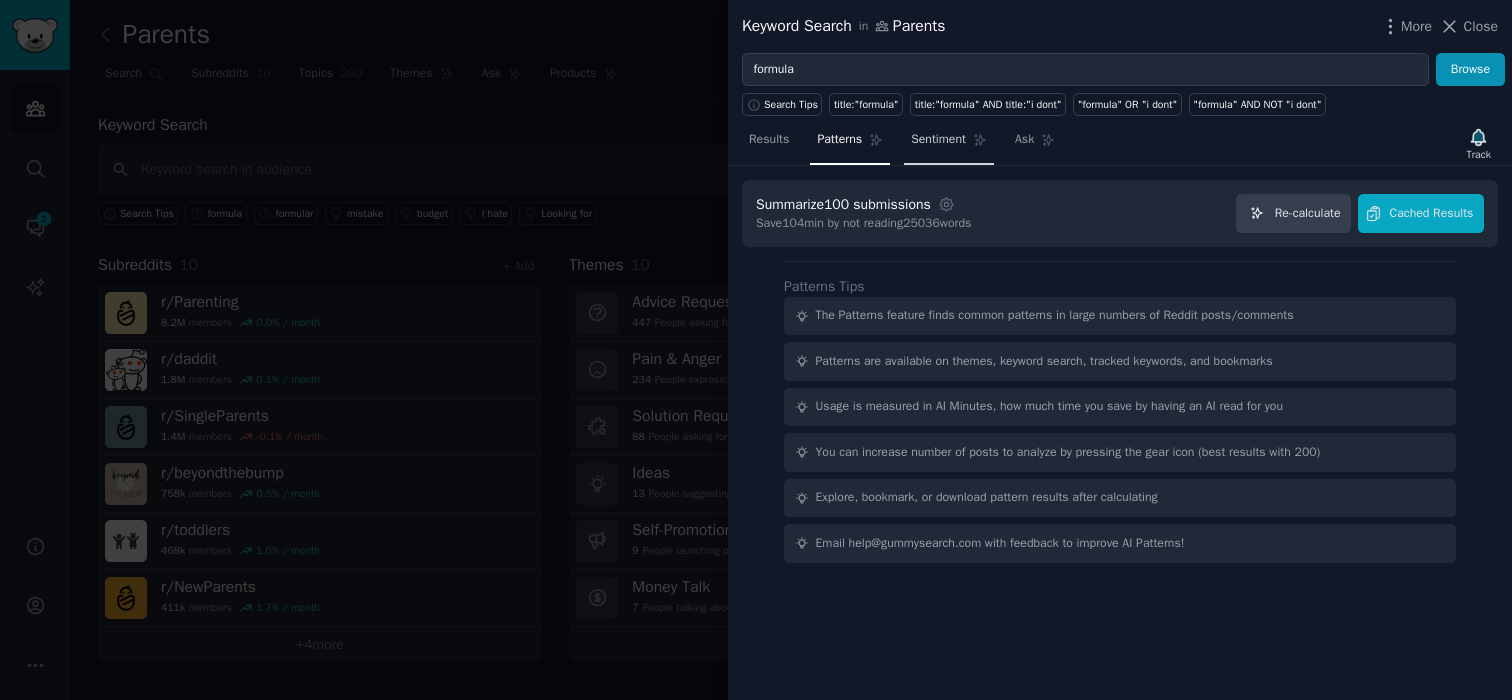 click on "Sentiment" at bounding box center [938, 140] 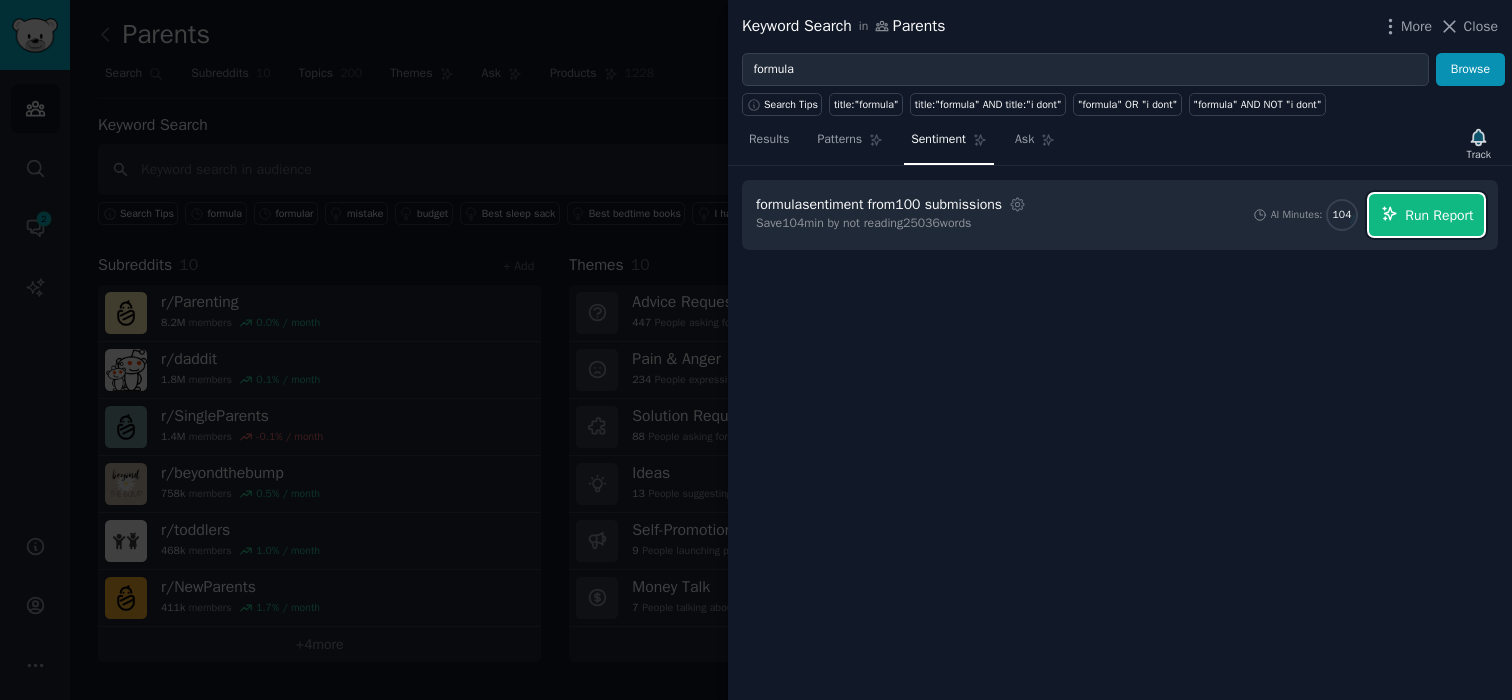 click on "Run Report" at bounding box center [1426, 215] 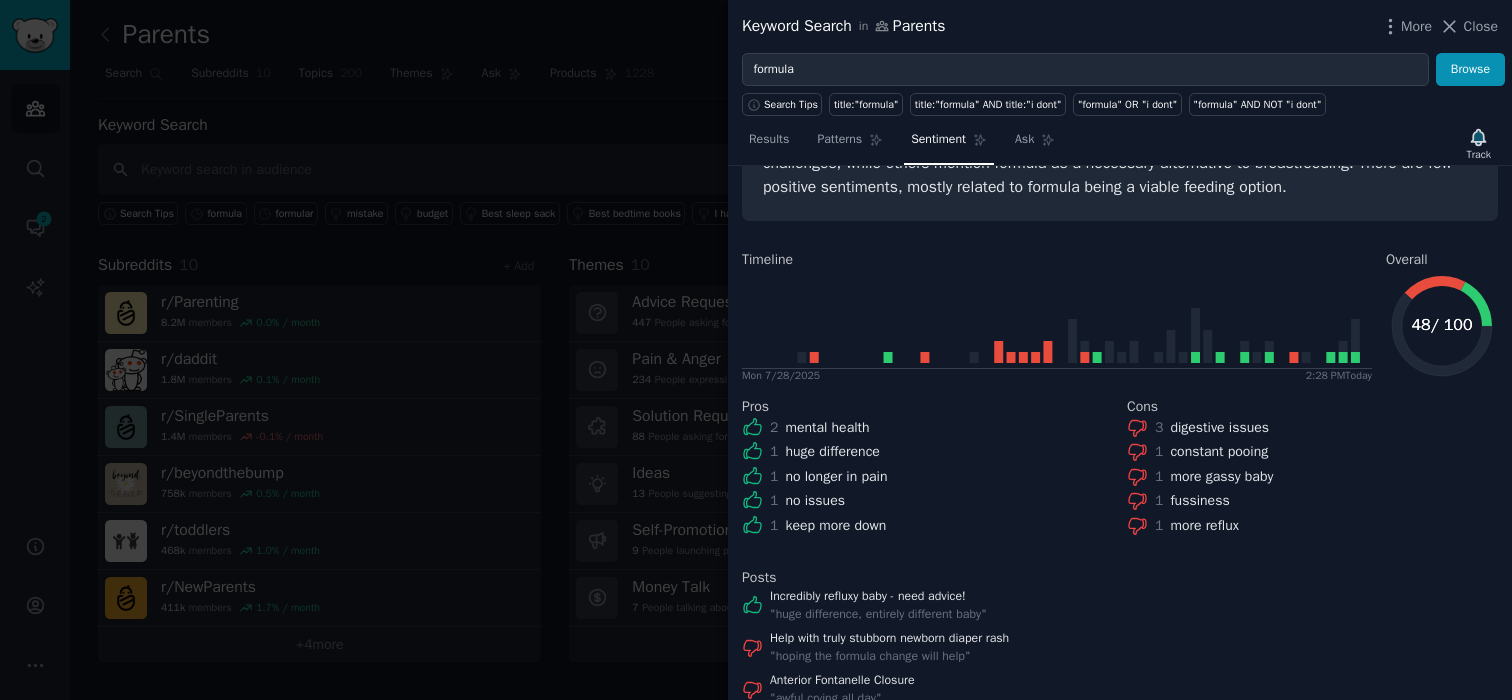 scroll, scrollTop: 0, scrollLeft: 0, axis: both 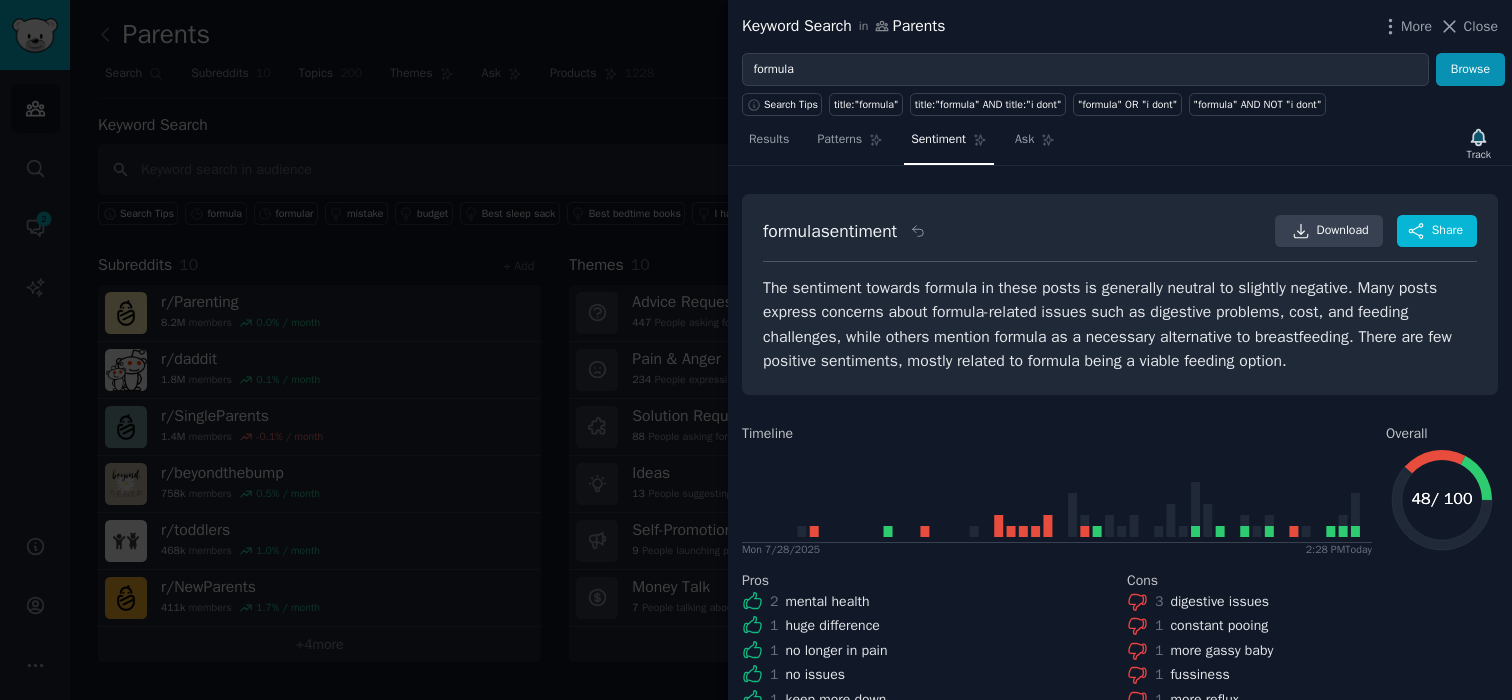 click at bounding box center (756, 350) 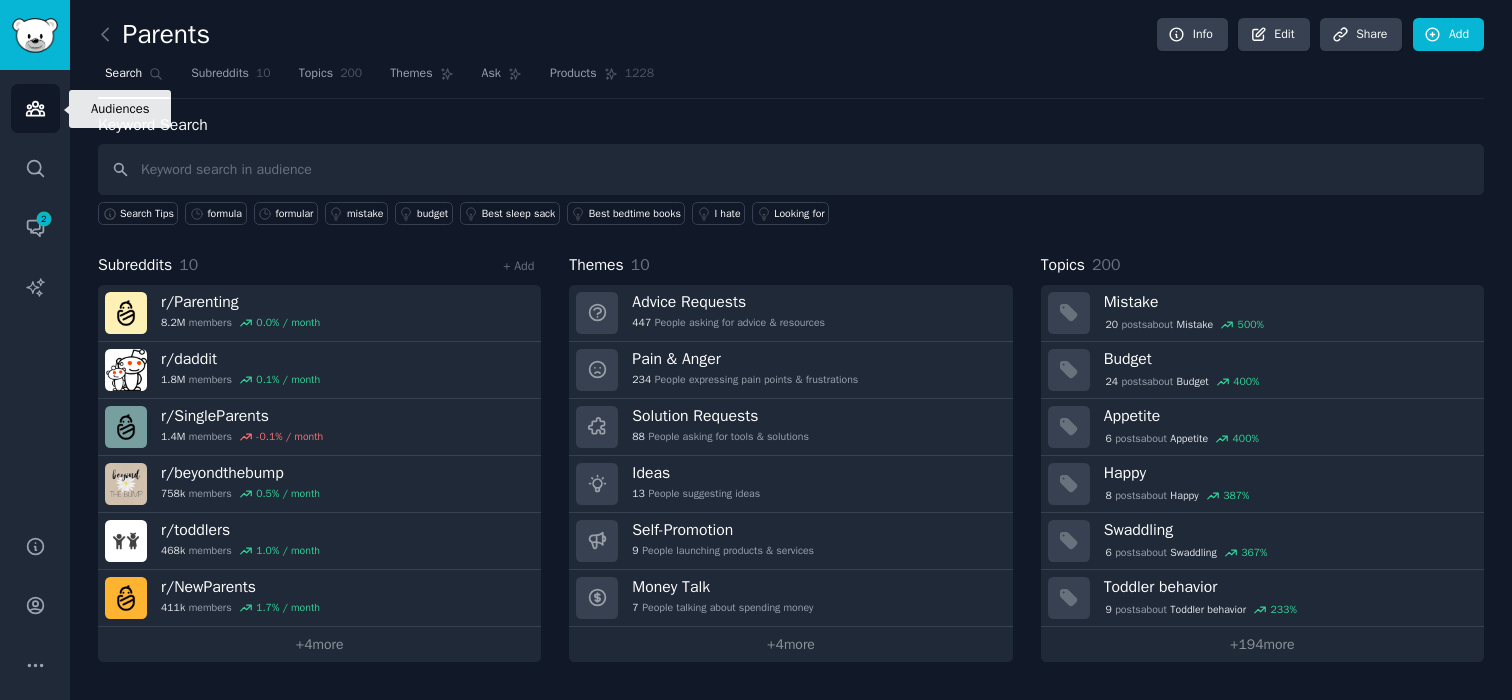 click 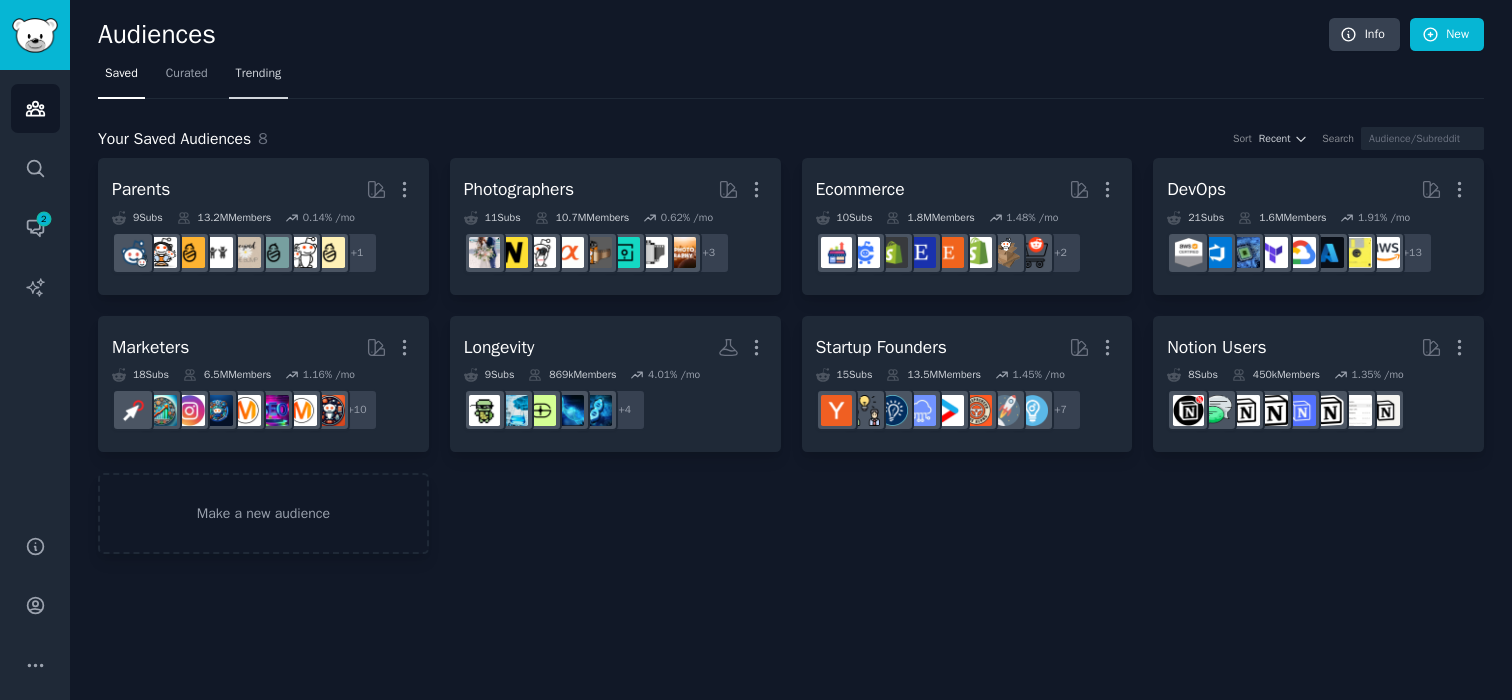 click on "Trending" at bounding box center [259, 74] 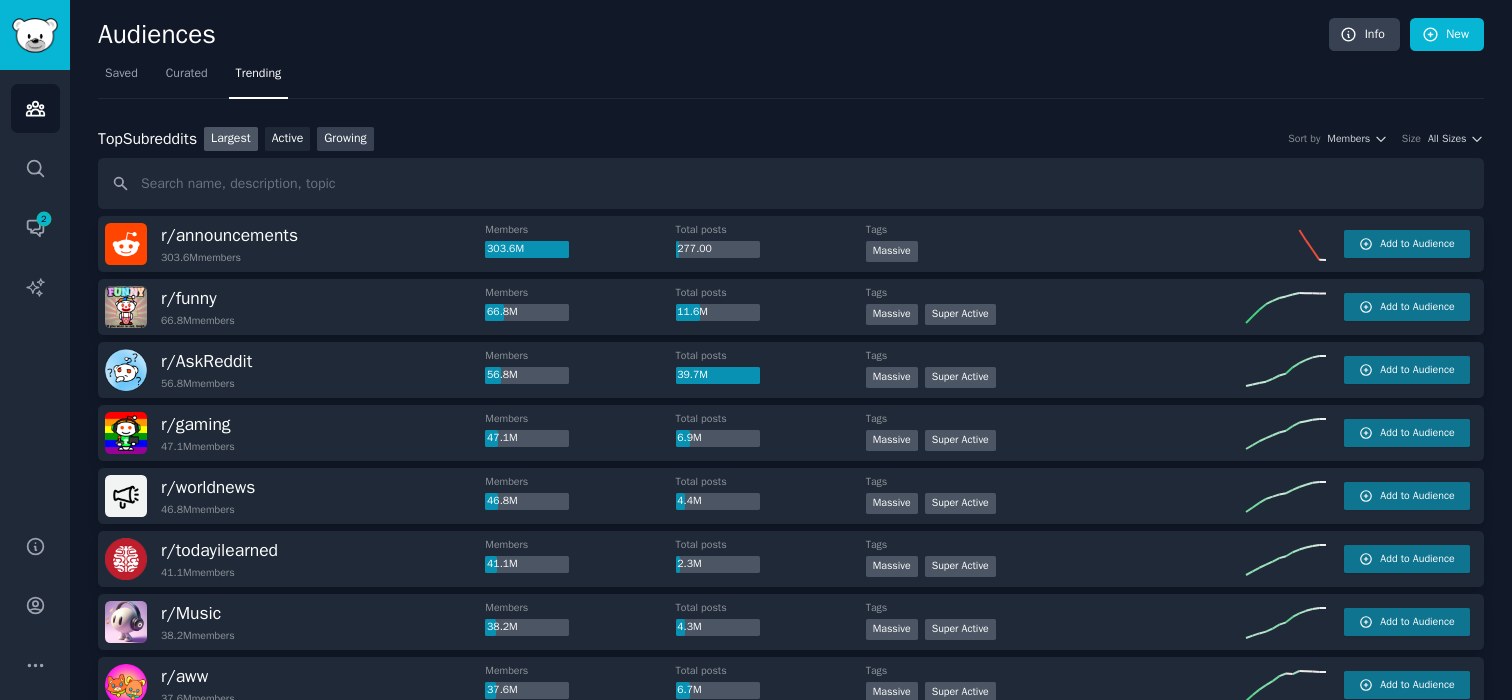 click on "Growing" at bounding box center [345, 139] 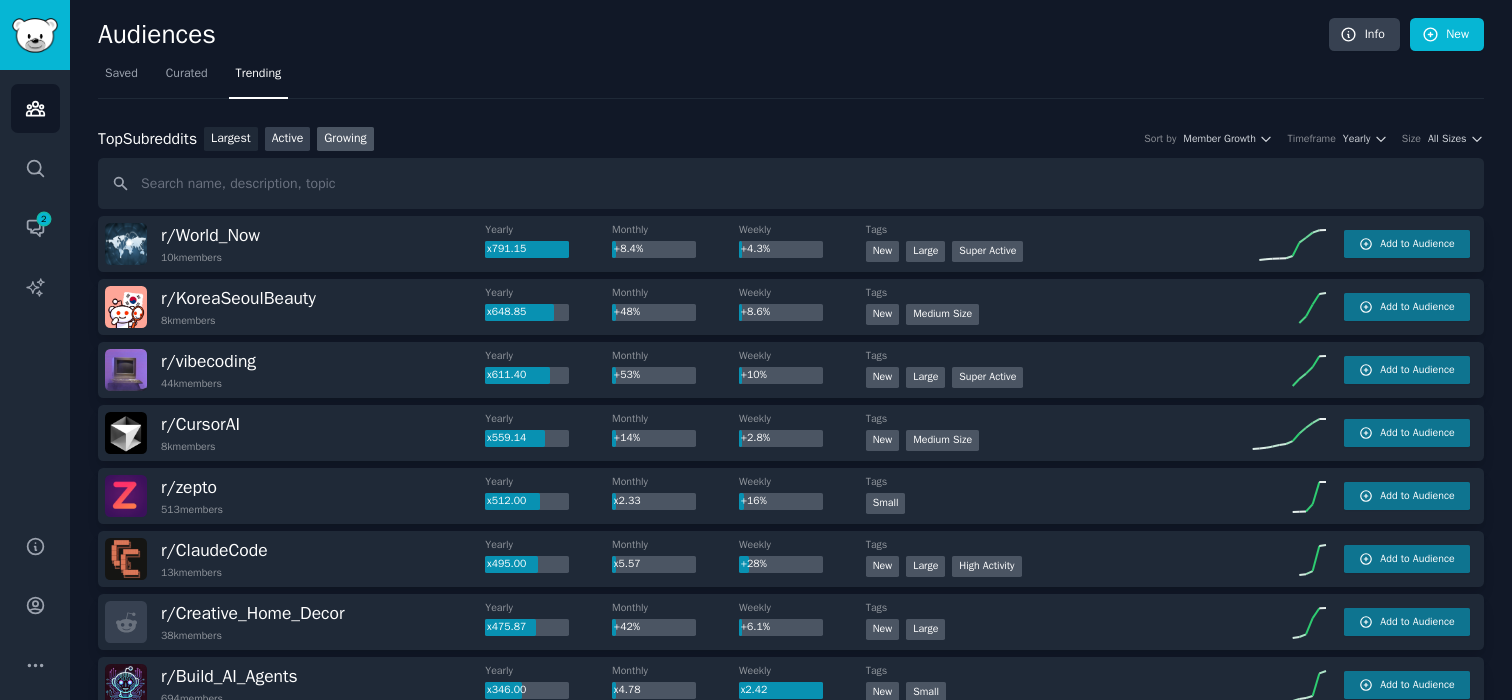 click on "Active" at bounding box center [288, 139] 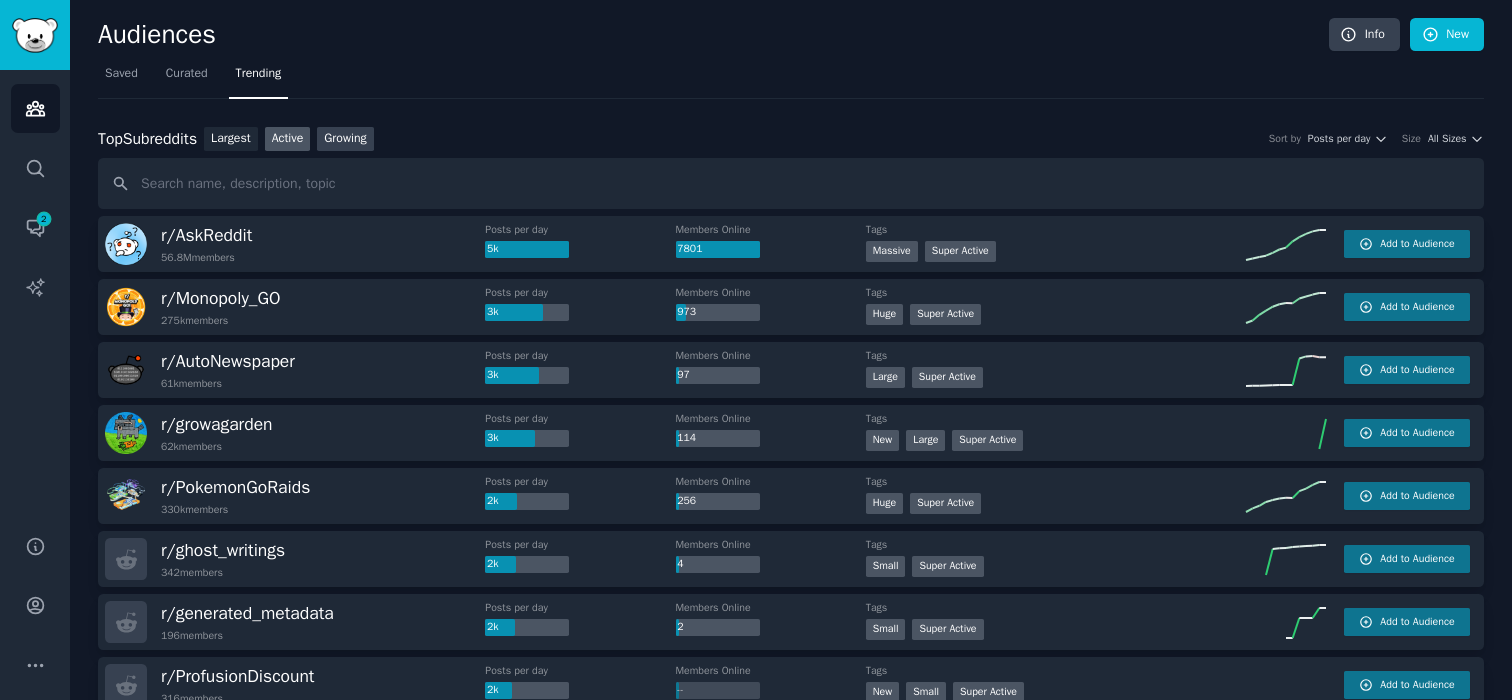click on "Growing" at bounding box center [345, 139] 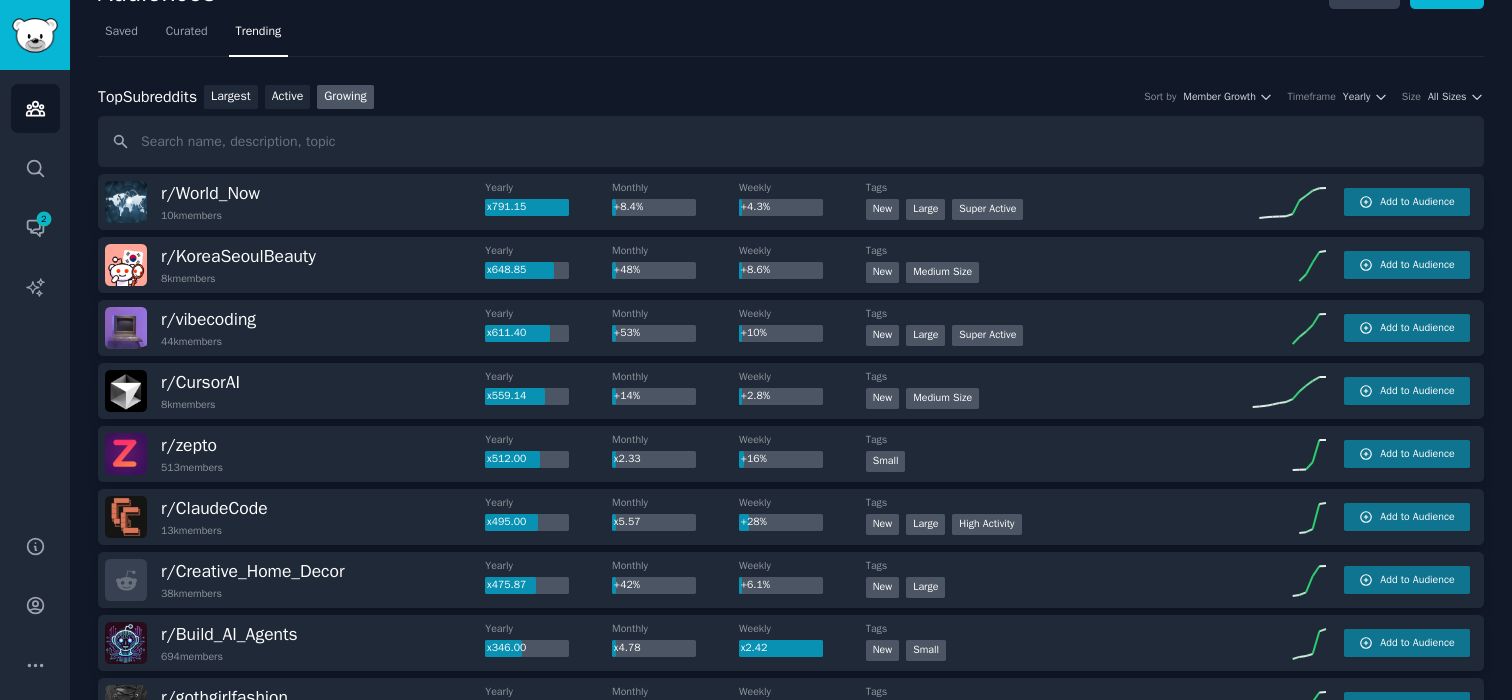scroll, scrollTop: 0, scrollLeft: 0, axis: both 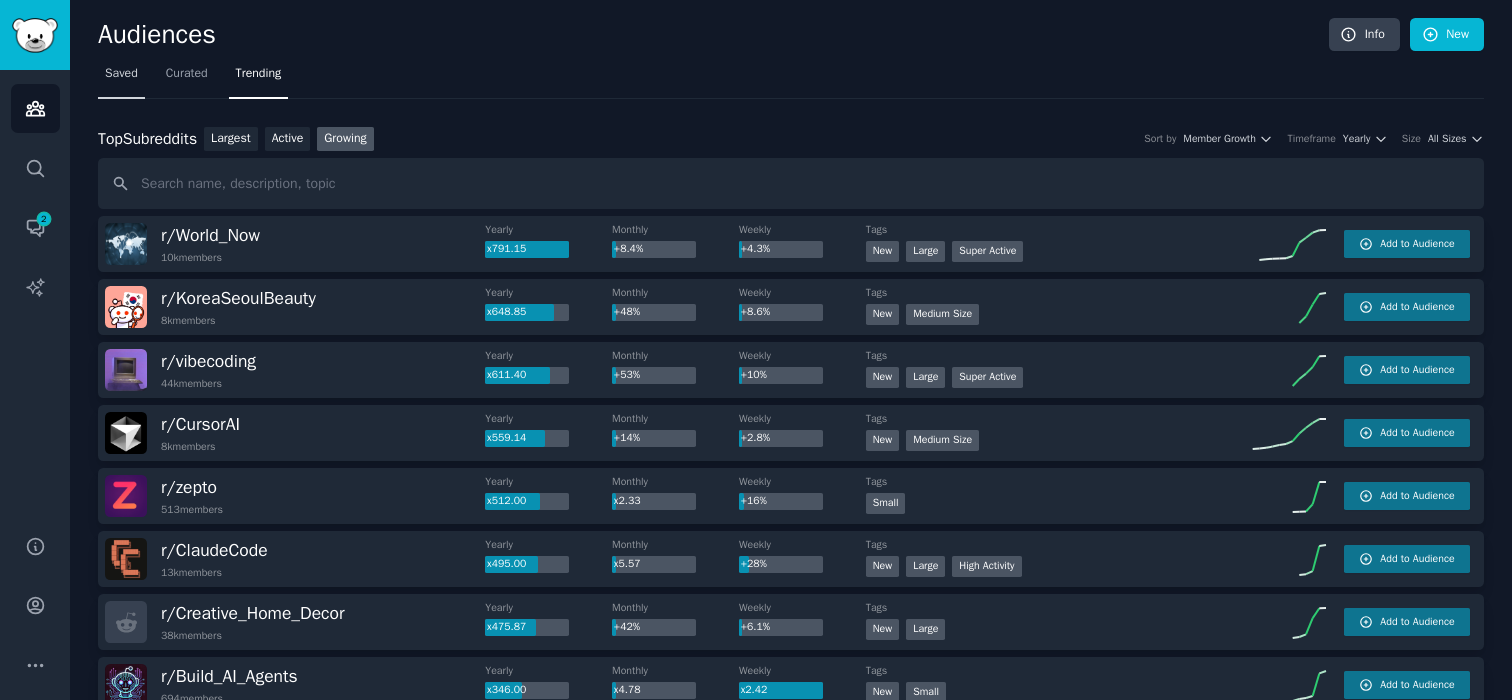 click on "Saved" at bounding box center [121, 74] 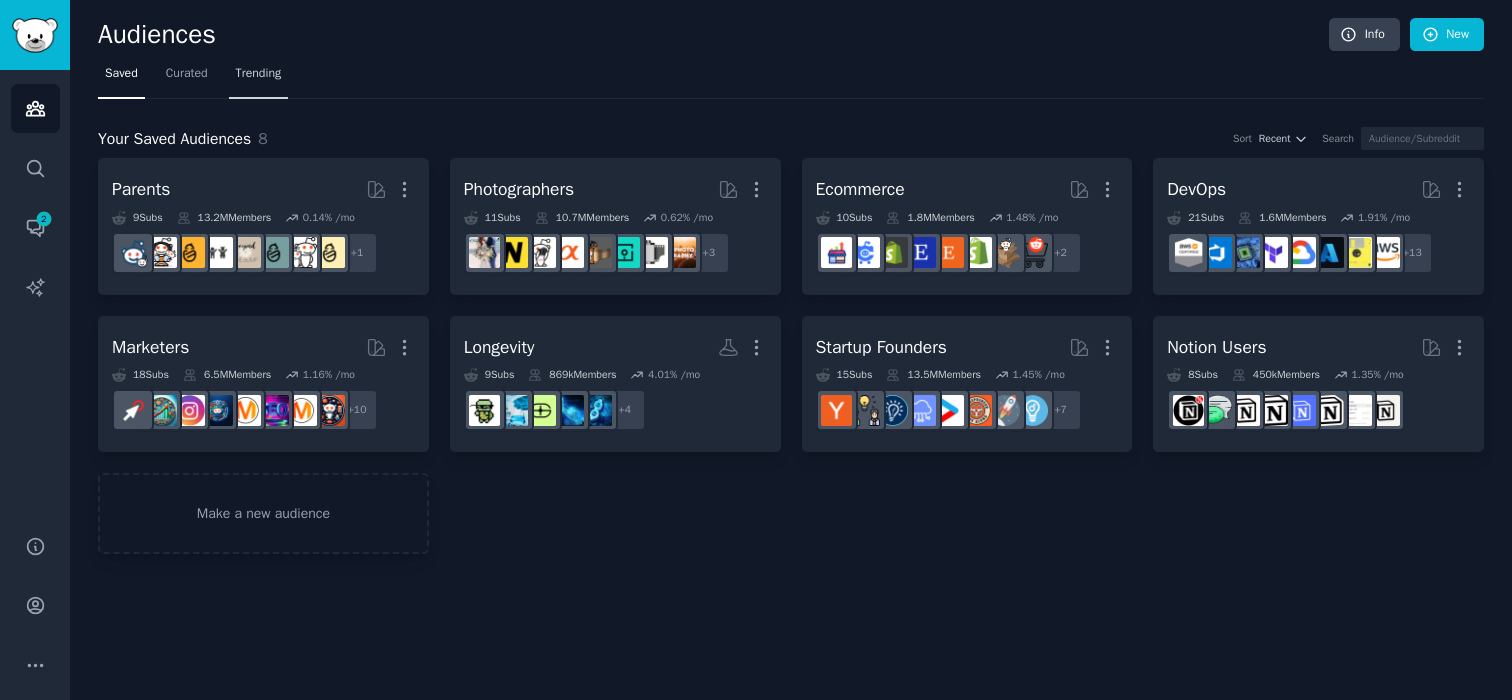 click on "Trending" at bounding box center [259, 74] 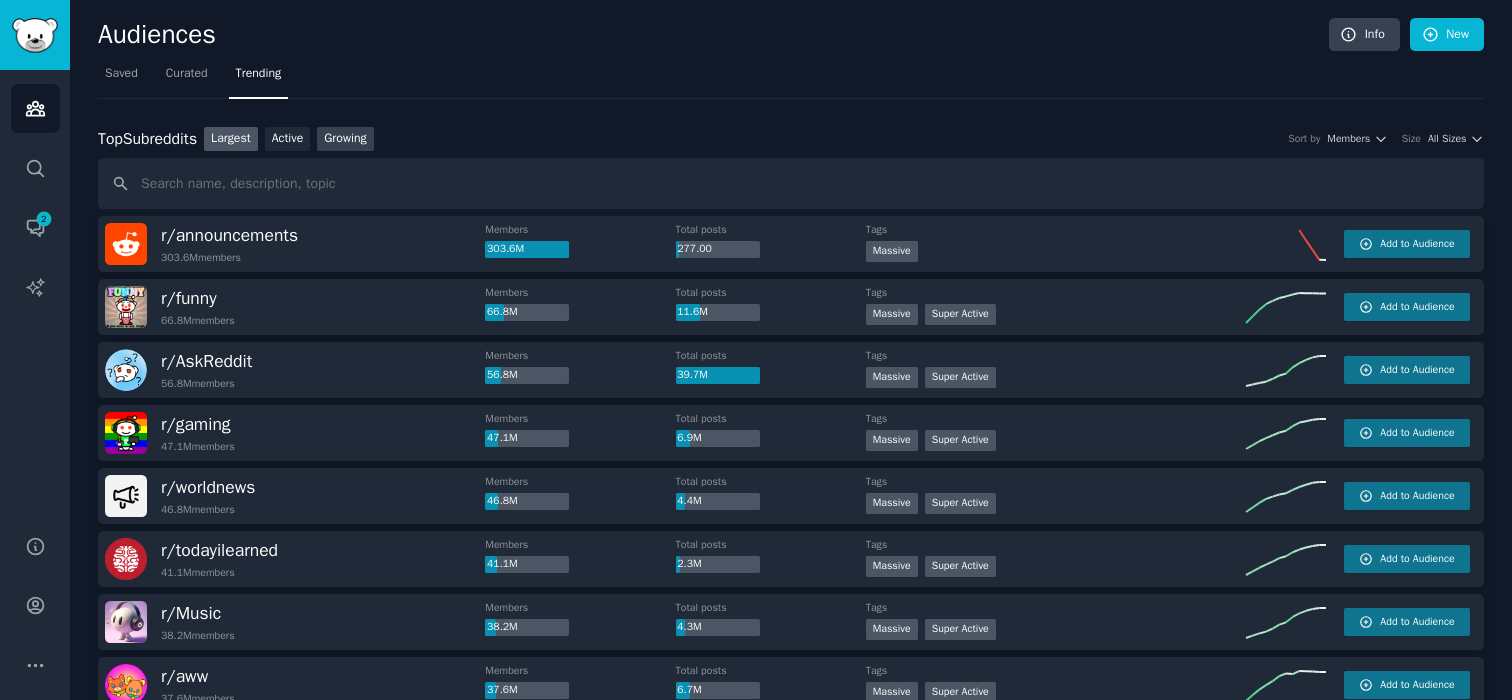 click on "Growing" at bounding box center (345, 139) 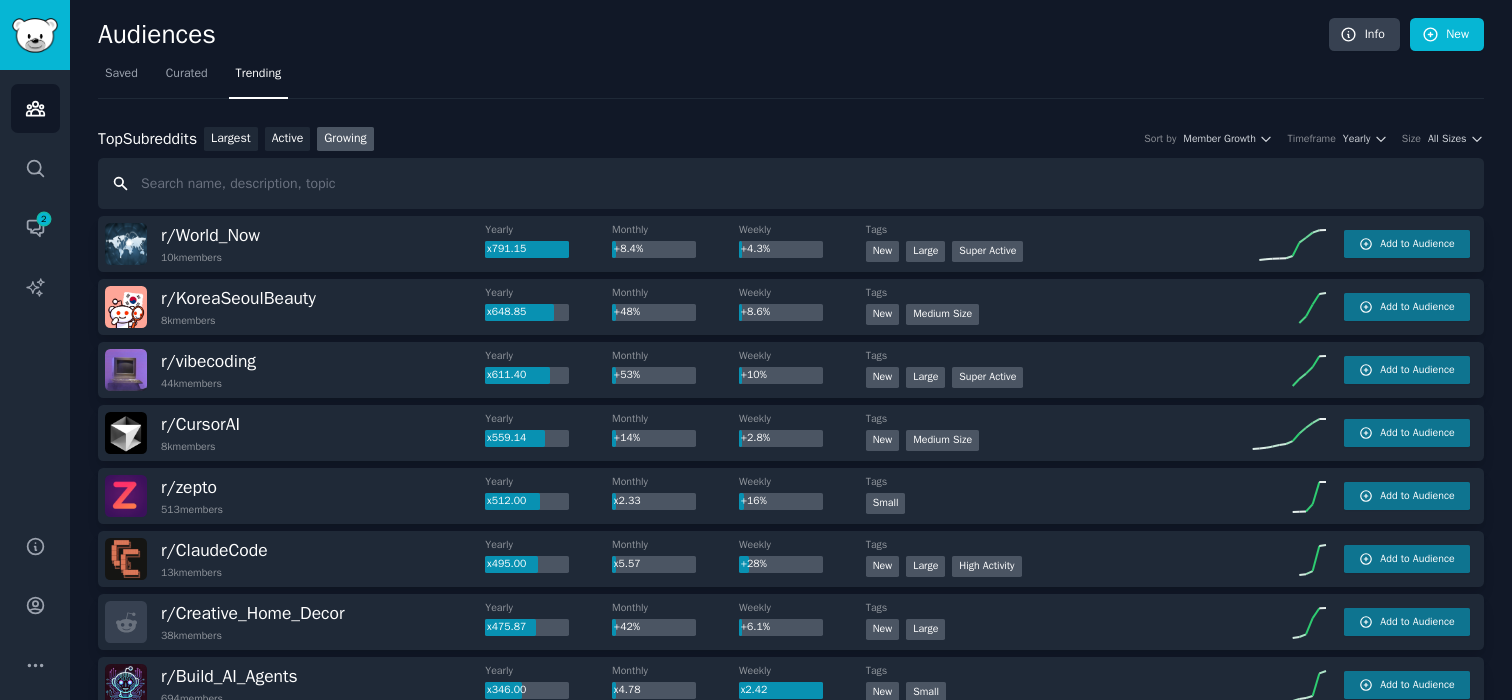 click at bounding box center (791, 183) 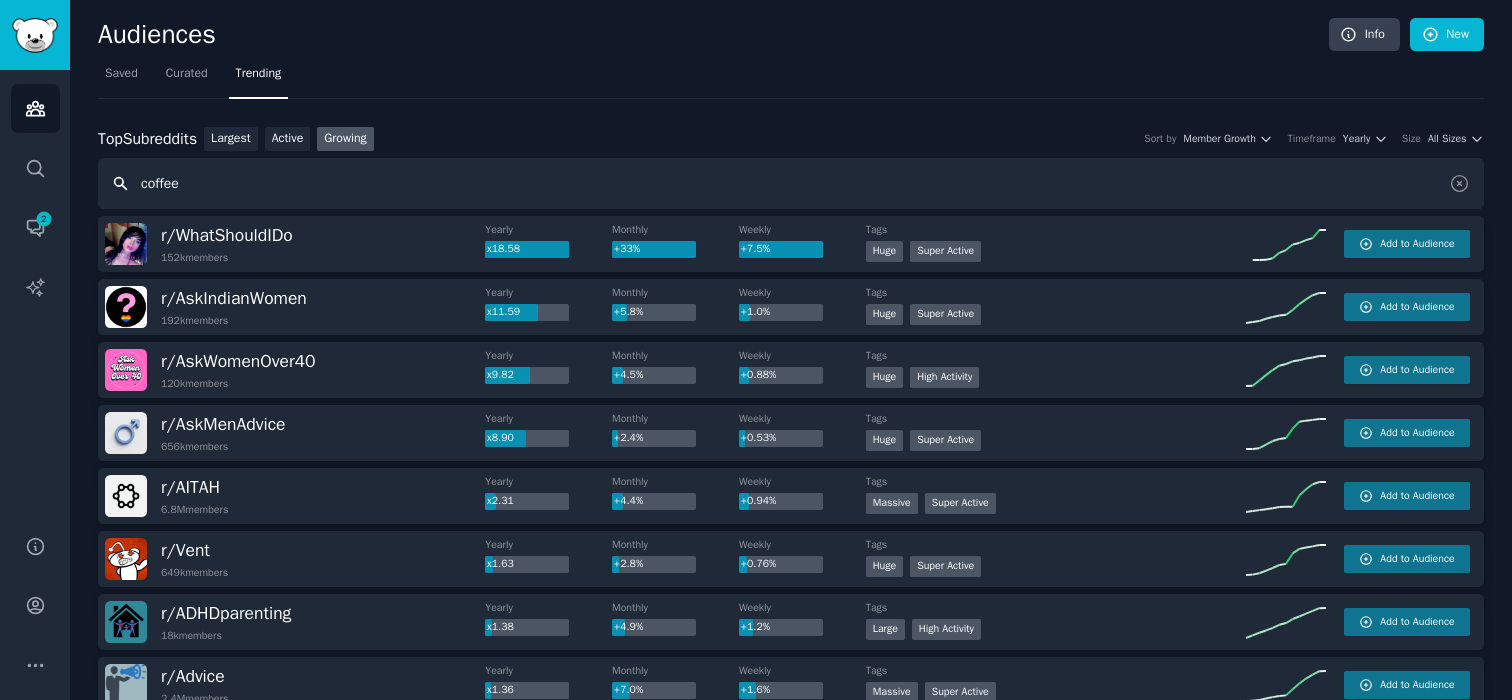 type on "coffee" 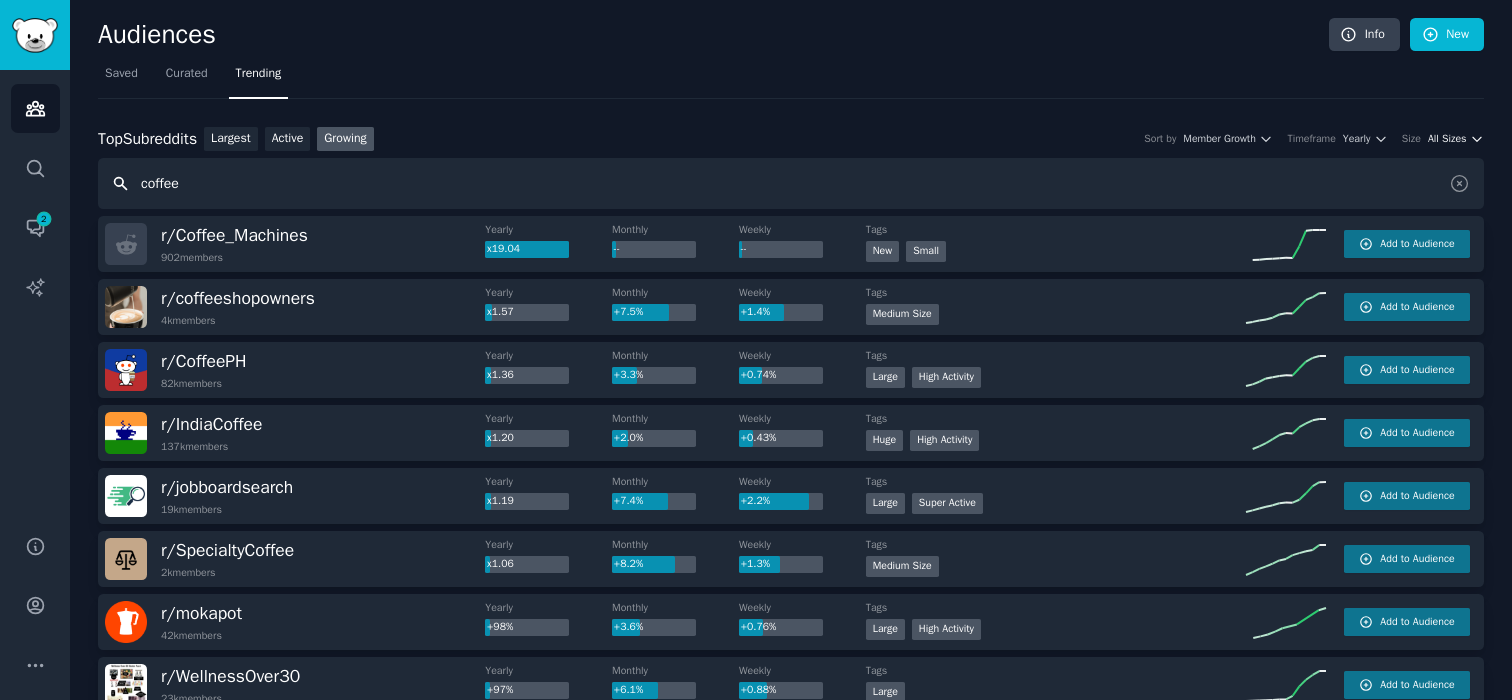 click on "All Sizes" at bounding box center (1447, 139) 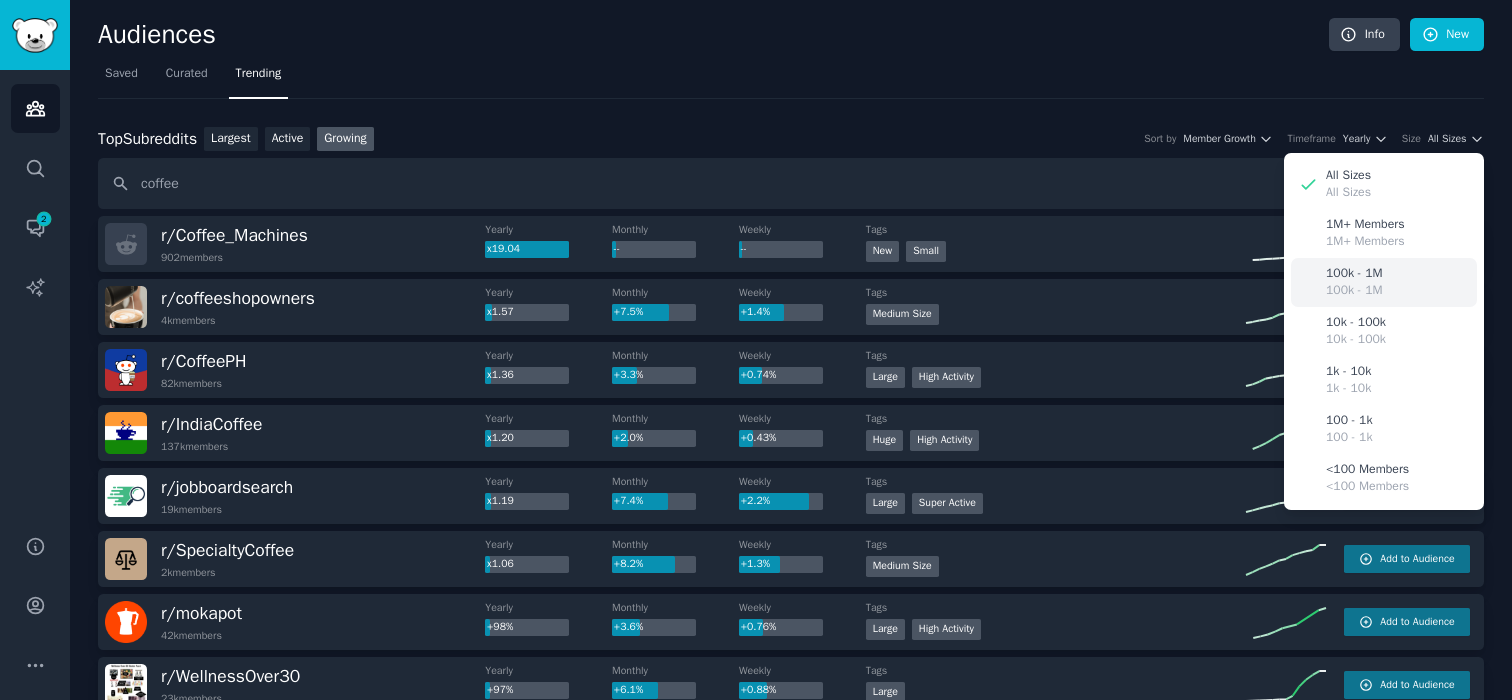click on "100k - 1M 100k - 1M" at bounding box center [1384, 282] 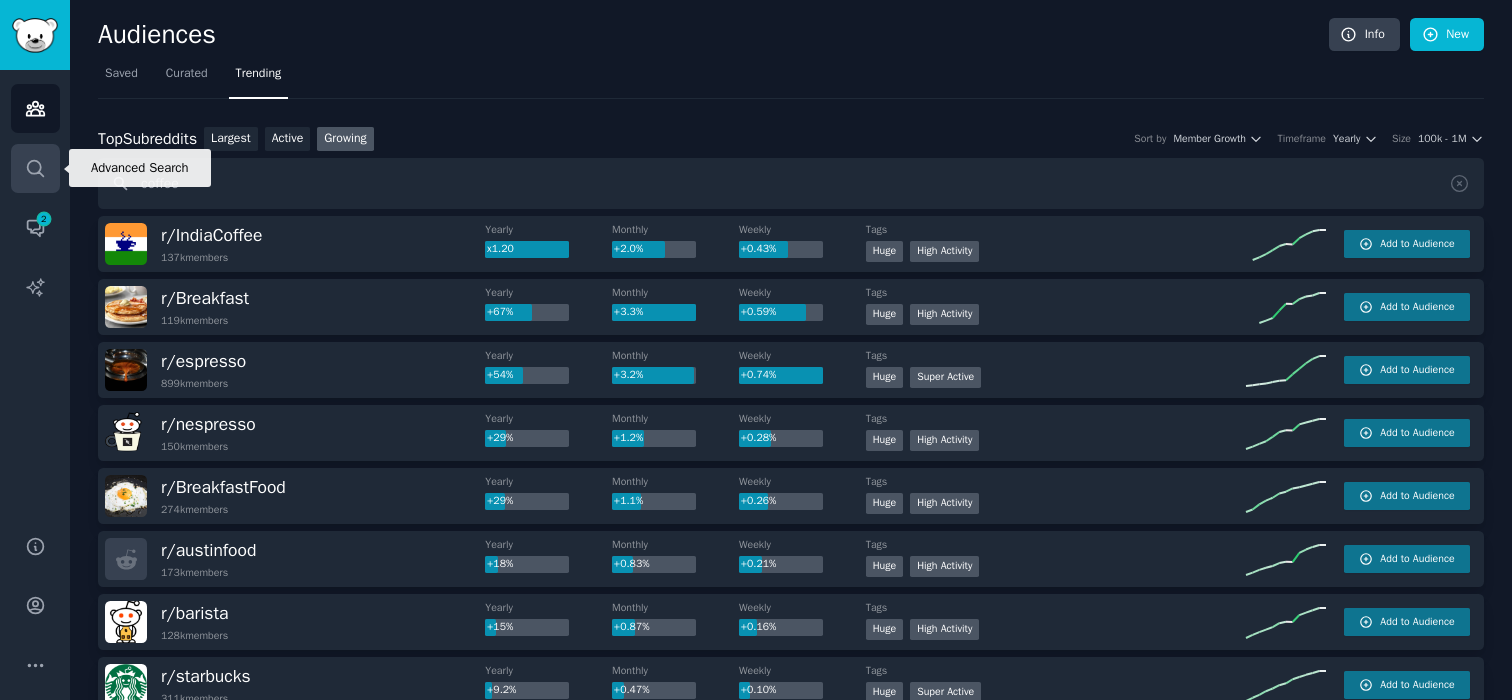 click 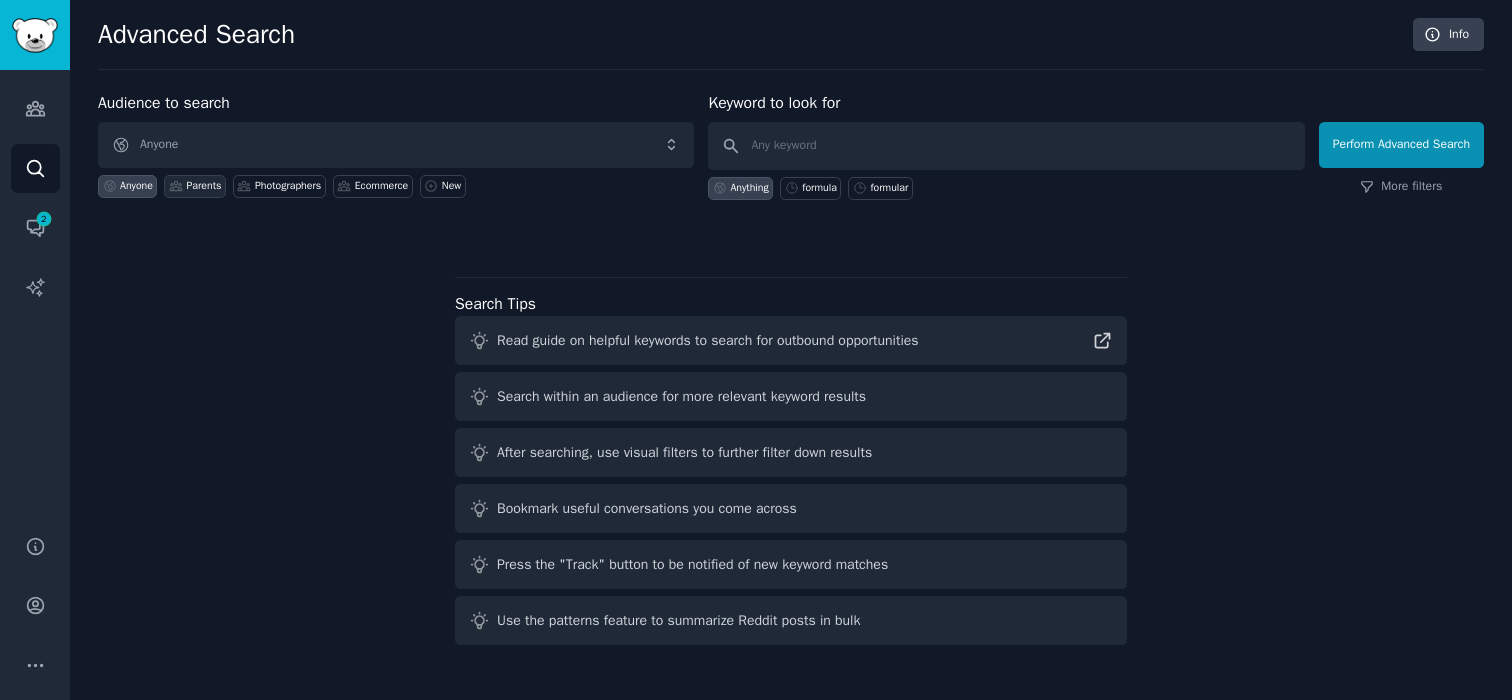 click 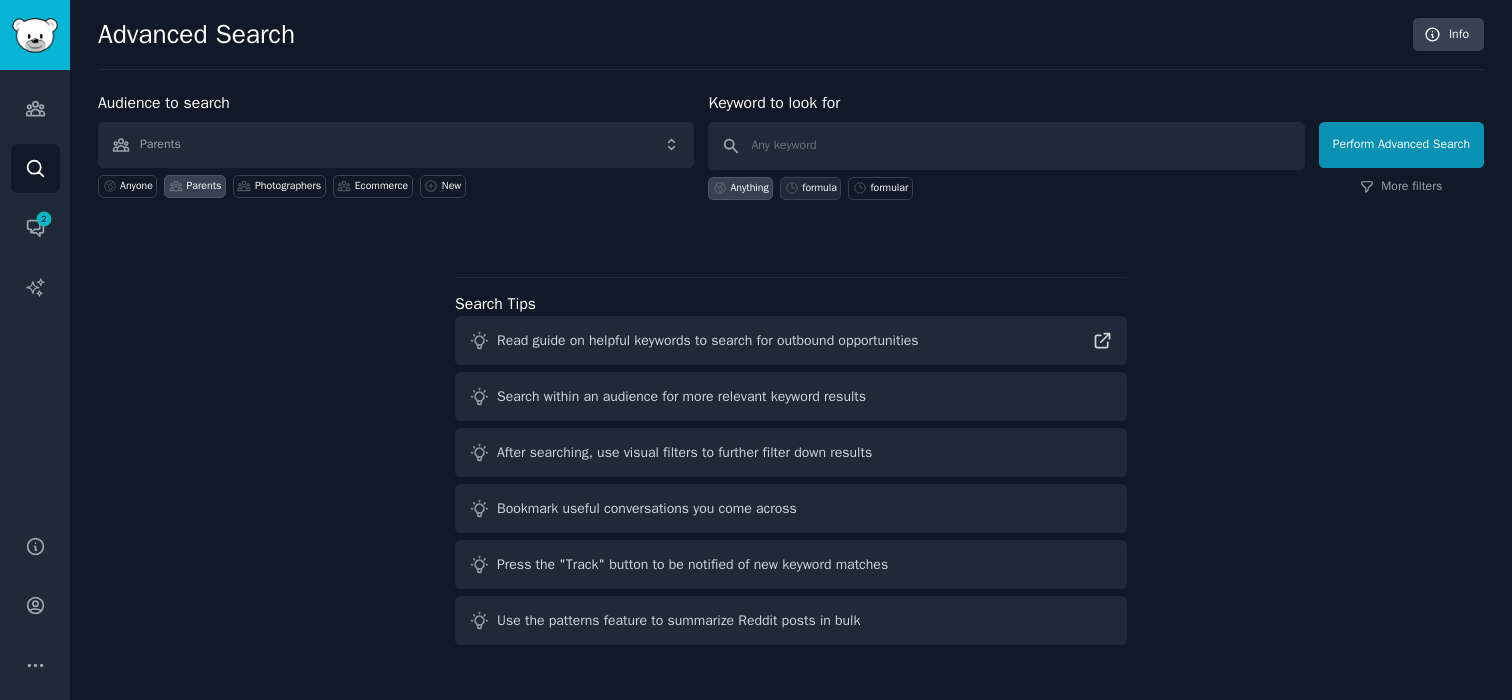 click on "formula" at bounding box center (819, 188) 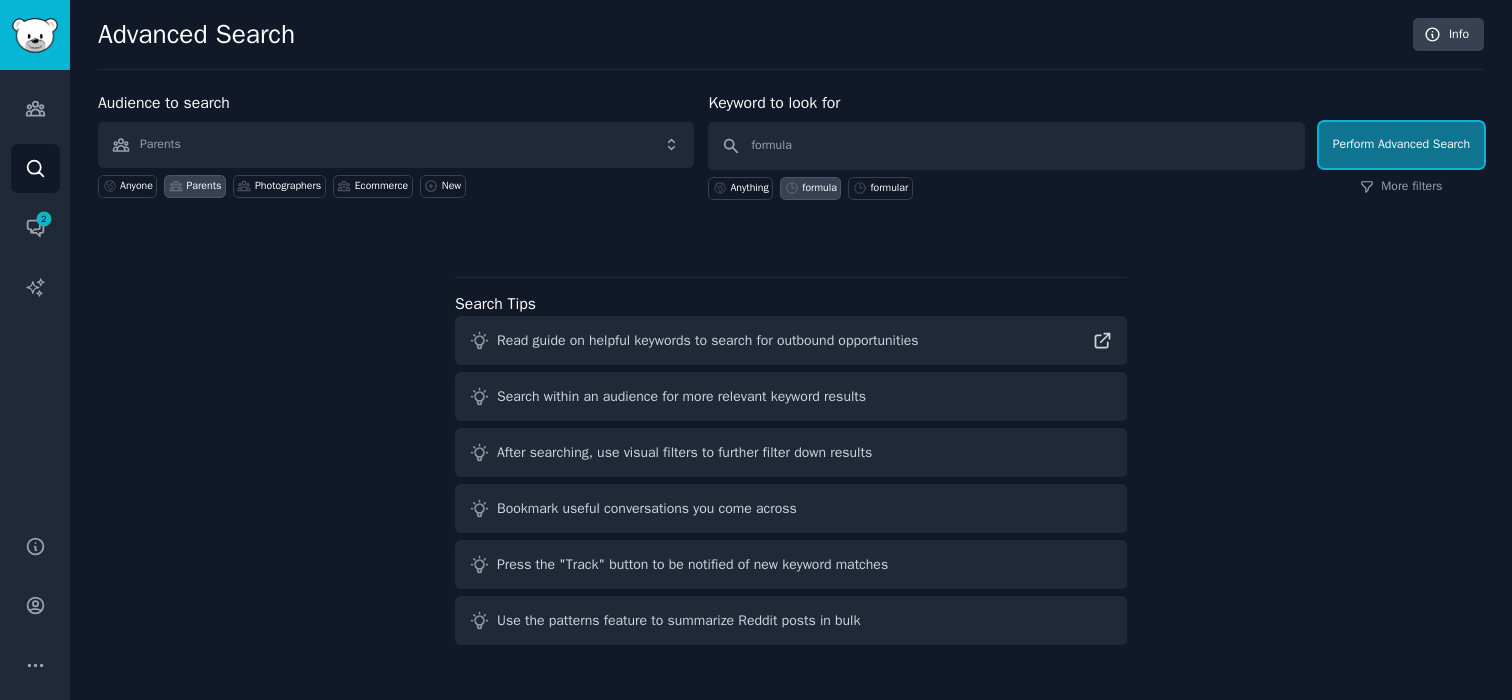 click on "Perform Advanced Search" at bounding box center [1401, 145] 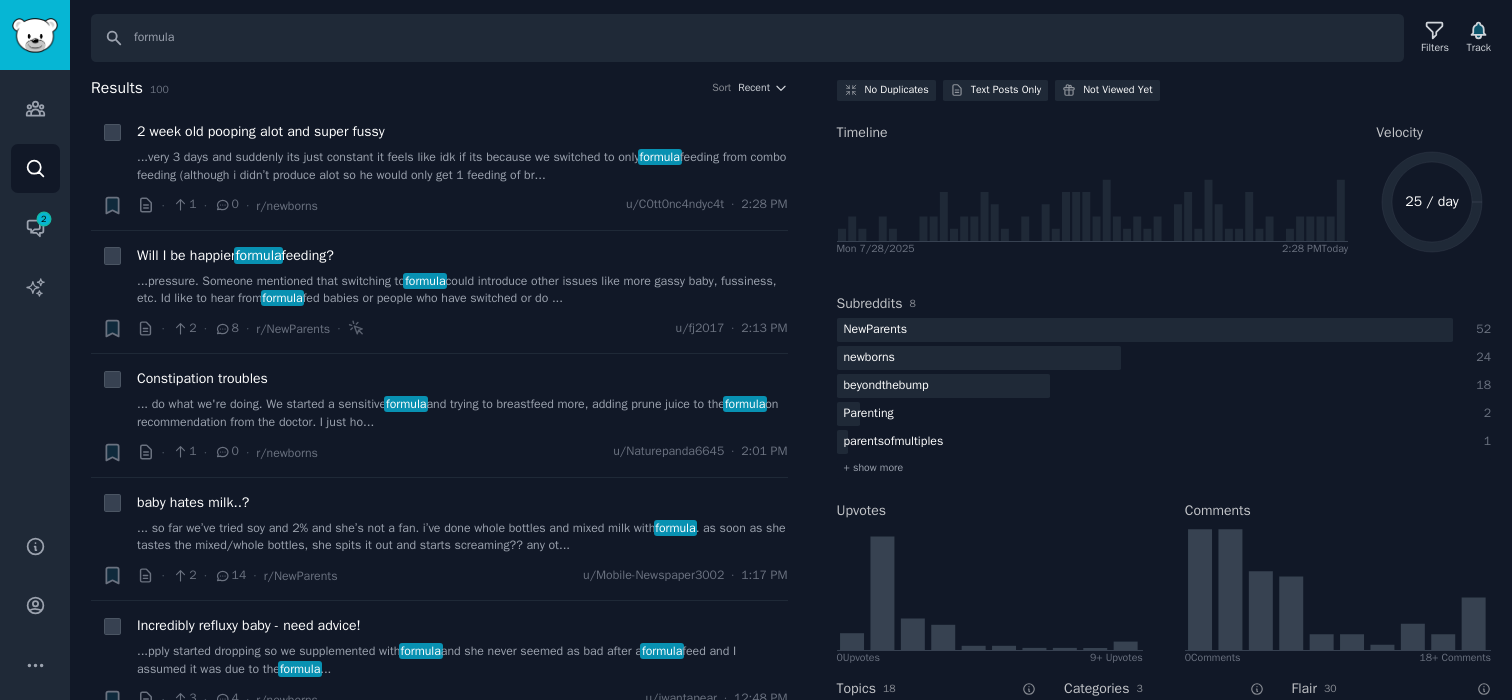 scroll, scrollTop: 77, scrollLeft: 0, axis: vertical 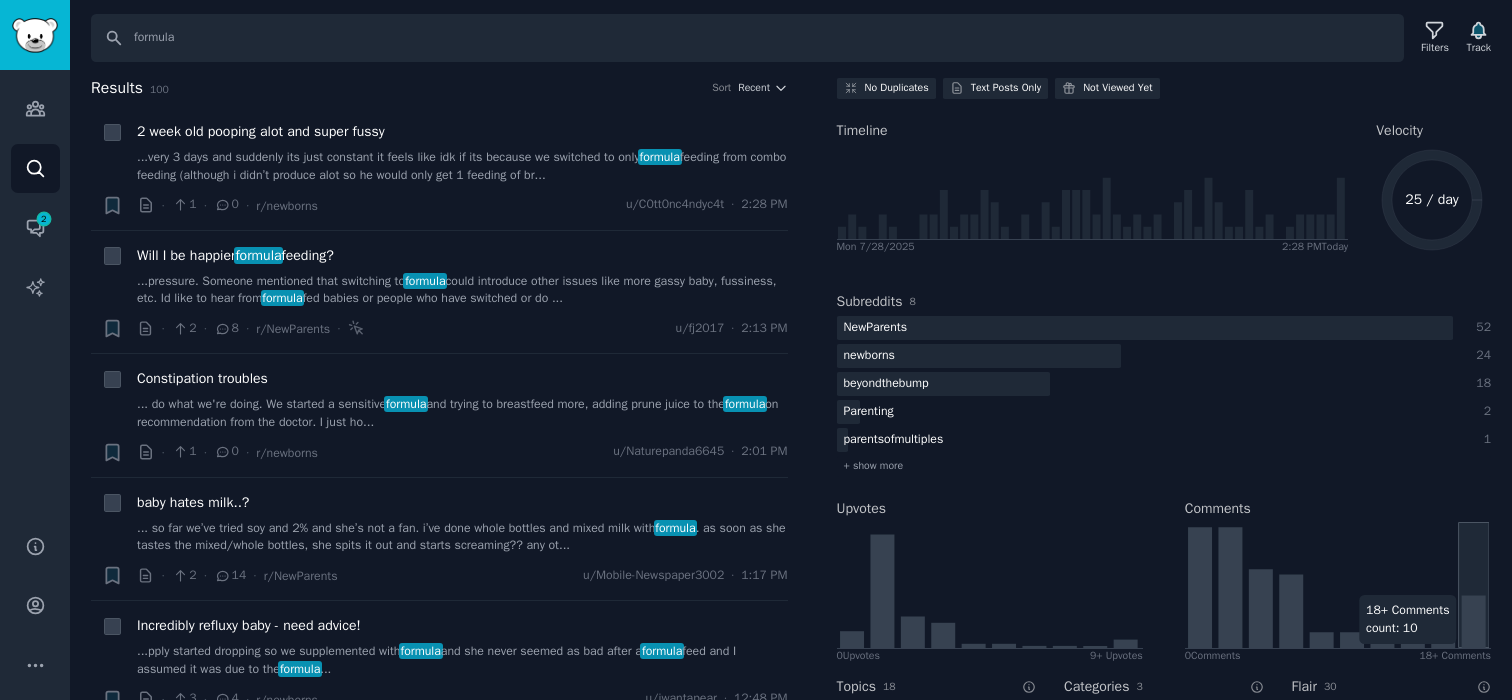 click 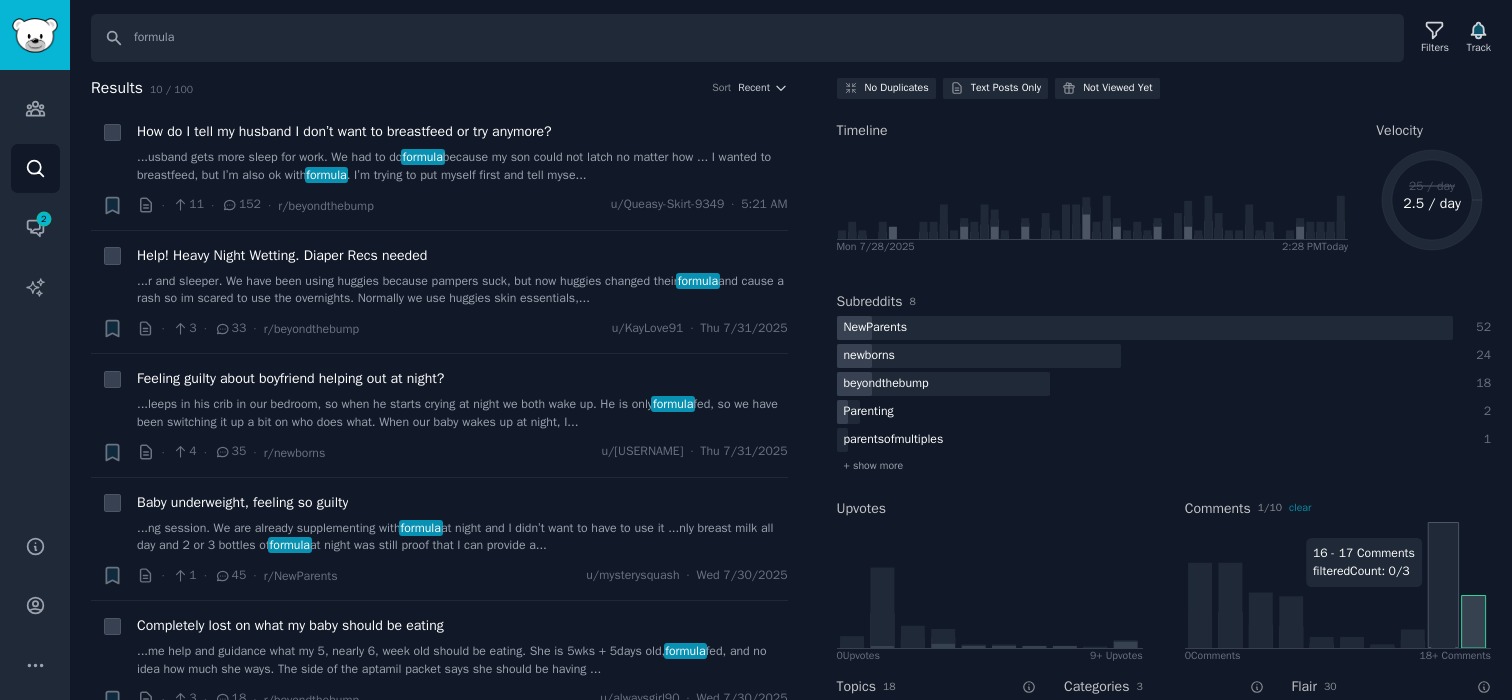 click 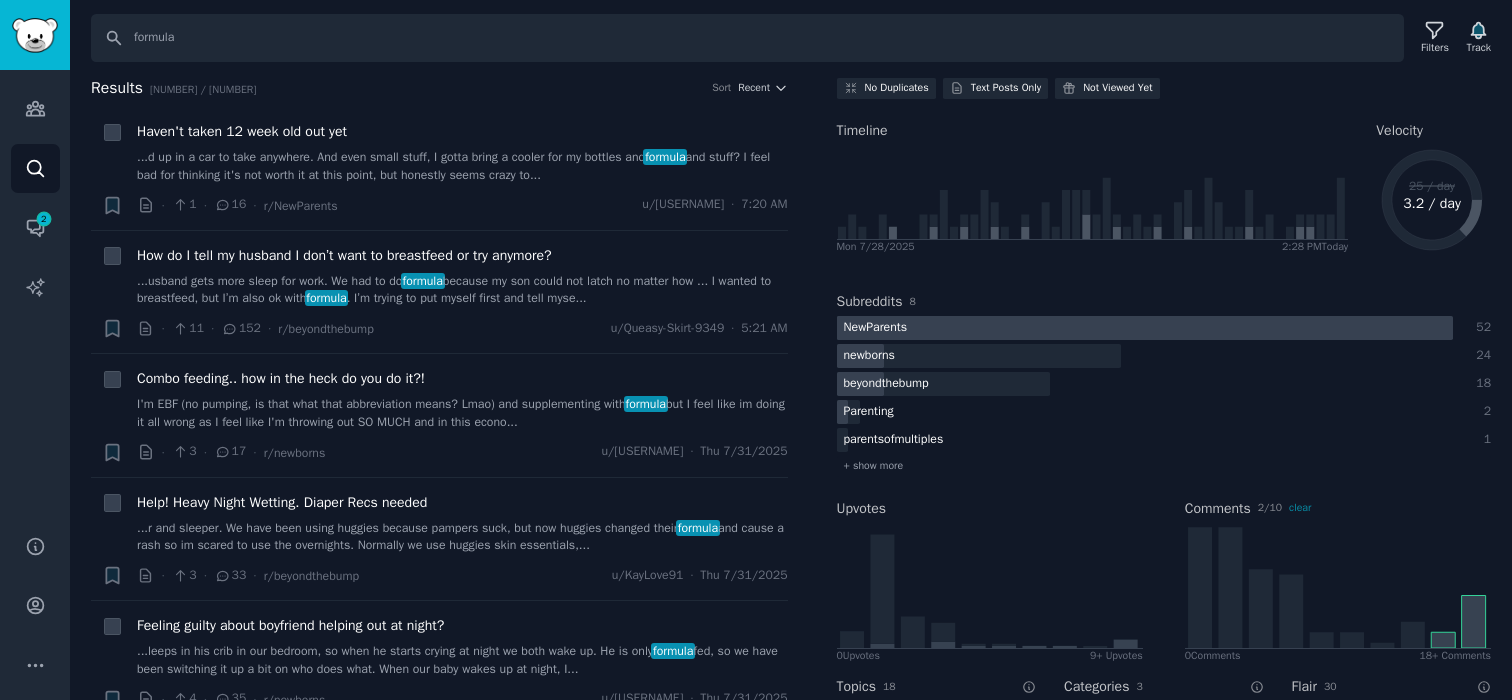 click at bounding box center [1145, 328] 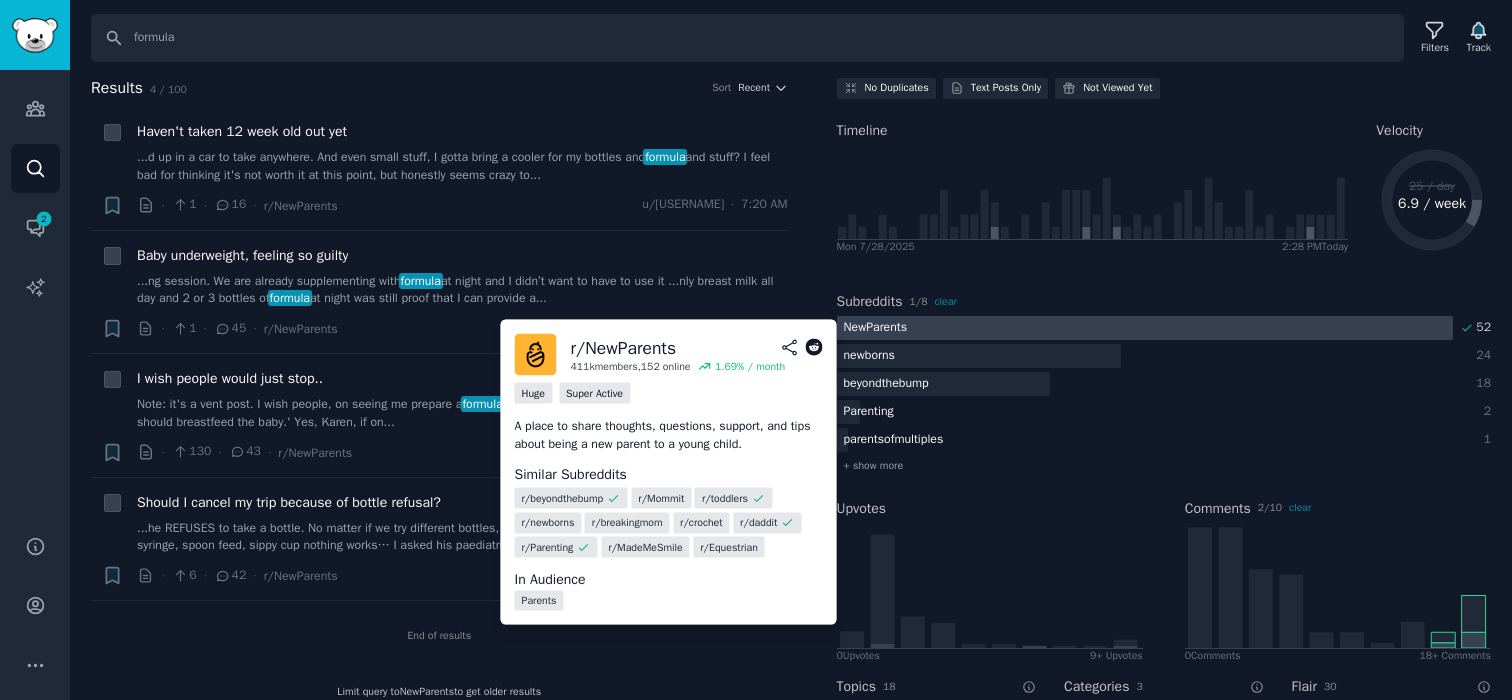 scroll, scrollTop: 0, scrollLeft: 0, axis: both 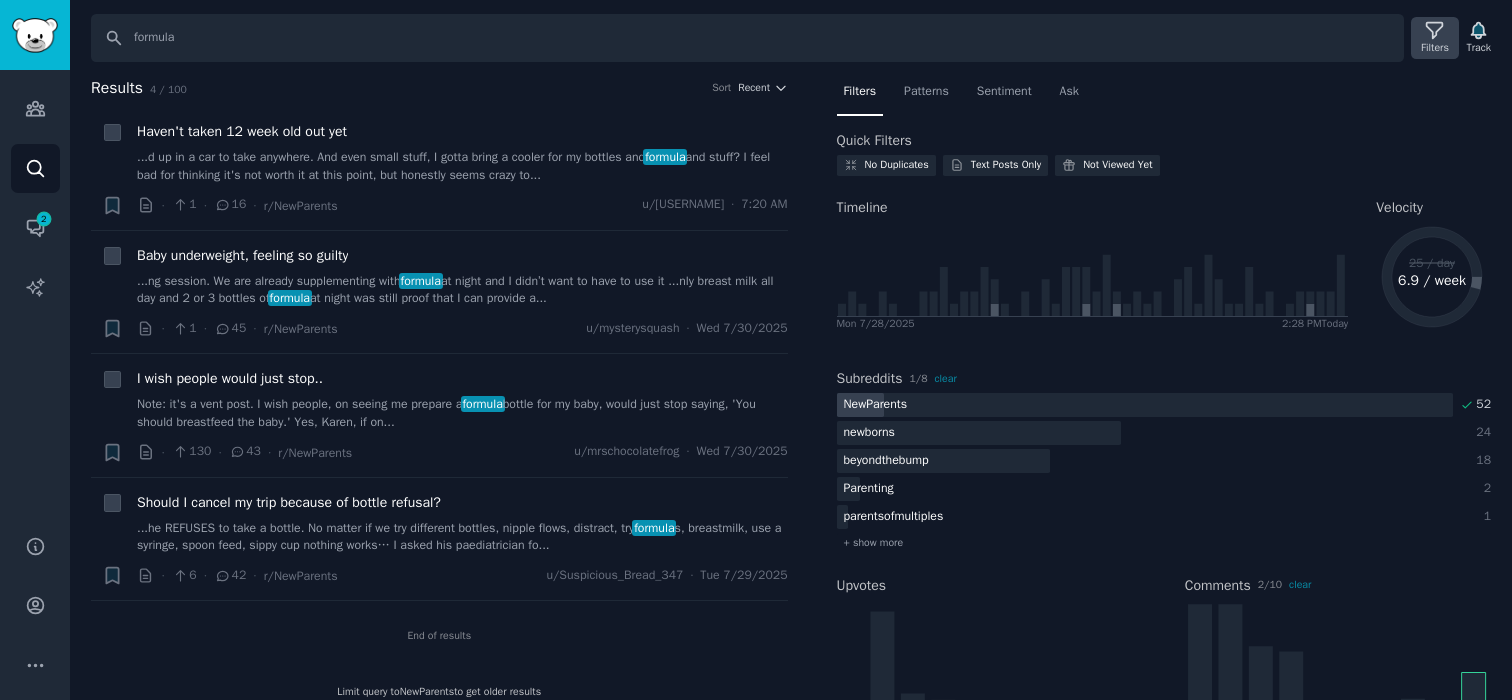 click on "Filters" at bounding box center (1435, 48) 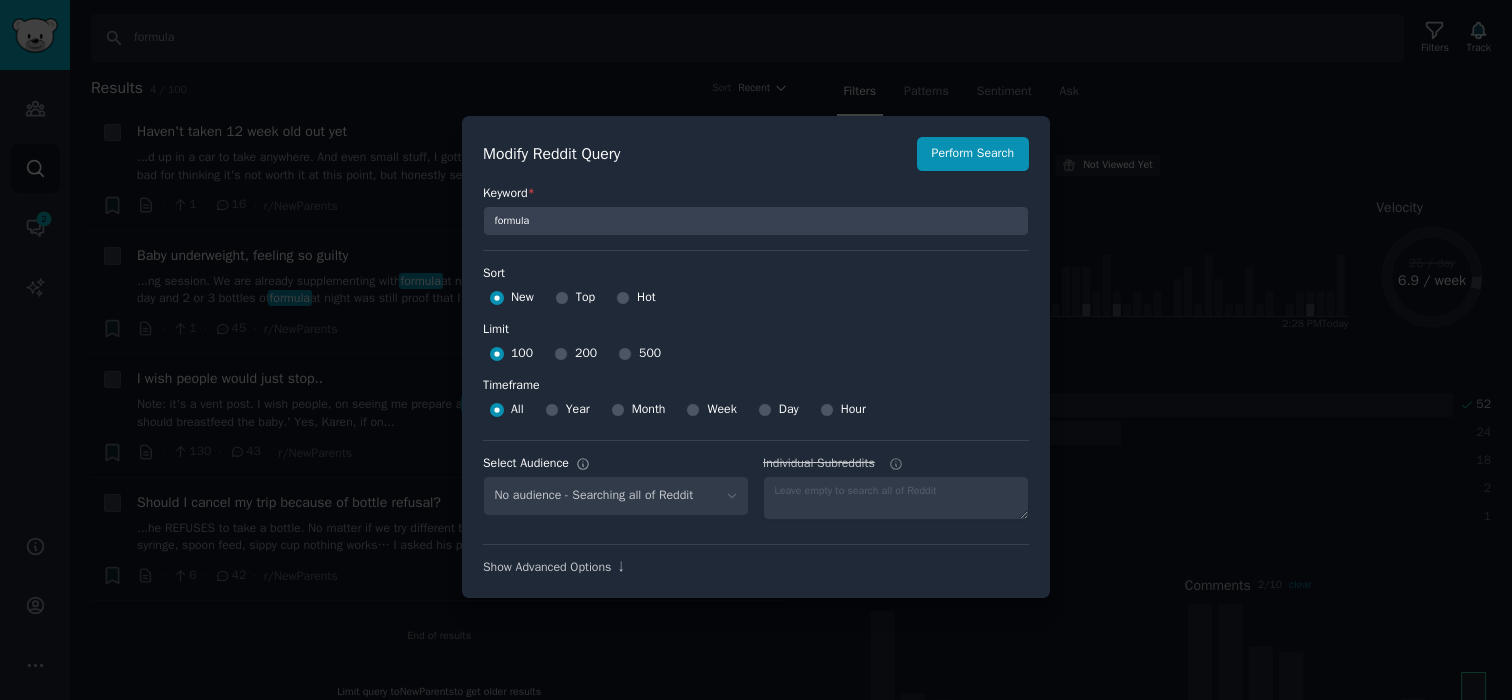 select on "[ALPHANUMERIC_ID]" 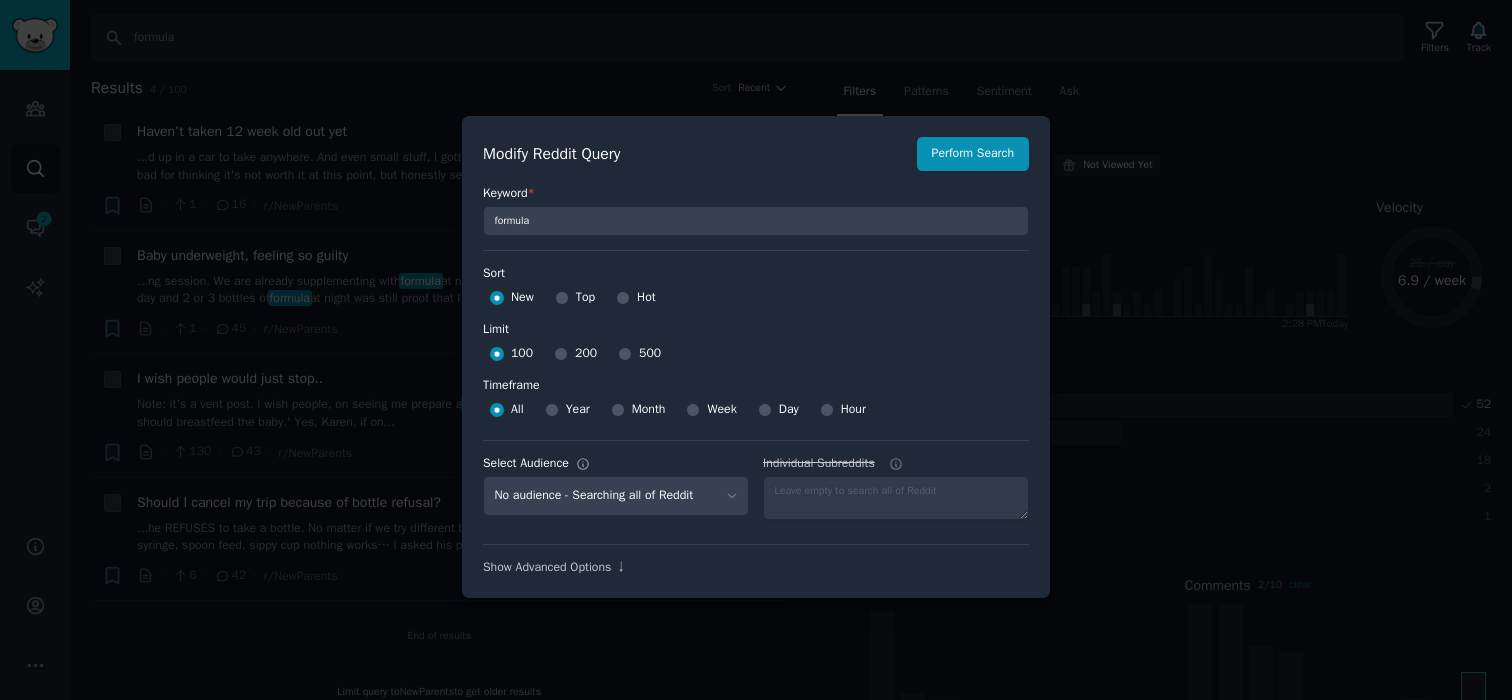 click at bounding box center [756, 350] 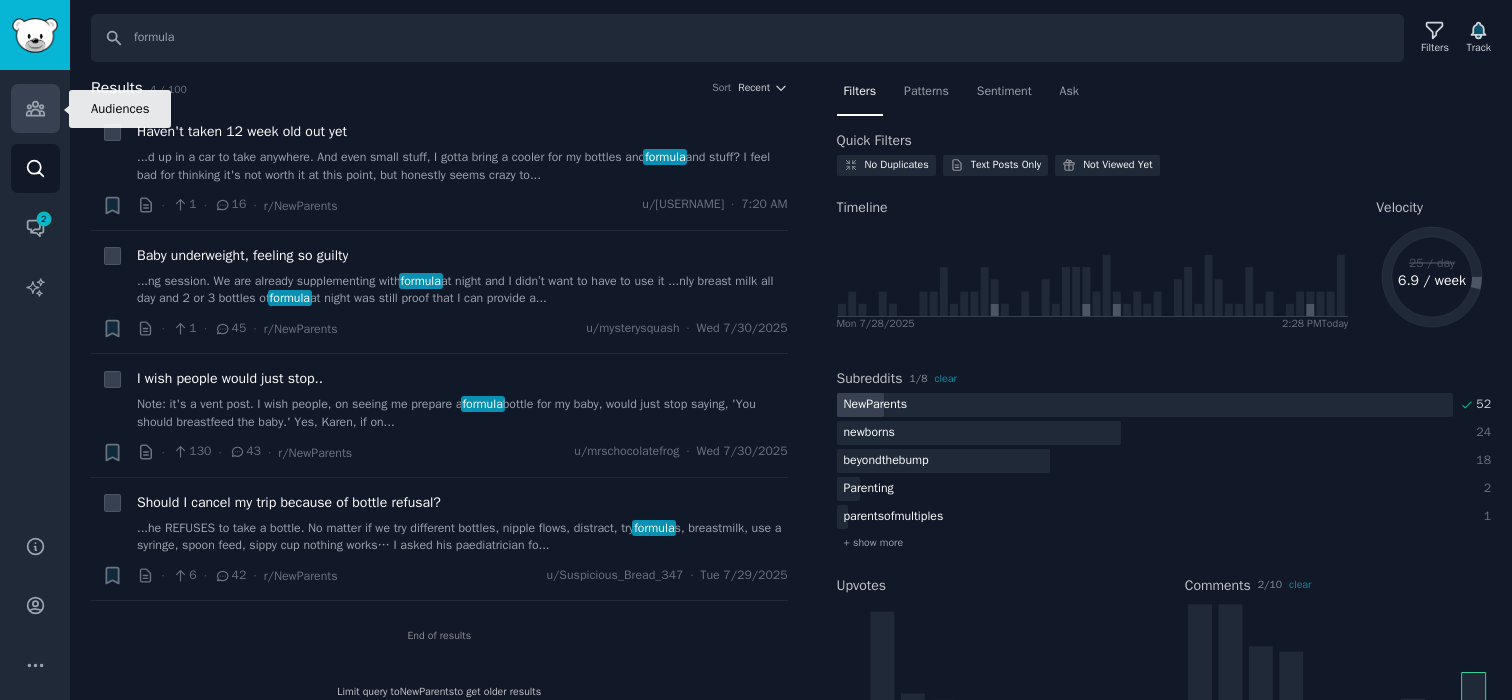 click 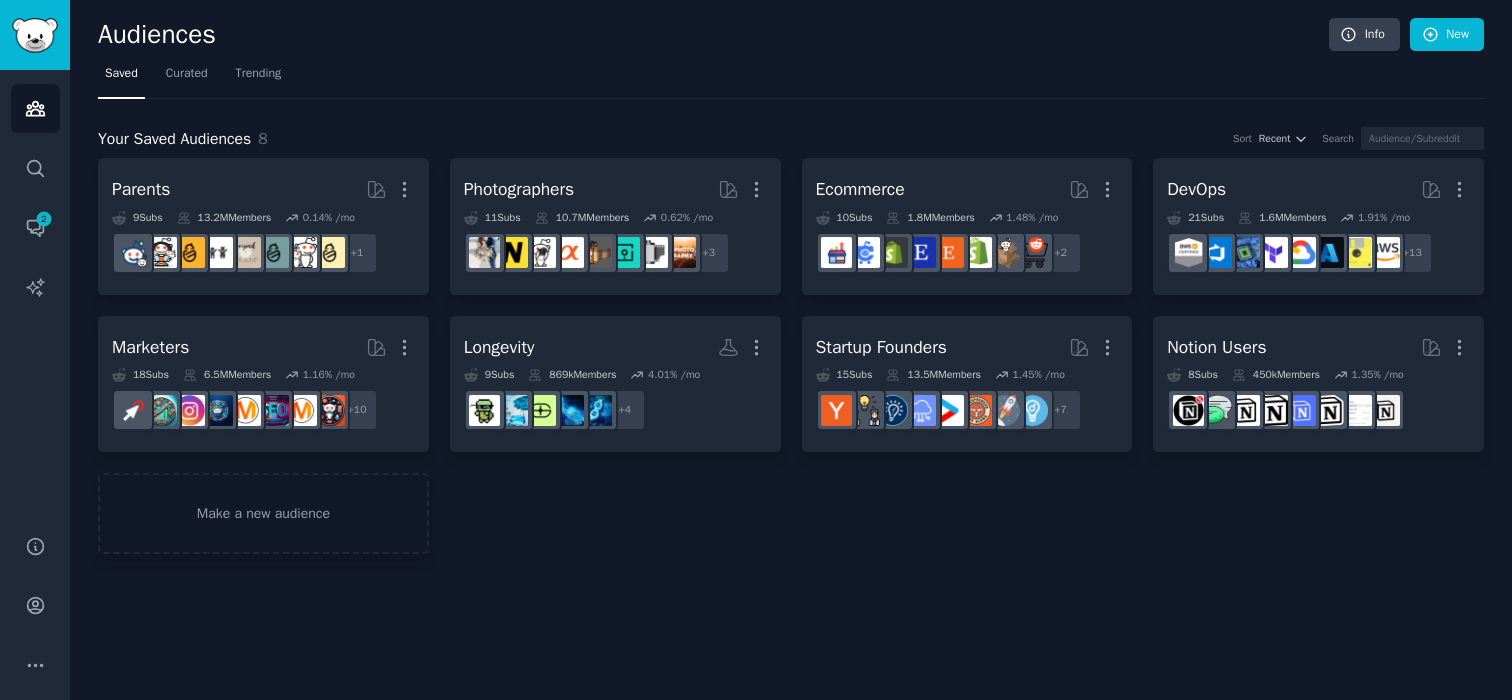 click on "Your Saved Audiences 8 Sort Recent Search Parents More 9  Sub s 13.2M  Members 0.14 % /mo + 1 Photographers More 11  Sub s 10.7M  Members 0.62 % /mo + 3 Ecommerce More 10  Sub s 1.8M  Members 1.48 % /mo + 2 DevOps More 21  Sub s 1.6M  Members 1.91 % /mo + 13 Marketers More 18  Sub s 6.5M  Members 1.16 % /mo + 10 Longevity More 9  Sub s 869k  Members 4.01 % /mo + 4 Startup Founders More 15  Sub s 13.5M  Members 1.45 % /mo + 7 Notion Users More 8  Sub s 450k  Members 1.35 % /mo Make a new audience" at bounding box center (791, 327) 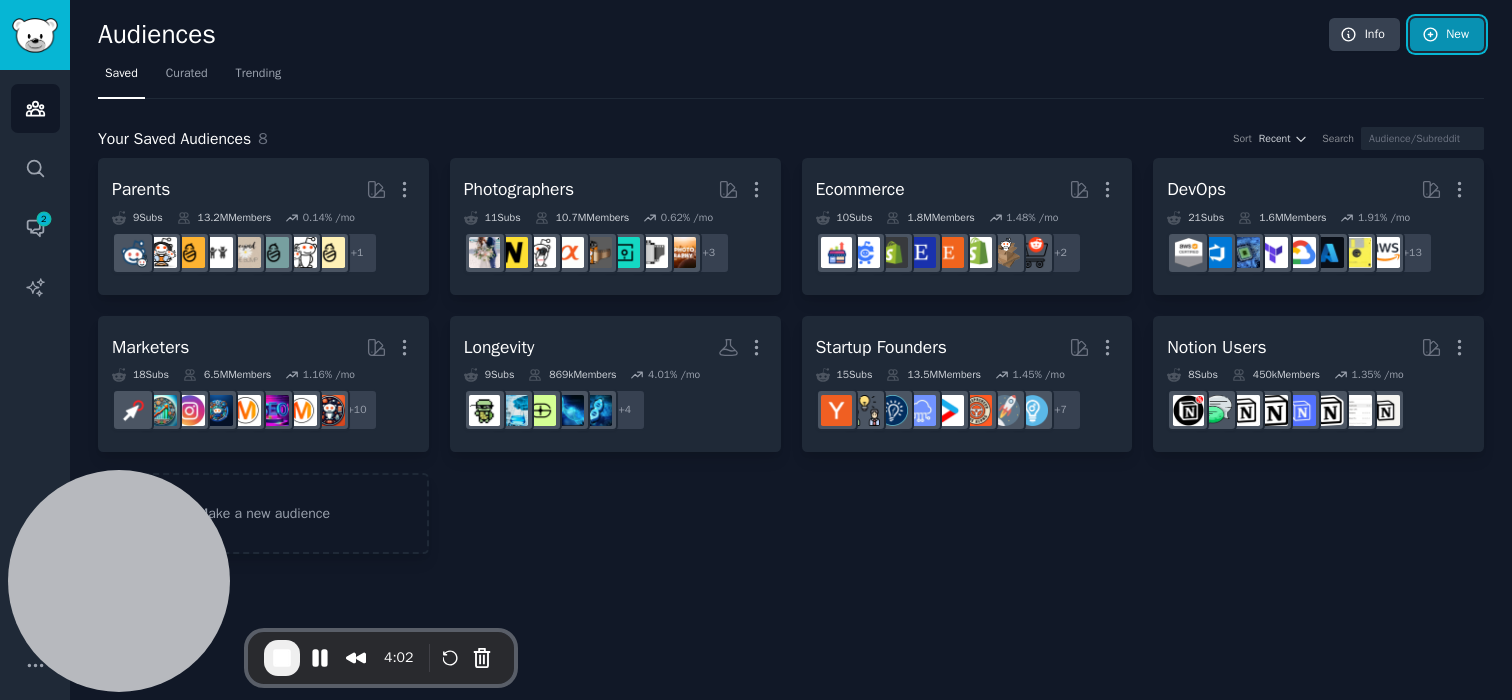 click on "New" at bounding box center [1447, 35] 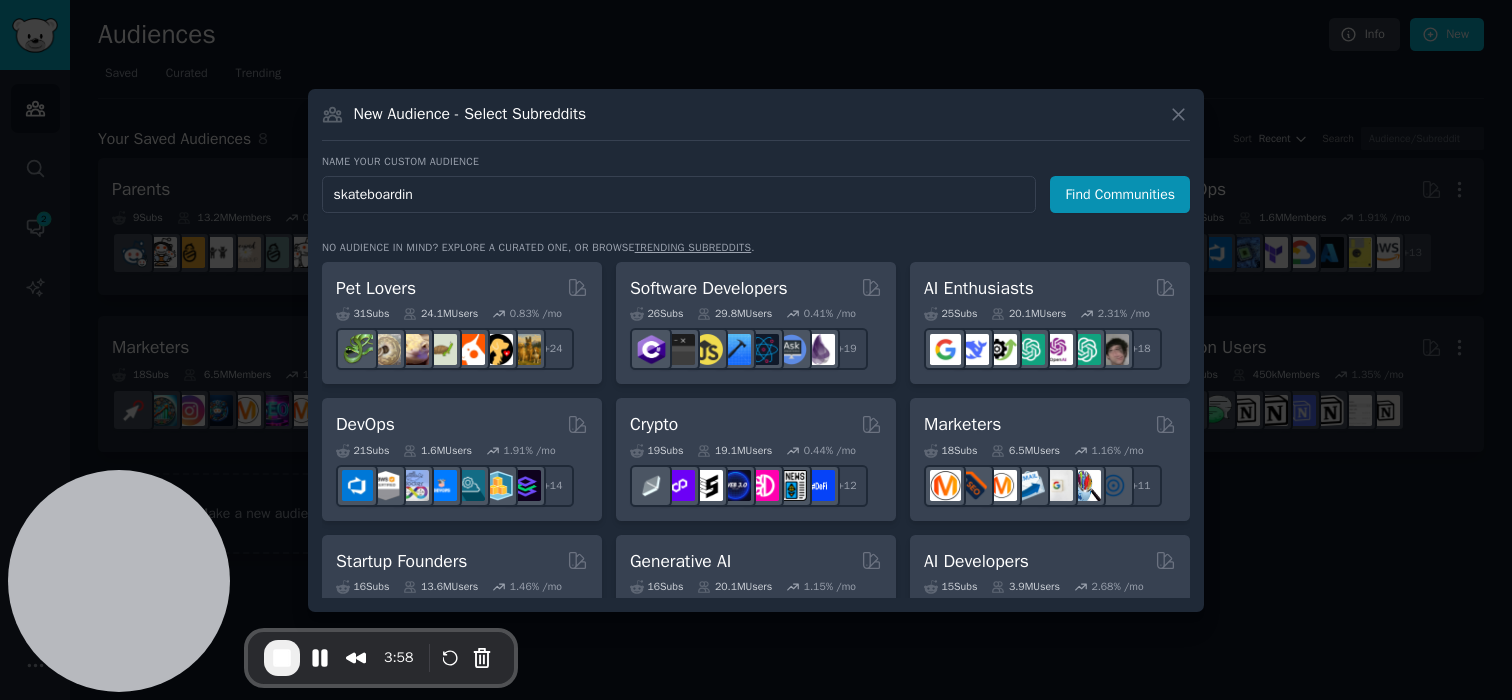 type on "skateboarding" 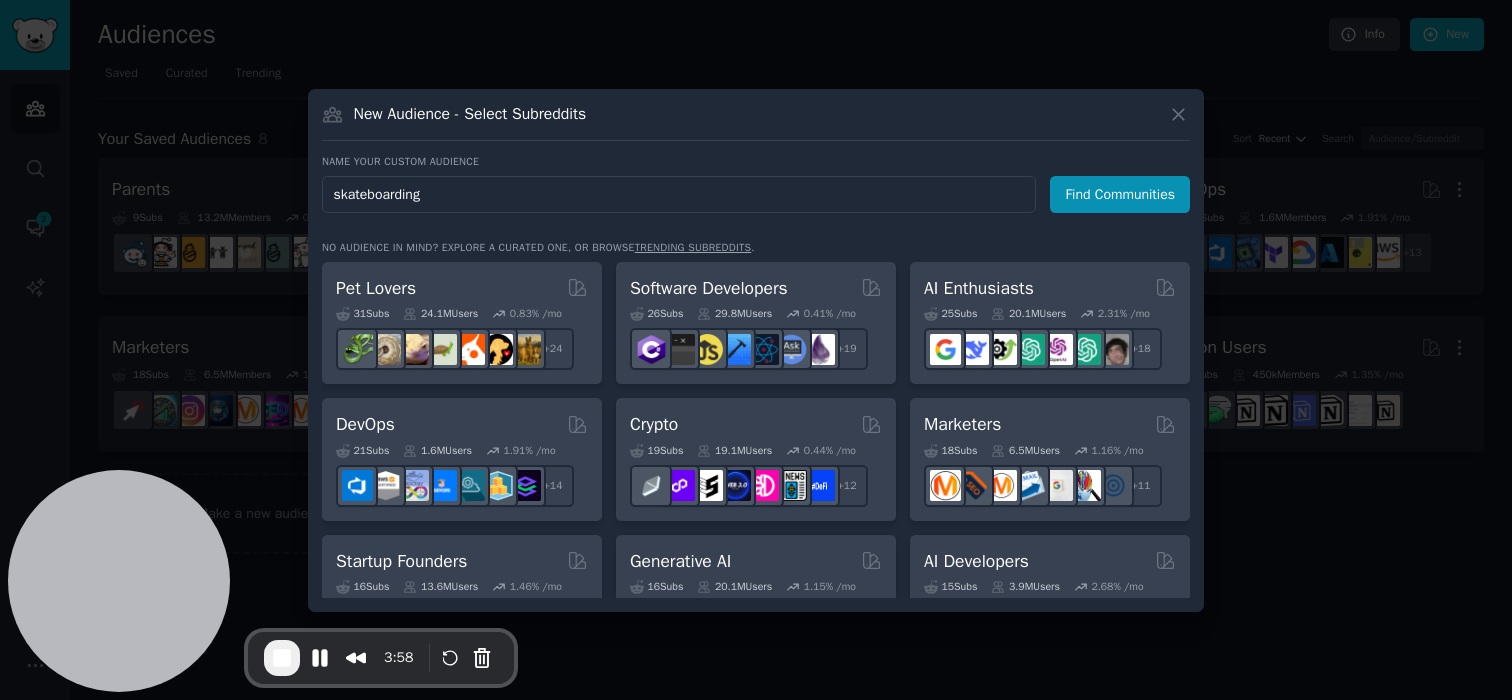 click on "Find Communities" at bounding box center [1120, 194] 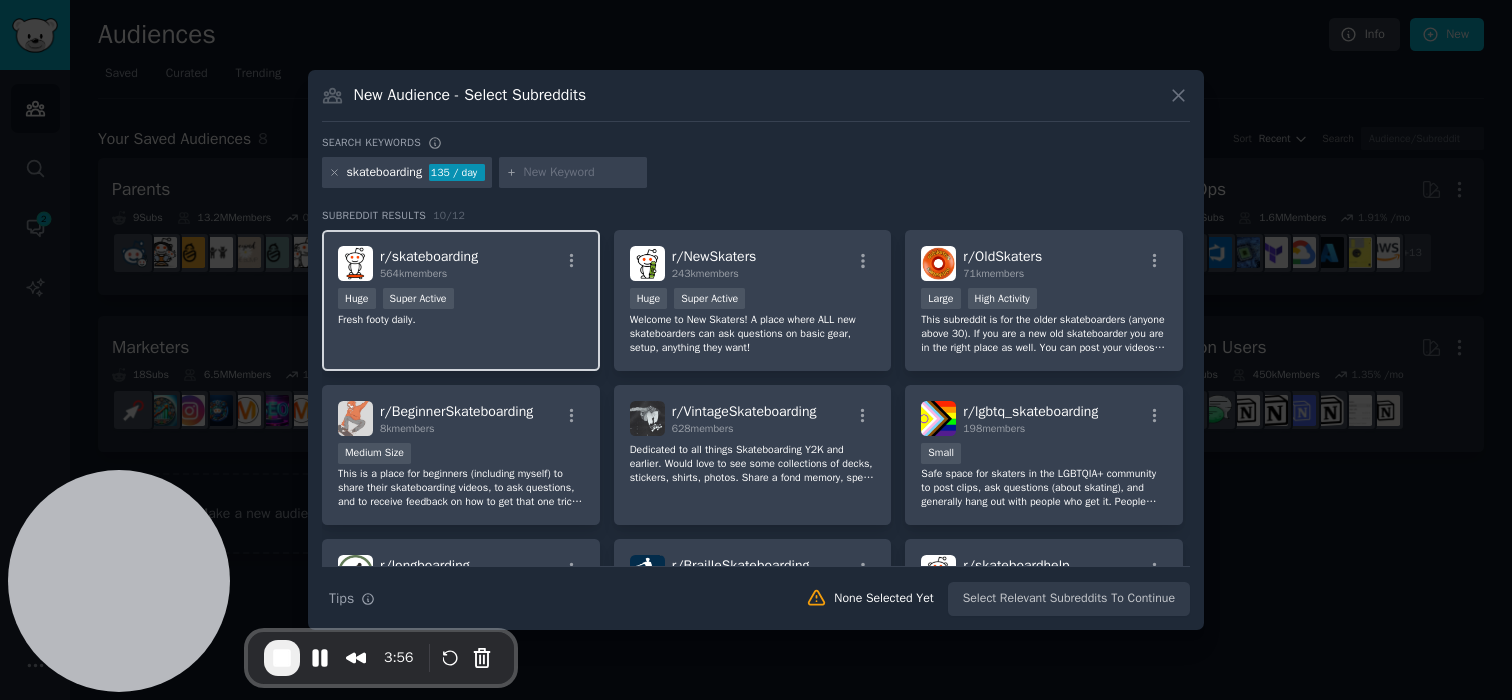 click on "r/ skateboarding 564k  members" at bounding box center [461, 263] 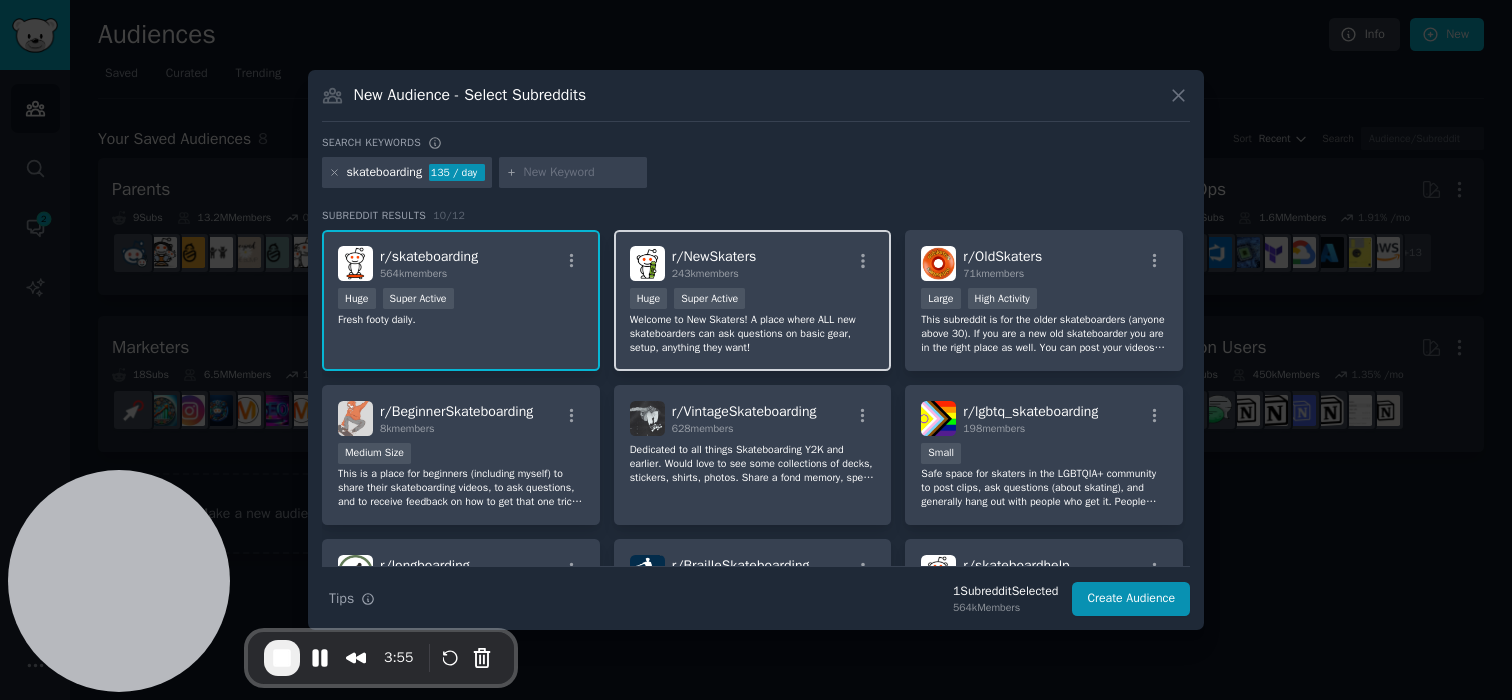 click on "r/ NewSkaters" at bounding box center (714, 256) 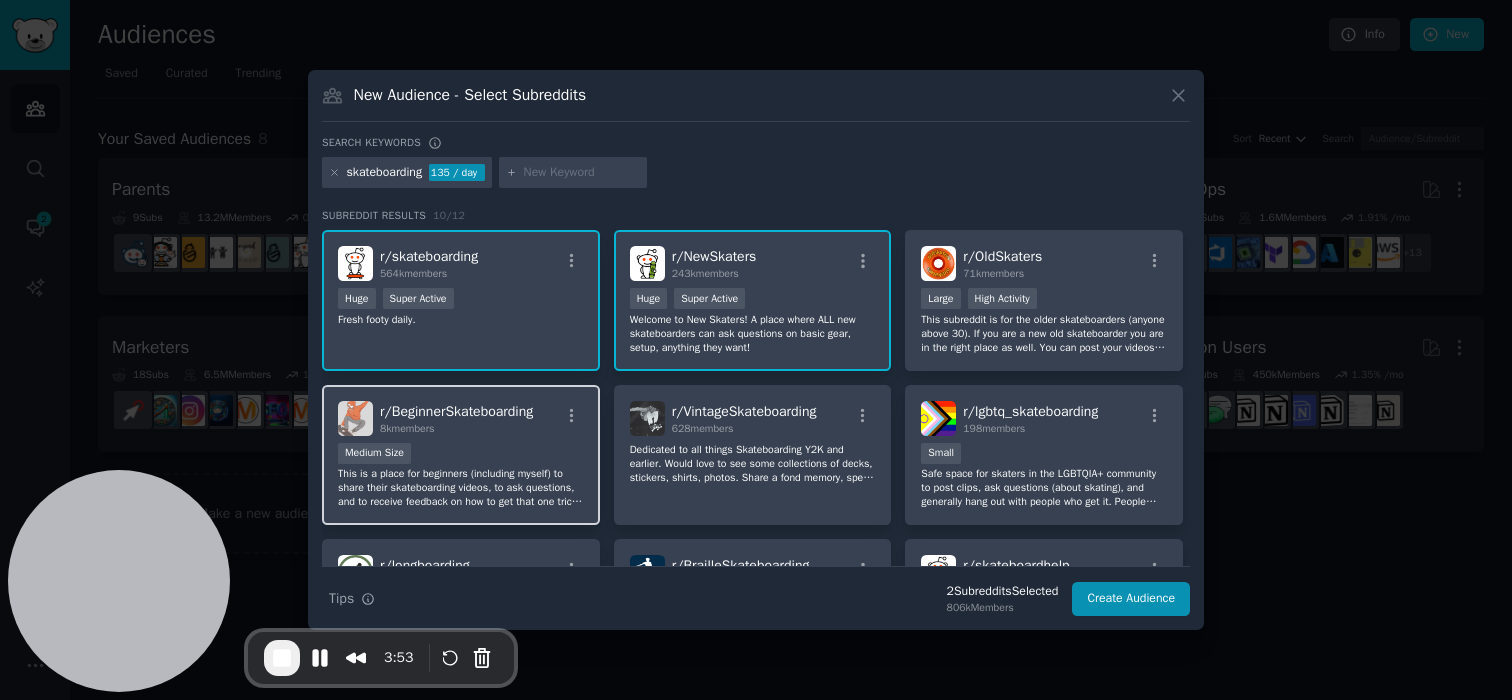 click on "r/ BeginnerSkateboarding" at bounding box center (456, 411) 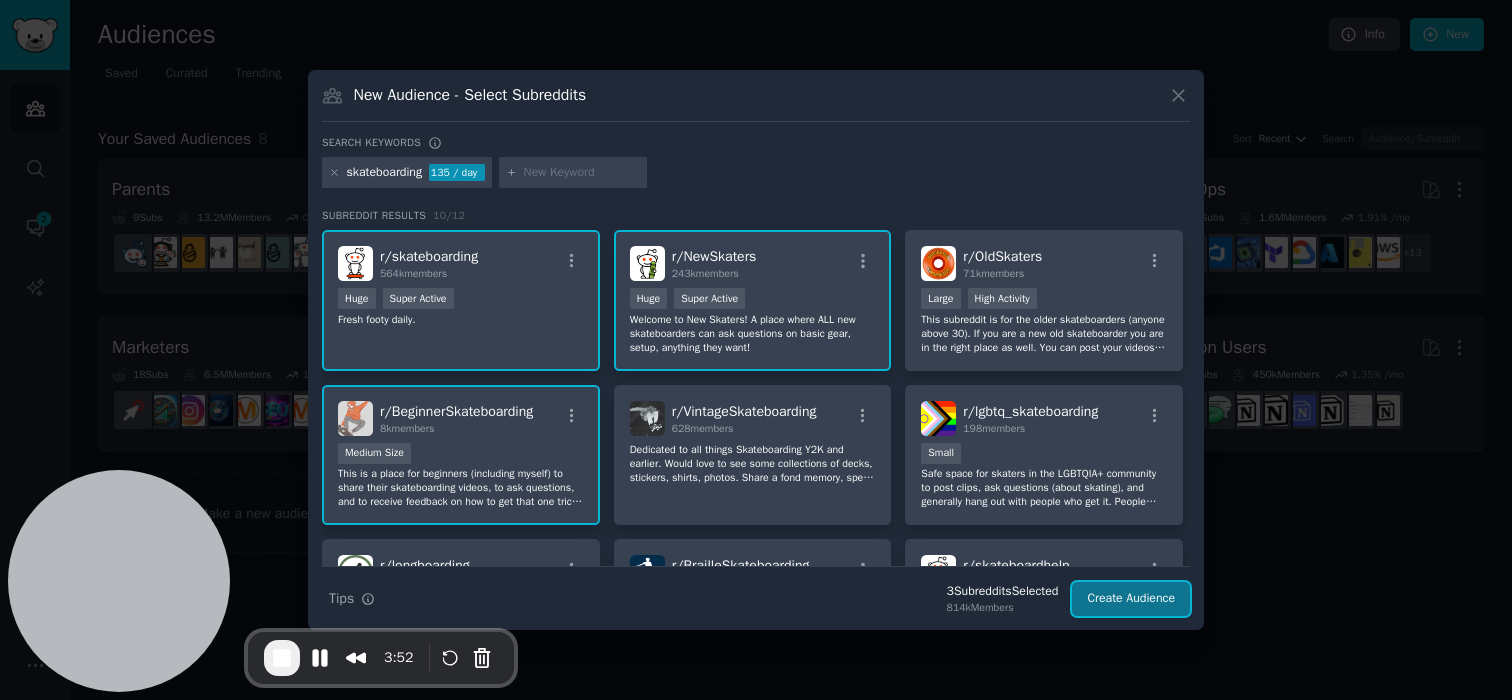 click on "Create Audience" at bounding box center (1131, 599) 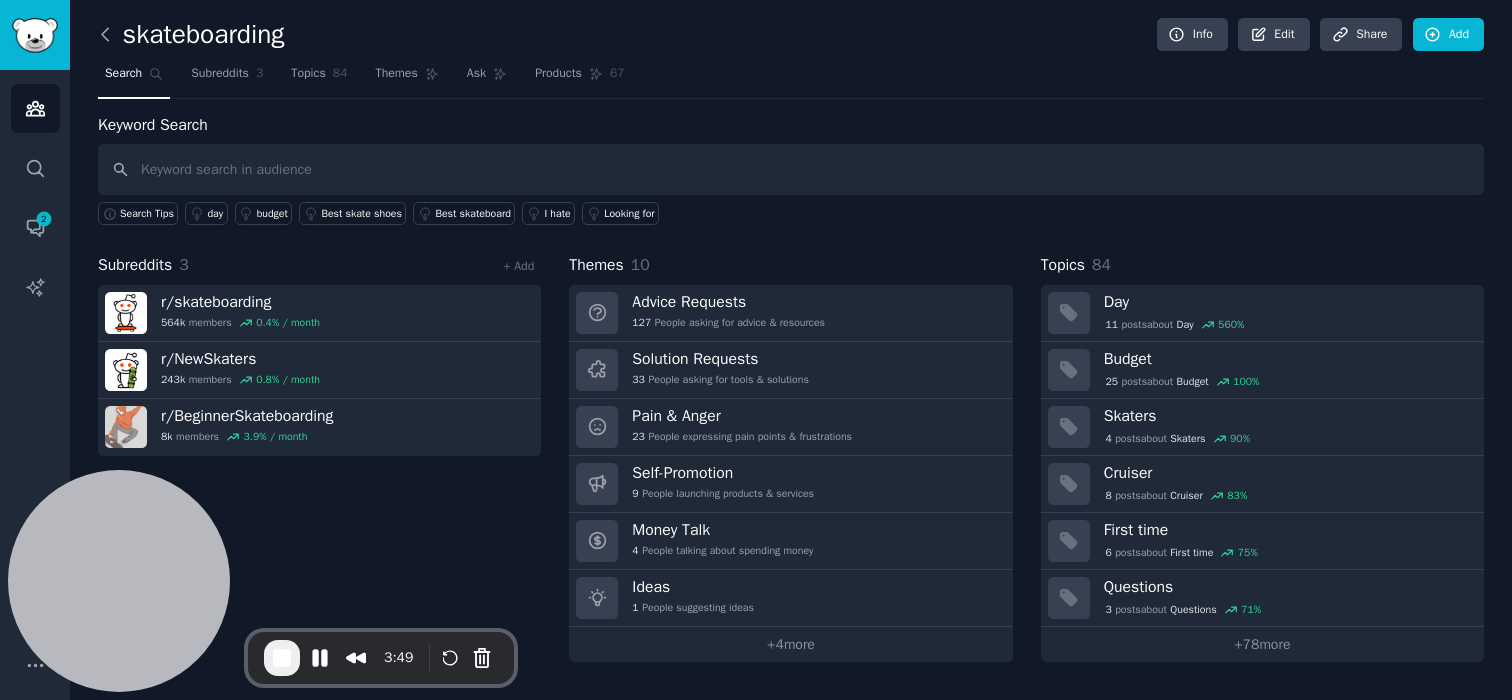click 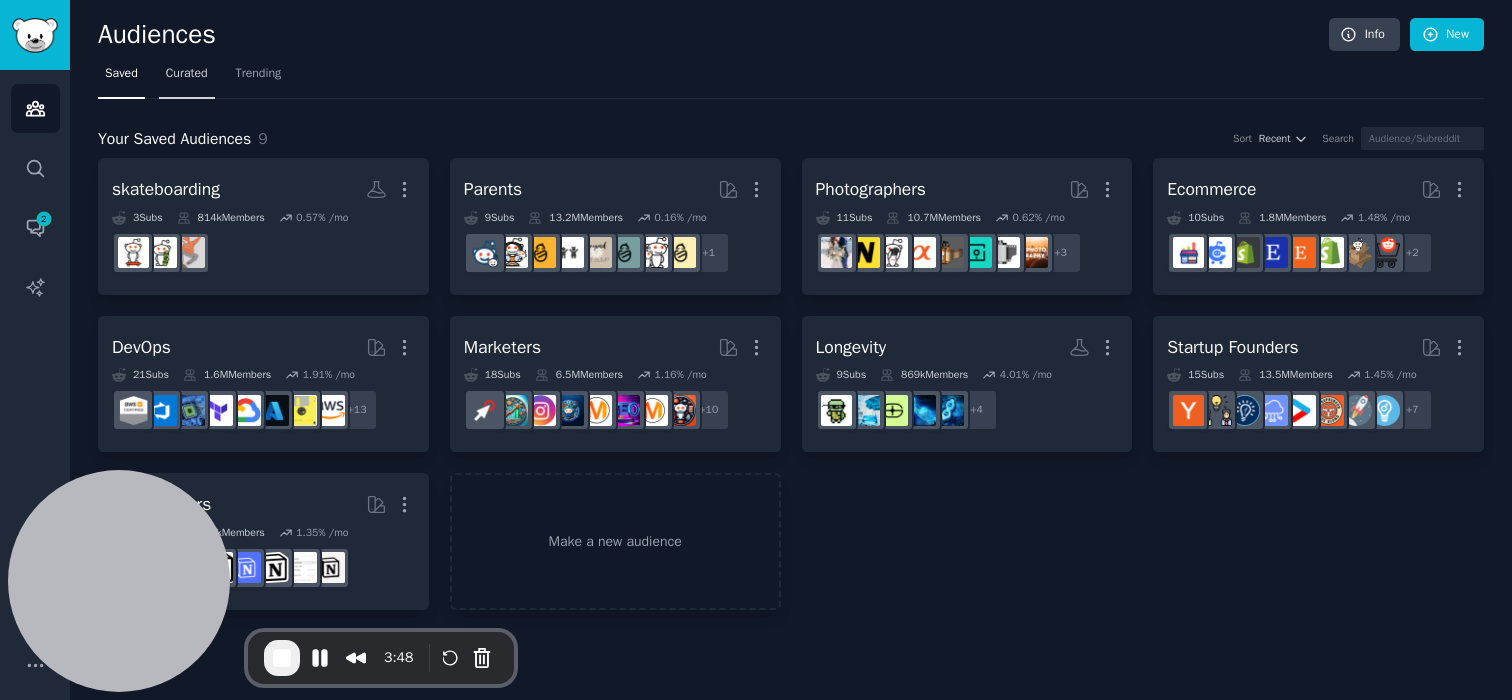 click on "Curated" at bounding box center [187, 78] 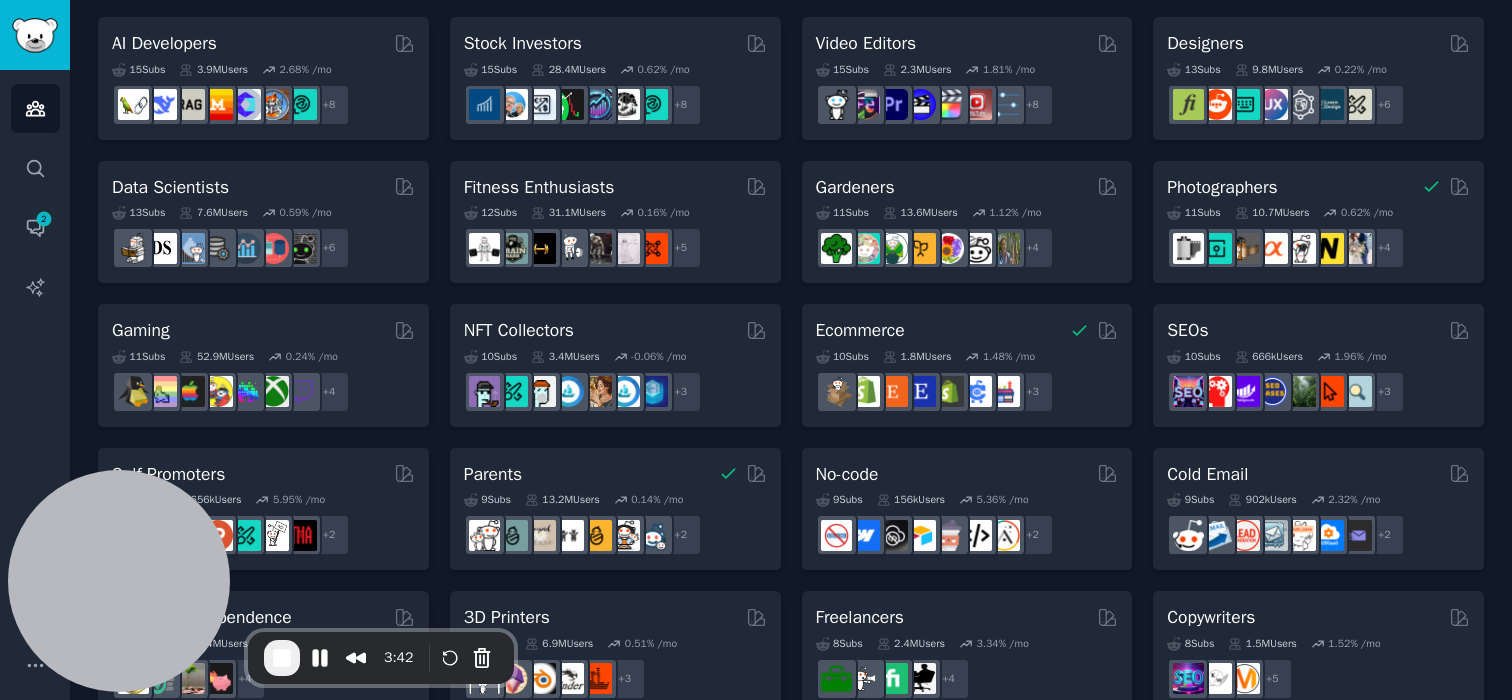scroll, scrollTop: 436, scrollLeft: 0, axis: vertical 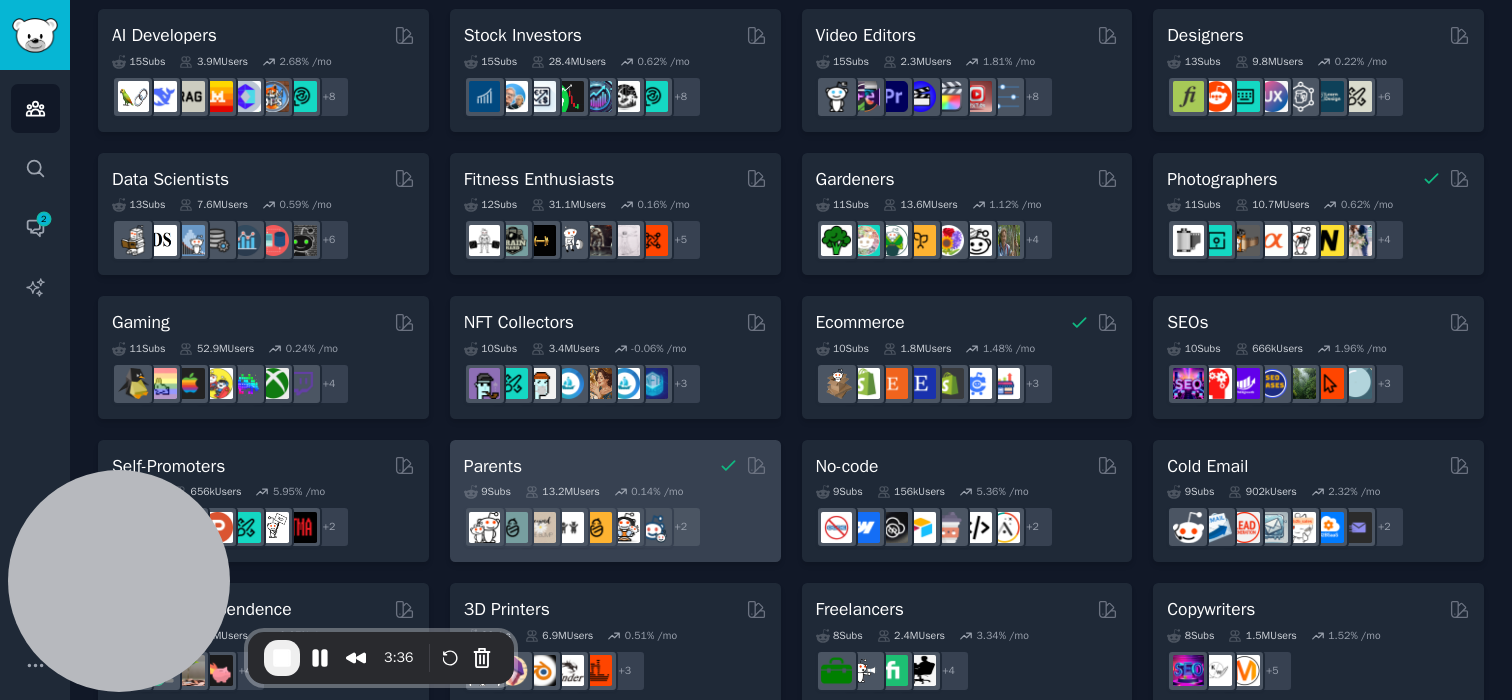 click on "Parents" at bounding box center [493, 466] 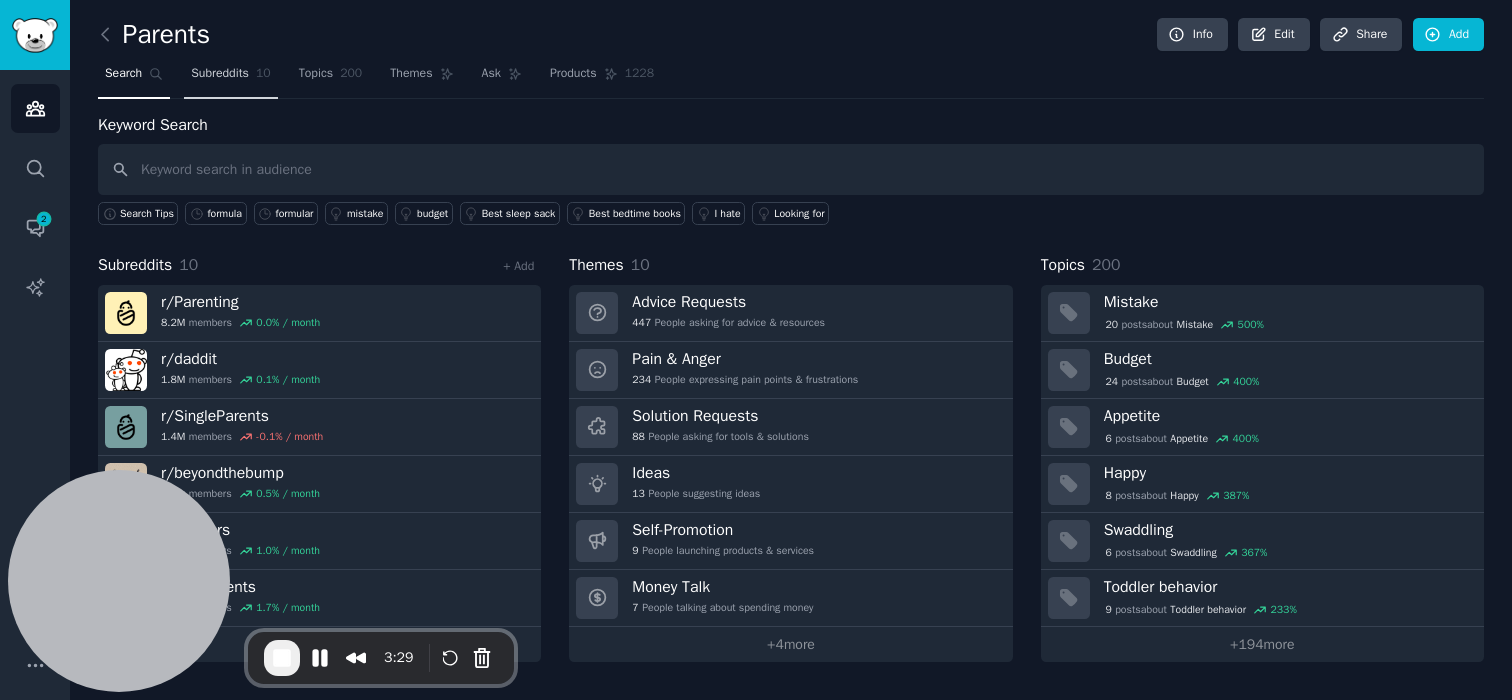 click on "Subreddits 10" at bounding box center [230, 78] 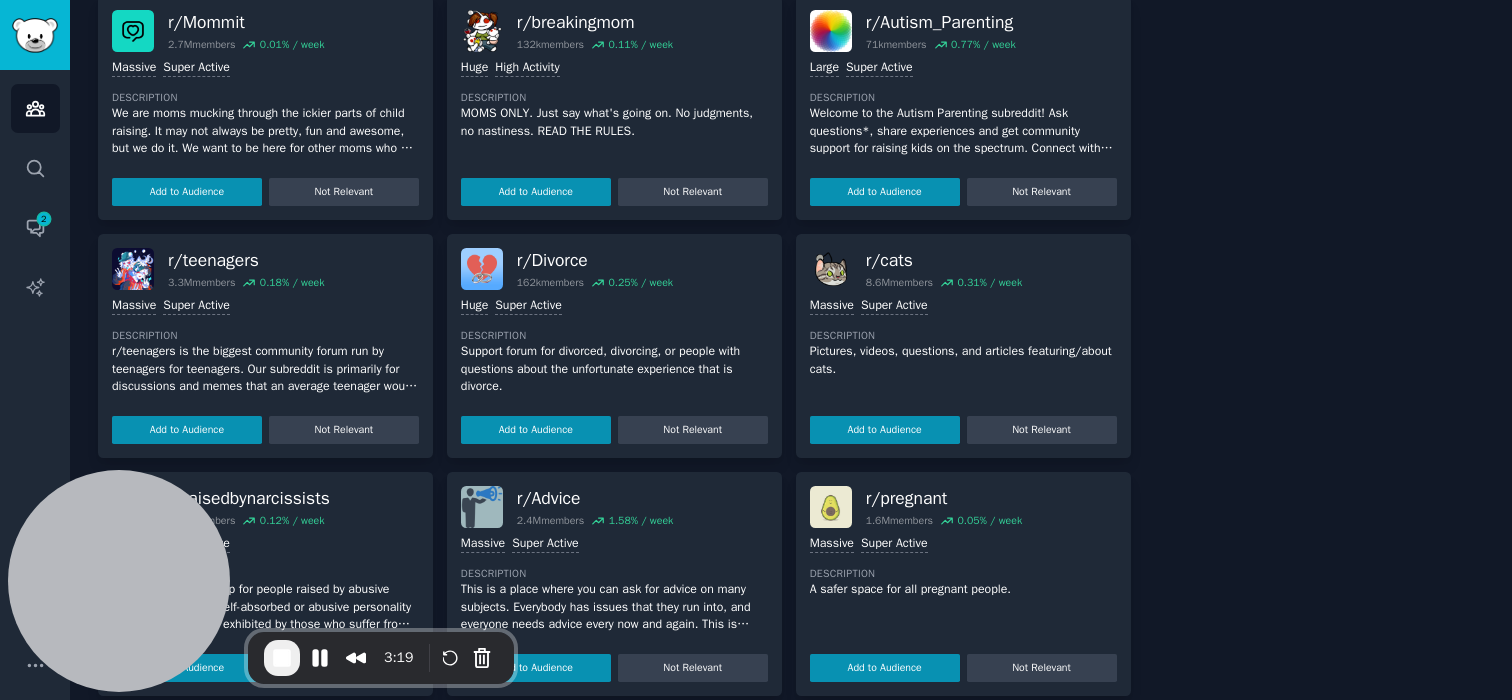 scroll, scrollTop: 0, scrollLeft: 0, axis: both 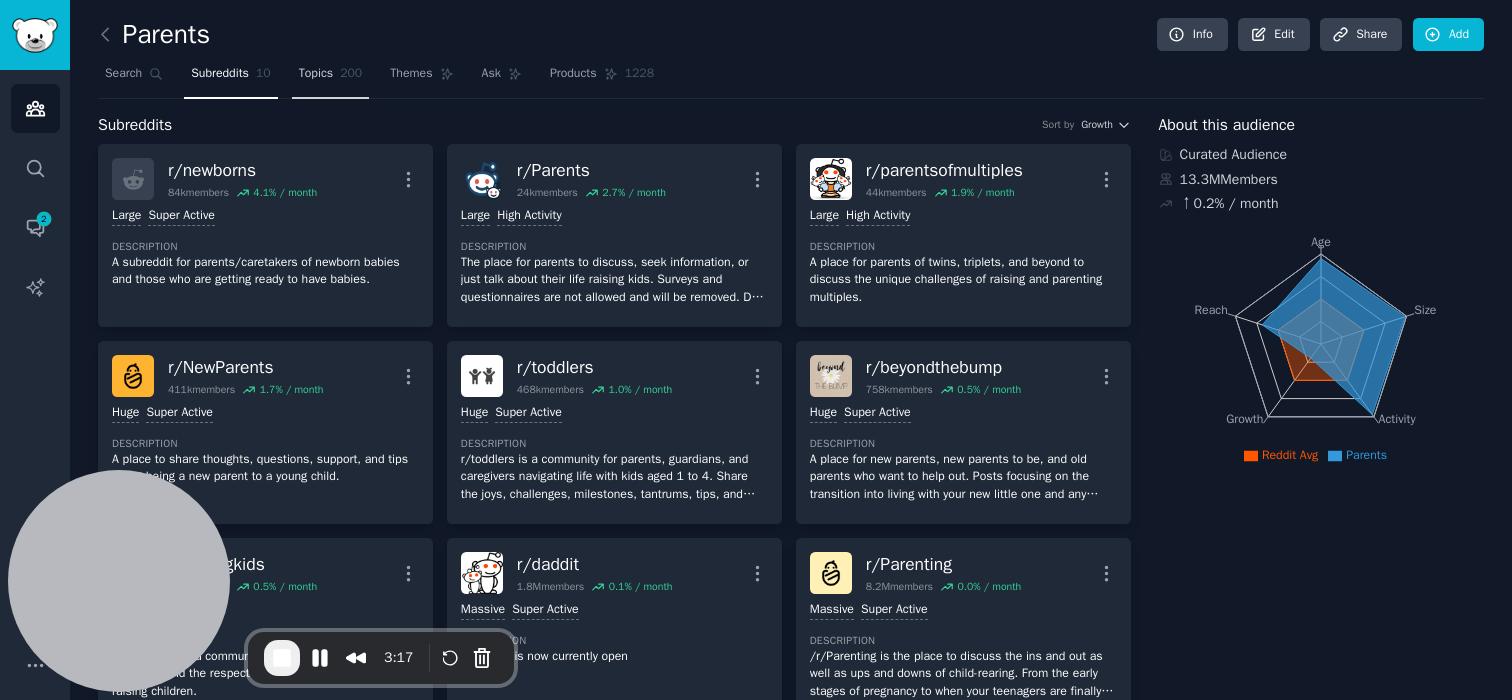 click on "Topics" at bounding box center (316, 74) 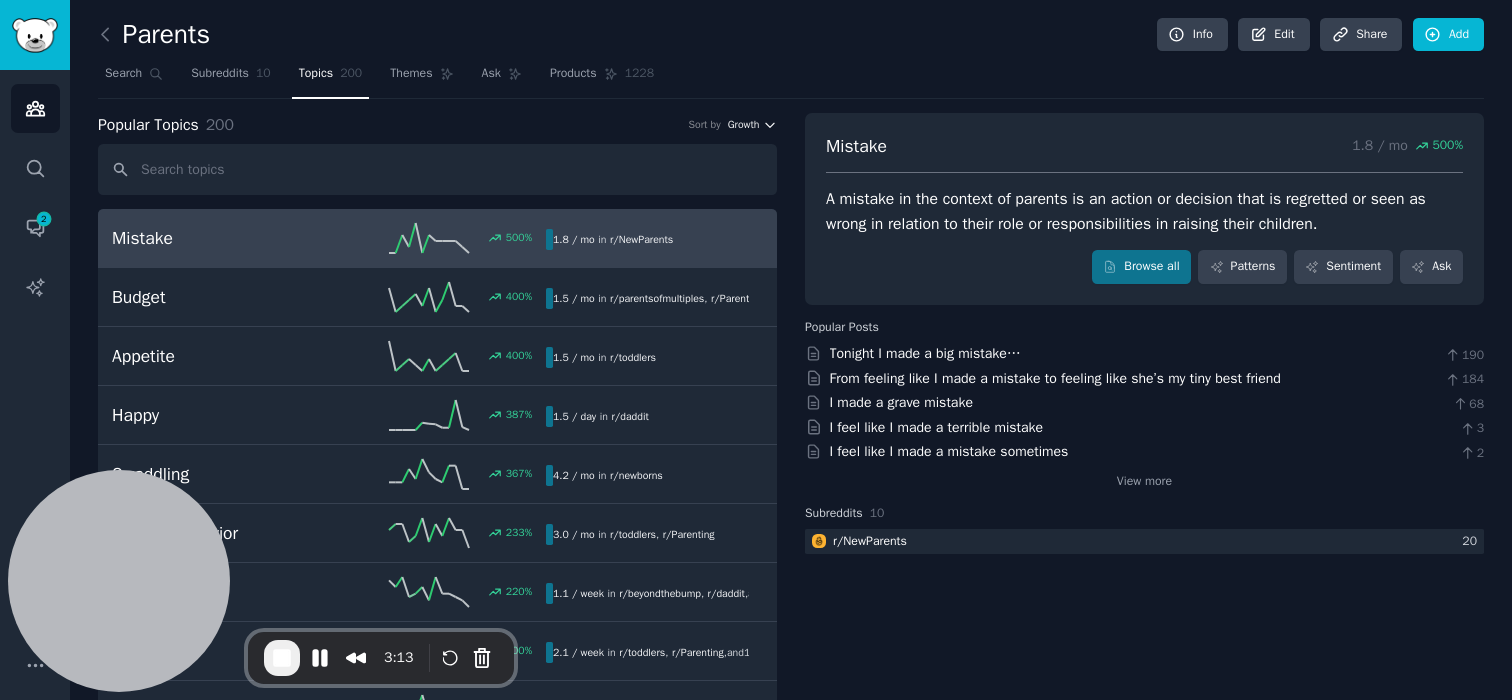 click 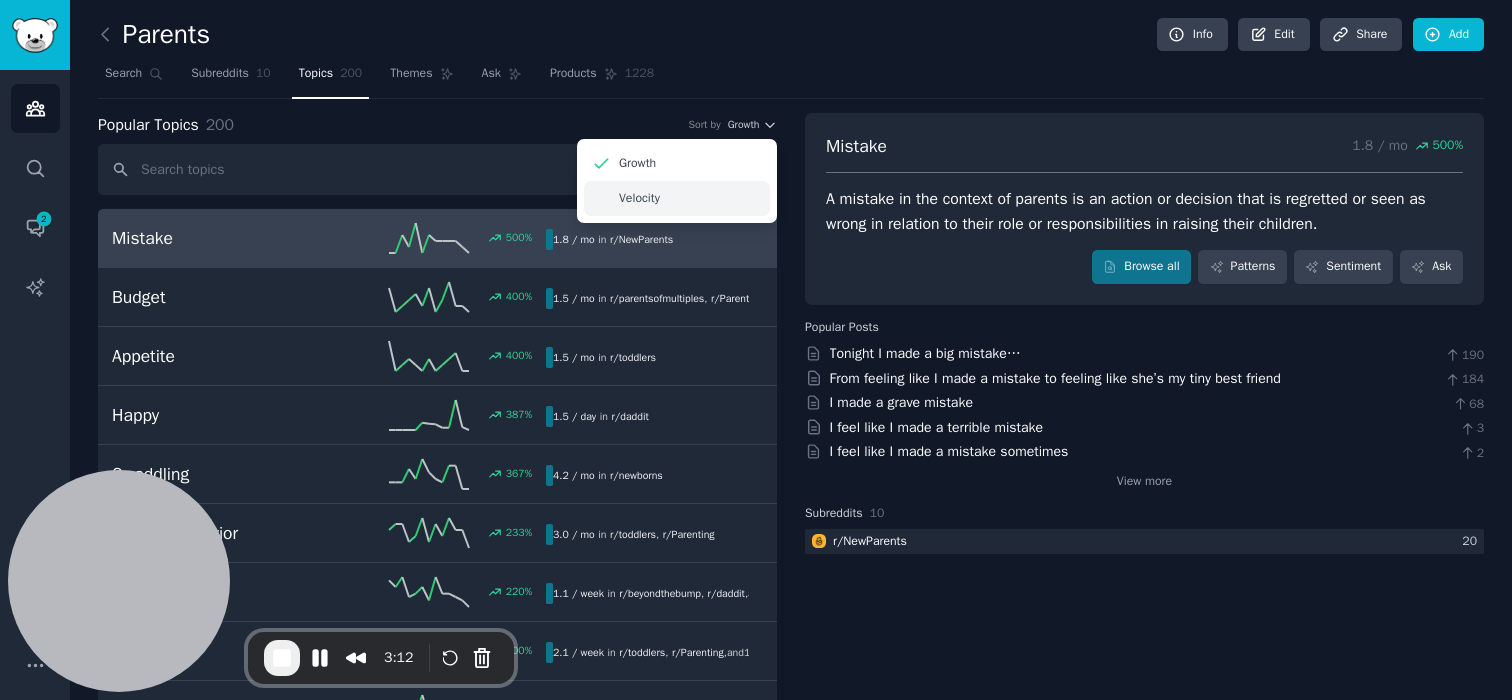 click on "Velocity" at bounding box center [639, 199] 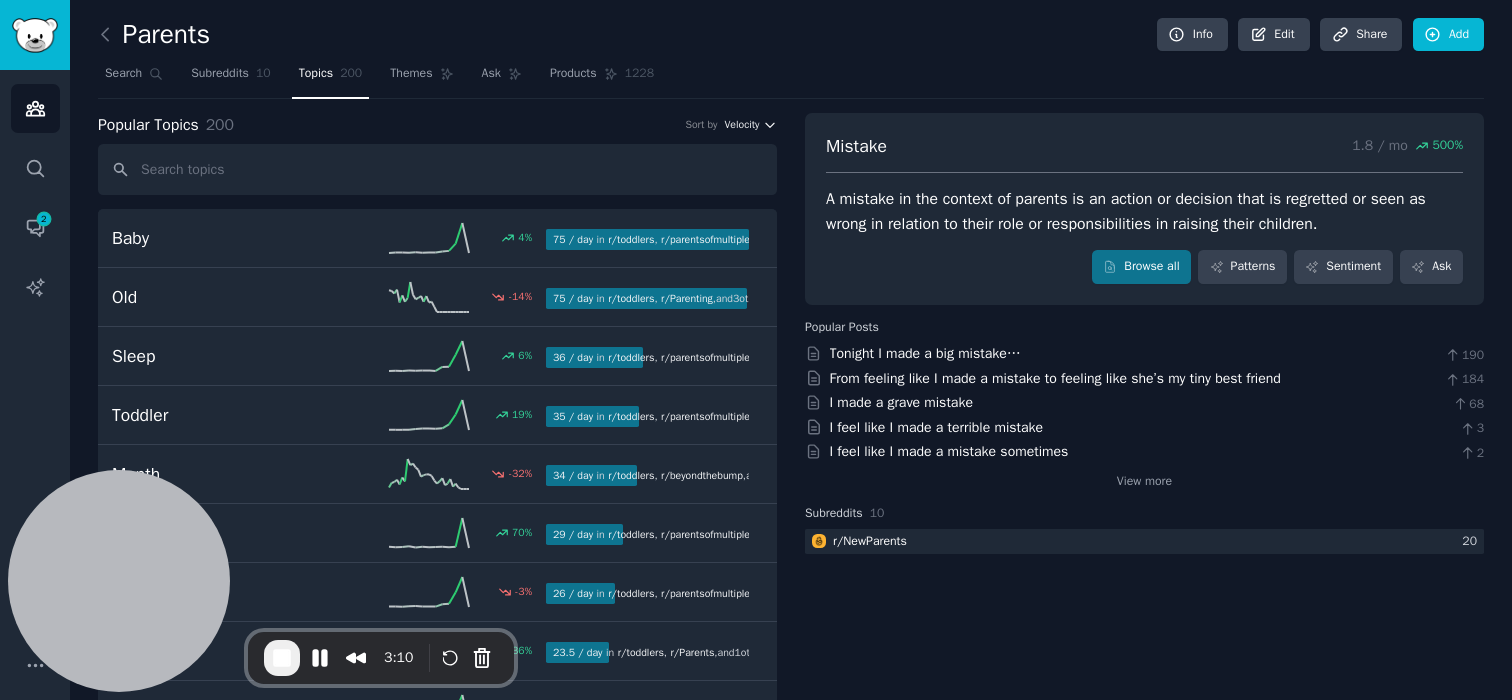 click on "Velocity" at bounding box center (741, 125) 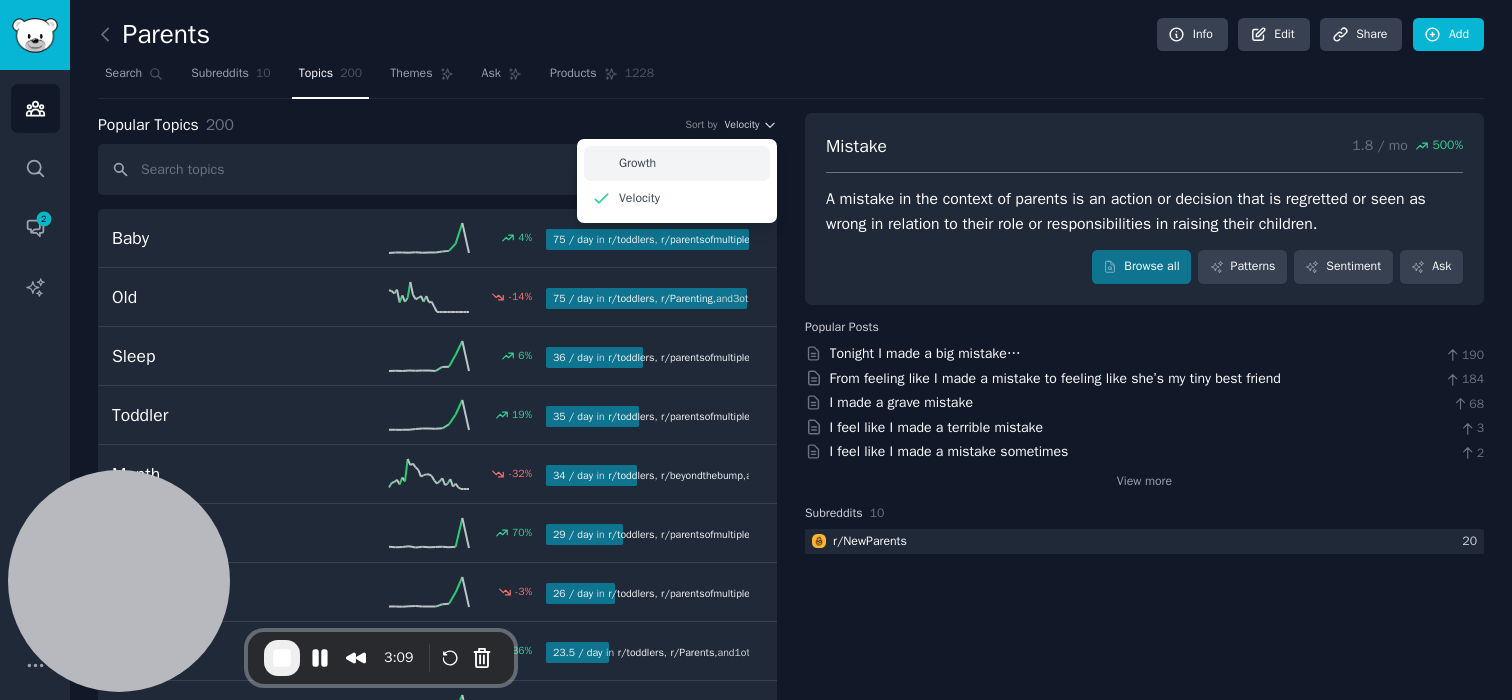 click on "Growth" at bounding box center [677, 163] 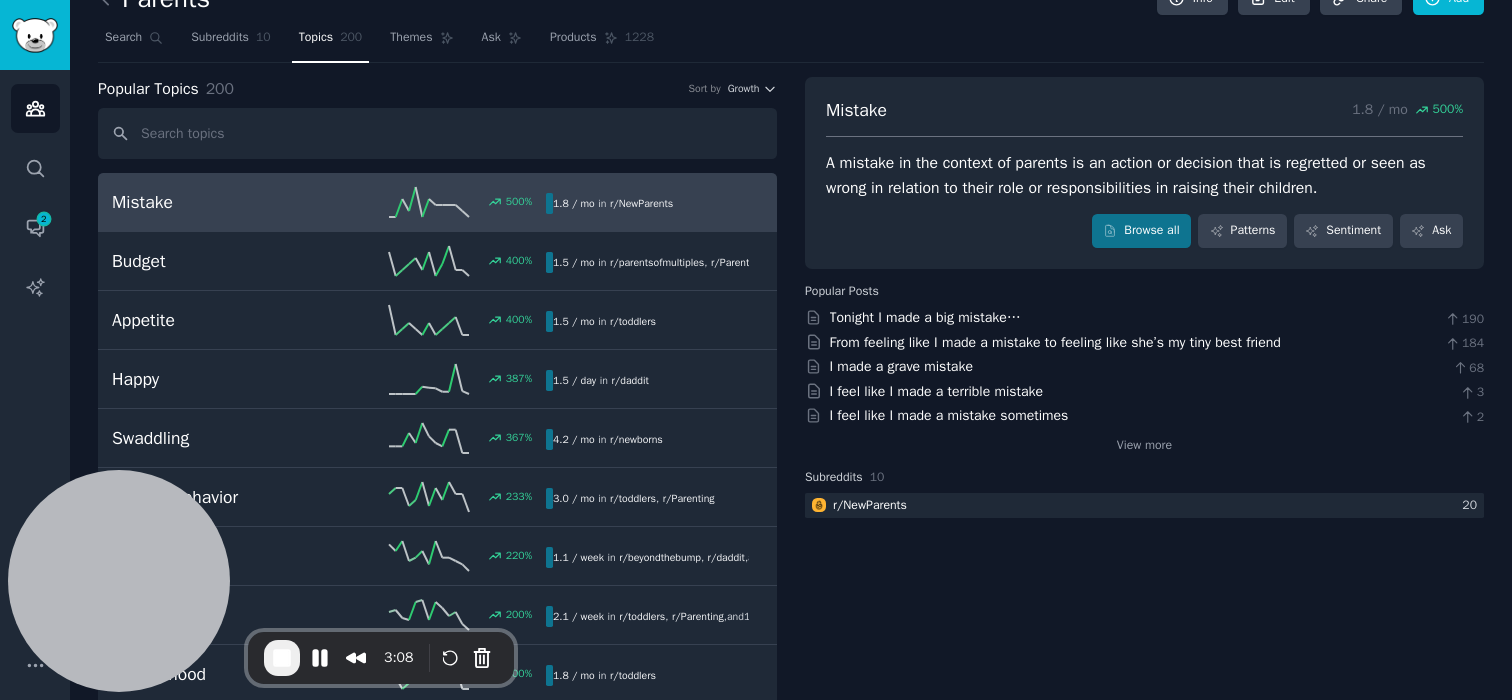 scroll, scrollTop: 29, scrollLeft: 0, axis: vertical 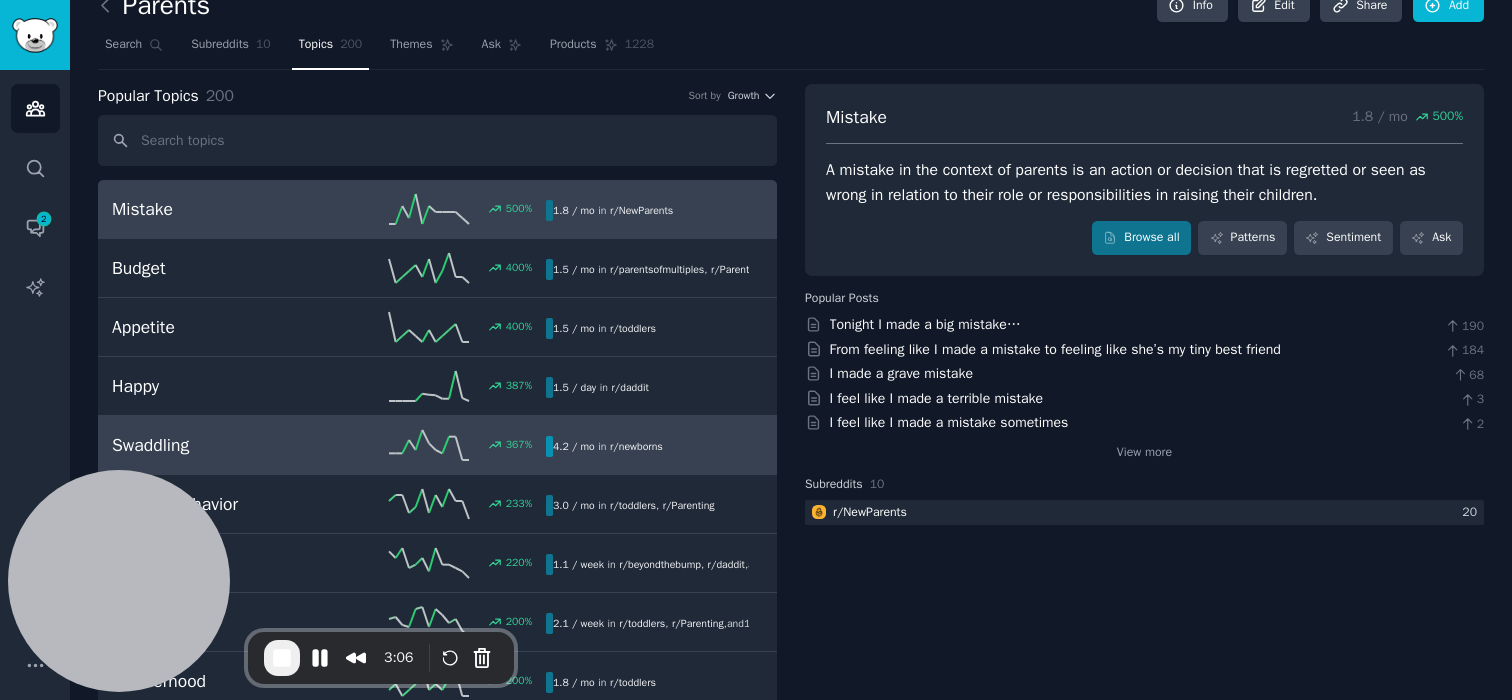 click on "Swaddling" at bounding box center [220, 445] 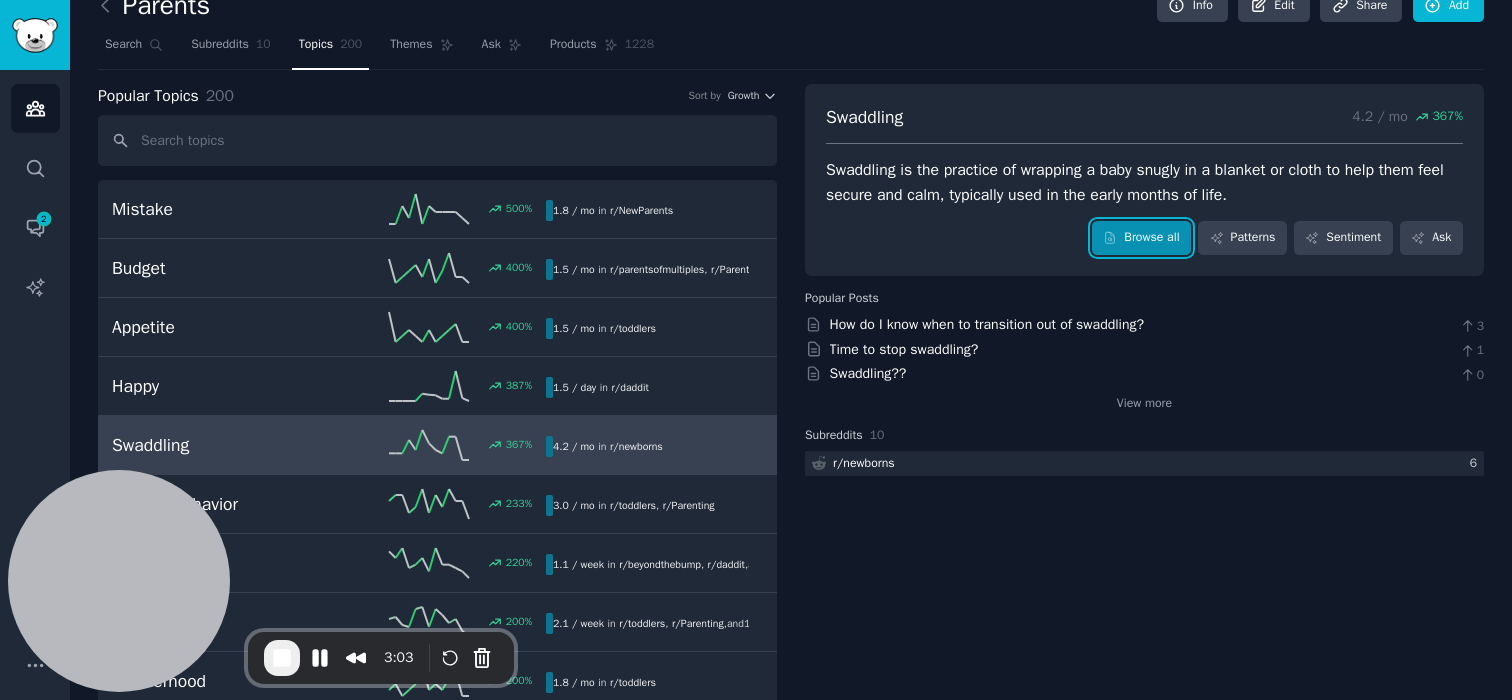 click on "Browse all" at bounding box center (1141, 238) 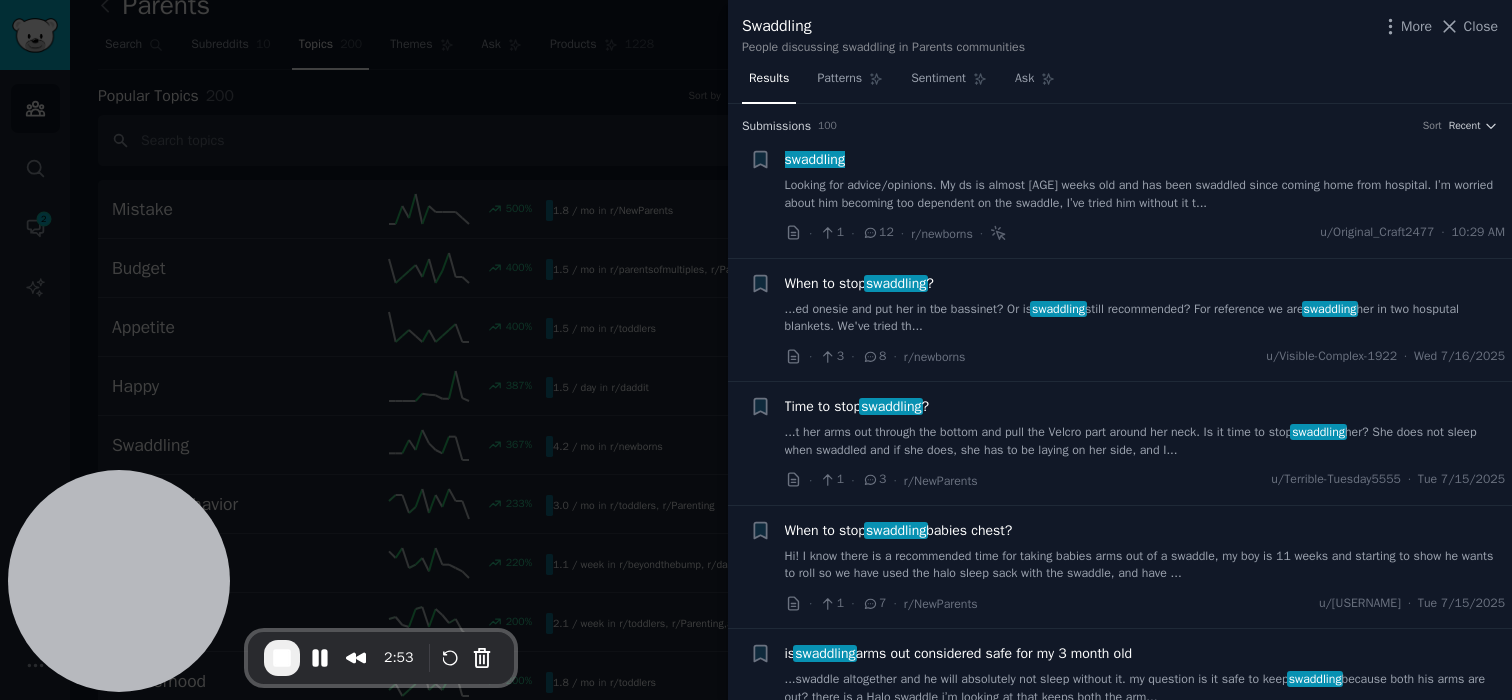click on "swaddling Looking for advice/opinions. My ds is almost [AGE] weeks old and has been swaddled since coming home from hospital. I’m worried about him becoming too dependent on the swaddle, I’ve tried him without it t..." at bounding box center [1145, 180] 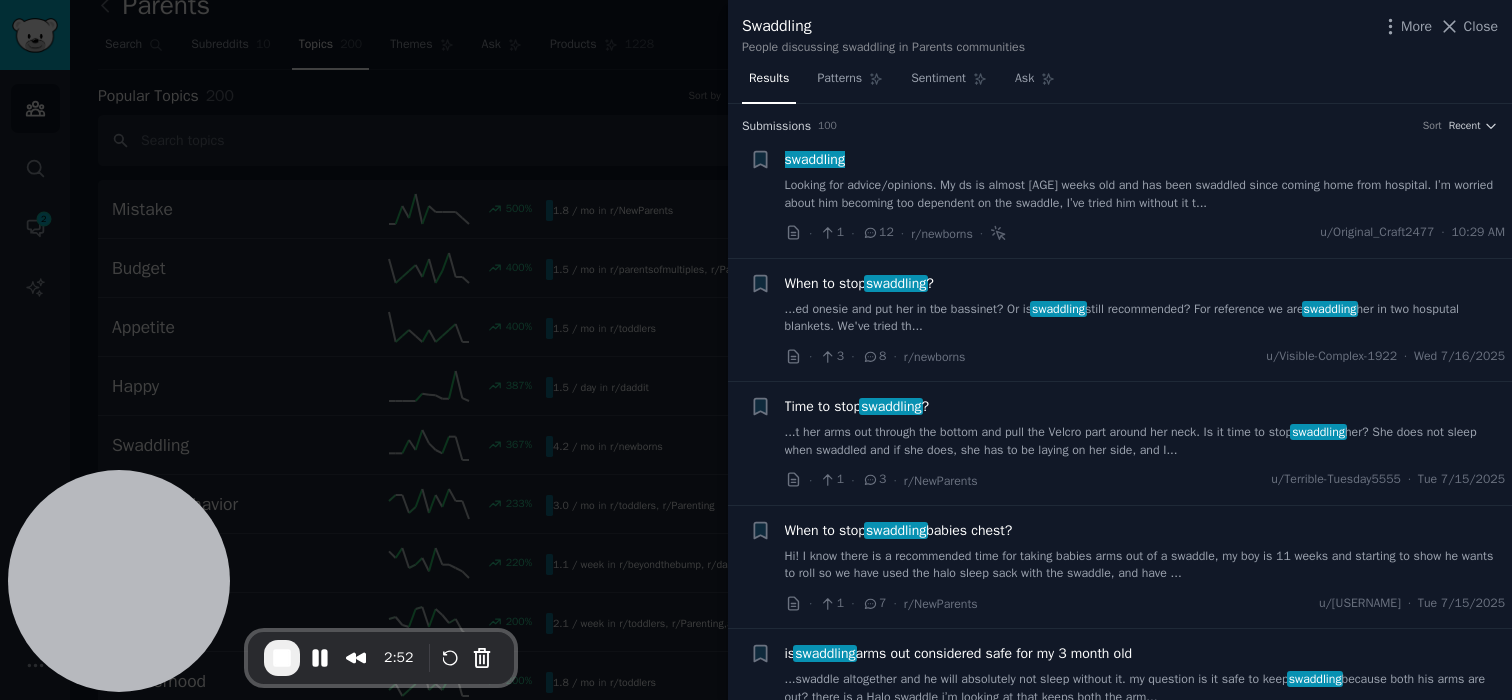 click on "swaddling" at bounding box center (815, 159) 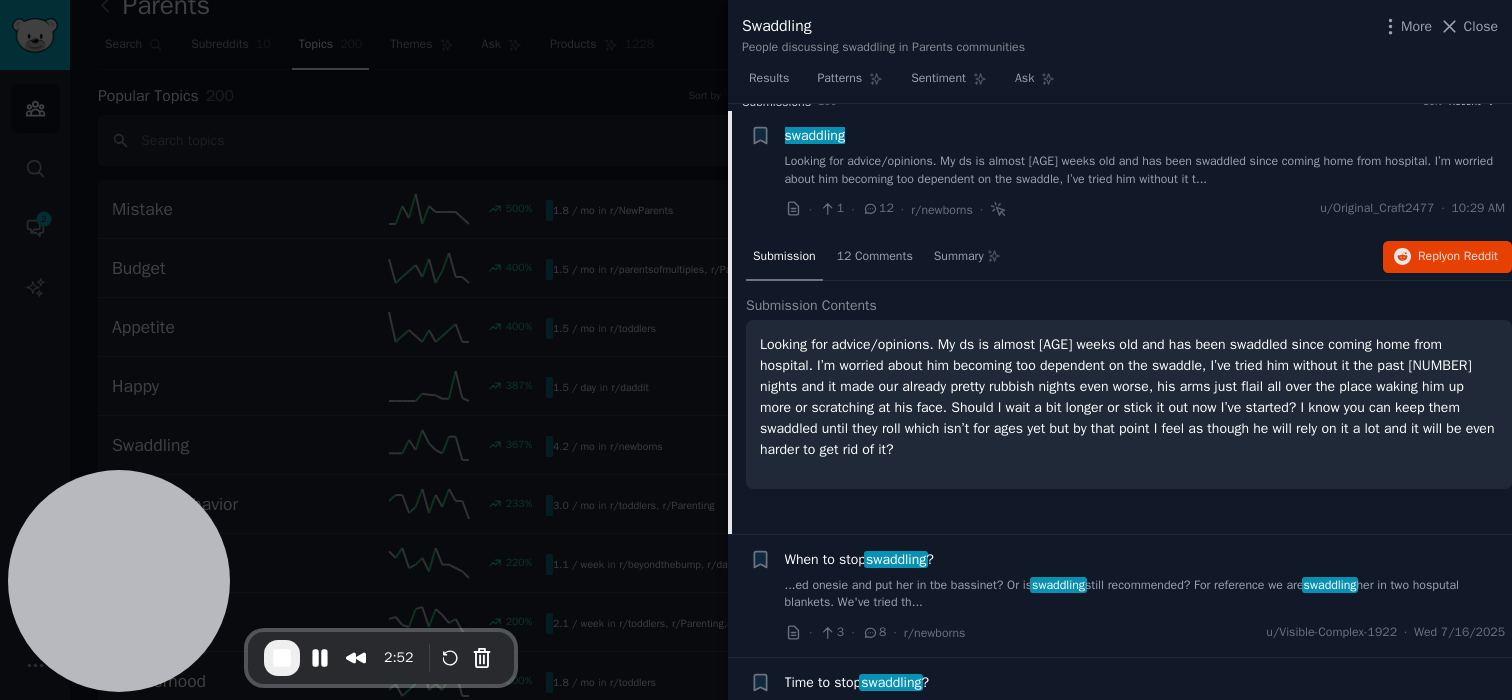 scroll, scrollTop: 31, scrollLeft: 0, axis: vertical 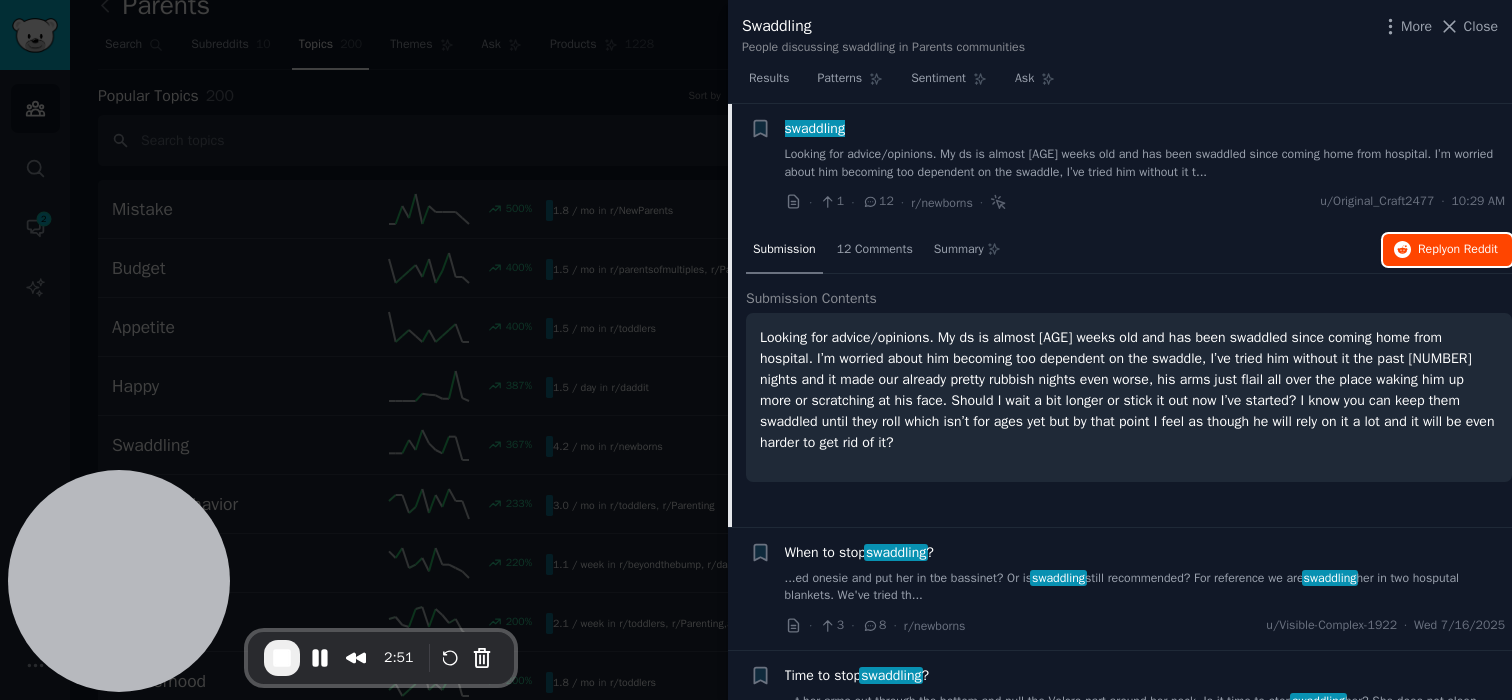 click on "on Reddit" at bounding box center [1472, 249] 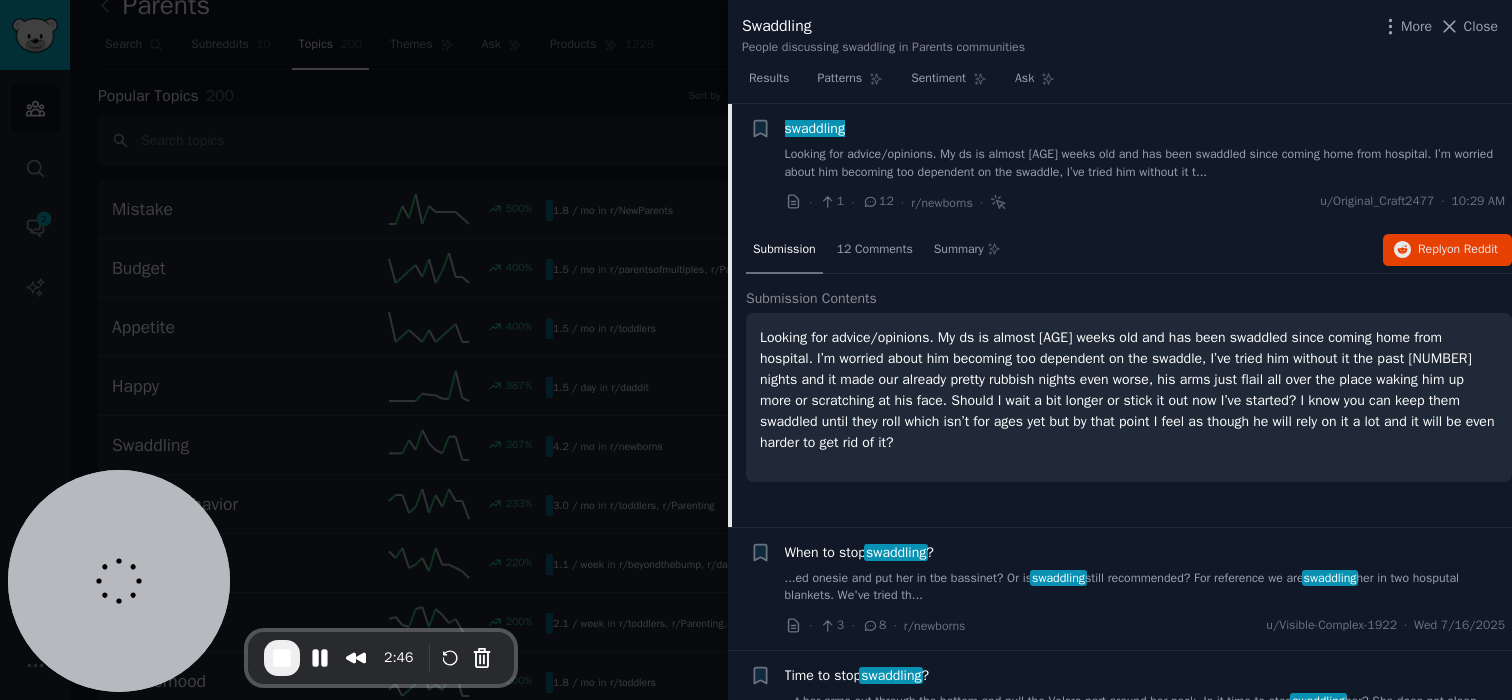 click at bounding box center [756, 350] 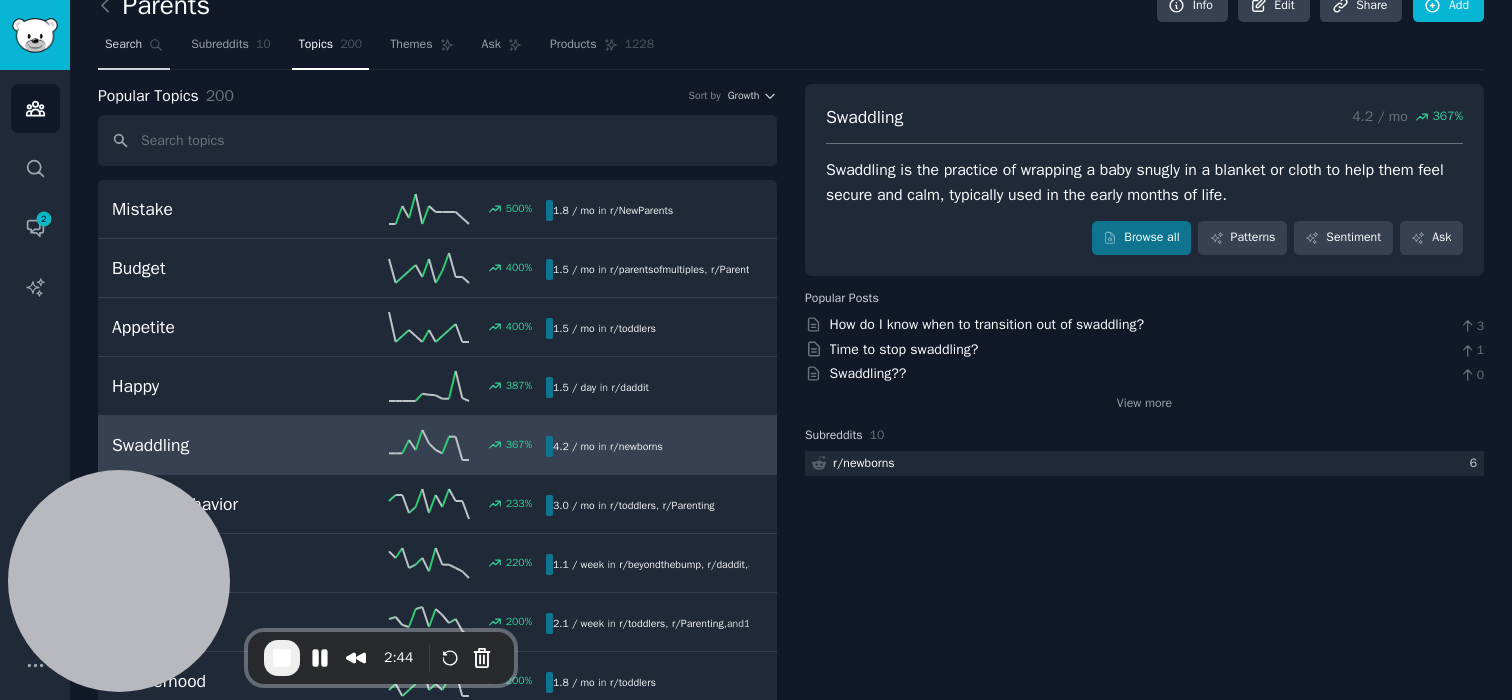 click on "Search" at bounding box center [123, 45] 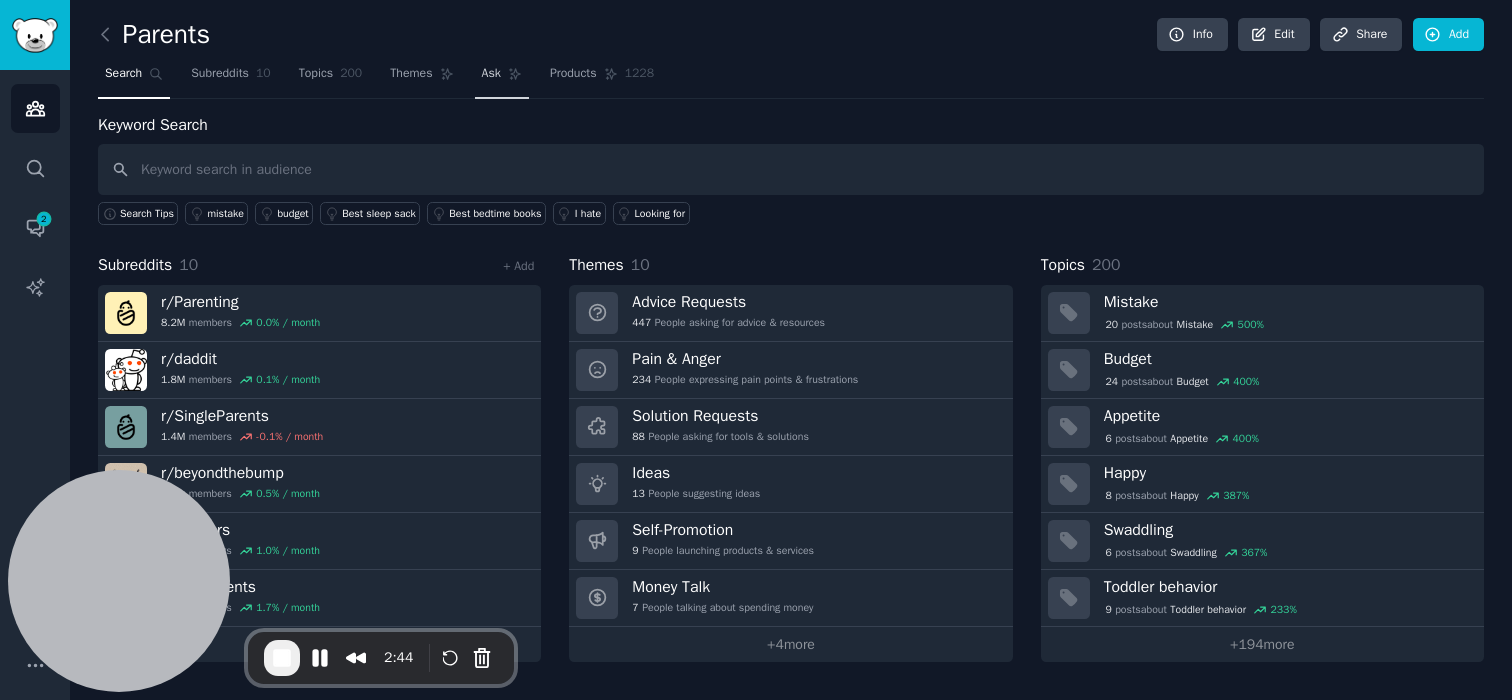 scroll, scrollTop: 0, scrollLeft: 0, axis: both 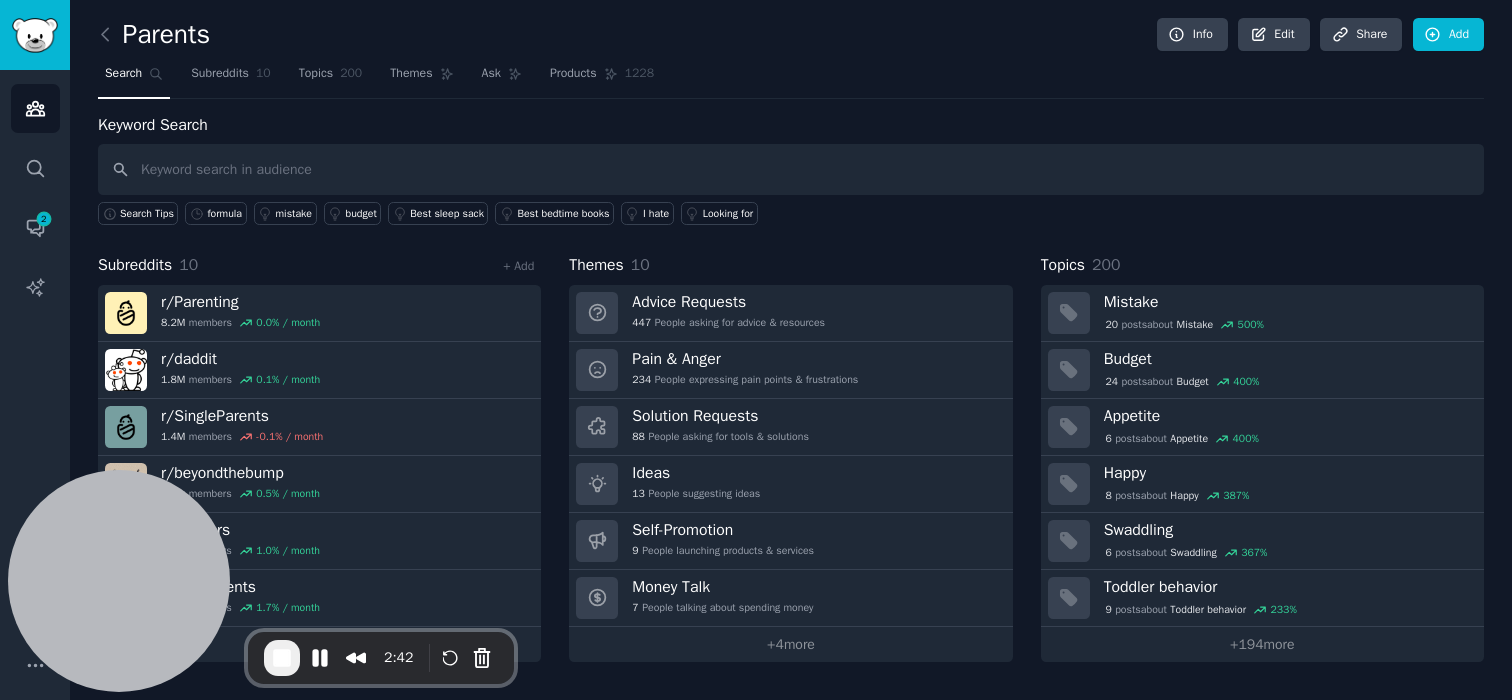 click at bounding box center [791, 169] 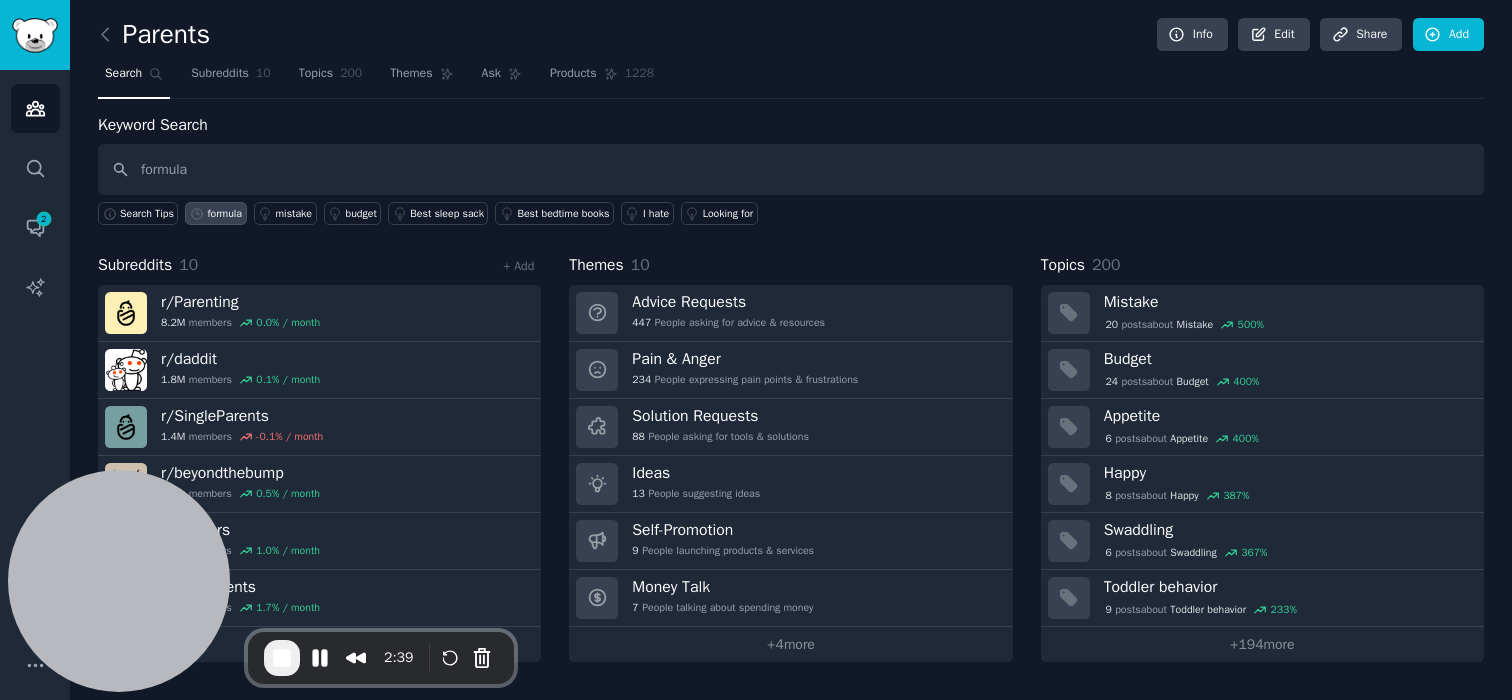 type on "formula" 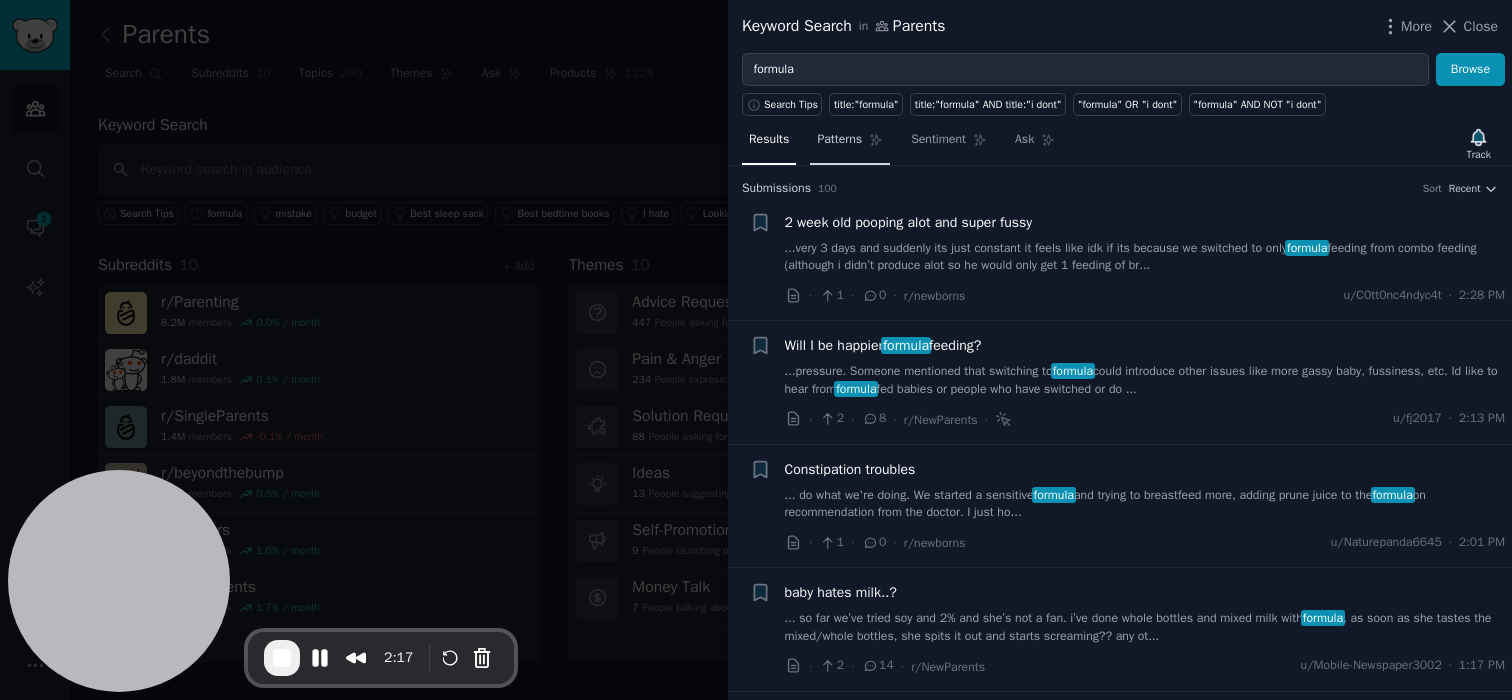 click on "Patterns" at bounding box center [839, 140] 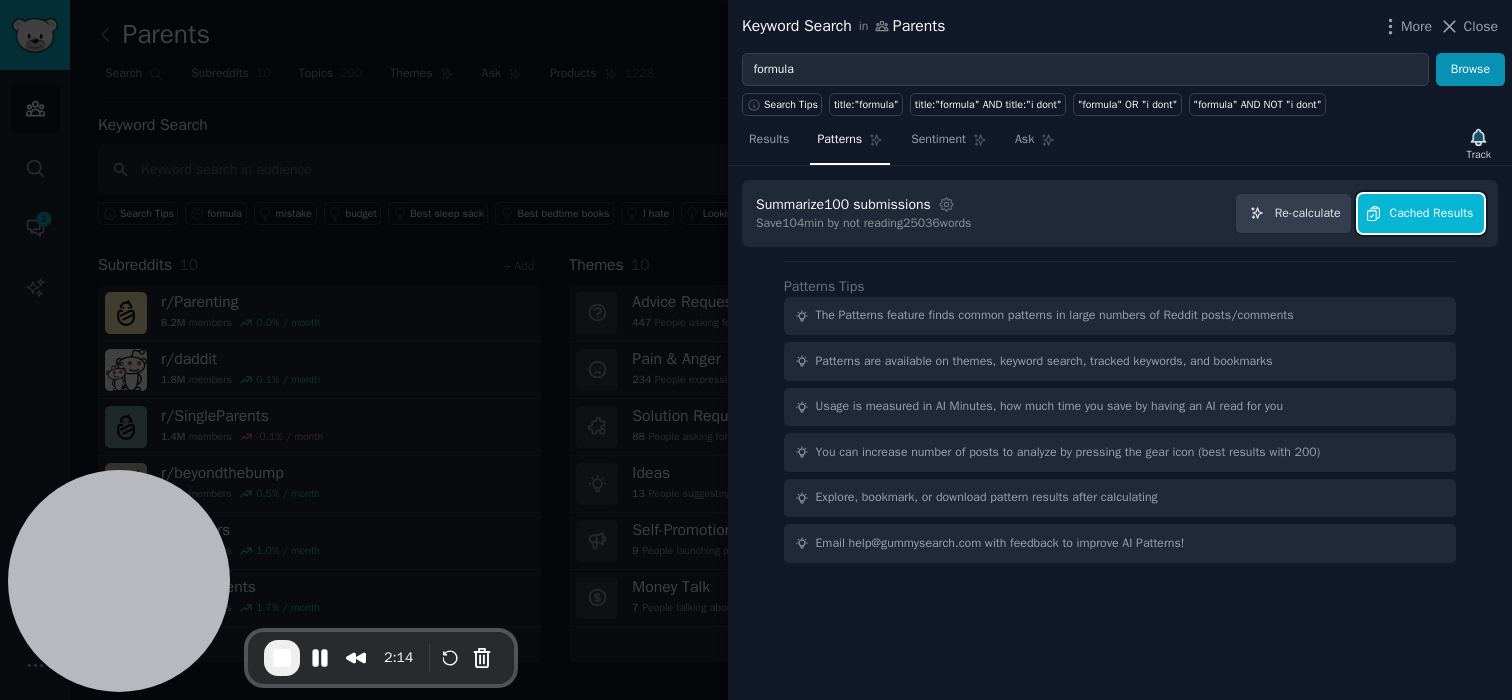click on "Cached Results" at bounding box center [1432, 214] 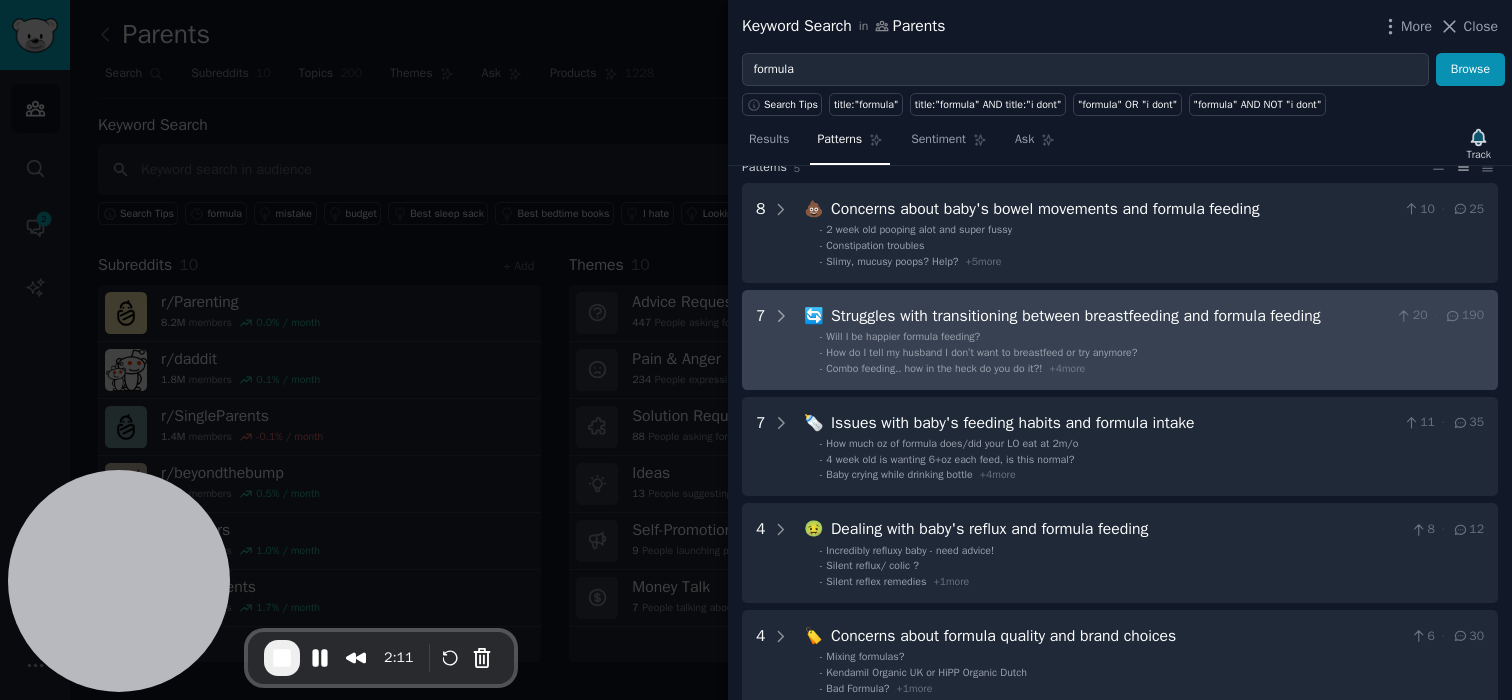 scroll, scrollTop: 77, scrollLeft: 0, axis: vertical 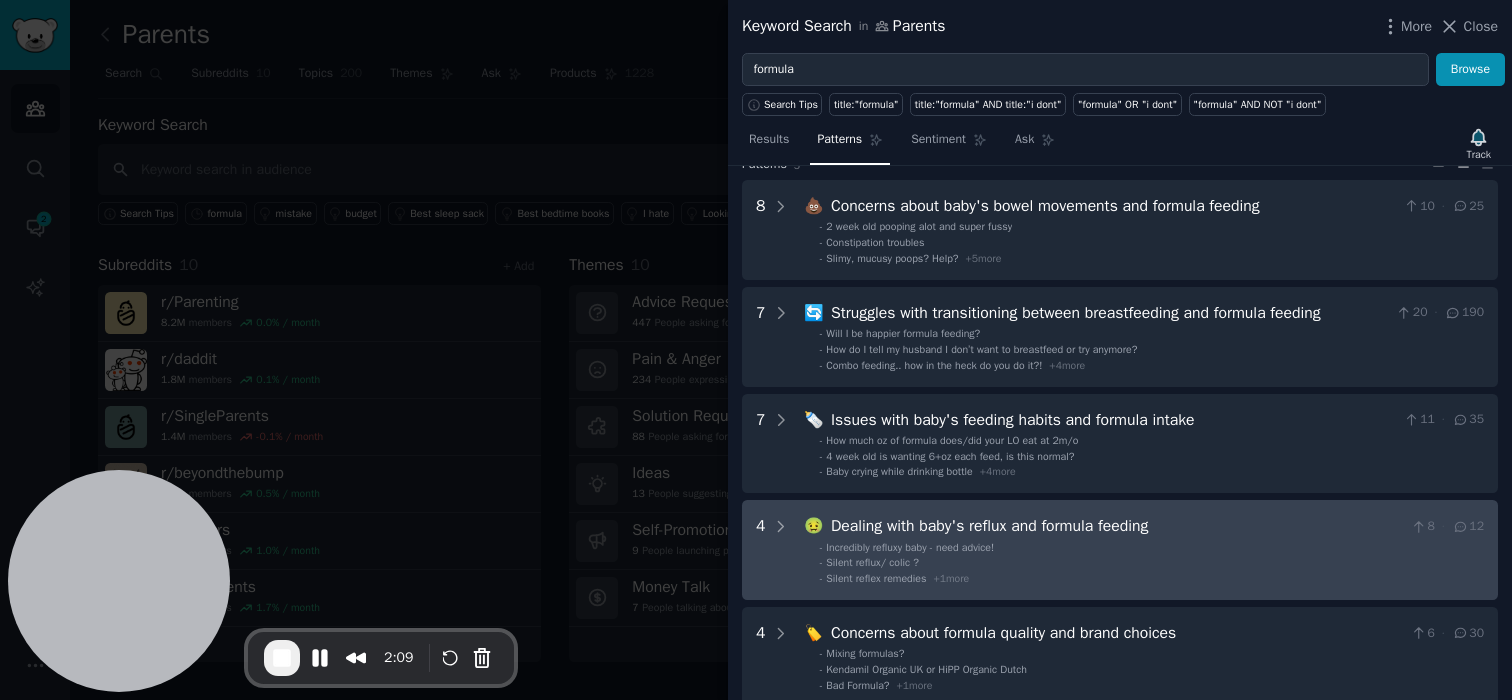click on "Dealing with baby's reflux and formula feeding" at bounding box center (1117, 526) 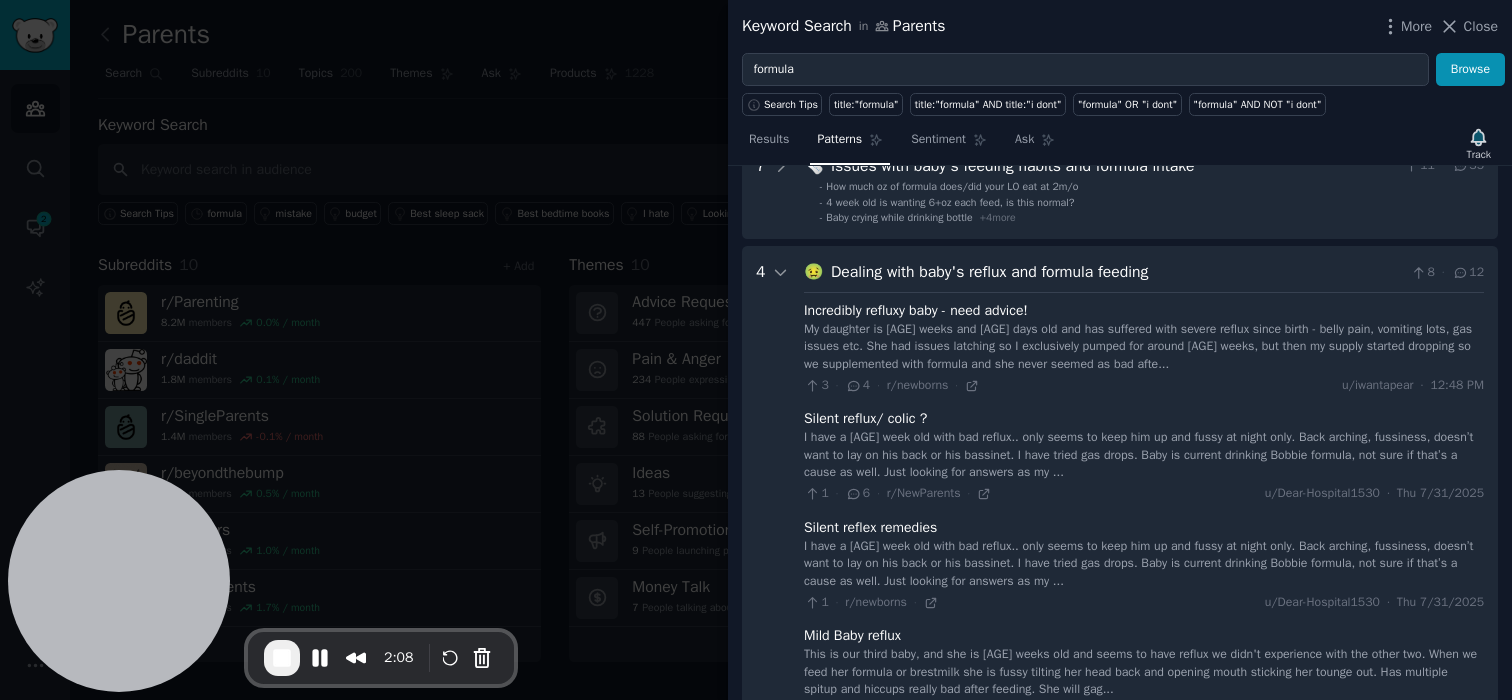 scroll, scrollTop: 322, scrollLeft: 0, axis: vertical 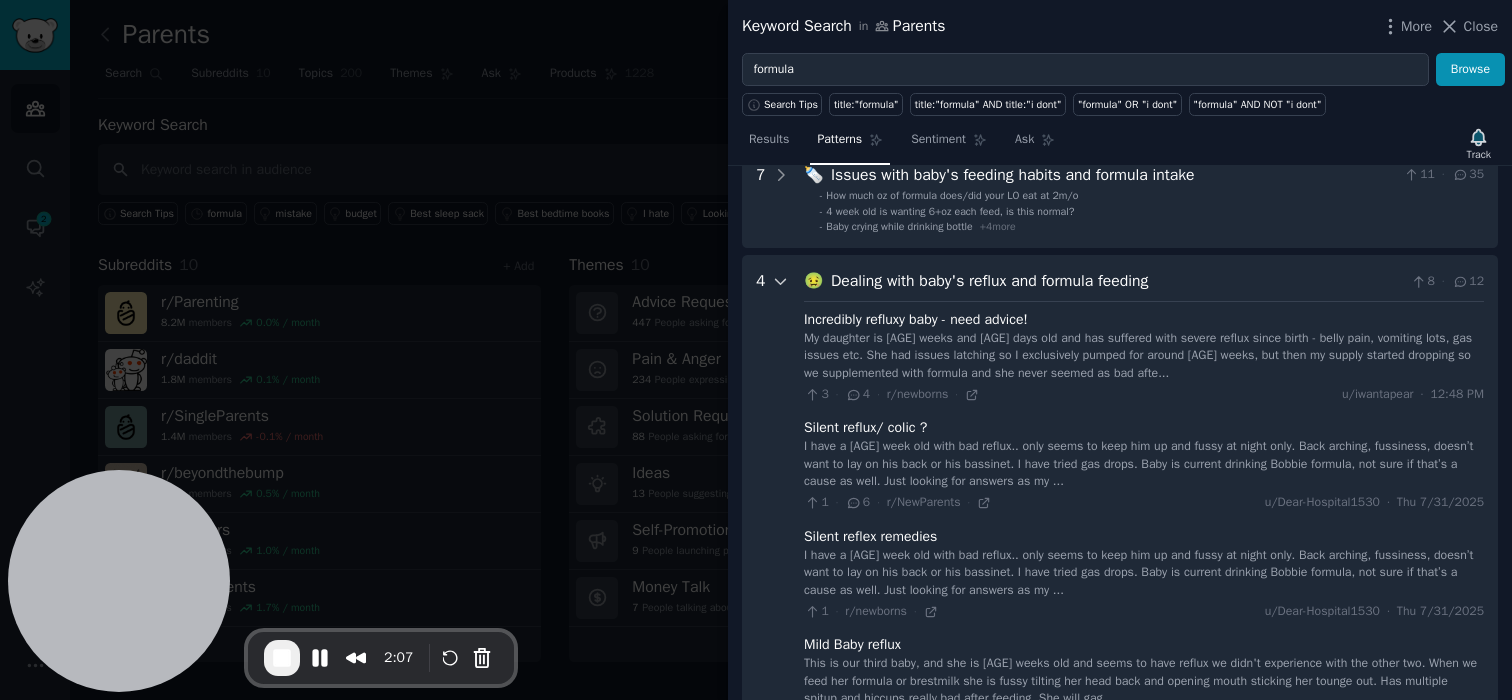 click 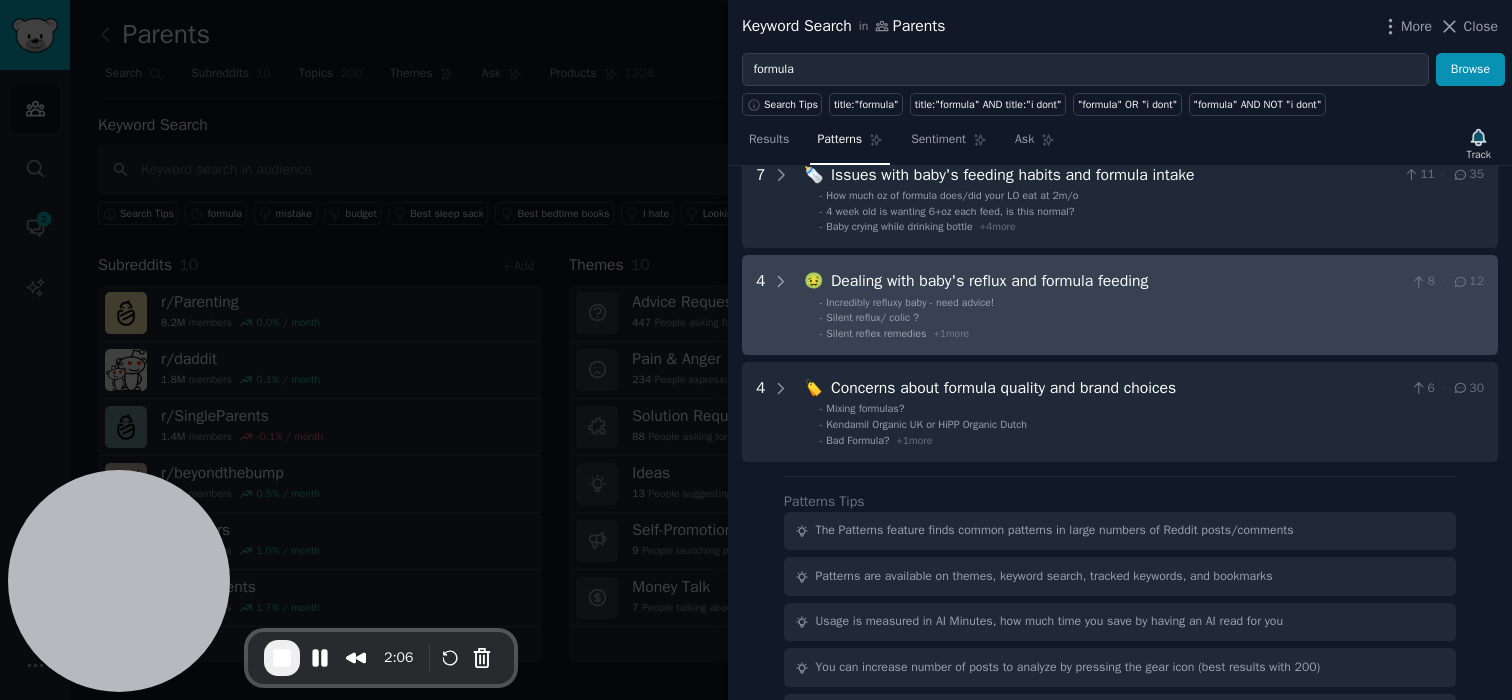 scroll, scrollTop: 0, scrollLeft: 0, axis: both 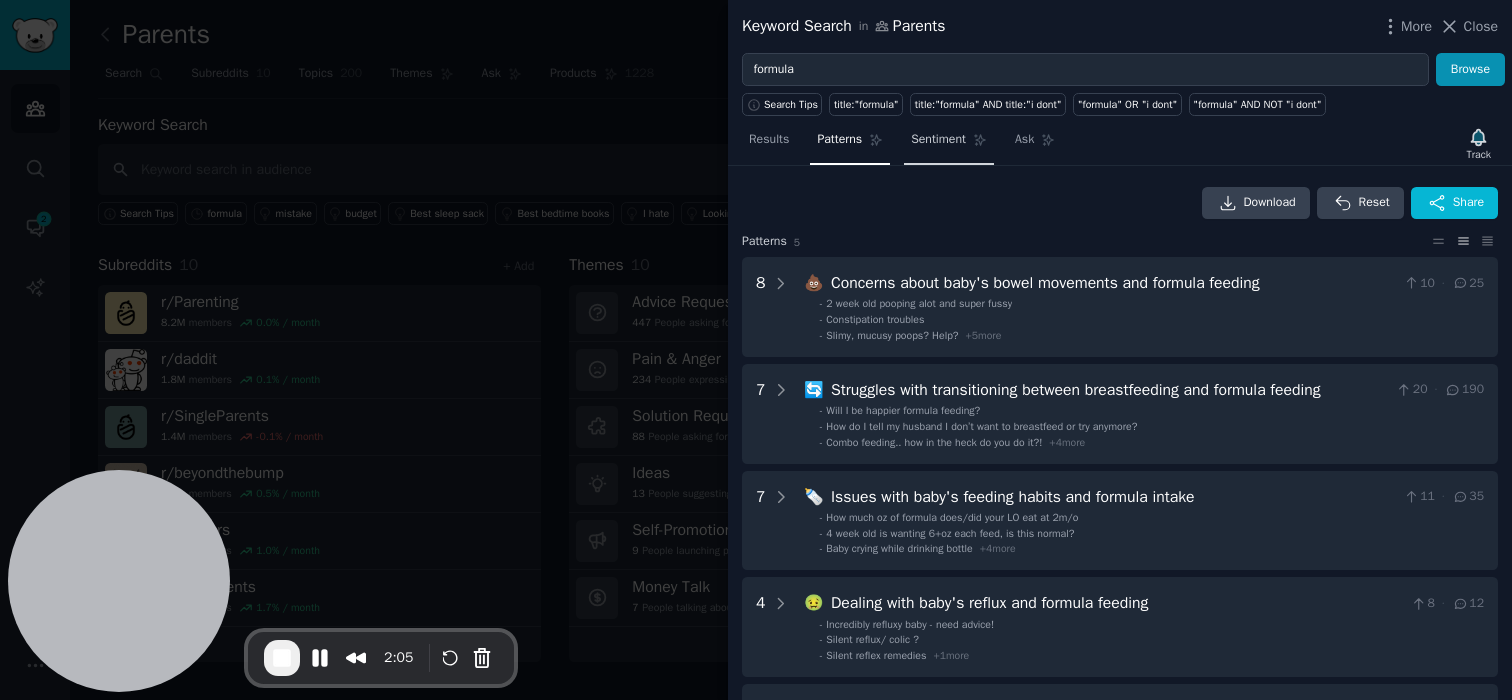 click on "Sentiment" at bounding box center [938, 140] 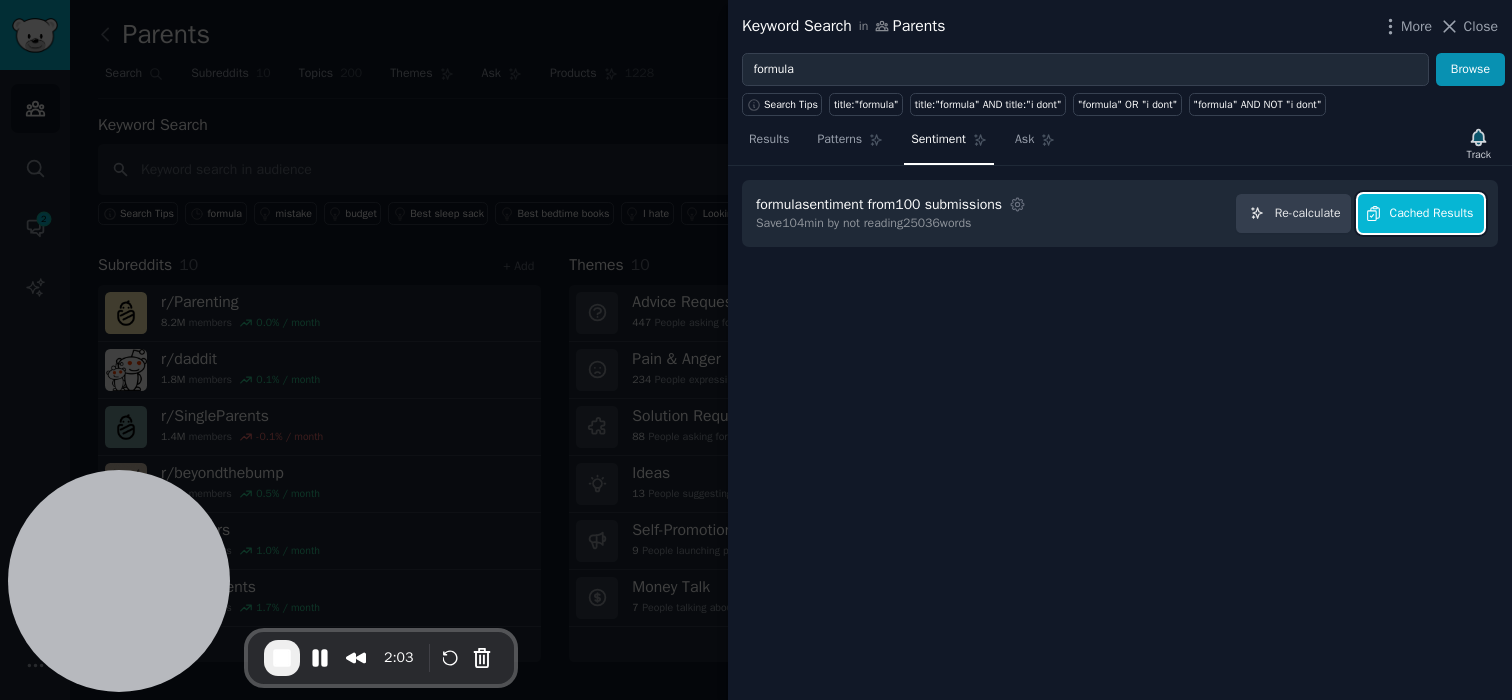 click on "Cached Results" at bounding box center (1421, 213) 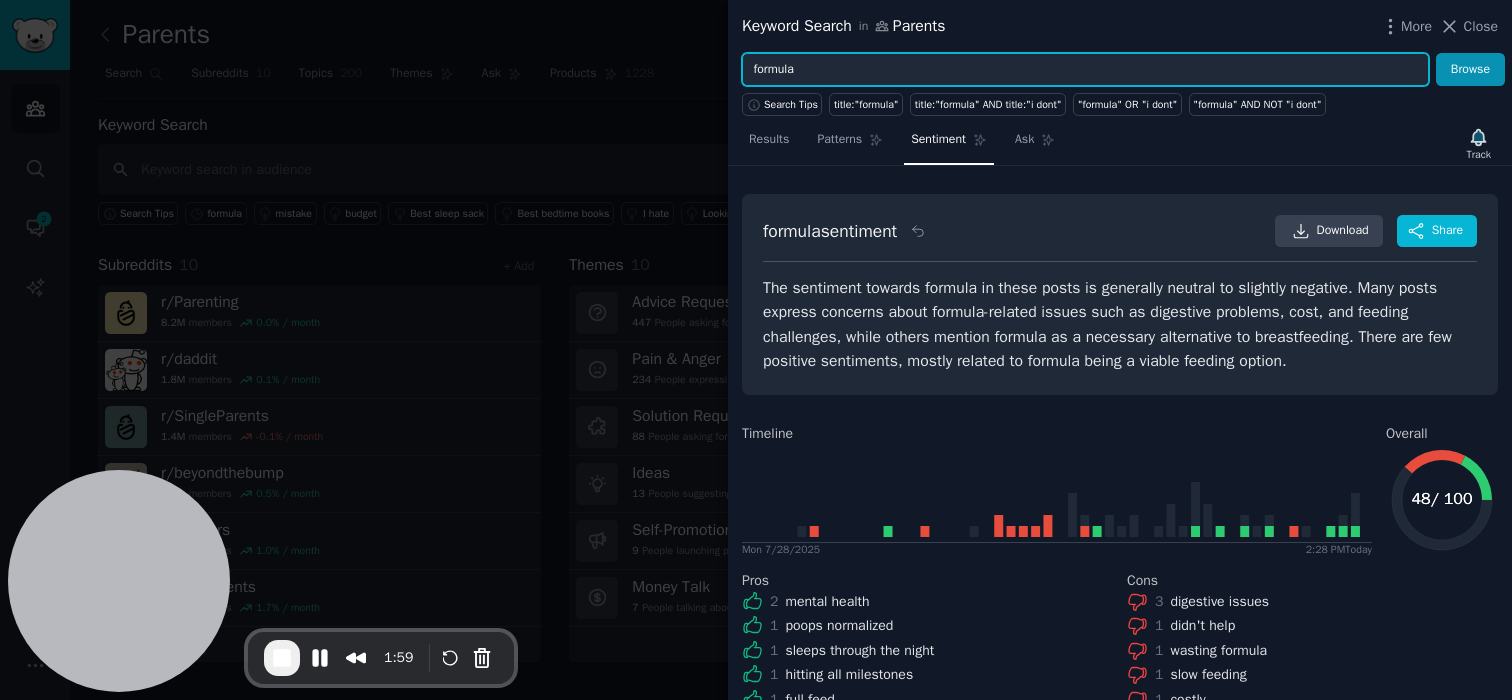 click on "formula" at bounding box center (1085, 70) 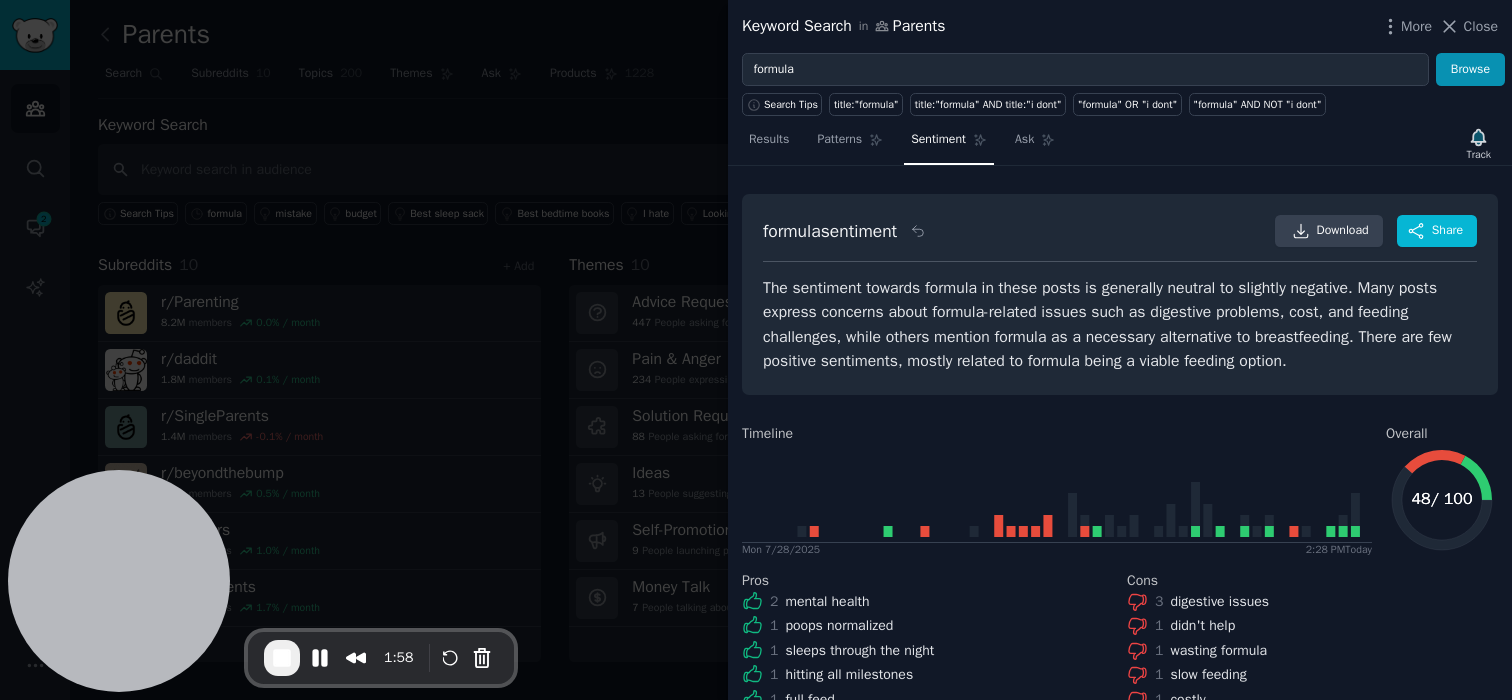 click on "formula  sentiment Download Share" at bounding box center [1120, 238] 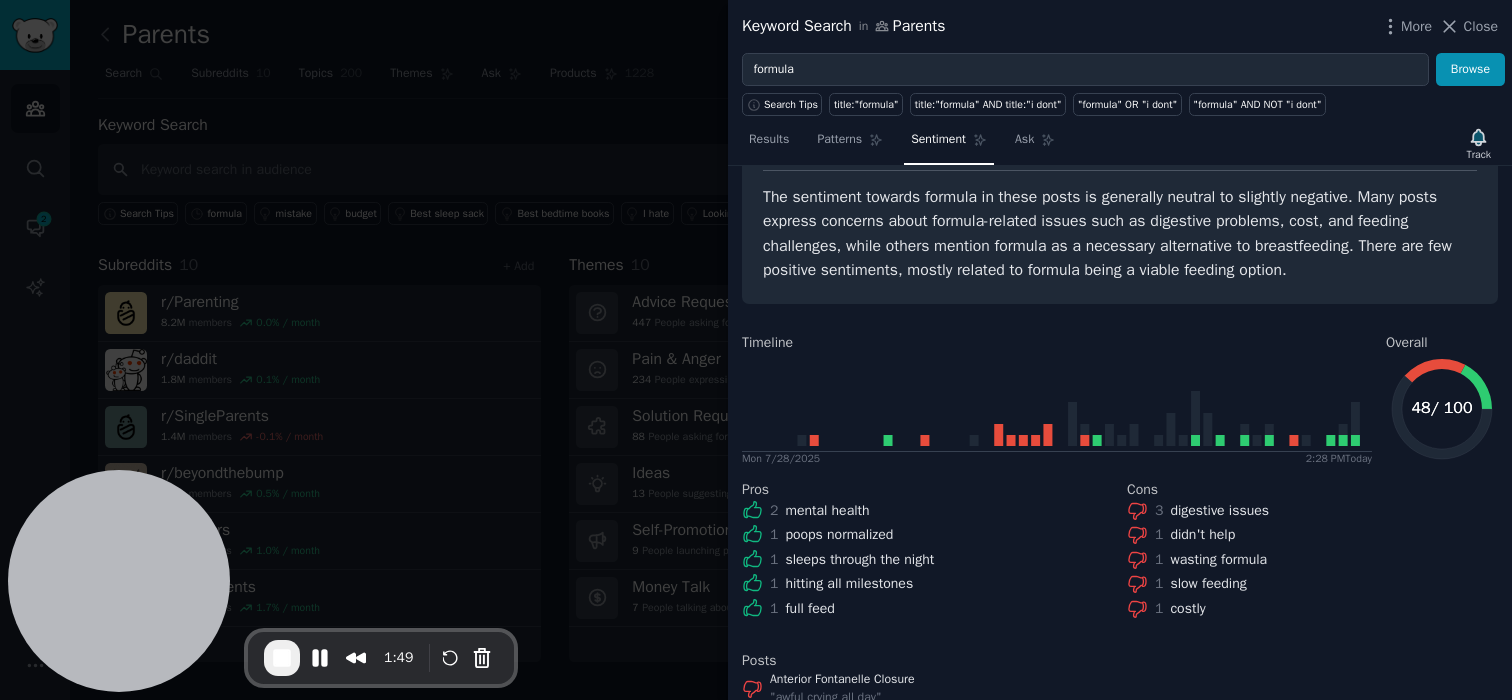 scroll, scrollTop: 0, scrollLeft: 0, axis: both 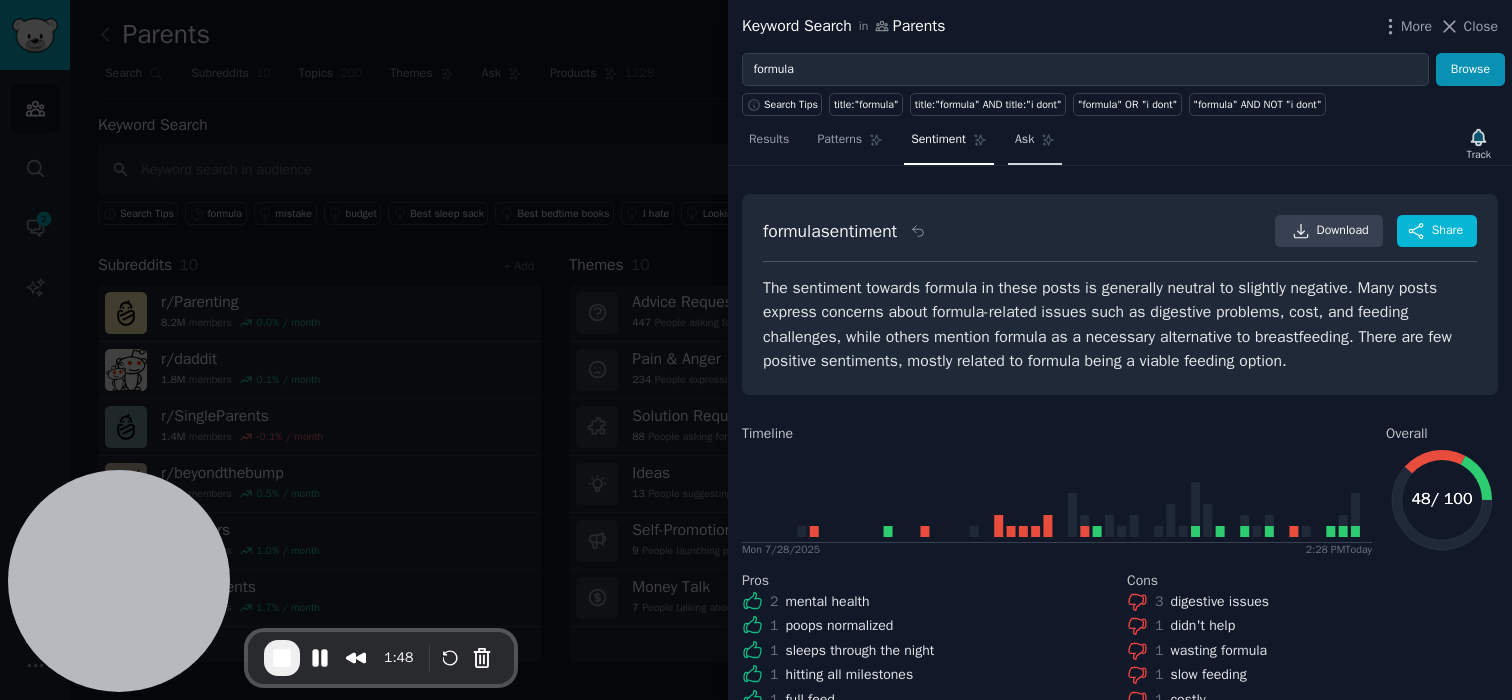 click on "Ask" at bounding box center [1035, 144] 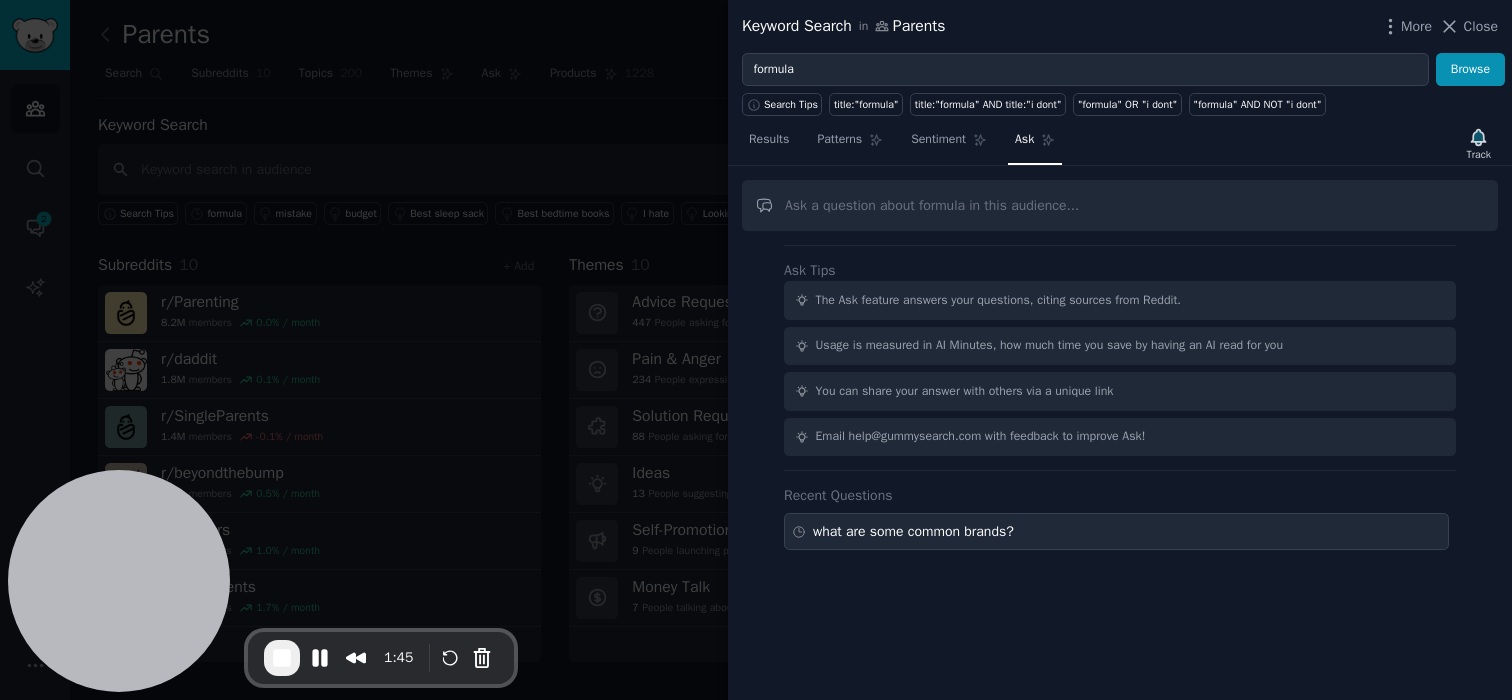 click on "what are some common brands?" at bounding box center [913, 531] 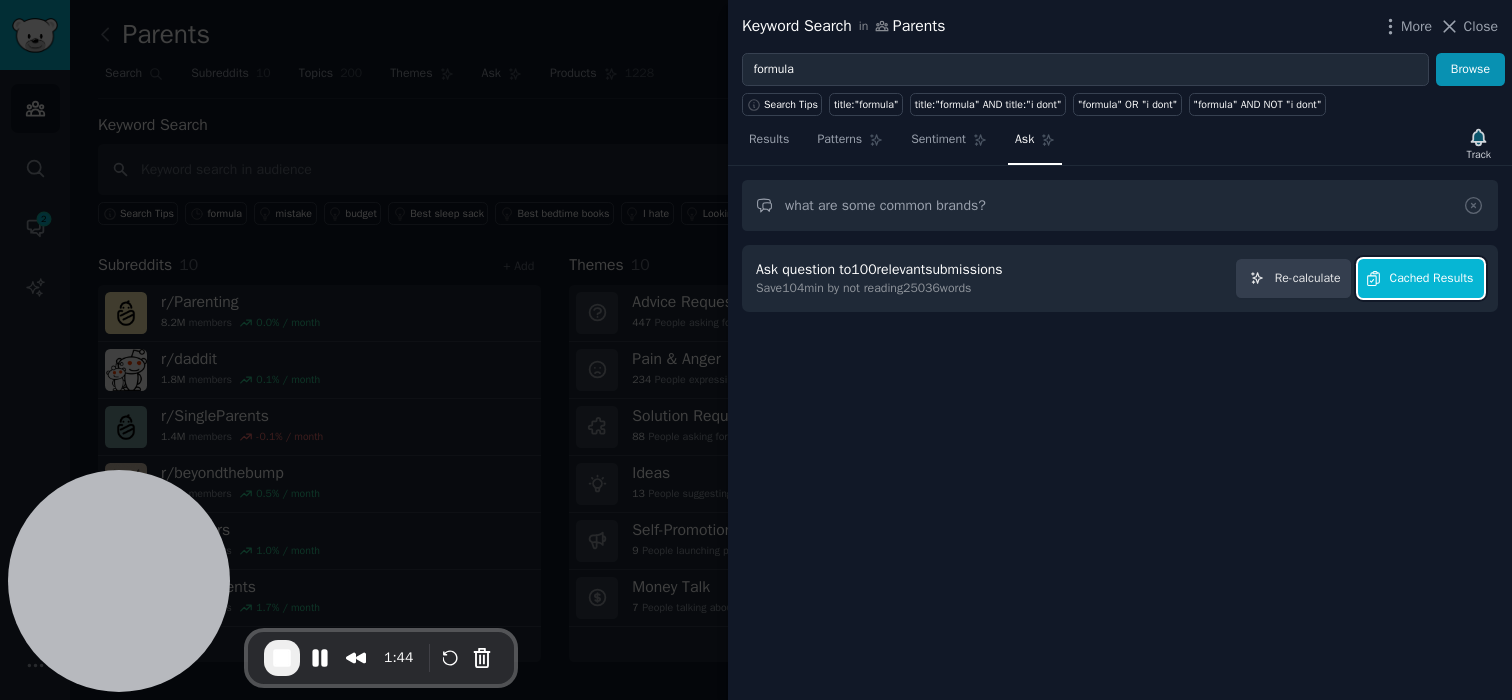 click on "Cached Results" at bounding box center (1432, 279) 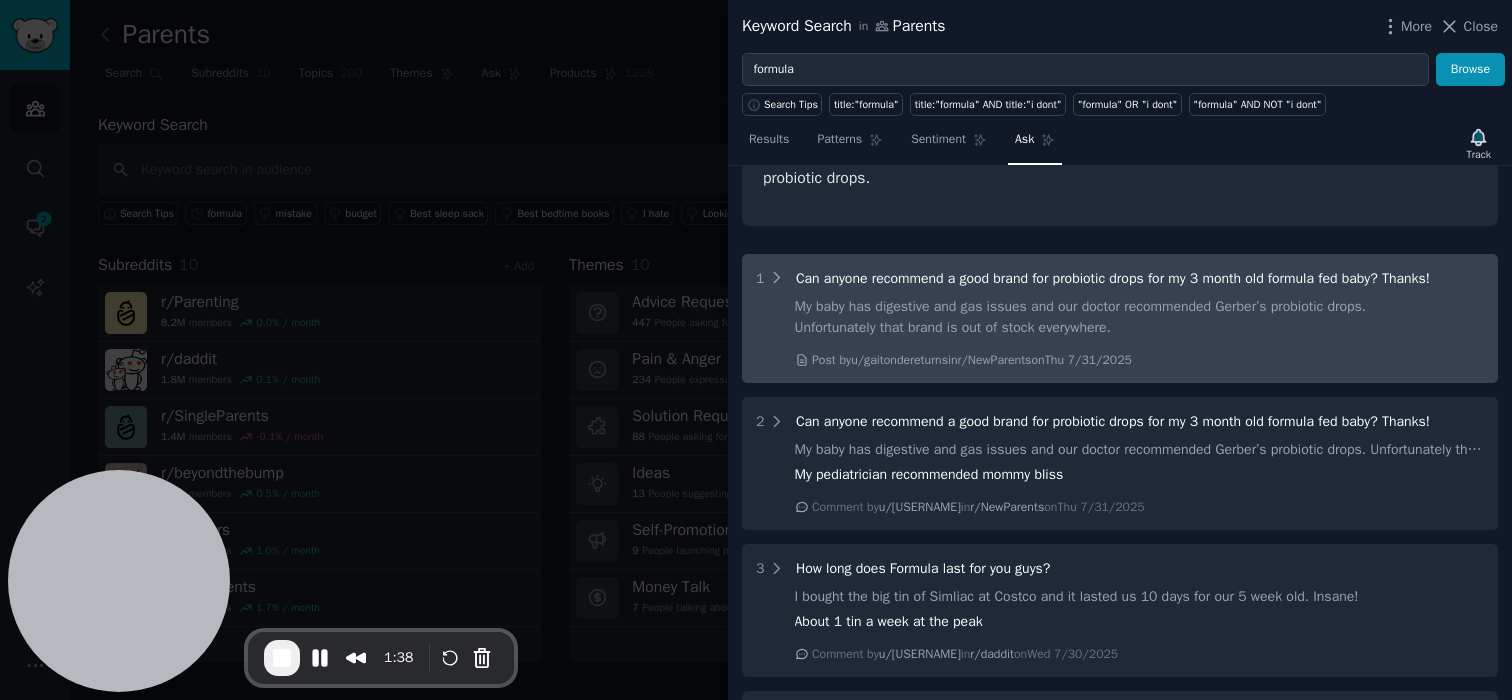 scroll, scrollTop: 0, scrollLeft: 0, axis: both 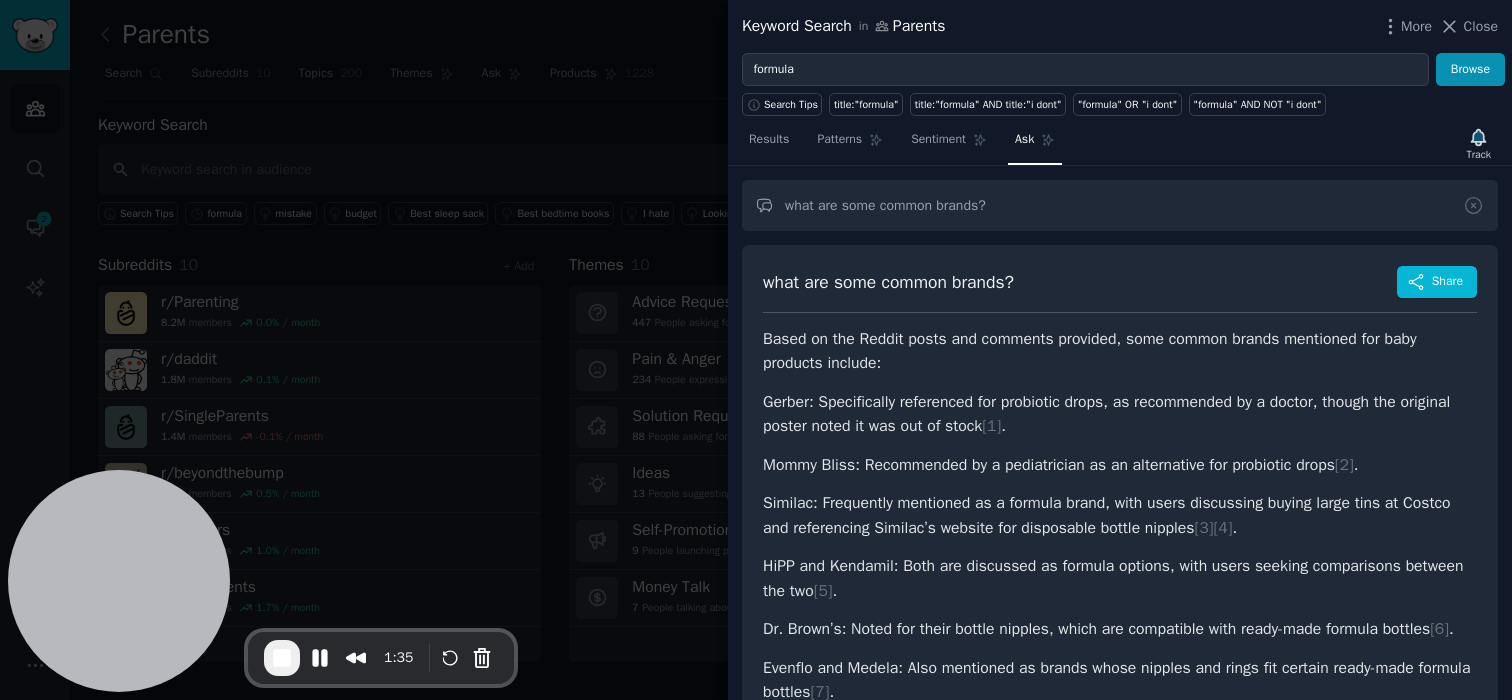 click at bounding box center (756, 350) 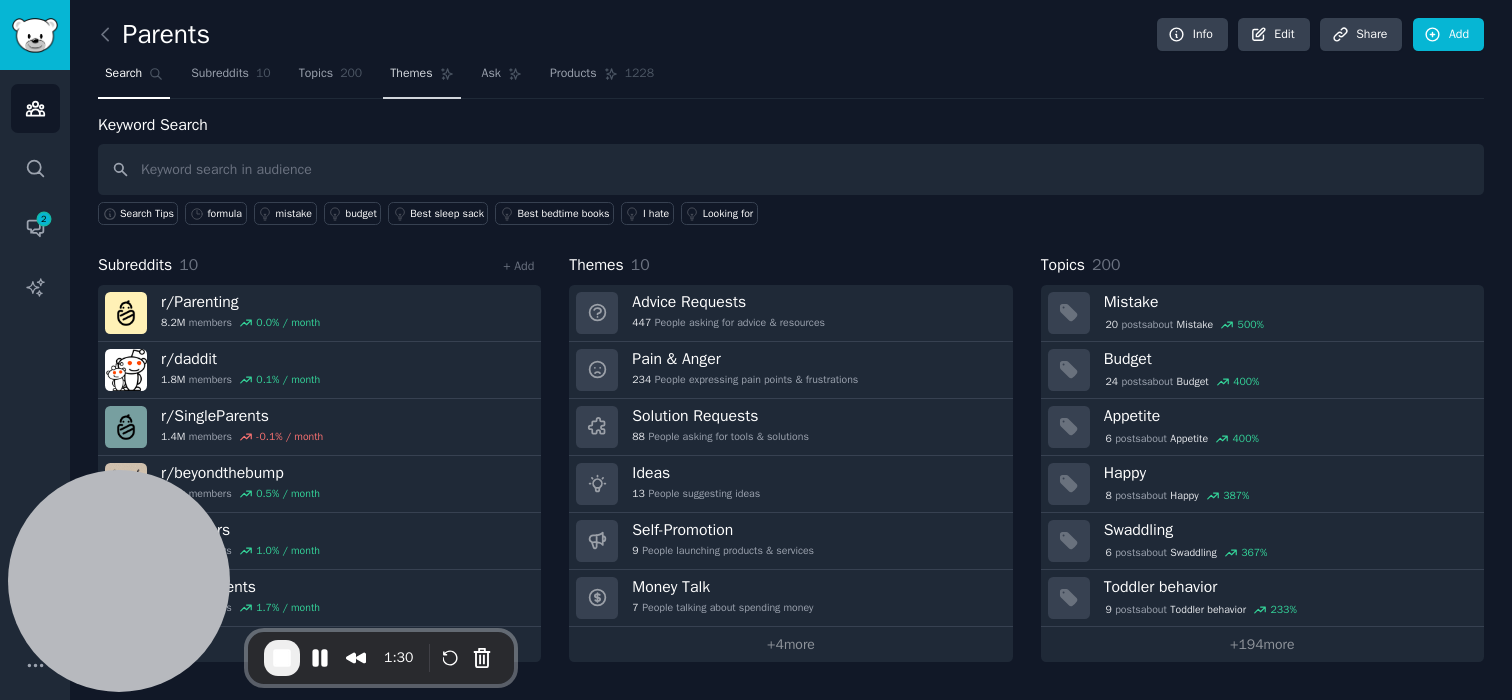 click on "Themes" at bounding box center [411, 74] 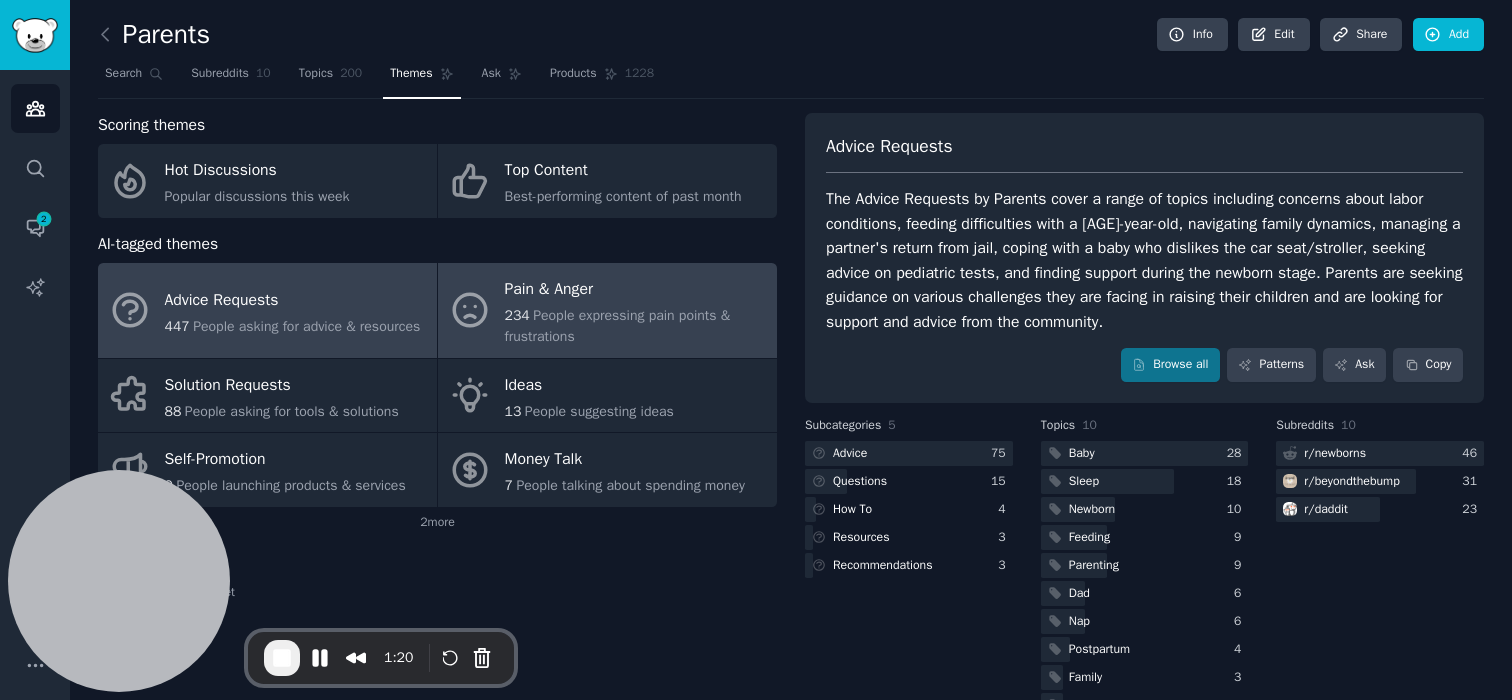 click on "Pain & Anger 234 People expressing pain points & frustrations" at bounding box center [607, 310] 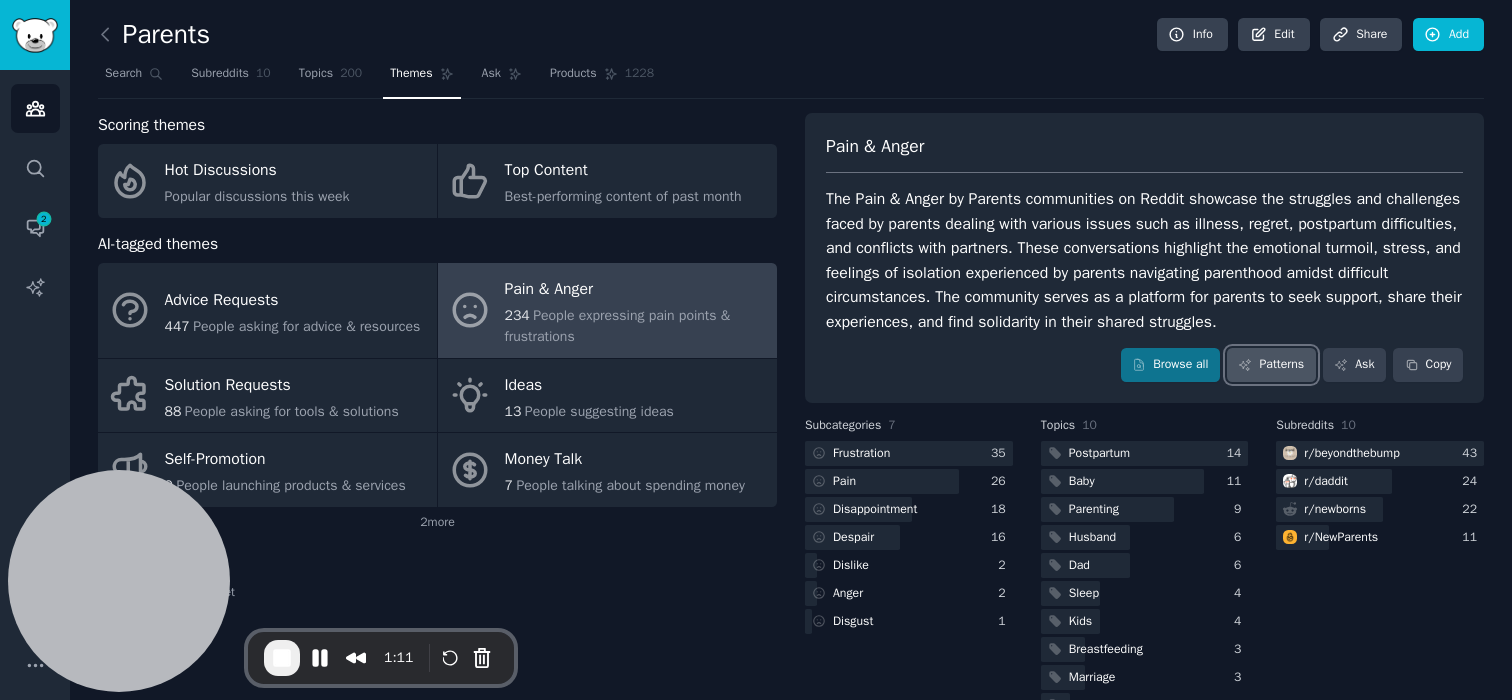 click on "Patterns" at bounding box center (1271, 365) 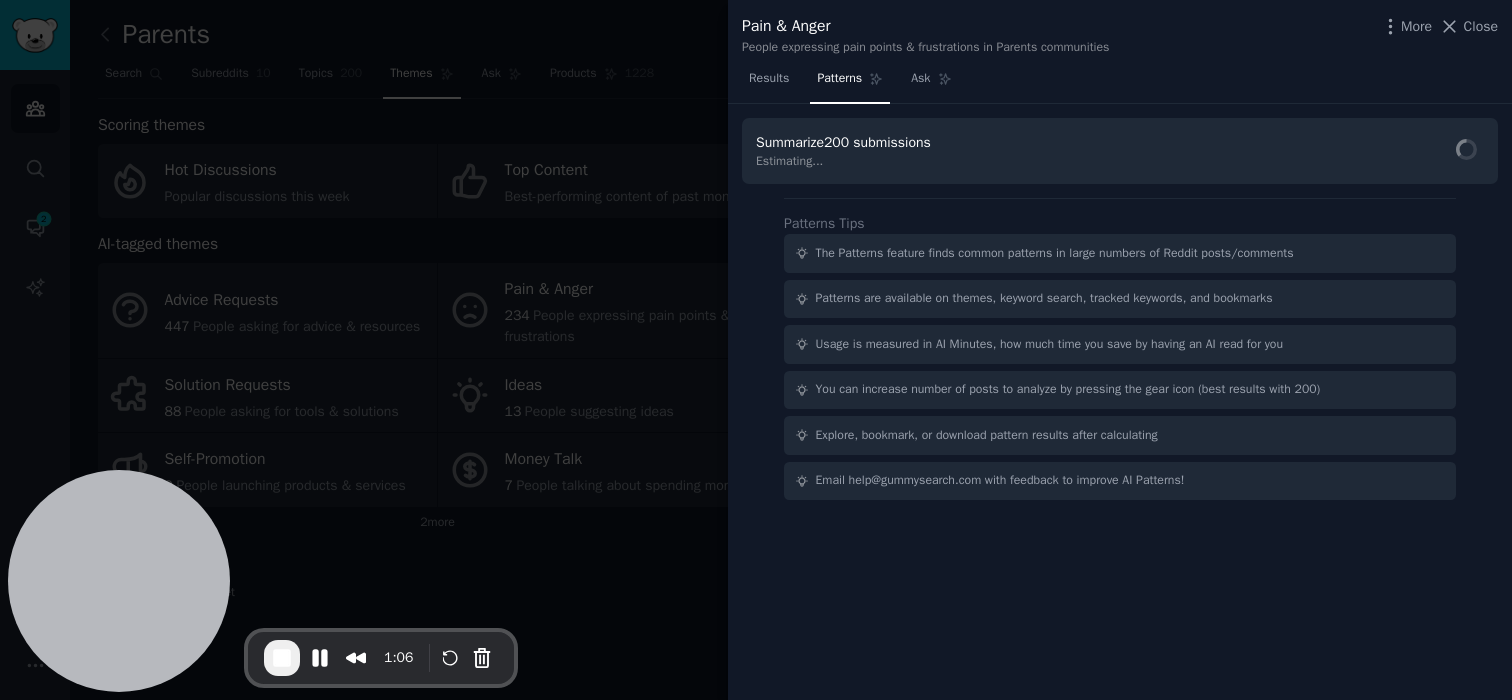 click on "Results Patterns Ask" at bounding box center (1120, 83) 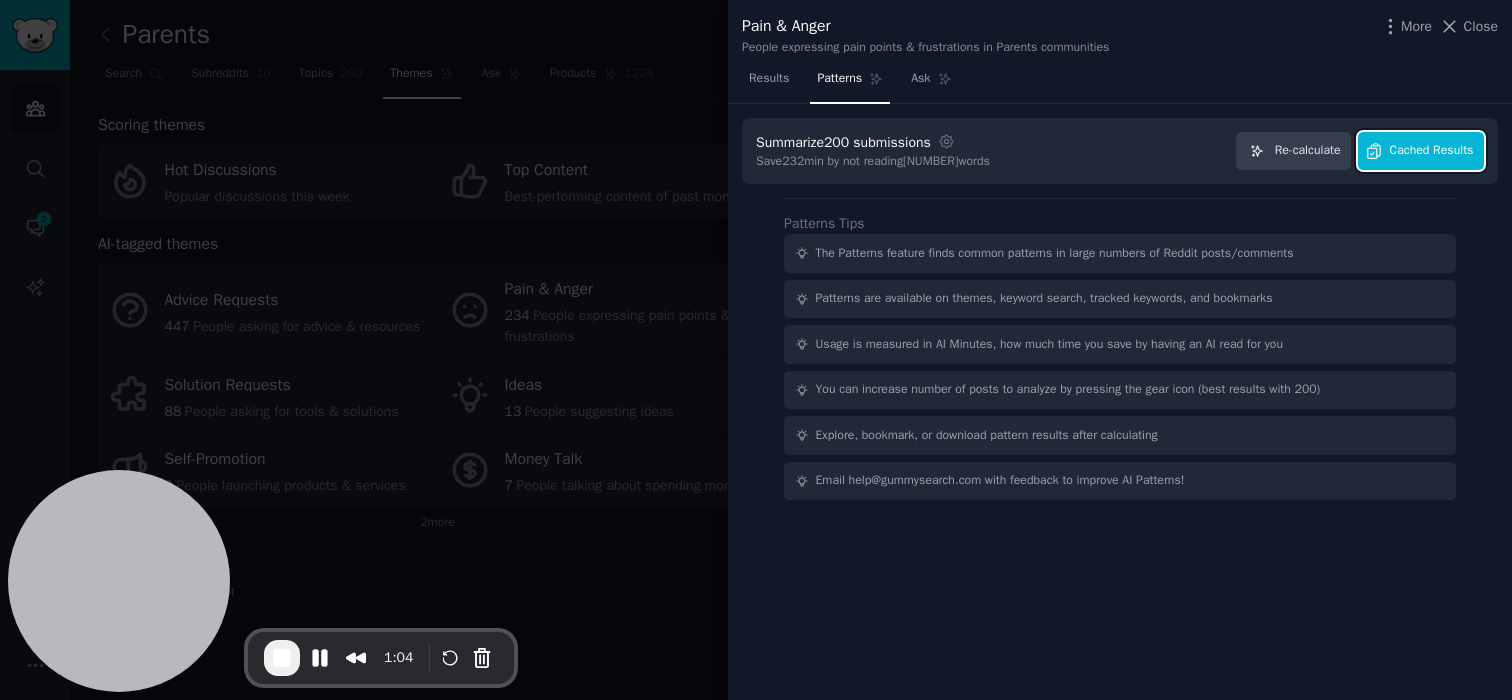 click on "Cached Results" at bounding box center [1432, 151] 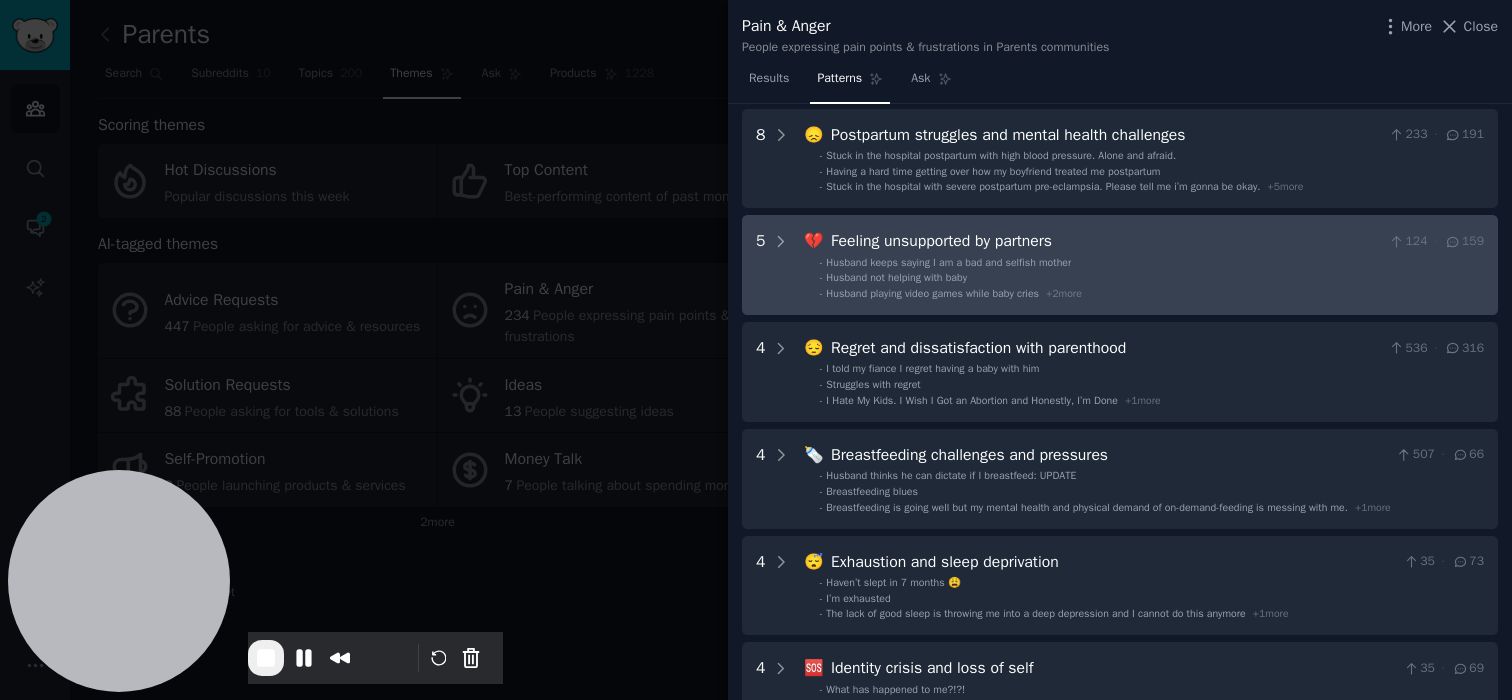 scroll, scrollTop: 0, scrollLeft: 0, axis: both 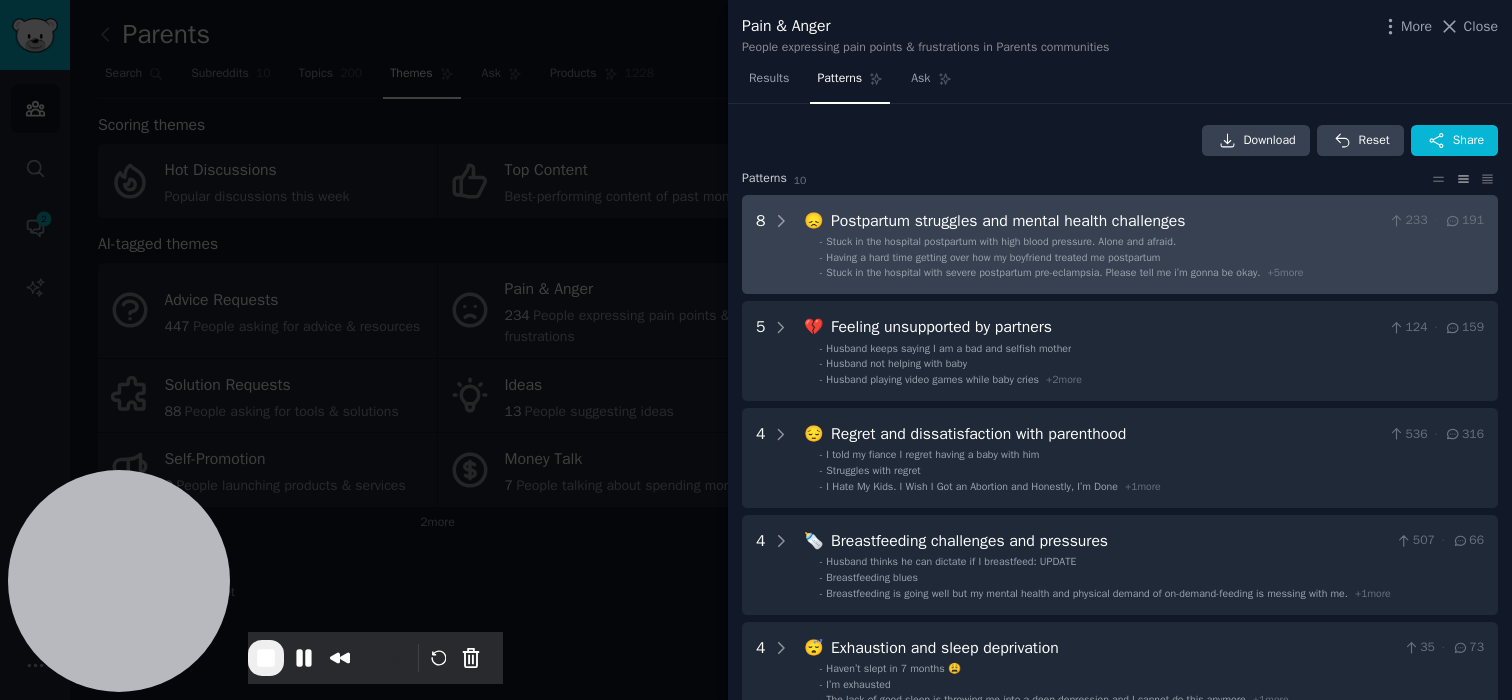 click on "Postpartum struggles and mental health challenges" at bounding box center (1106, 221) 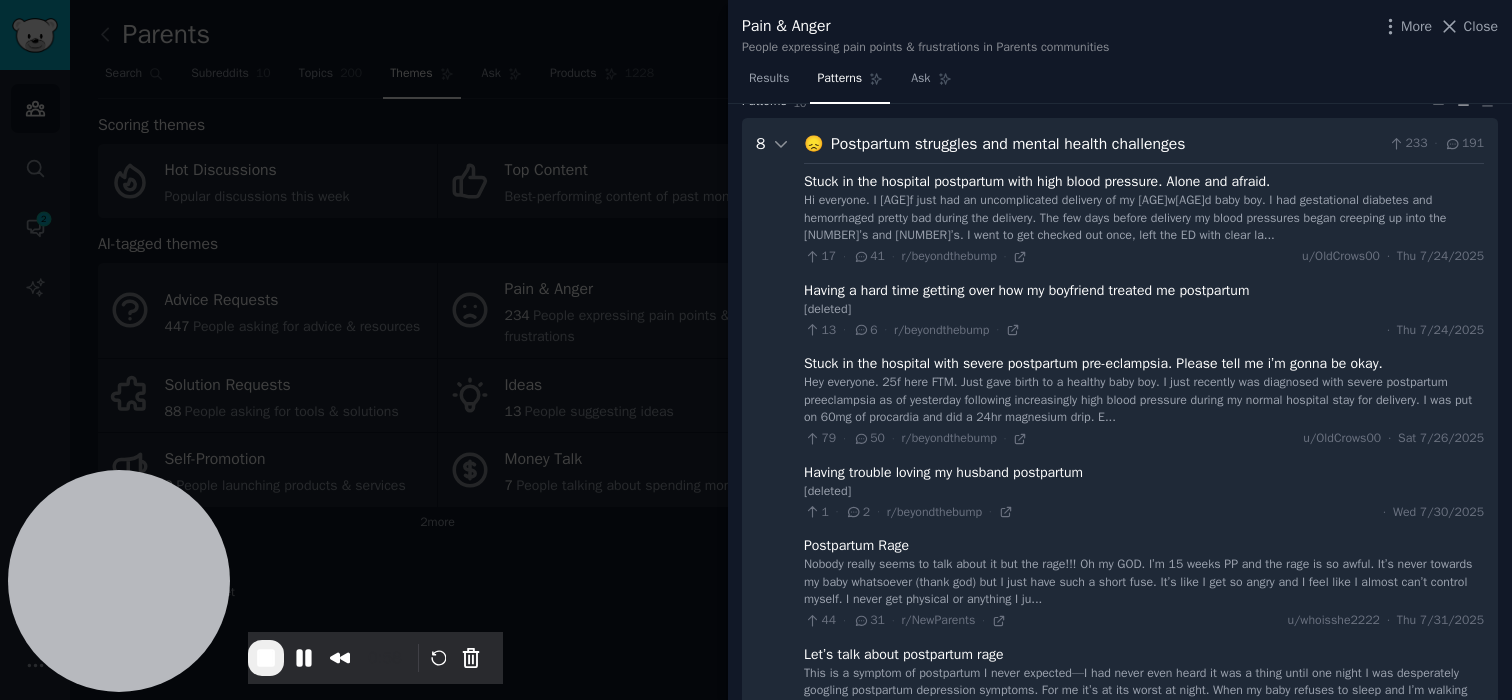 scroll, scrollTop: 91, scrollLeft: 0, axis: vertical 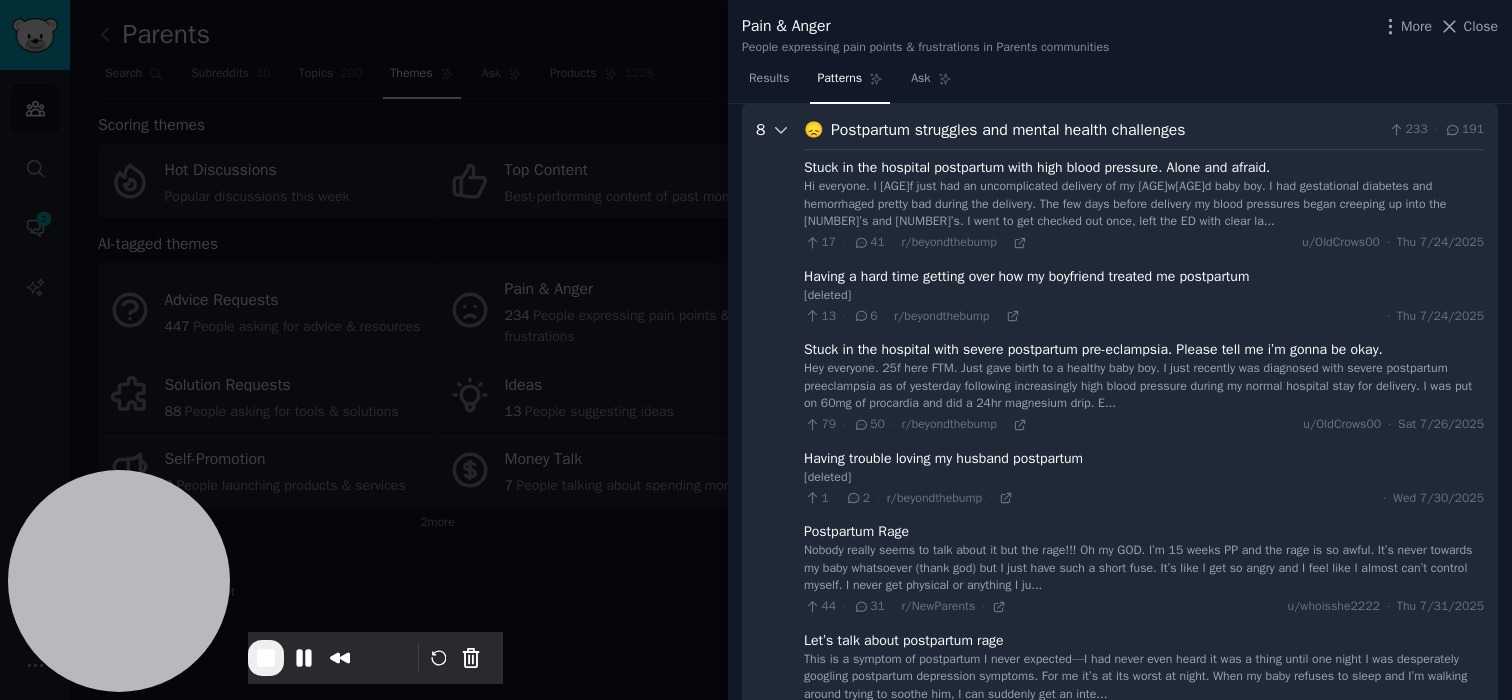 click 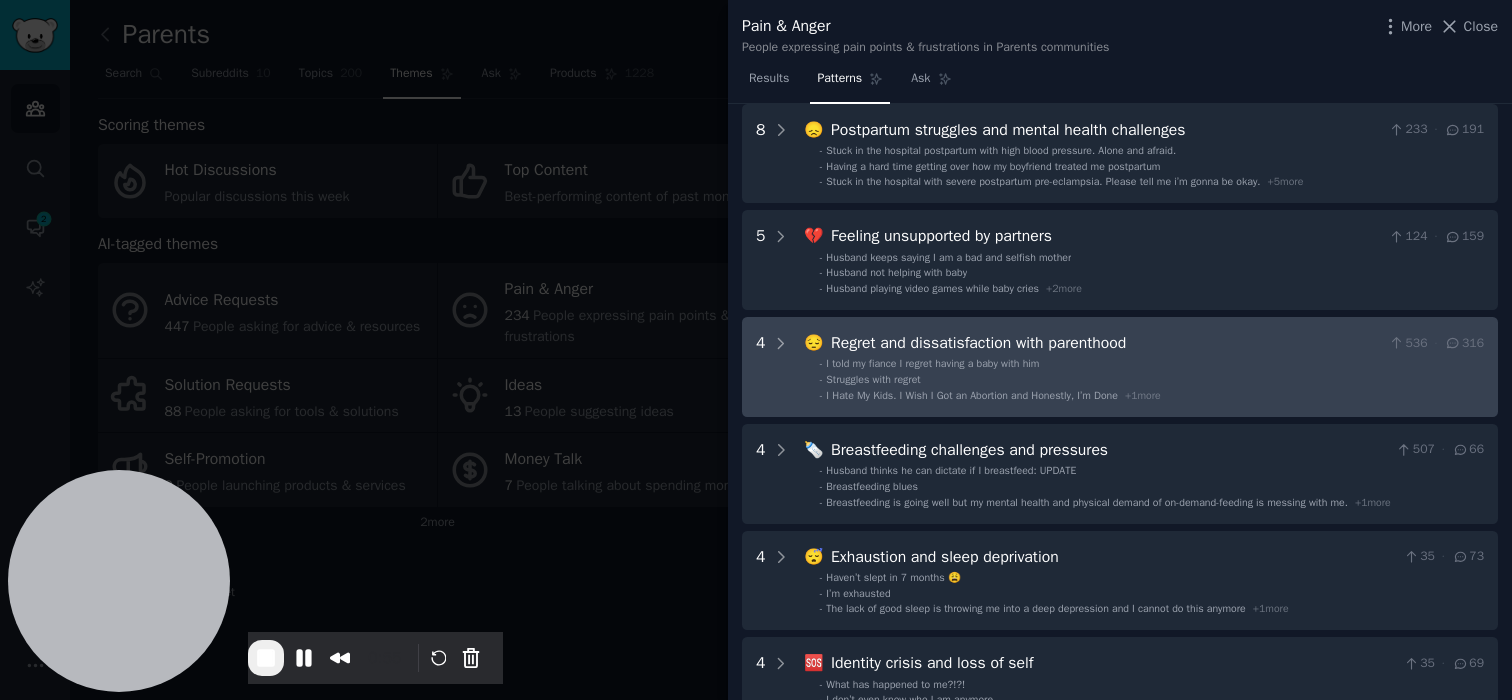 scroll, scrollTop: 0, scrollLeft: 0, axis: both 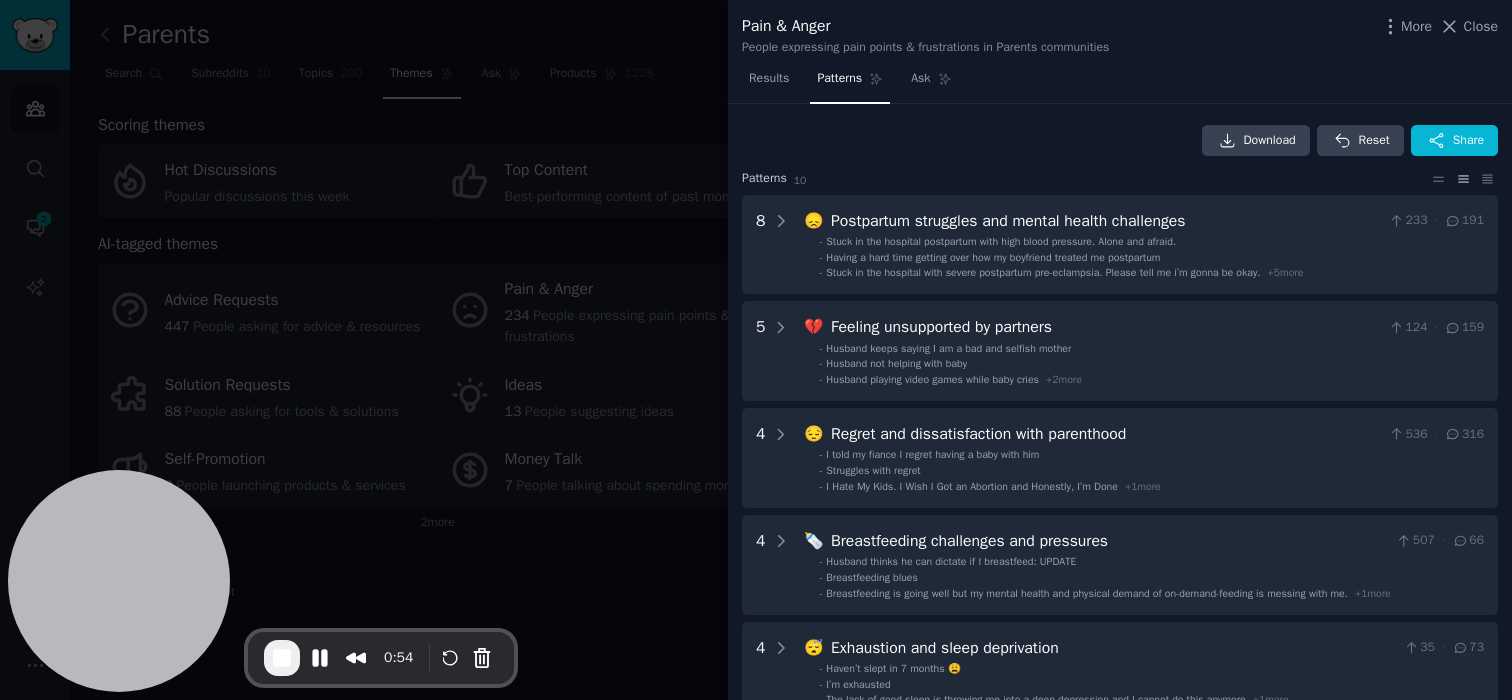 click at bounding box center (756, 350) 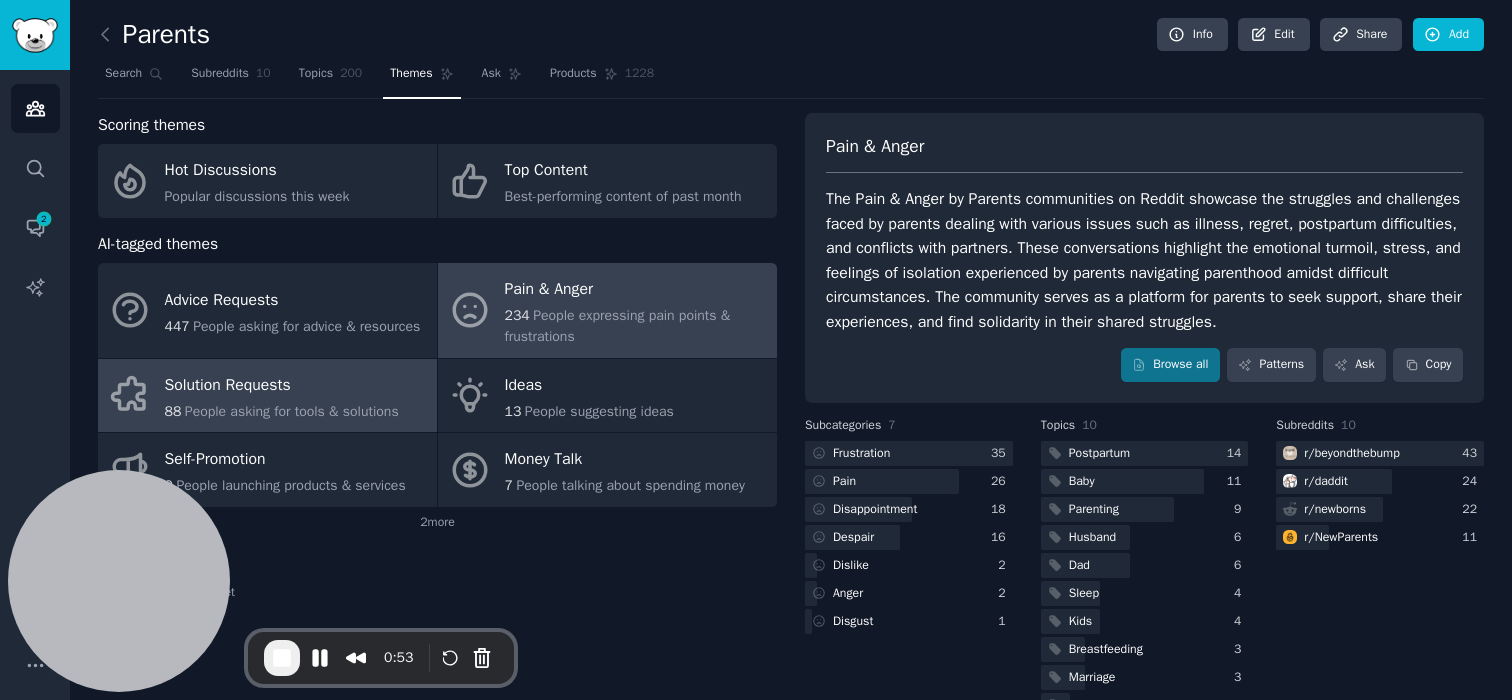 click on "Solution Requests" at bounding box center [282, 385] 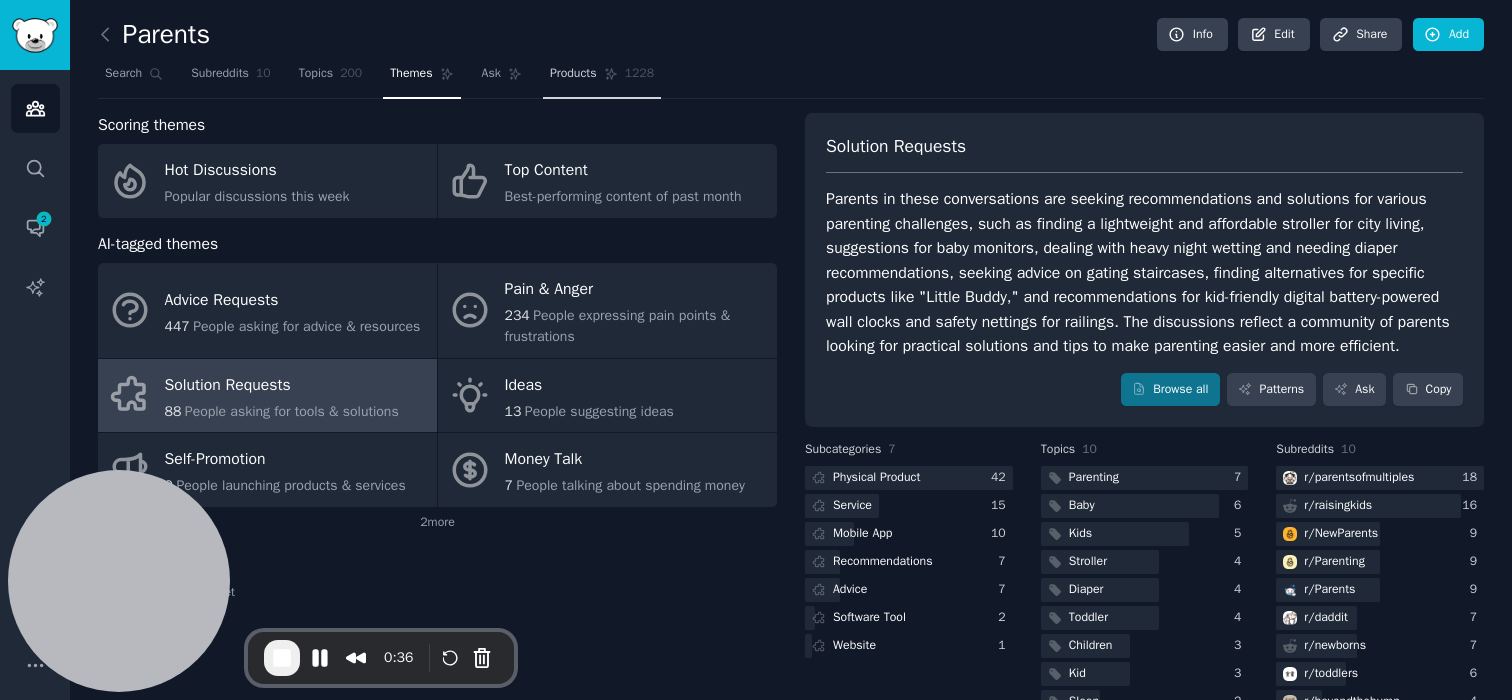 click on "Products 1228" at bounding box center (602, 78) 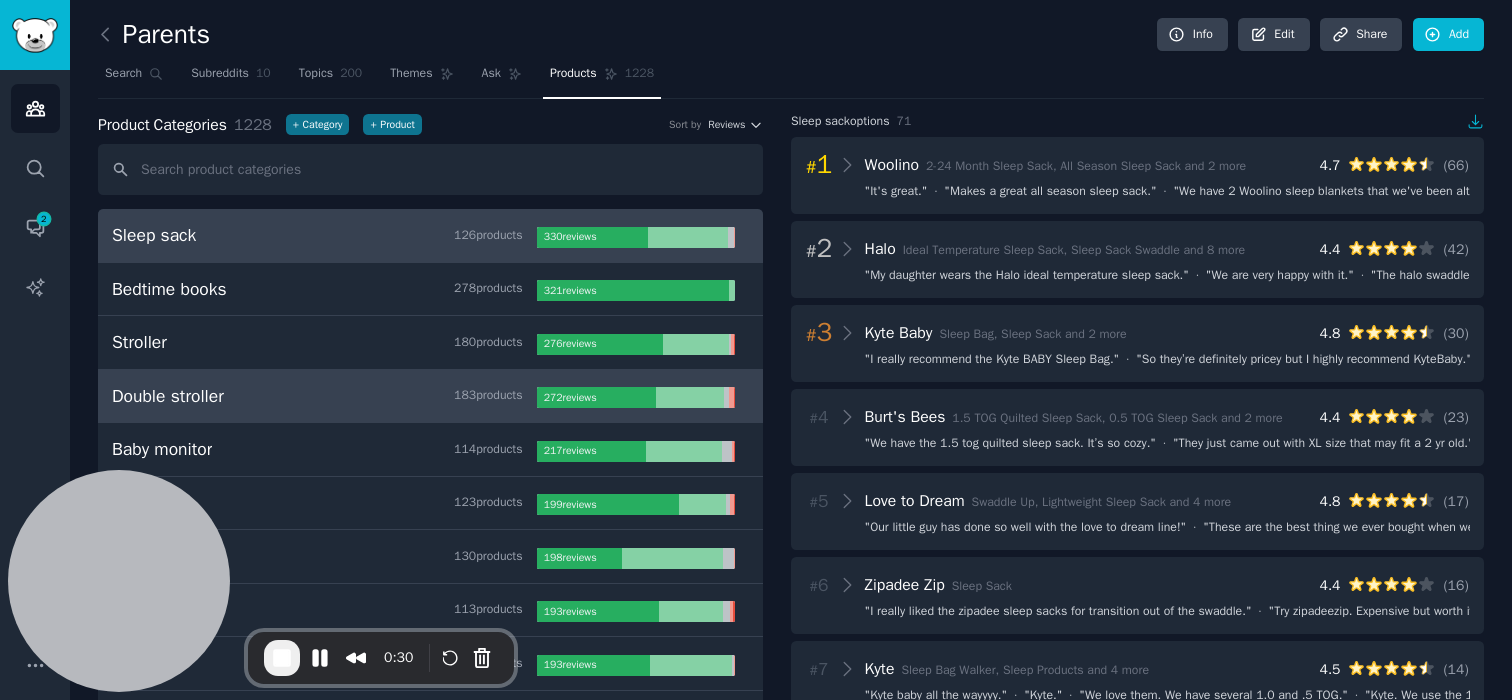 click on "Double stroller" at bounding box center [168, 396] 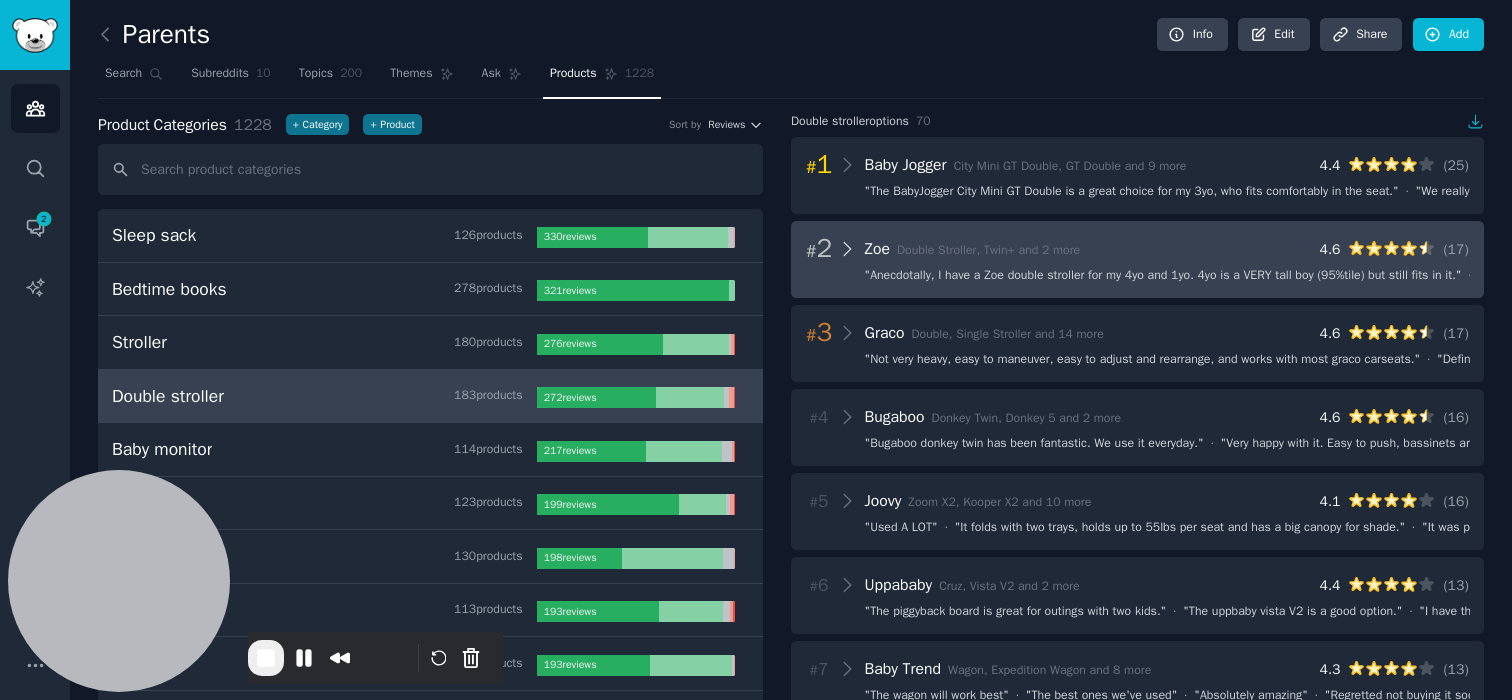 click 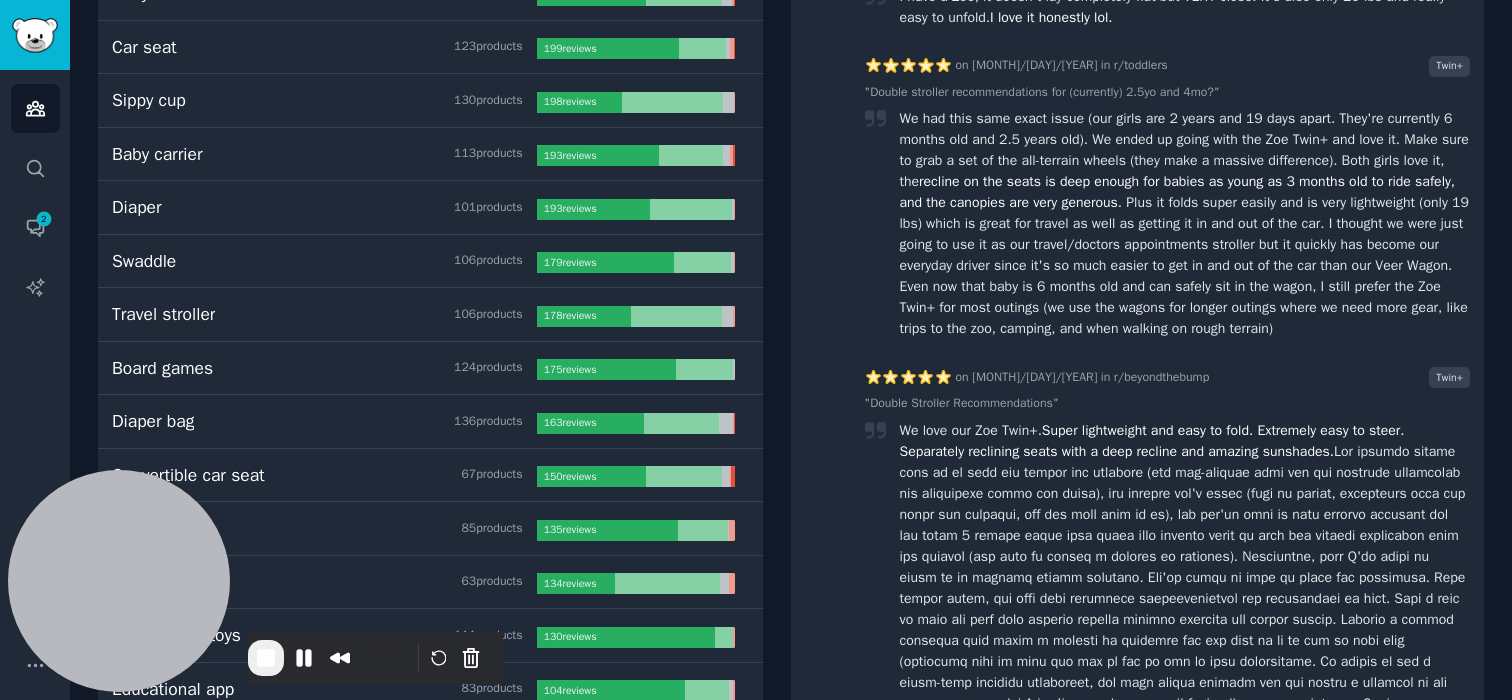 scroll, scrollTop: 0, scrollLeft: 0, axis: both 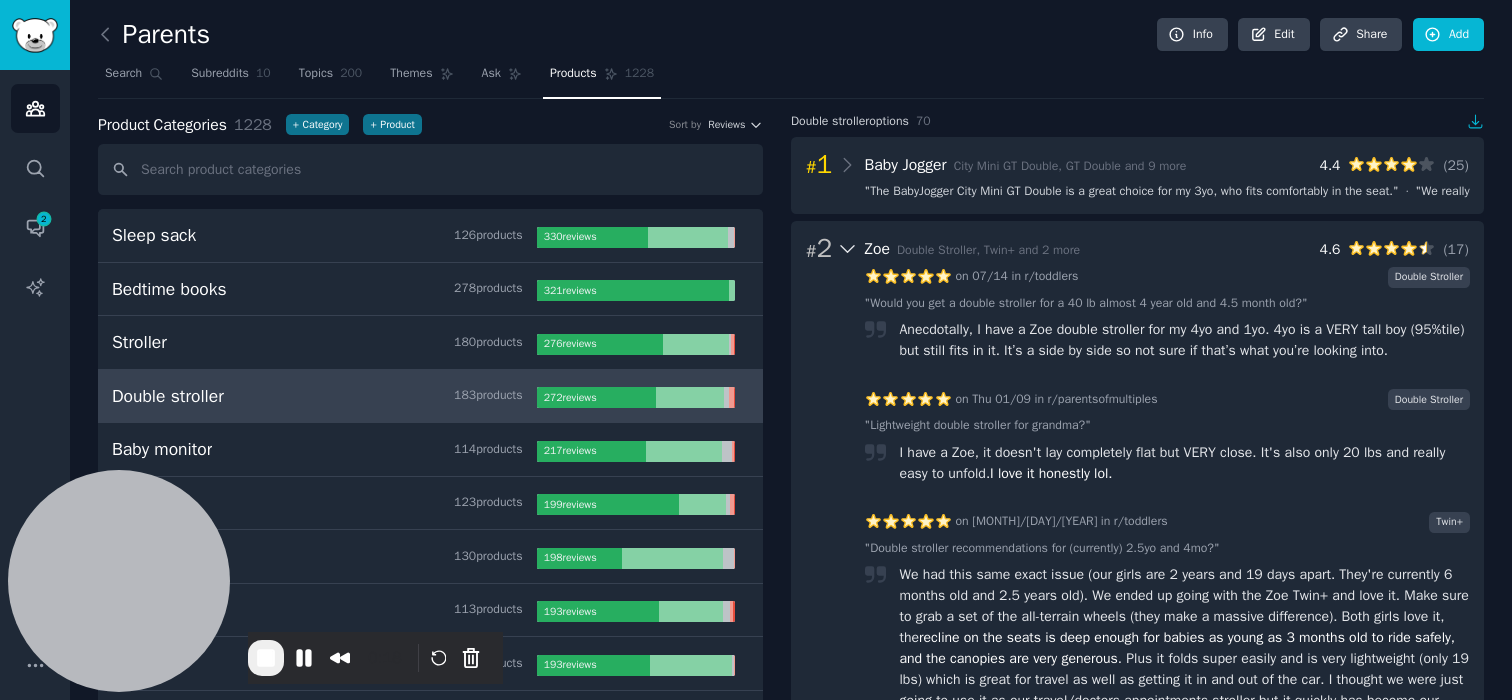 click 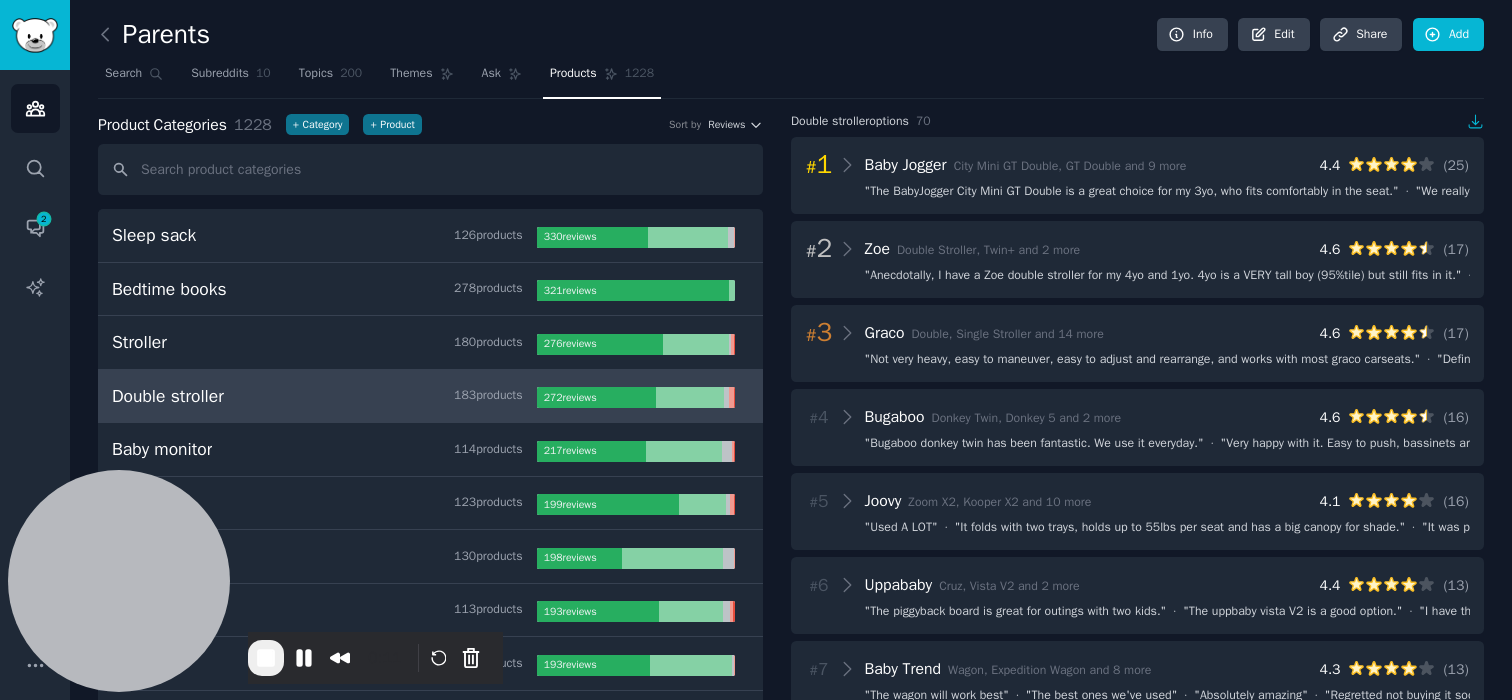 click on "Search Subreddits 10 Topics 200 Themes Ask Products 1228" at bounding box center [791, 78] 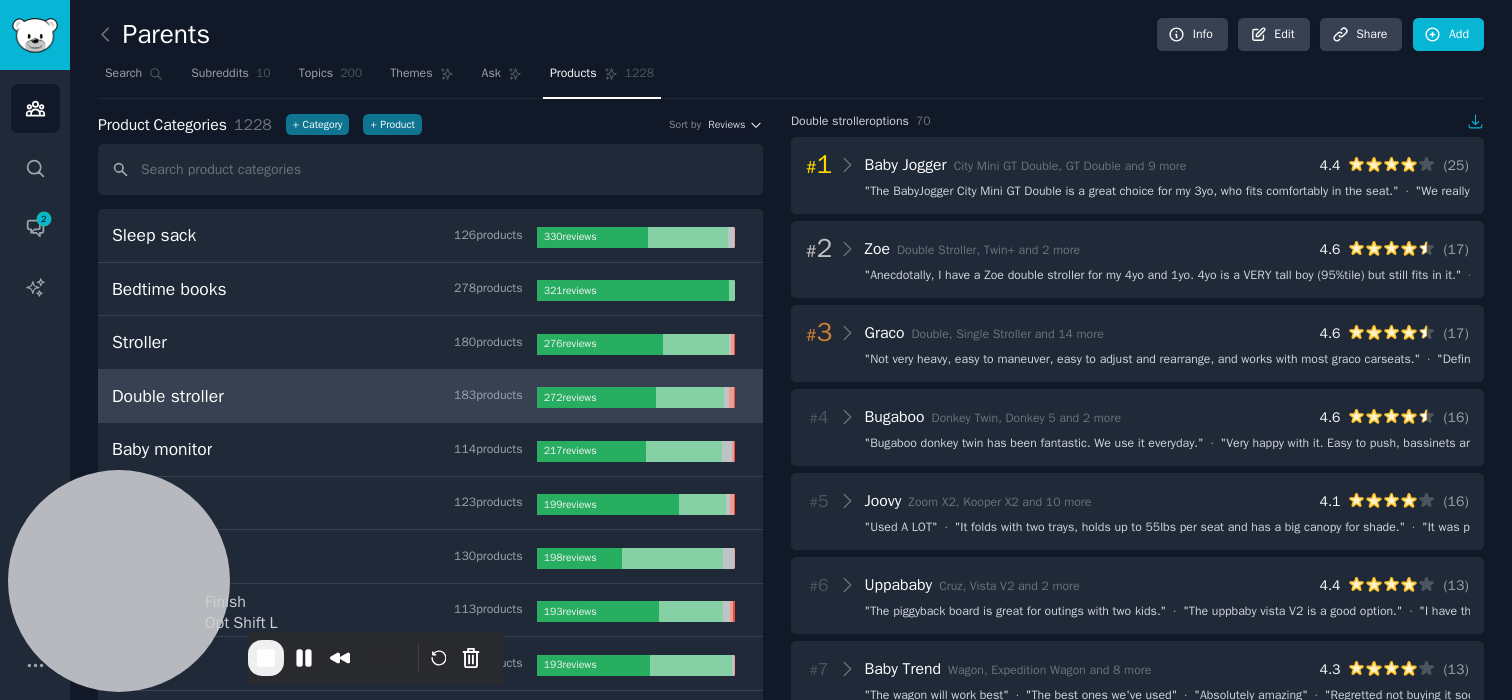 click at bounding box center (266, 658) 